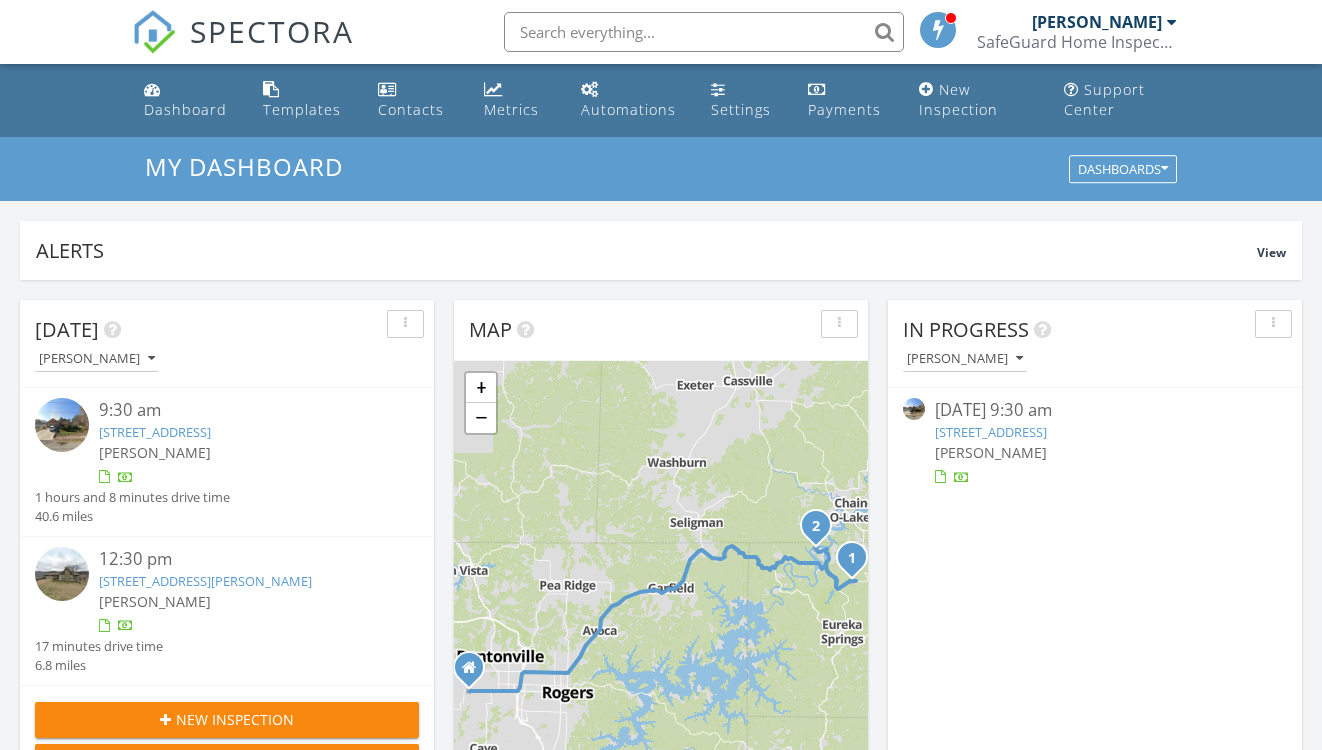 scroll, scrollTop: 560, scrollLeft: 0, axis: vertical 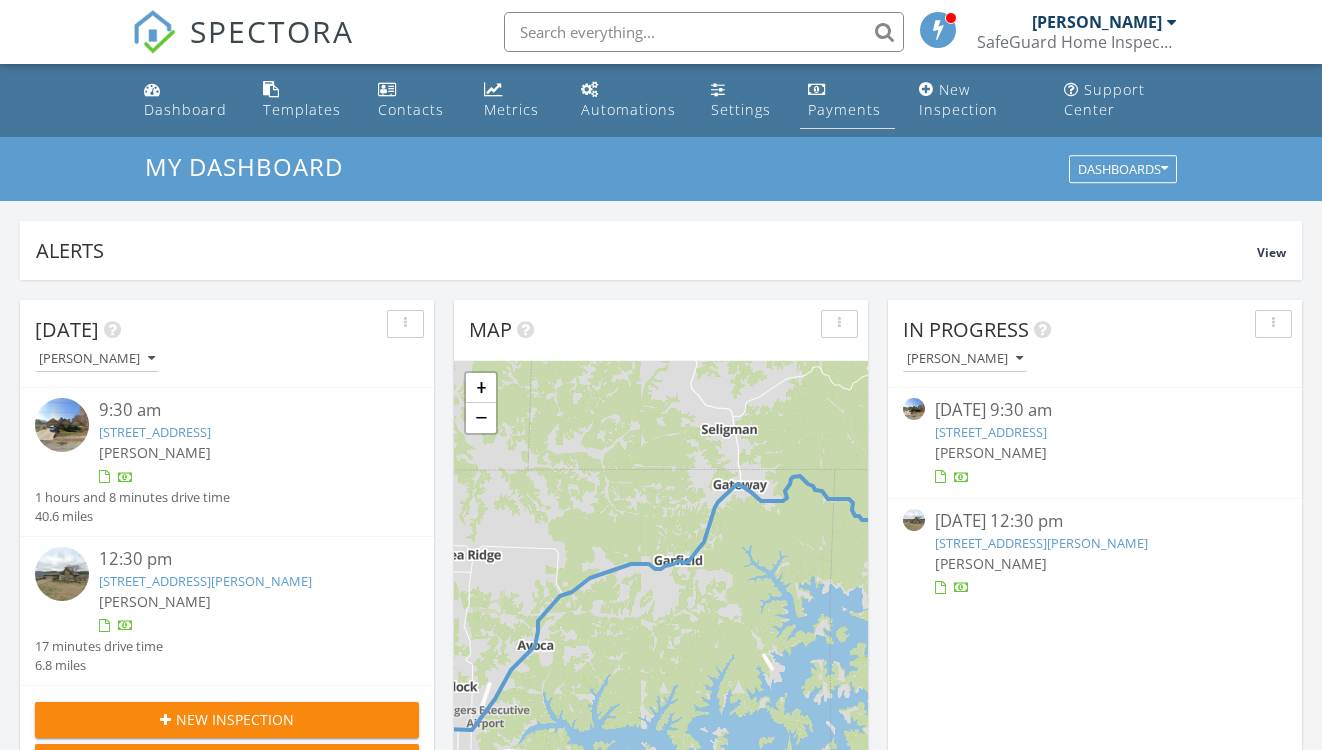 click on "Payments" at bounding box center [844, 109] 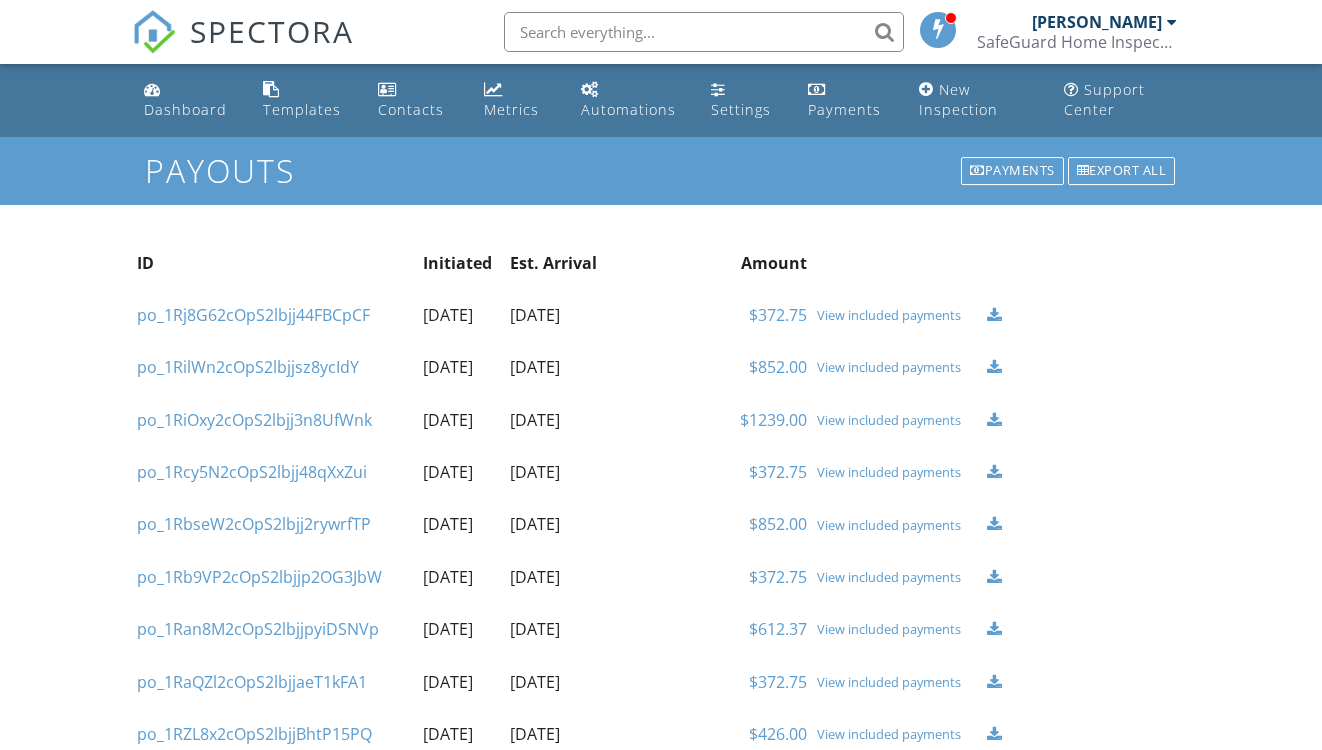 scroll, scrollTop: 0, scrollLeft: 0, axis: both 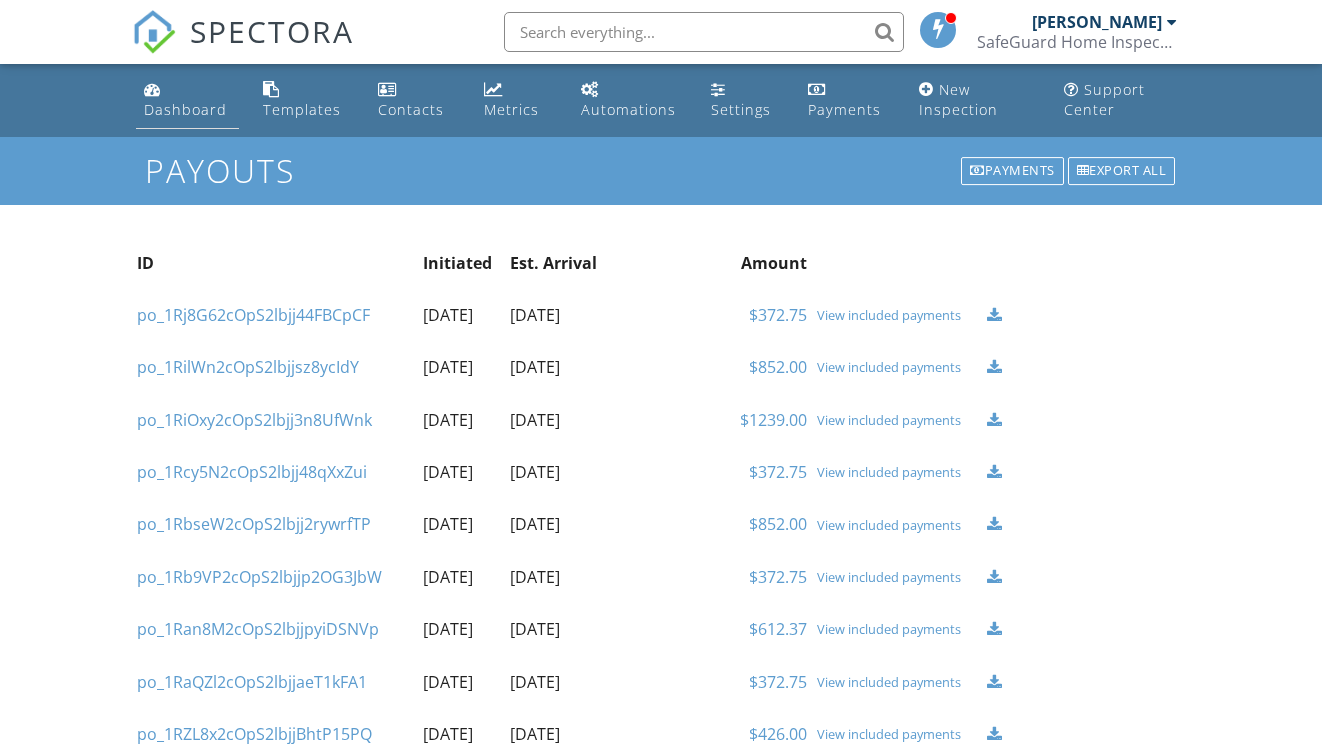 click on "Dashboard" at bounding box center (187, 100) 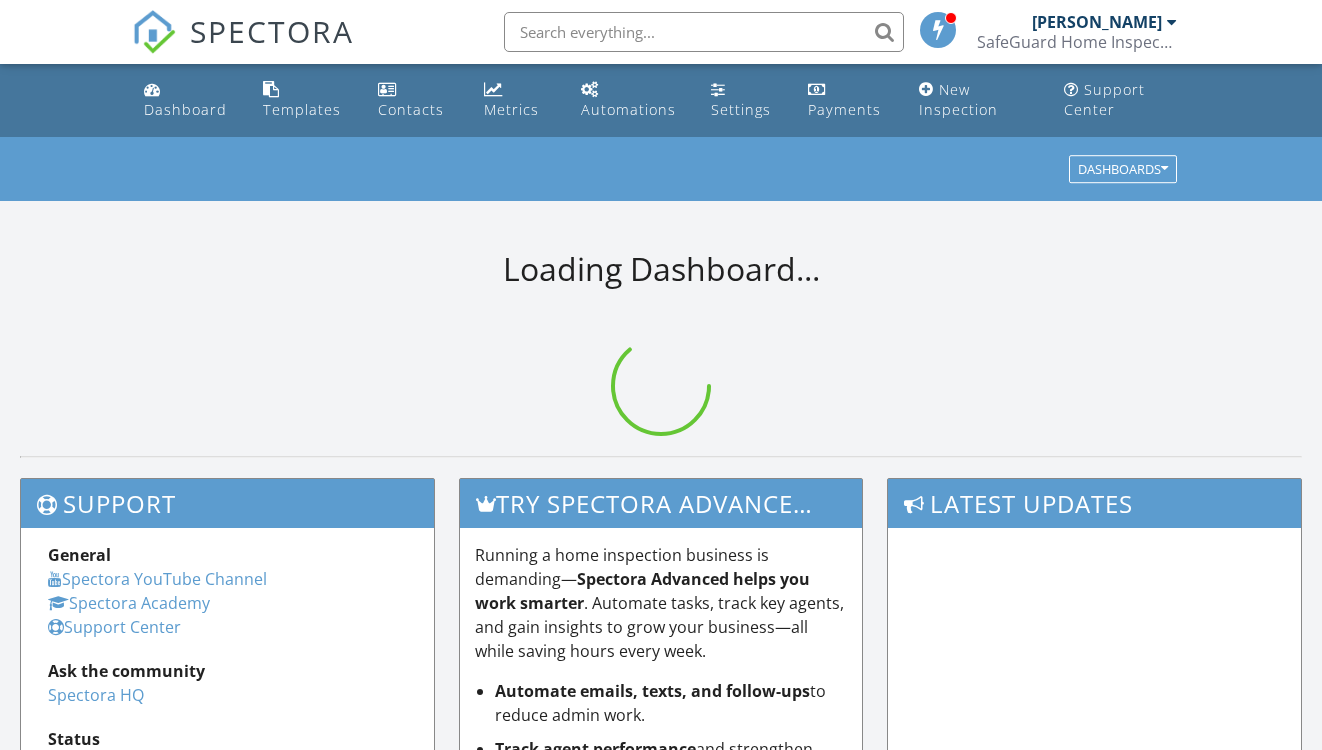 scroll, scrollTop: 0, scrollLeft: 0, axis: both 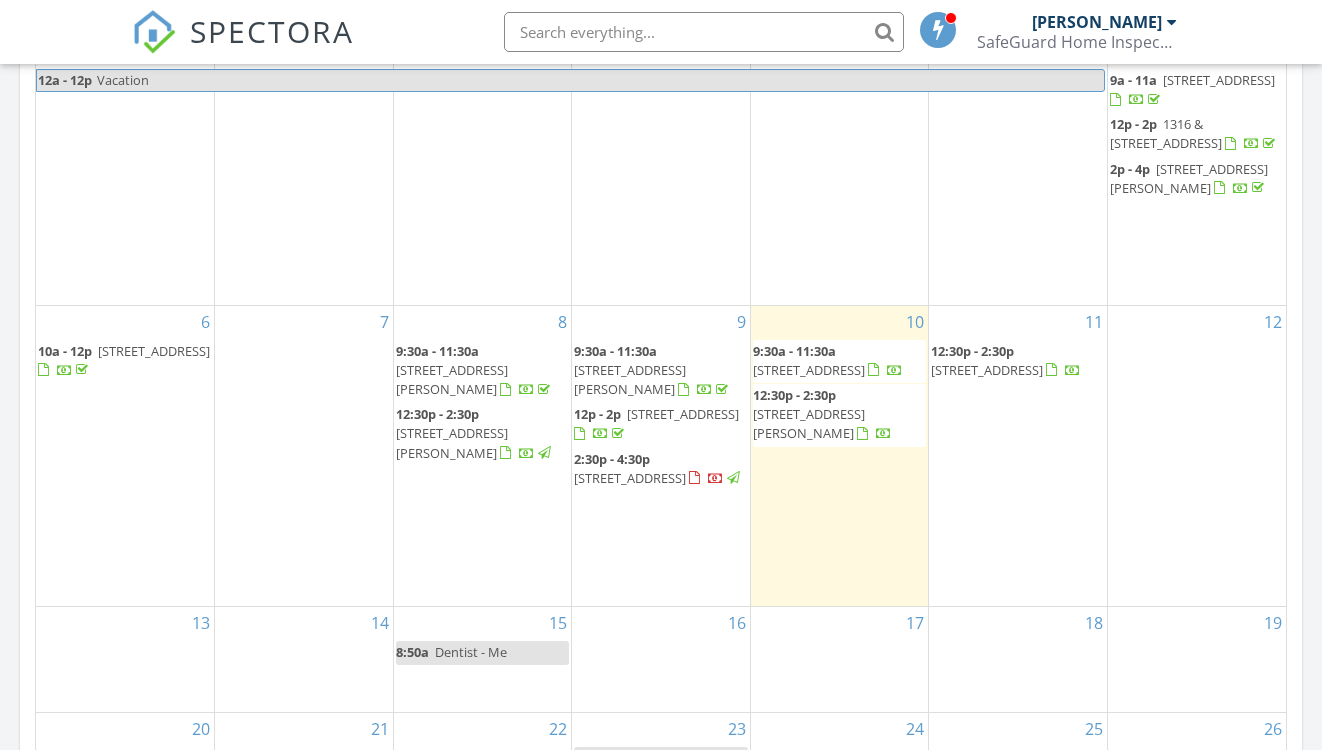click on "9:30a - 11:30a
47 La Quinta Loop, Holiday Island 72631" at bounding box center [828, 360] 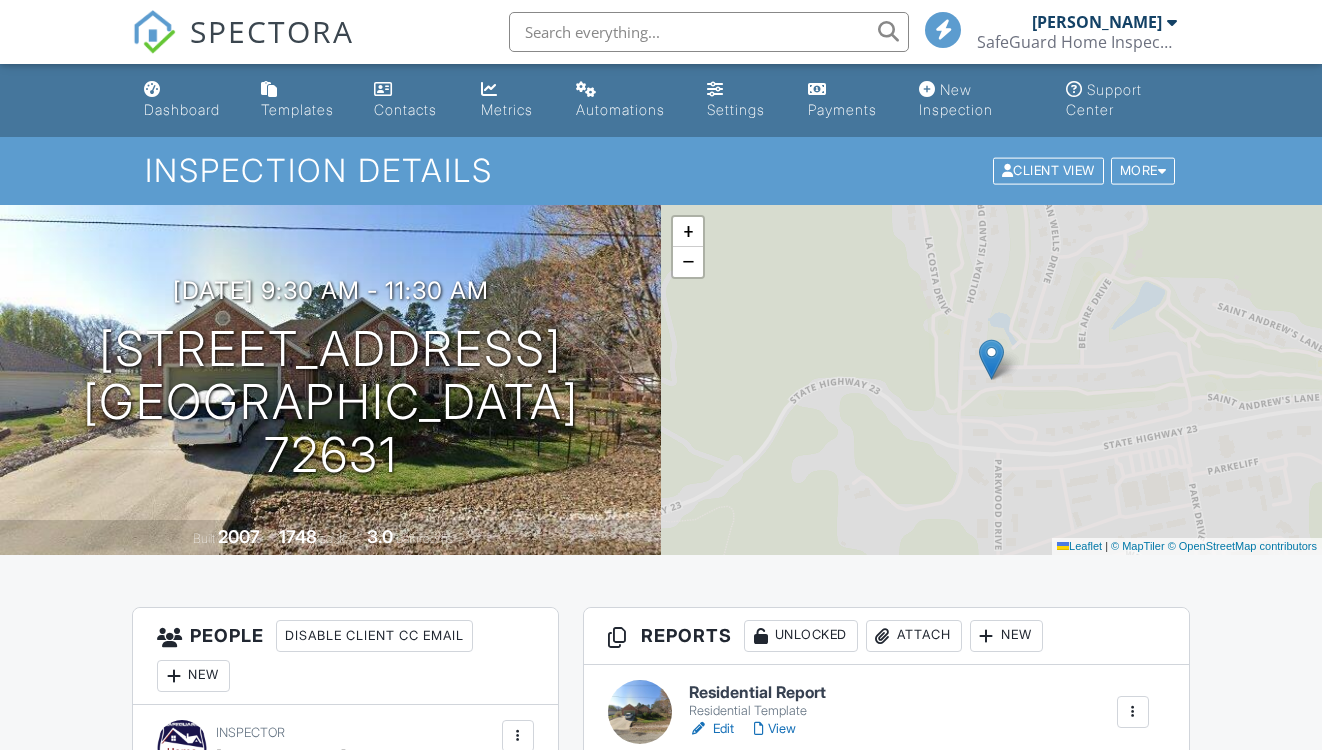 scroll, scrollTop: 0, scrollLeft: 0, axis: both 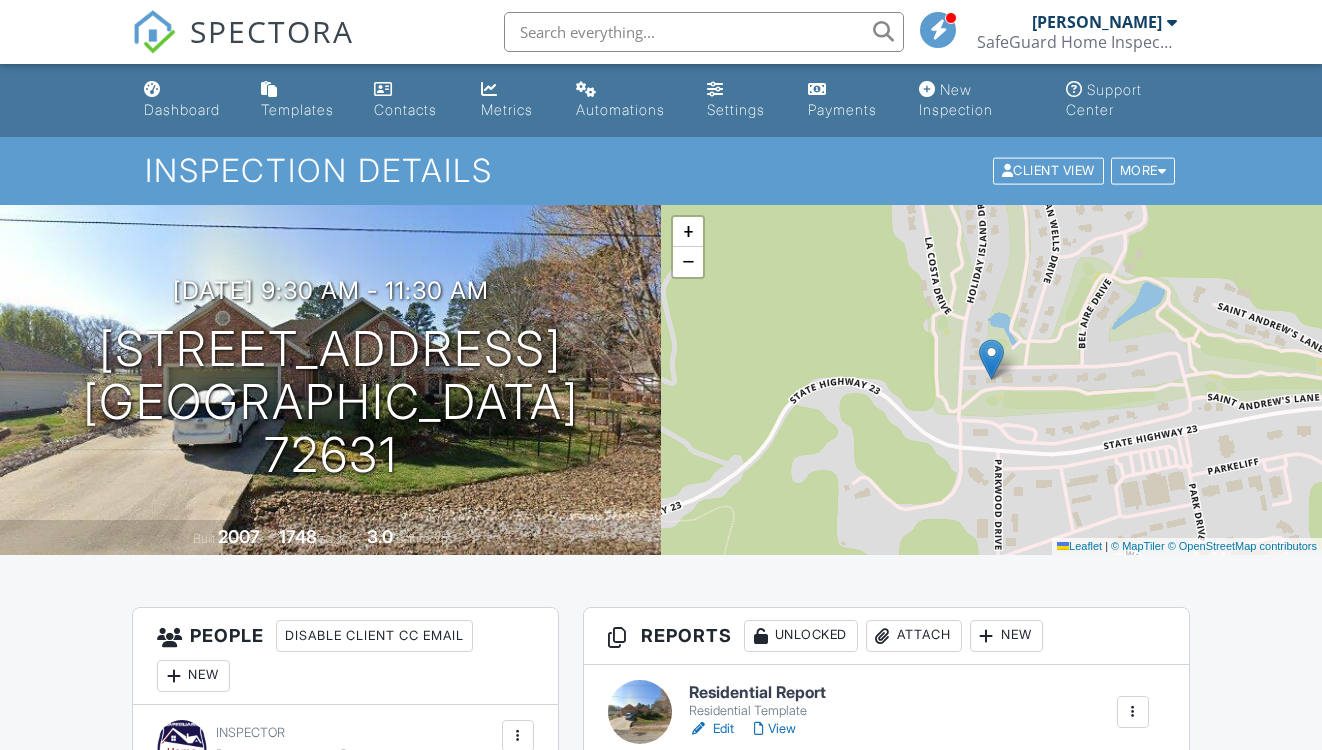 click on "Edit" at bounding box center [711, 729] 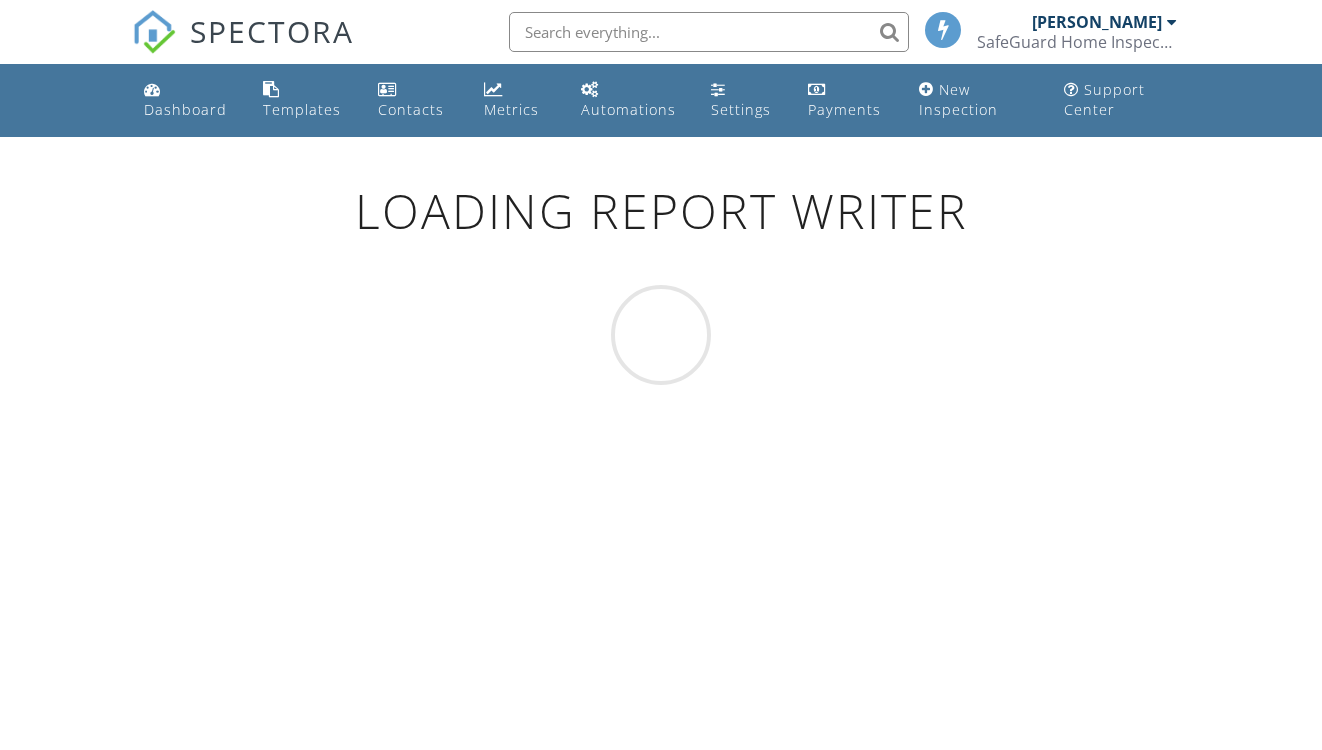 scroll, scrollTop: 0, scrollLeft: 0, axis: both 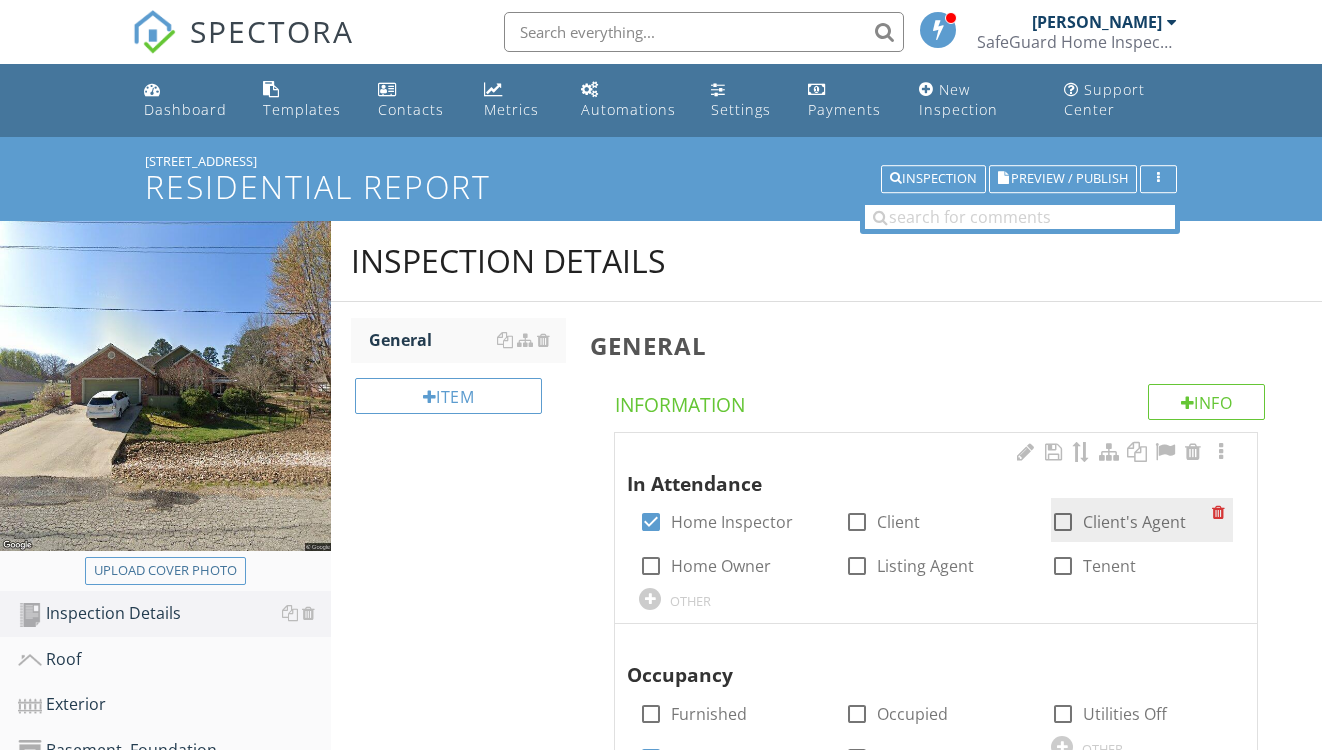 click at bounding box center (1063, 522) 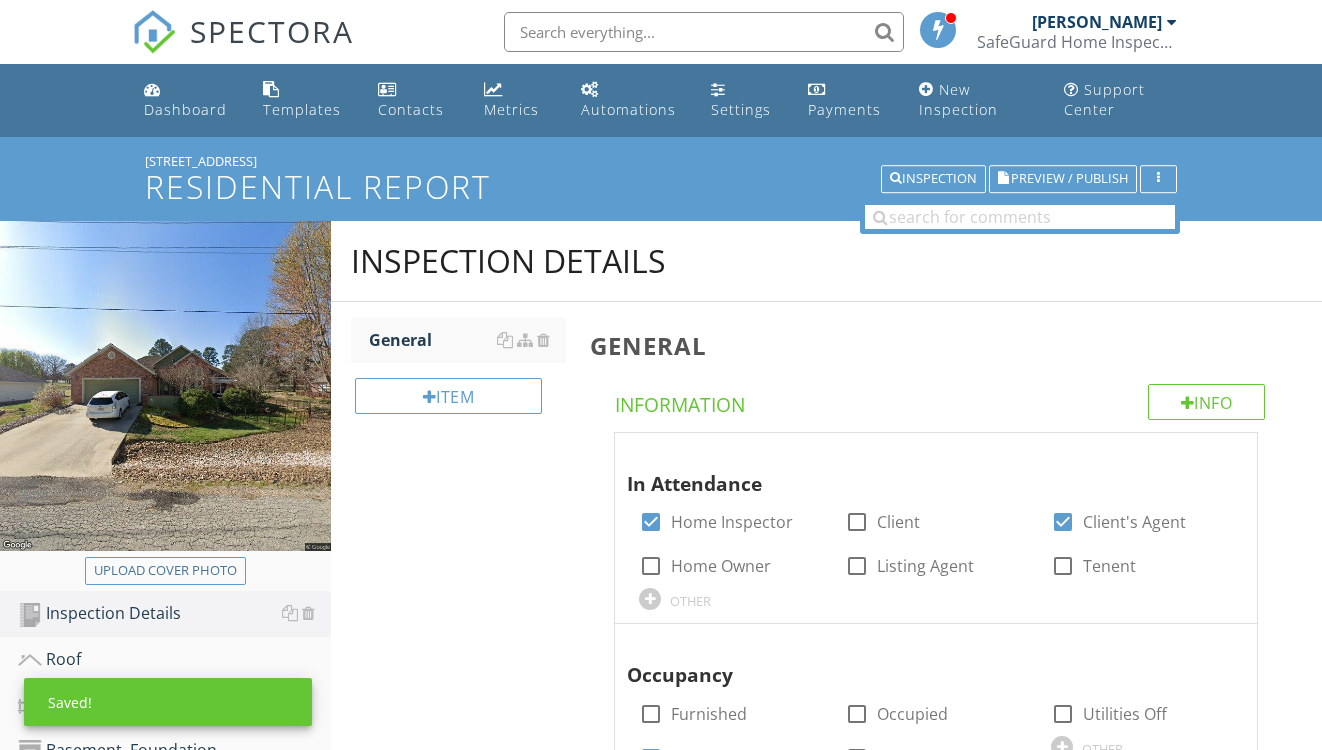 click on "Inspection Details
General
Item
General
Info
Information
In Attendance
check_box Home Inspector   check_box_outline_blank Client   check_box Client's Agent   check_box_outline_blank Home Owner   check_box_outline_blank Listing Agent   check_box_outline_blank Tenent         OTHER
Occupancy
check_box_outline_blank Furnished   check_box_outline_blank Occupied   check_box_outline_blank Utilities Off   check_box Vacant   check_box_outline_blank New Construction         OTHER
Style
check_box_outline_blank Bungalow   check_box_outline_blank Manufactured   check_box_outline_blank Rambler   check_box_outline_blank Colonial   Victorian" at bounding box center [827, 1148] 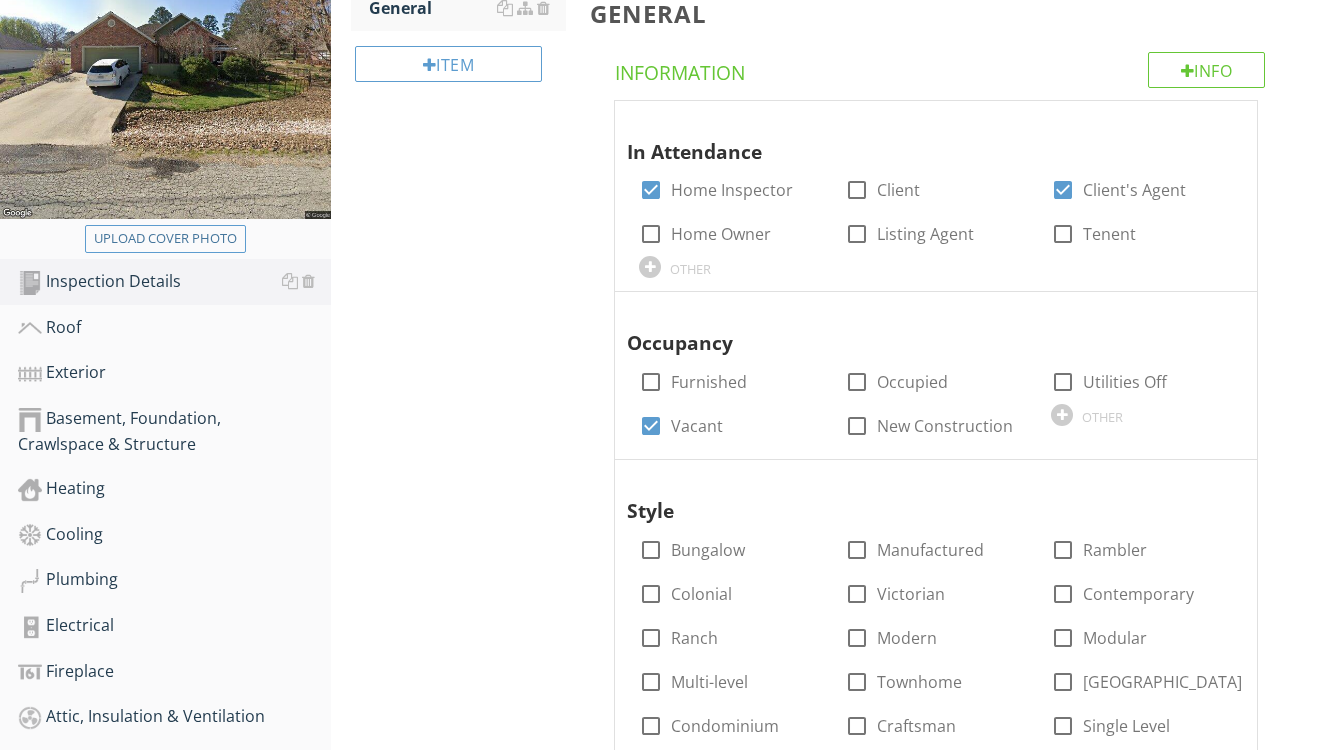 scroll, scrollTop: 428, scrollLeft: 0, axis: vertical 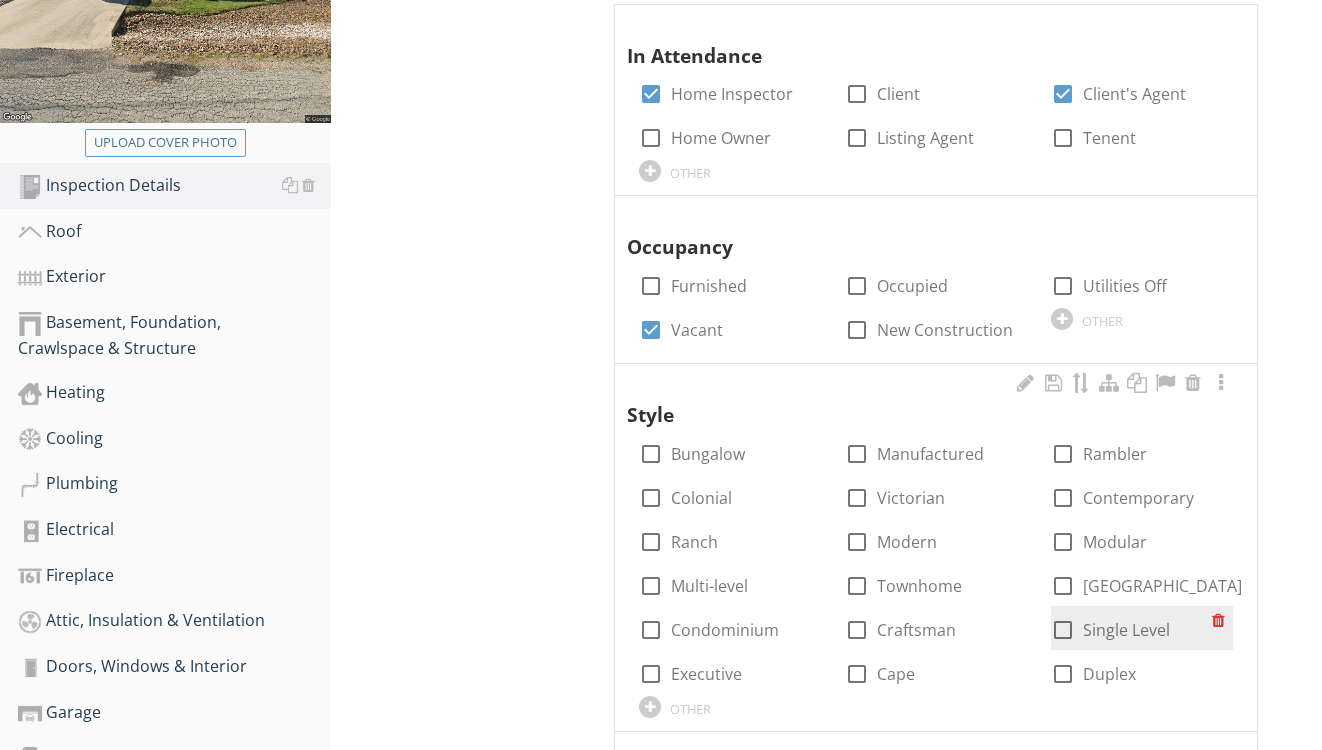 click on "Single Level" at bounding box center [1126, 630] 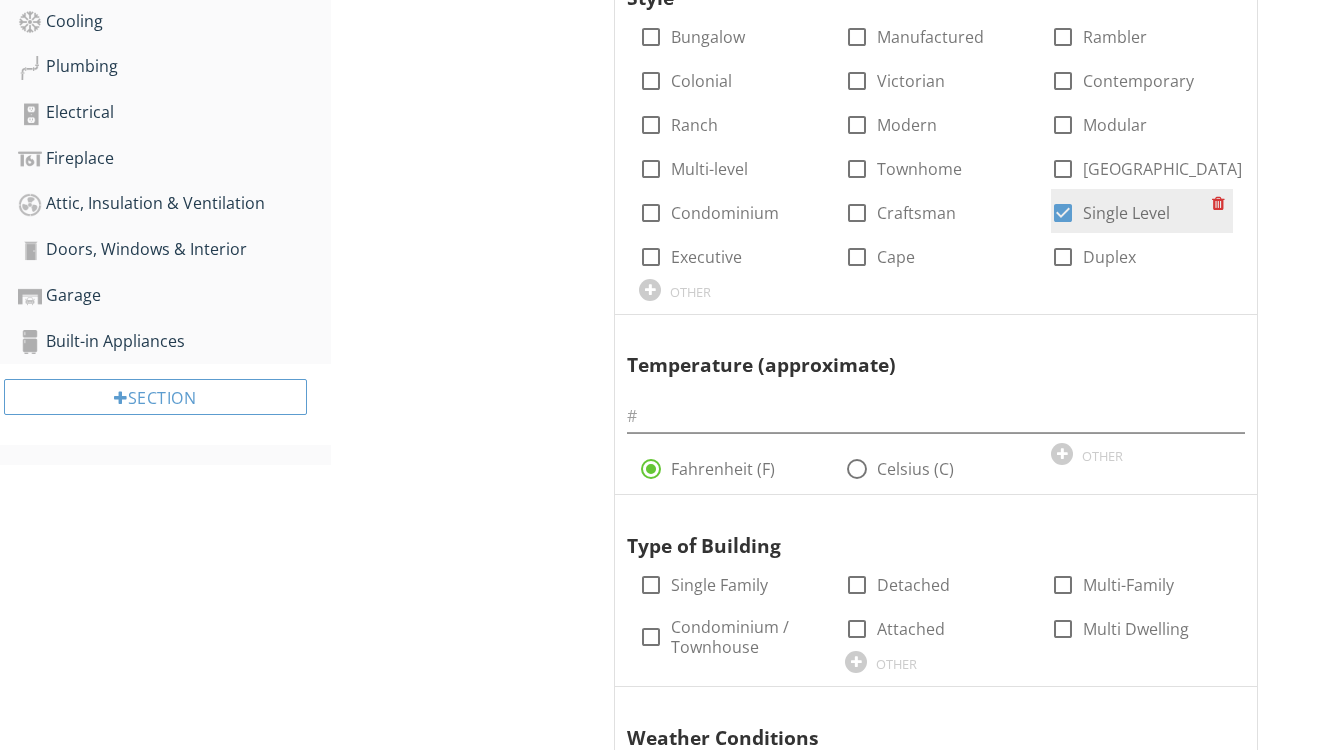 scroll, scrollTop: 904, scrollLeft: 0, axis: vertical 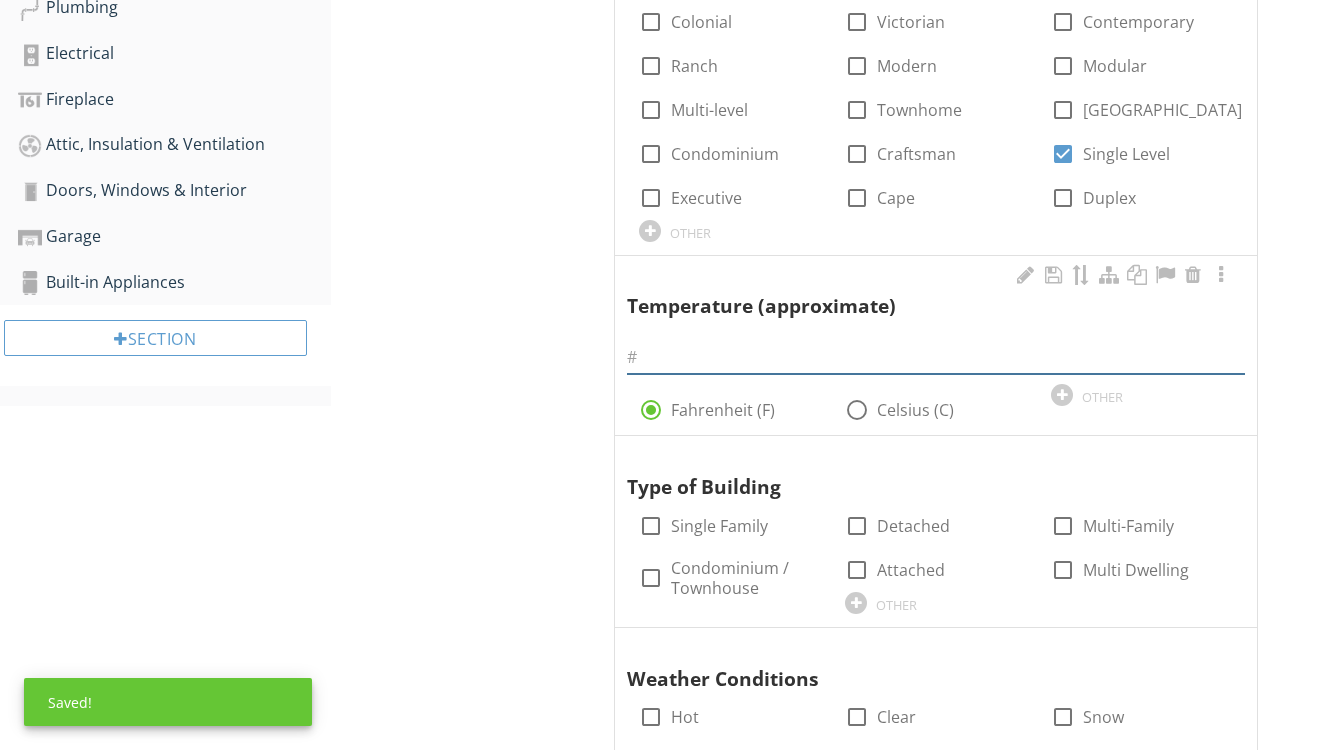 click at bounding box center [936, 357] 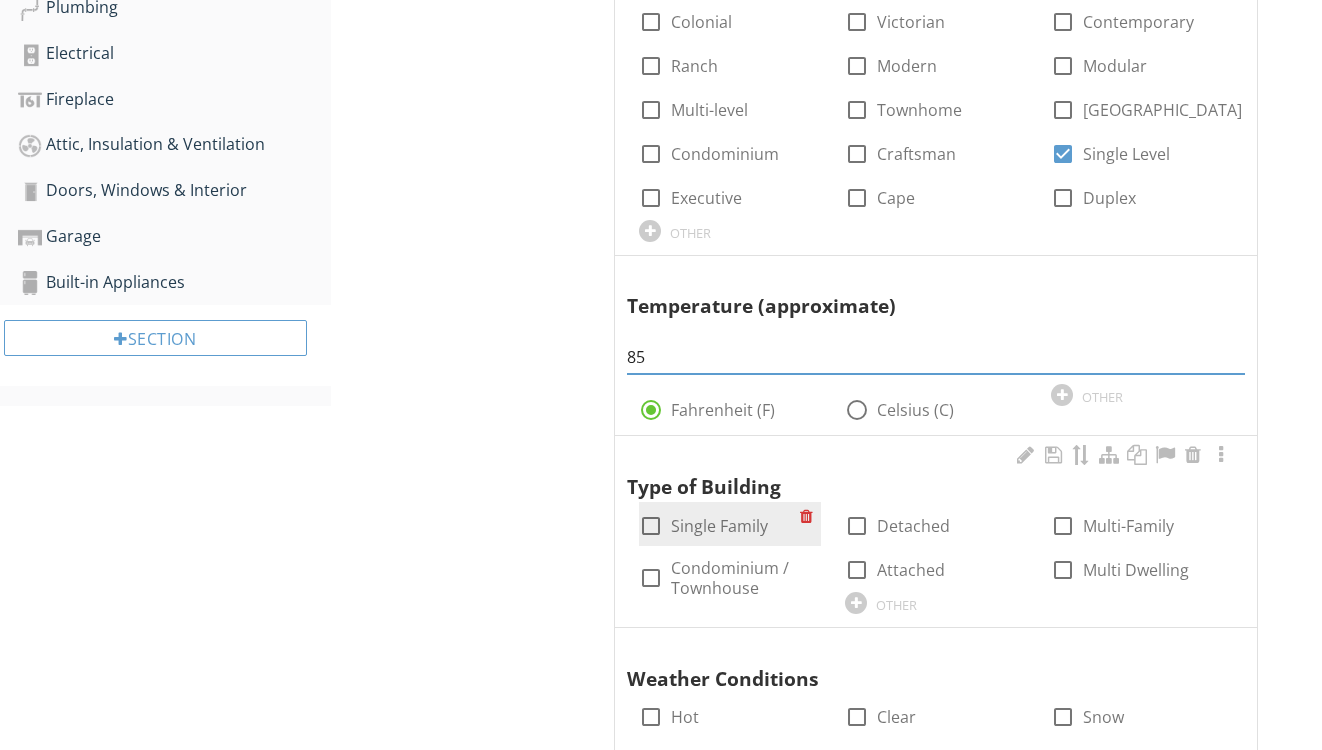 type on "85" 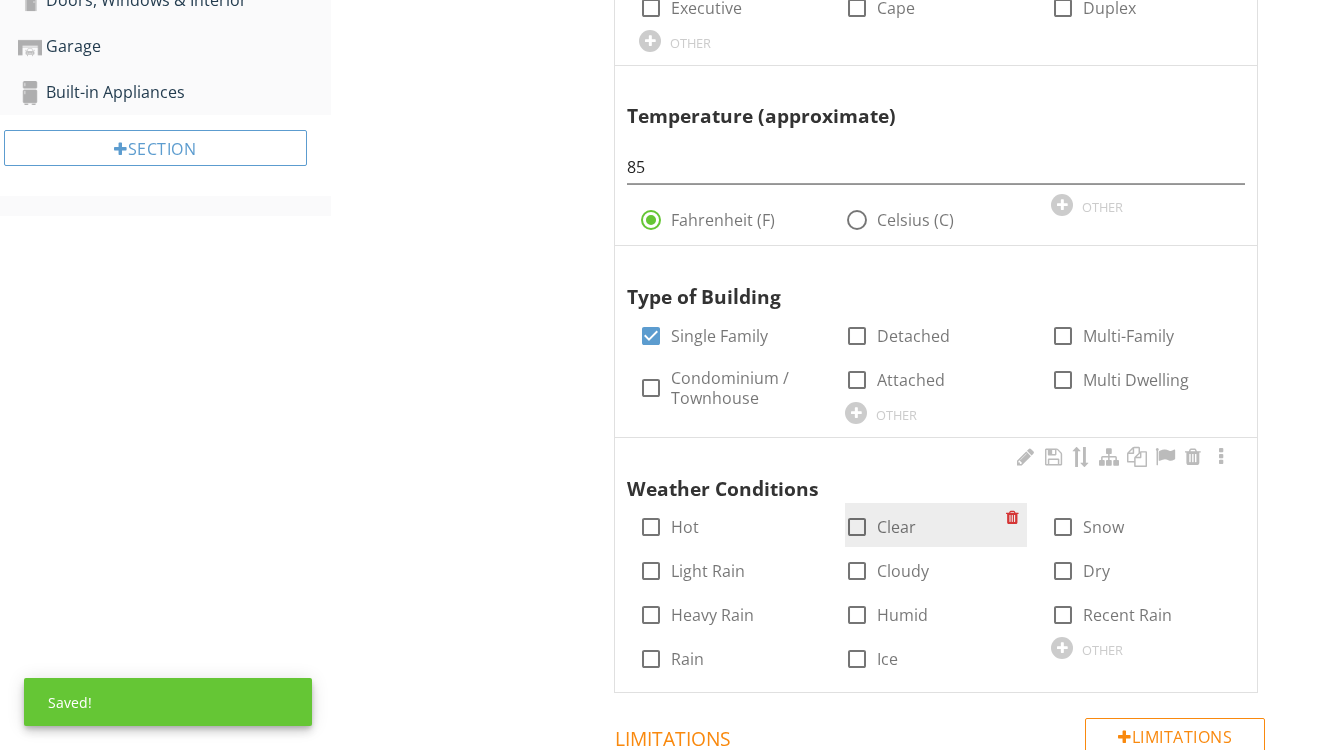 click on "Clear" at bounding box center [896, 527] 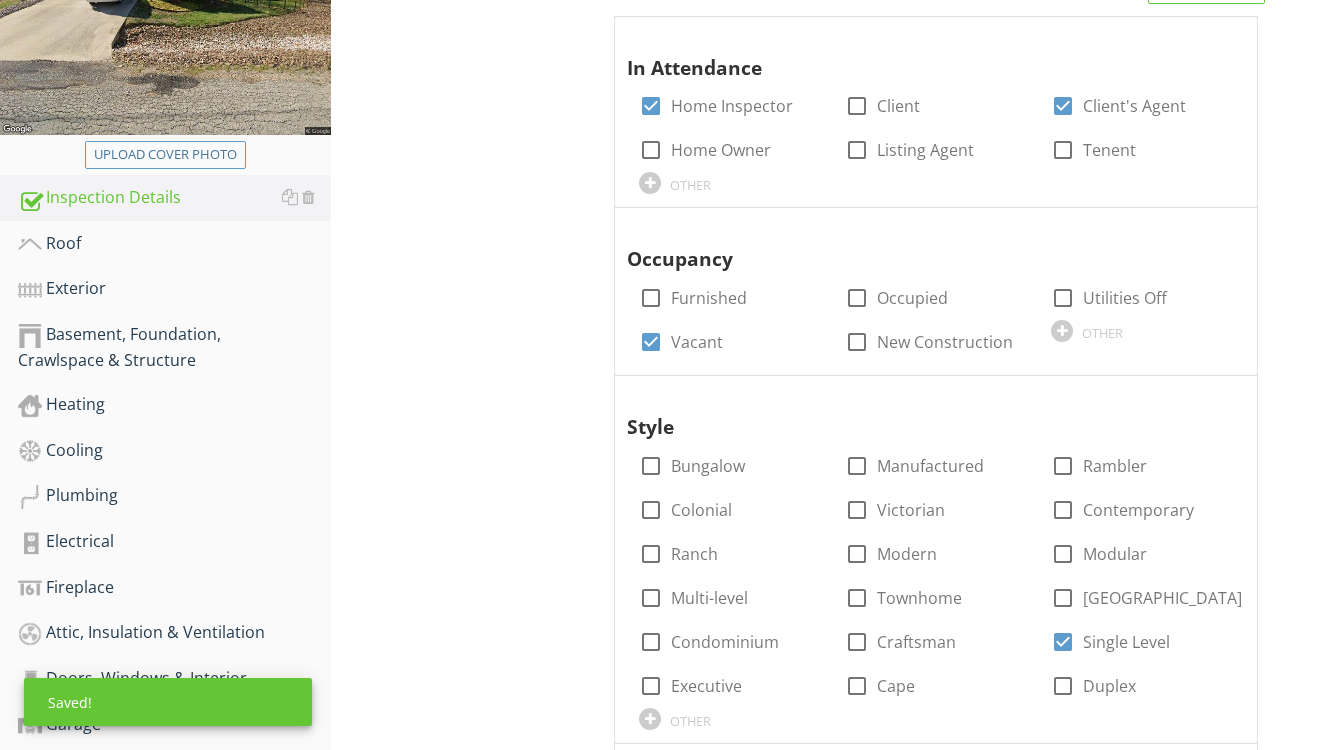 scroll, scrollTop: 361, scrollLeft: 0, axis: vertical 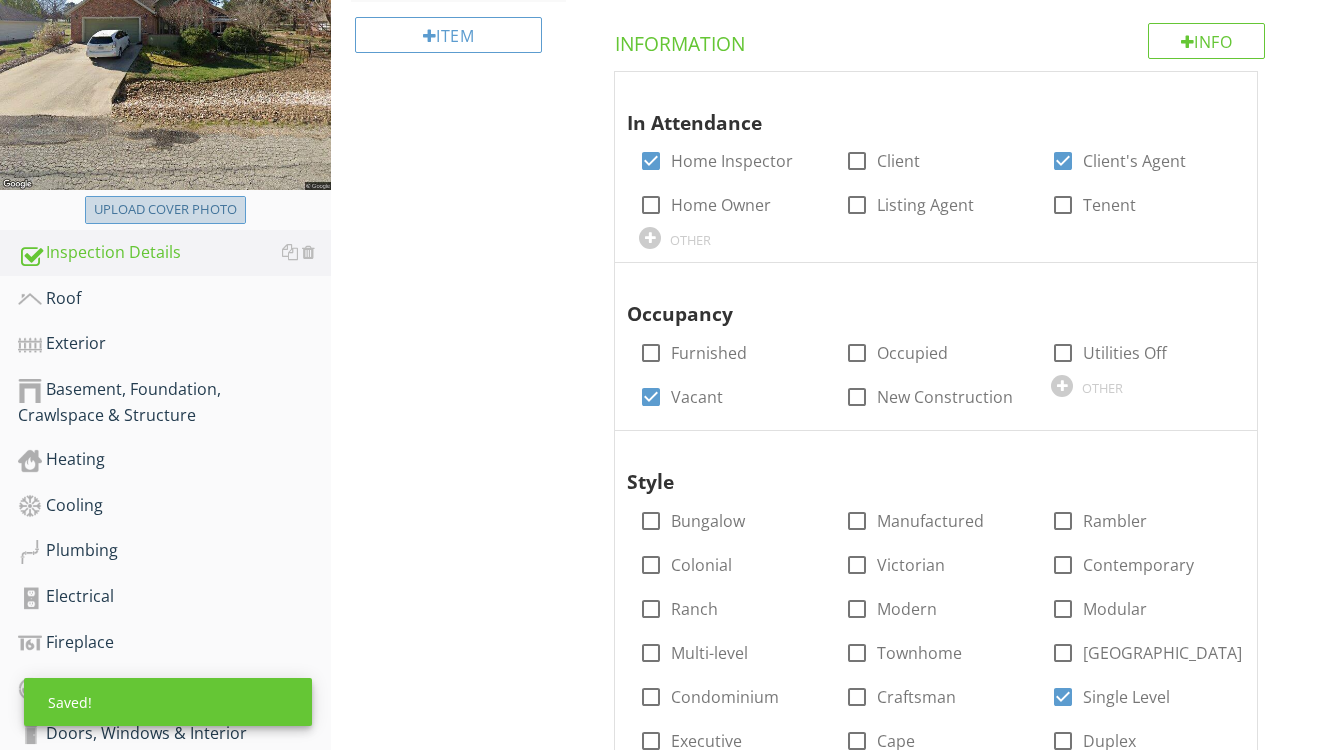click on "Upload cover photo" at bounding box center [165, 210] 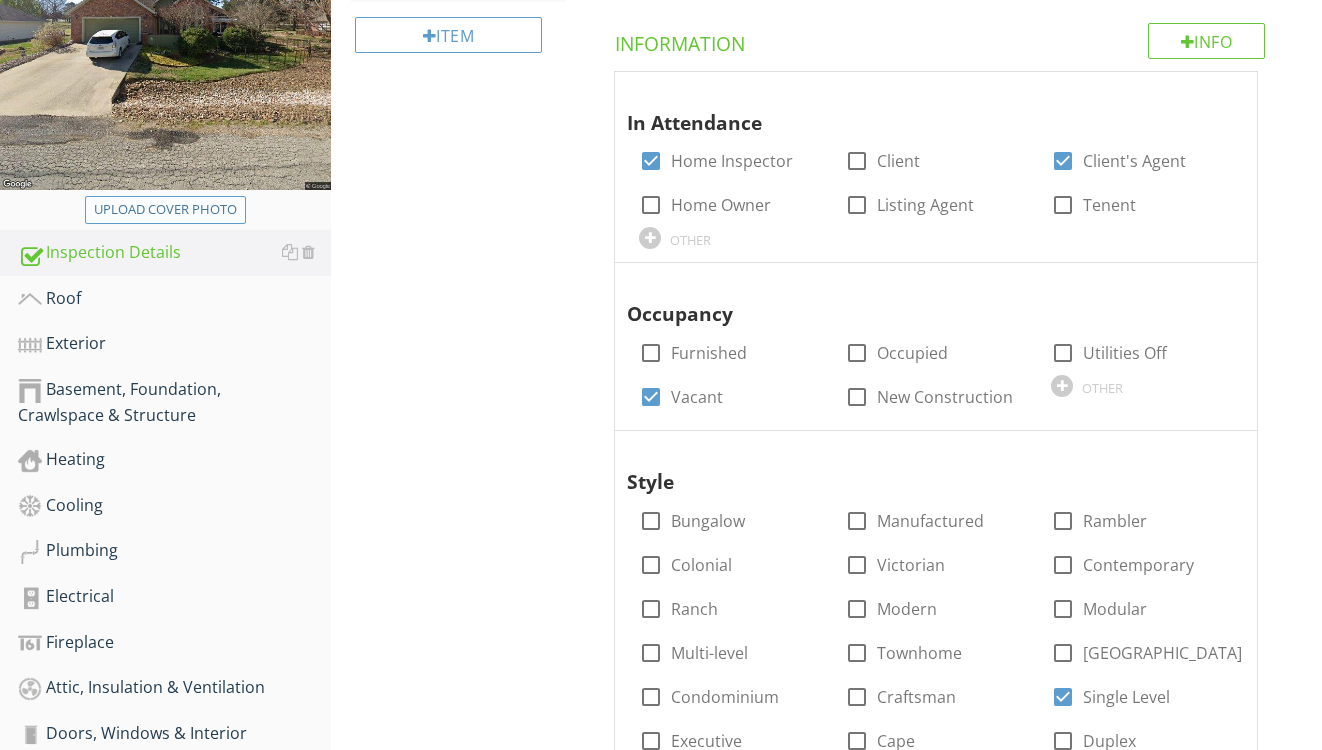 type on "C:\fakepath\IMG_9086.jpeg" 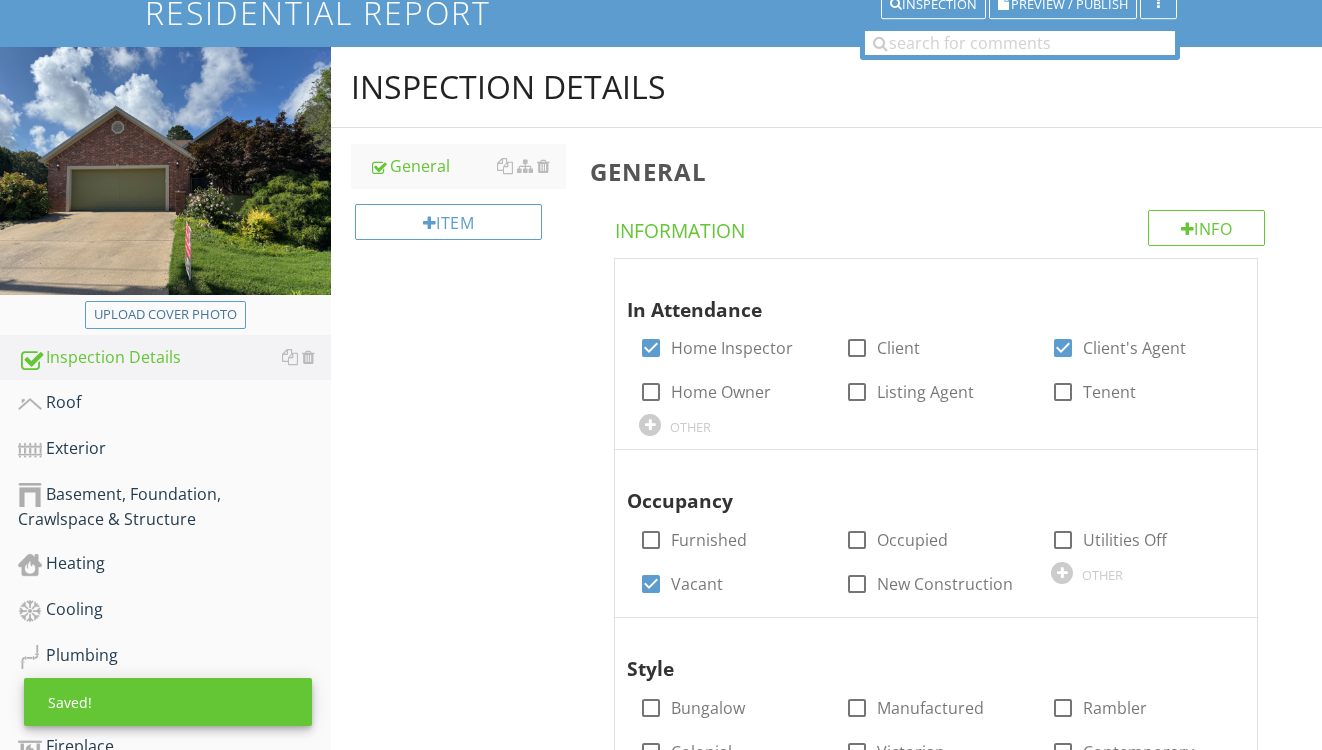 scroll, scrollTop: 172, scrollLeft: 0, axis: vertical 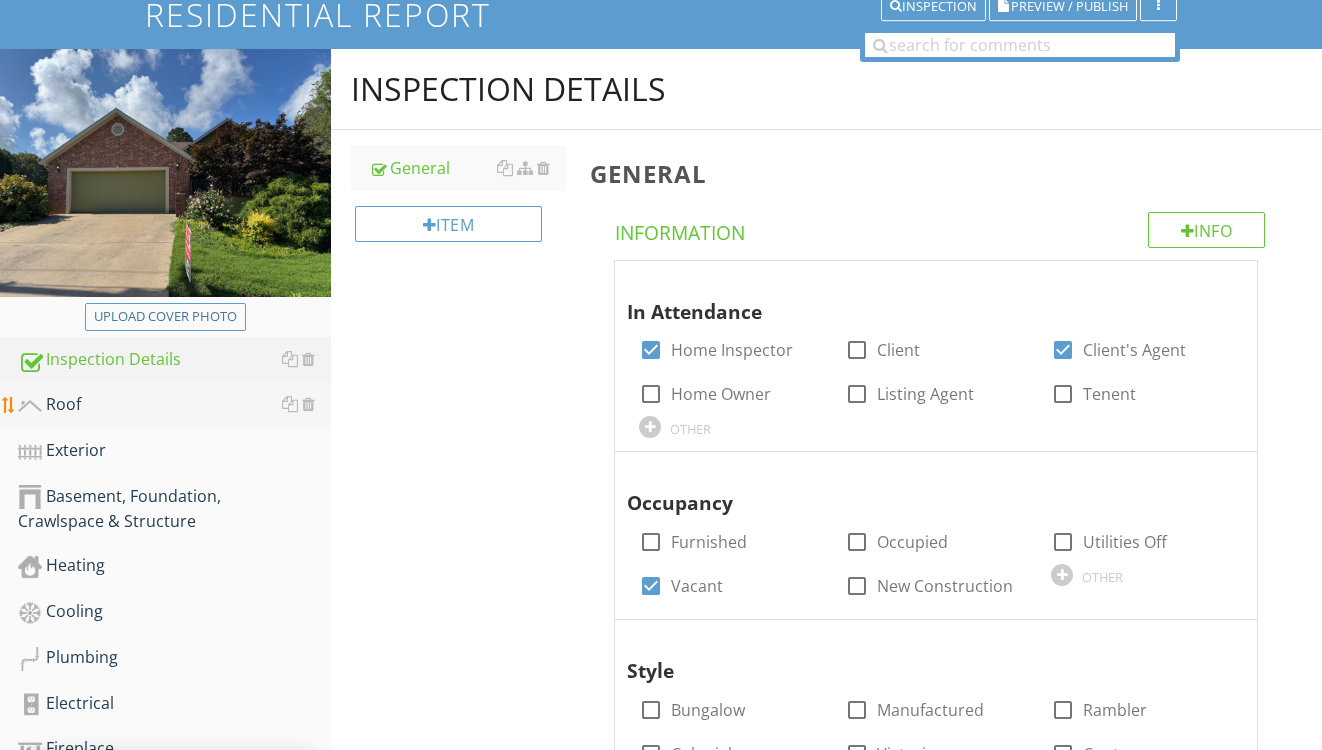 click on "Roof" at bounding box center (174, 405) 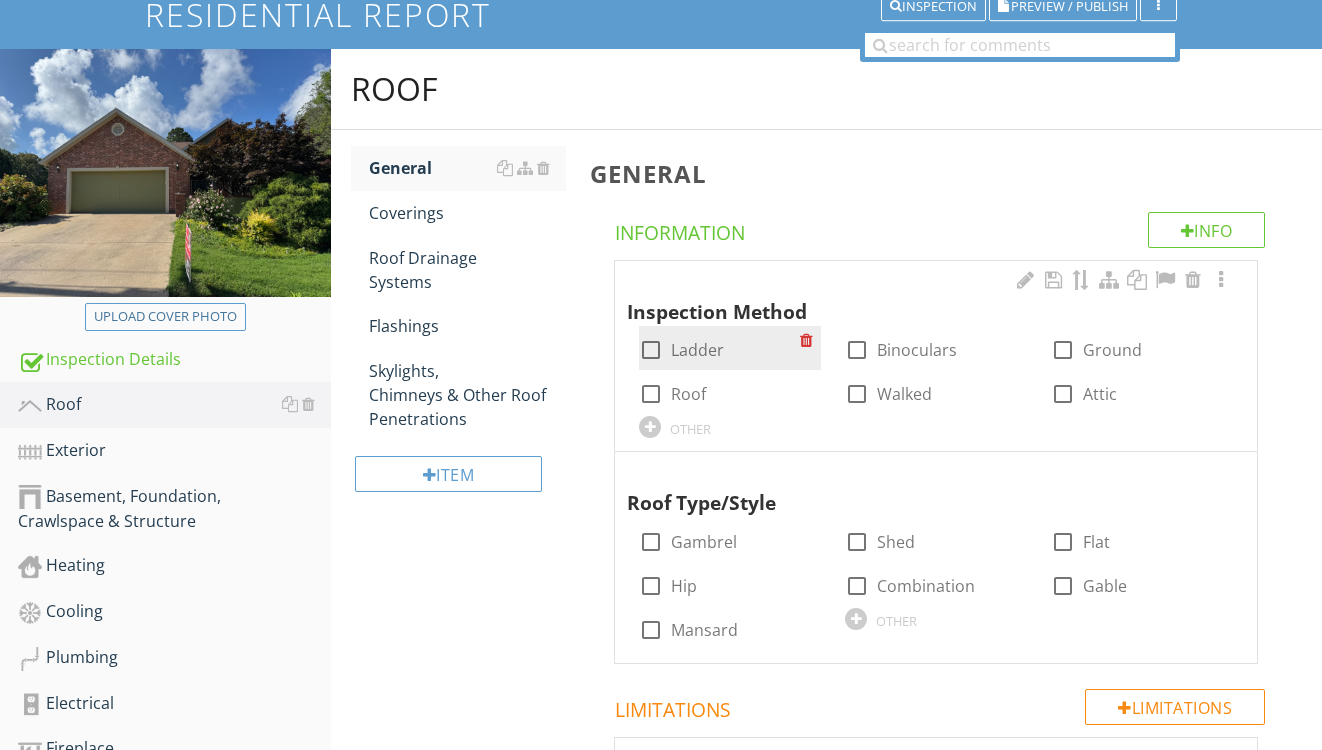 click on "Ladder" at bounding box center [697, 350] 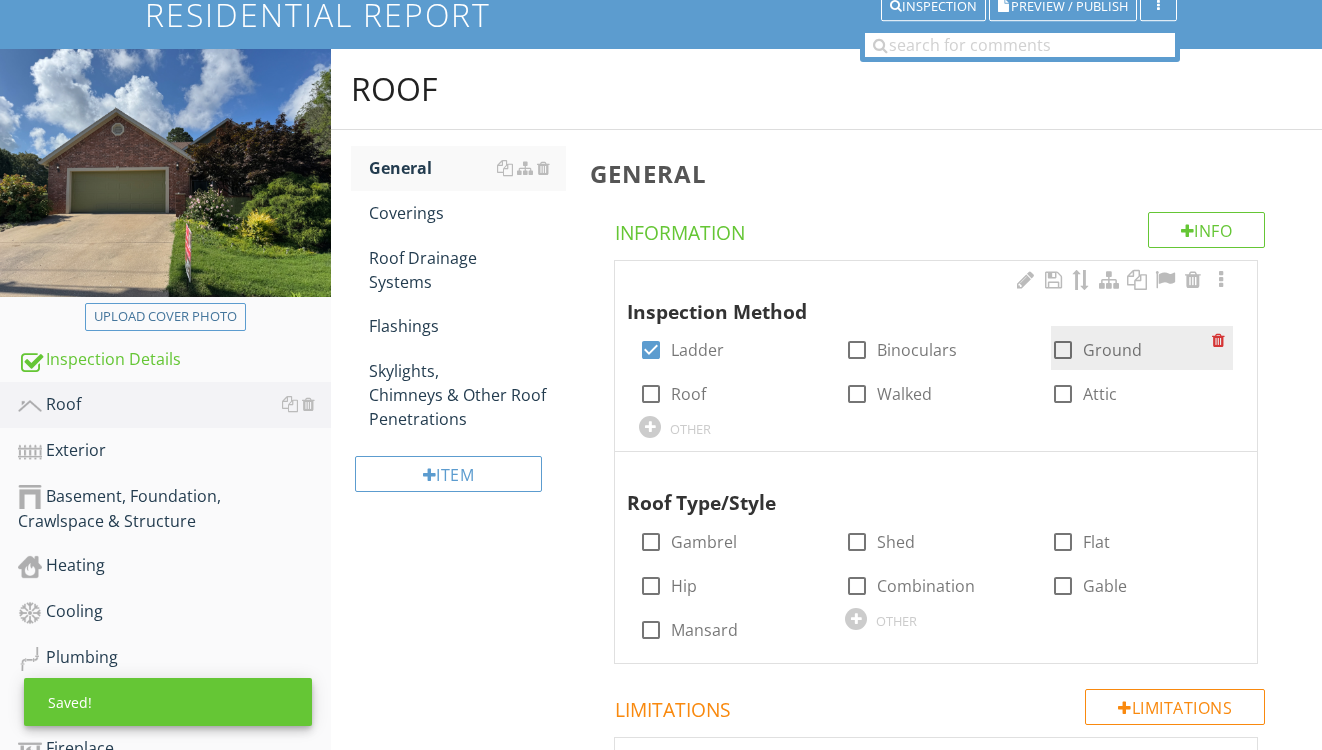 click at bounding box center (1063, 350) 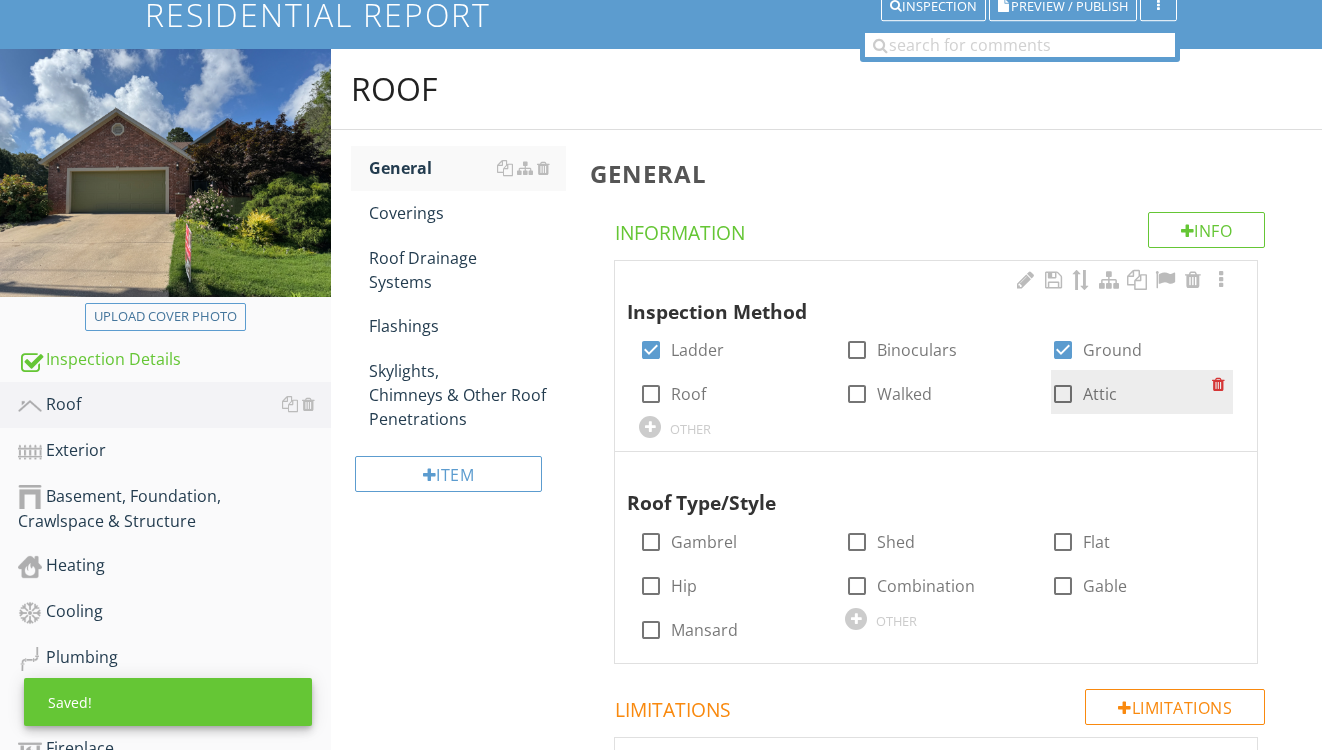 click at bounding box center (1063, 394) 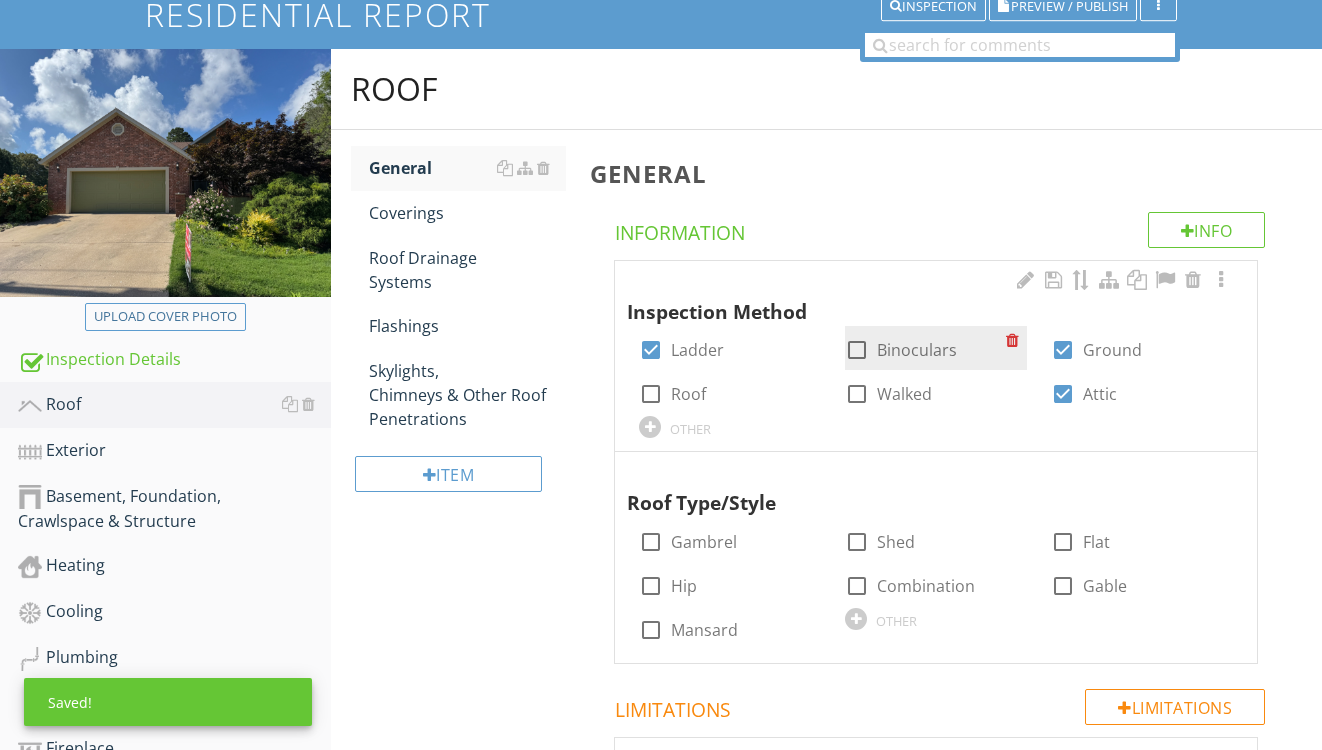 click on "check_box_outline_blank Binoculars" at bounding box center (936, 348) 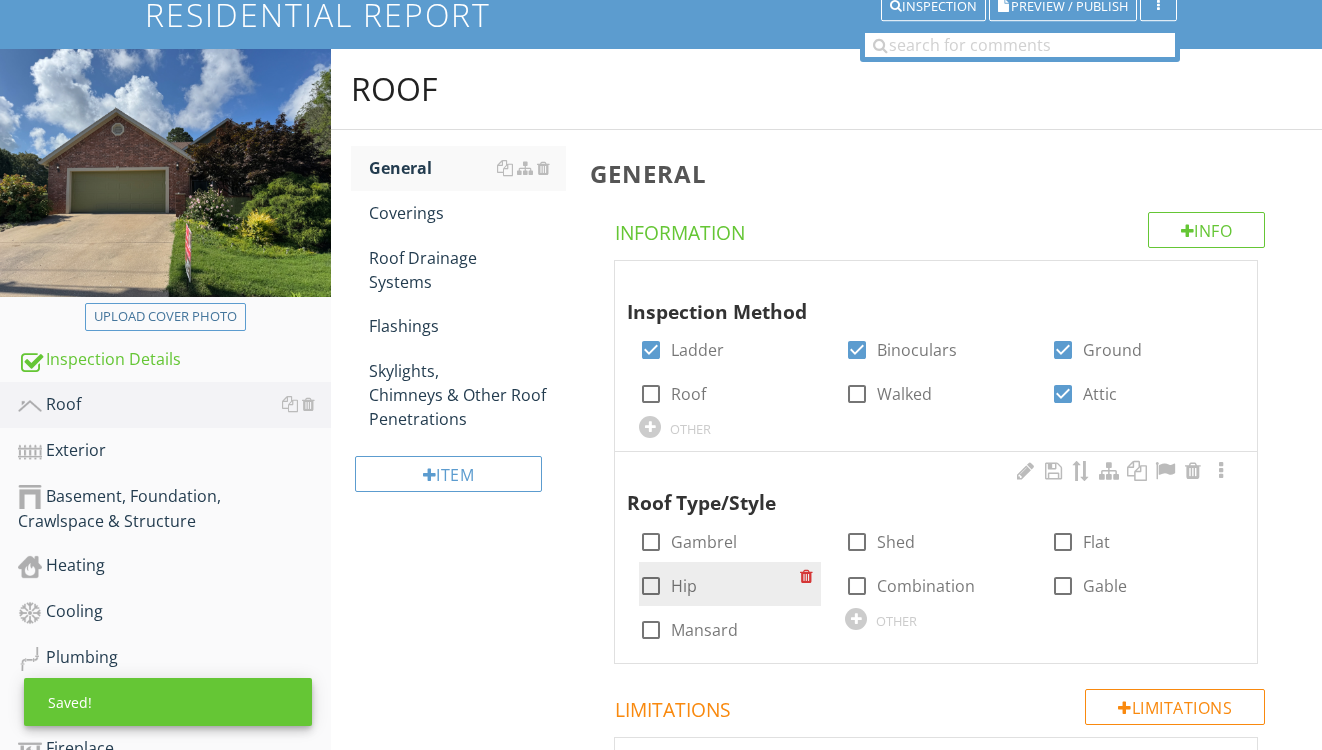 click on "Hip" at bounding box center [684, 586] 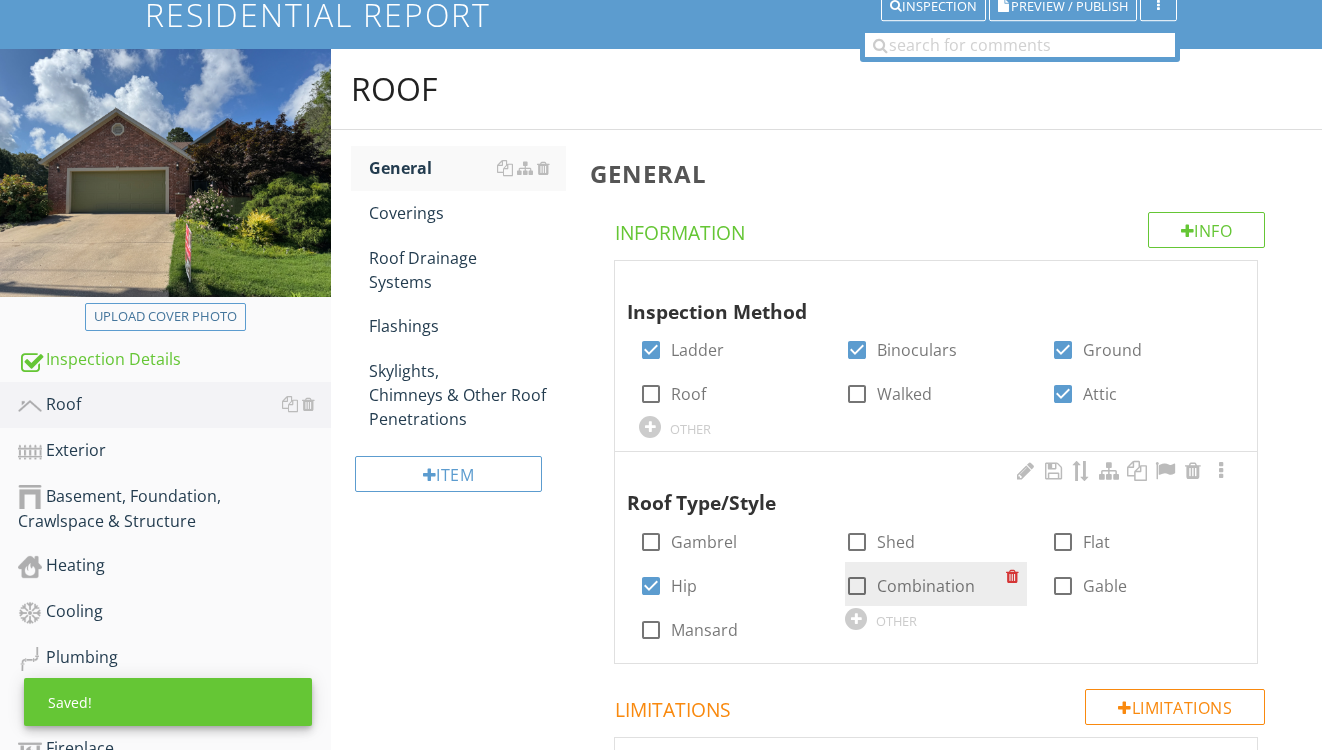 click on "Combination" at bounding box center [926, 586] 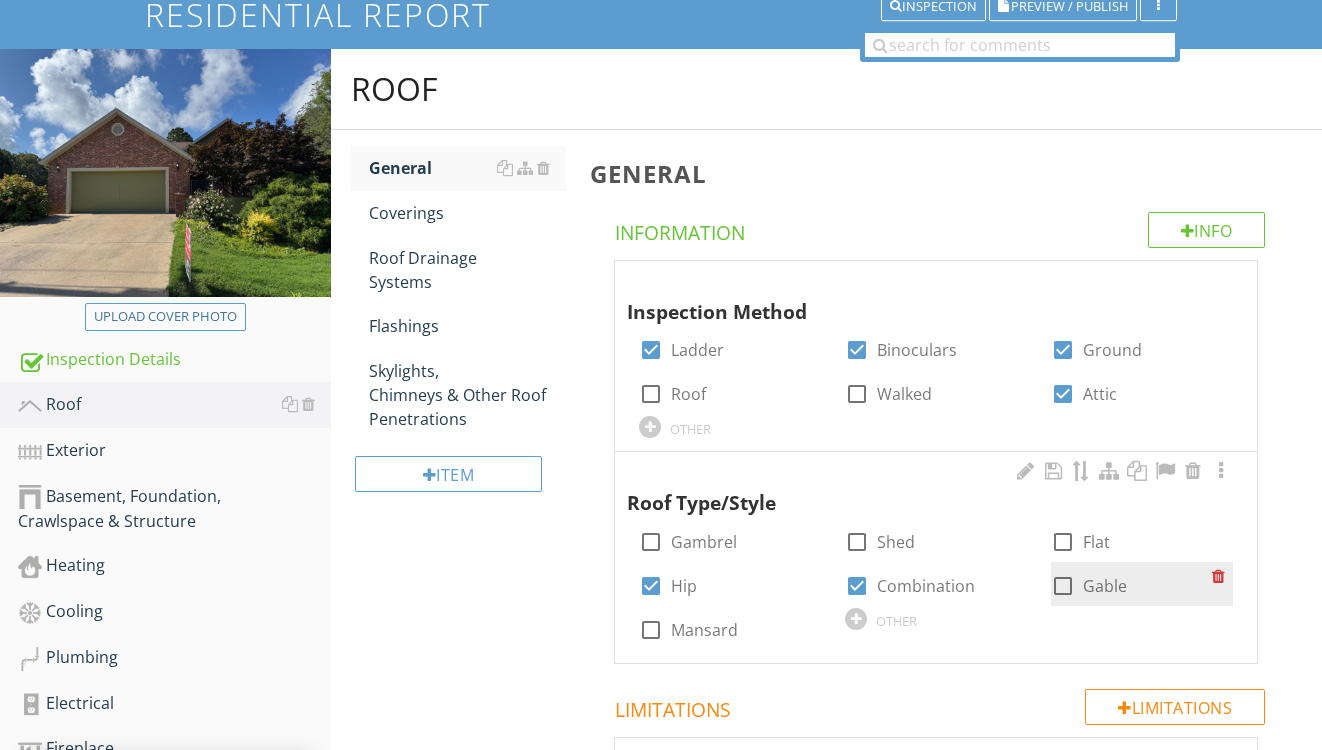 click at bounding box center (1063, 586) 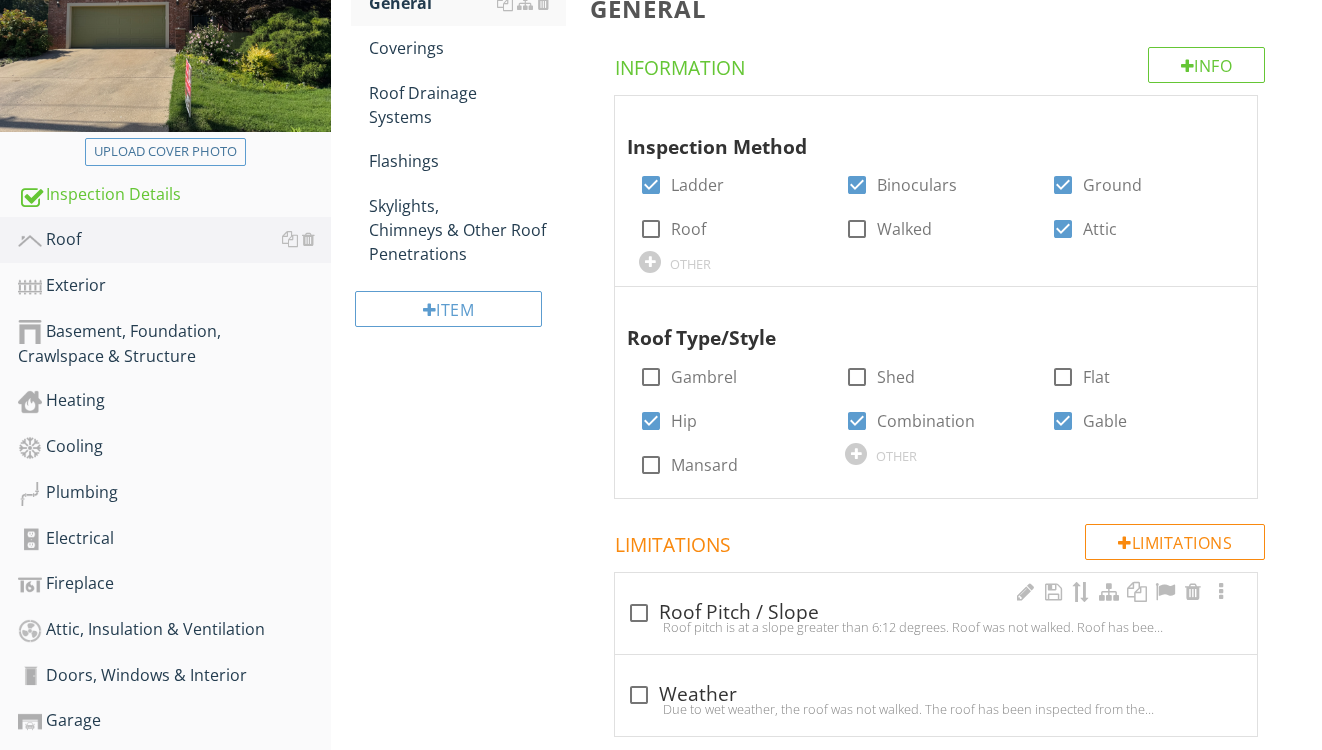 click on "Roof pitch is at a slope greater than 6:12 degrees. Roof was not walked. Roof has been inspected from the [PERSON_NAME] with a ladder and binoculars." at bounding box center (936, 627) 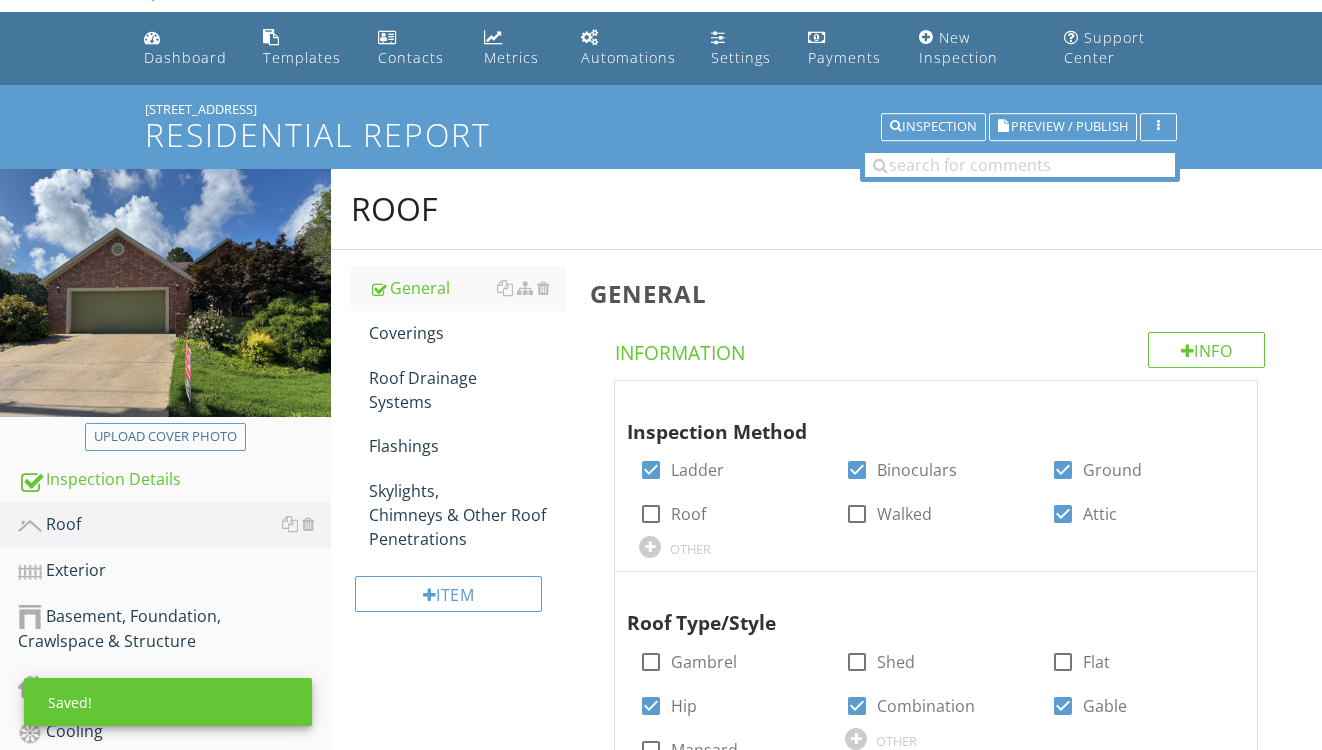 scroll, scrollTop: 14, scrollLeft: 0, axis: vertical 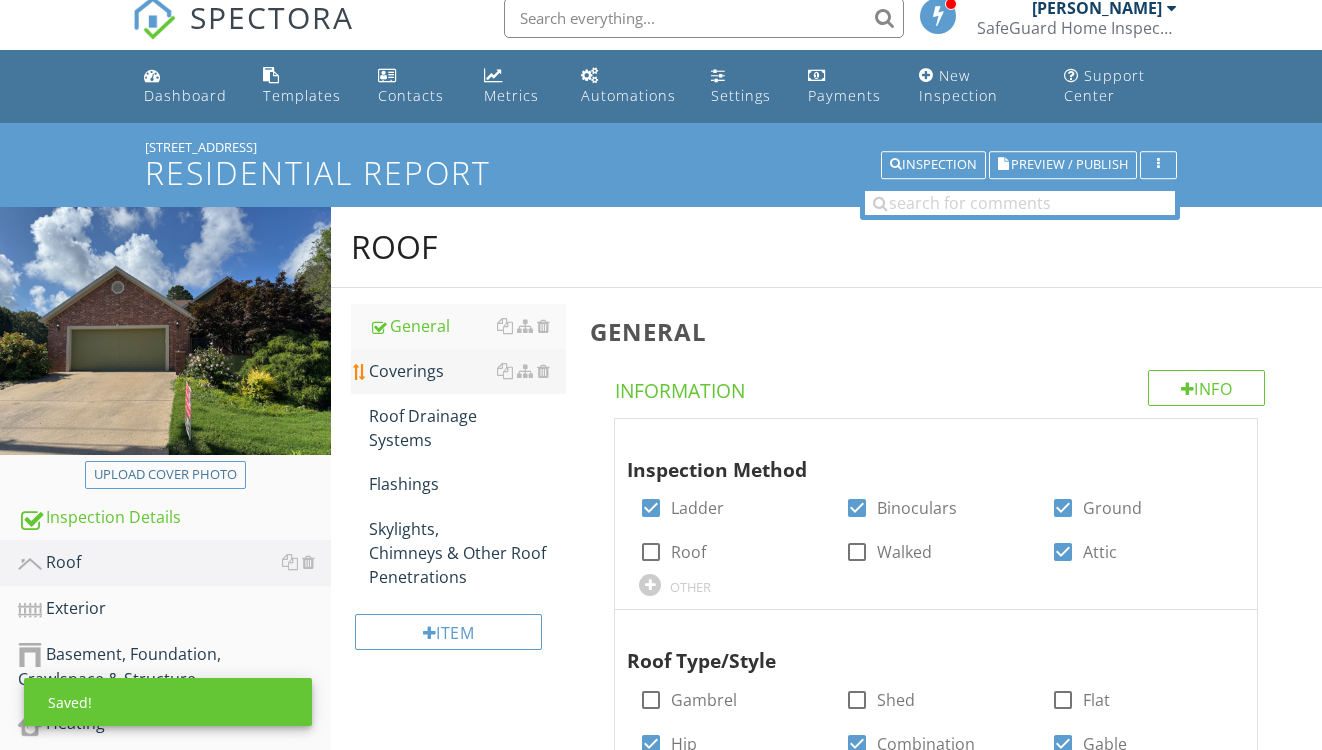 click on "Coverings" at bounding box center (468, 371) 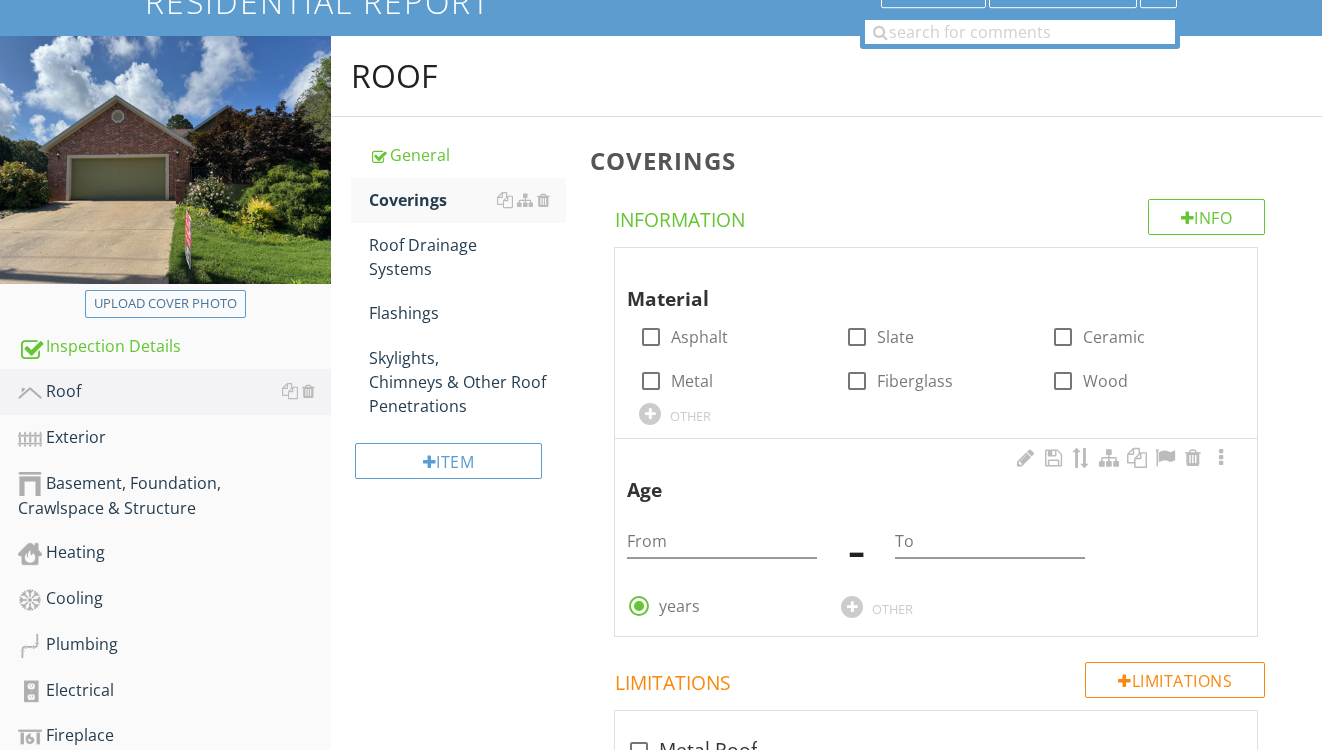 scroll, scrollTop: 279, scrollLeft: 0, axis: vertical 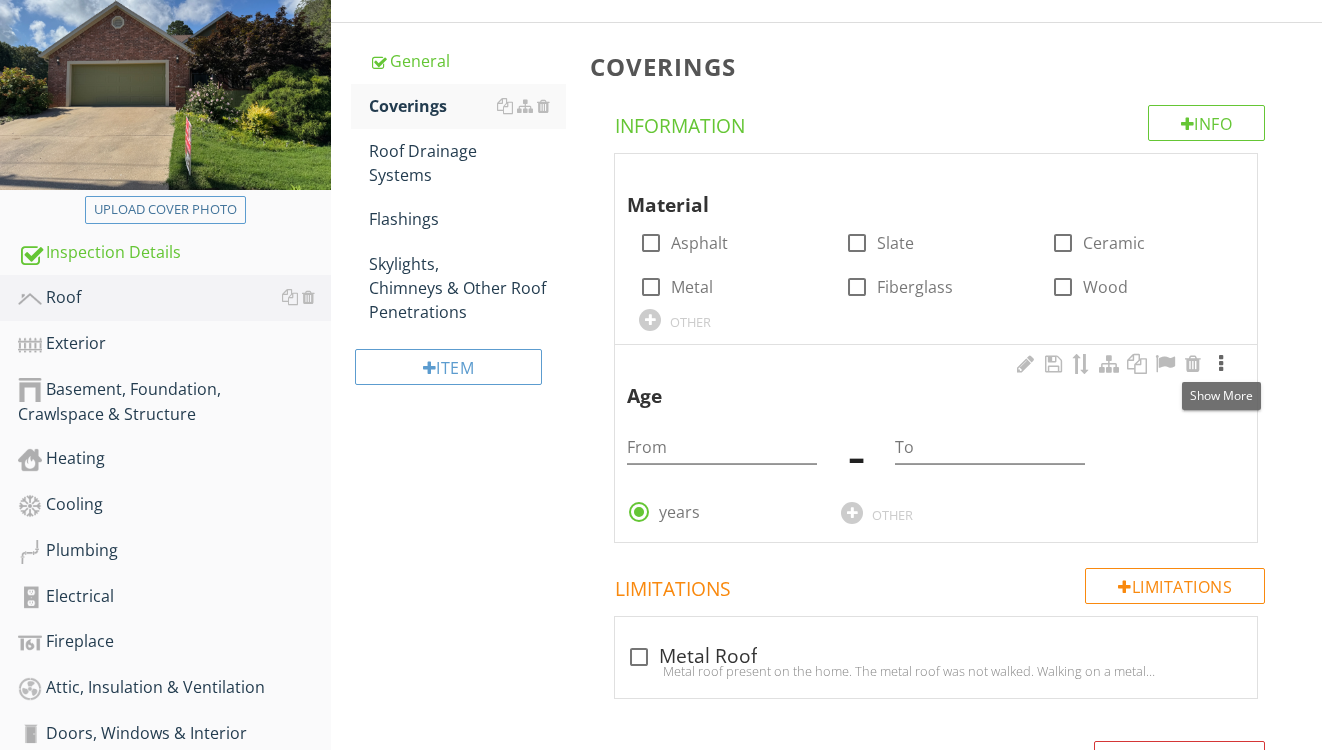 click at bounding box center (1221, 364) 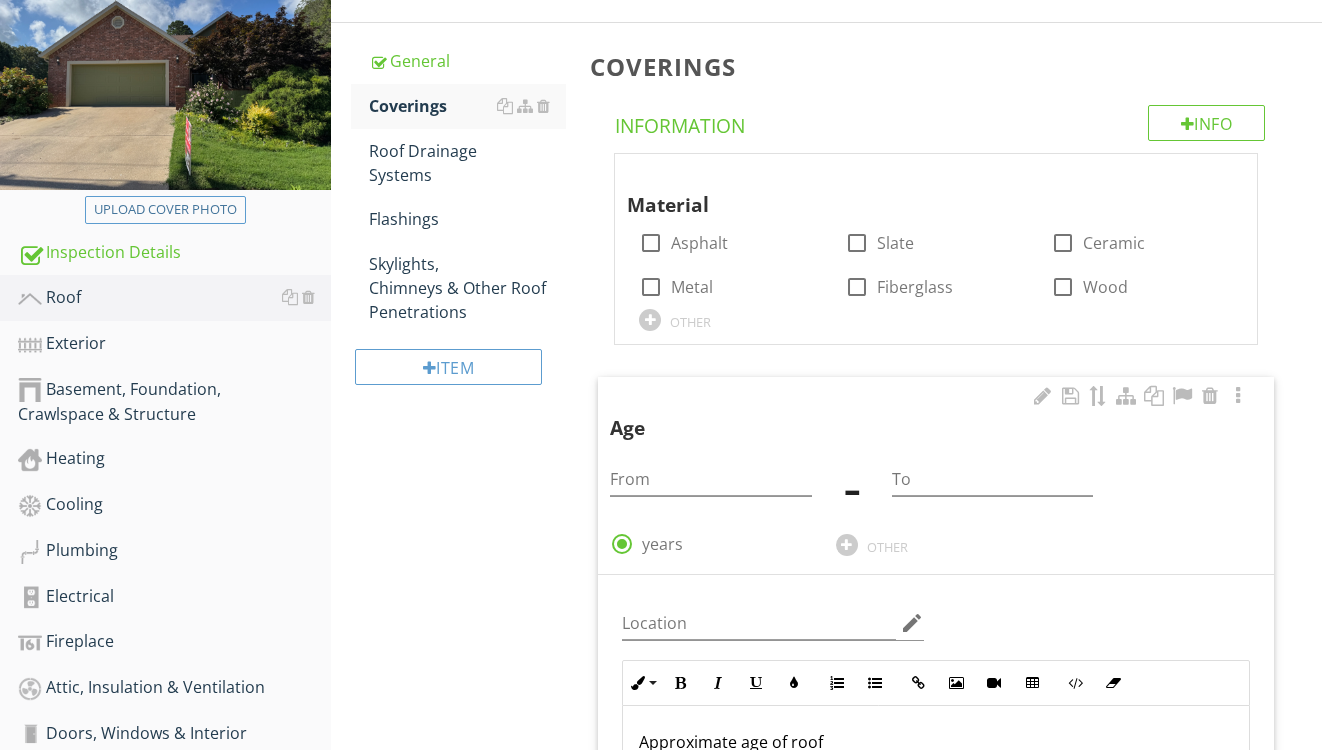 click on "Approximate age of roof" at bounding box center [936, 742] 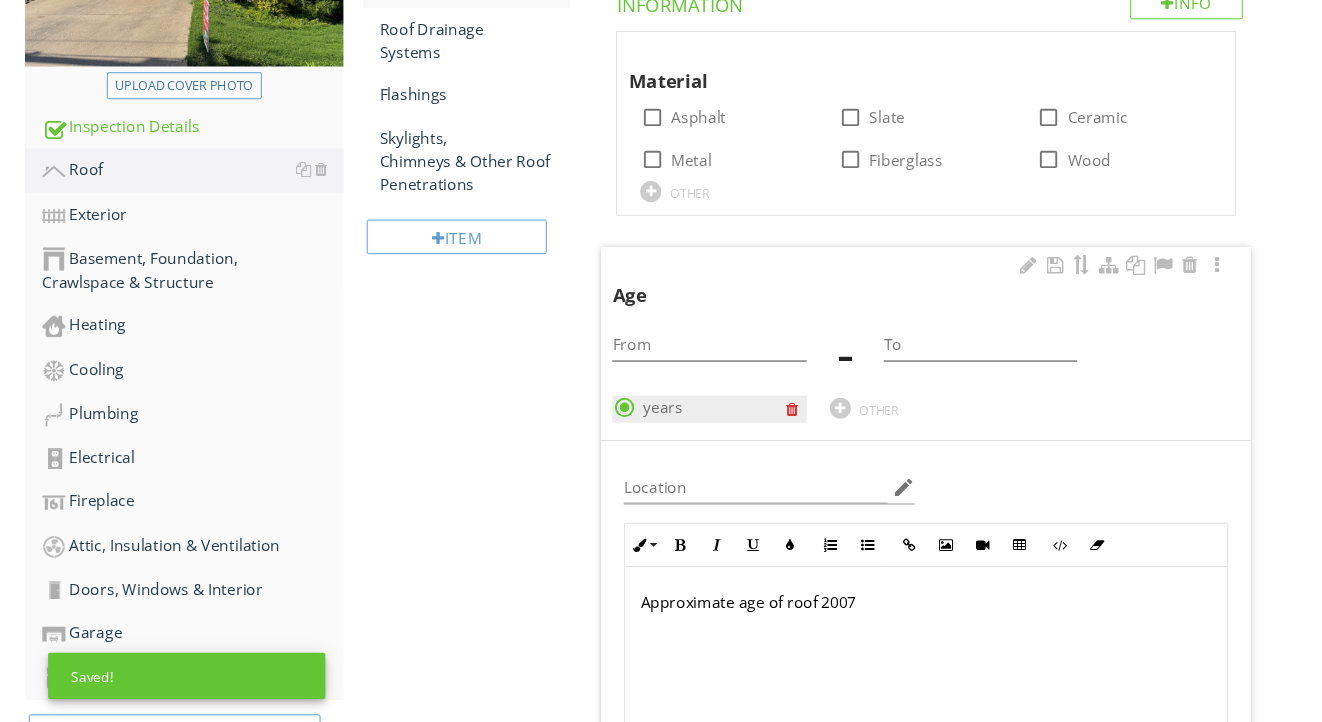 scroll, scrollTop: 402, scrollLeft: 0, axis: vertical 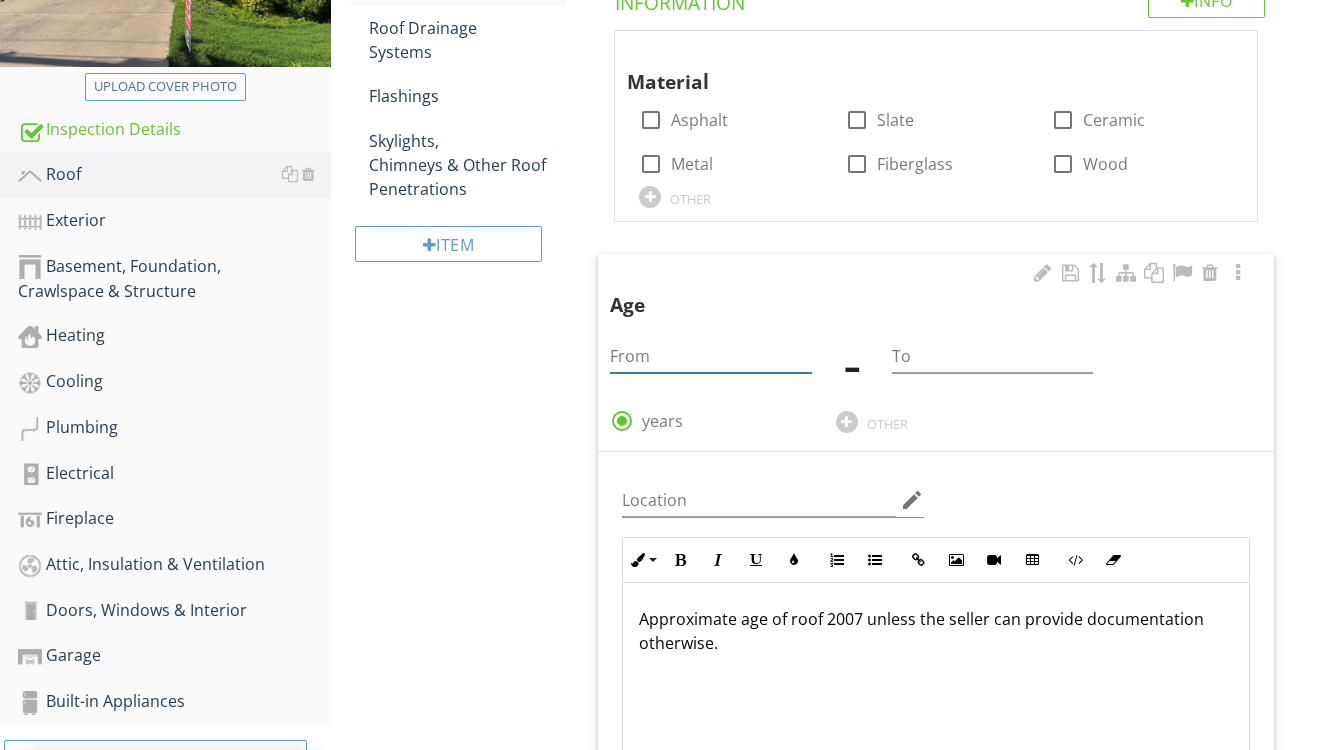 click at bounding box center (710, 356) 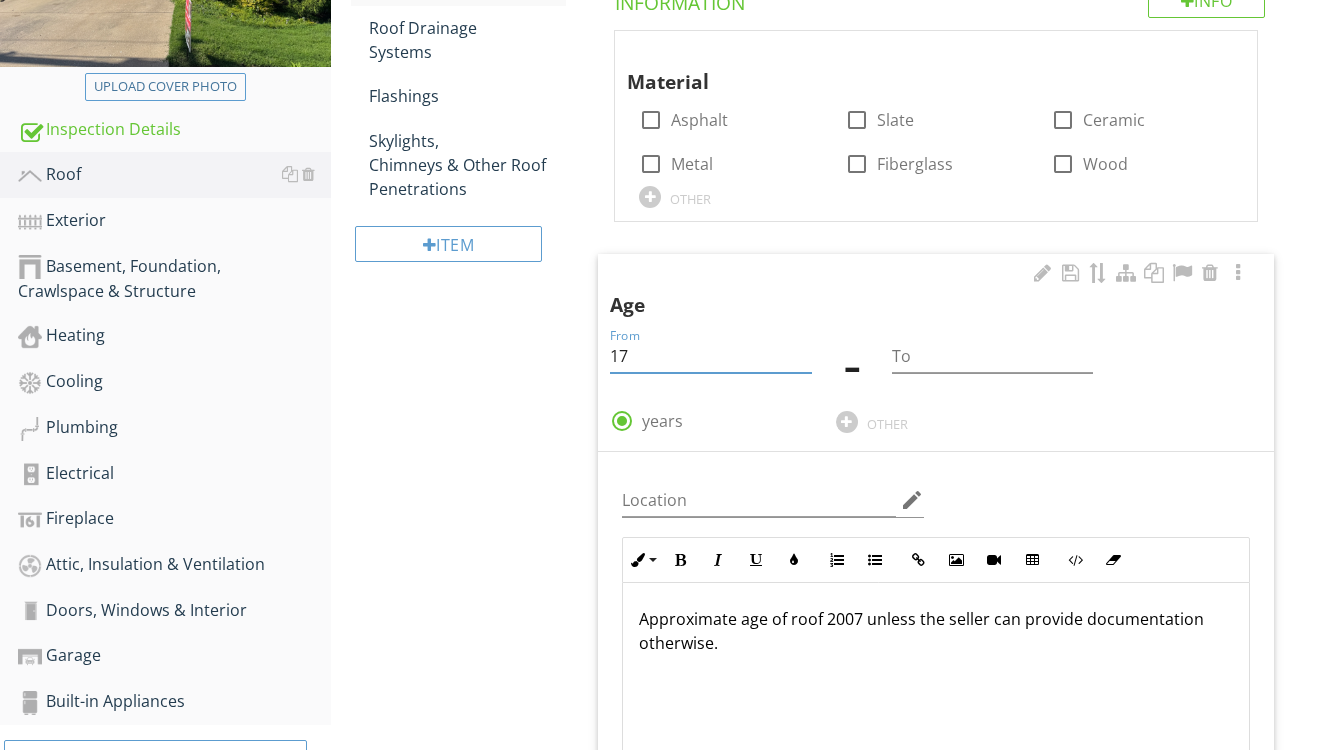 type on "17" 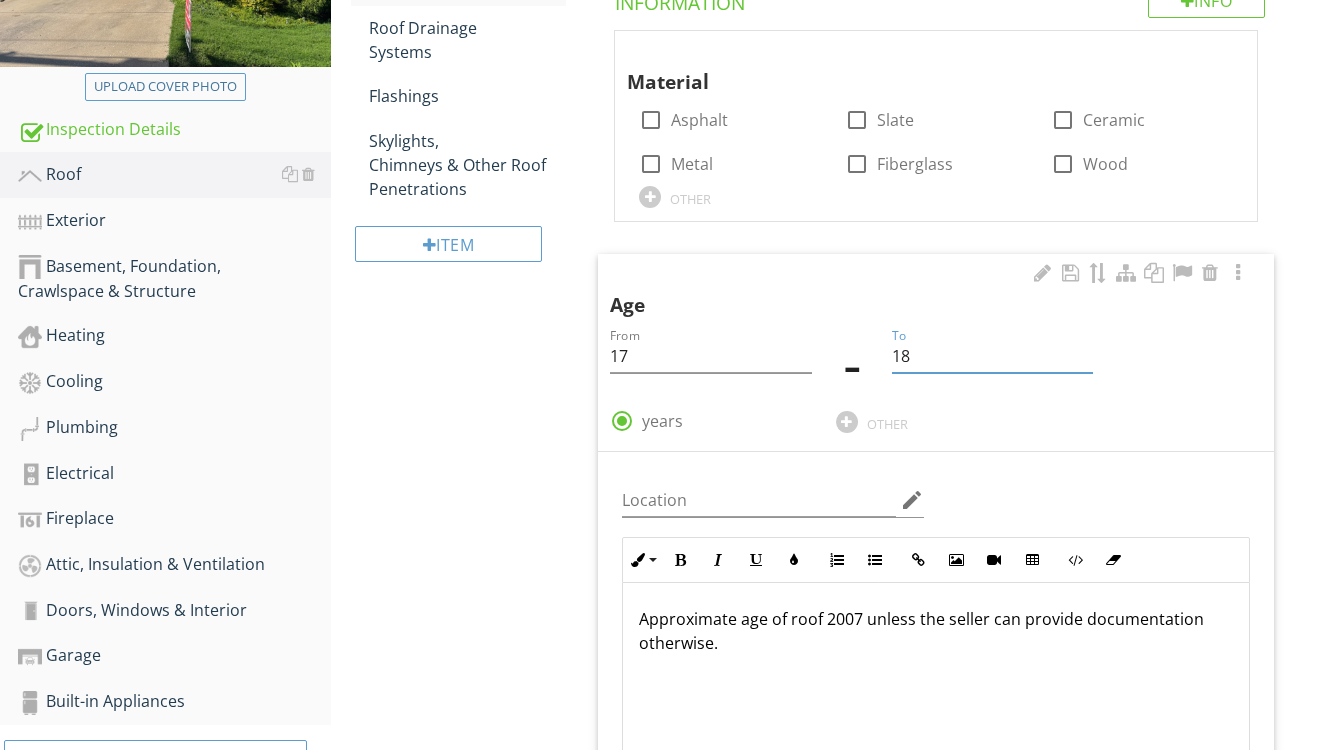 type on "18" 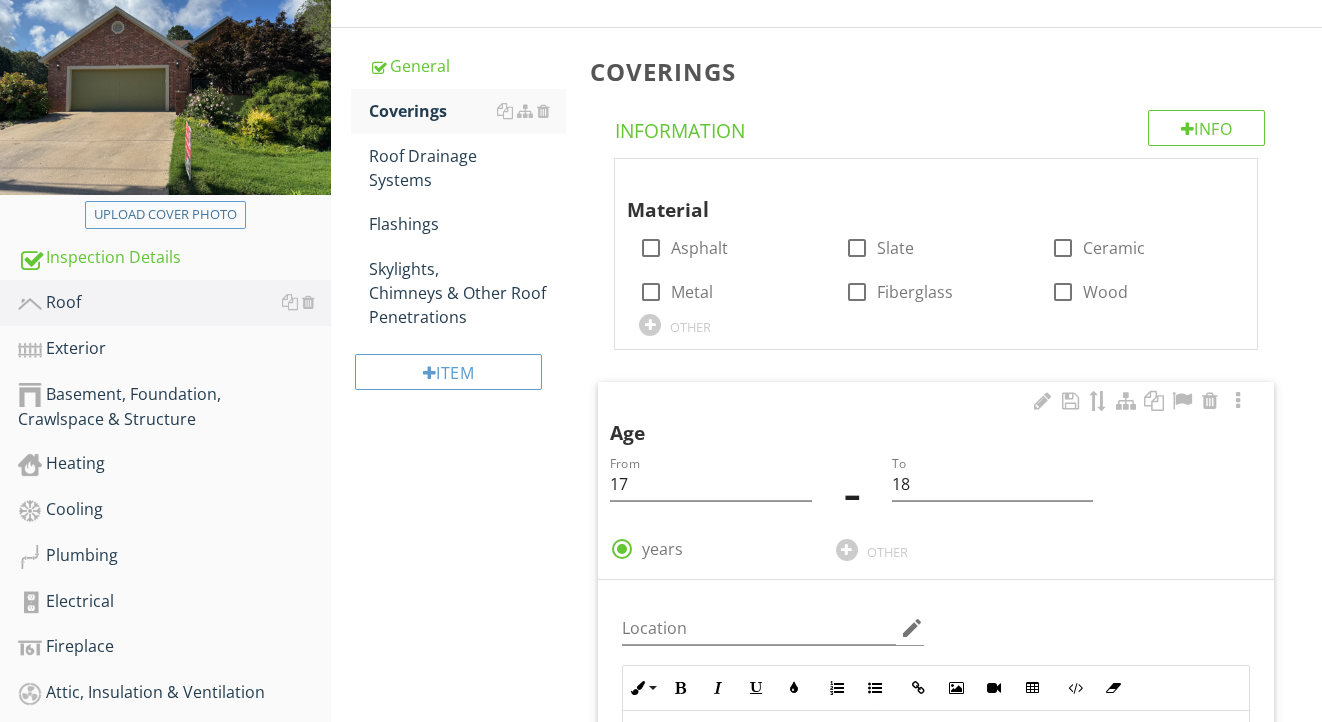 scroll, scrollTop: 205, scrollLeft: 0, axis: vertical 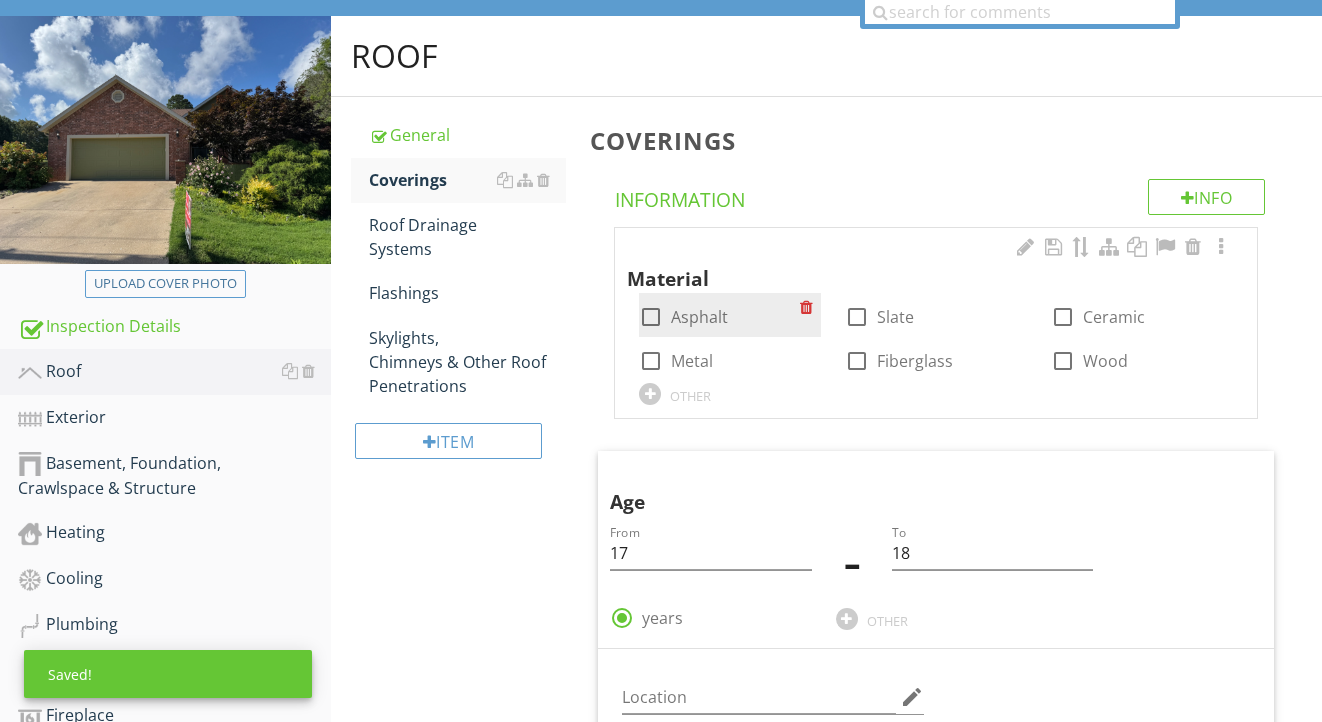 click on "check_box_outline_blank Asphalt" at bounding box center [719, 315] 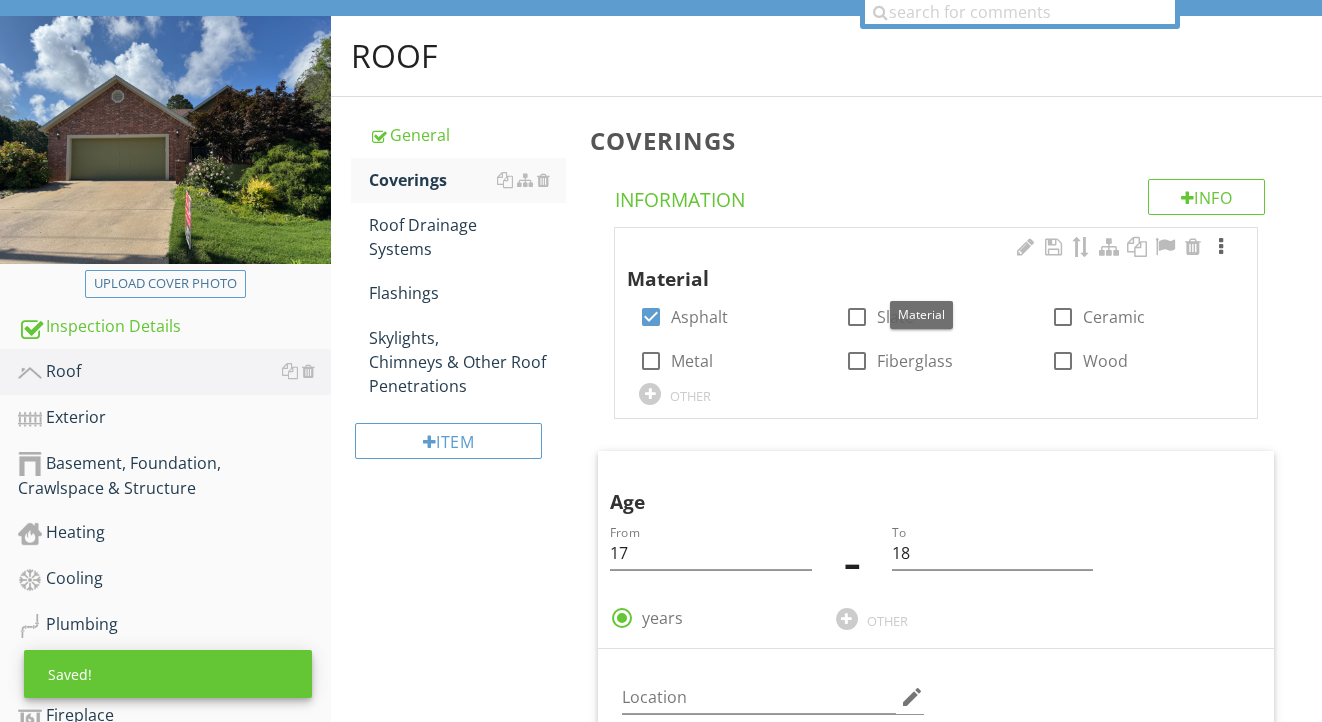click at bounding box center [1221, 247] 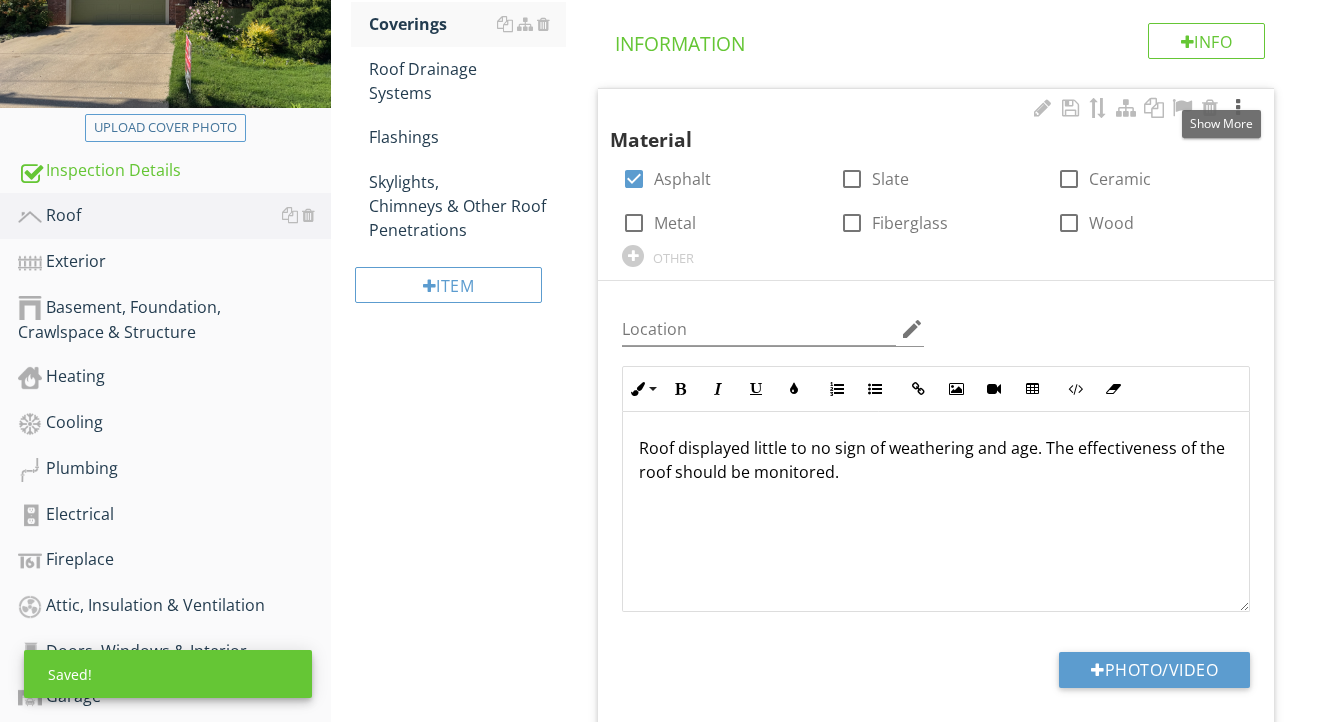 scroll, scrollTop: 501, scrollLeft: 0, axis: vertical 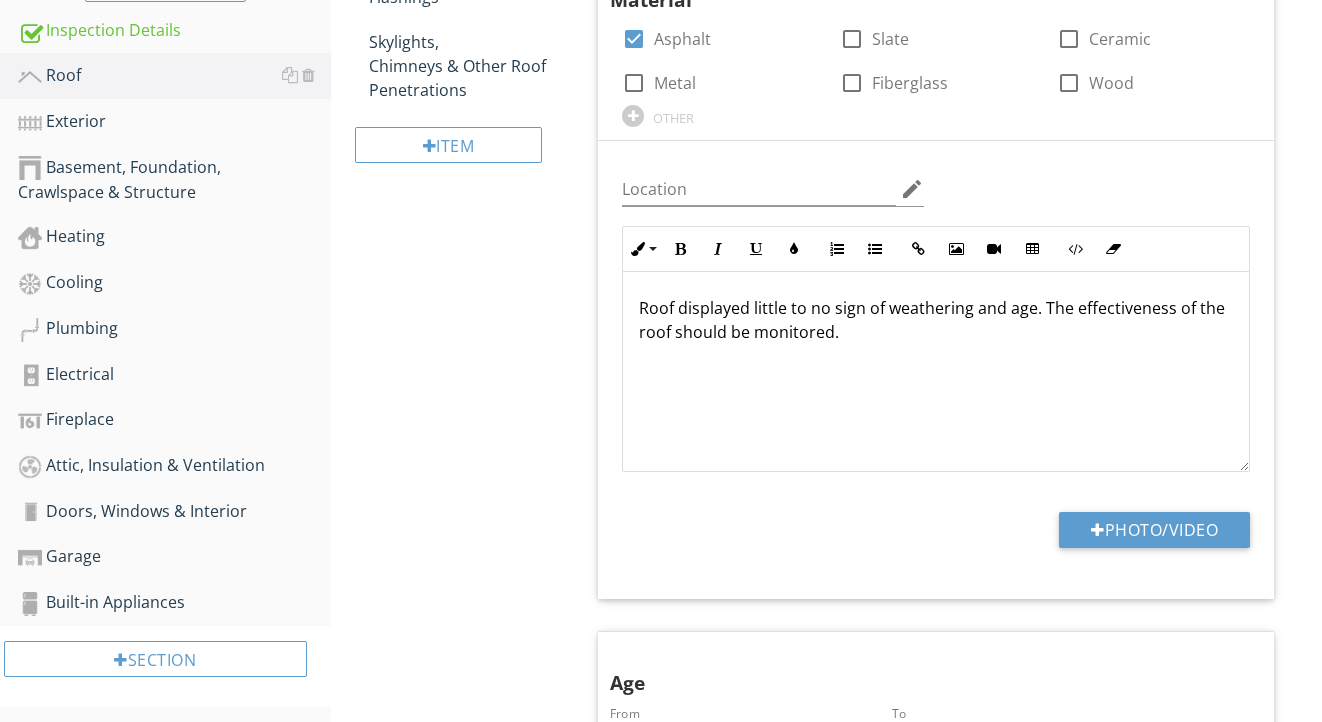 click on "Roof displayed little to no sign of weathering and age. The effectiveness of the roof should be monitored." at bounding box center [936, 320] 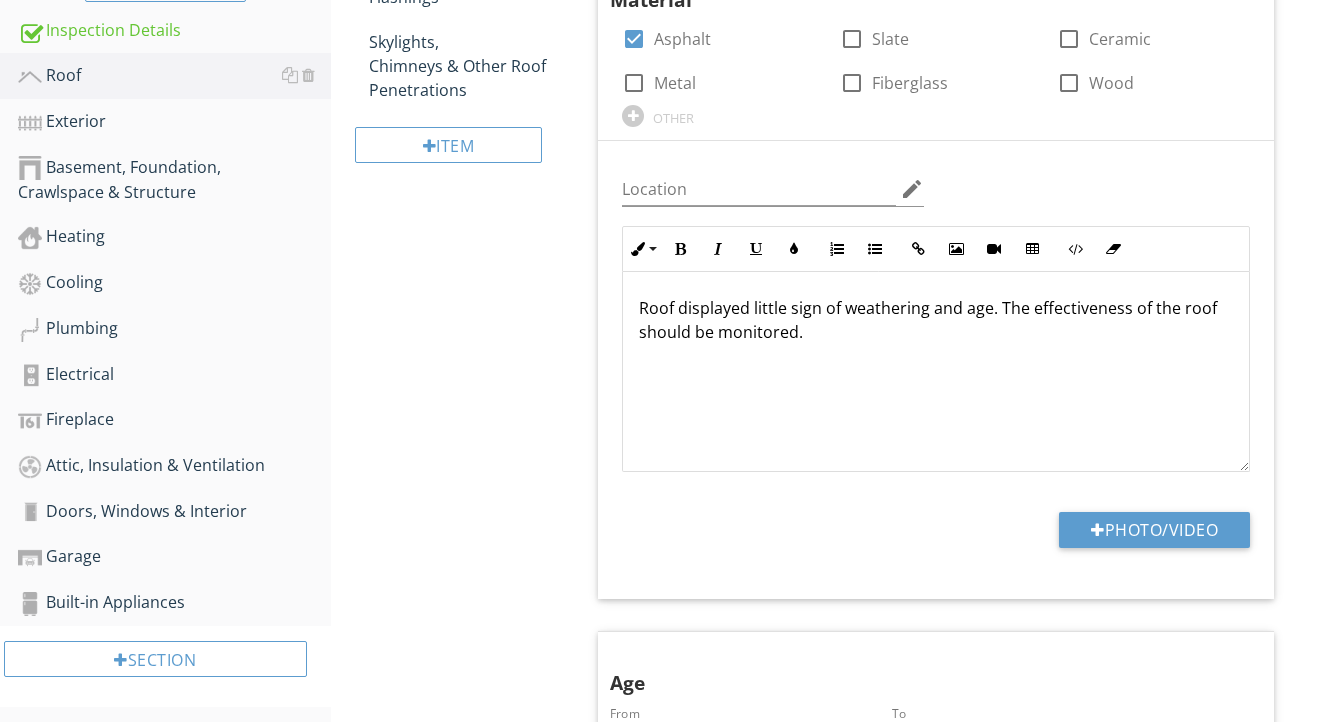 click on "Roof displayed little sign of weathering and age. The effectiveness of the roof should be monitored." at bounding box center [936, 320] 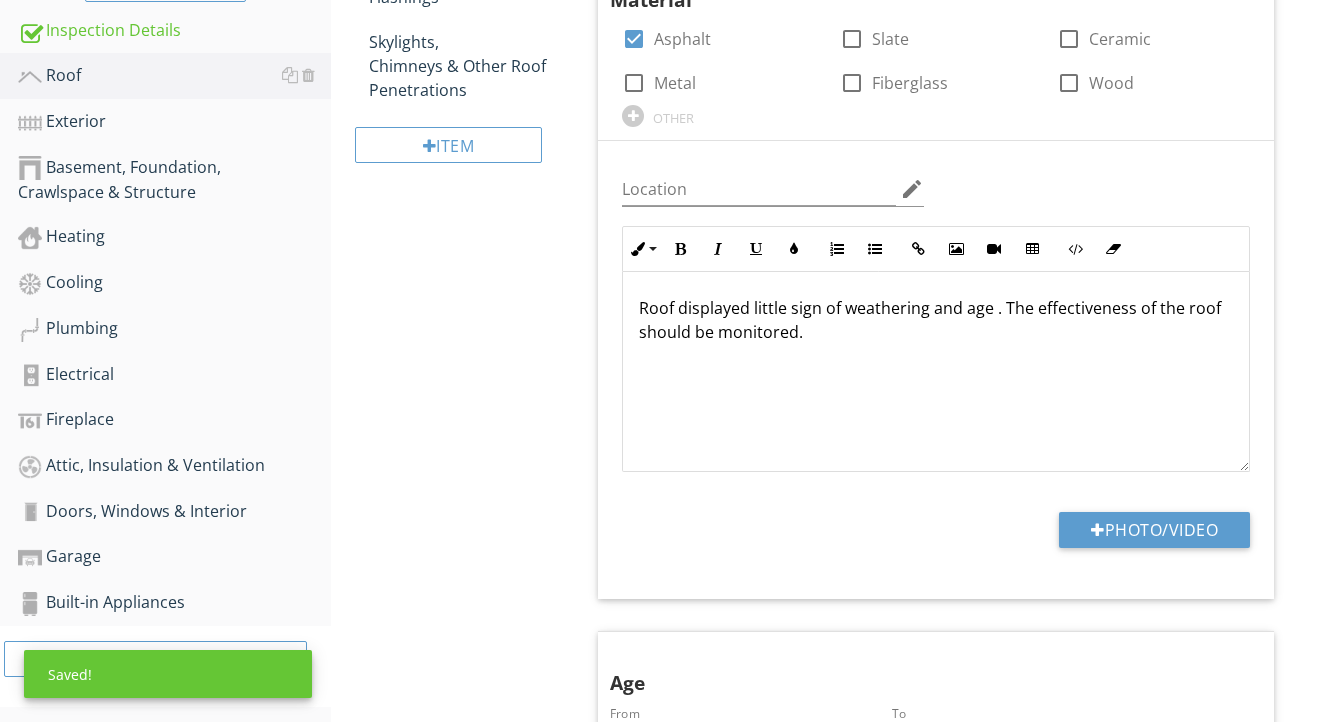type 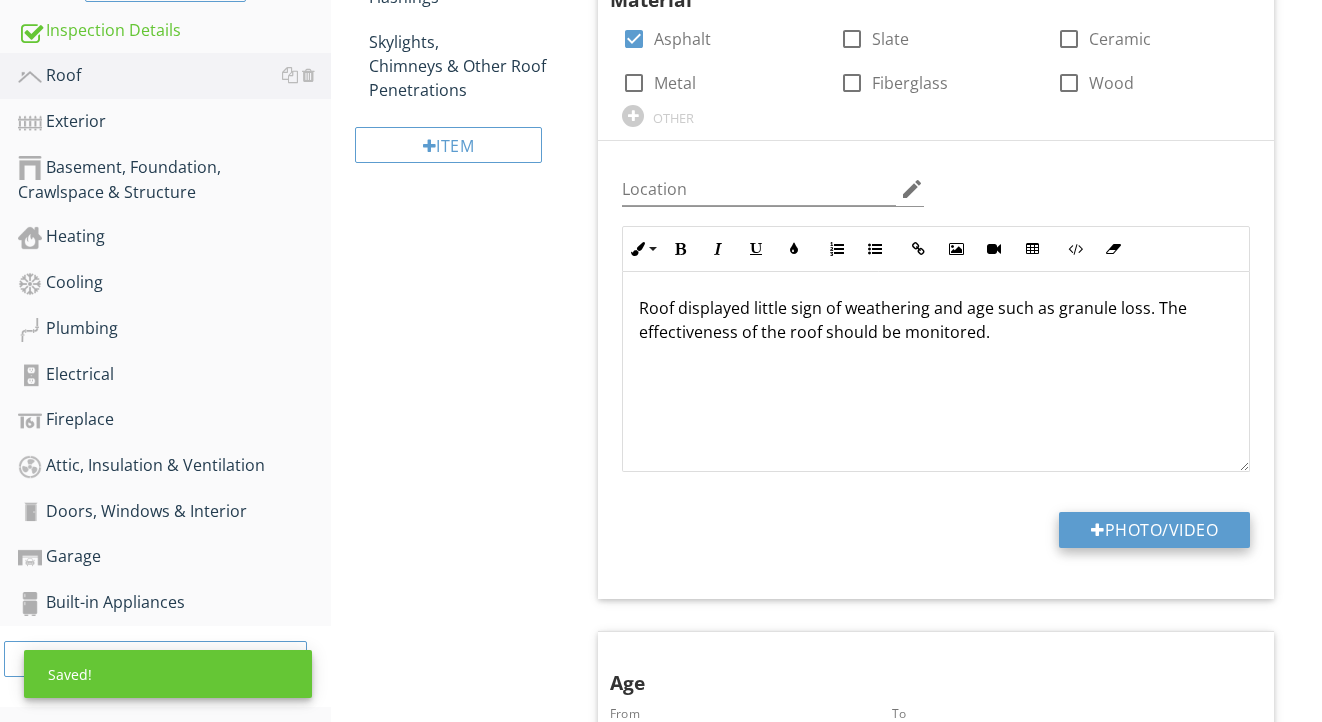 click on "Photo/Video" at bounding box center (1154, 530) 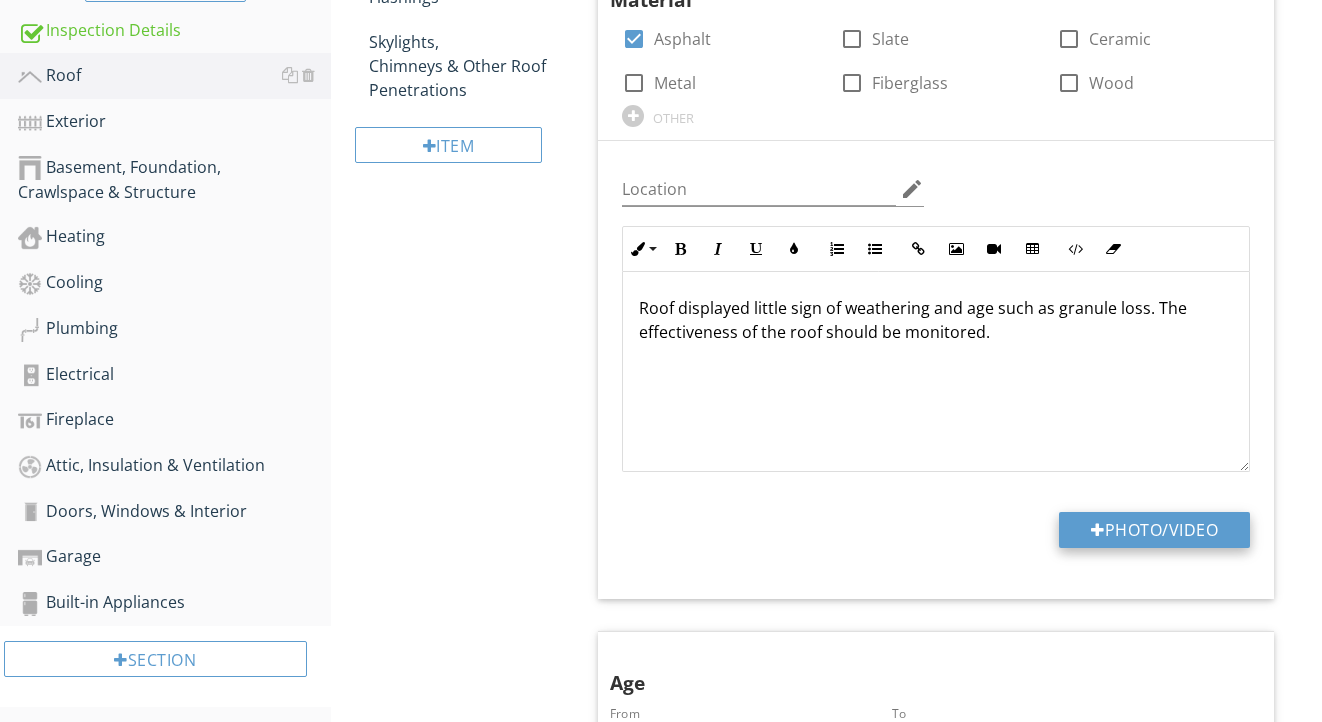 type on "C:\fakepath\IMG_9107.jpeg" 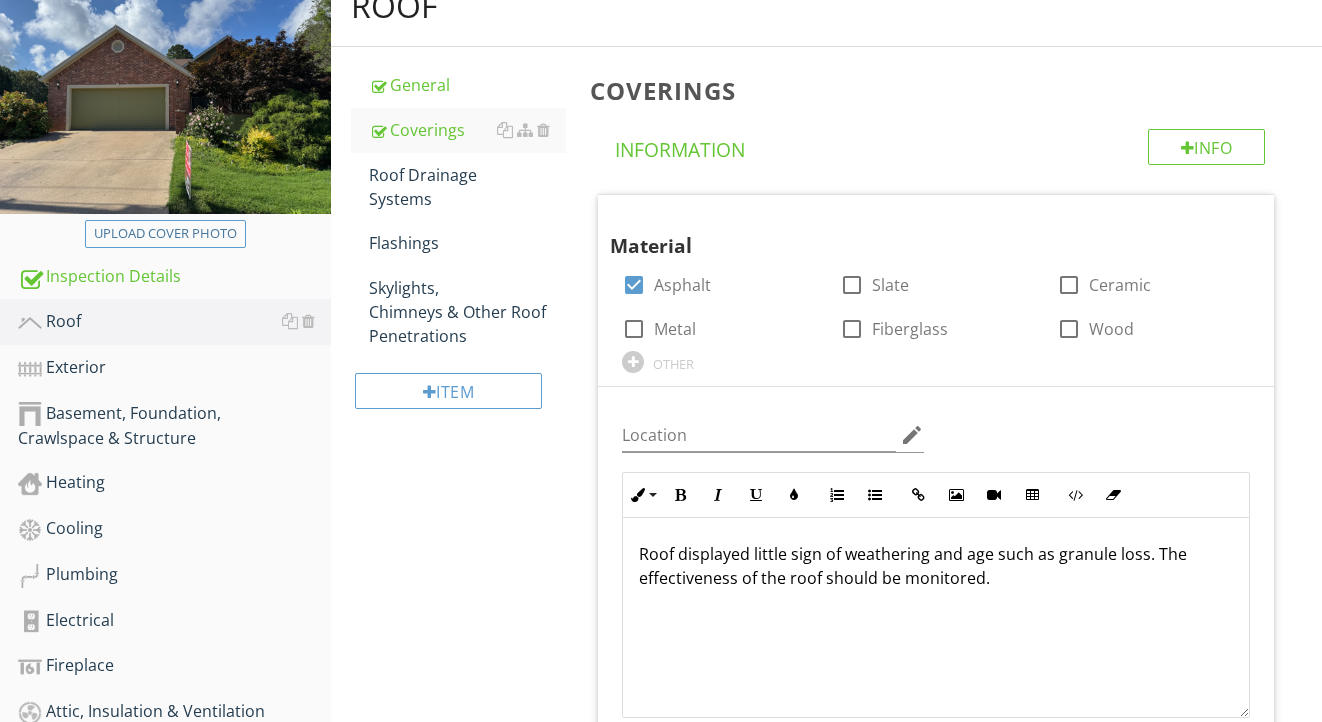 scroll, scrollTop: 175, scrollLeft: 0, axis: vertical 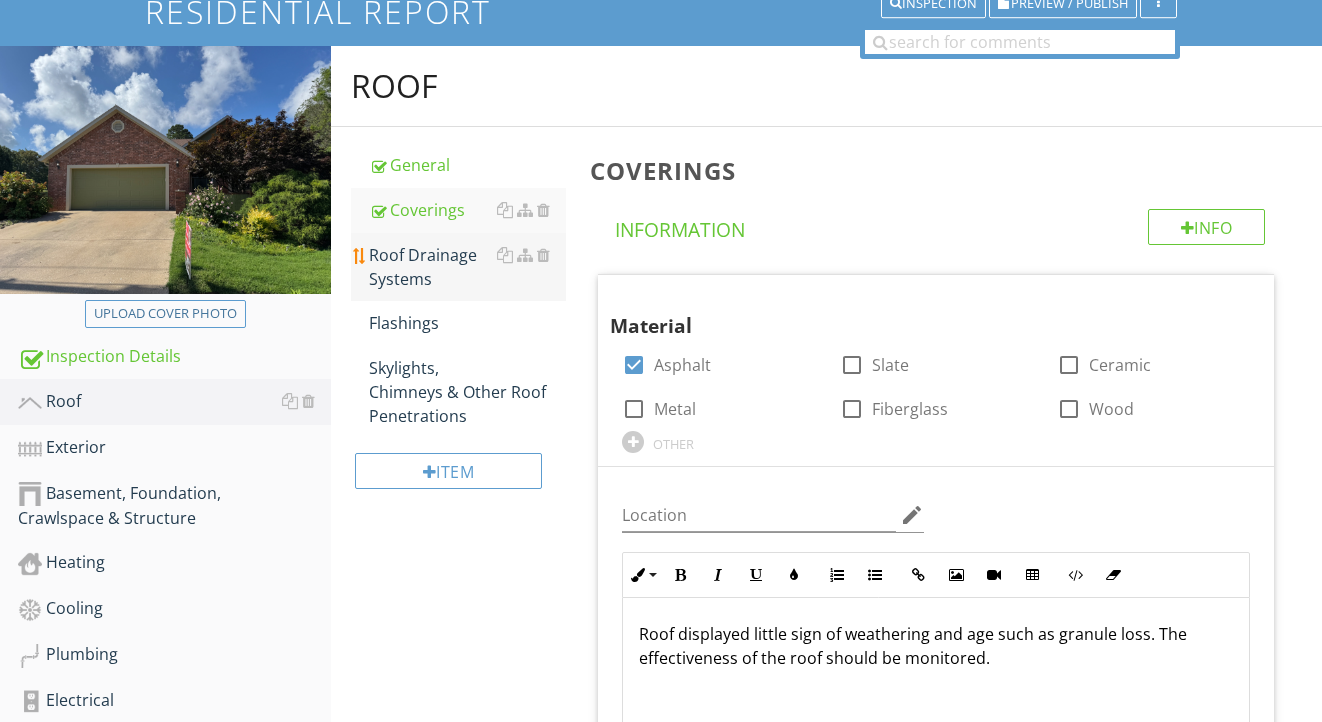 click on "Roof Drainage Systems" at bounding box center (468, 267) 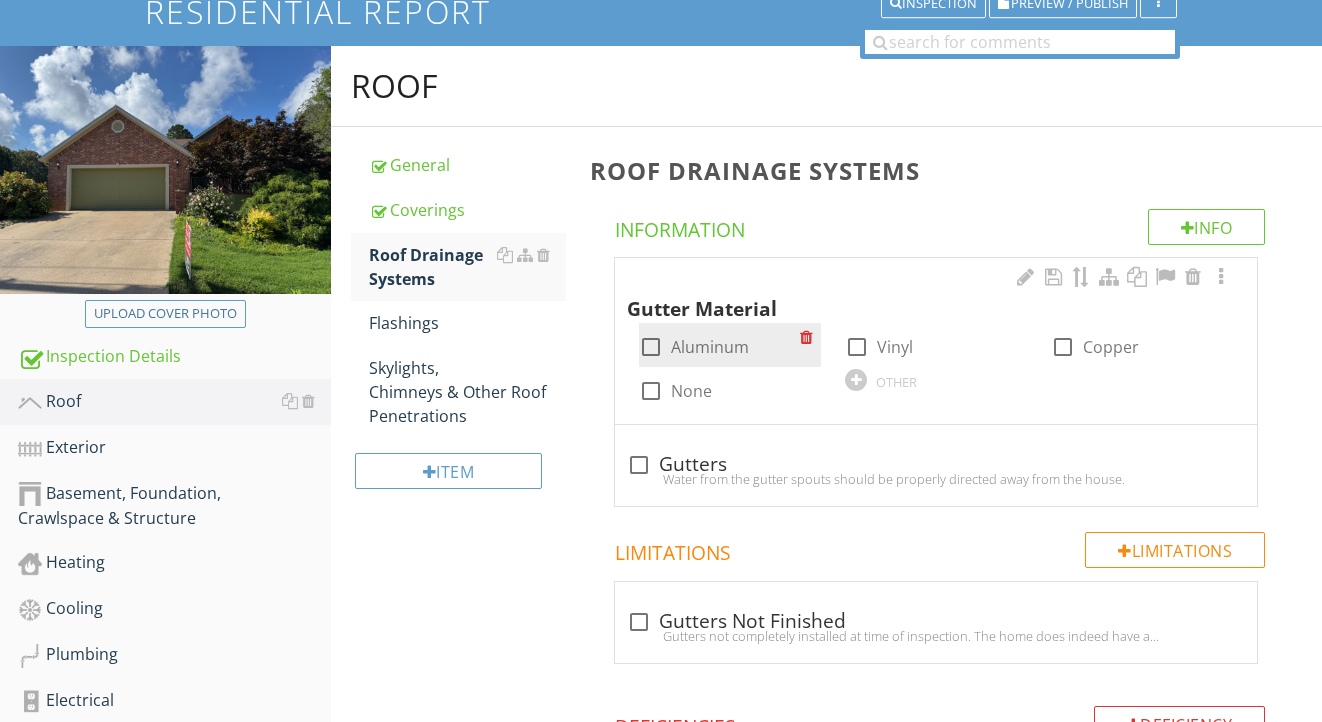 click on "Aluminum" at bounding box center (710, 347) 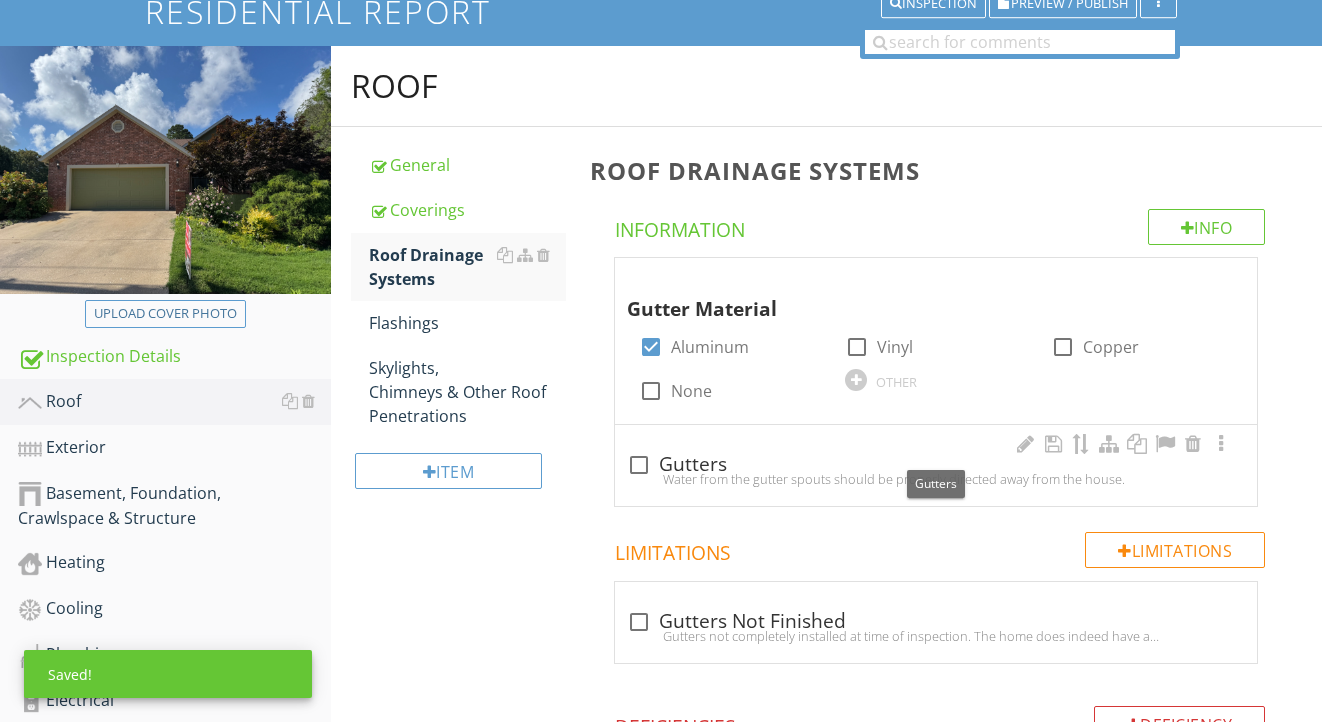 click on "check_box_outline_blank
Gutters" at bounding box center [936, 465] 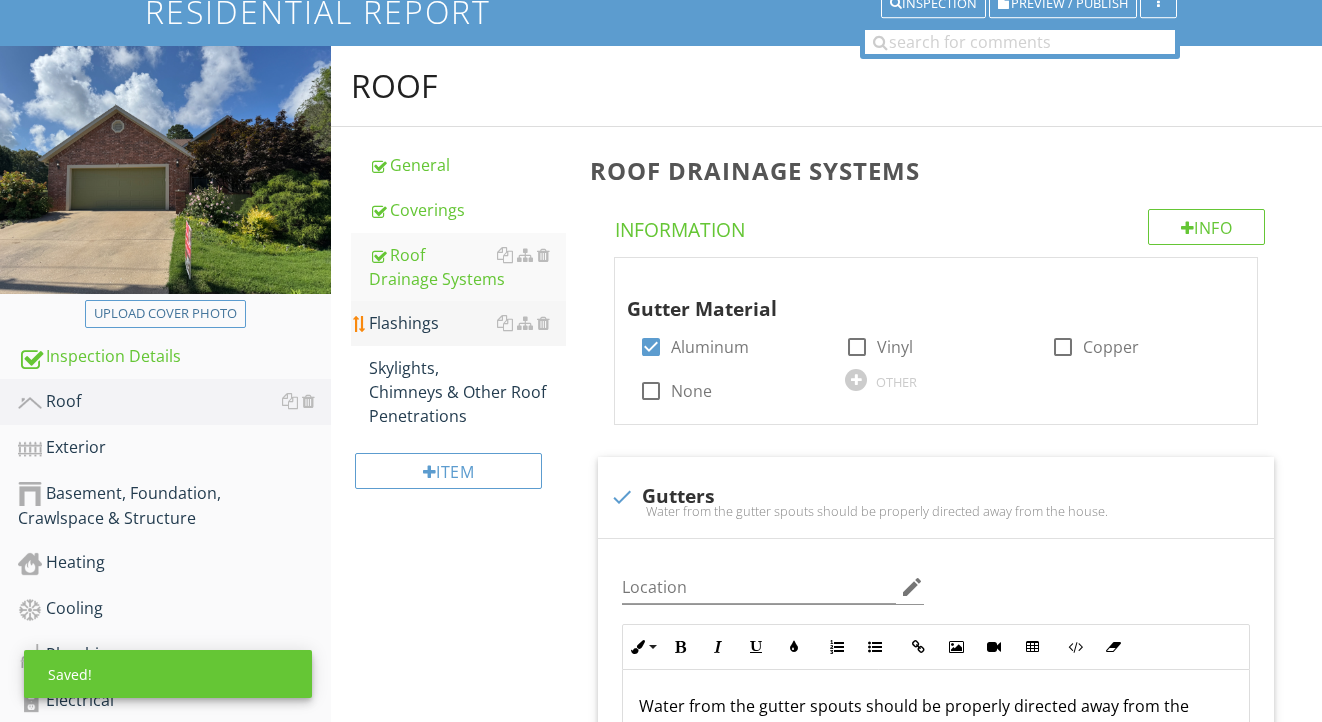 click on "Flashings" at bounding box center [468, 323] 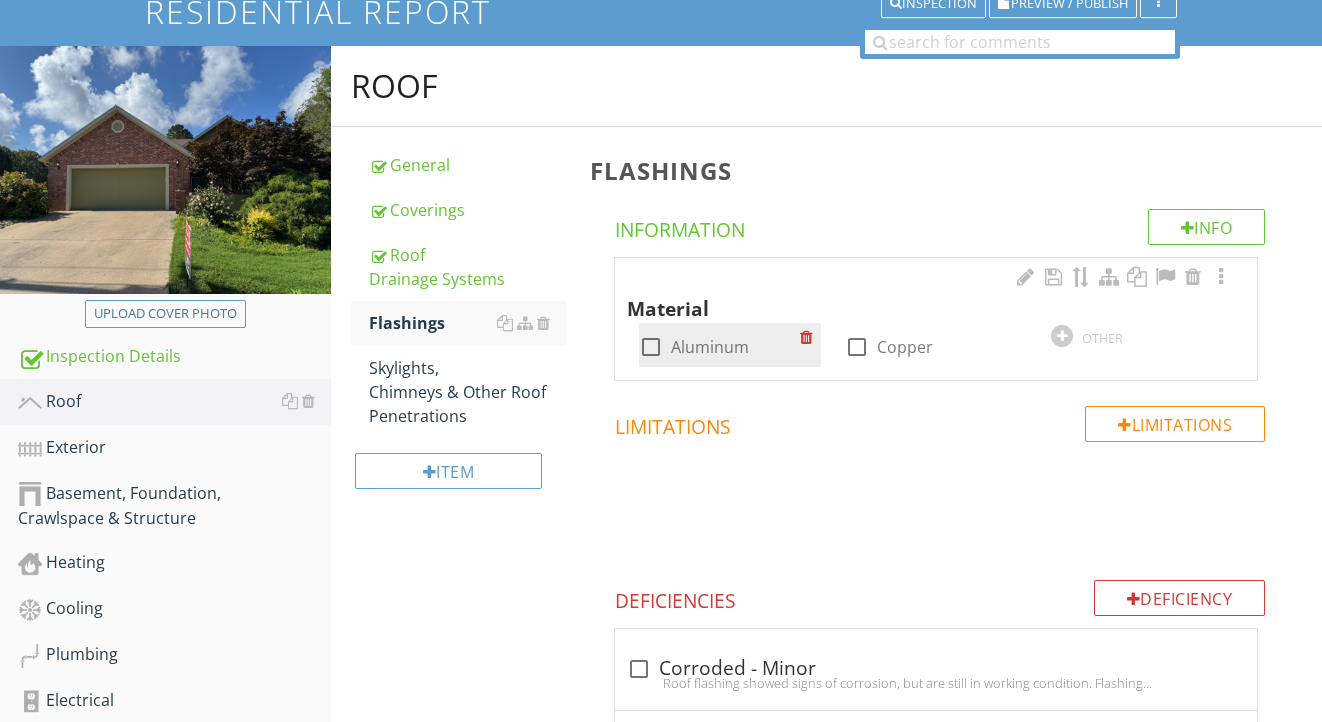 click on "Aluminum" at bounding box center (710, 347) 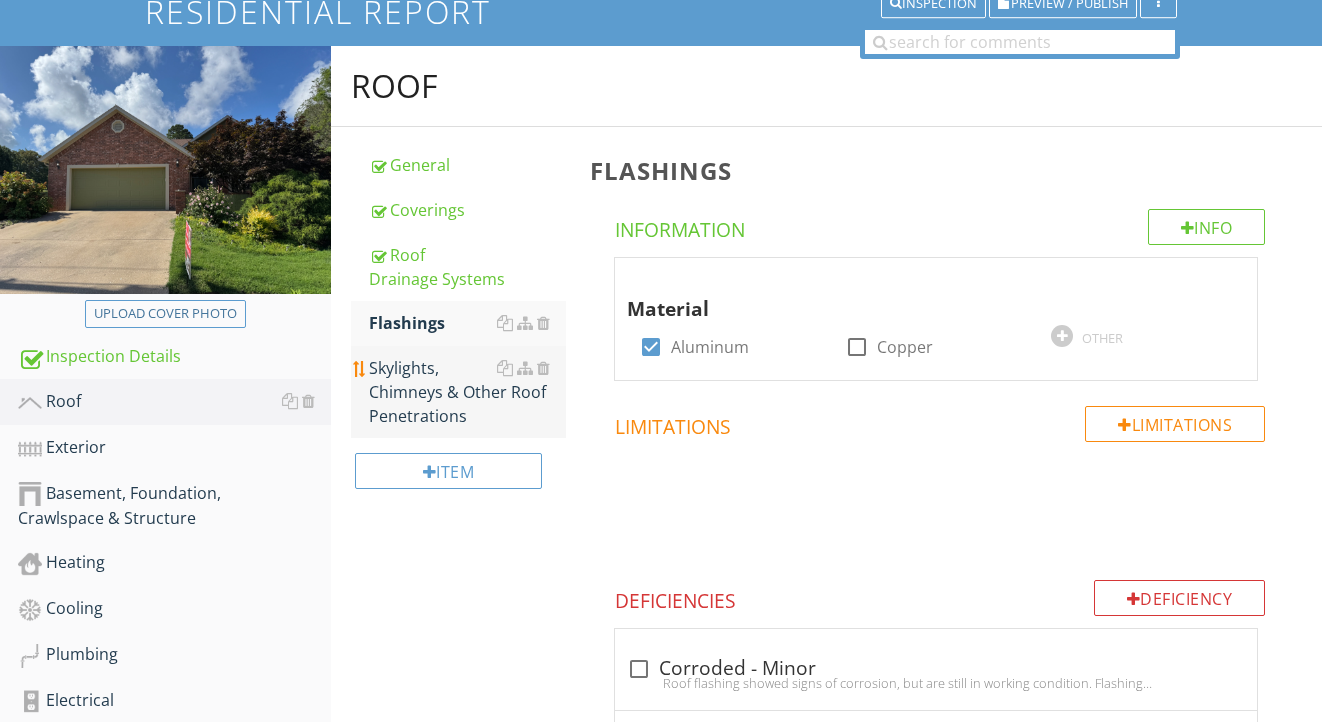 click on "Skylights, Chimneys & Other Roof Penetrations" at bounding box center (468, 392) 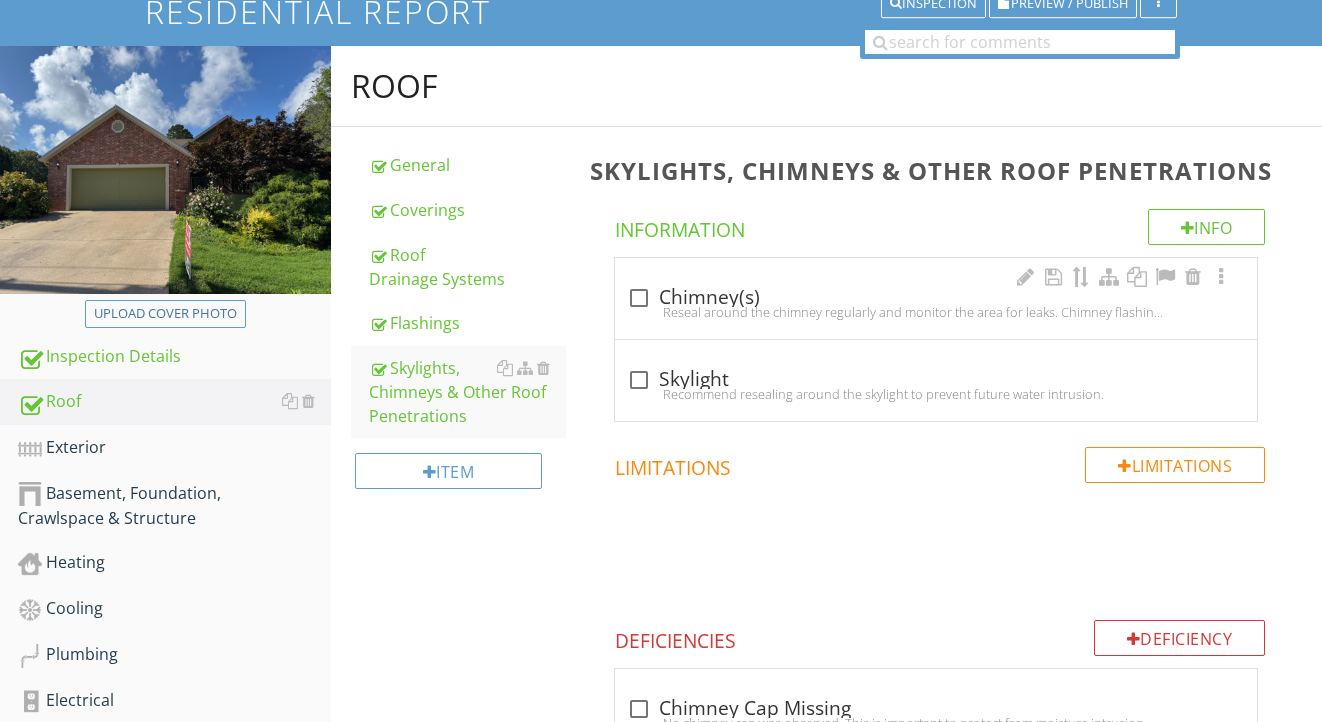 click on "check_box_outline_blank
Chimney(s)" at bounding box center (936, 298) 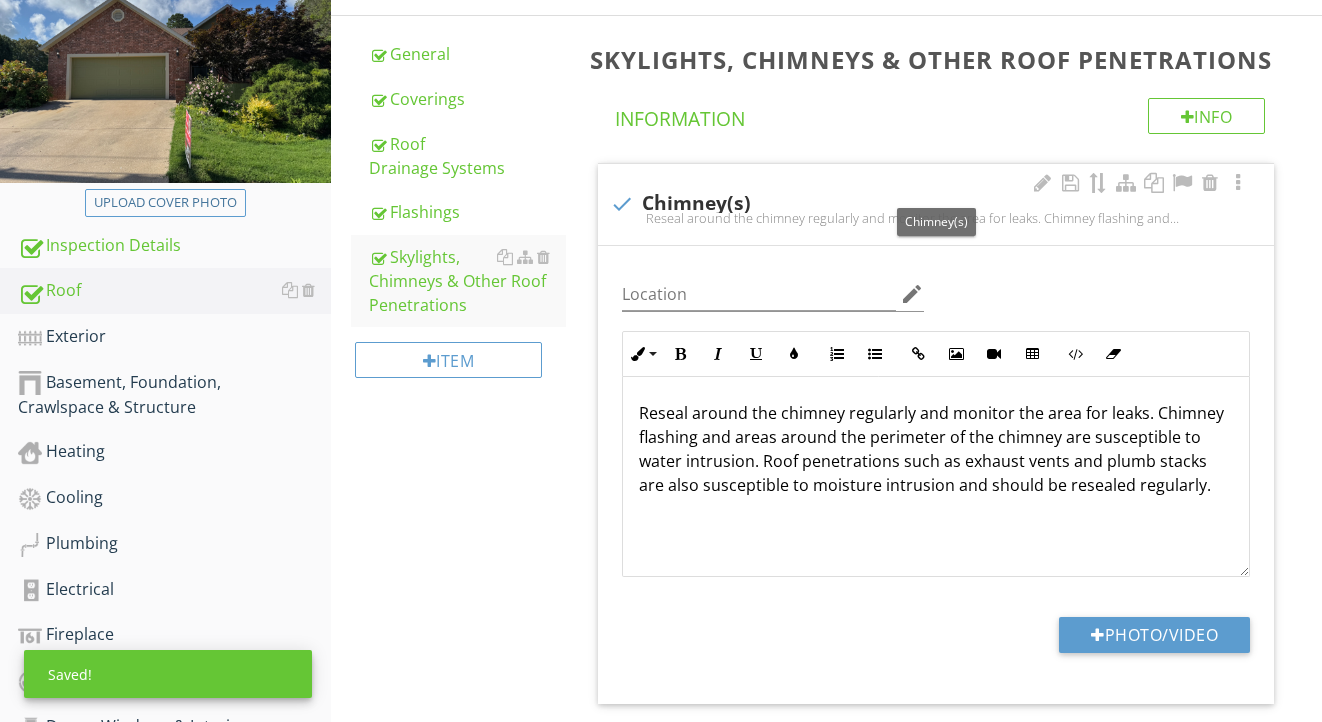 scroll, scrollTop: 357, scrollLeft: 0, axis: vertical 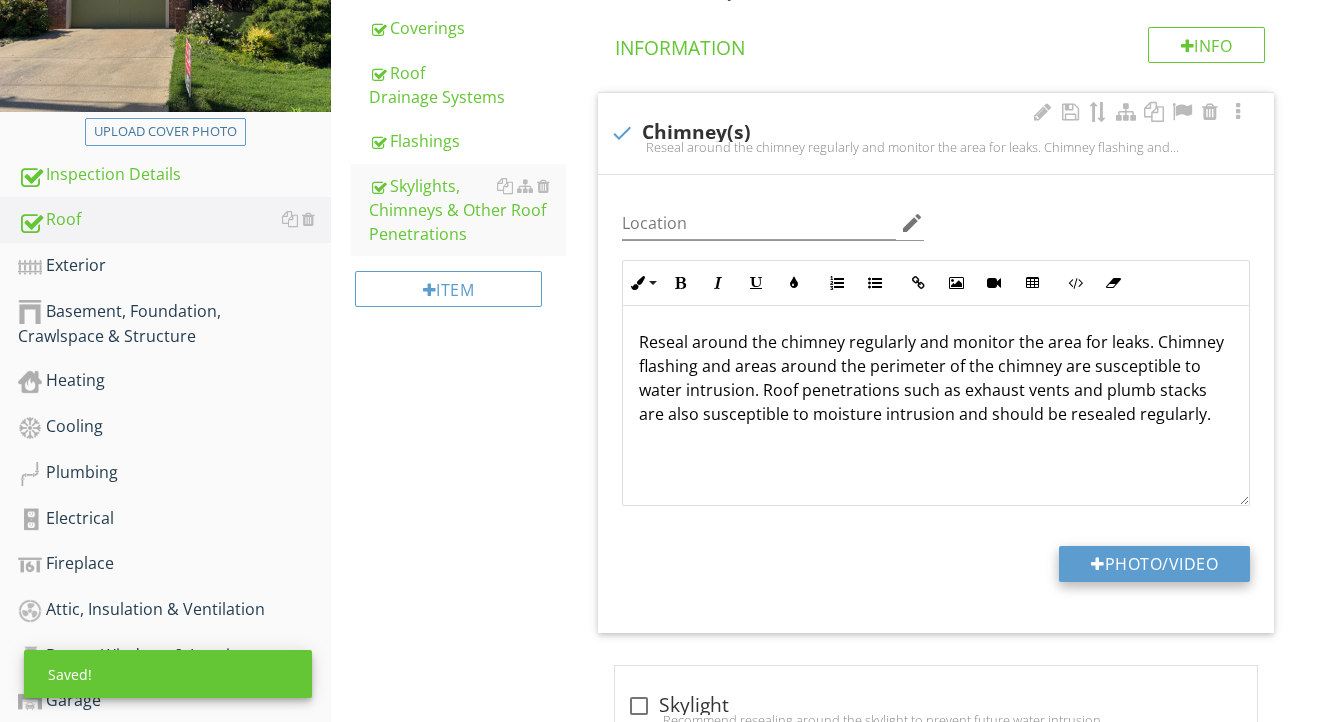 click on "Photo/Video" at bounding box center [1154, 564] 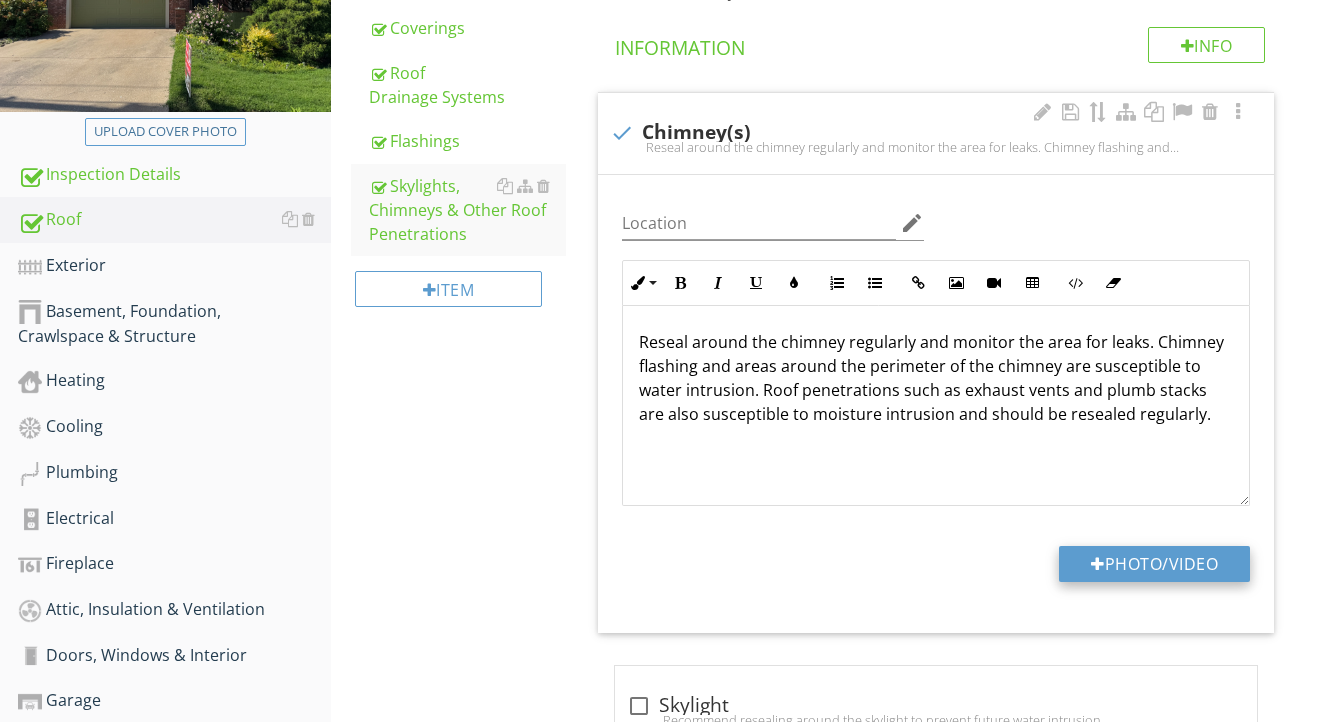type on "C:\fakepath\IMG_9102.jpeg" 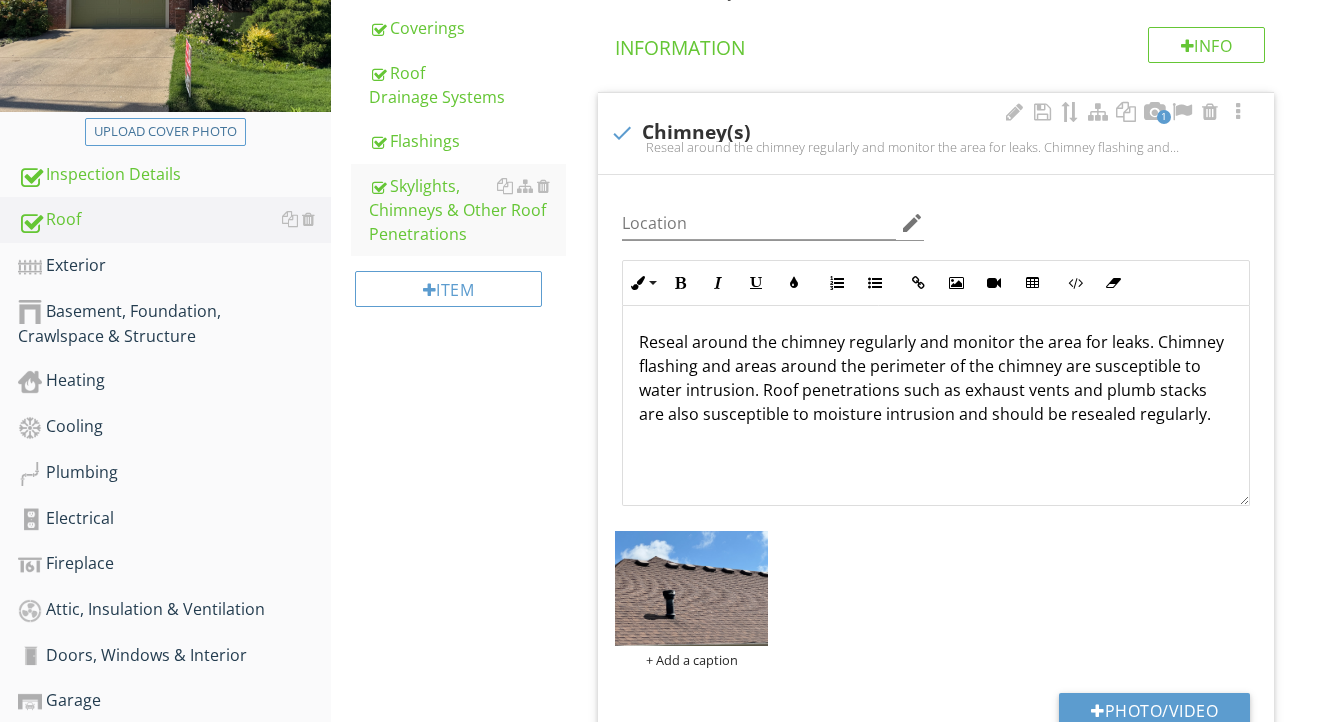 click at bounding box center [691, 588] 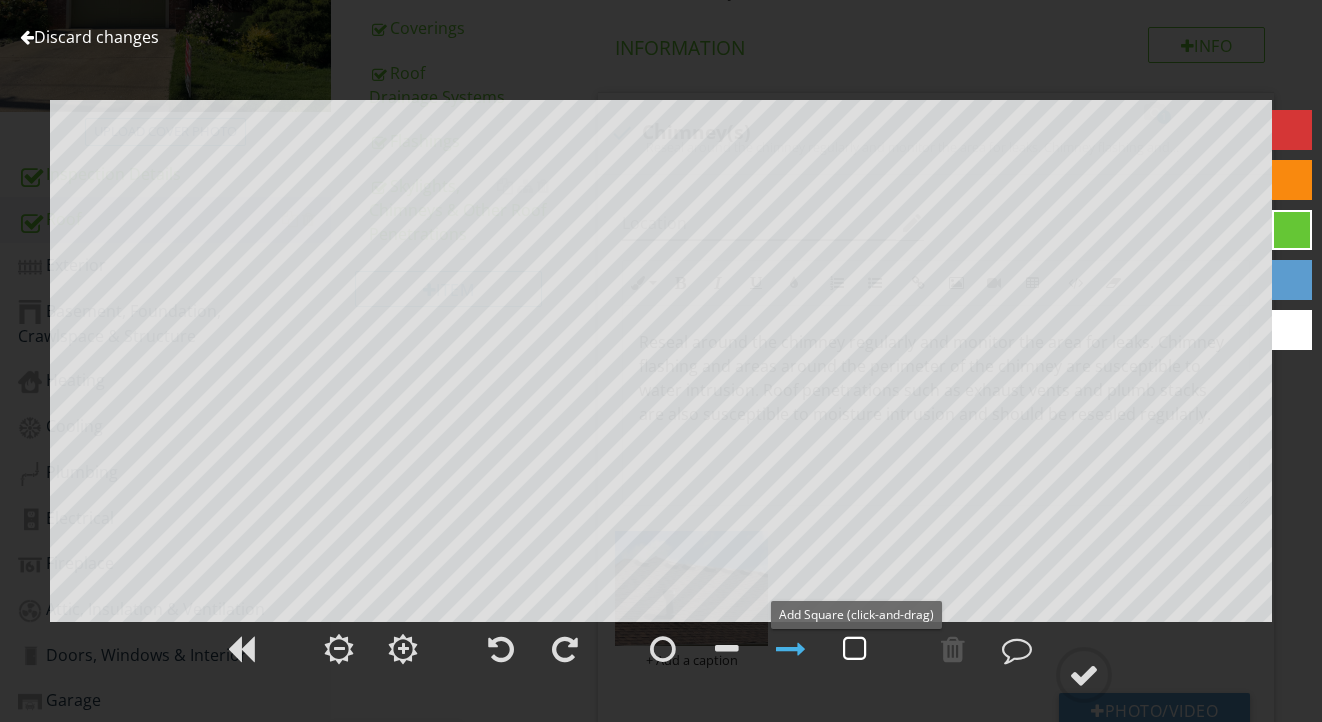 click at bounding box center (855, 649) 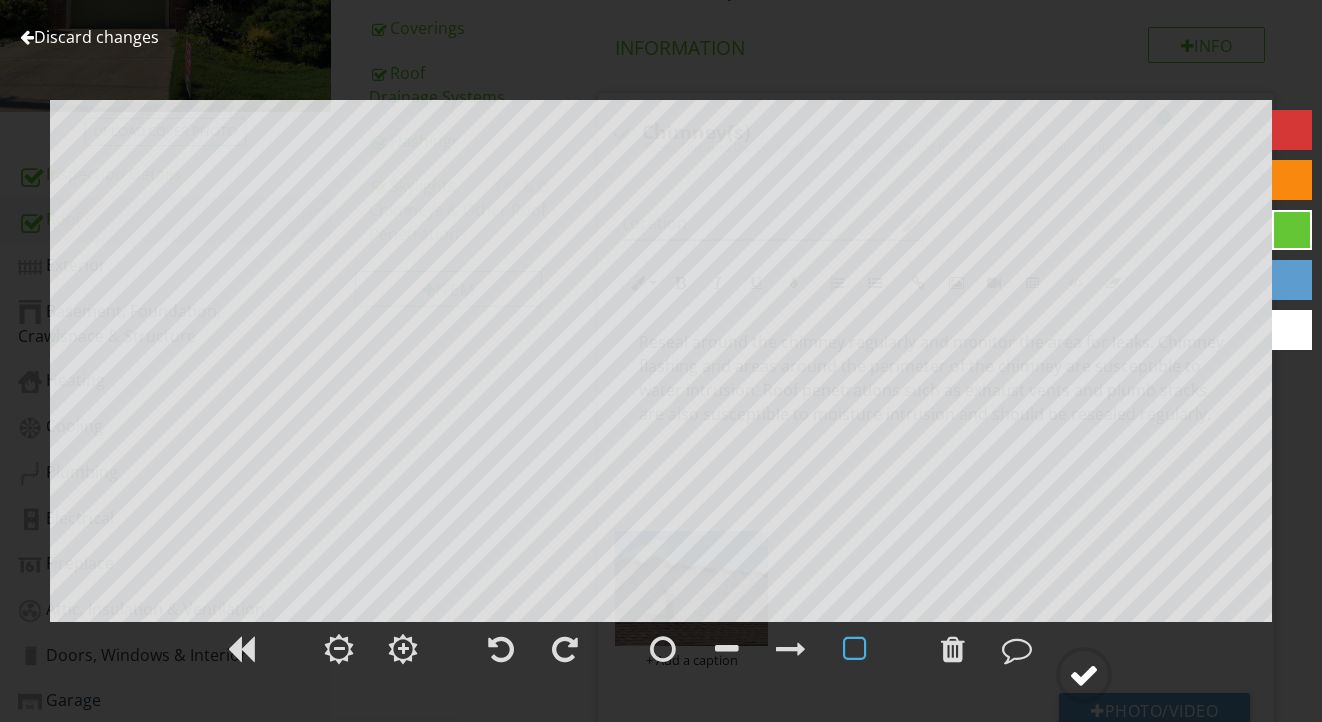 click at bounding box center (1084, 675) 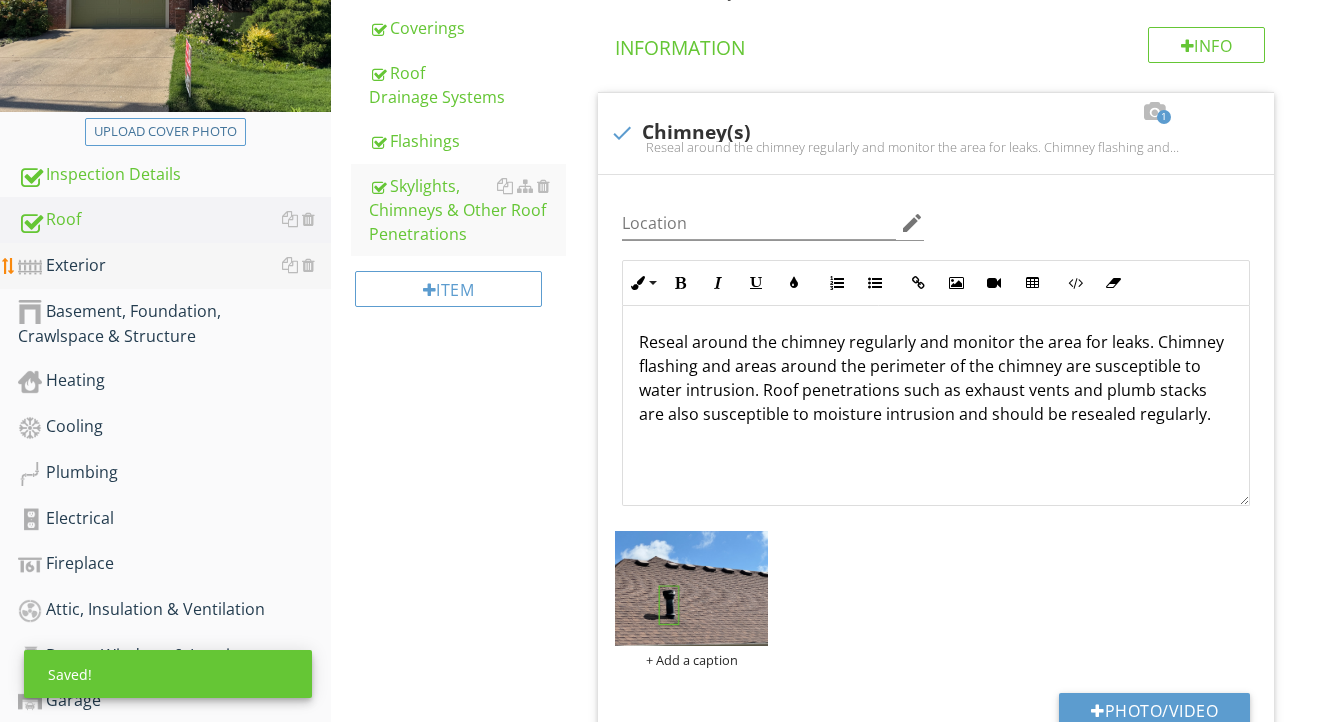 click on "Exterior" at bounding box center (174, 266) 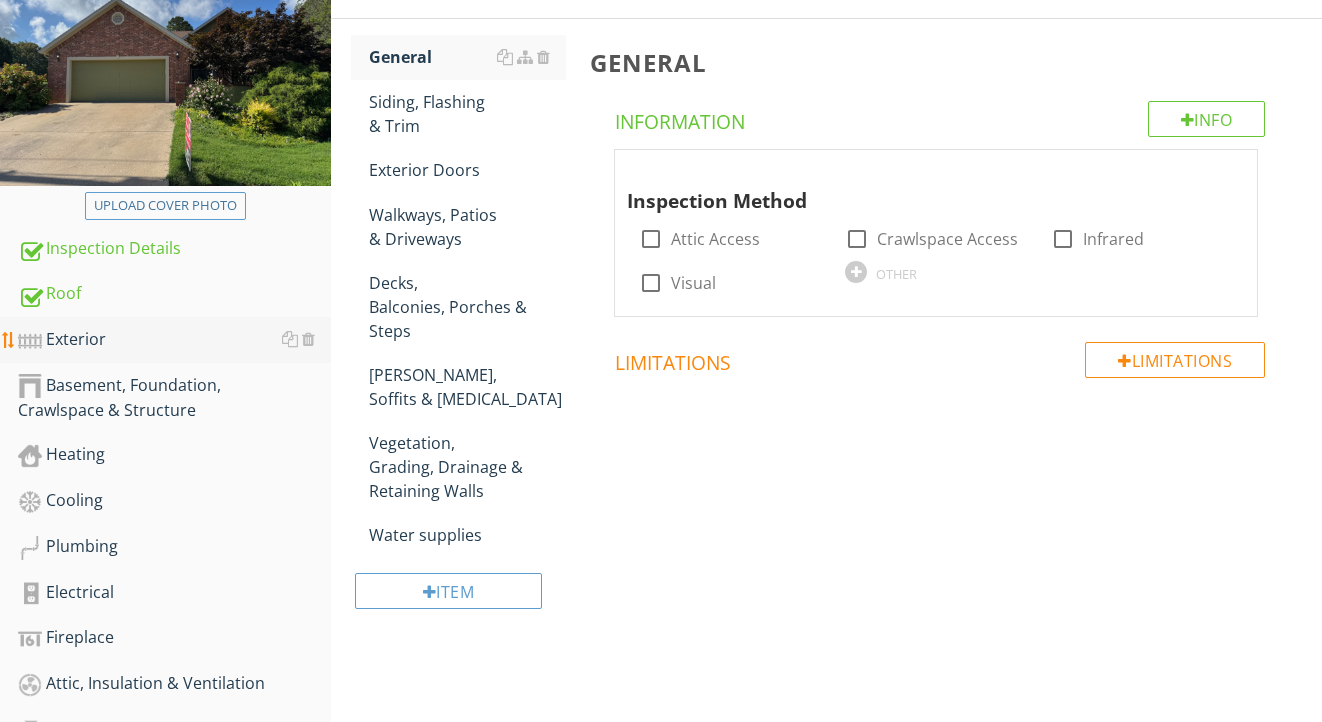scroll, scrollTop: 258, scrollLeft: 0, axis: vertical 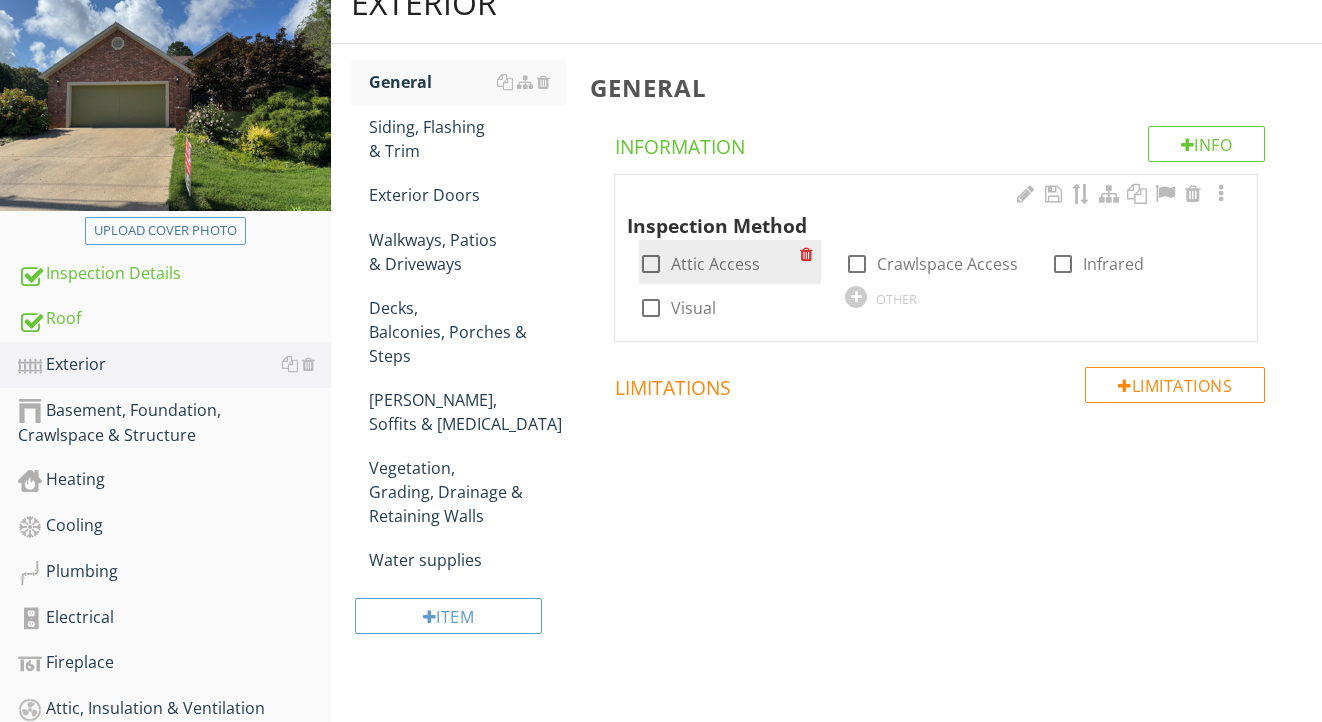 click on "Attic Access" at bounding box center [715, 264] 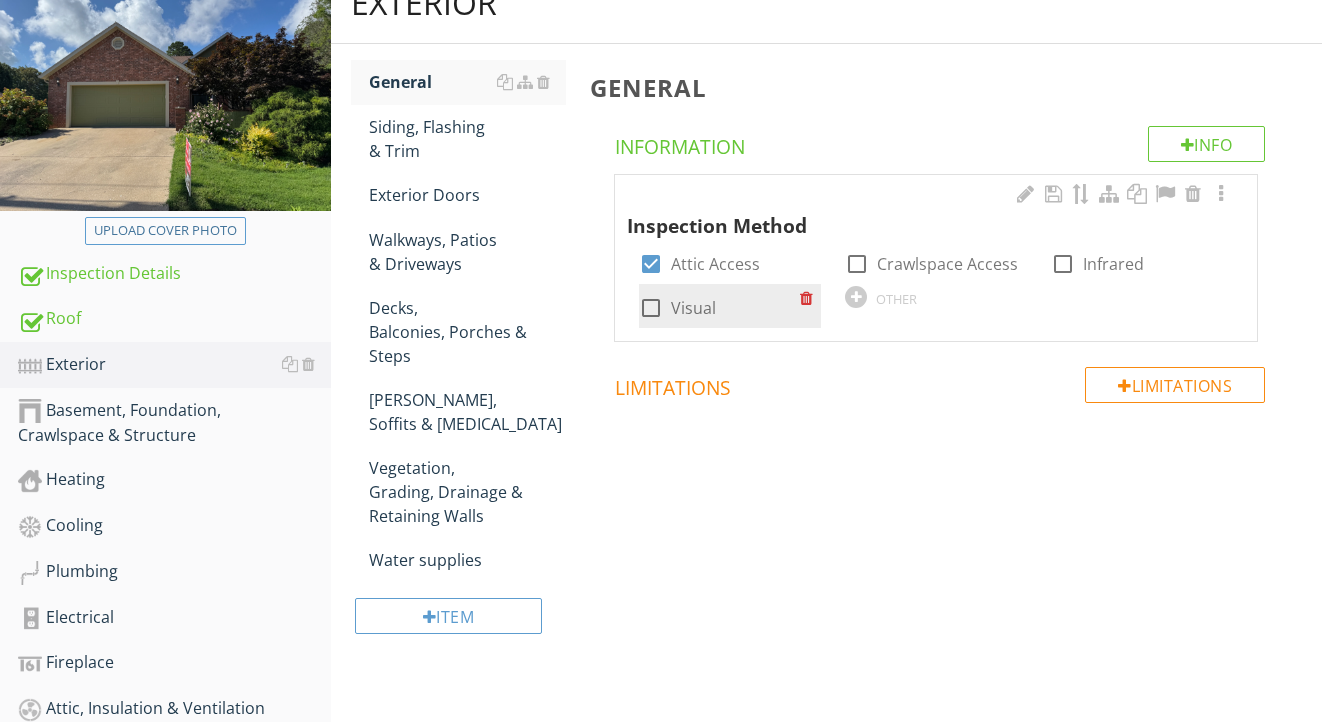 click on "Visual" at bounding box center (693, 308) 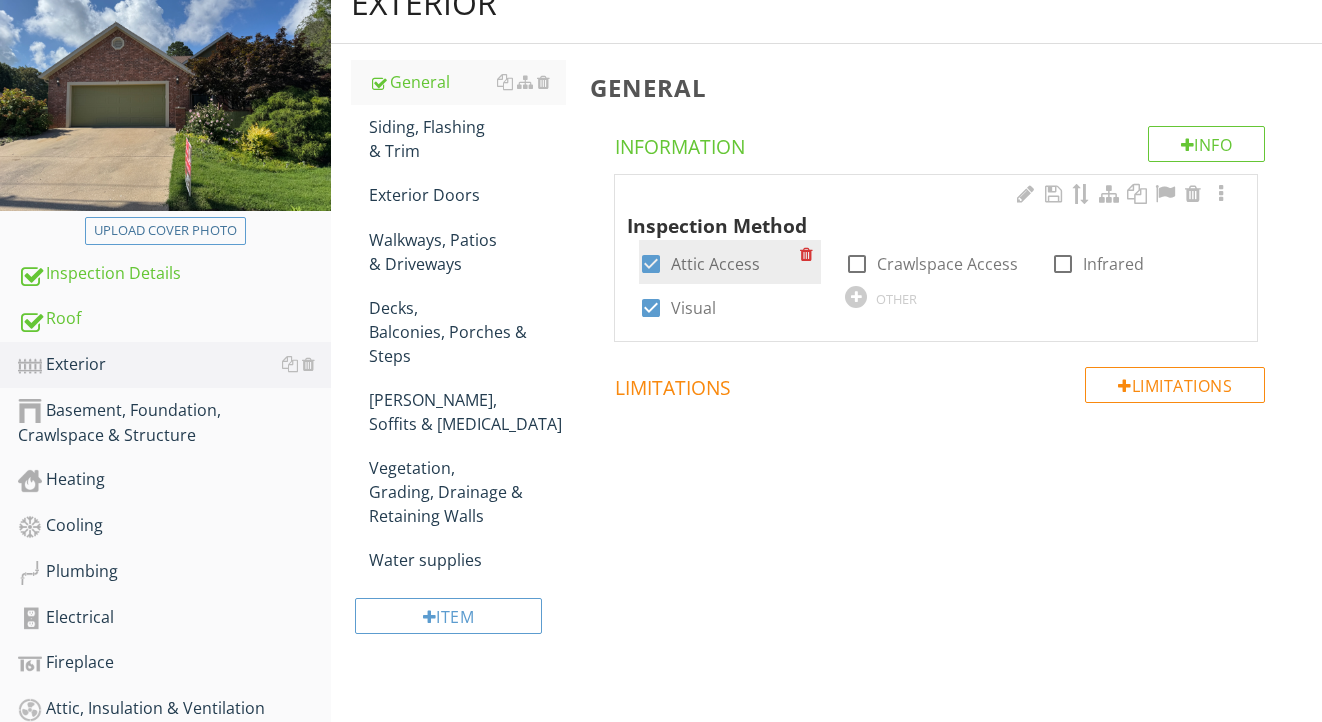 click on "Attic Access" at bounding box center (715, 264) 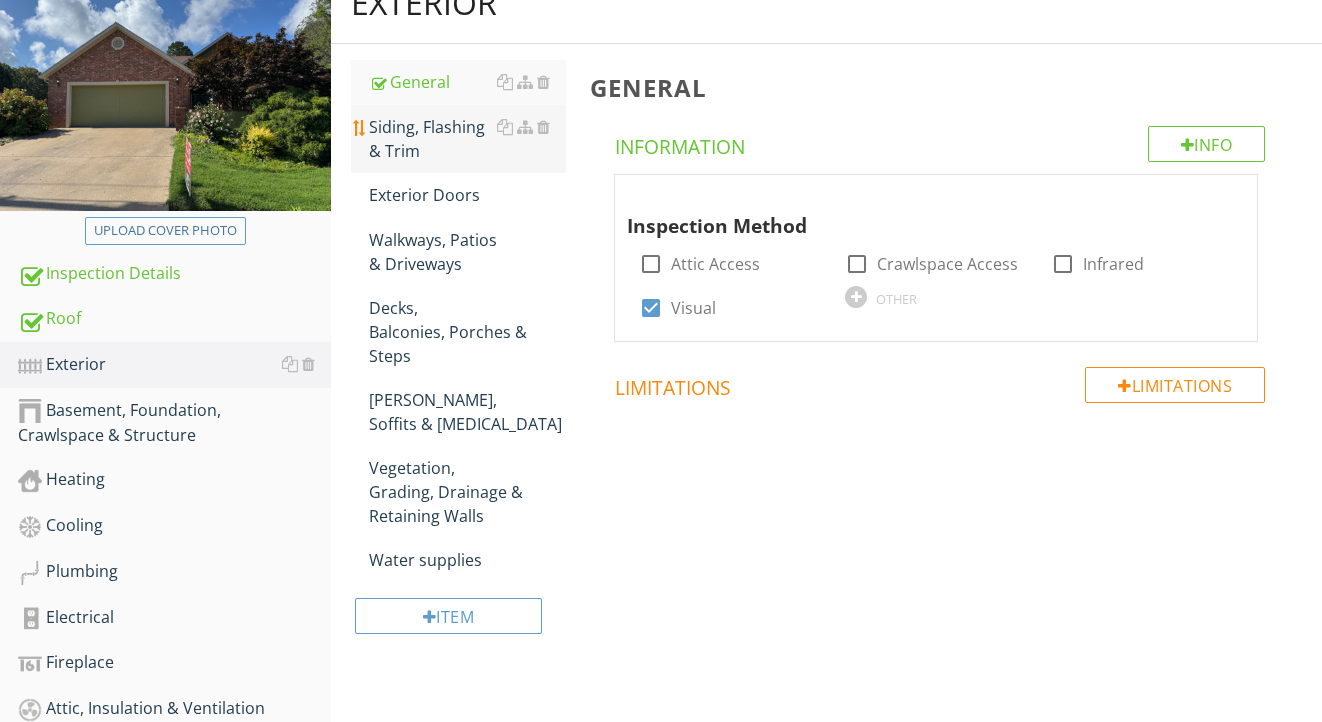 click on "Siding, Flashing & Trim" at bounding box center (468, 139) 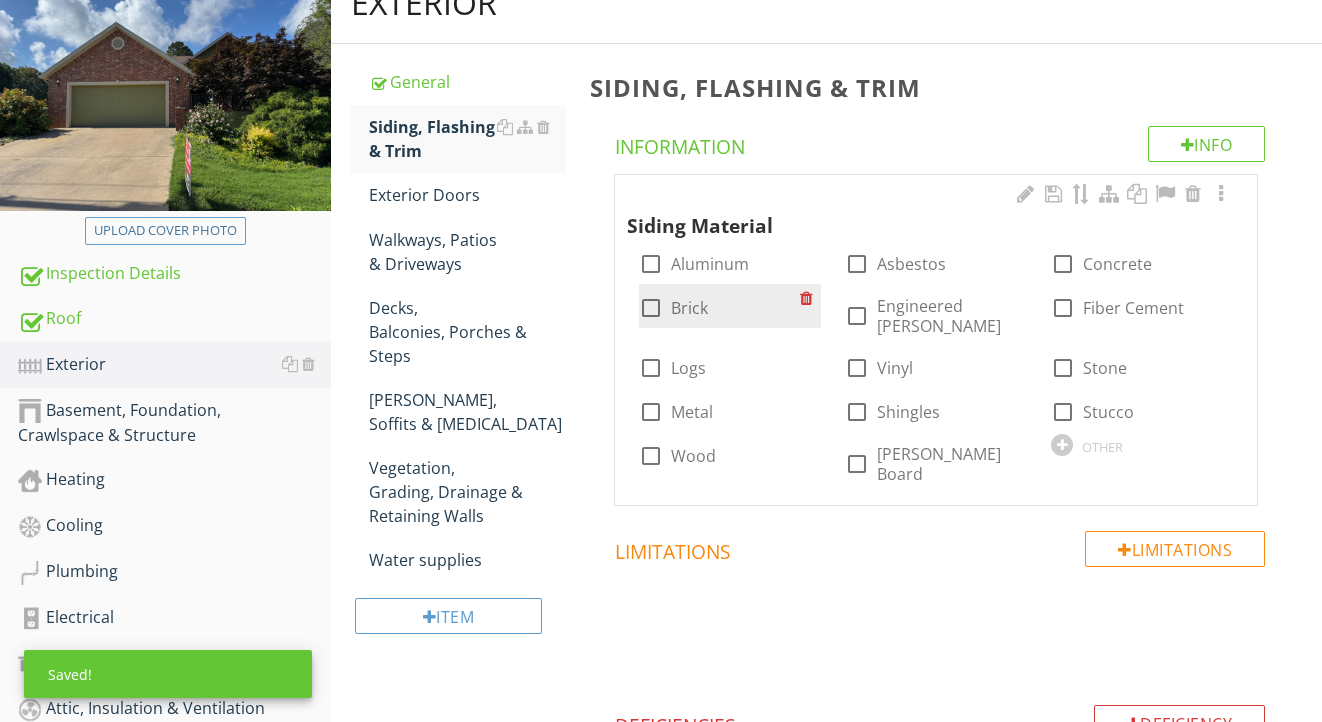 click on "Brick" at bounding box center [689, 308] 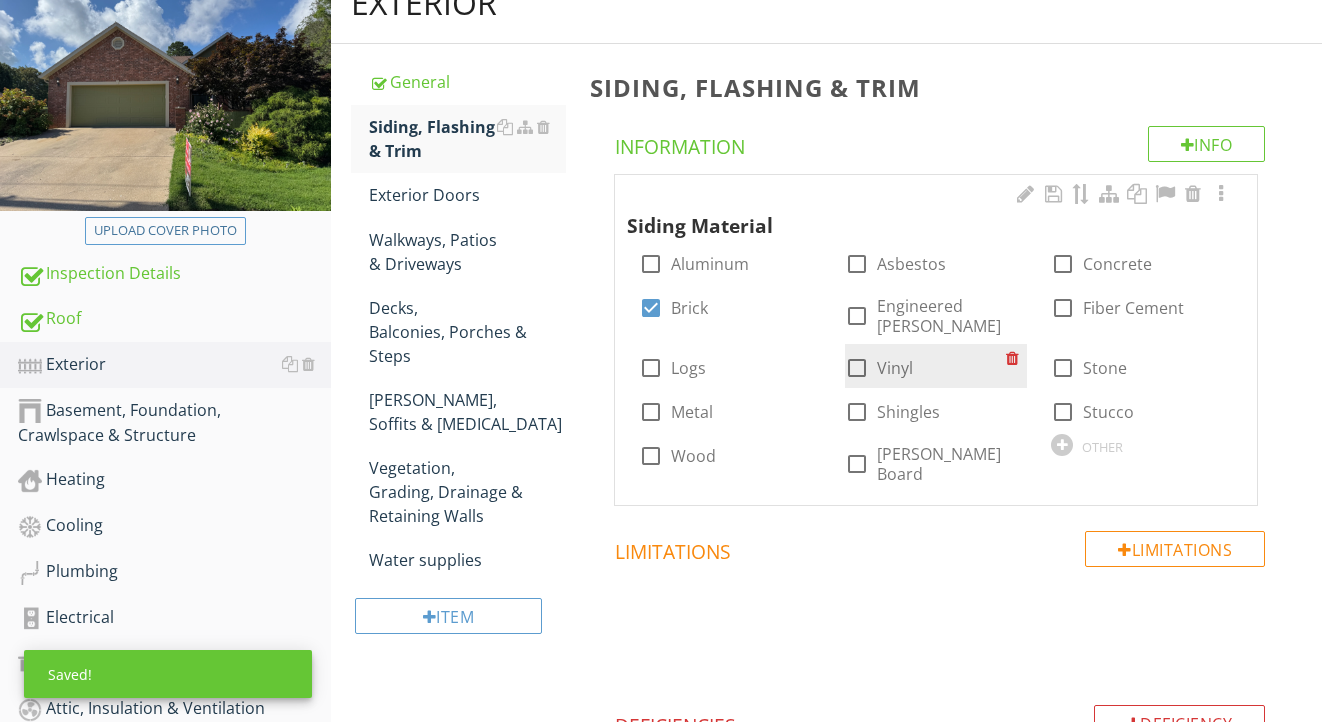 click on "Vinyl" at bounding box center [895, 368] 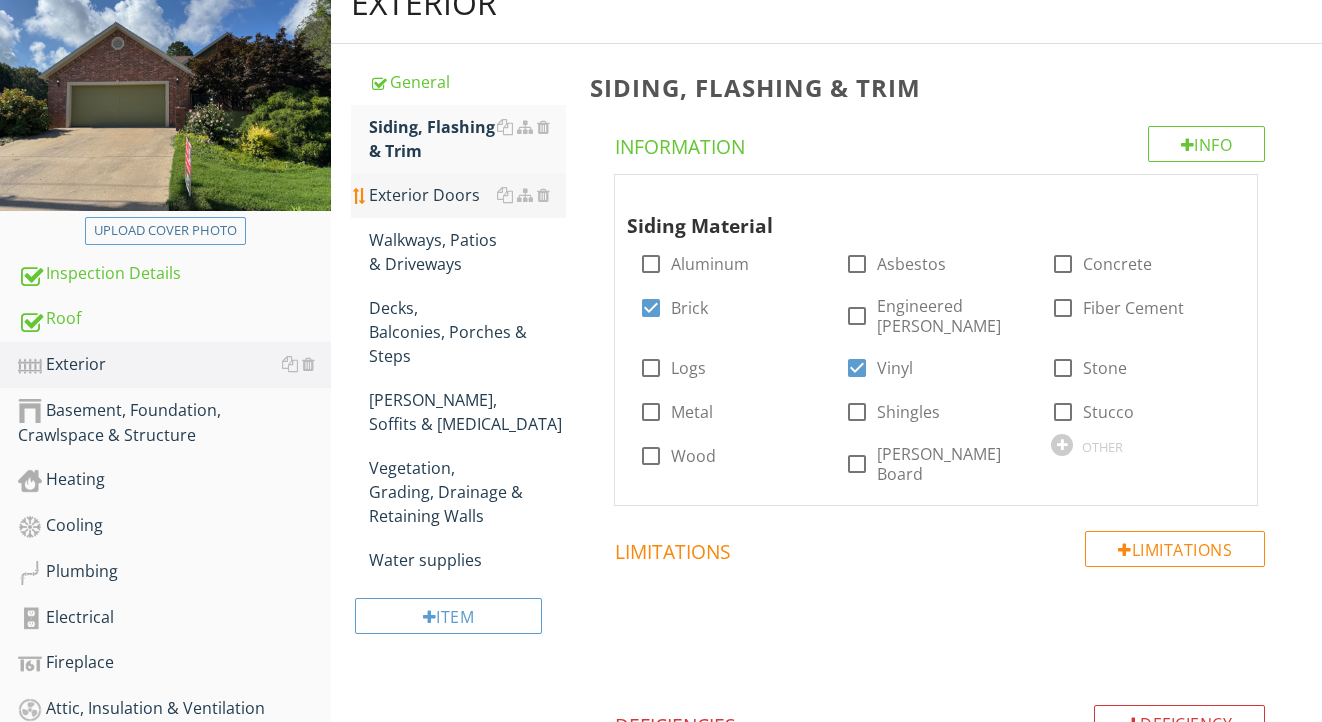 click on "Exterior Doors" at bounding box center [468, 195] 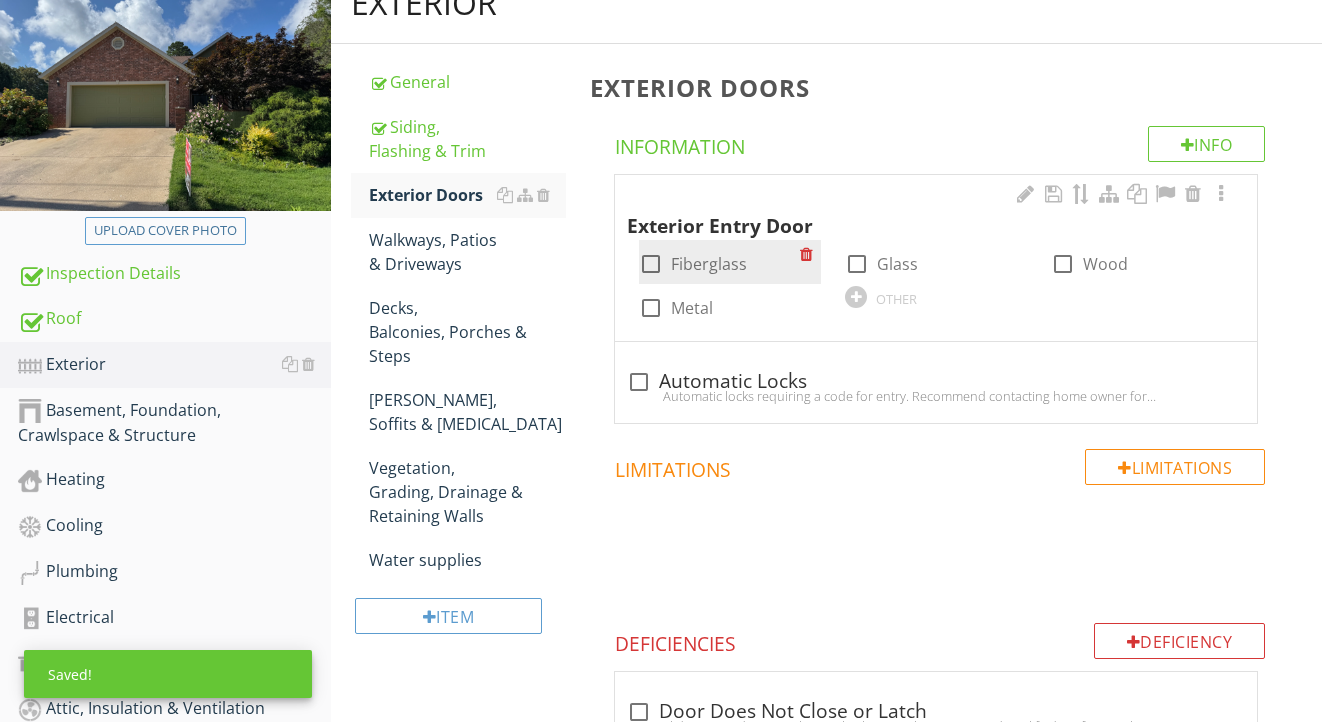 click on "Fiberglass" at bounding box center [709, 264] 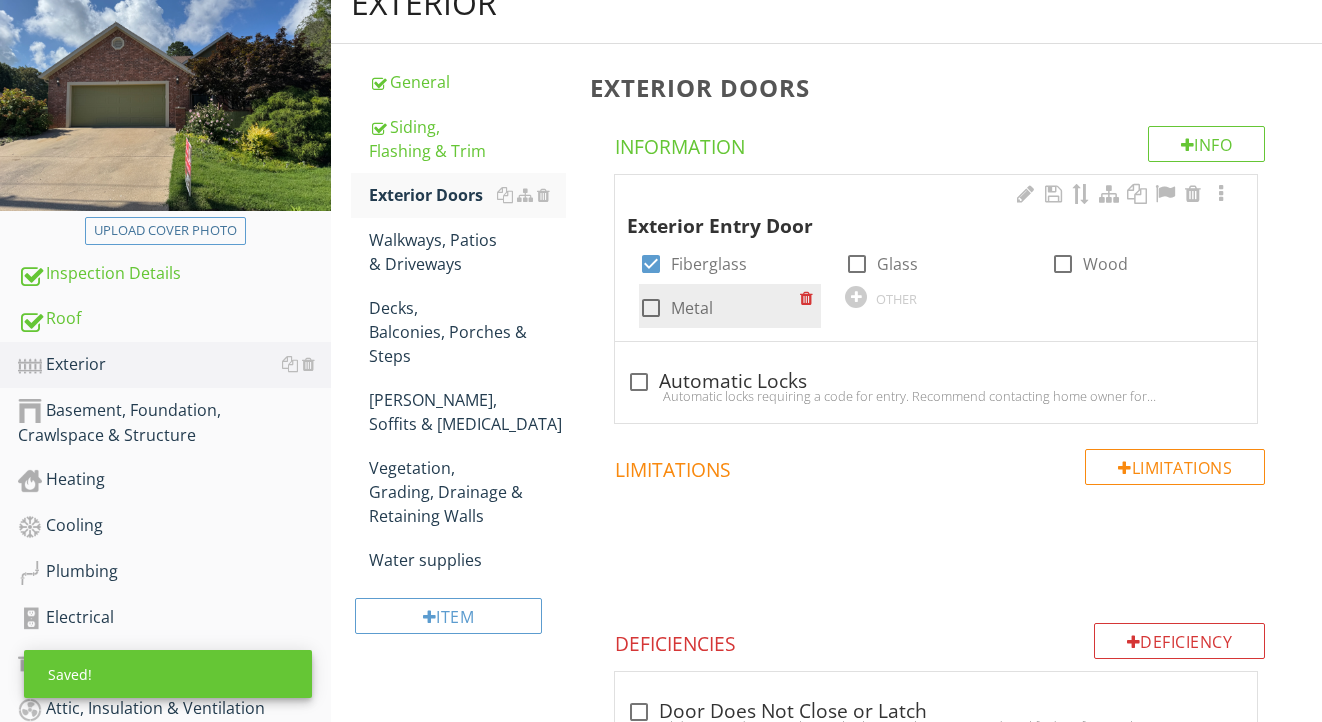 click on "Metal" at bounding box center [692, 308] 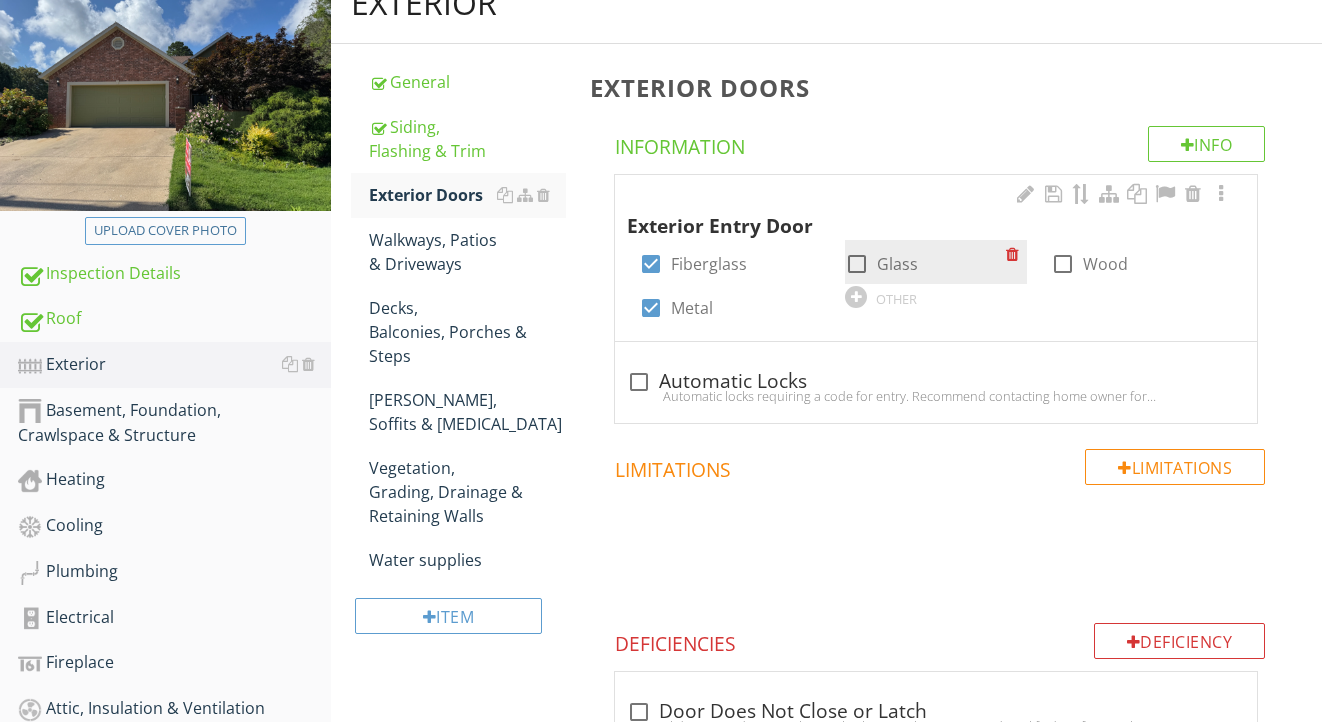 click on "check_box_outline_blank Glass" at bounding box center (881, 264) 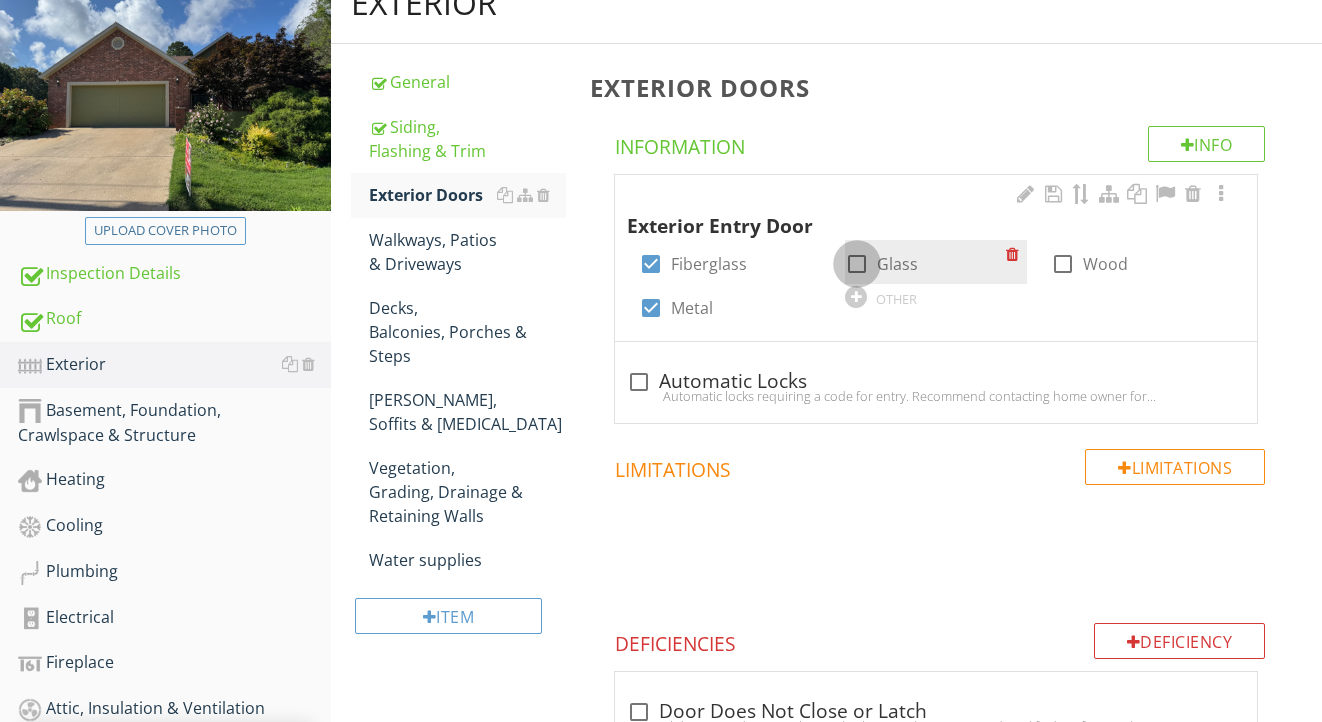 click at bounding box center (857, 264) 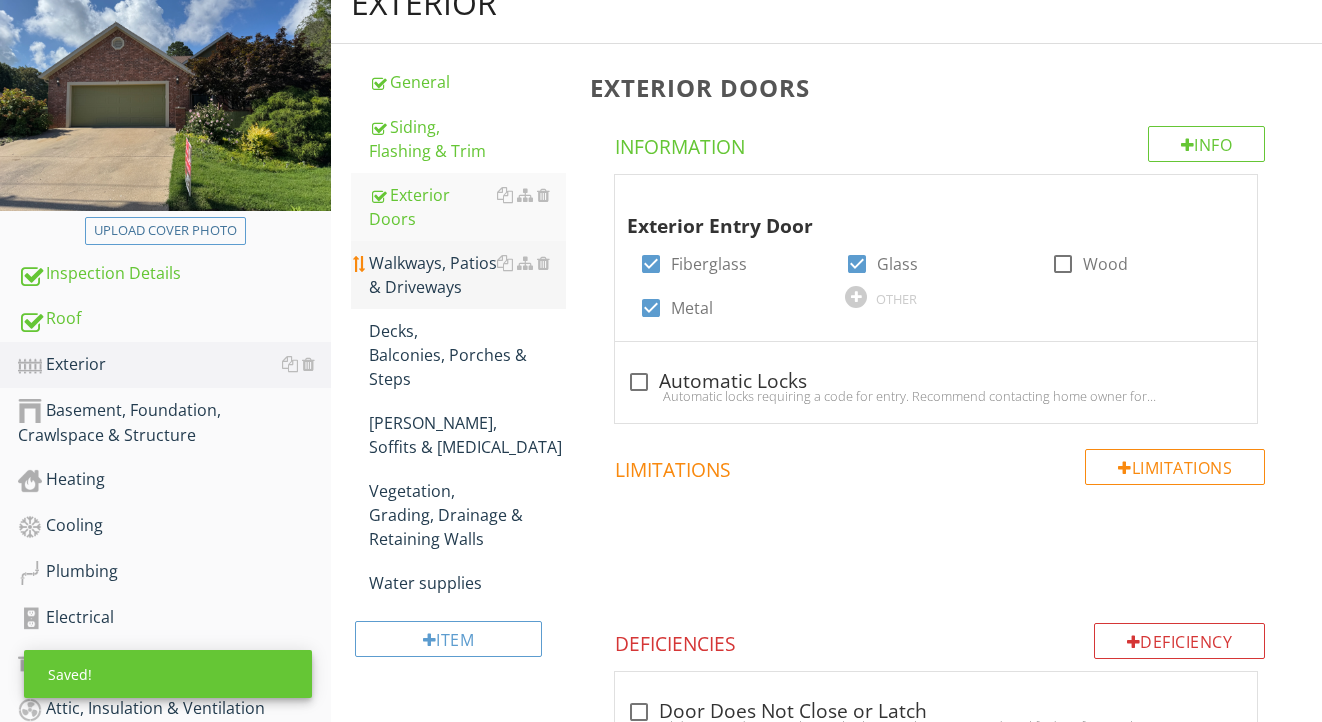 click on "Walkways, Patios & Driveways" at bounding box center [468, 275] 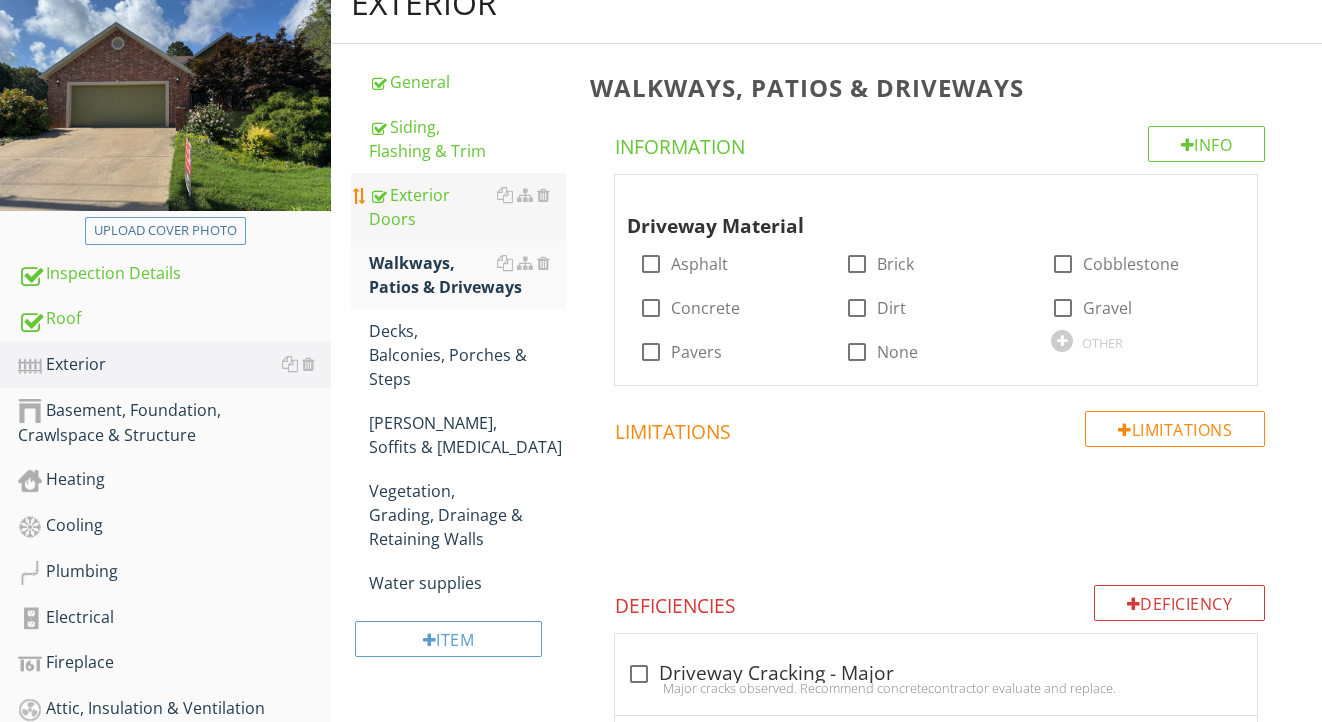 click on "Exterior Doors" at bounding box center [468, 207] 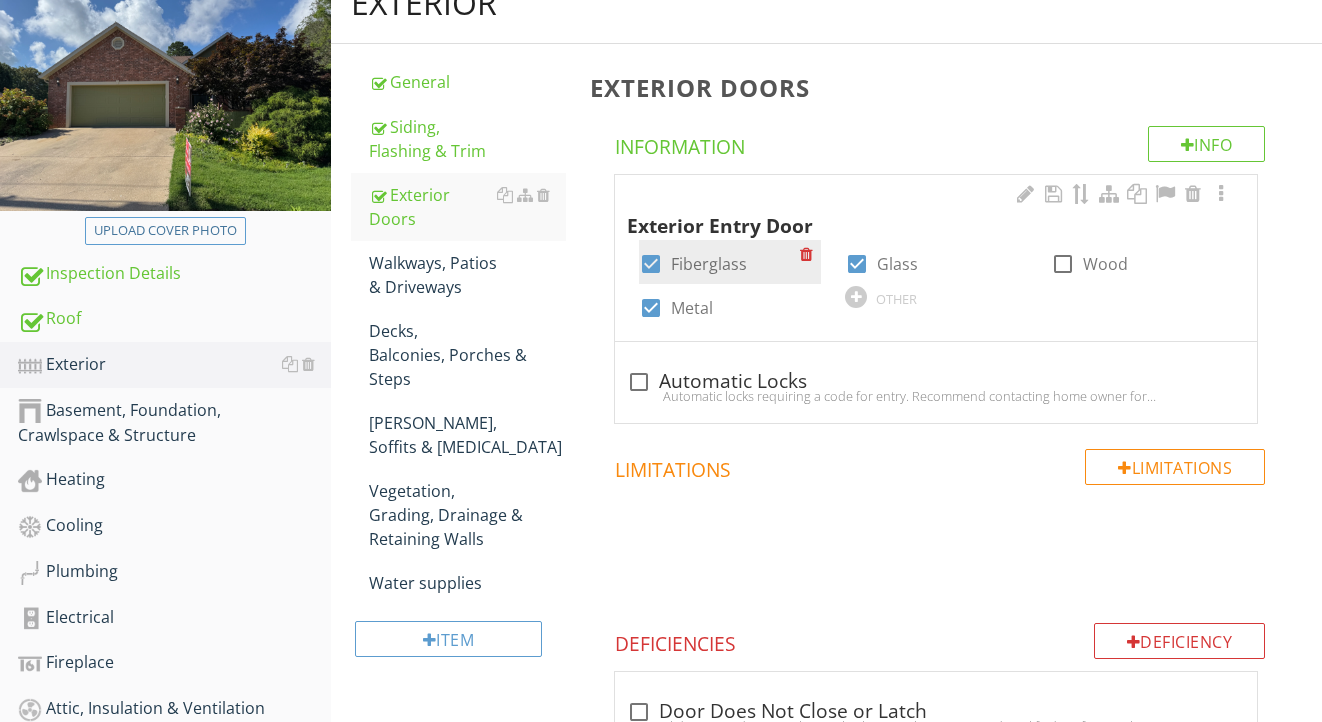 click on "Fiberglass" at bounding box center (709, 264) 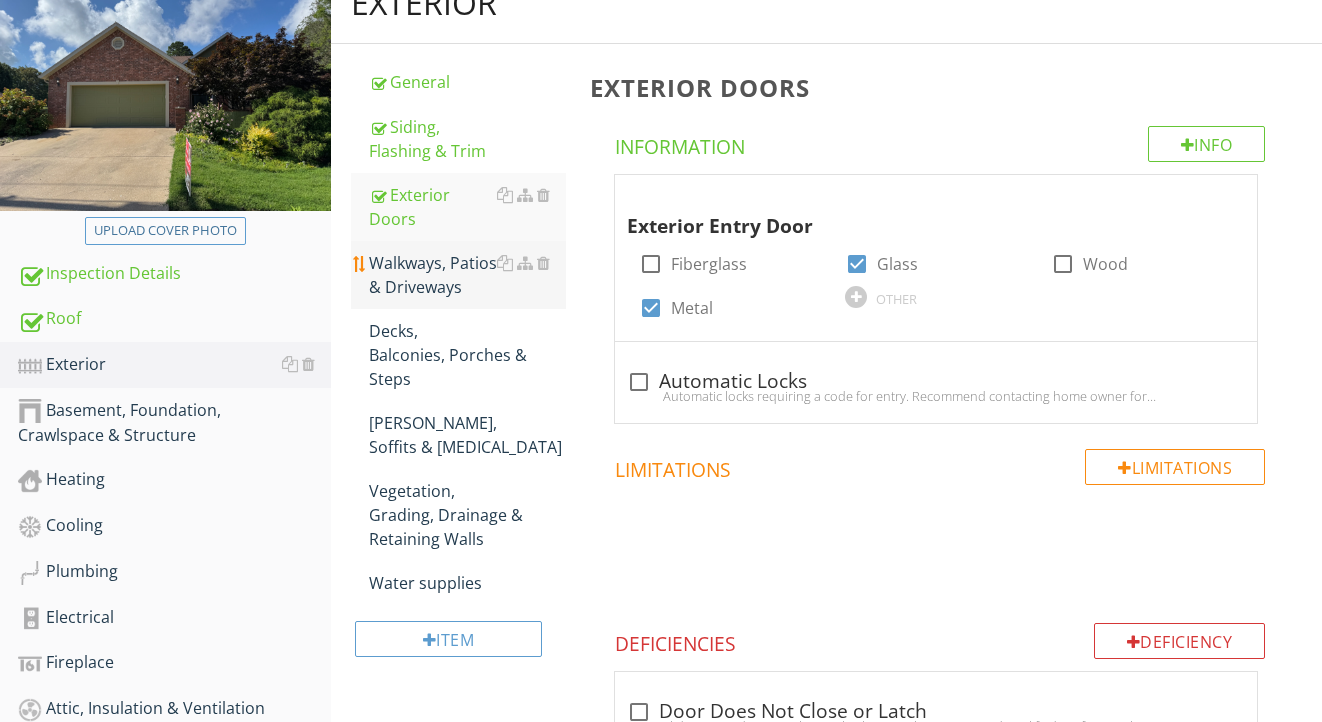 click on "Walkways, Patios & Driveways" at bounding box center (468, 275) 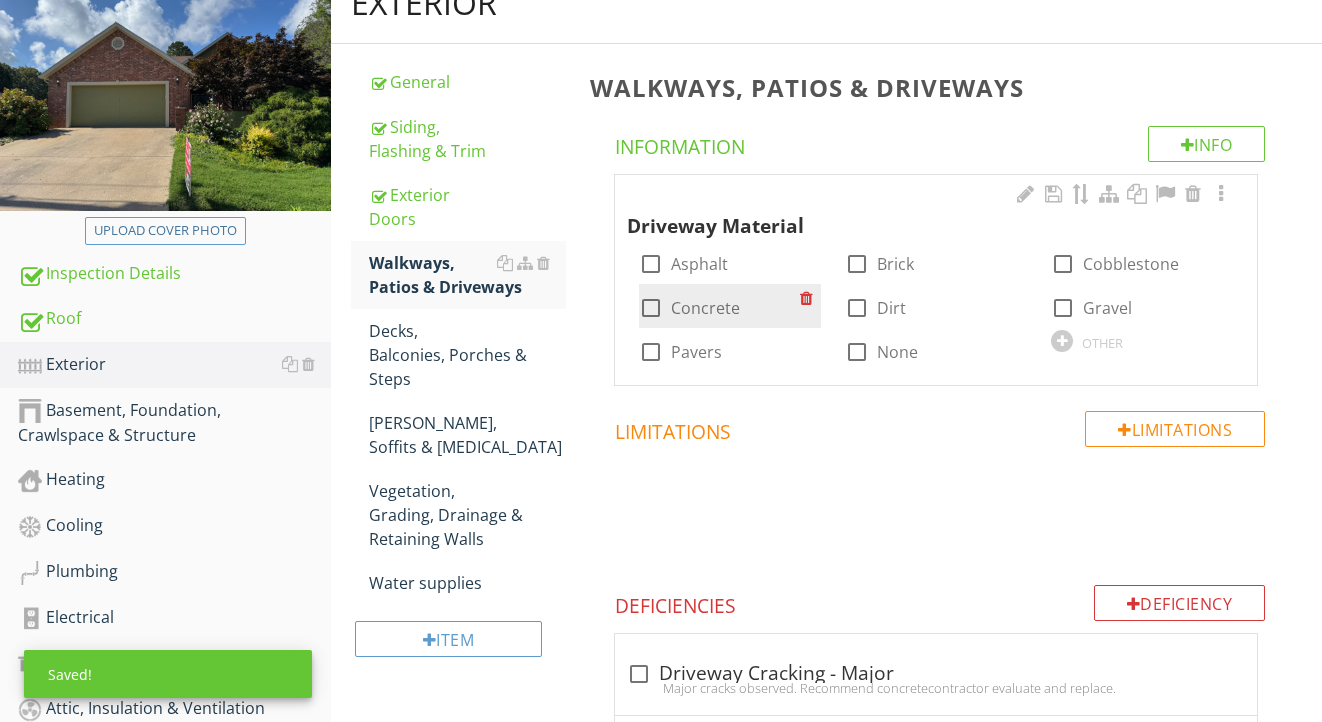 click on "Concrete" at bounding box center (705, 308) 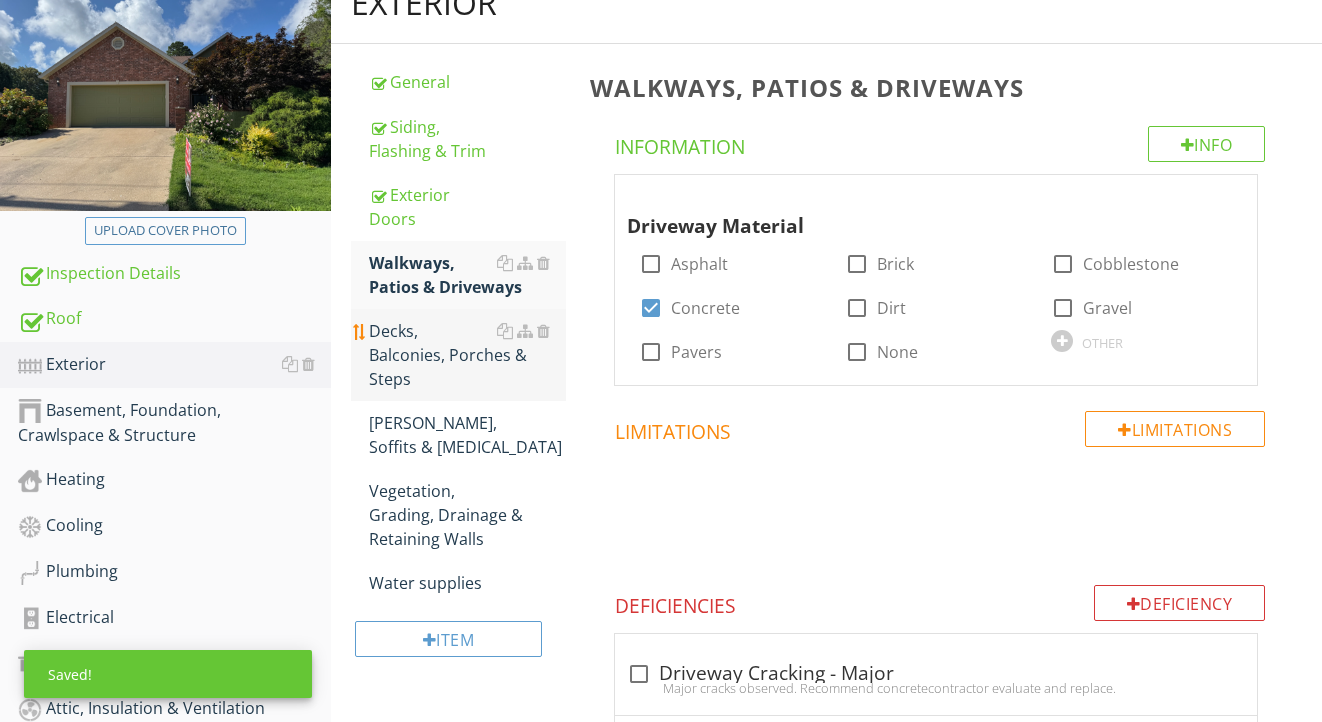 click on "Decks, Balconies, Porches & Steps" at bounding box center (468, 355) 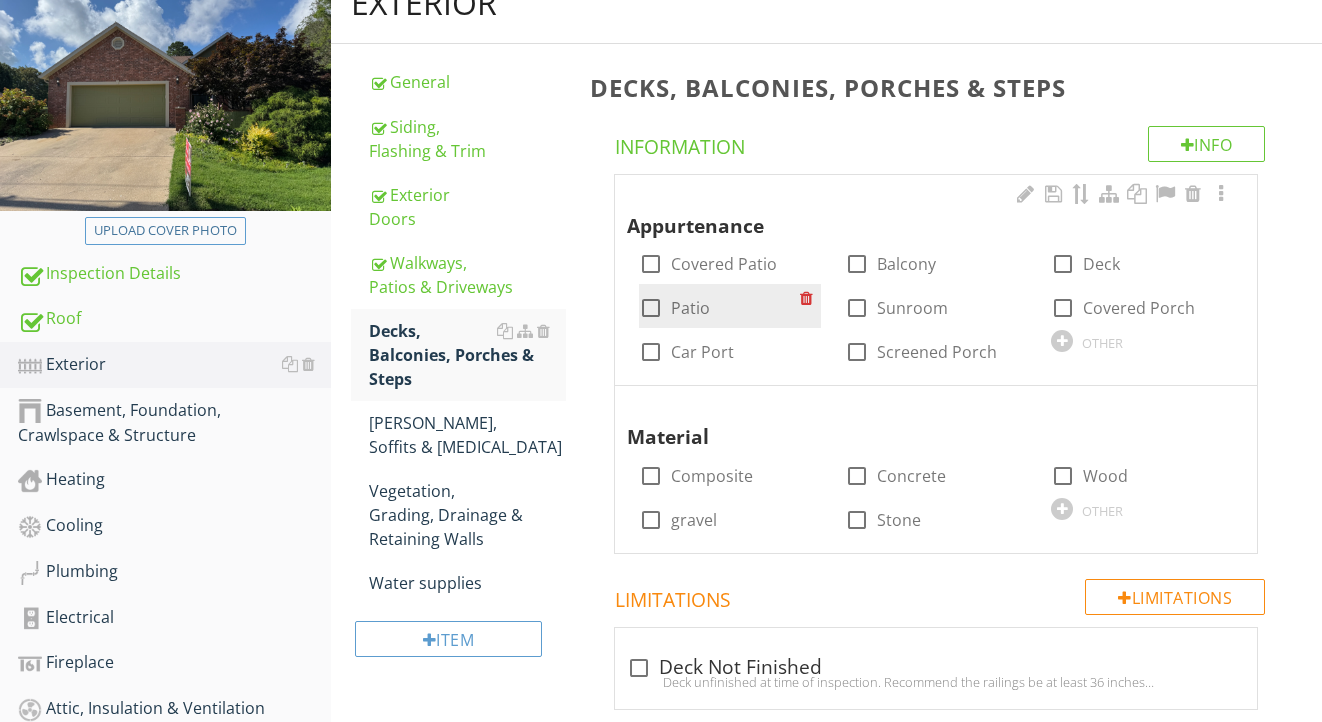 click on "Patio" at bounding box center [690, 308] 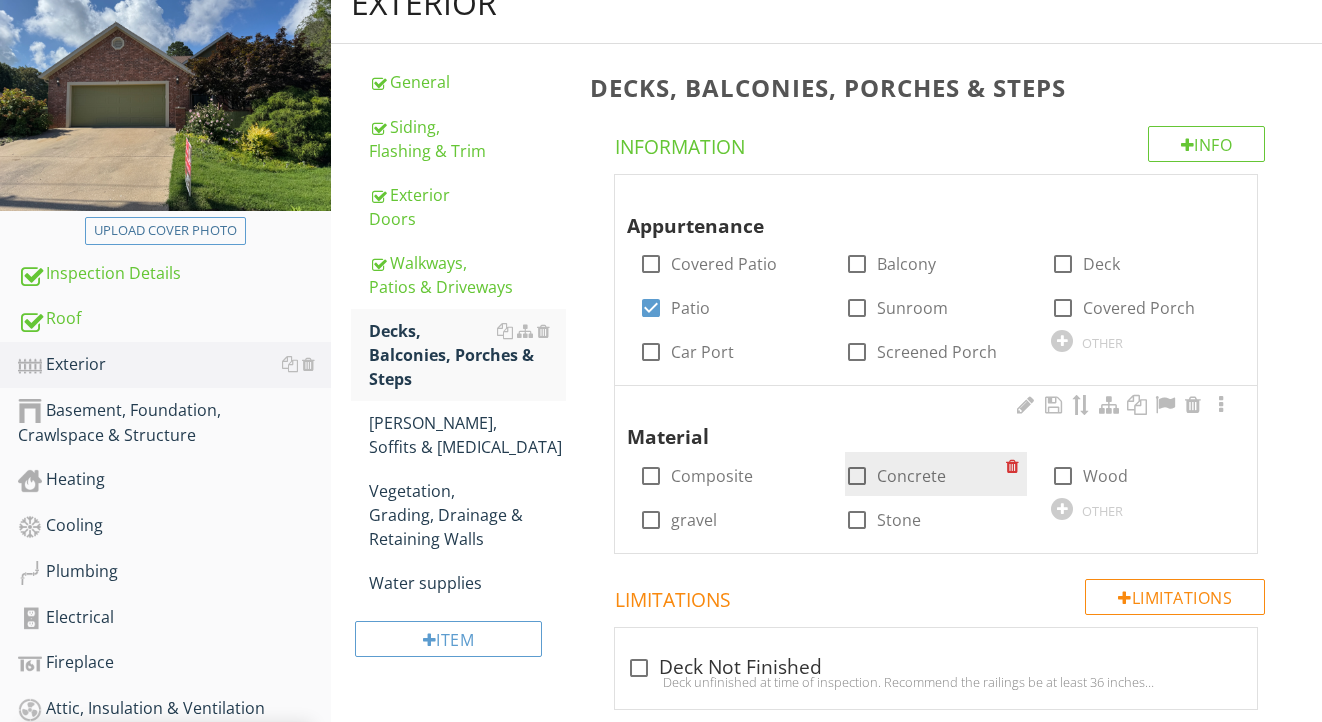 click on "Concrete" at bounding box center [911, 476] 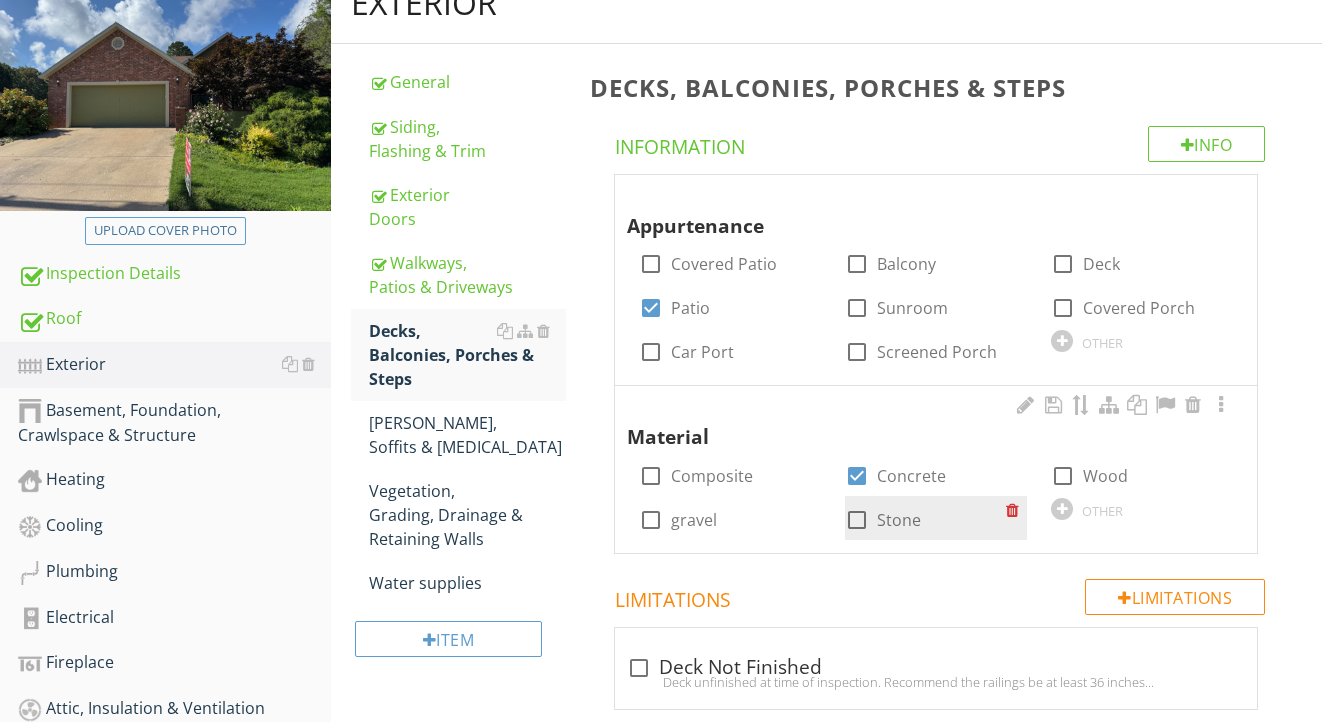 click on "Stone" at bounding box center (899, 520) 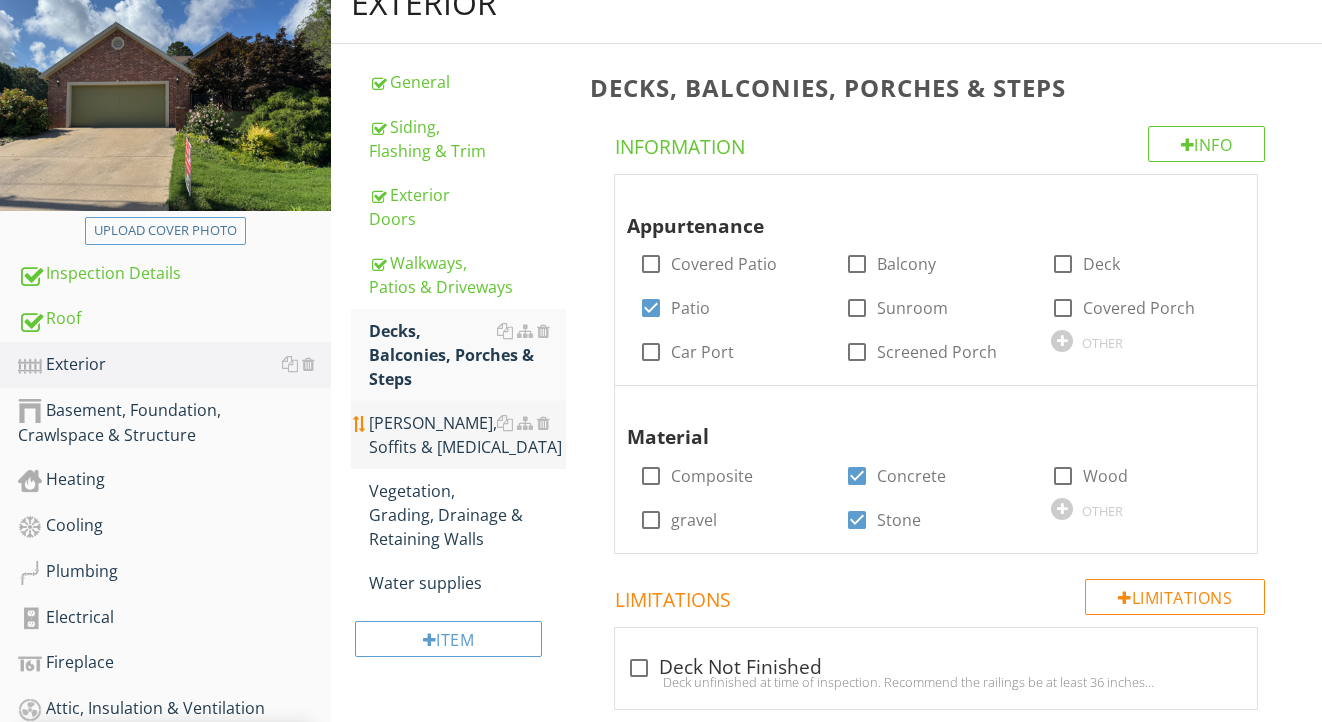 click on "Eaves, Soffits & Fascia" at bounding box center [468, 435] 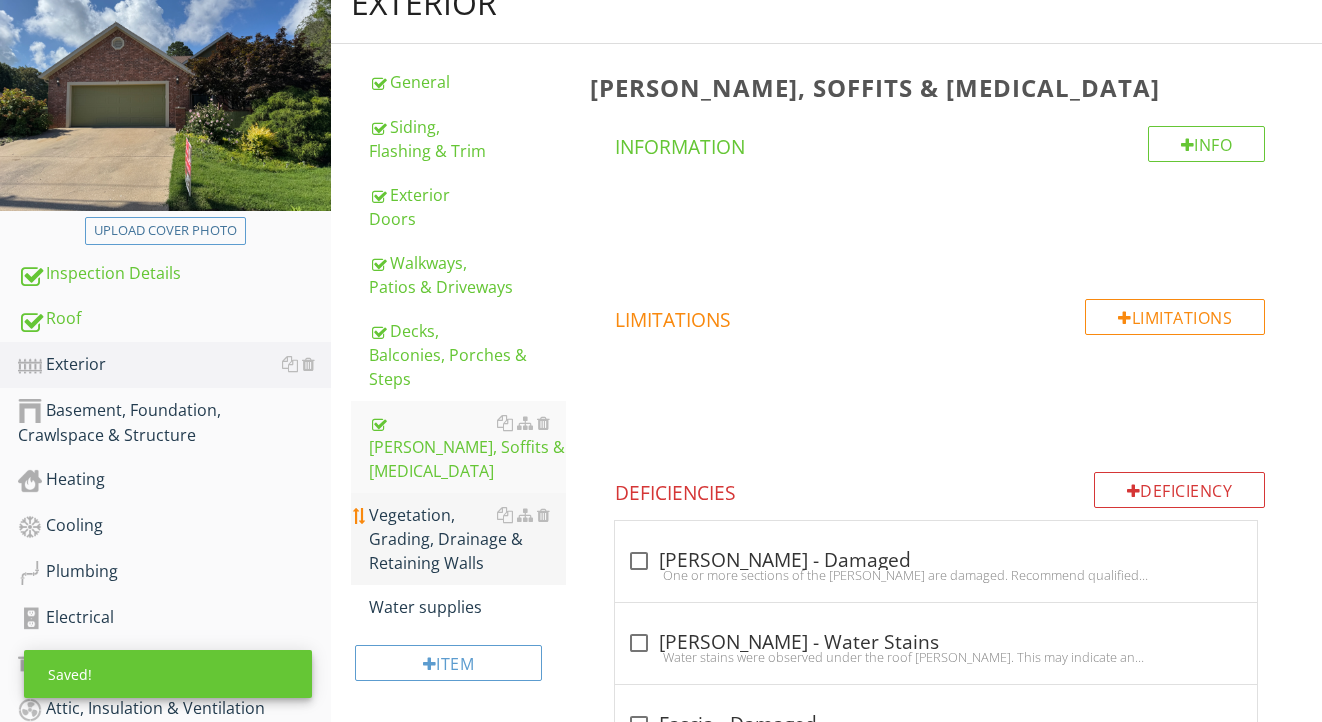 click on "Vegetation, Grading, Drainage & Retaining Walls" at bounding box center [468, 539] 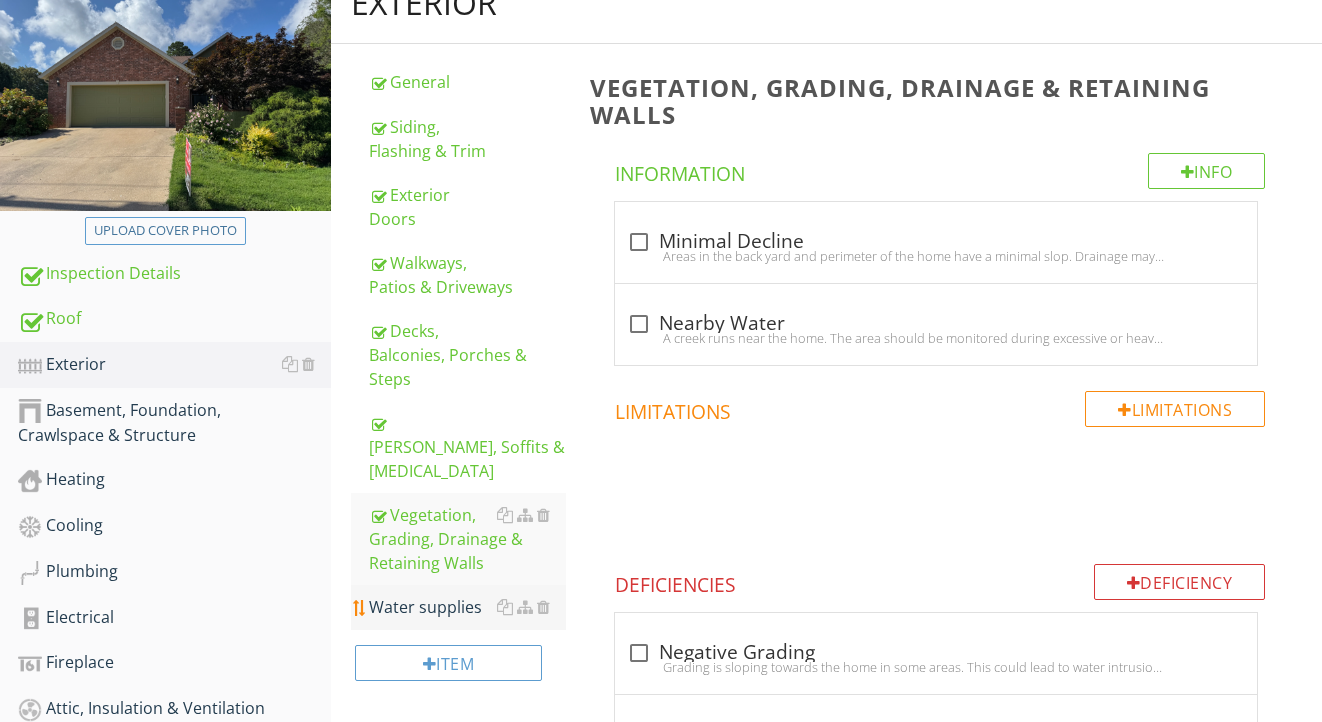 click on "Water supplies" at bounding box center (468, 607) 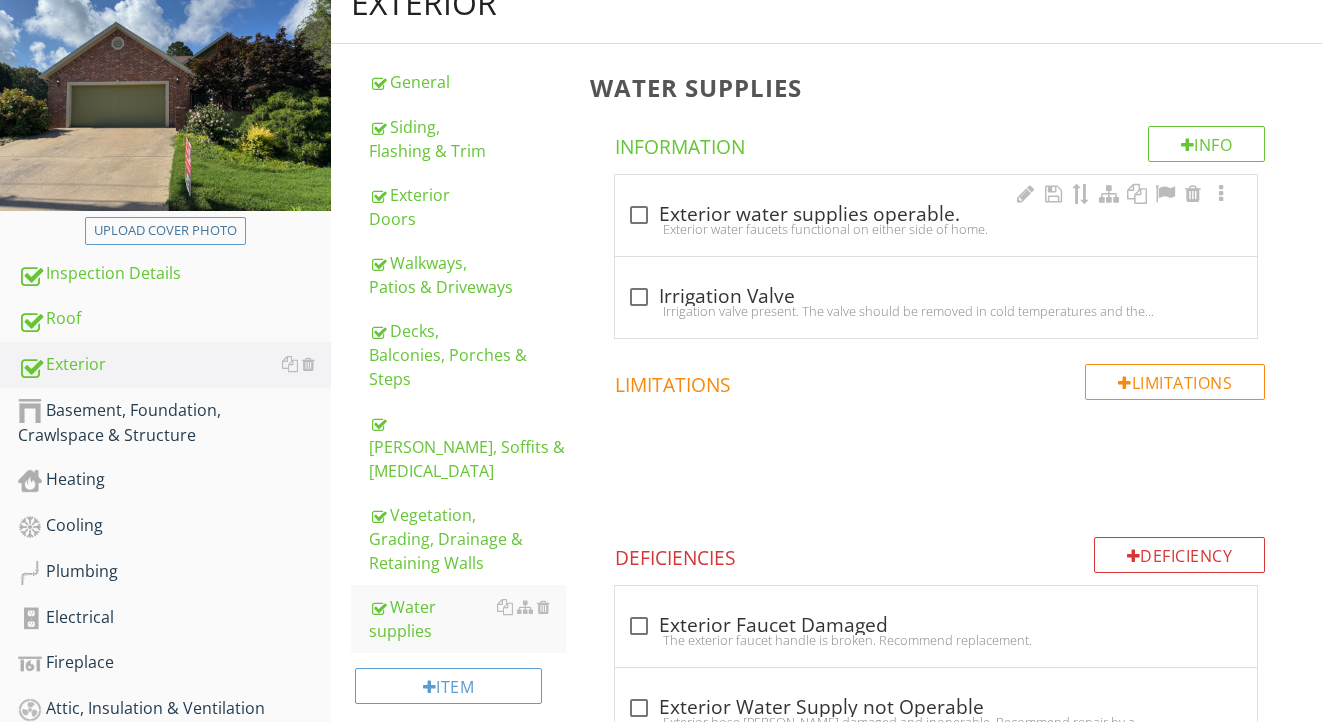 click on "check_box_outline_blank
Exterior water supplies operable." at bounding box center (936, 215) 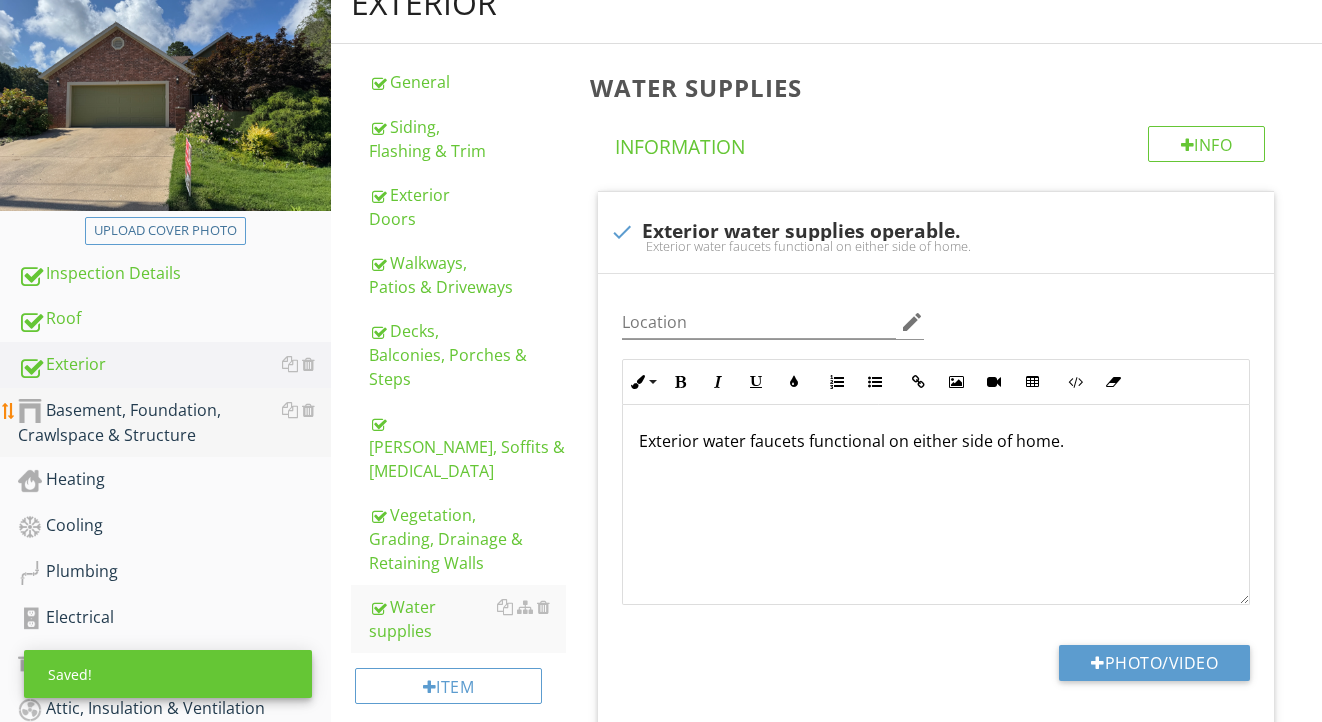 click on "Basement, Foundation, Crawlspace & Structure" at bounding box center (174, 423) 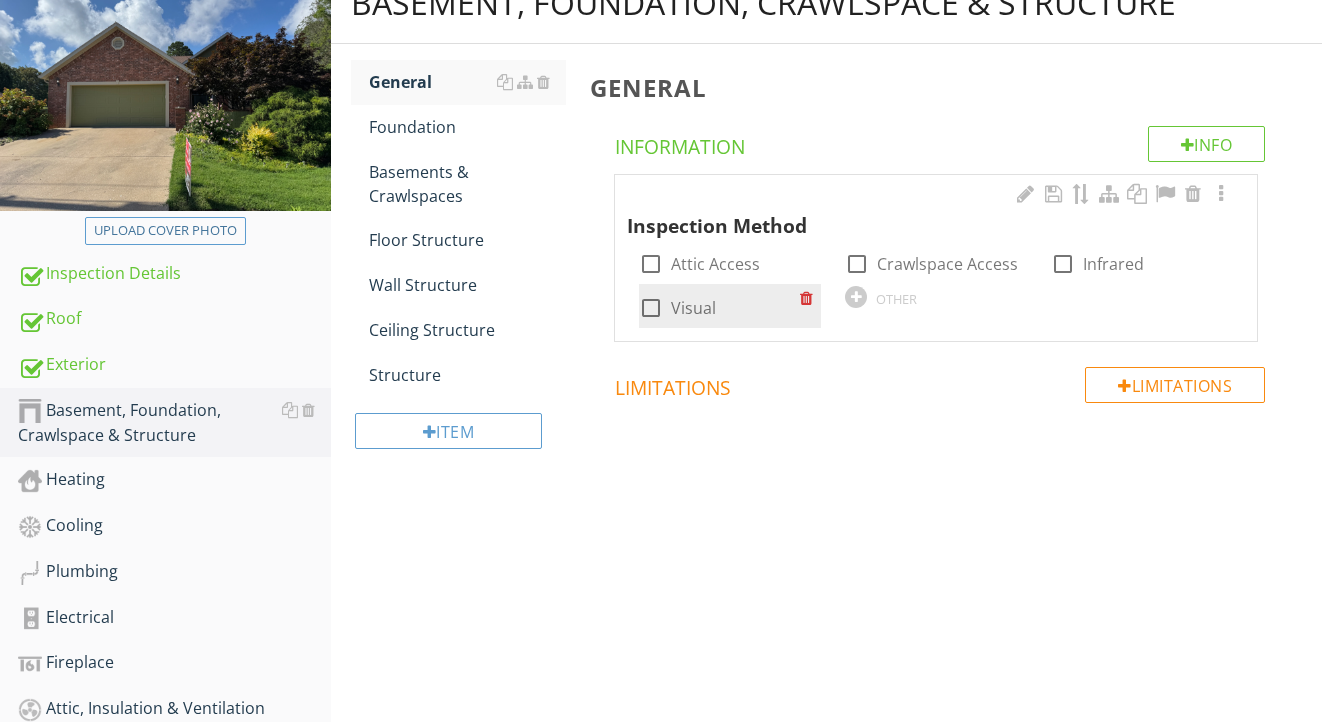 click on "Visual" at bounding box center (693, 308) 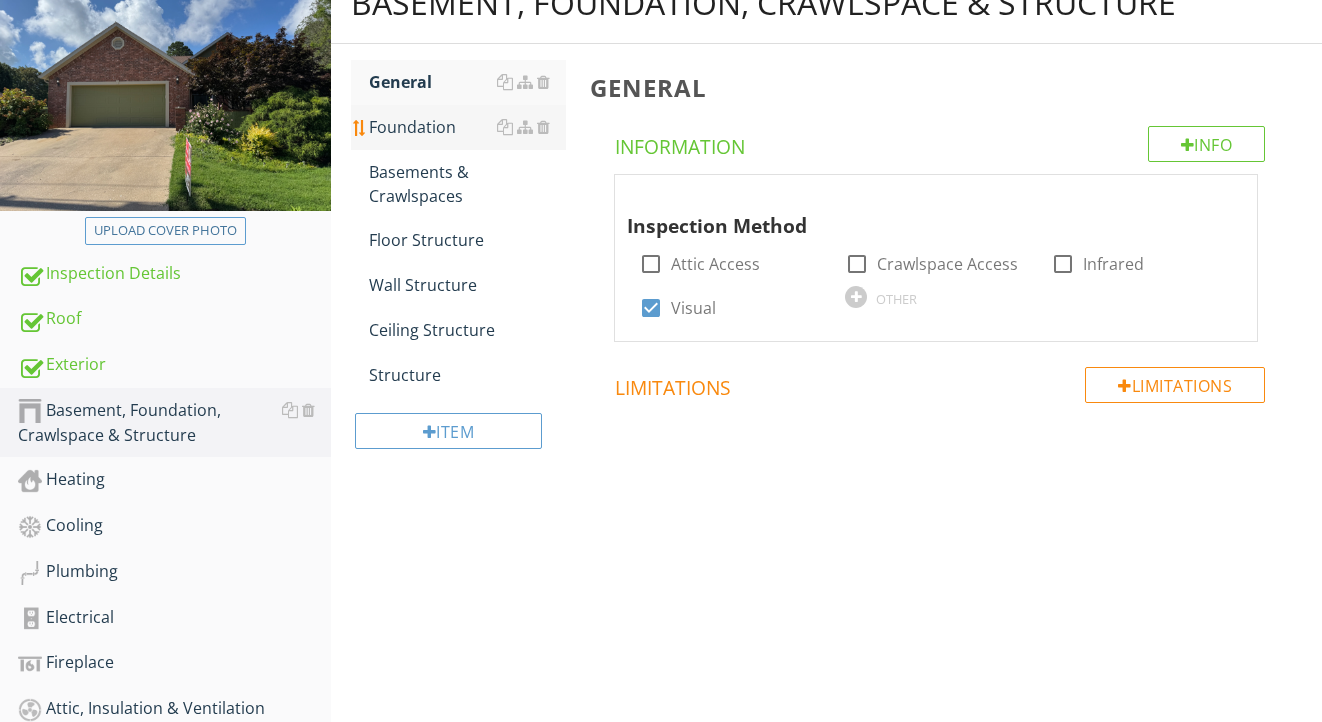 click on "Foundation" at bounding box center [468, 127] 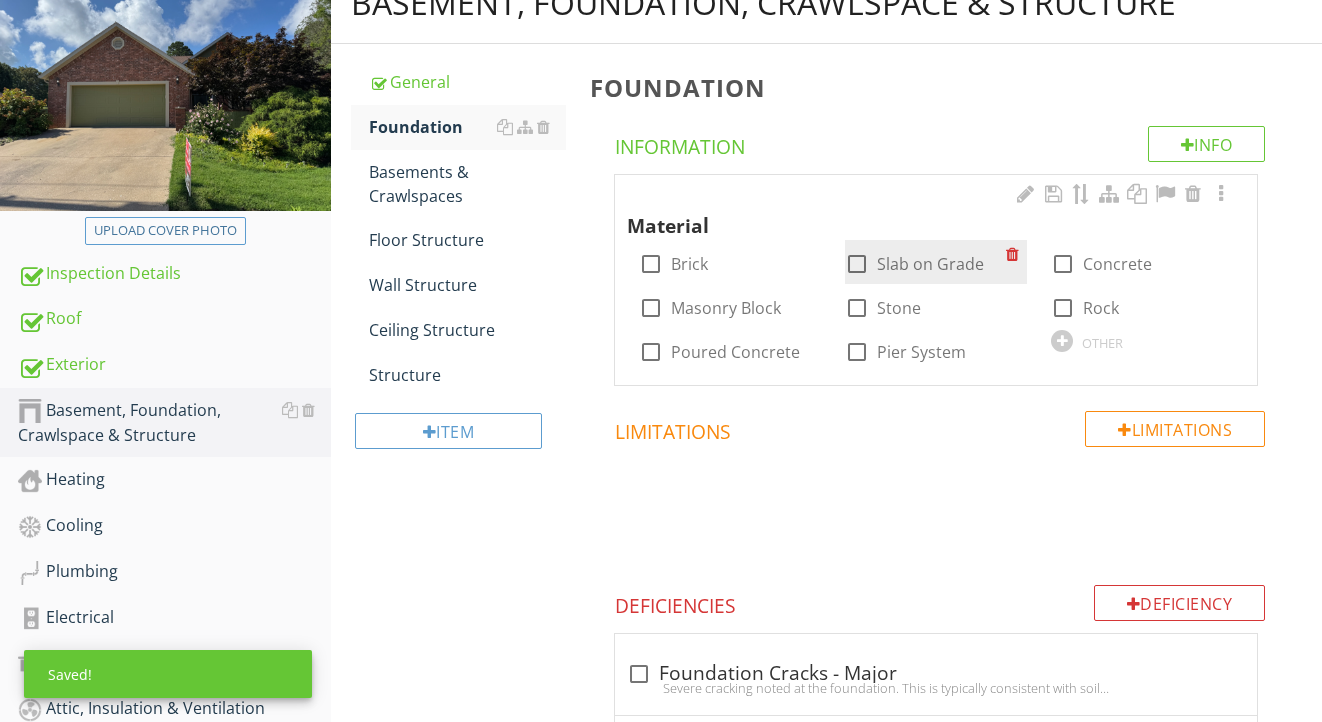 click on "Slab on Grade" at bounding box center (930, 264) 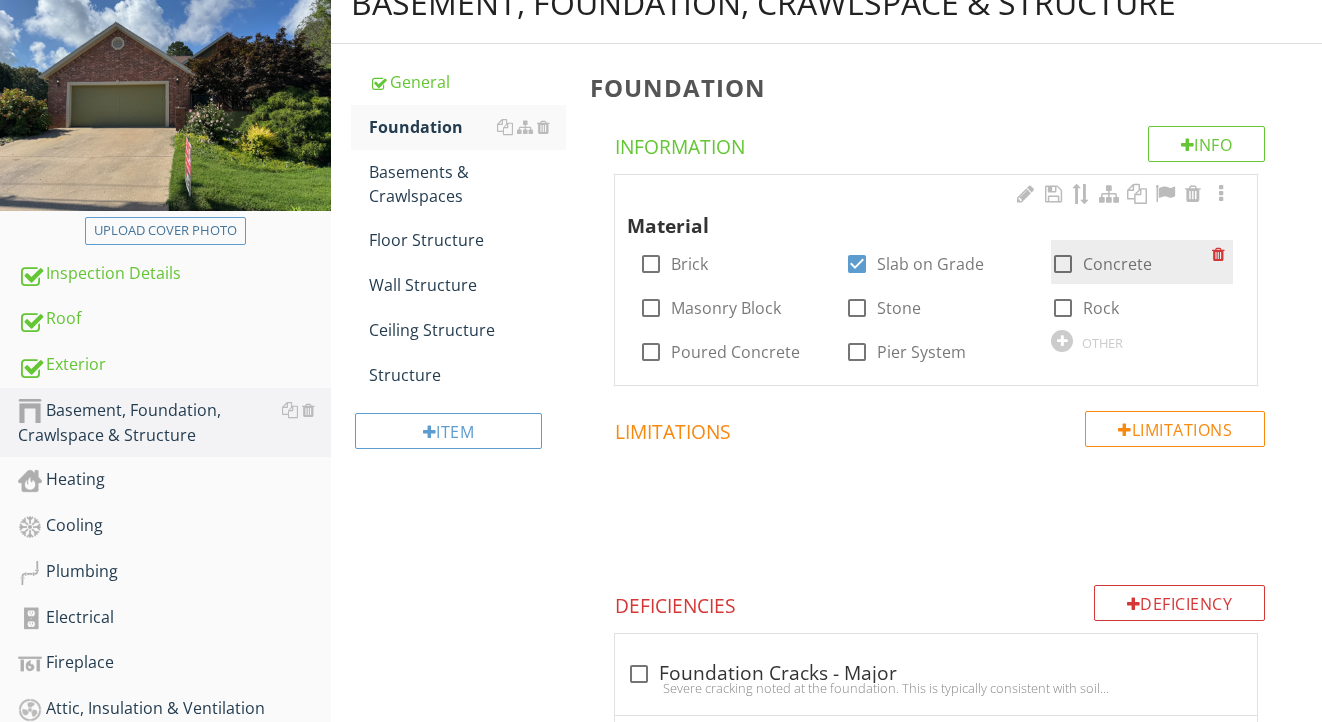 click at bounding box center (1063, 264) 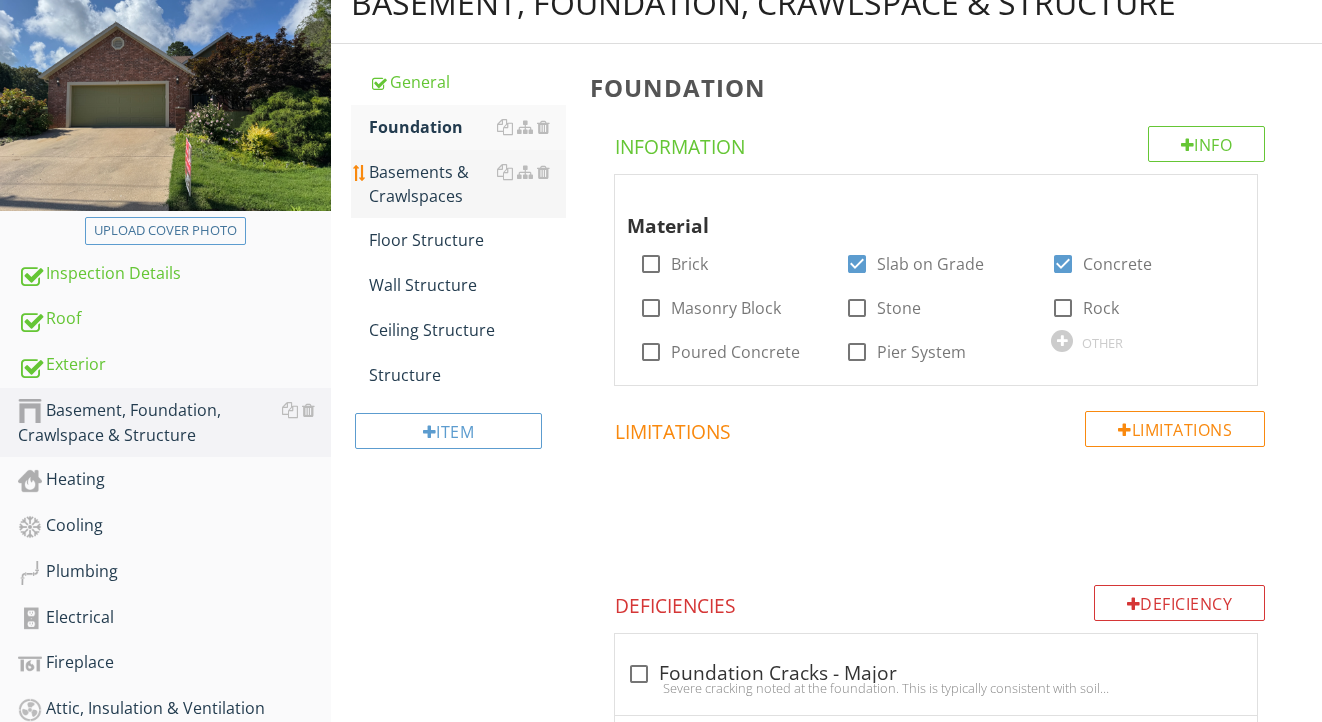click on "Basements & Crawlspaces" at bounding box center [468, 184] 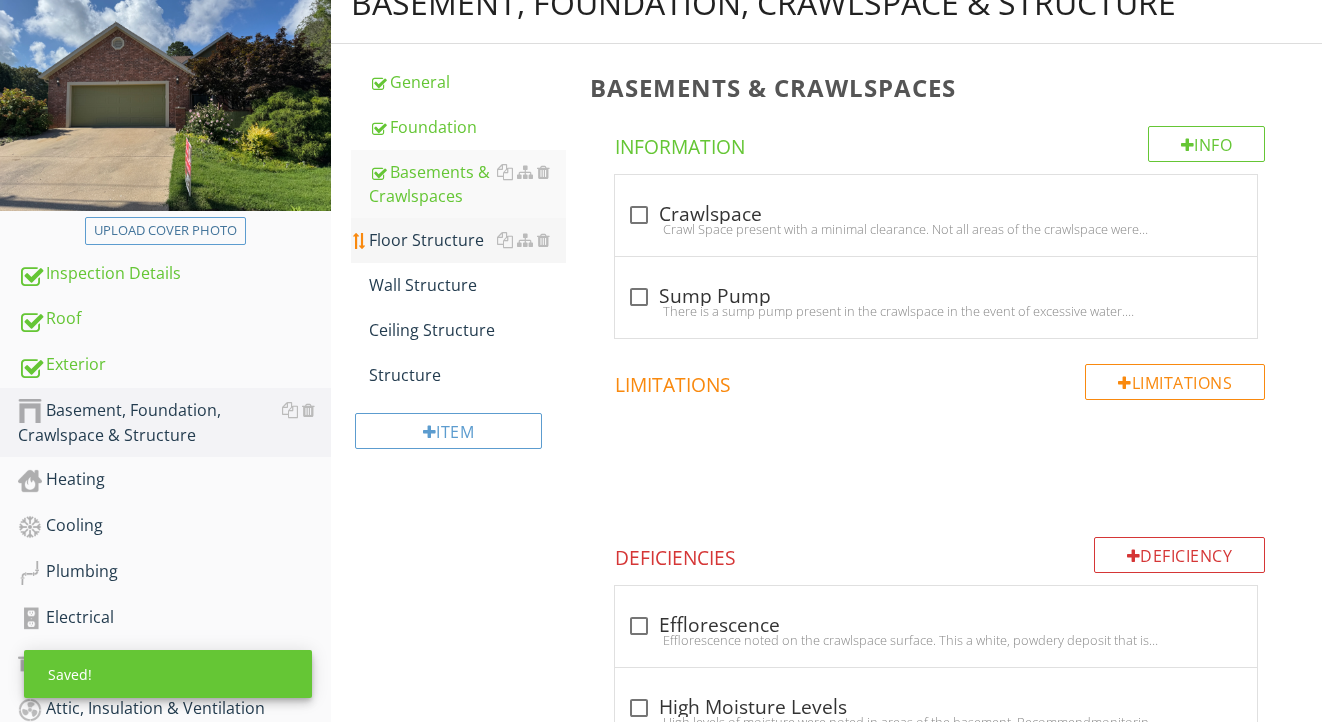 click on "Floor Structure" at bounding box center (468, 240) 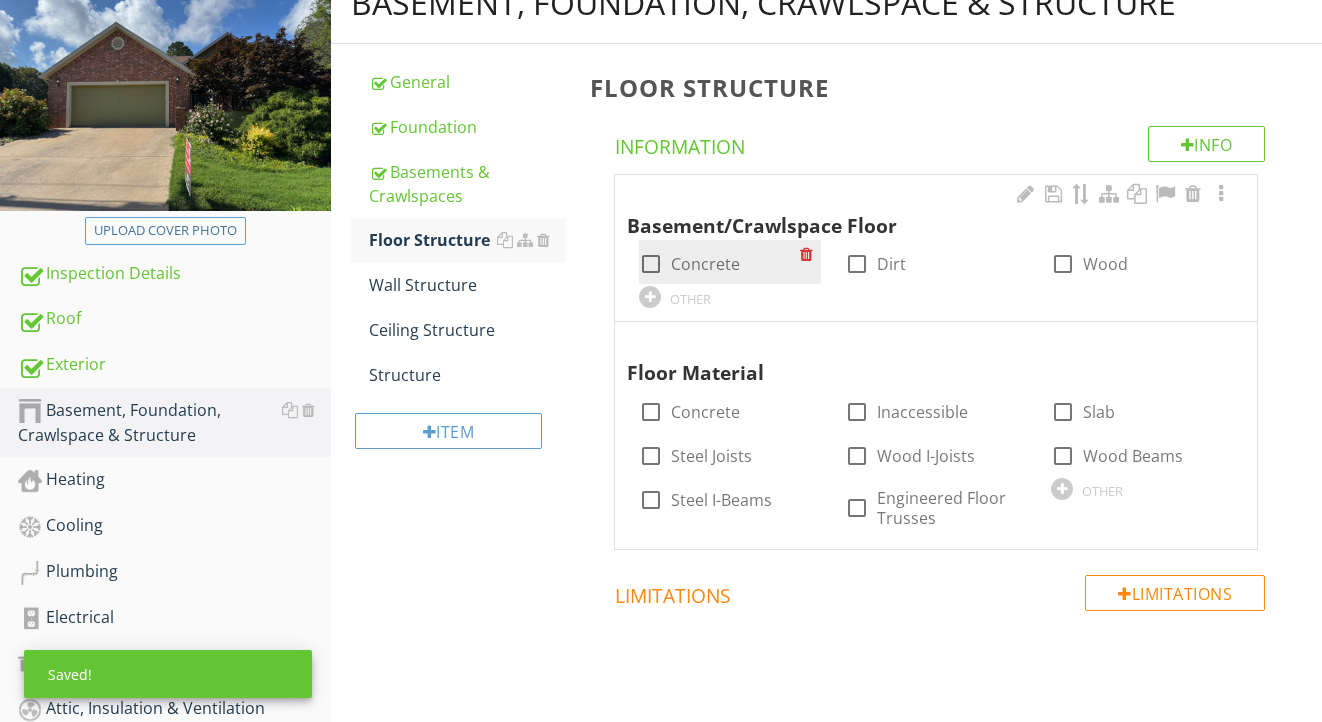 click on "Concrete" at bounding box center (705, 264) 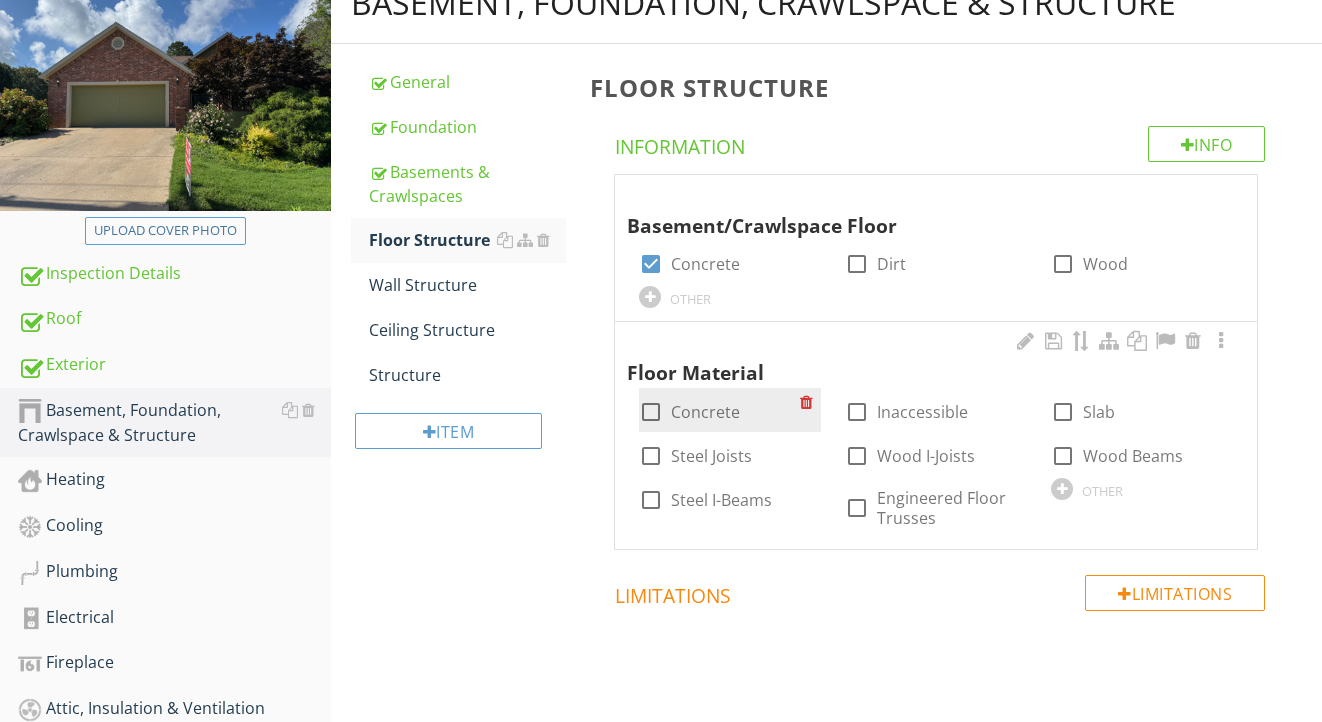 click on "Concrete" at bounding box center [705, 412] 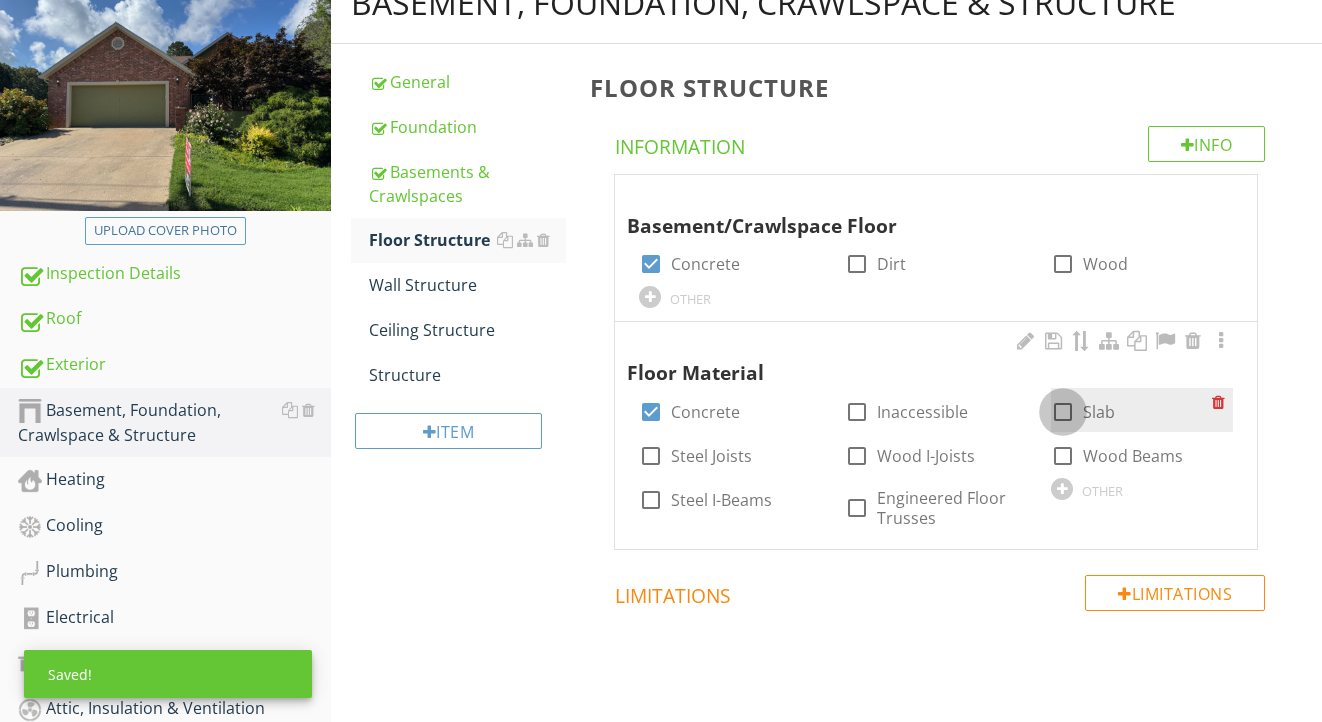 click at bounding box center [1063, 412] 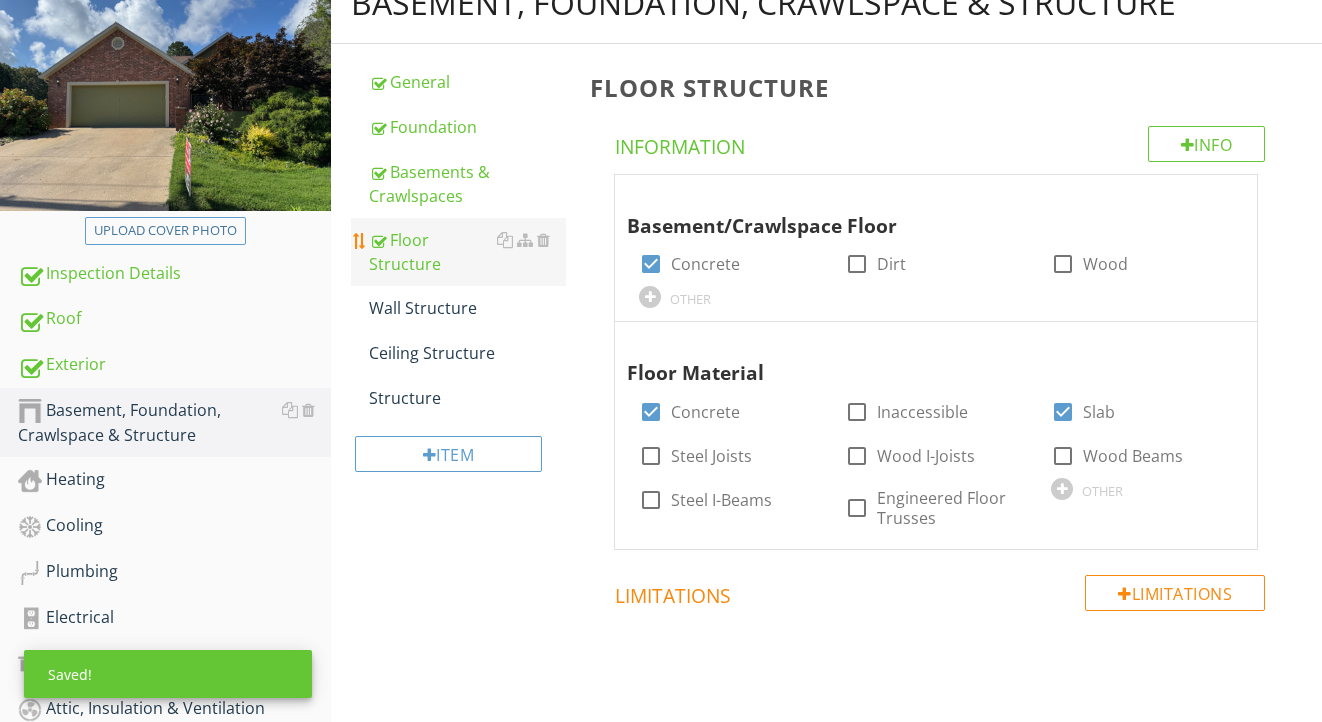 click on "Floor Structure" at bounding box center (468, 252) 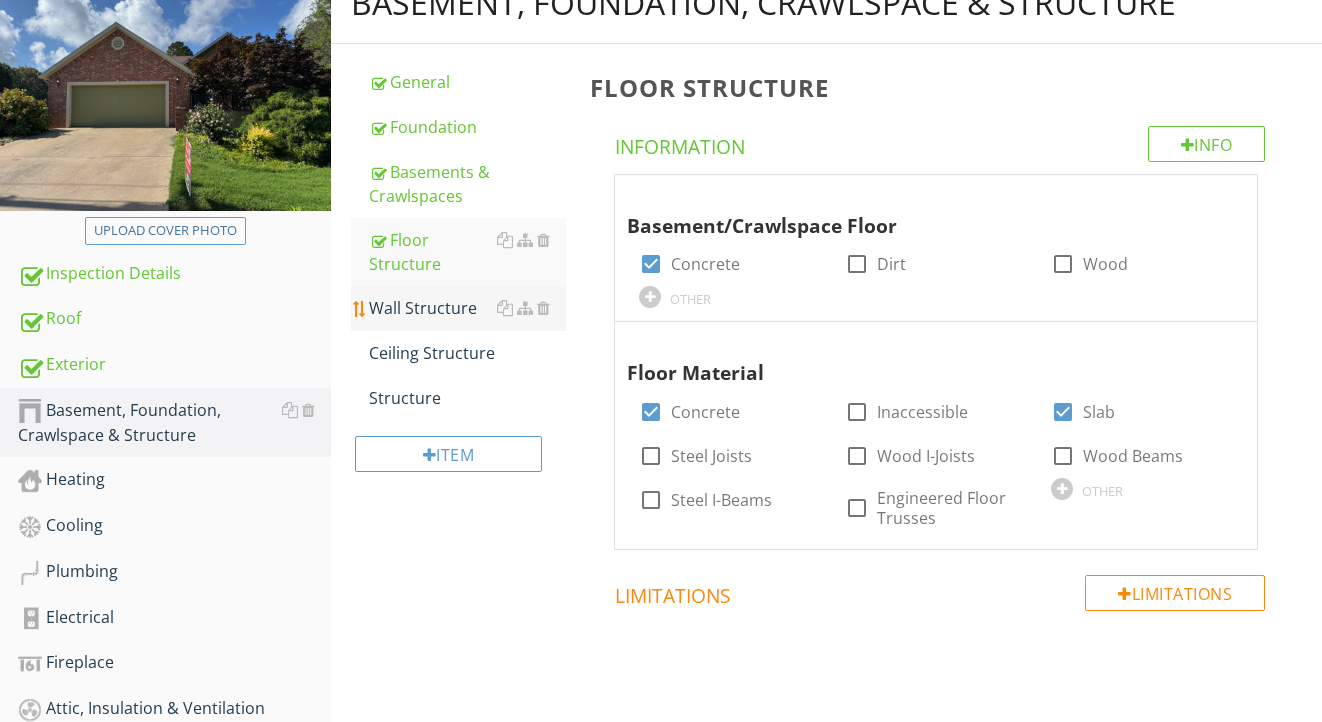 click on "Wall Structure" at bounding box center (468, 308) 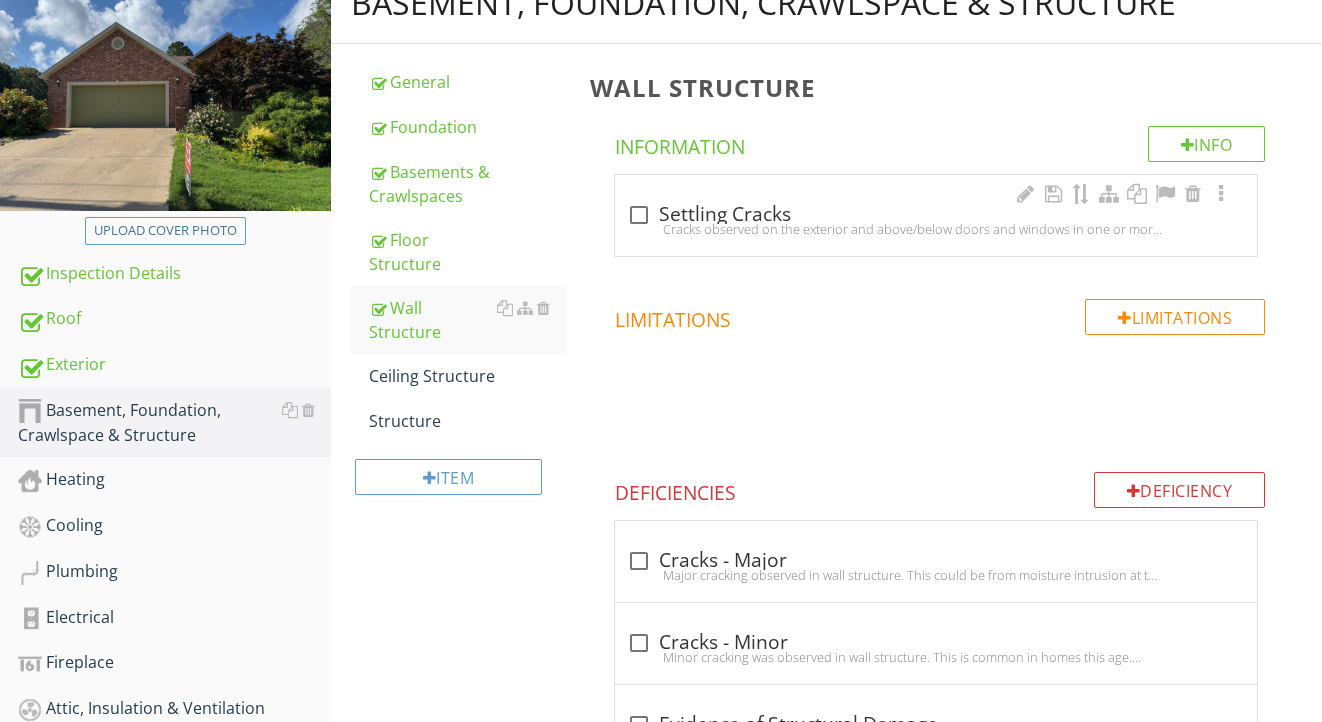 click on "check_box_outline_blank
Settling Cracks" at bounding box center (936, 215) 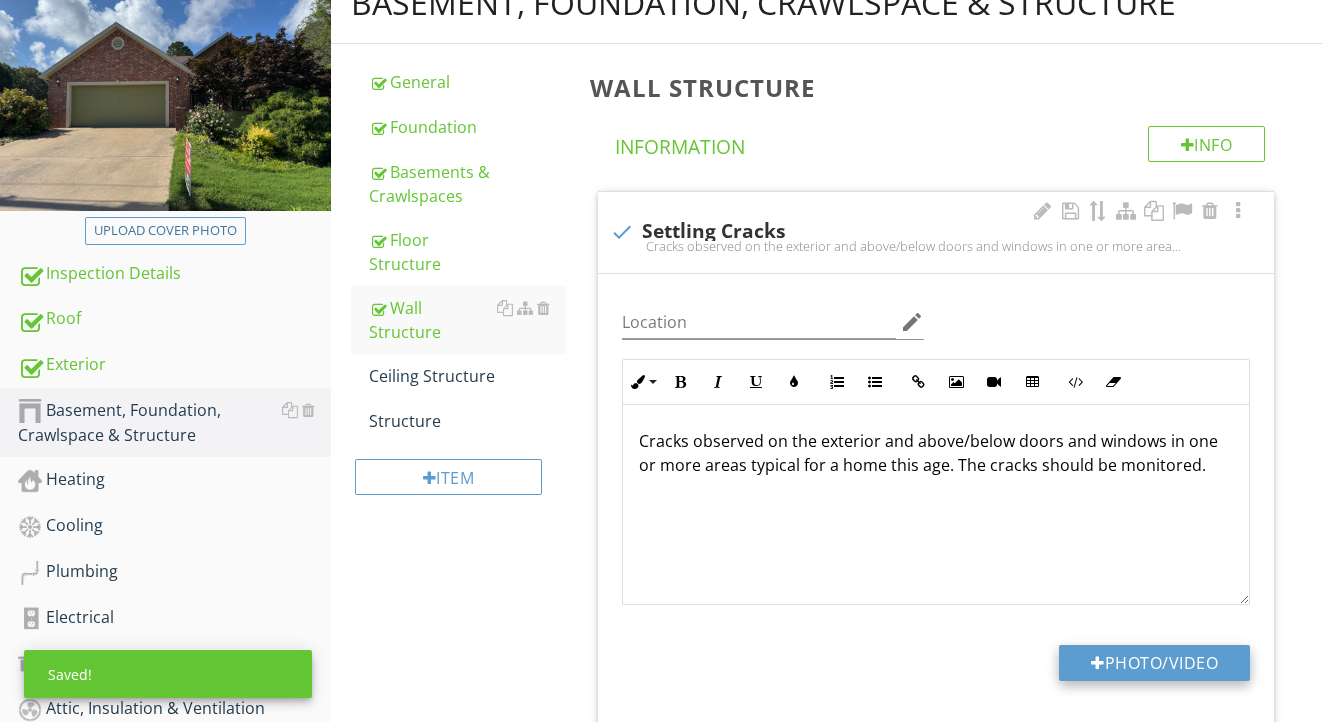 click on "Photo/Video" at bounding box center [1154, 663] 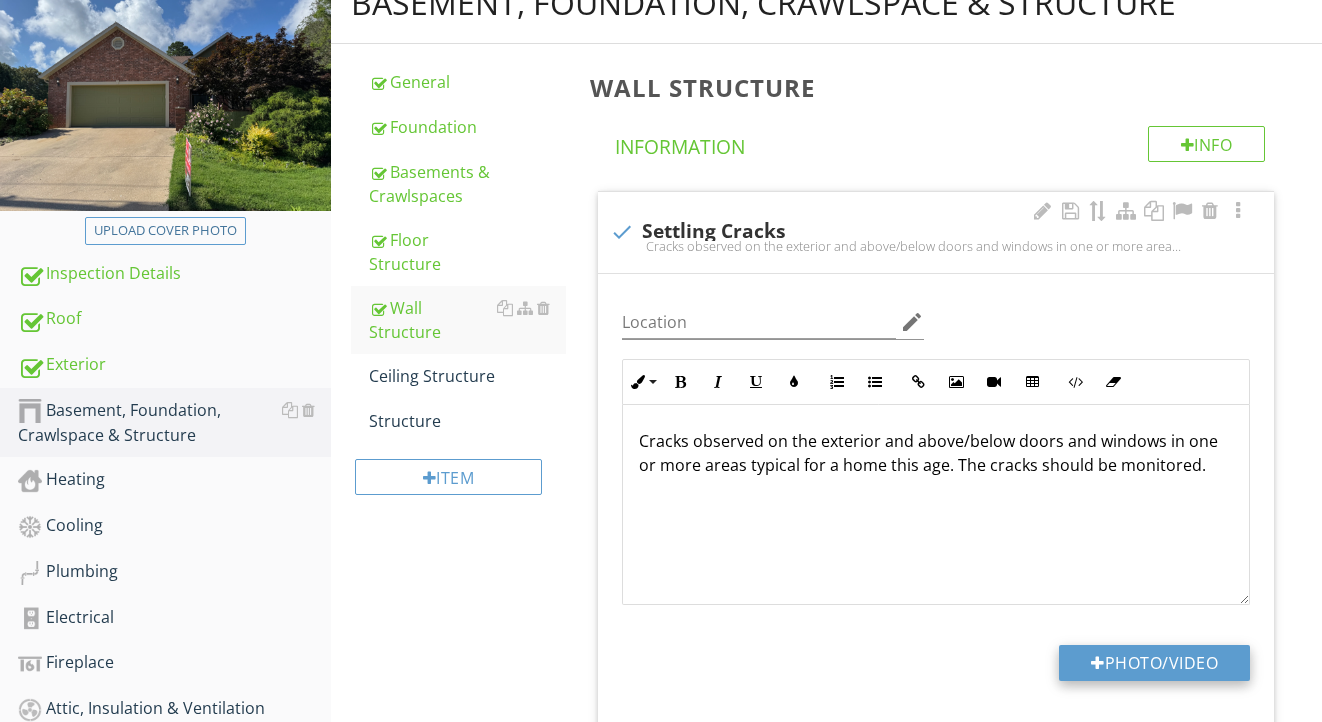 type on "C:\fakepath\IMG_9105.jpeg" 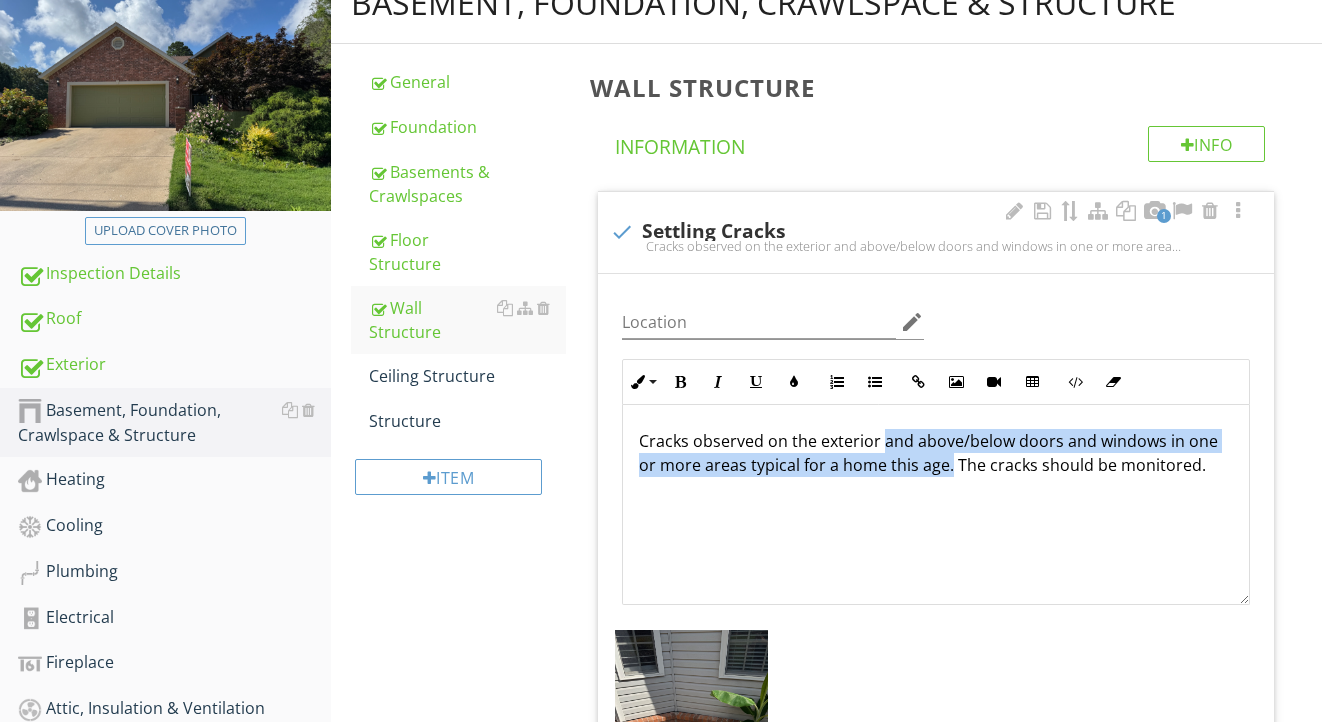 drag, startPoint x: 931, startPoint y: 465, endPoint x: 885, endPoint y: 440, distance: 52.35456 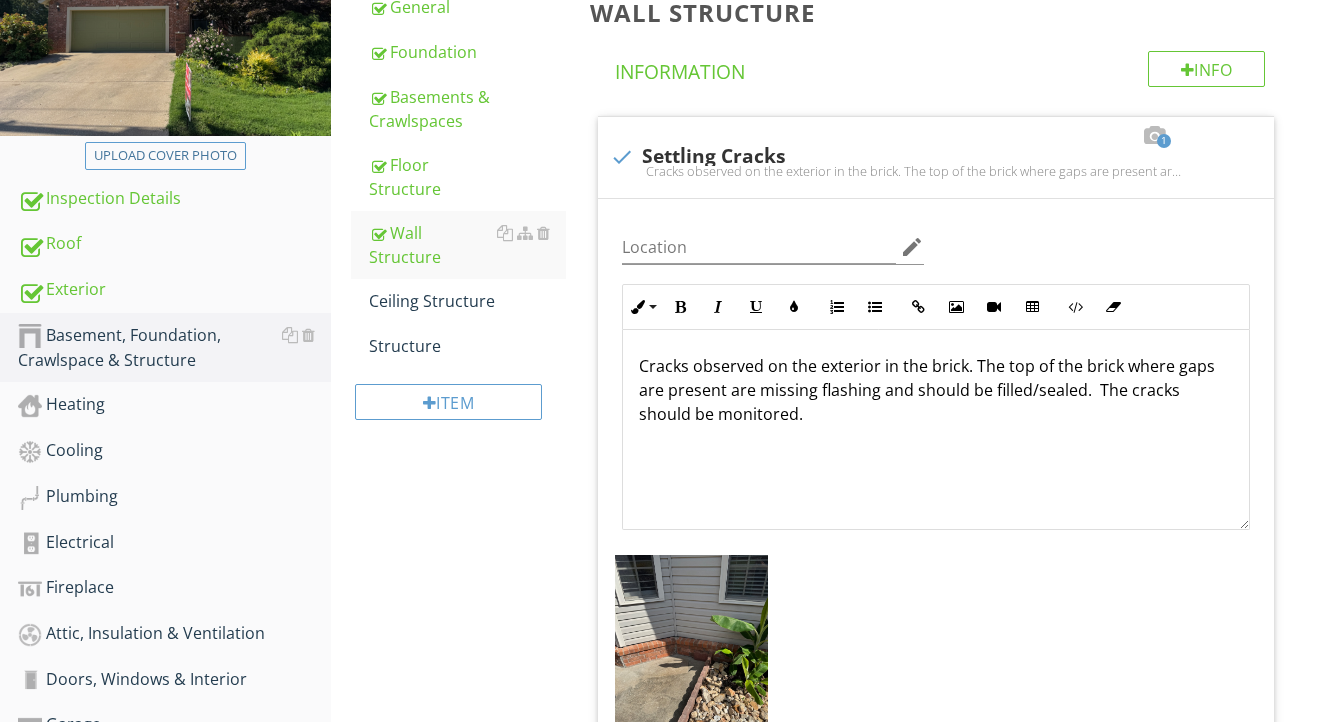 scroll, scrollTop: 331, scrollLeft: 0, axis: vertical 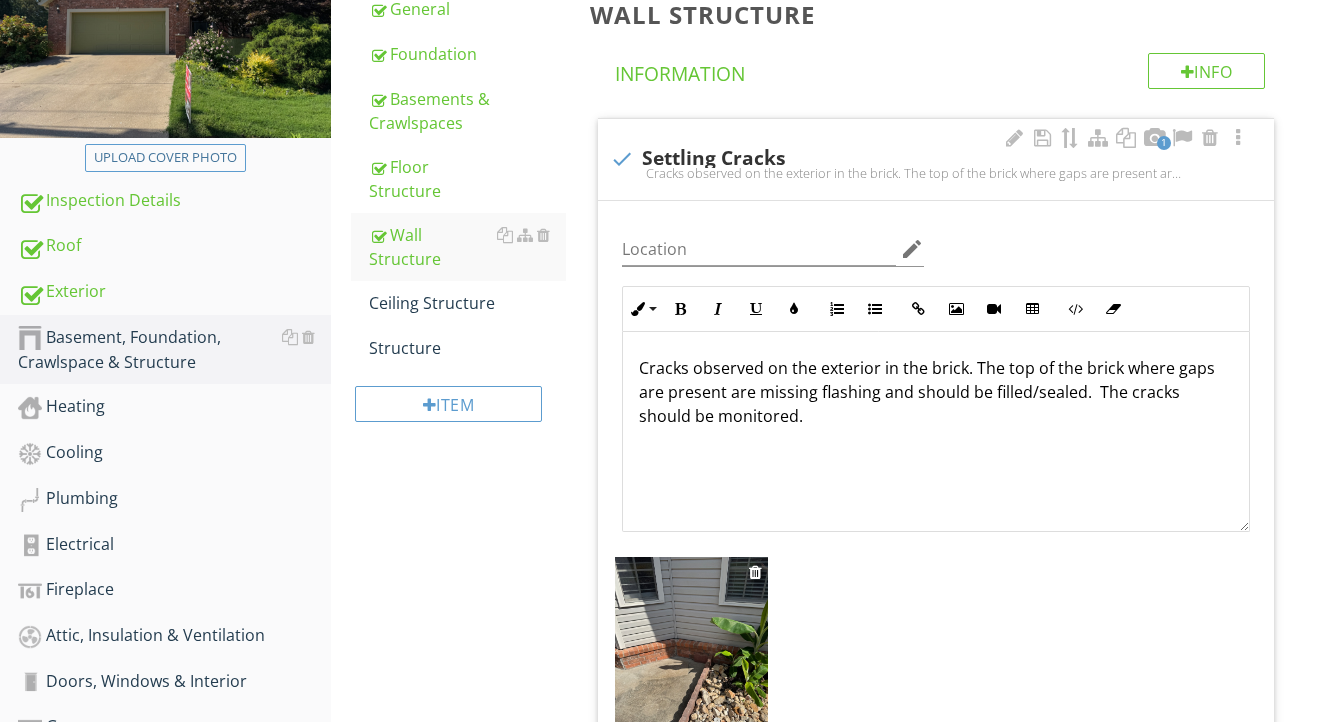 click at bounding box center (691, 659) 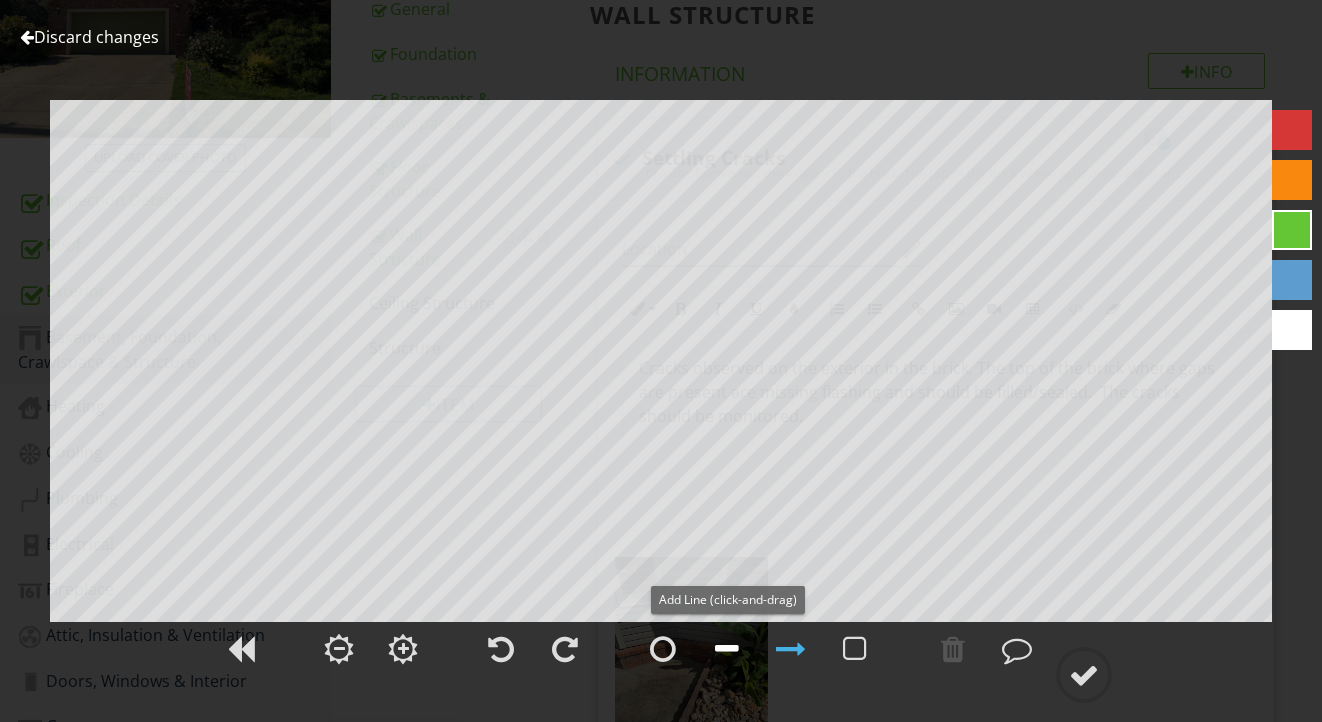 click at bounding box center [727, 649] 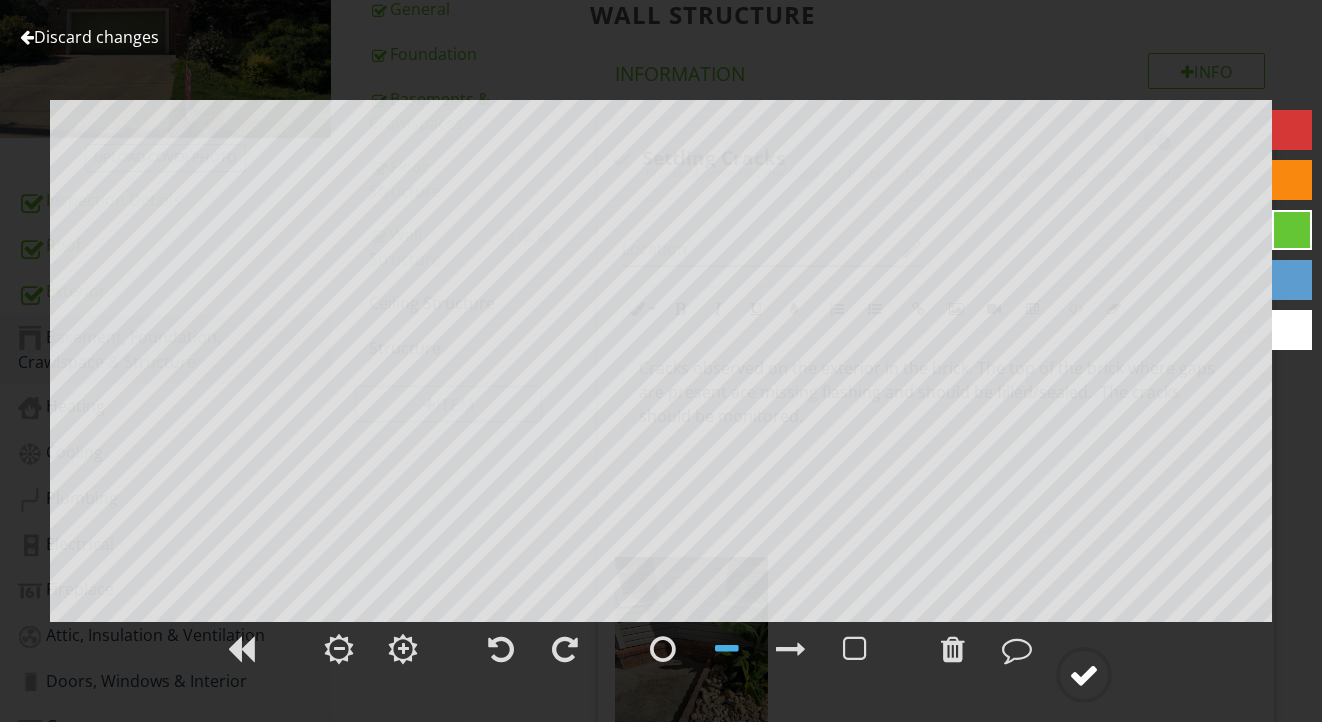 click at bounding box center [1084, 675] 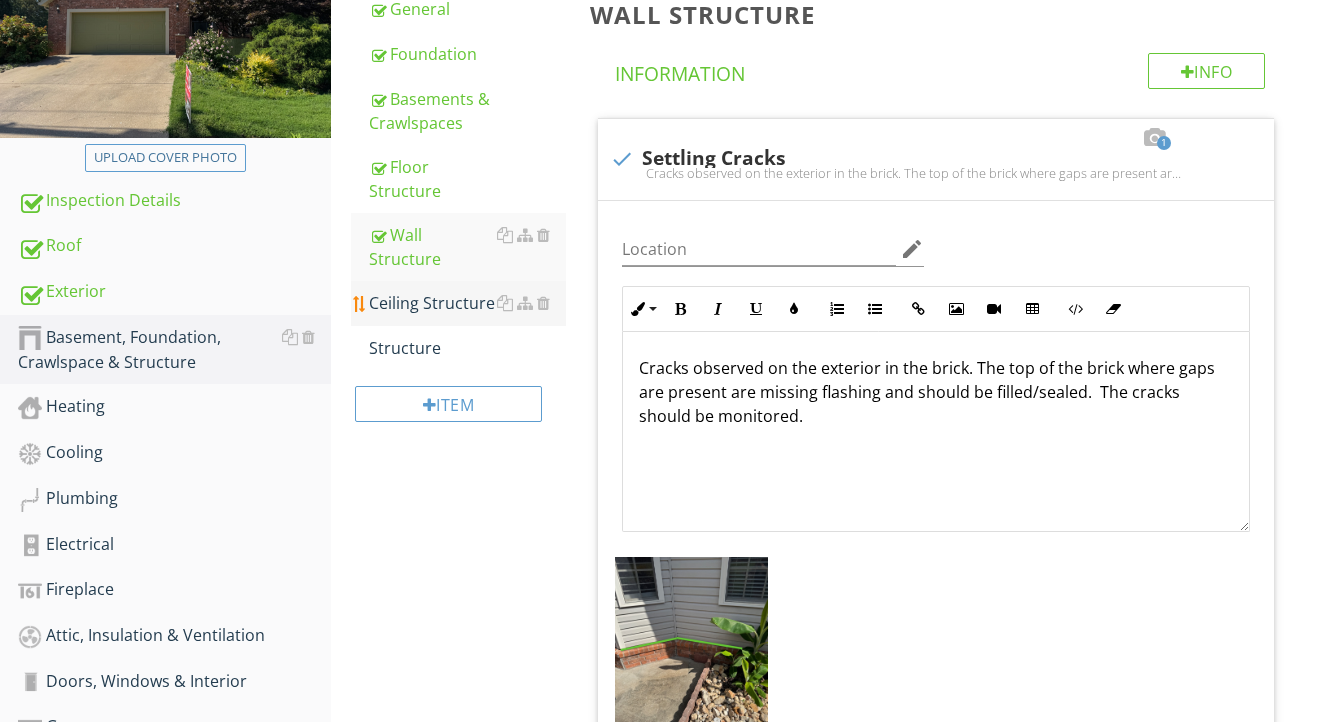 click on "Ceiling Structure" at bounding box center [468, 303] 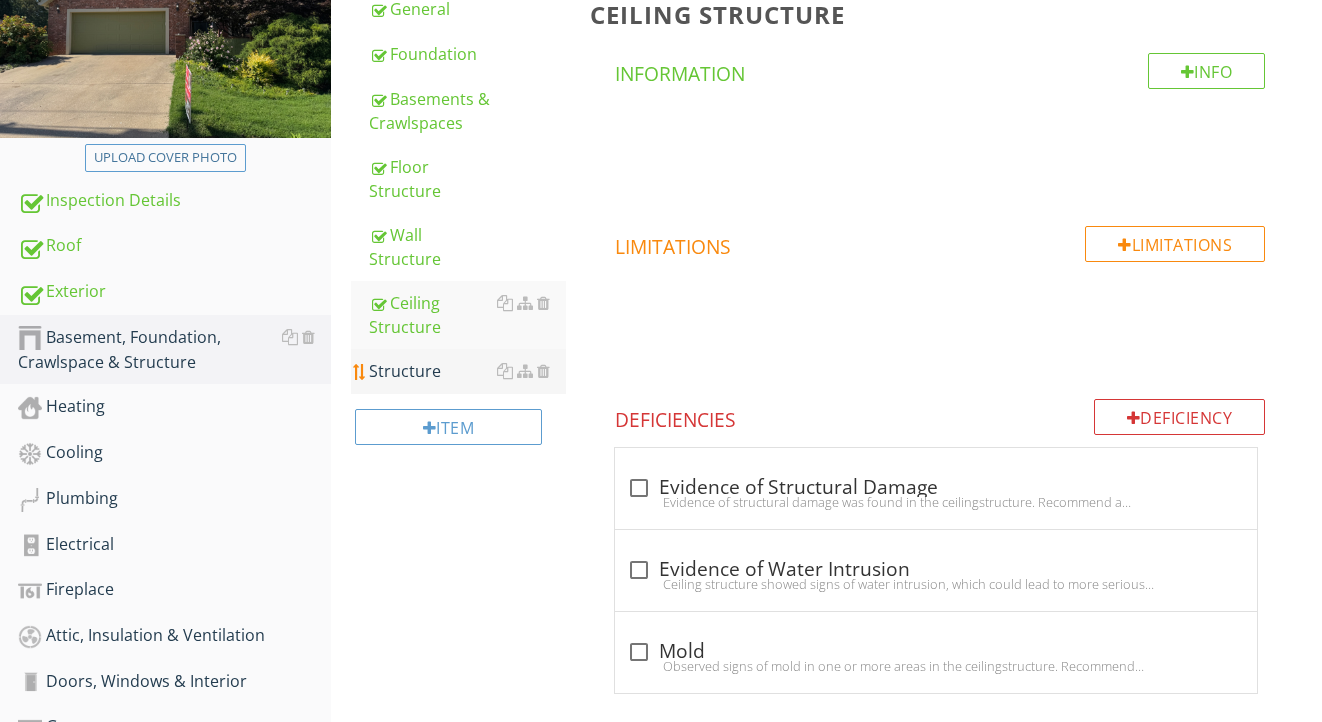 click on "Structure" at bounding box center [468, 371] 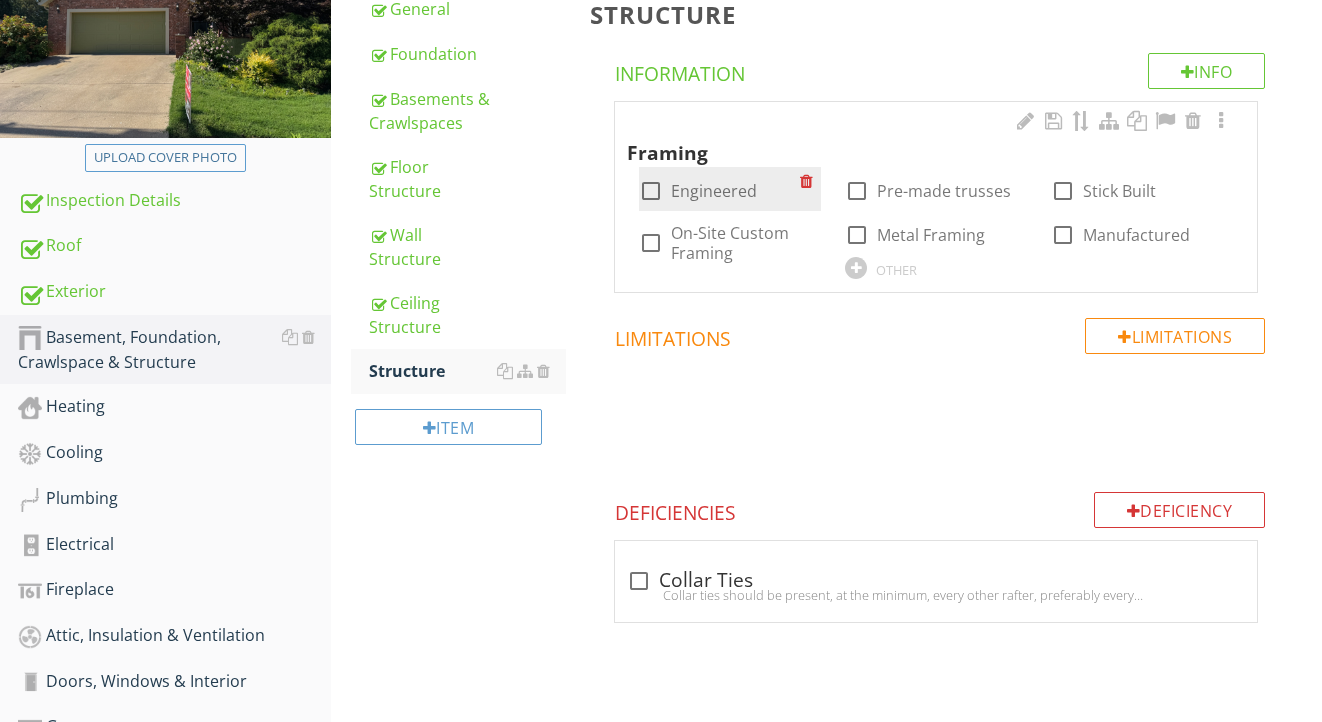 click on "Engineered" at bounding box center (714, 191) 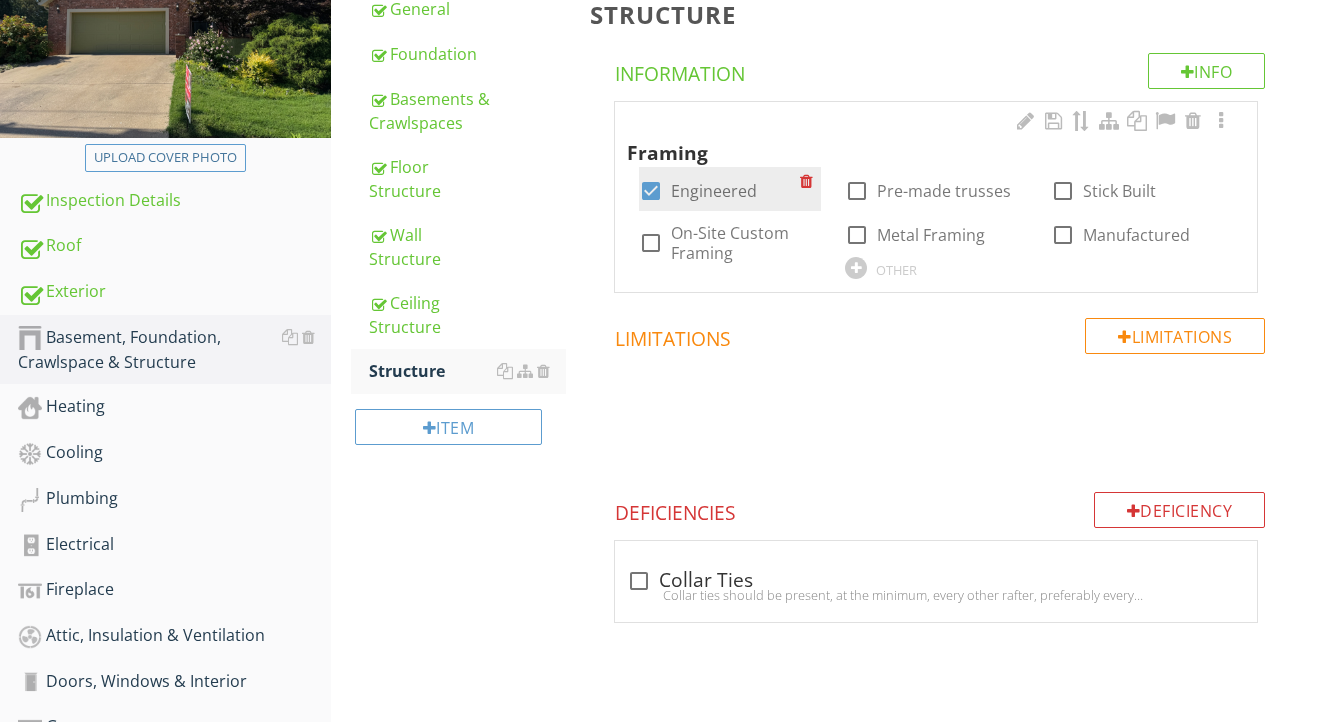 click on "Engineered" at bounding box center [714, 191] 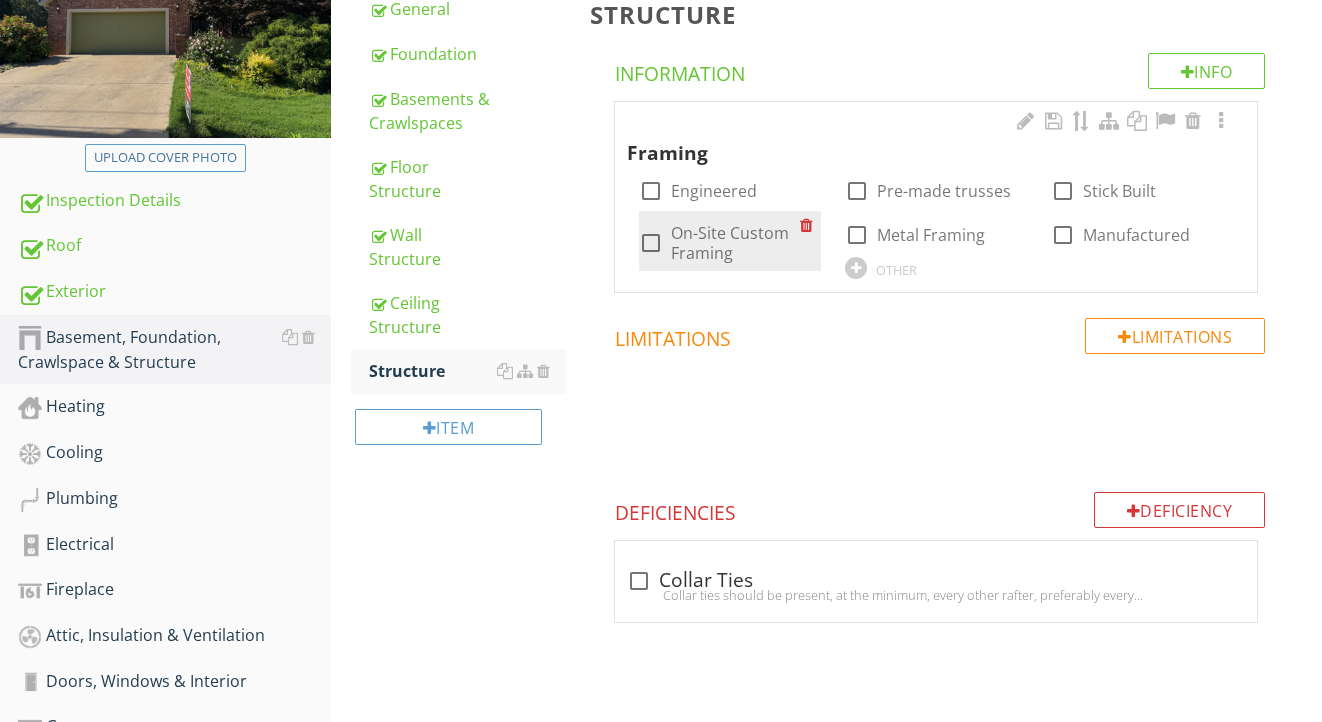 click on "On-Site Custom Framing" at bounding box center [735, 243] 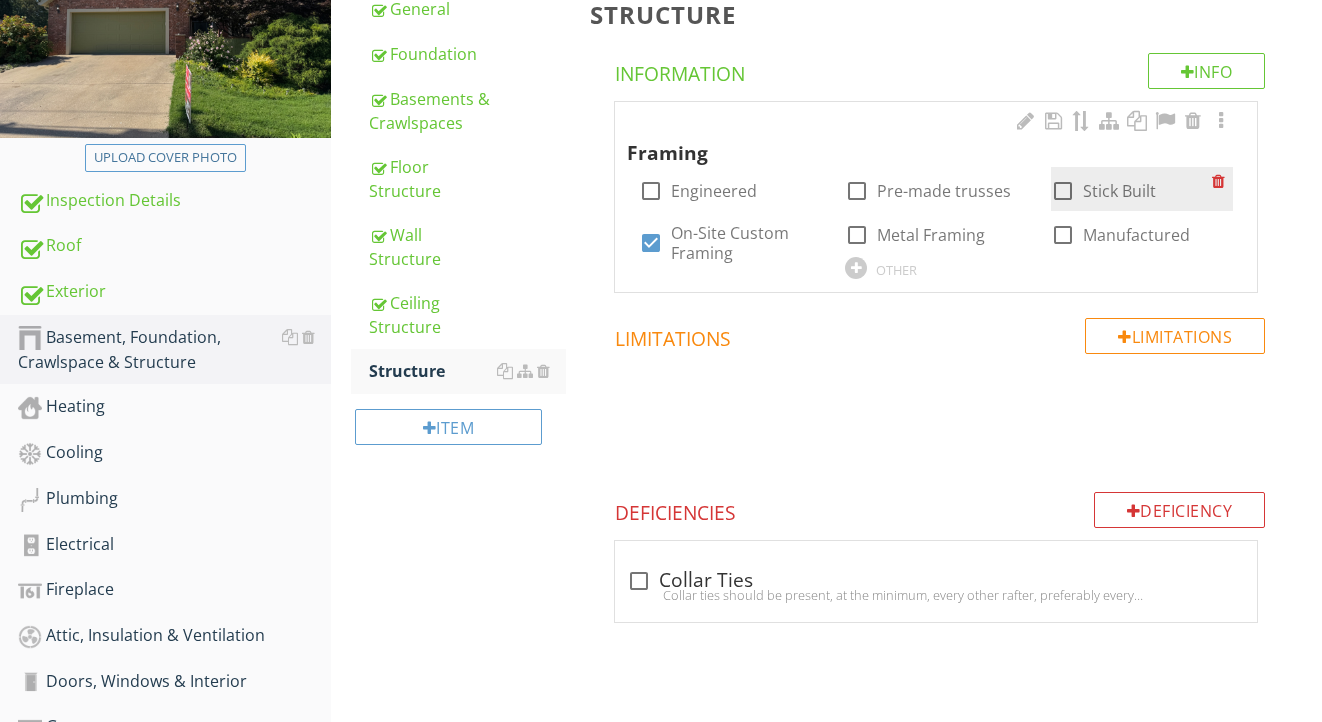 click on "Stick Built" at bounding box center [1119, 191] 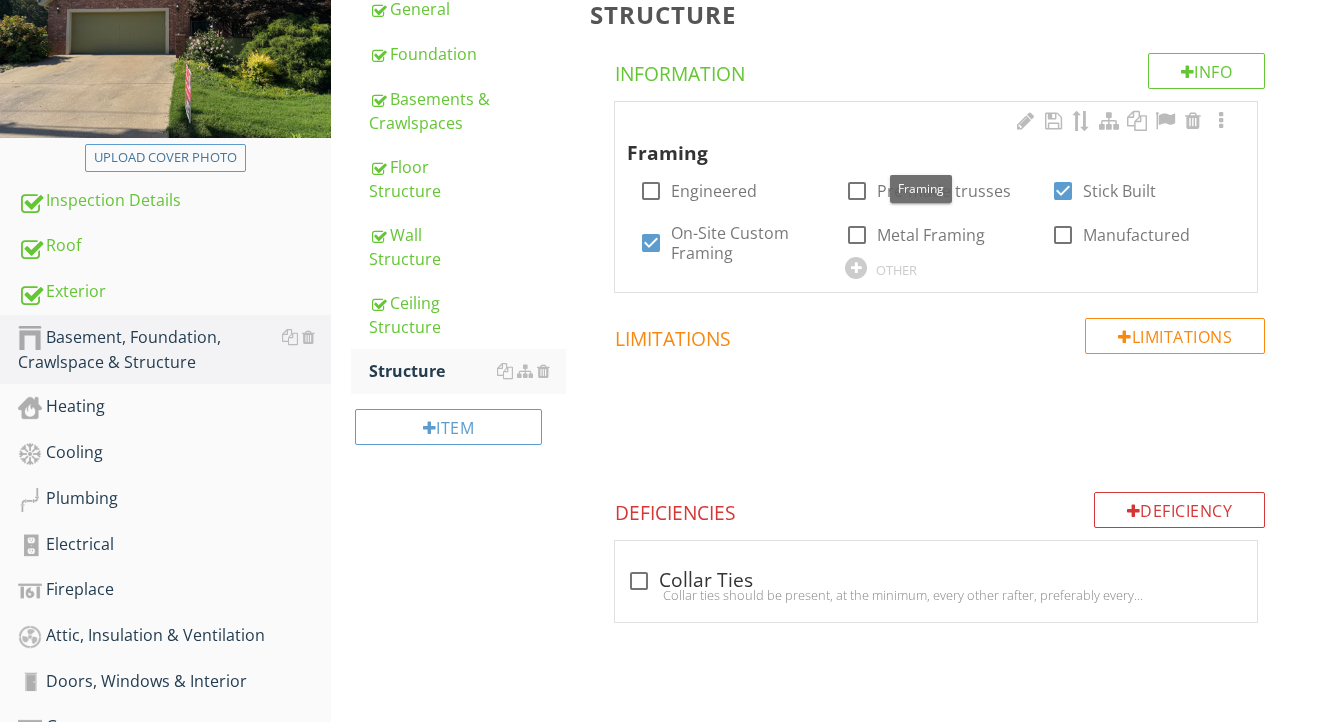 click at bounding box center [1221, 122] 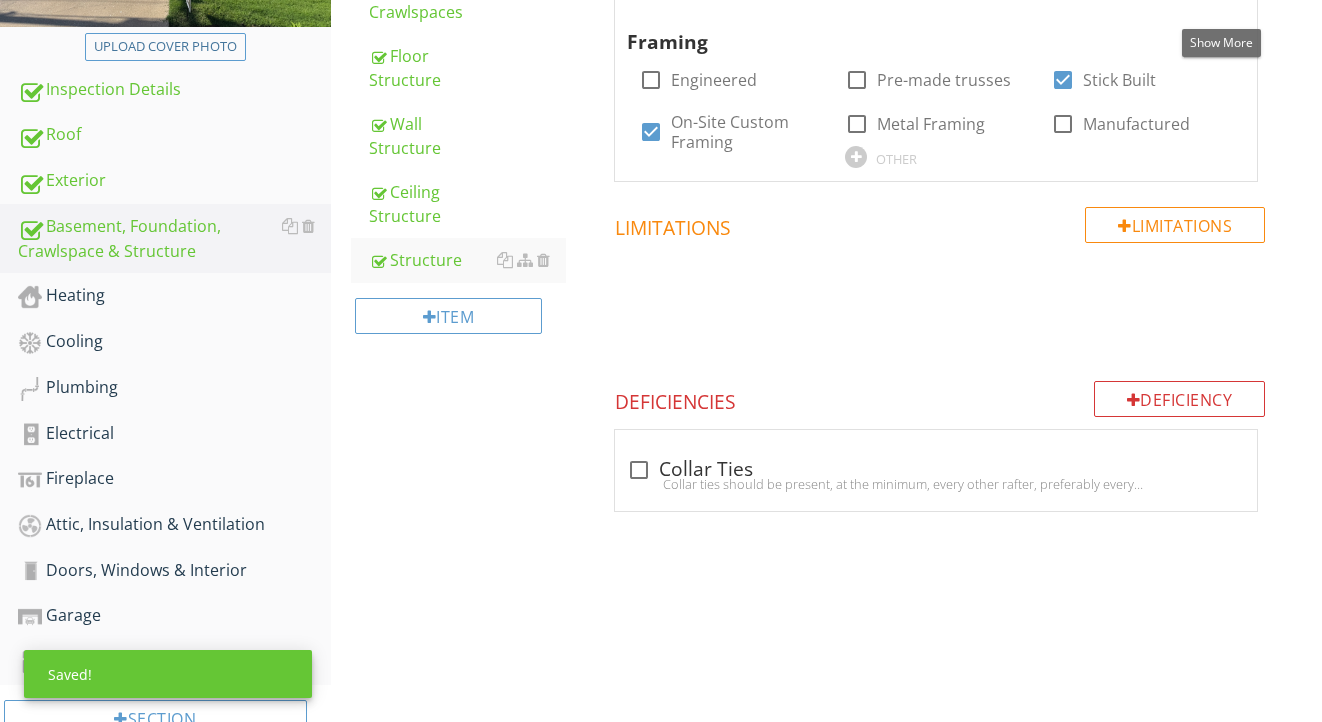 scroll, scrollTop: 367, scrollLeft: 0, axis: vertical 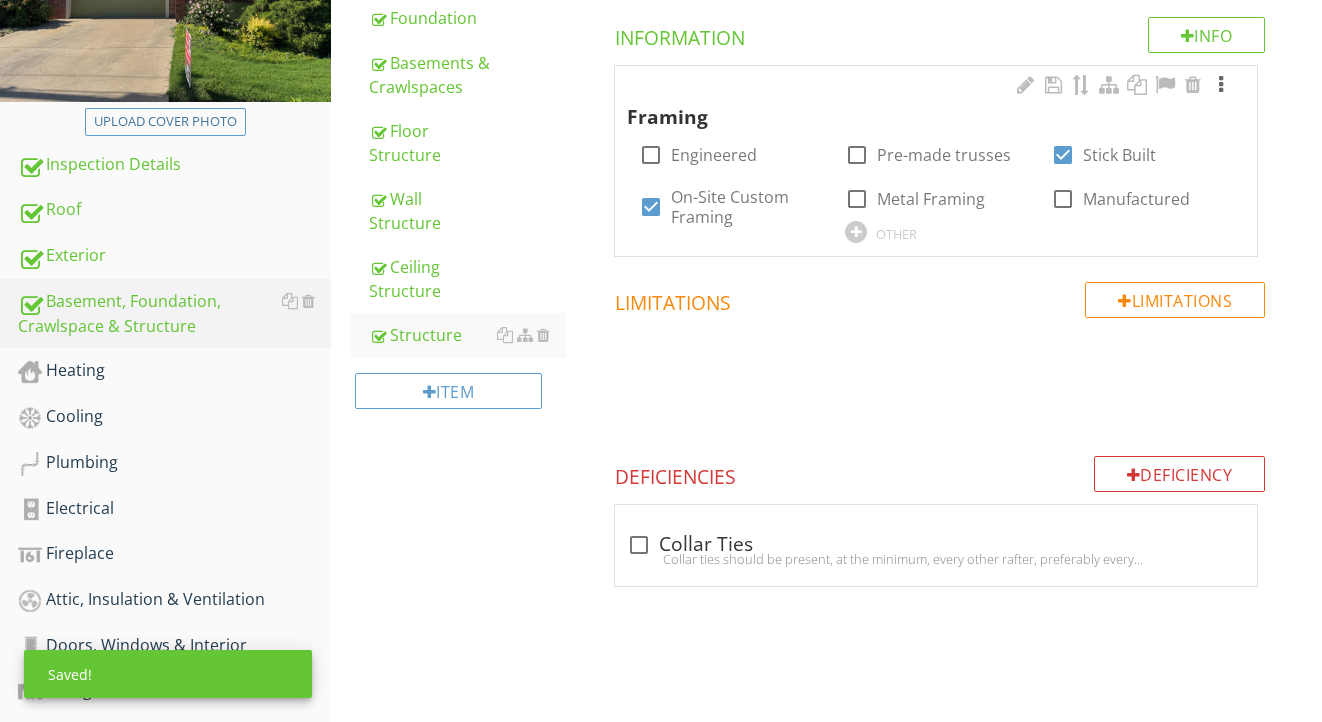 click at bounding box center [1221, 85] 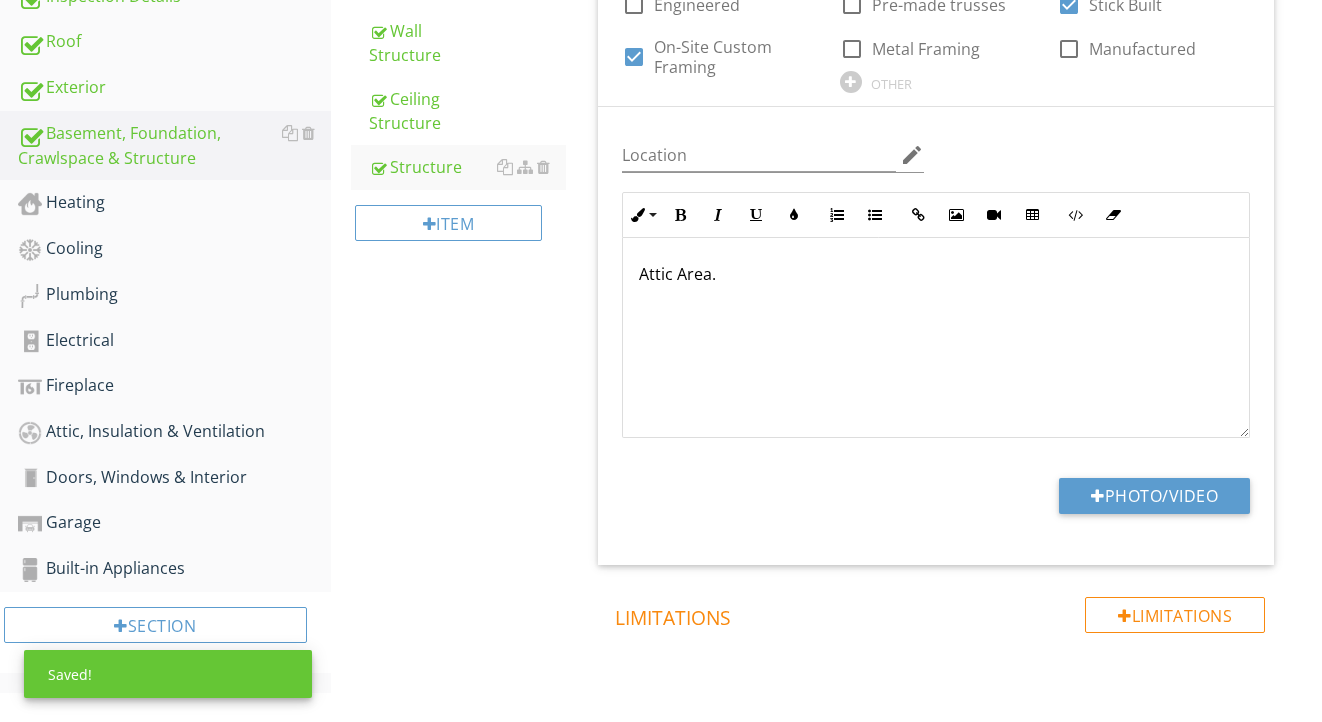 scroll, scrollTop: 585, scrollLeft: 0, axis: vertical 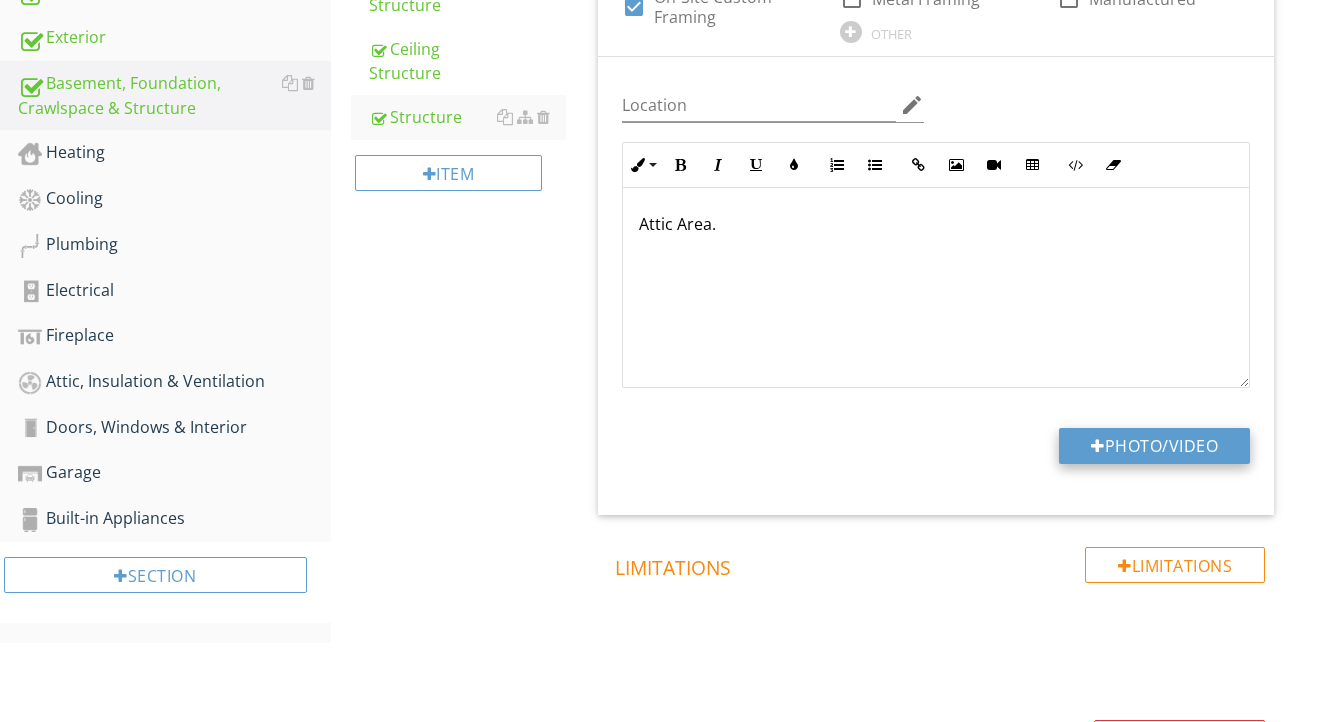 click on "Photo/Video" at bounding box center (1154, 446) 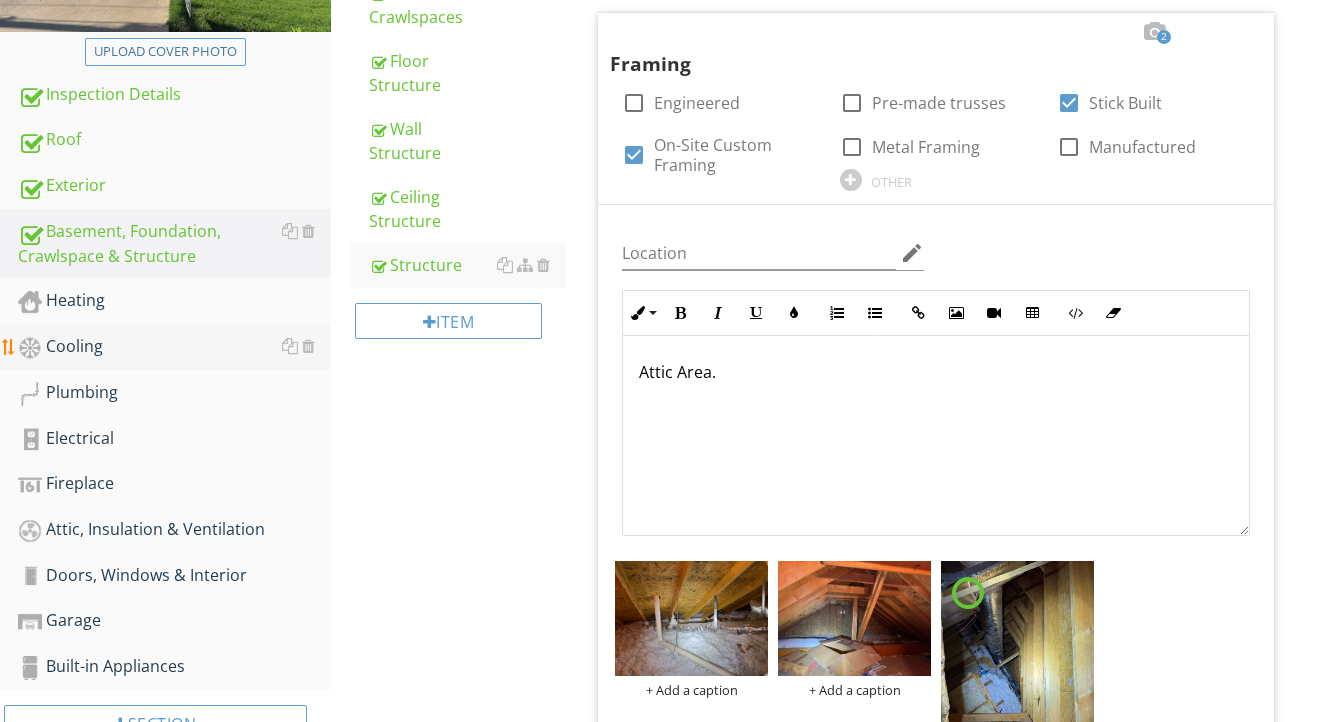 scroll, scrollTop: 384, scrollLeft: 0, axis: vertical 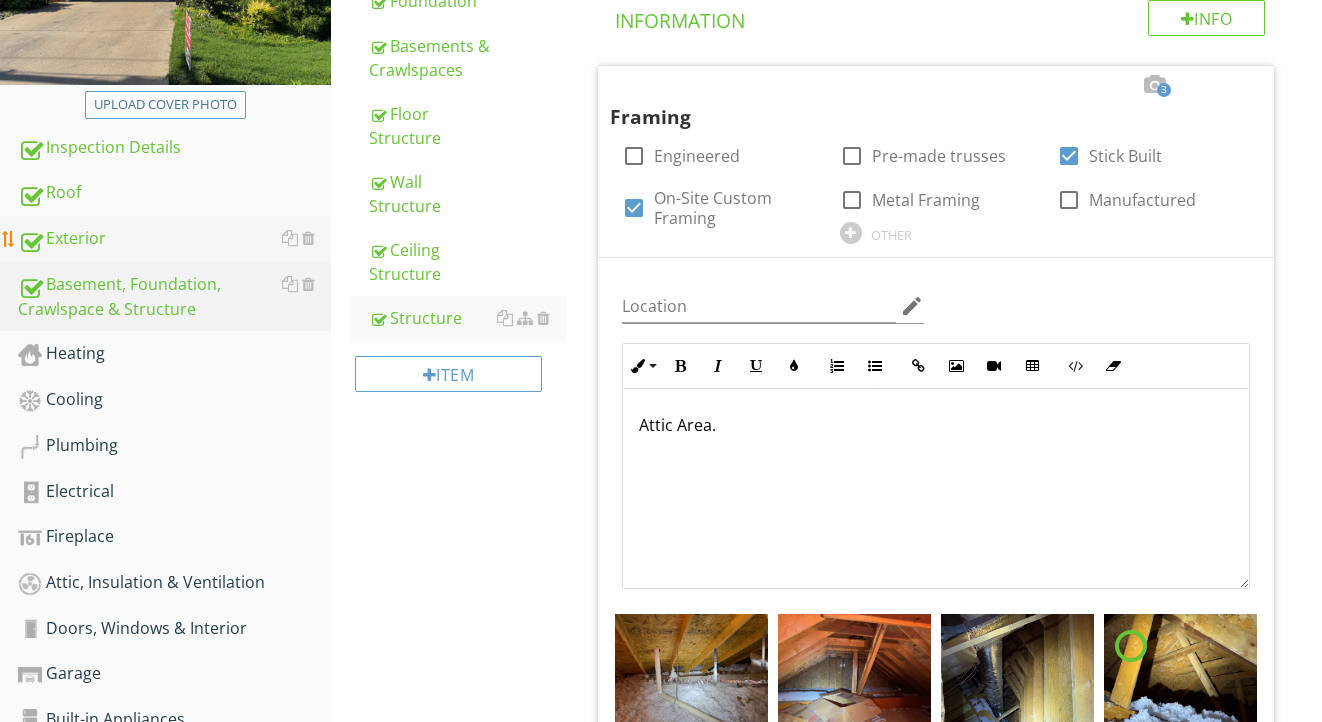 click on "Exterior" at bounding box center (174, 239) 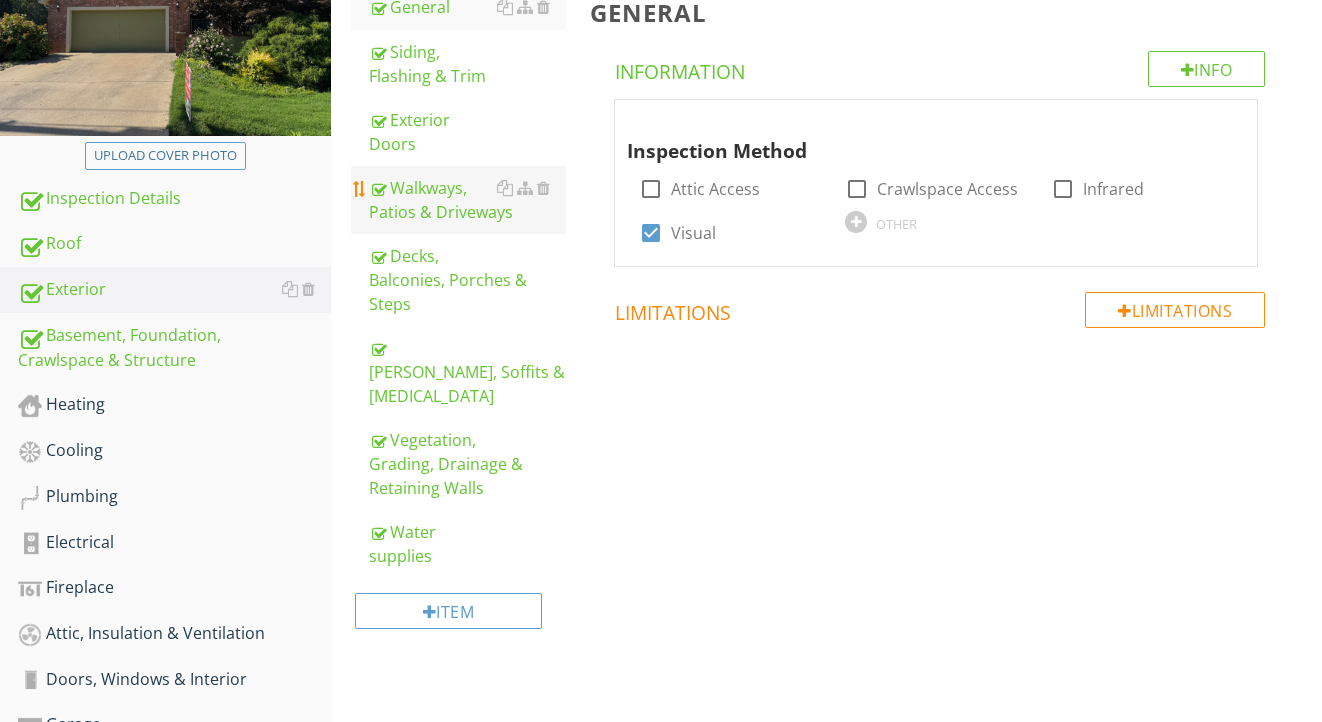 scroll, scrollTop: 323, scrollLeft: 0, axis: vertical 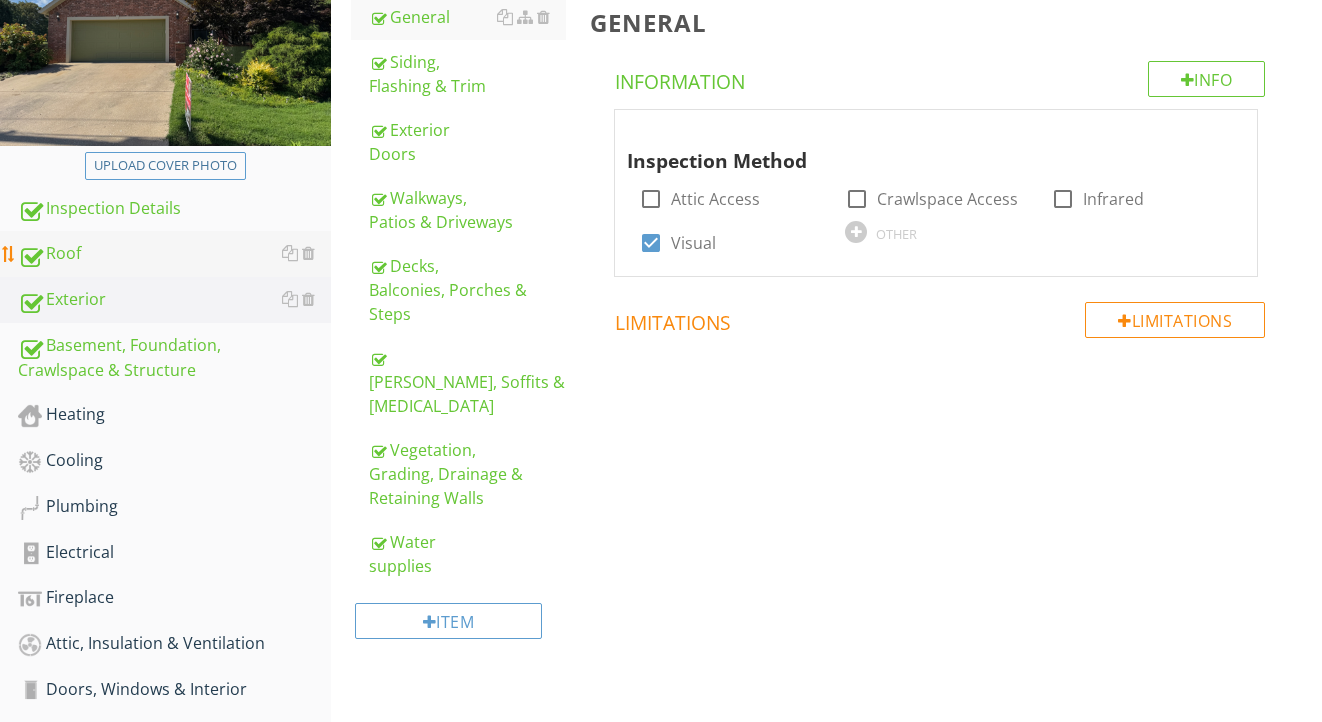 click on "Roof" at bounding box center [174, 254] 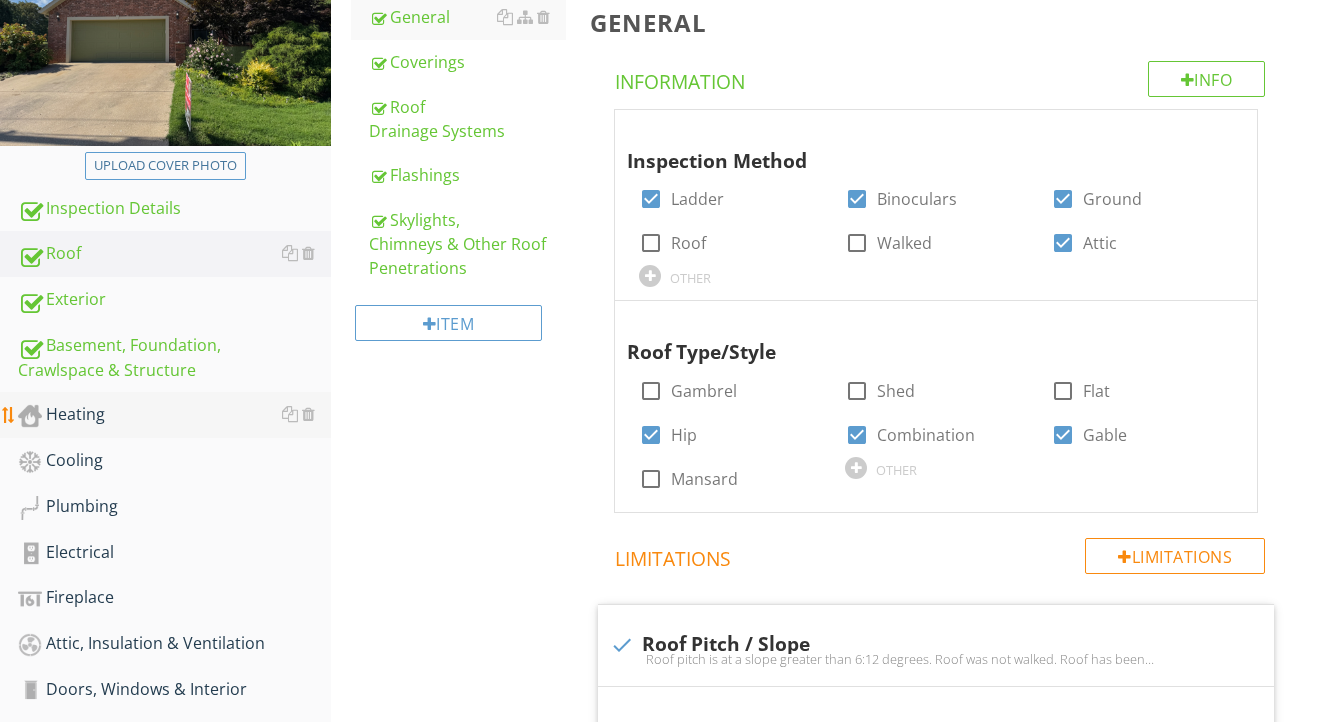 click on "Heating" at bounding box center (174, 415) 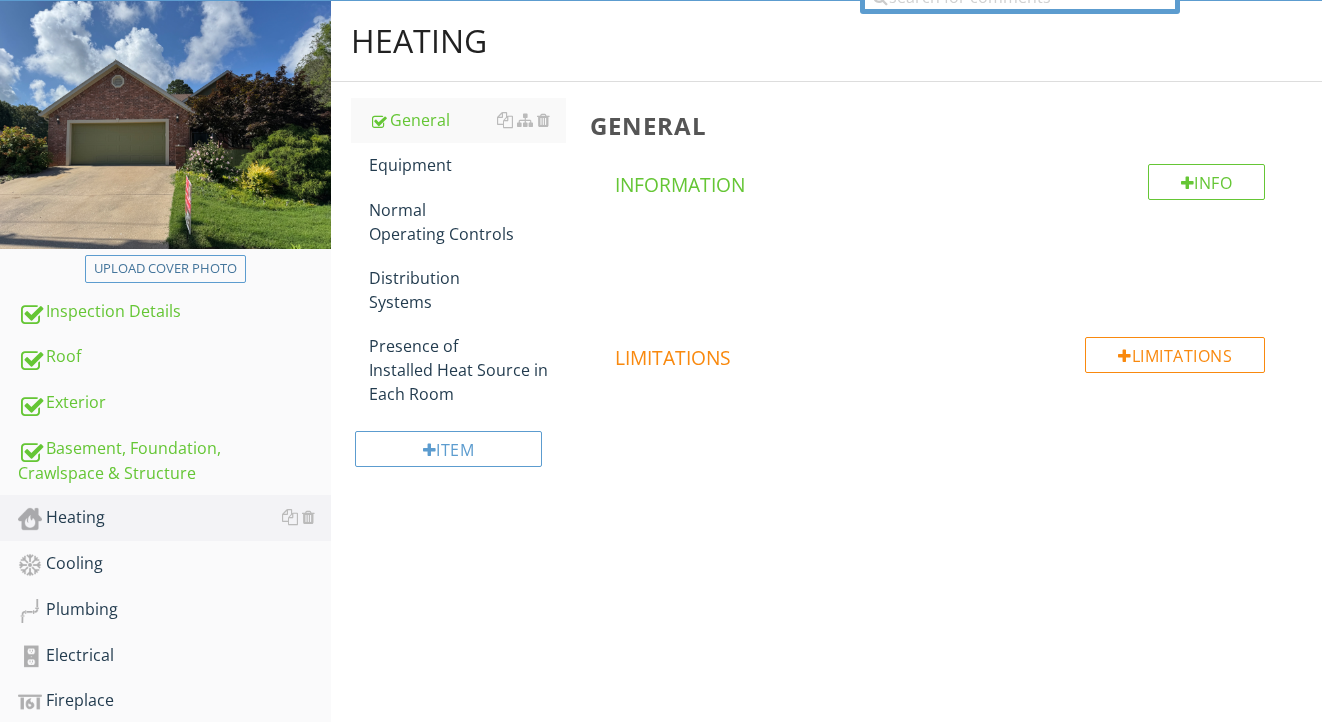 scroll, scrollTop: 171, scrollLeft: 0, axis: vertical 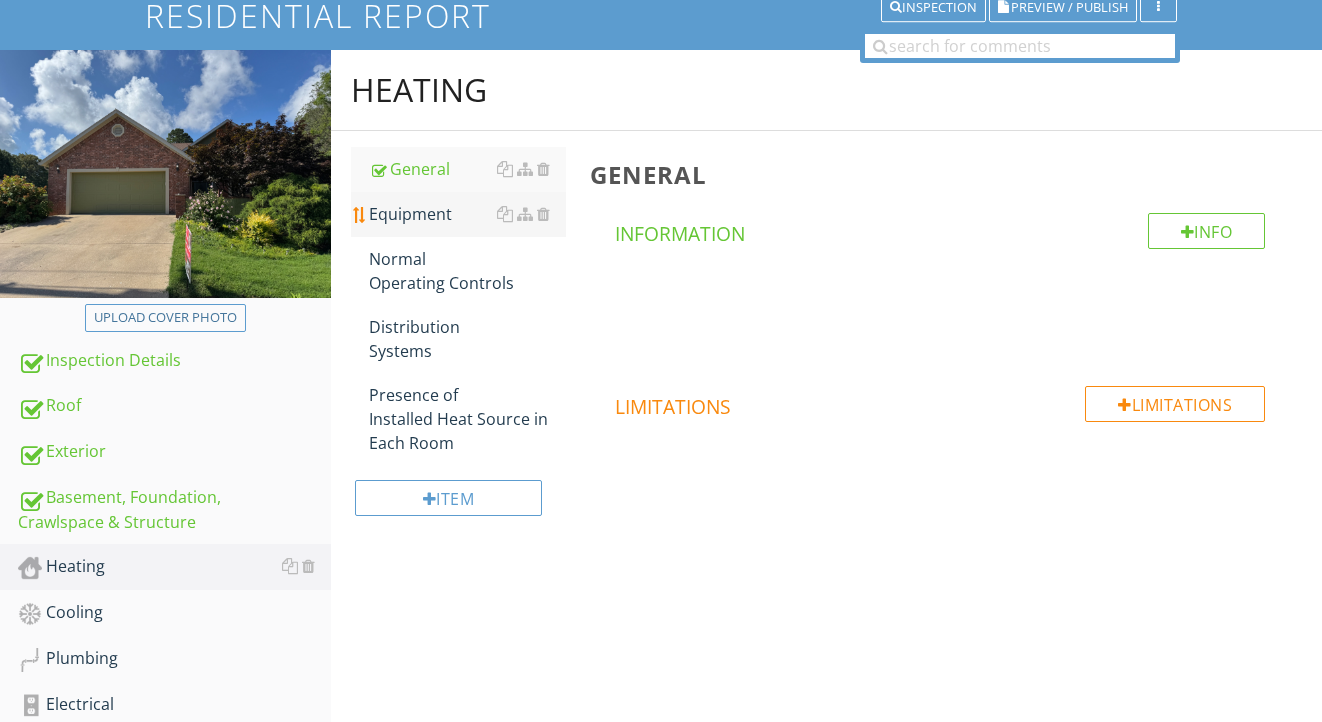 click on "Equipment" at bounding box center [468, 214] 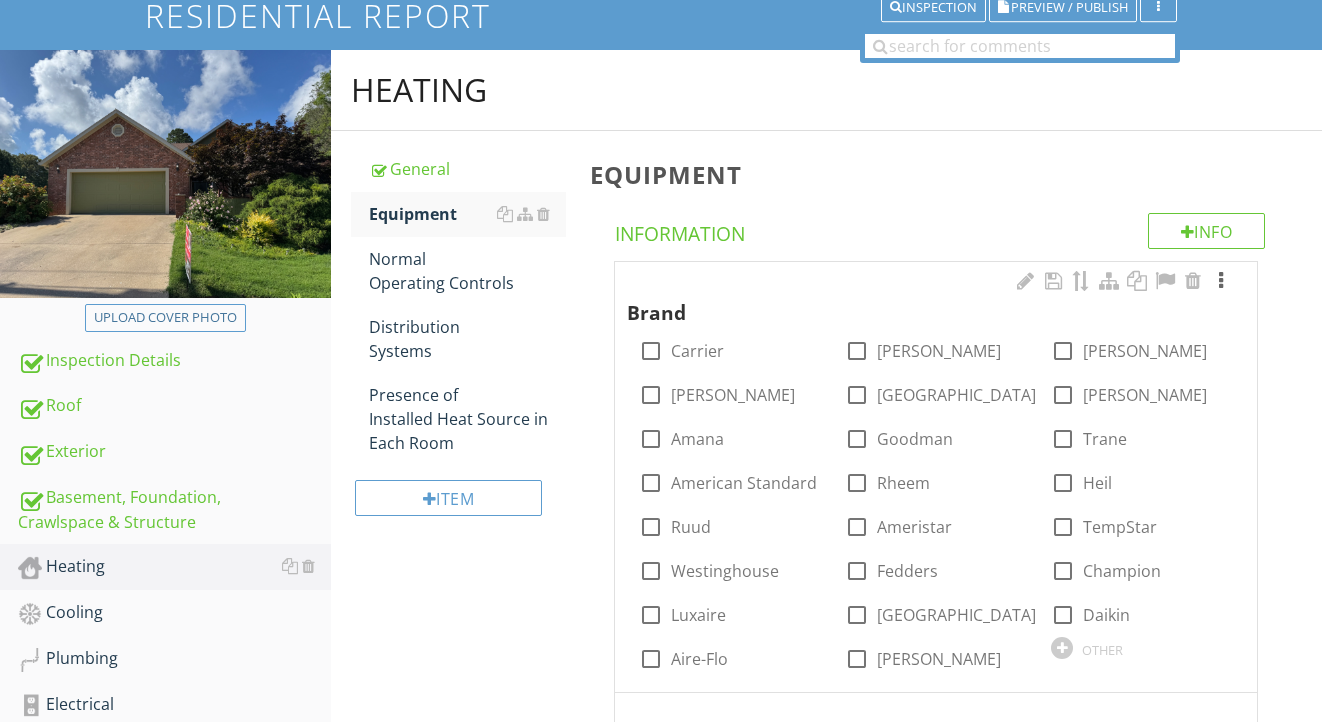 click at bounding box center (1221, 281) 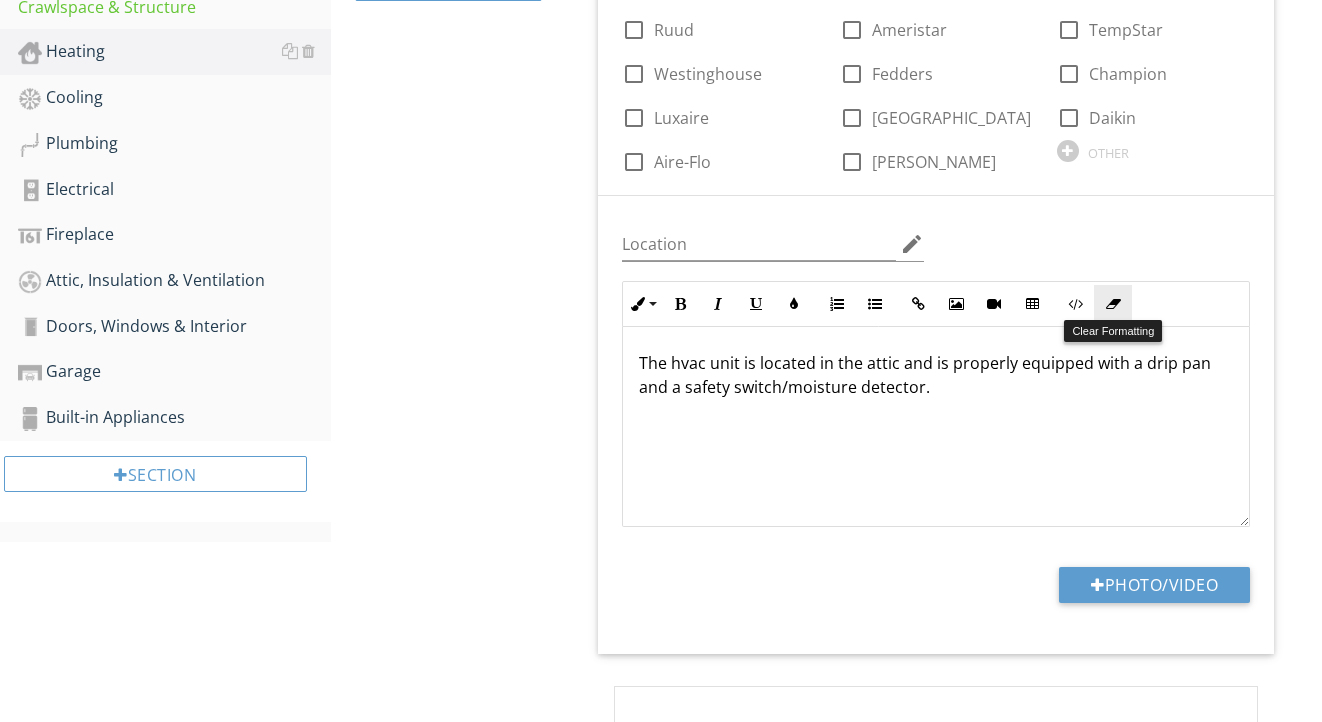 scroll, scrollTop: 793, scrollLeft: 0, axis: vertical 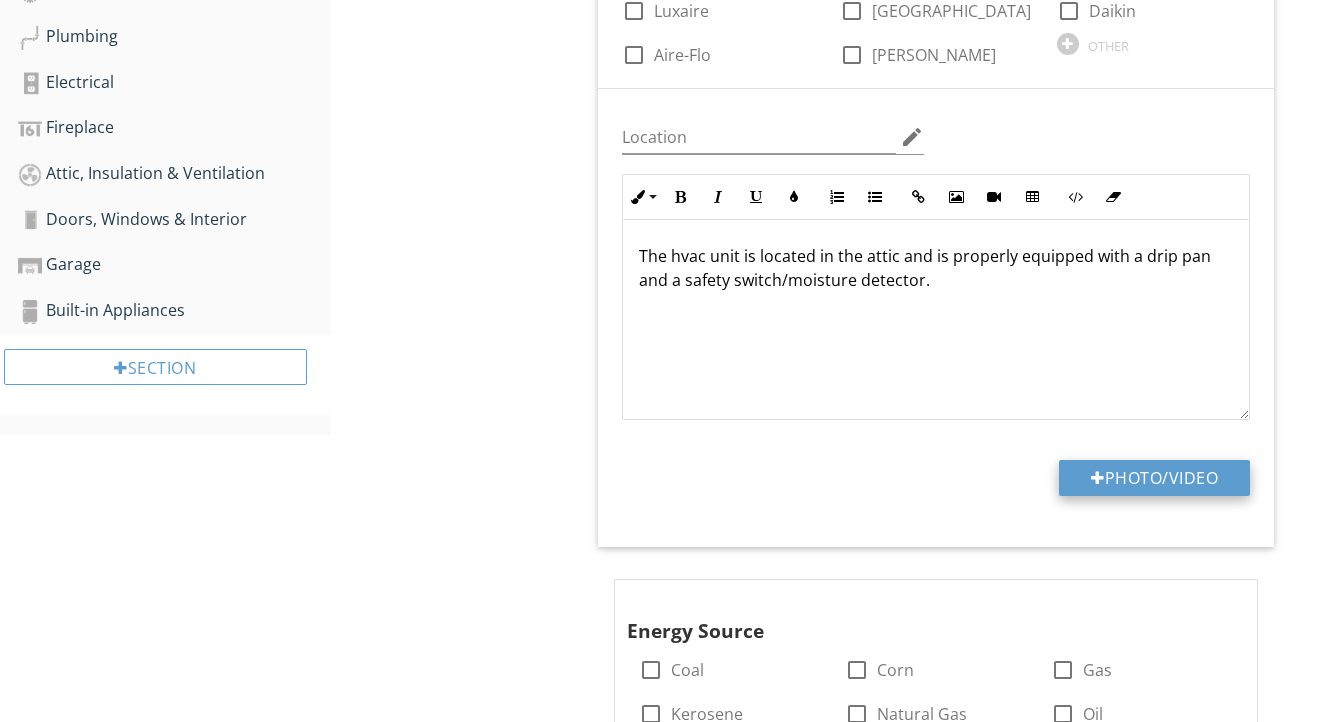 click on "Photo/Video" at bounding box center [1154, 478] 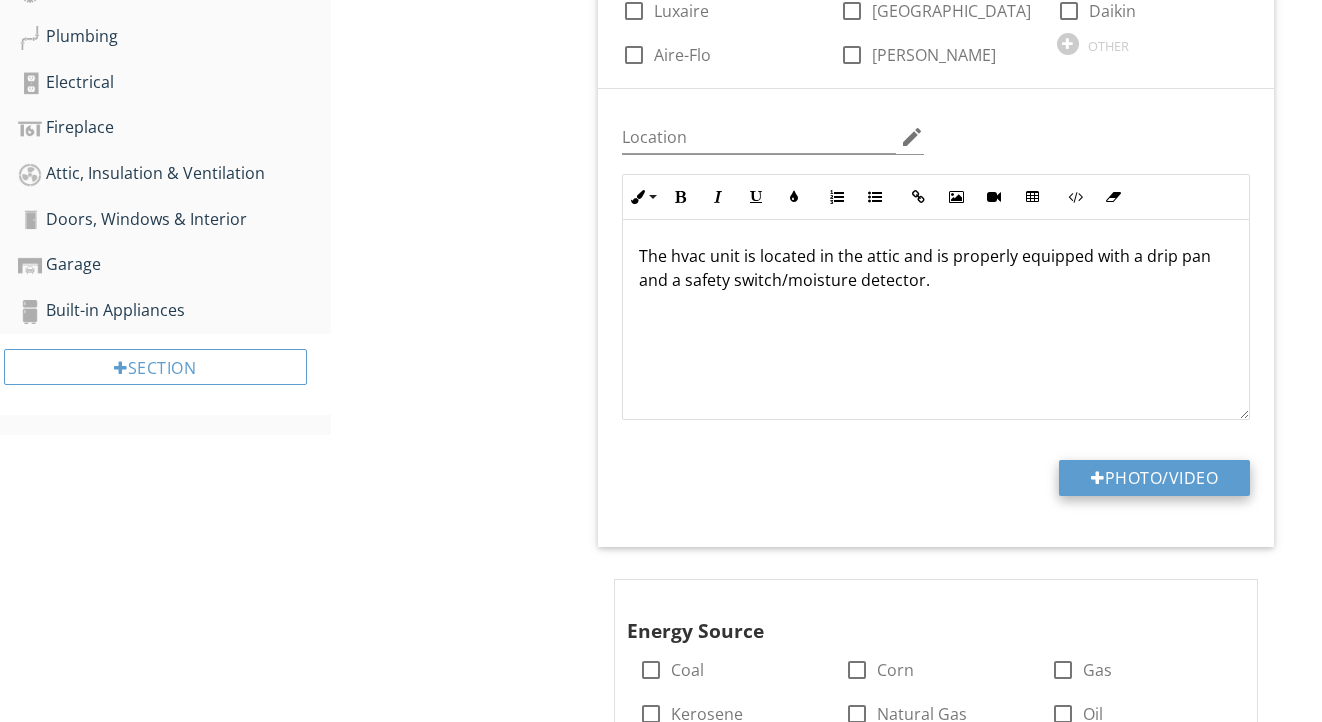 type on "C:\fakepath\IMG_9119.jpeg" 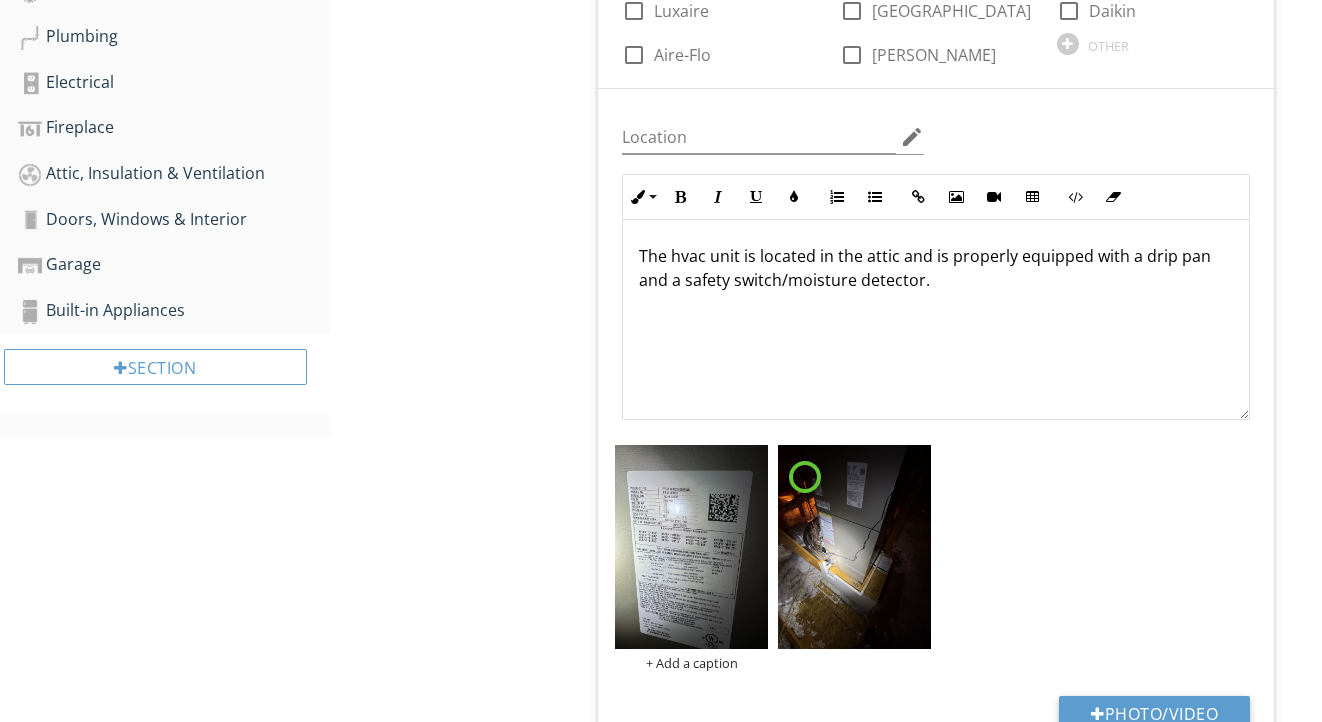 click on "+ Add a caption" at bounding box center (936, 558) 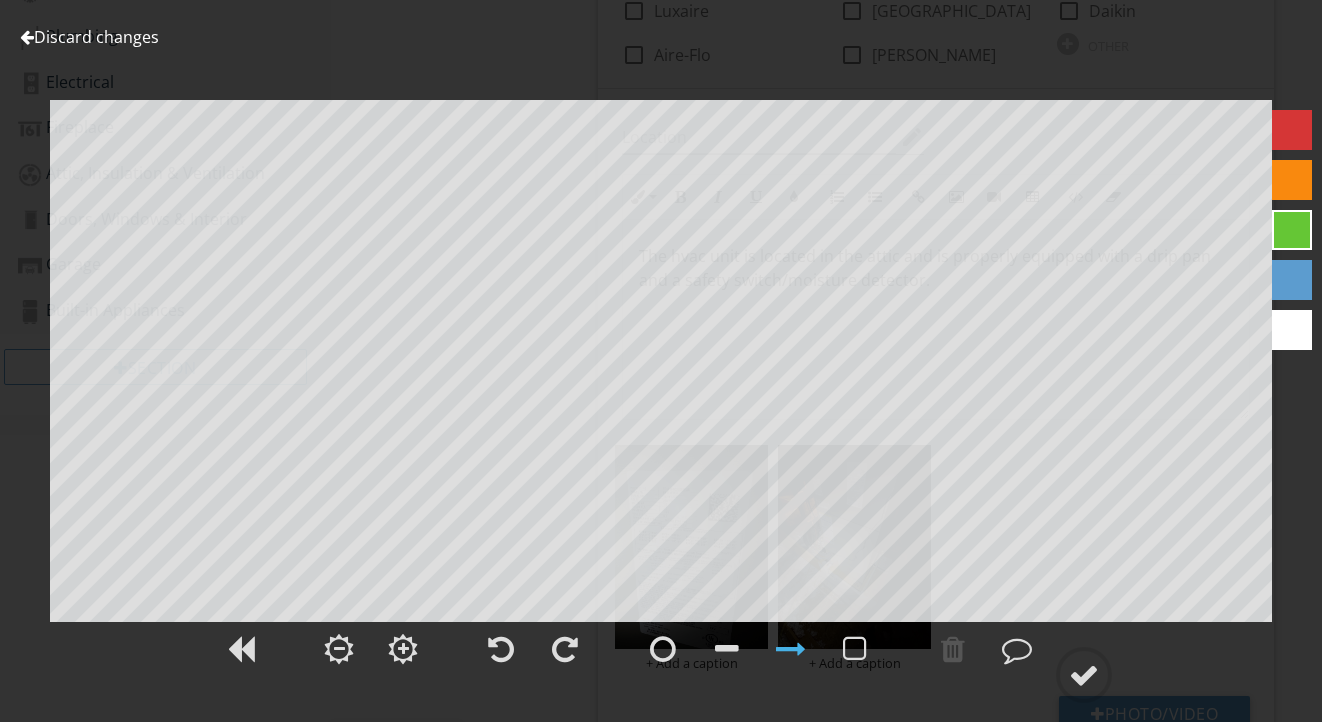 click on "Discard changes" at bounding box center [89, 37] 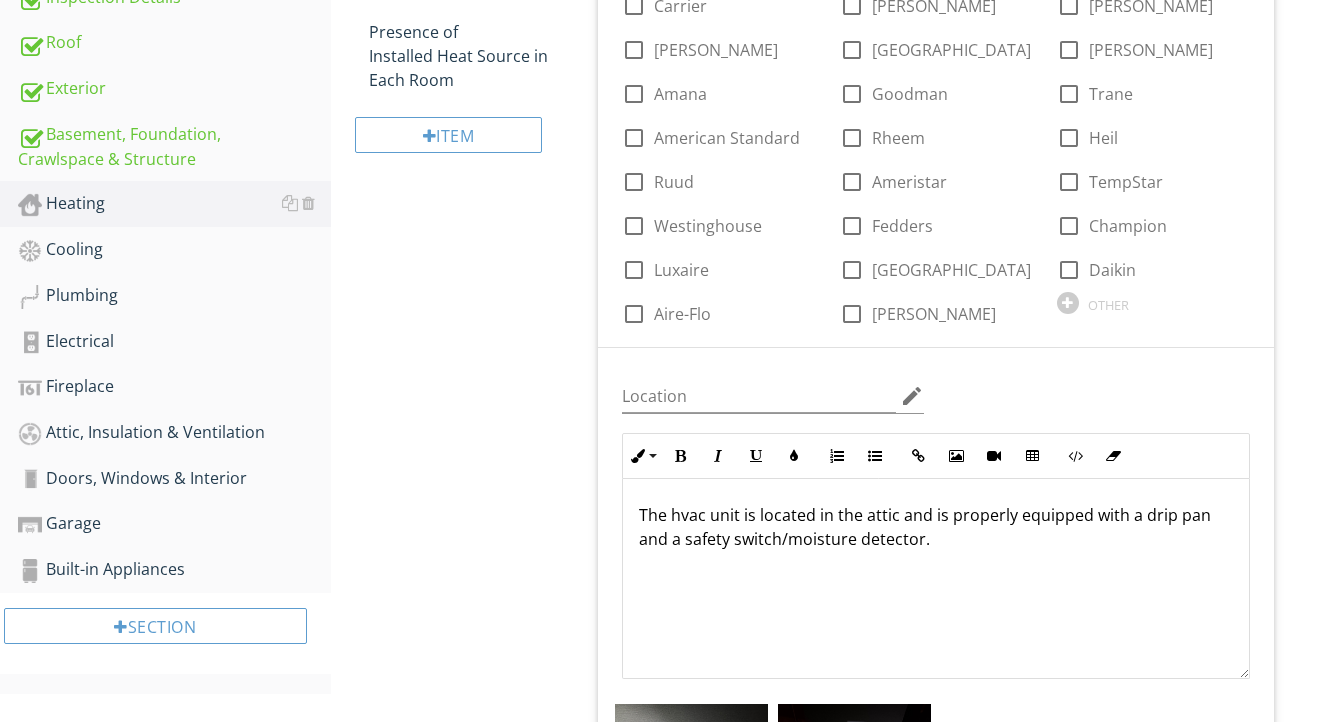 scroll, scrollTop: 505, scrollLeft: 0, axis: vertical 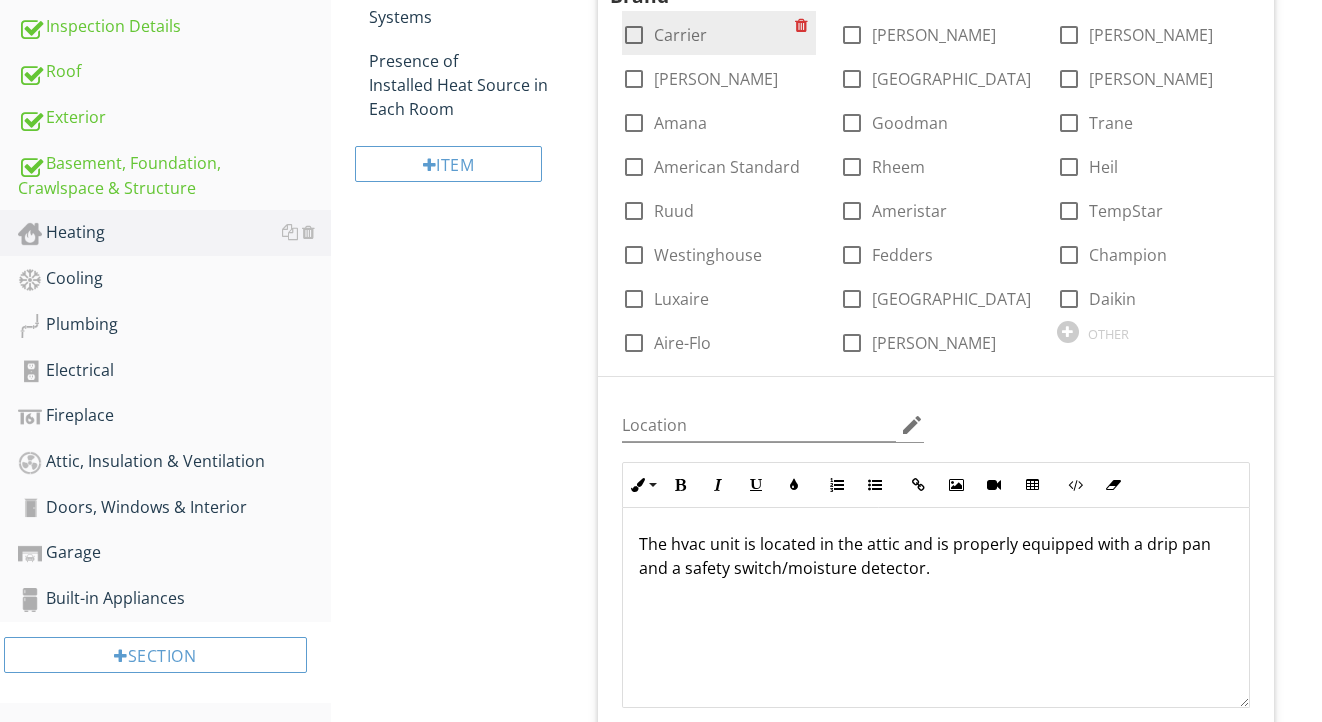 click on "Carrier" at bounding box center [680, 35] 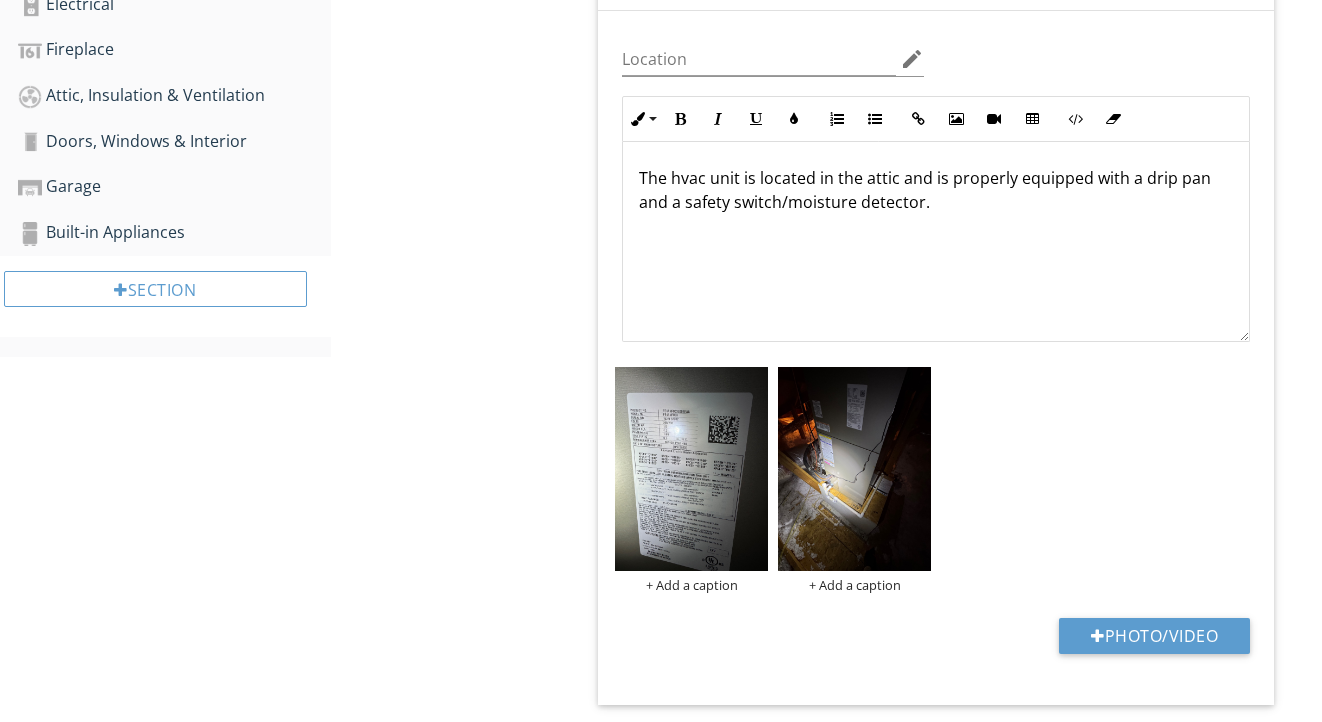 scroll, scrollTop: 894, scrollLeft: 0, axis: vertical 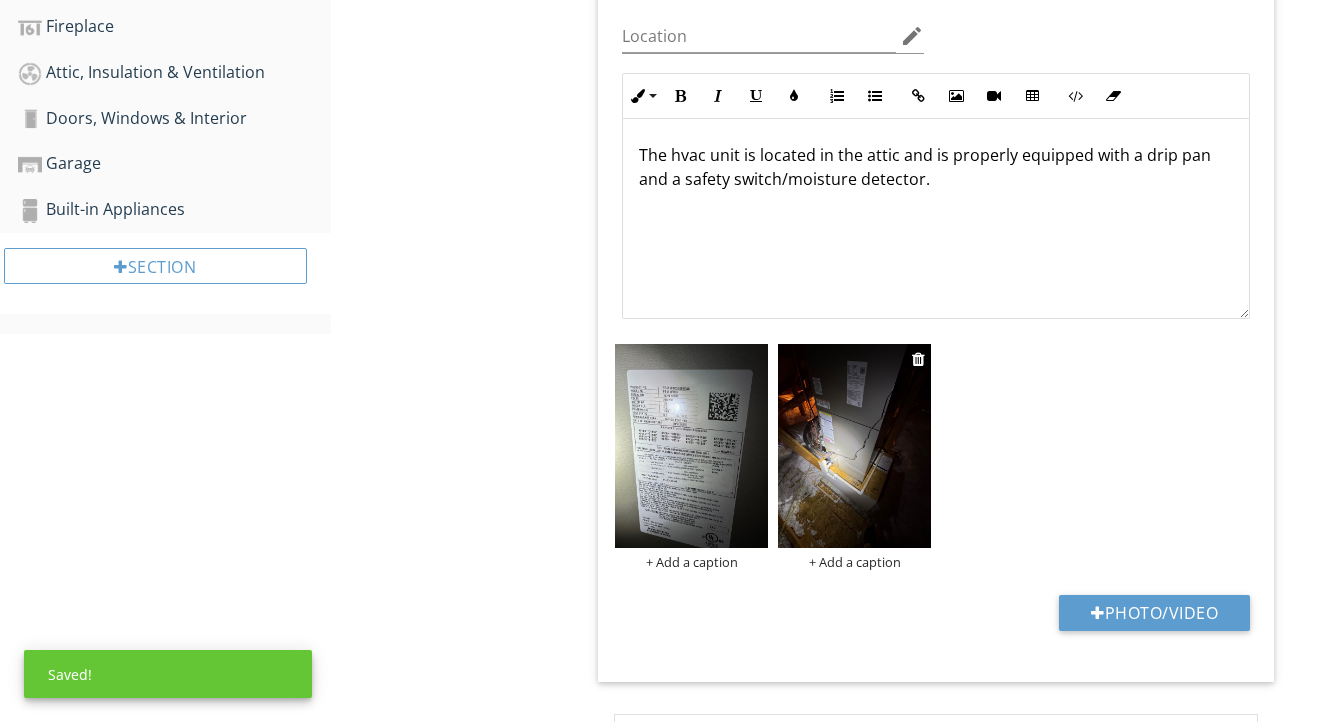click at bounding box center [854, 446] 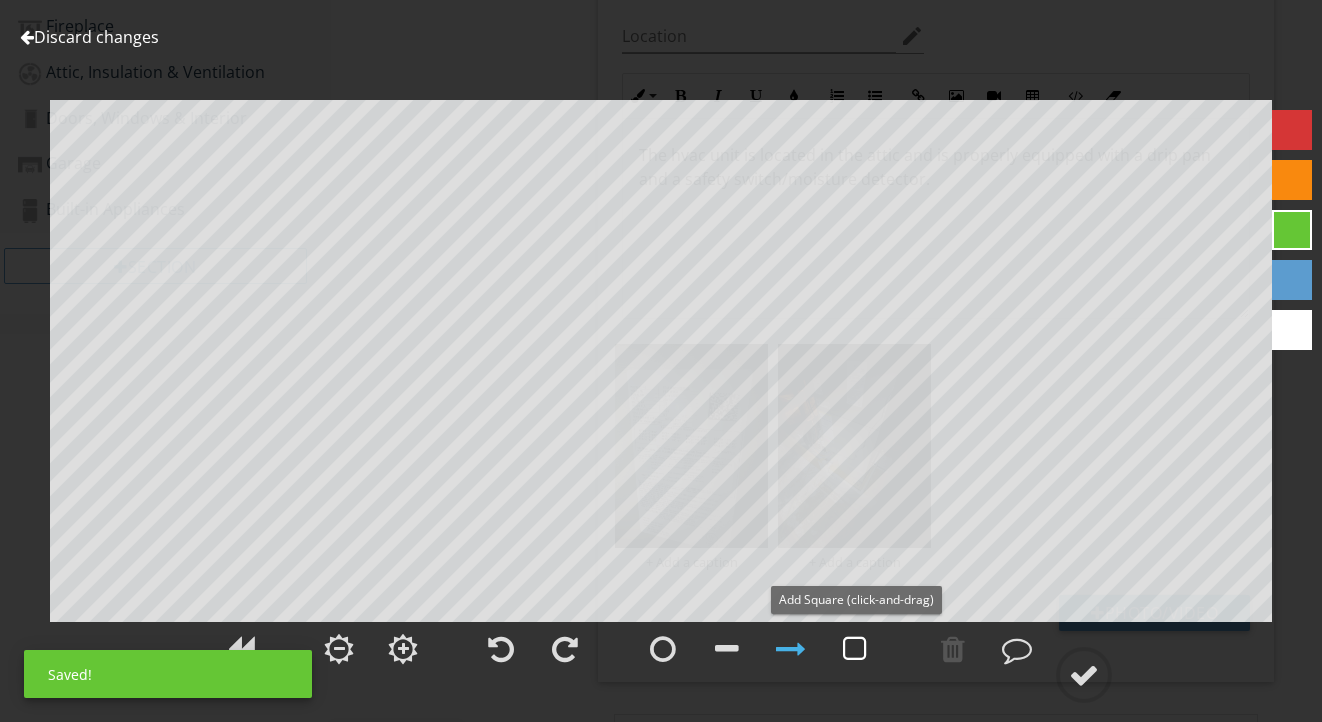 click at bounding box center [855, 649] 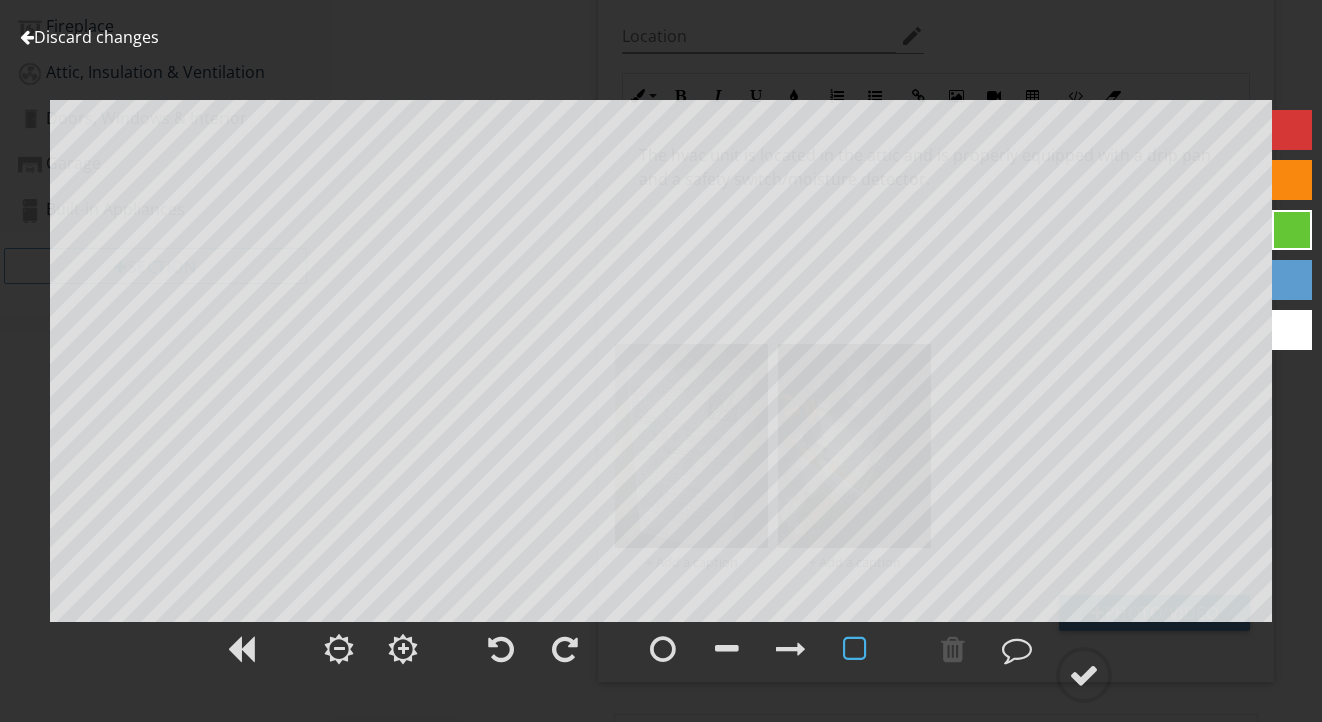click on "Discard changes" at bounding box center [89, 37] 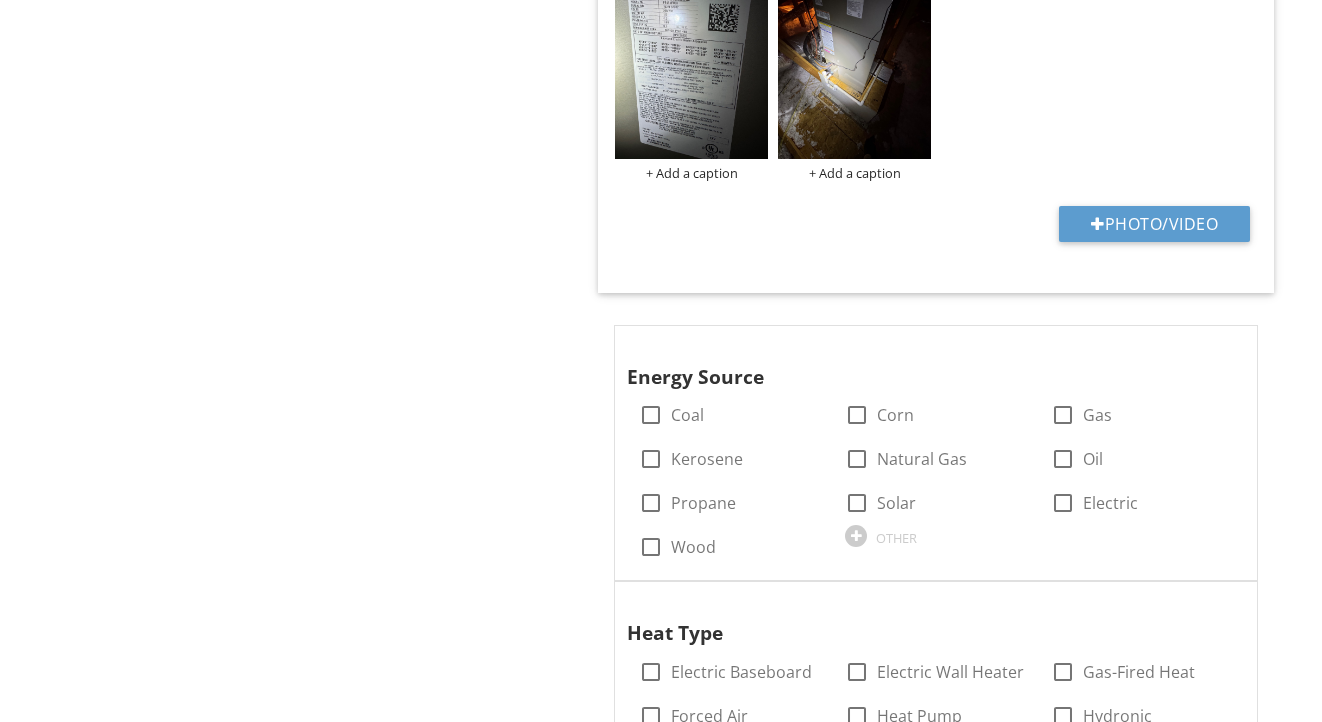 scroll, scrollTop: 1288, scrollLeft: 0, axis: vertical 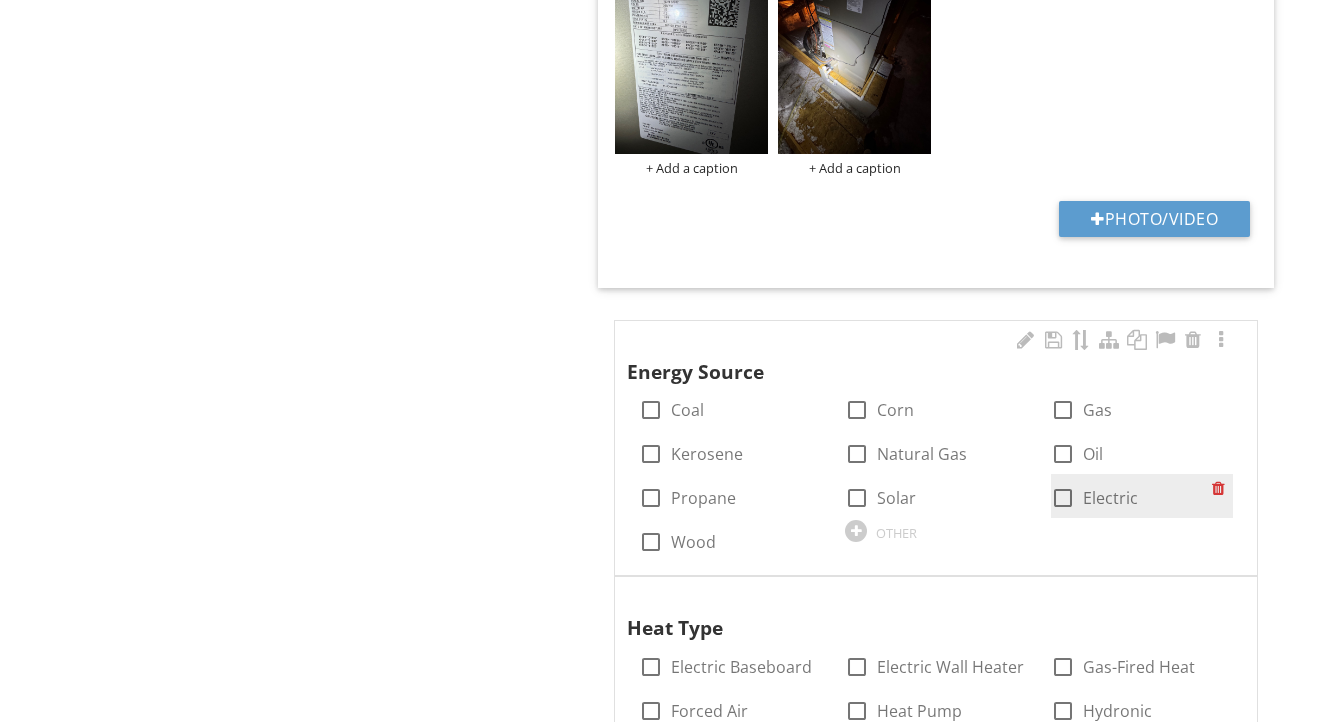 click on "Electric" at bounding box center (1110, 498) 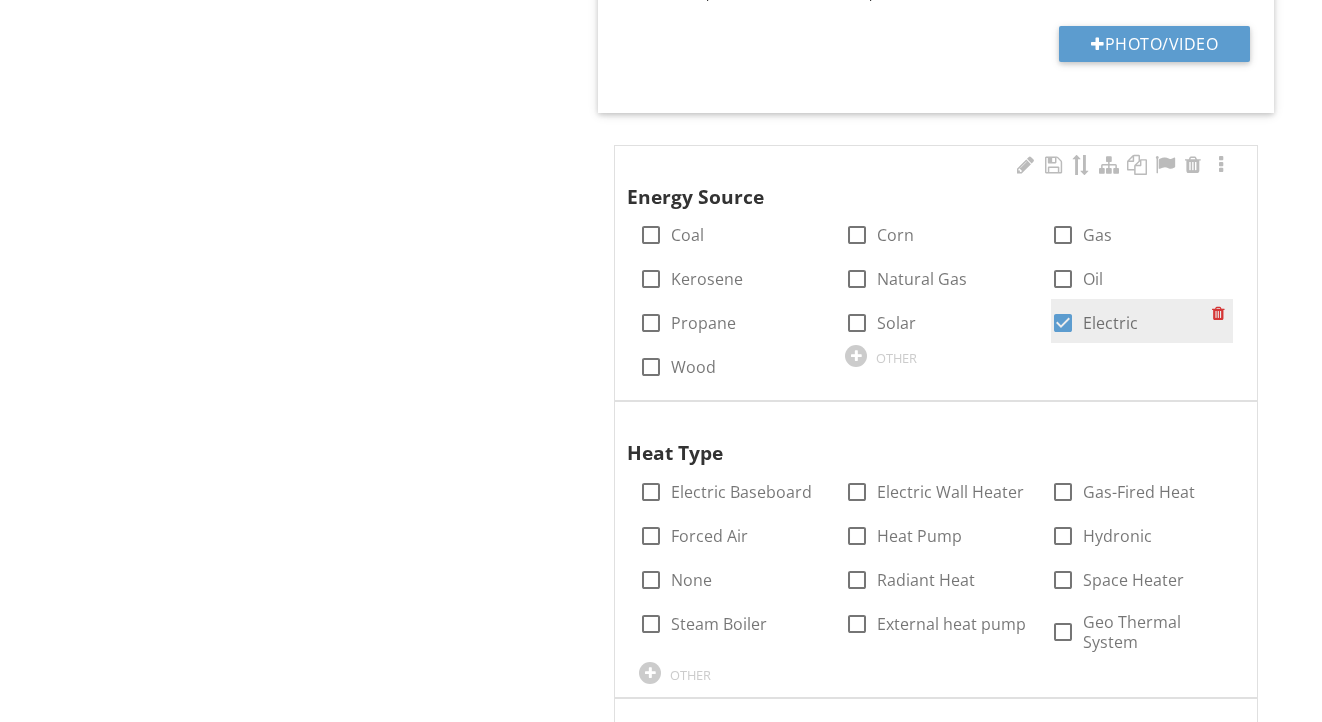 scroll, scrollTop: 1565, scrollLeft: 0, axis: vertical 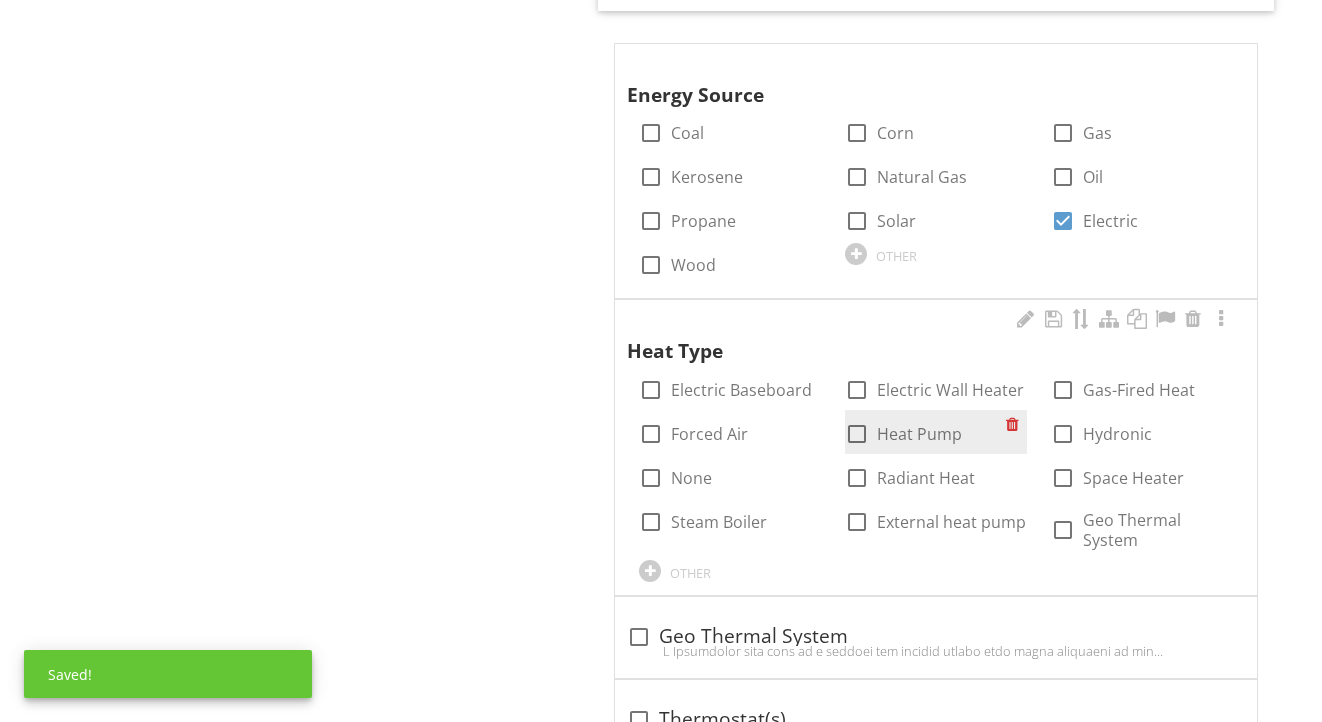 click on "Heat Pump" at bounding box center [919, 434] 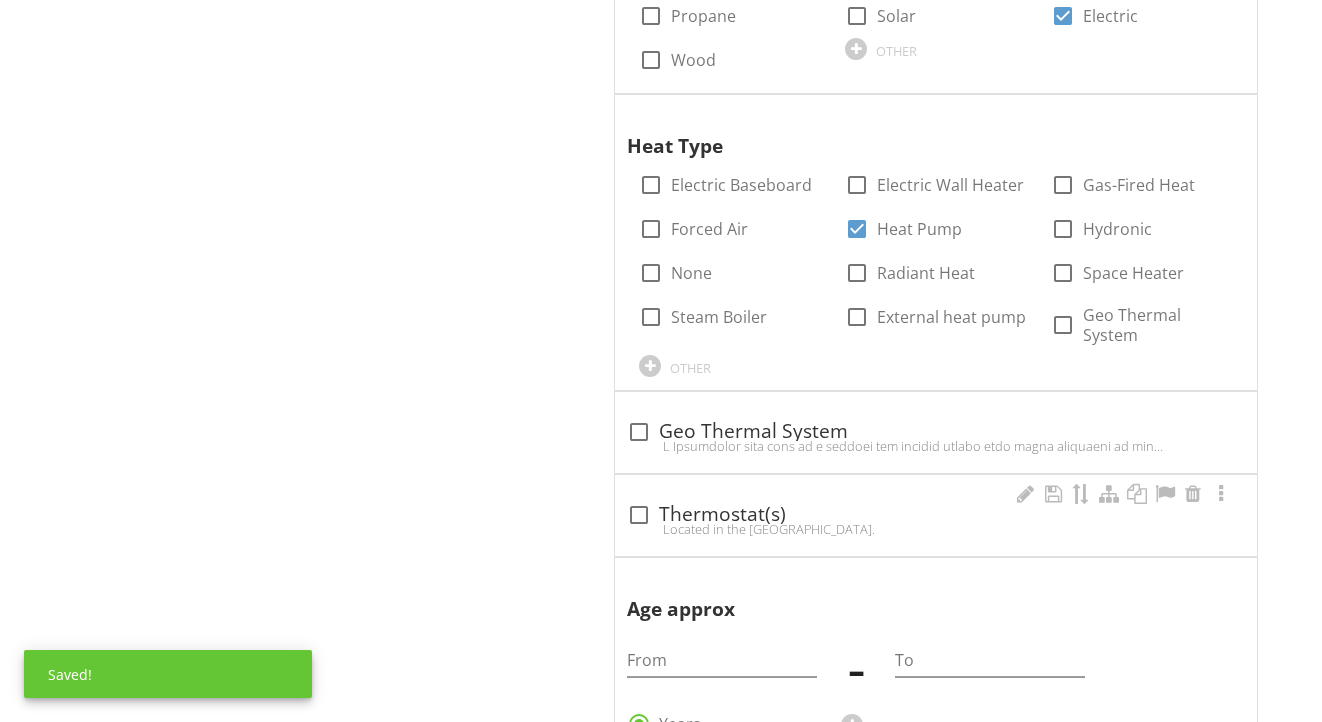 click on "check_box_outline_blank
Thermostat(s)" at bounding box center [936, 515] 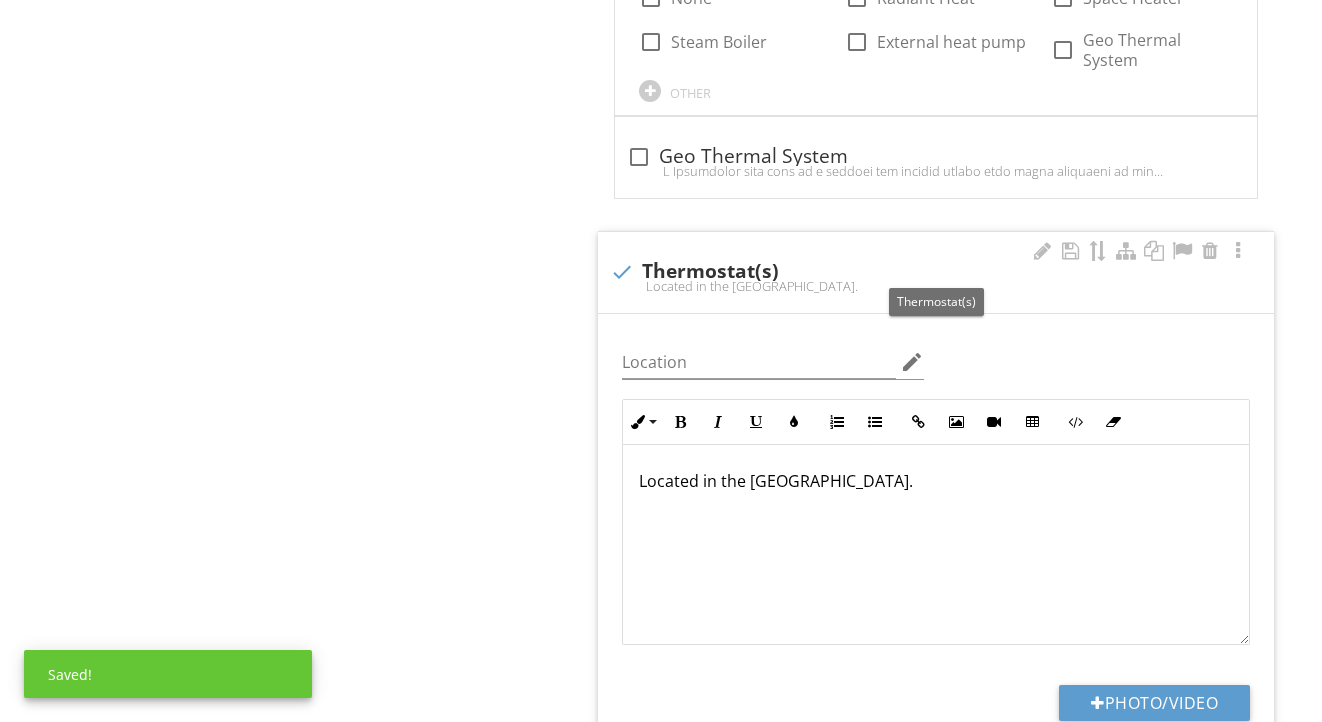 scroll, scrollTop: 2130, scrollLeft: 0, axis: vertical 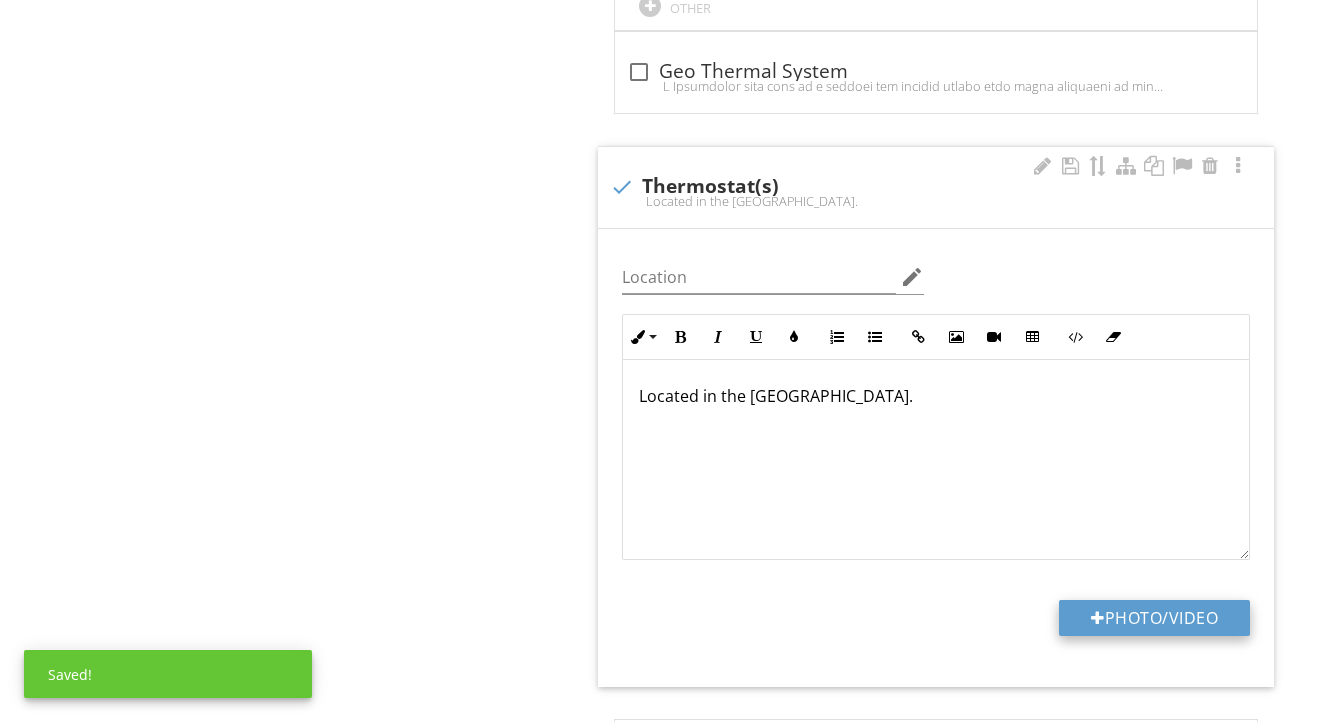 click at bounding box center (1098, 618) 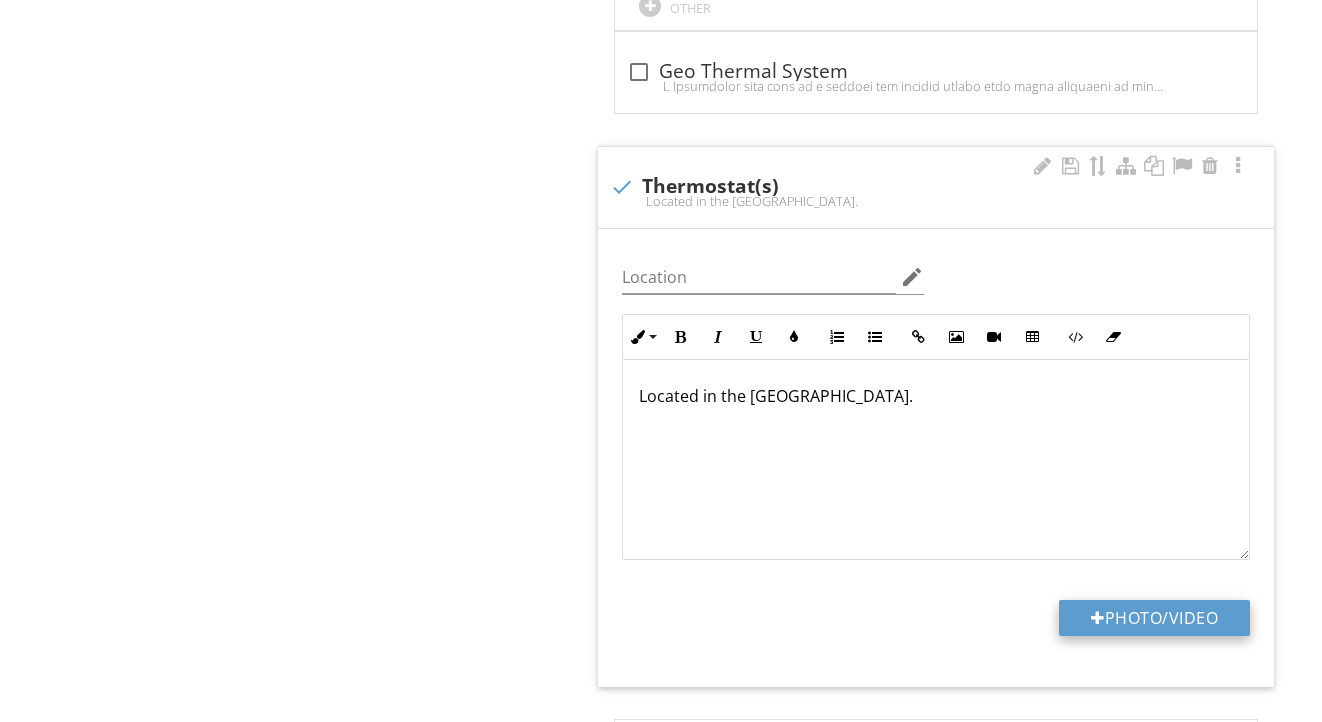 type on "C:\fakepath\IMG_9093.jpeg" 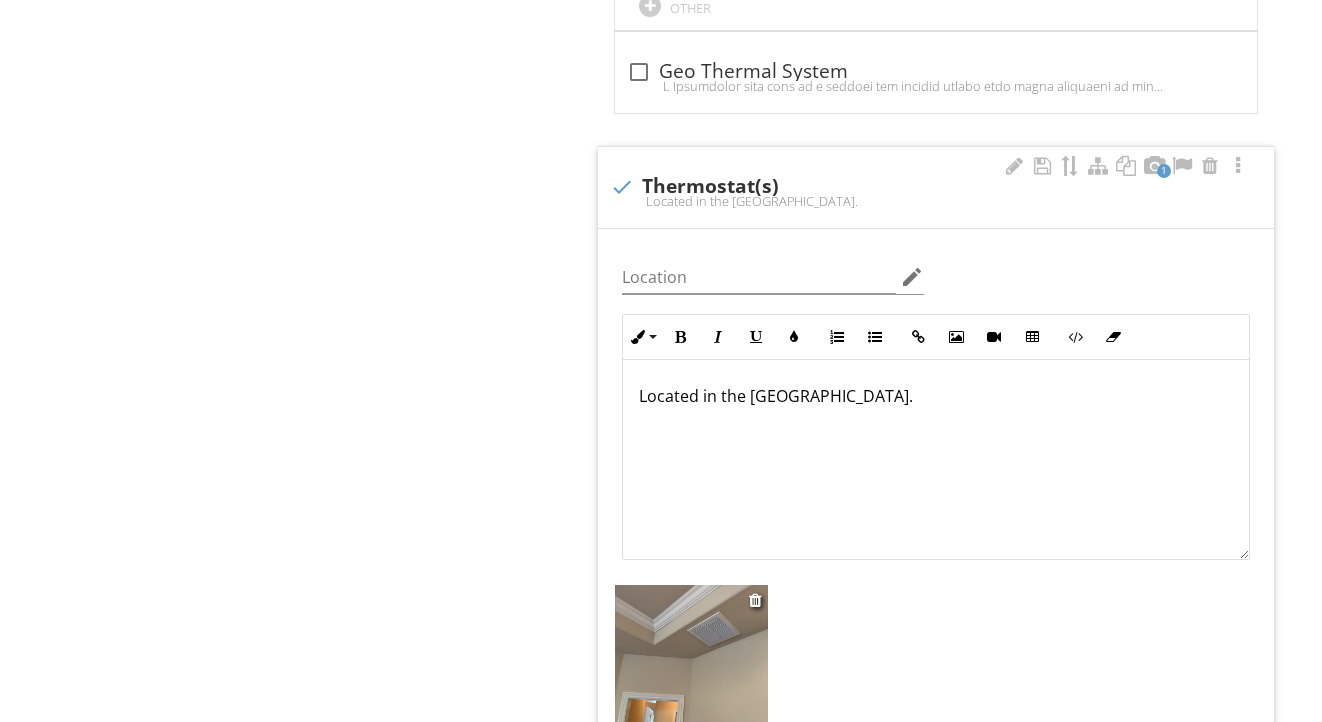 click at bounding box center [691, 687] 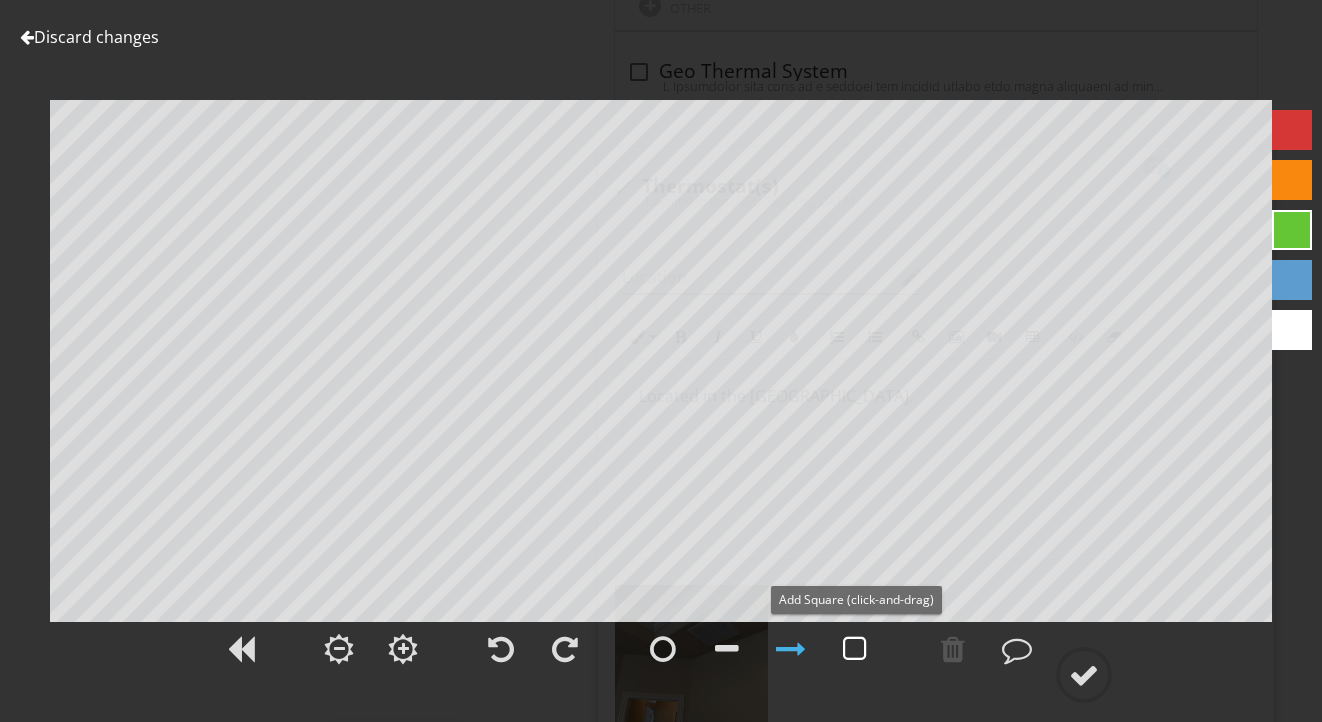 click at bounding box center (855, 649) 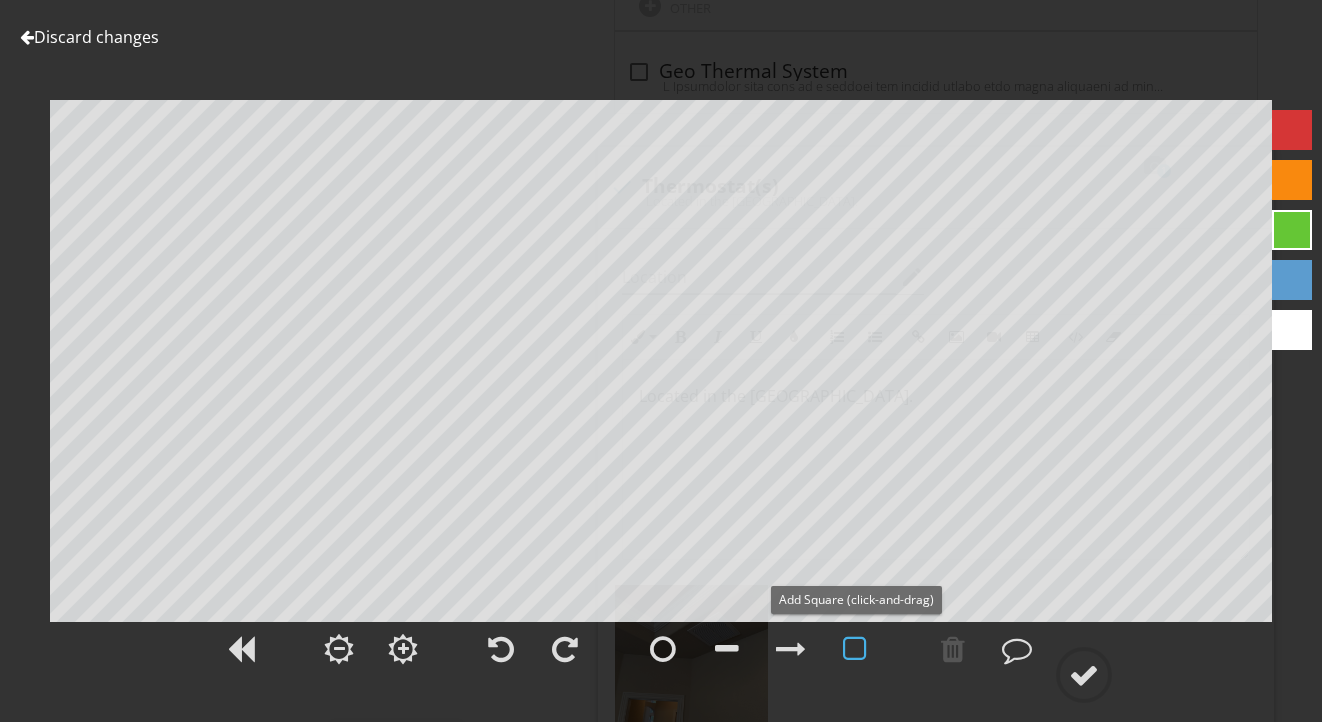 click at bounding box center (855, 649) 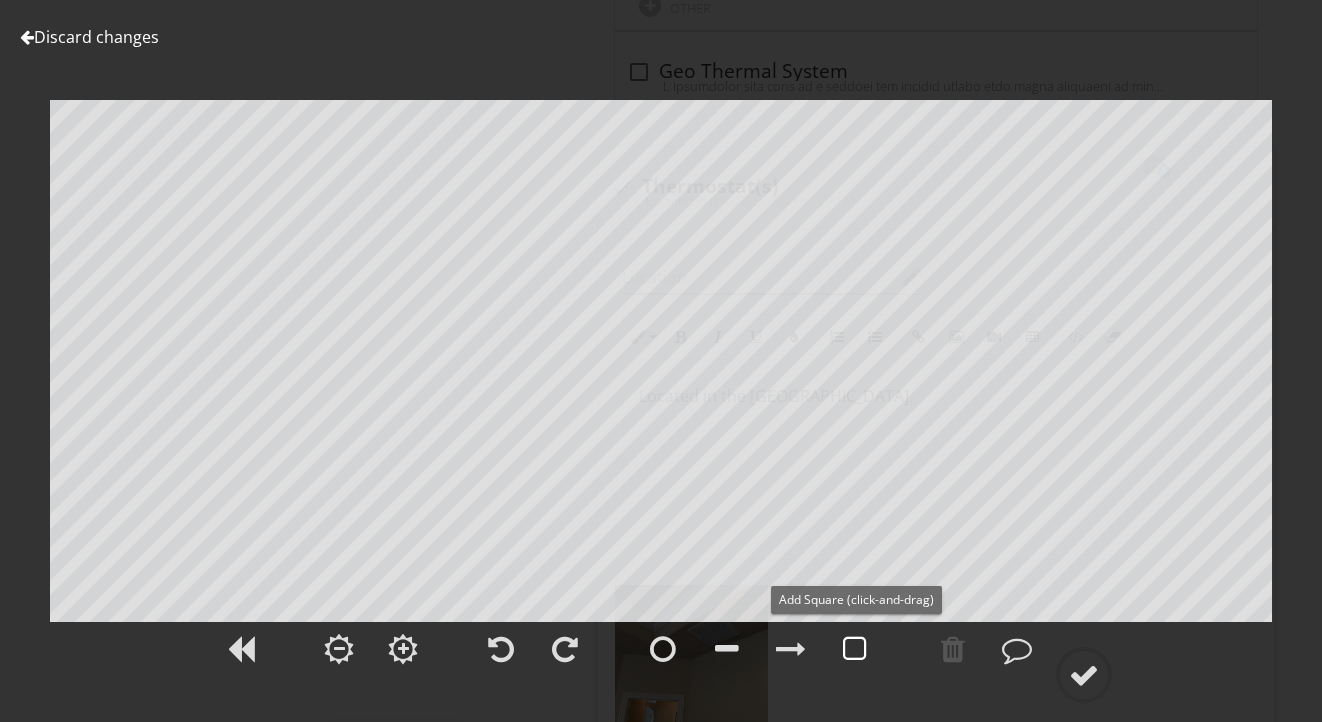 click at bounding box center [855, 649] 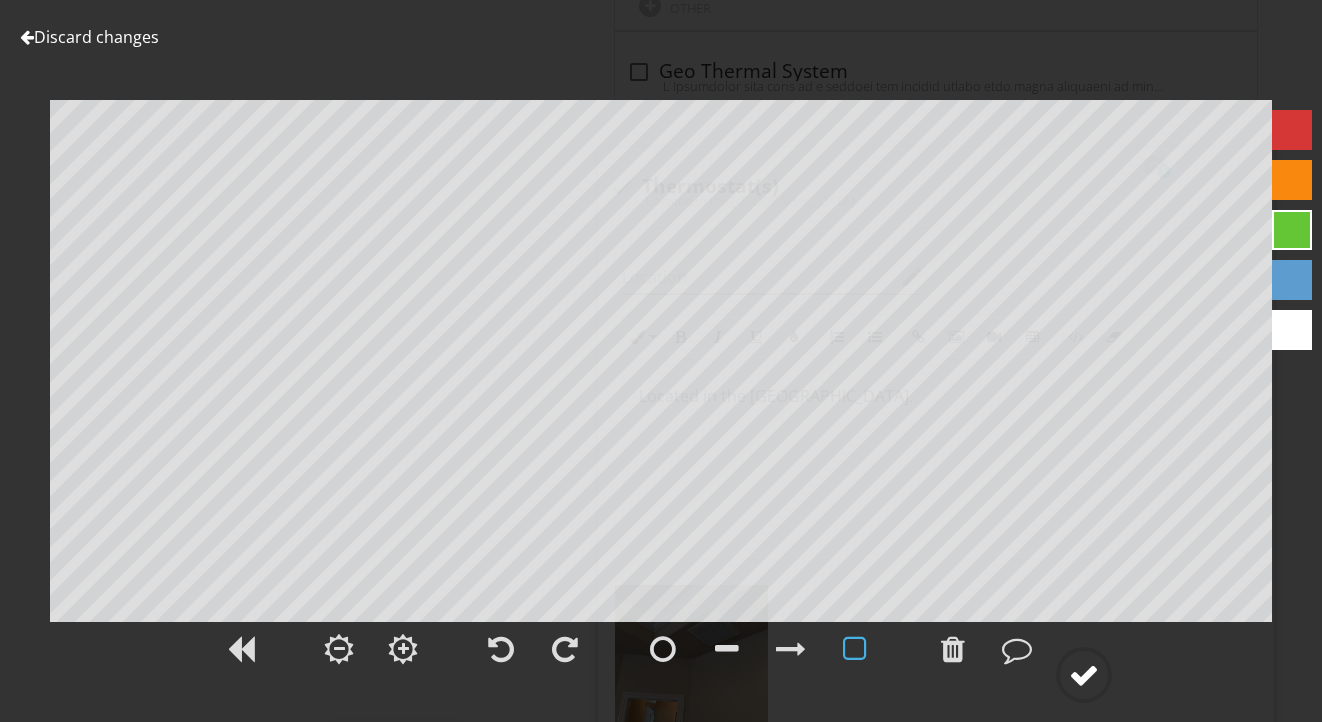 click at bounding box center (1084, 675) 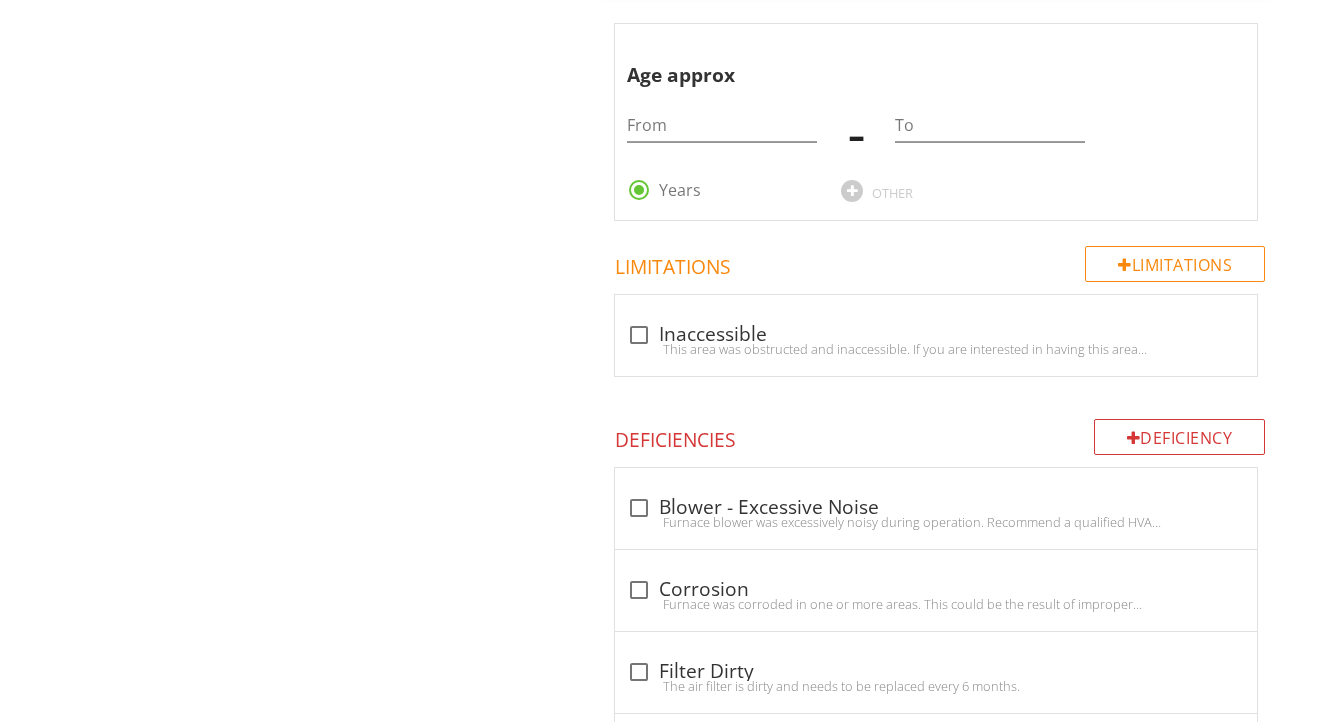 scroll, scrollTop: 3083, scrollLeft: 0, axis: vertical 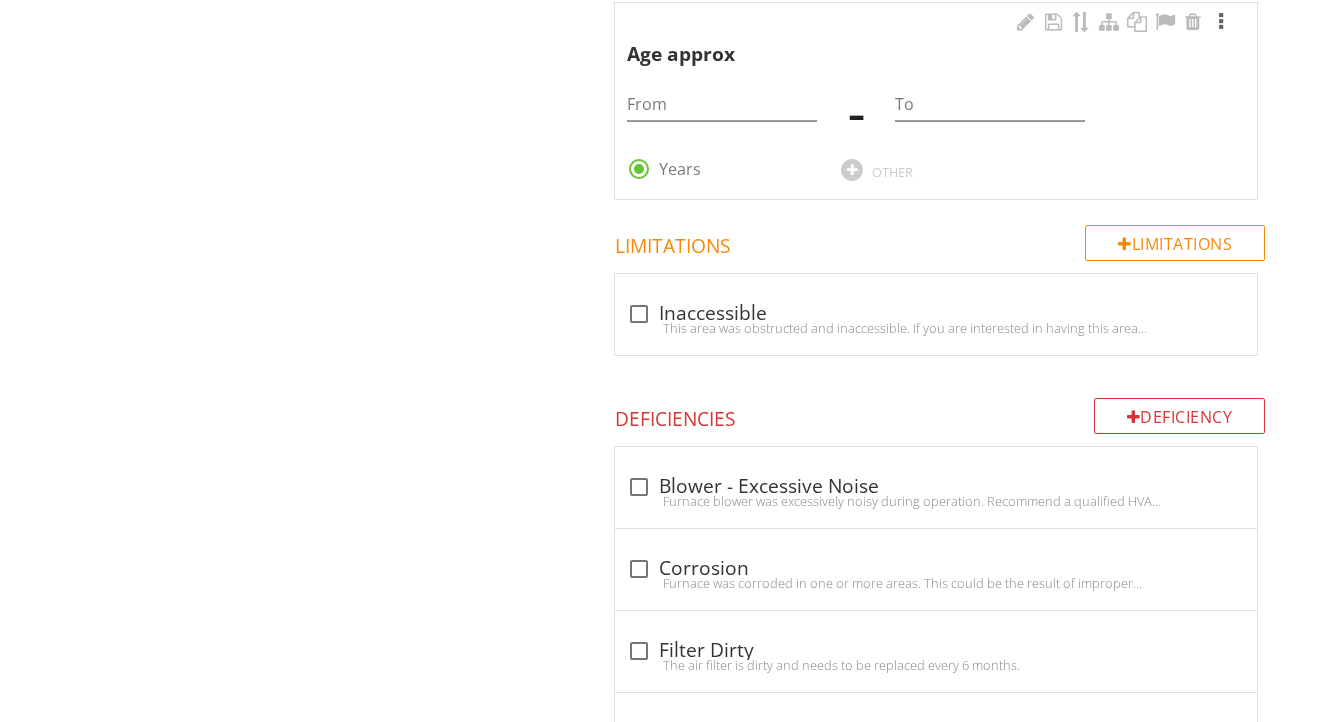 click at bounding box center (1221, 22) 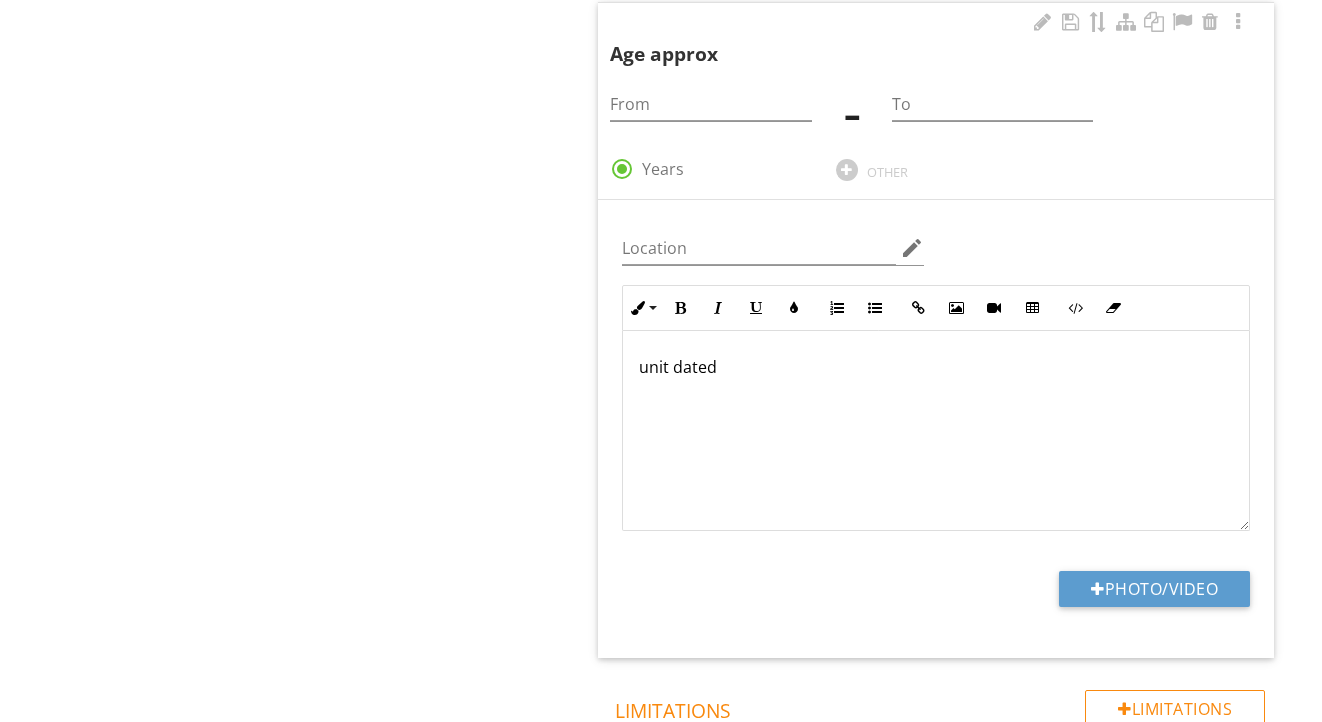 click on "unit dated" at bounding box center (936, 431) 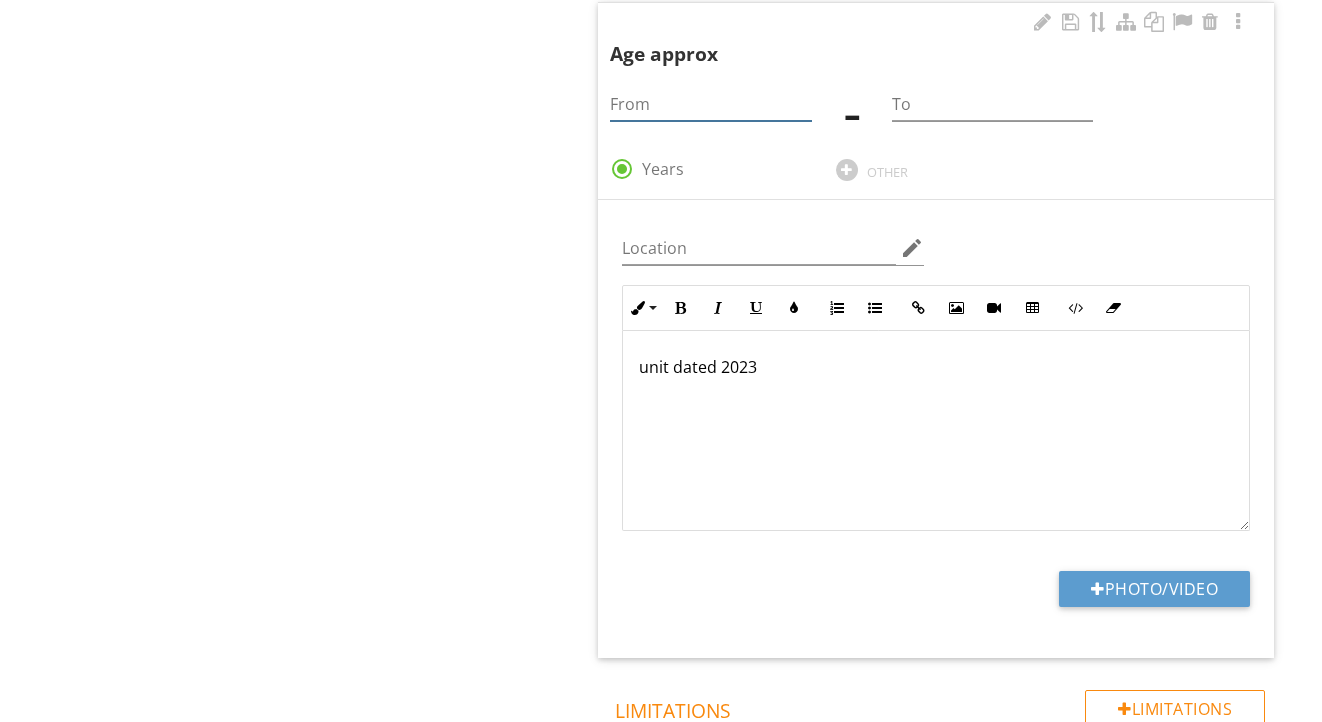 click at bounding box center (710, 104) 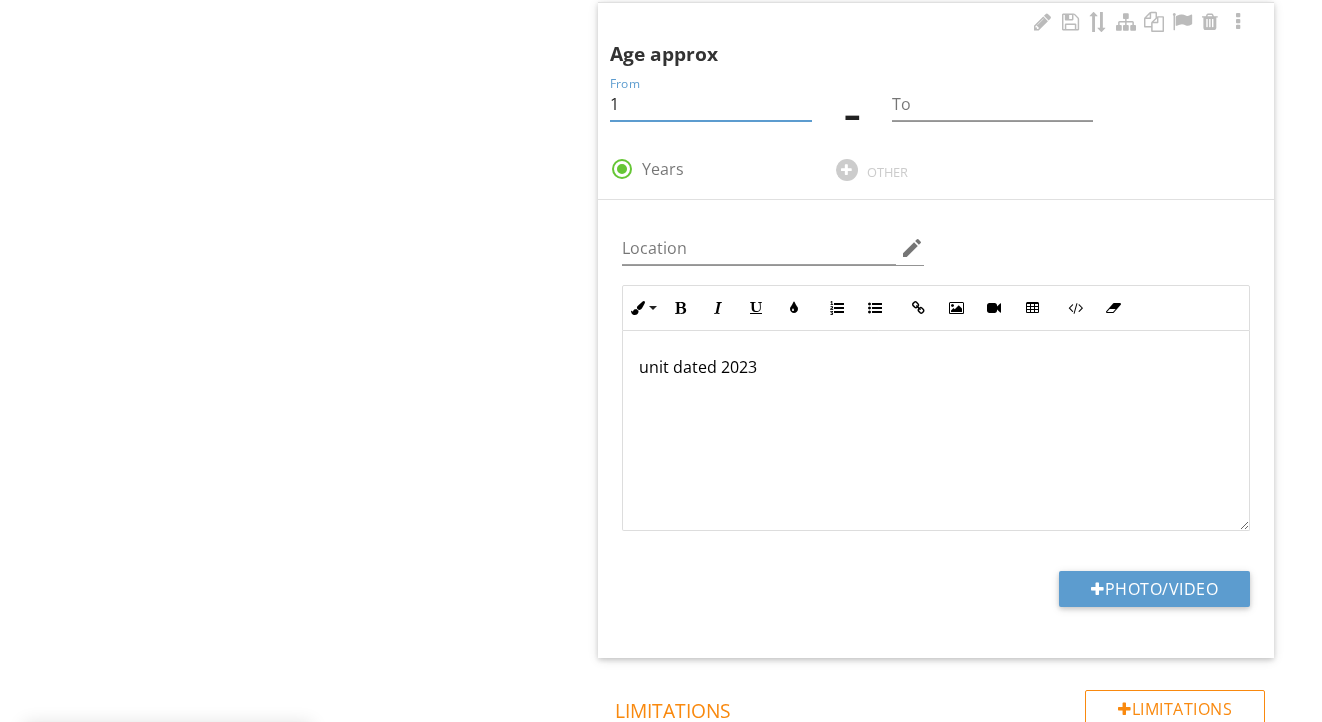 type on "1" 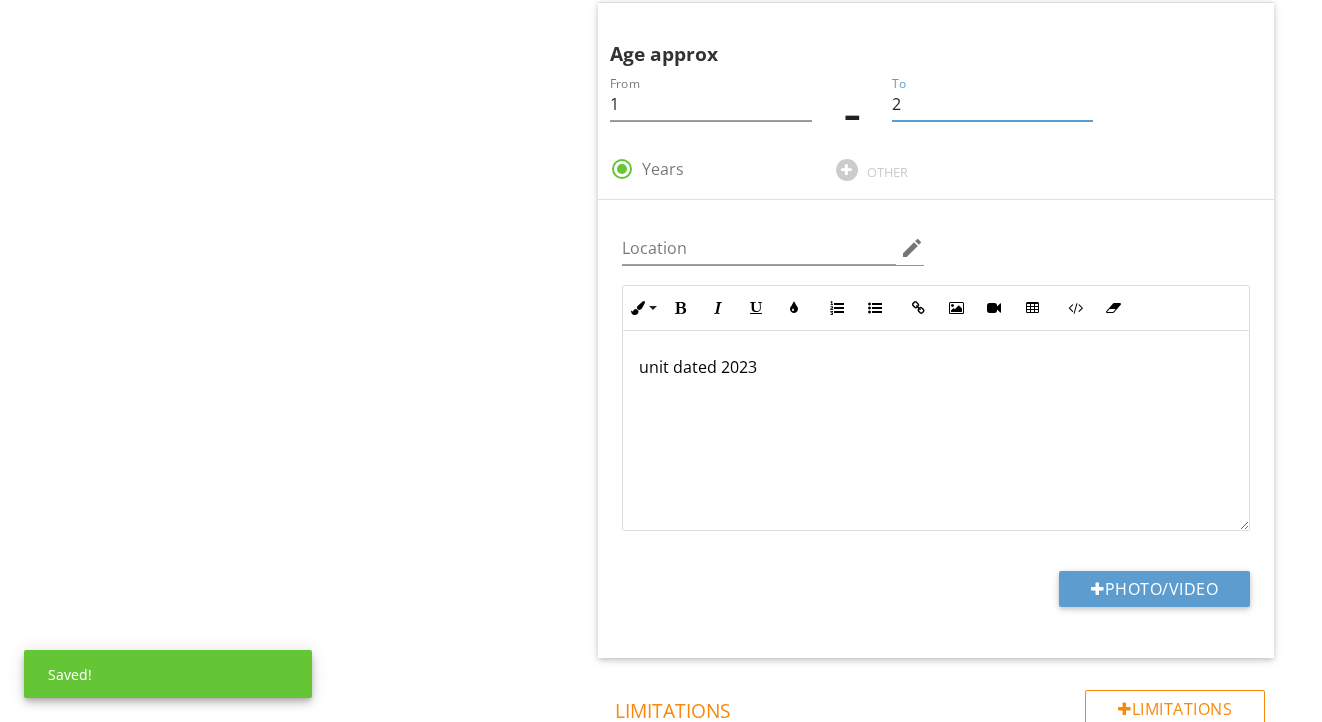 type on "2" 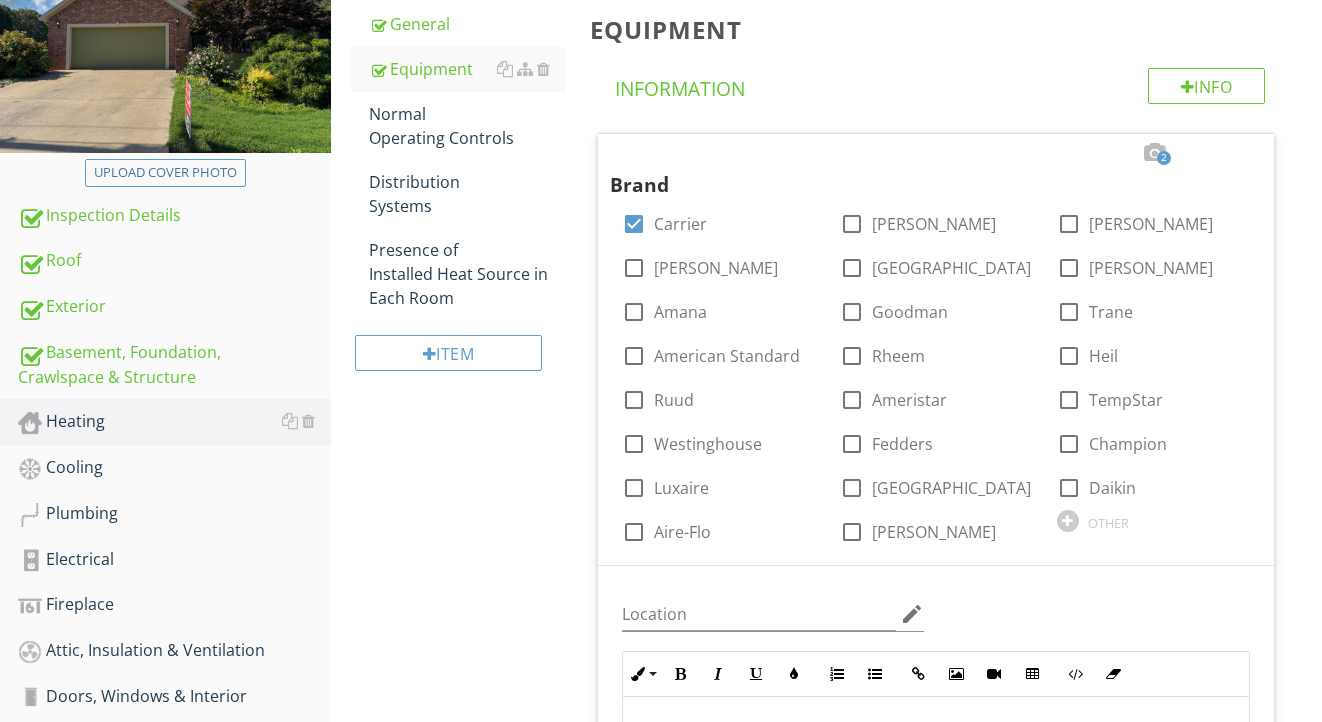 scroll, scrollTop: 73, scrollLeft: 0, axis: vertical 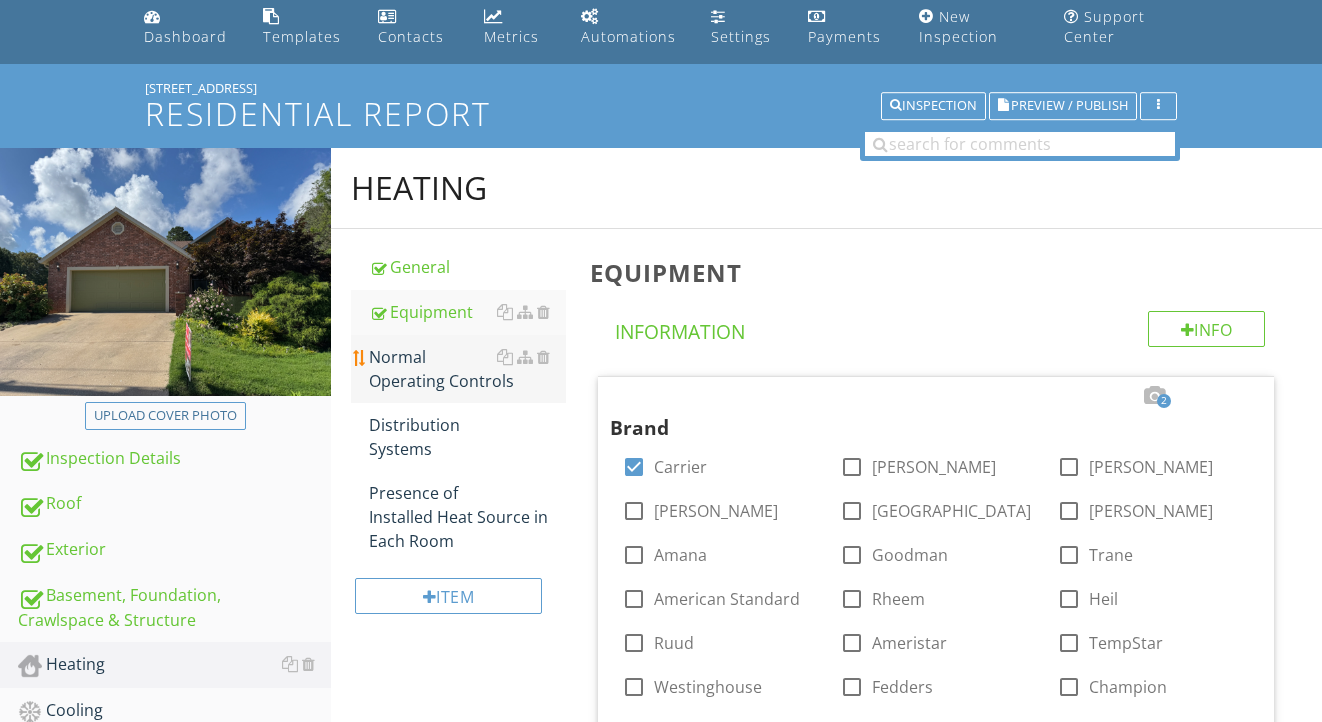 click on "Normal Operating Controls" at bounding box center [468, 369] 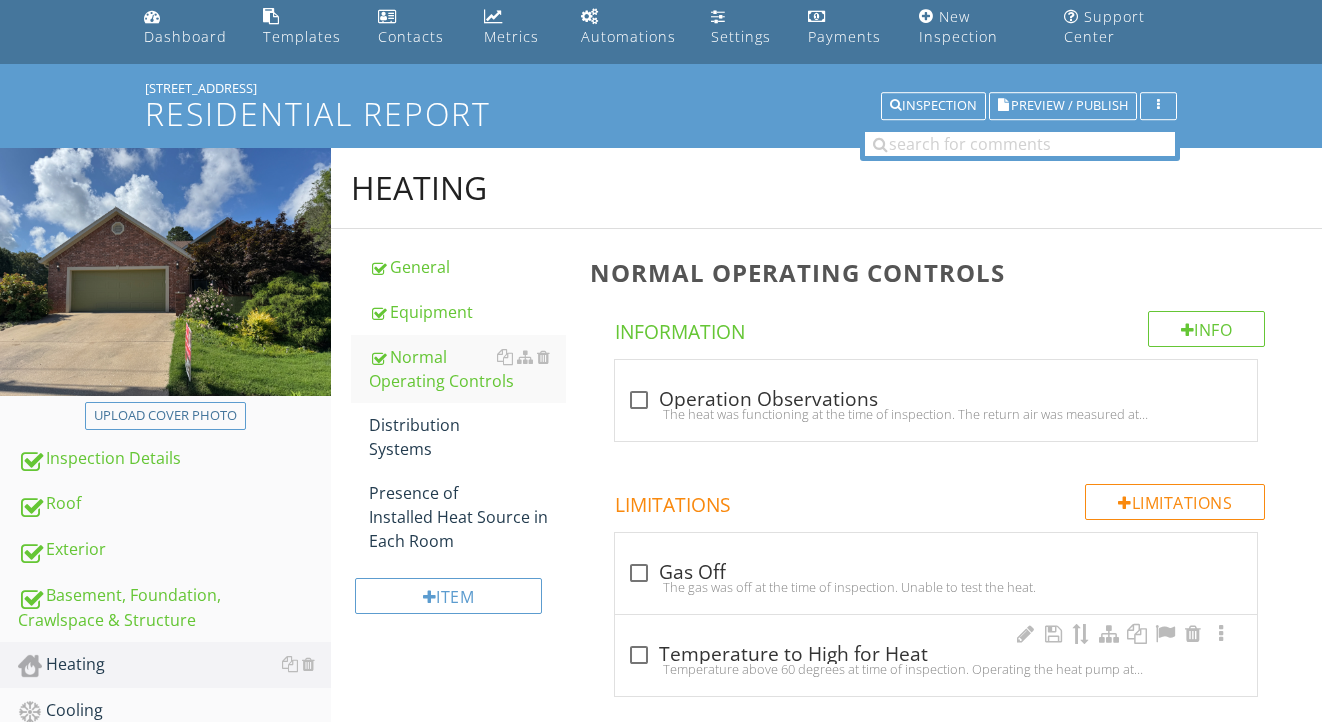 click on "check_box_outline_blank
Temperature to High for Heat" at bounding box center (936, 655) 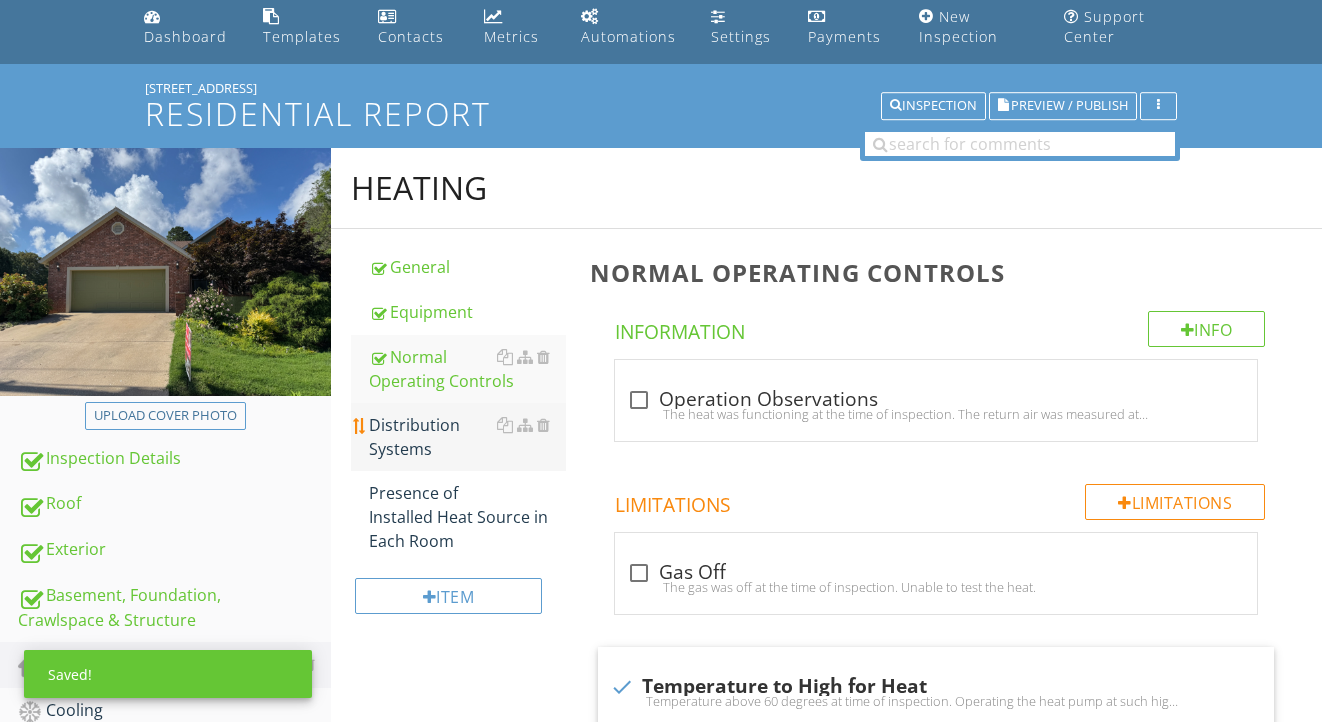 click on "Distribution Systems" at bounding box center (468, 437) 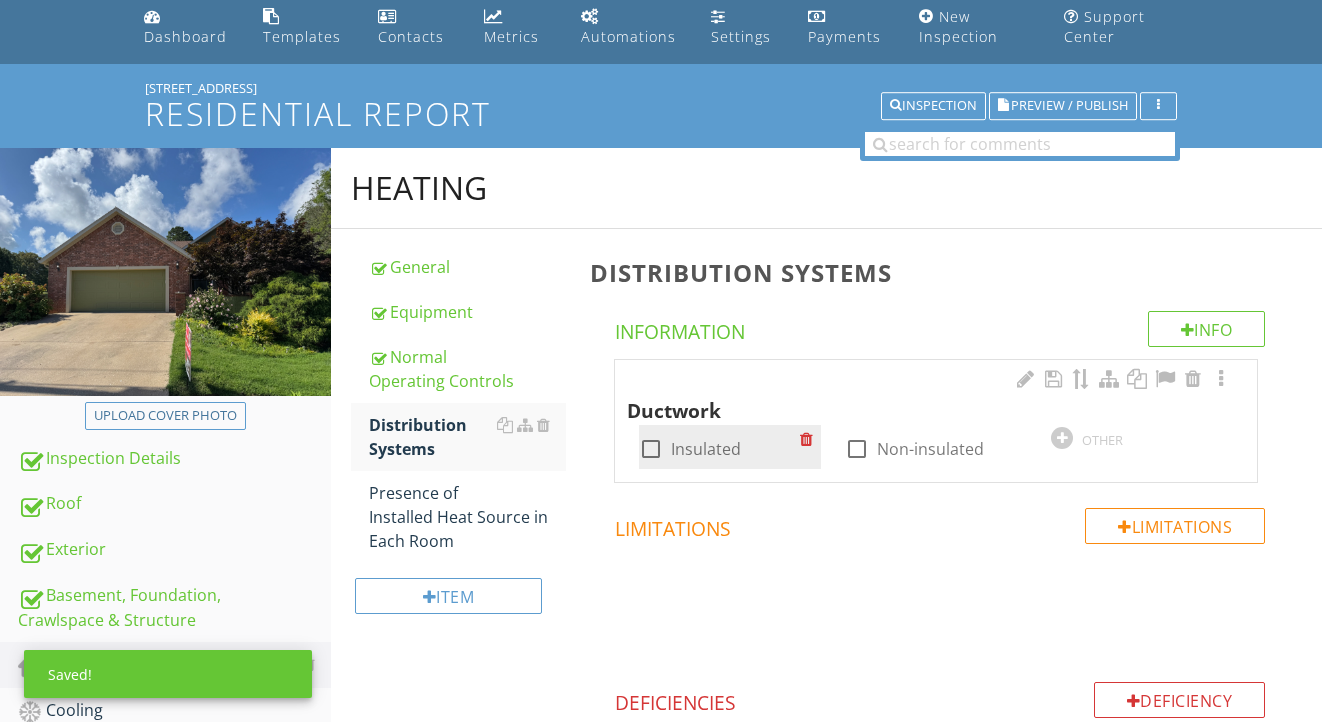click on "Insulated" at bounding box center [706, 449] 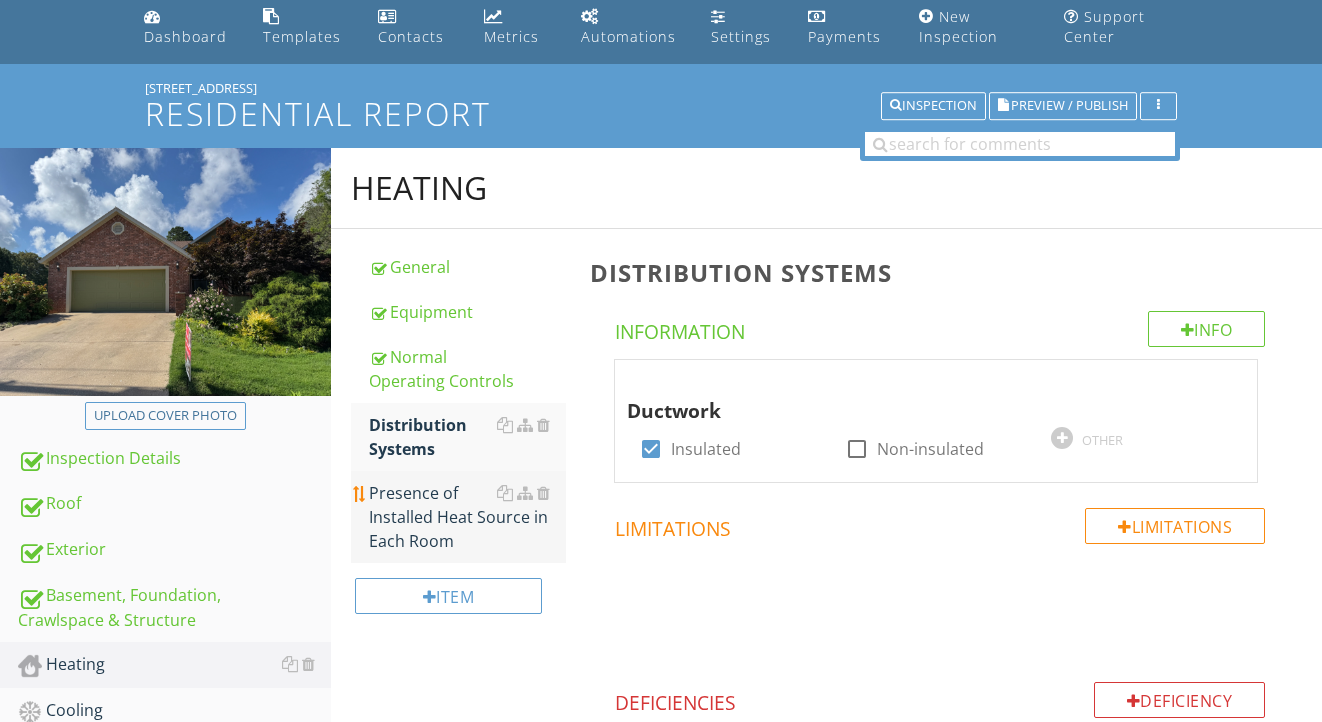 click on "Presence of Installed Heat Source in Each Room" at bounding box center (468, 517) 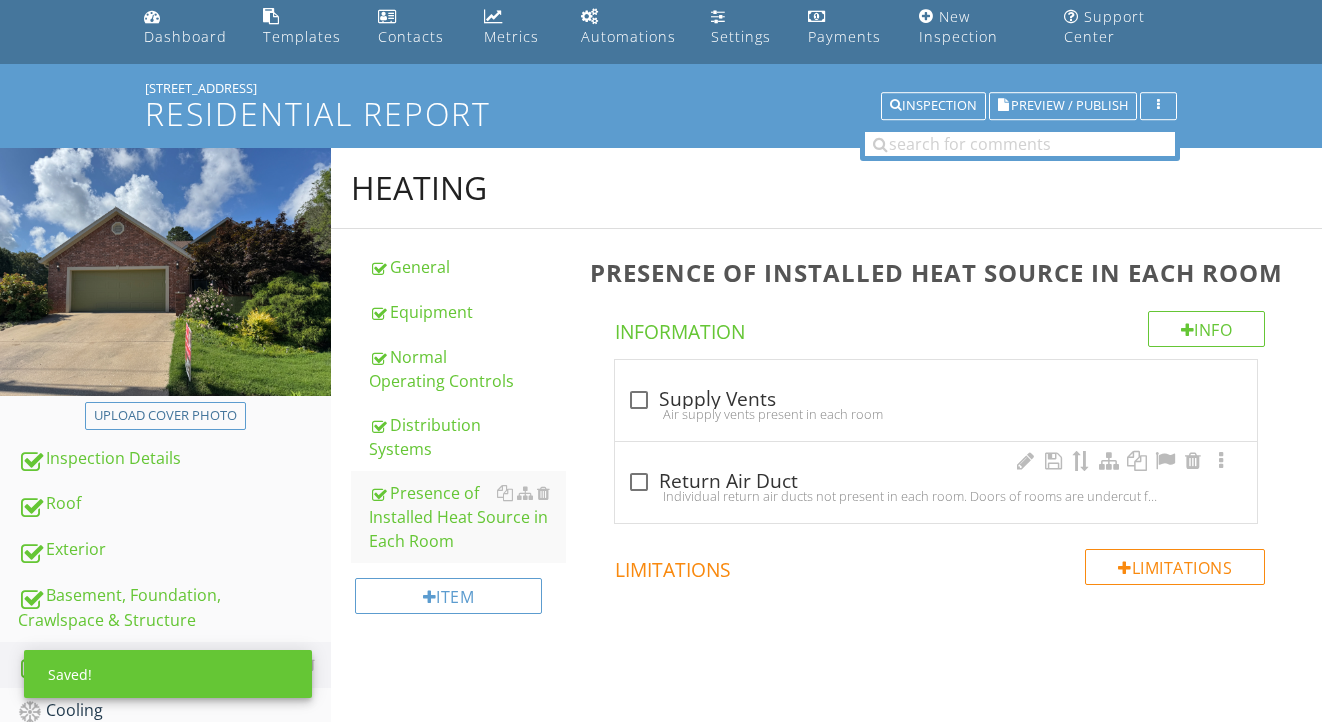 click on "check_box_outline_blank
Return Air Duct" at bounding box center [936, 482] 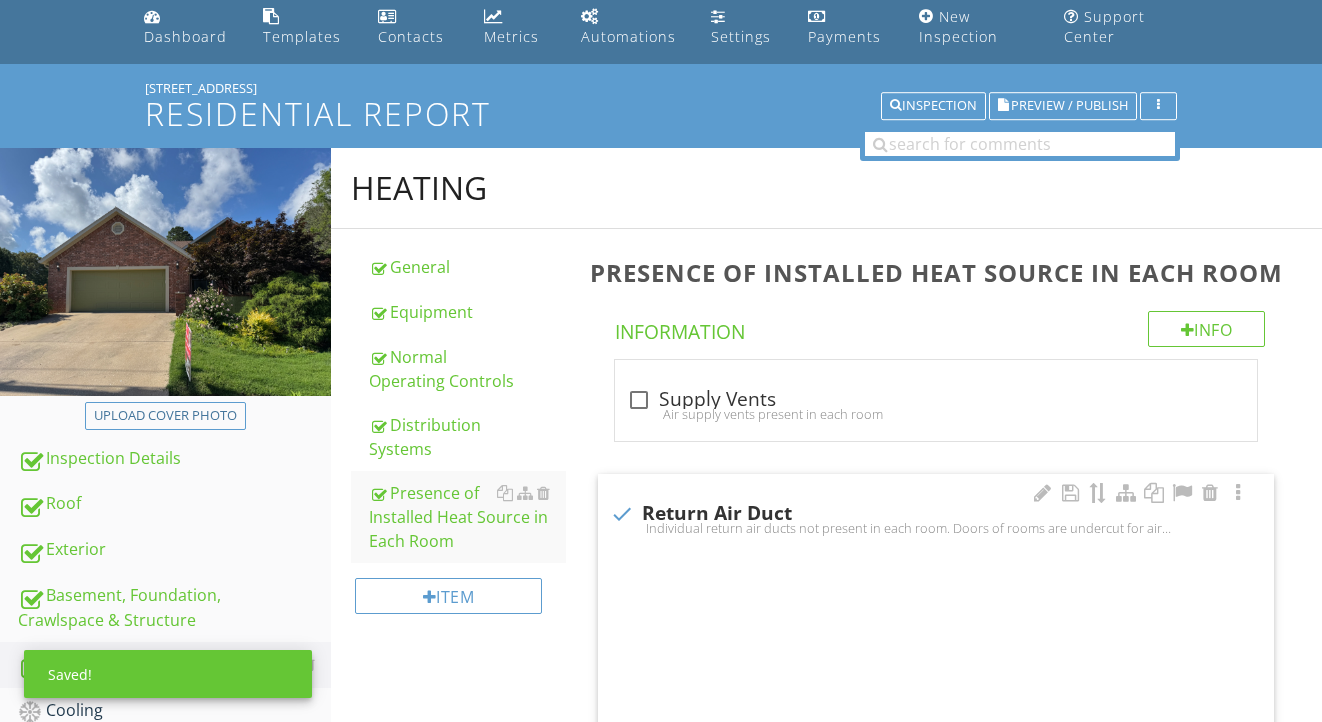 checkbox on "true" 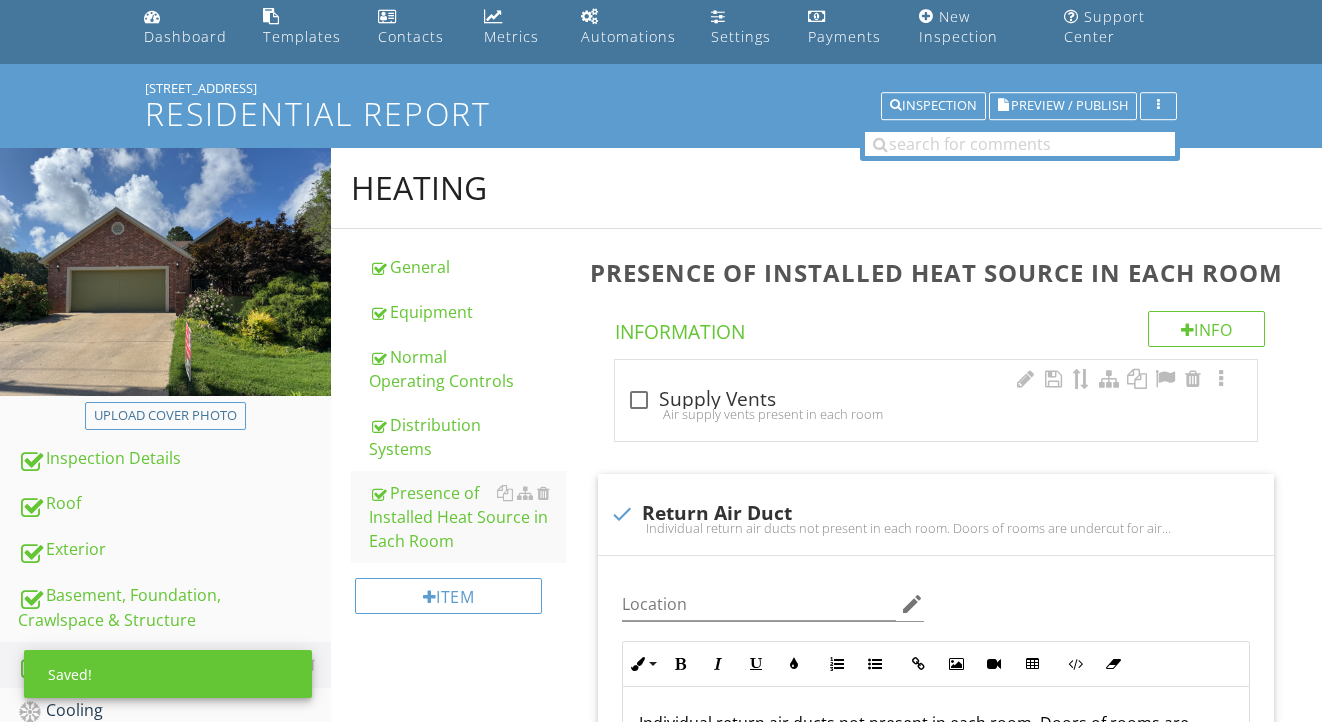 click on "check_box_outline_blank
Supply Vents" at bounding box center [936, 398] 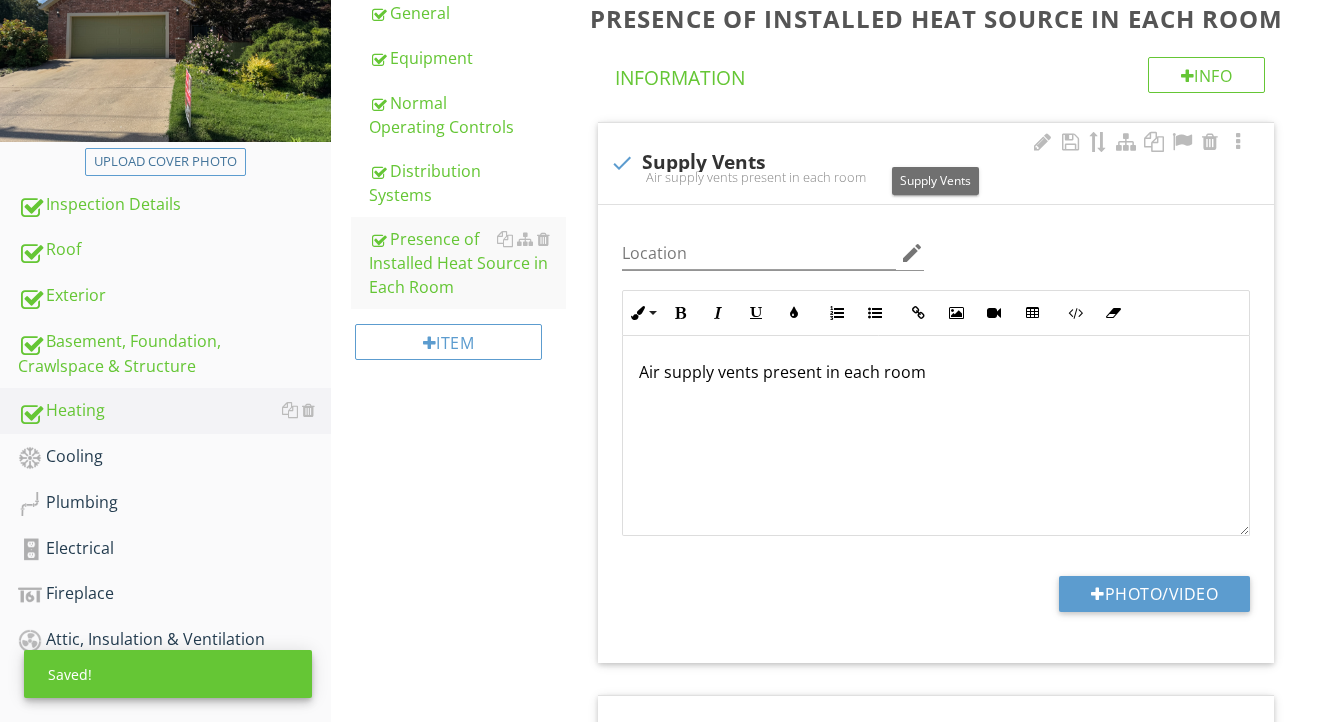 scroll, scrollTop: 386, scrollLeft: 0, axis: vertical 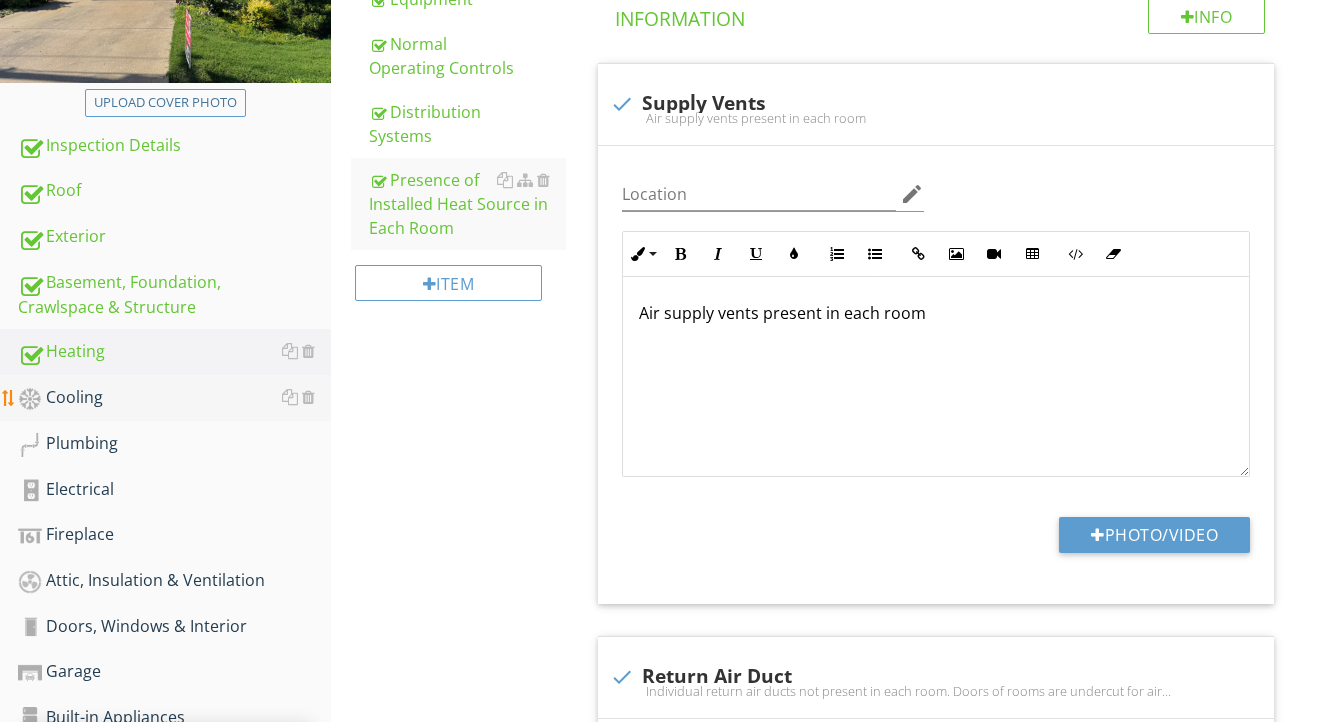 click on "Cooling" at bounding box center [174, 398] 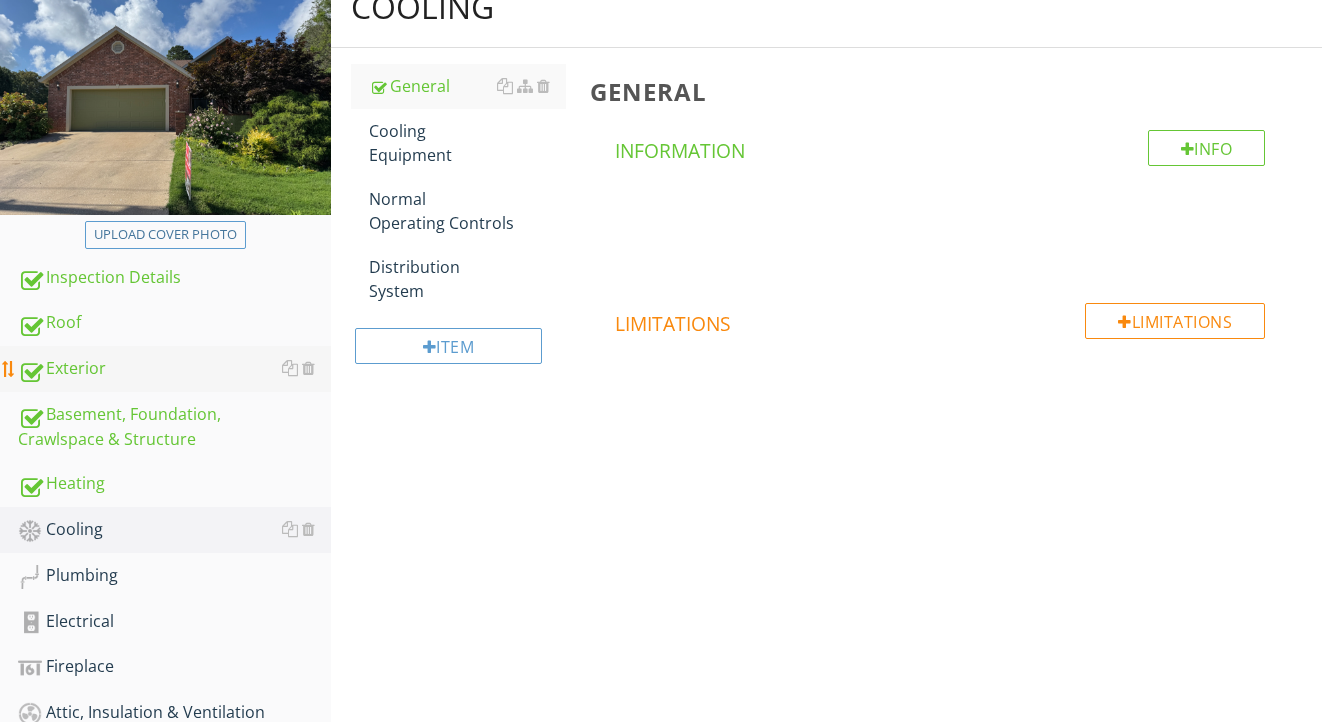 scroll, scrollTop: 228, scrollLeft: 0, axis: vertical 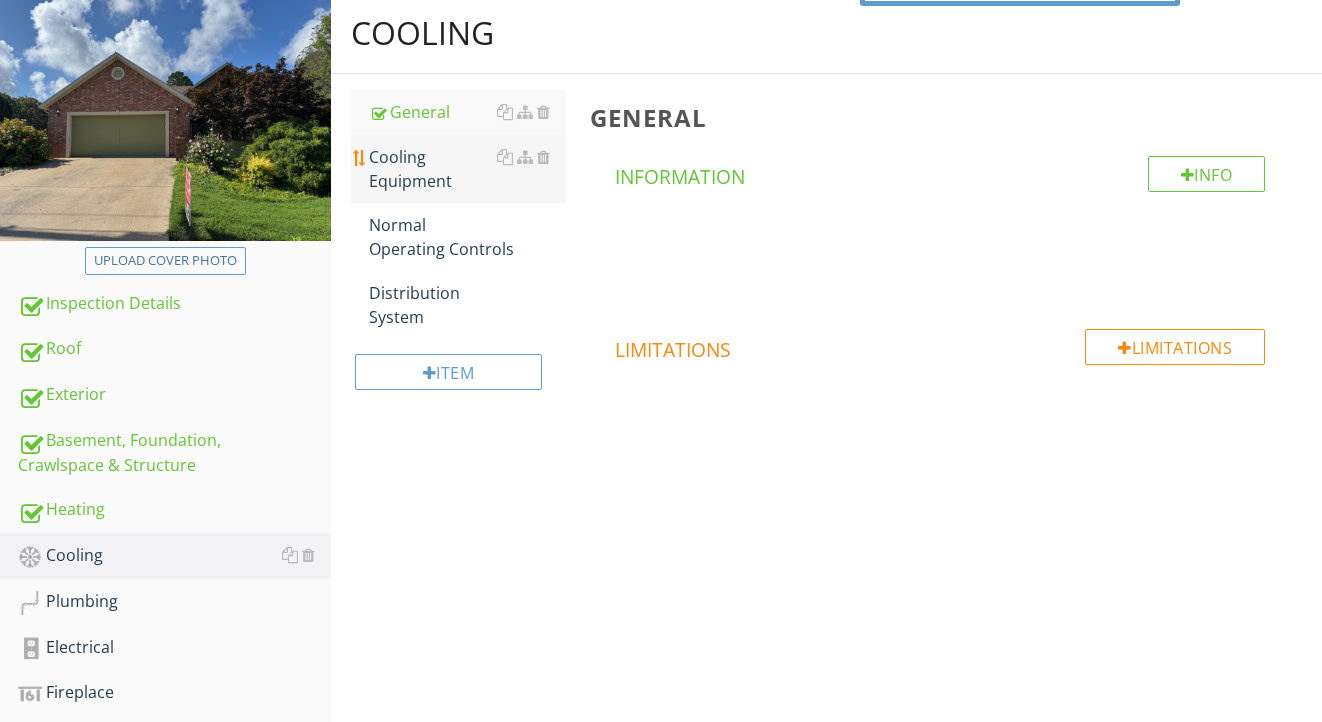 click on "Cooling Equipment" at bounding box center (468, 169) 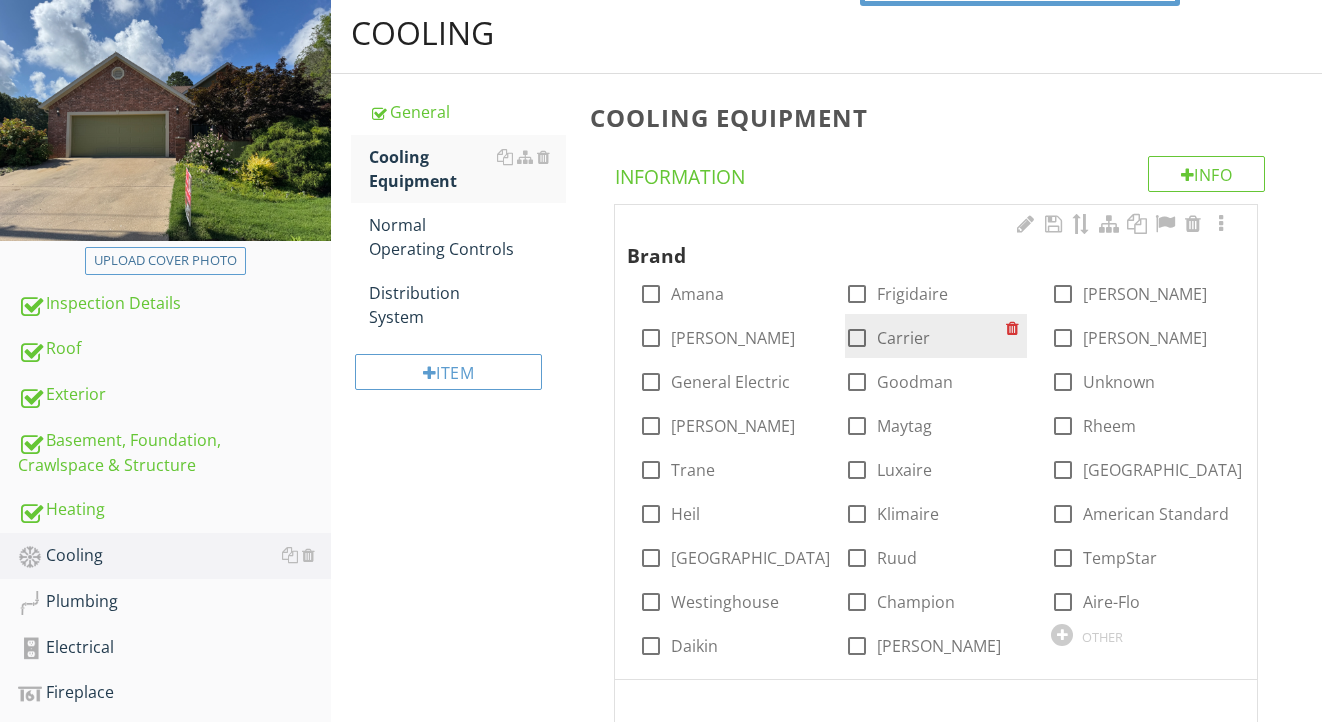 click on "Carrier" at bounding box center (903, 338) 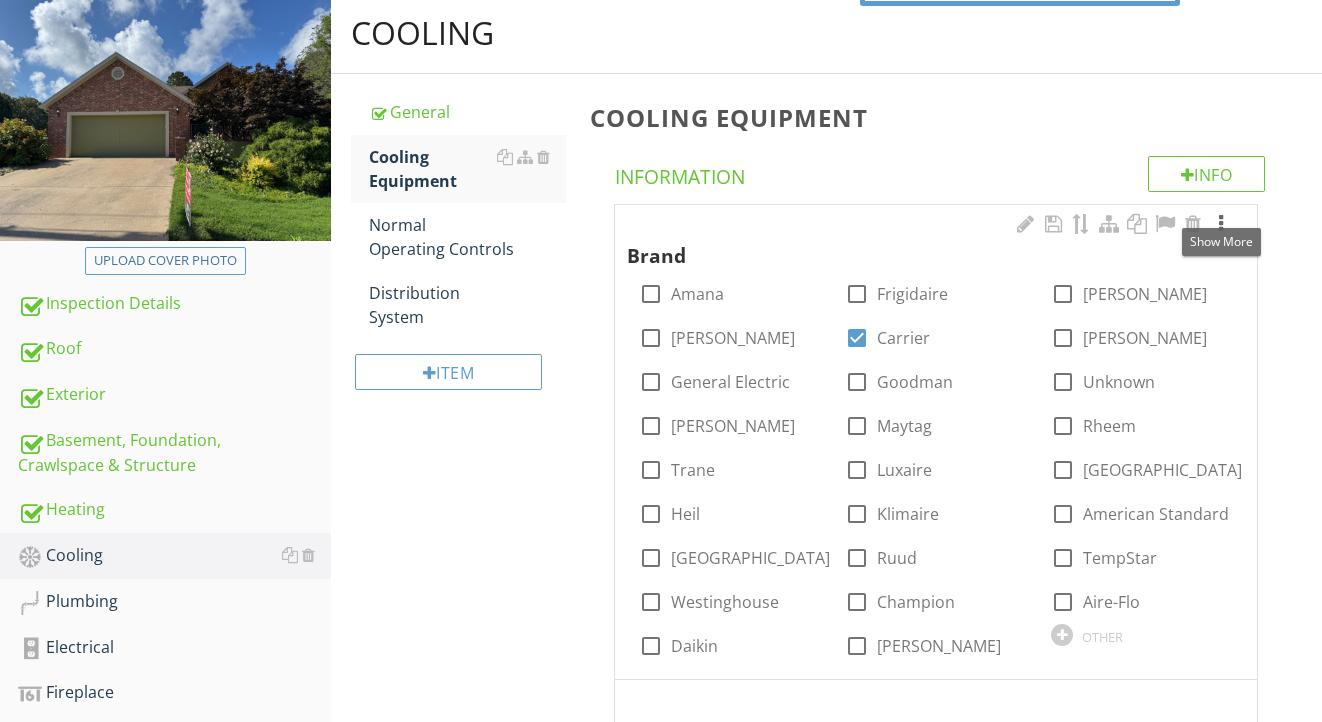 click at bounding box center [1221, 224] 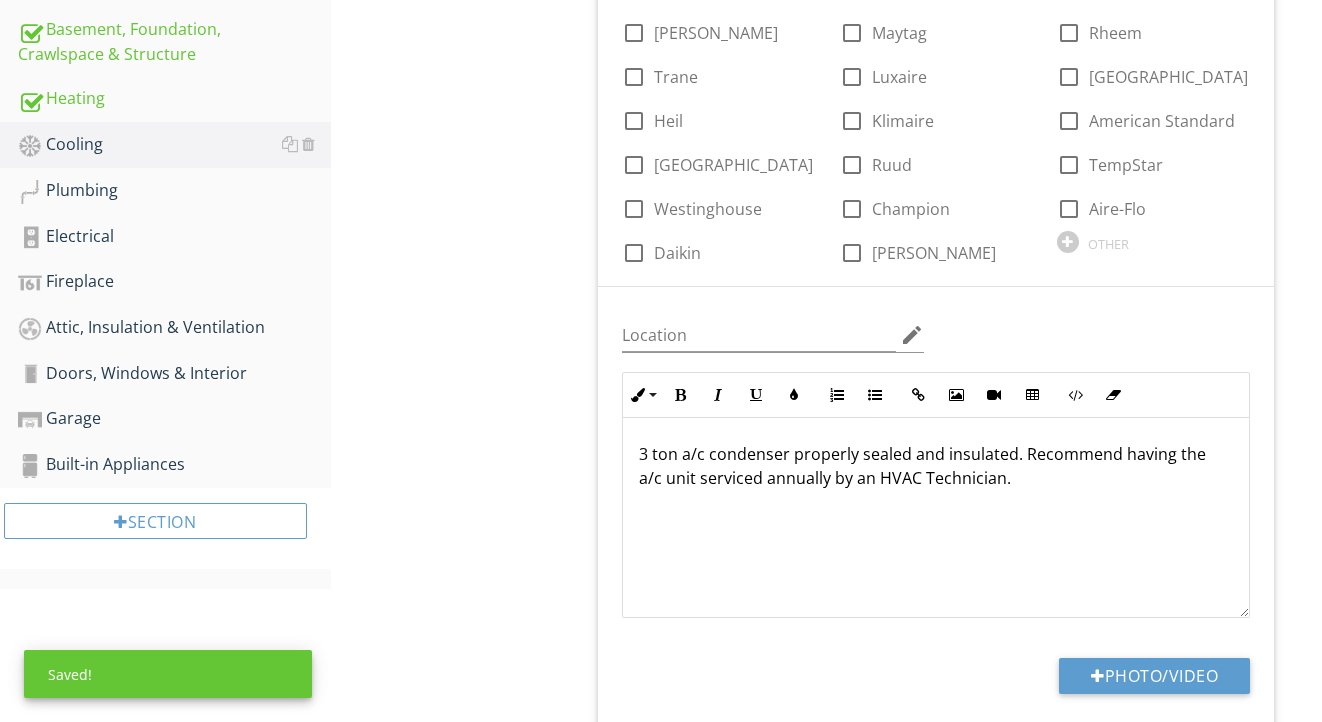 scroll, scrollTop: 643, scrollLeft: 0, axis: vertical 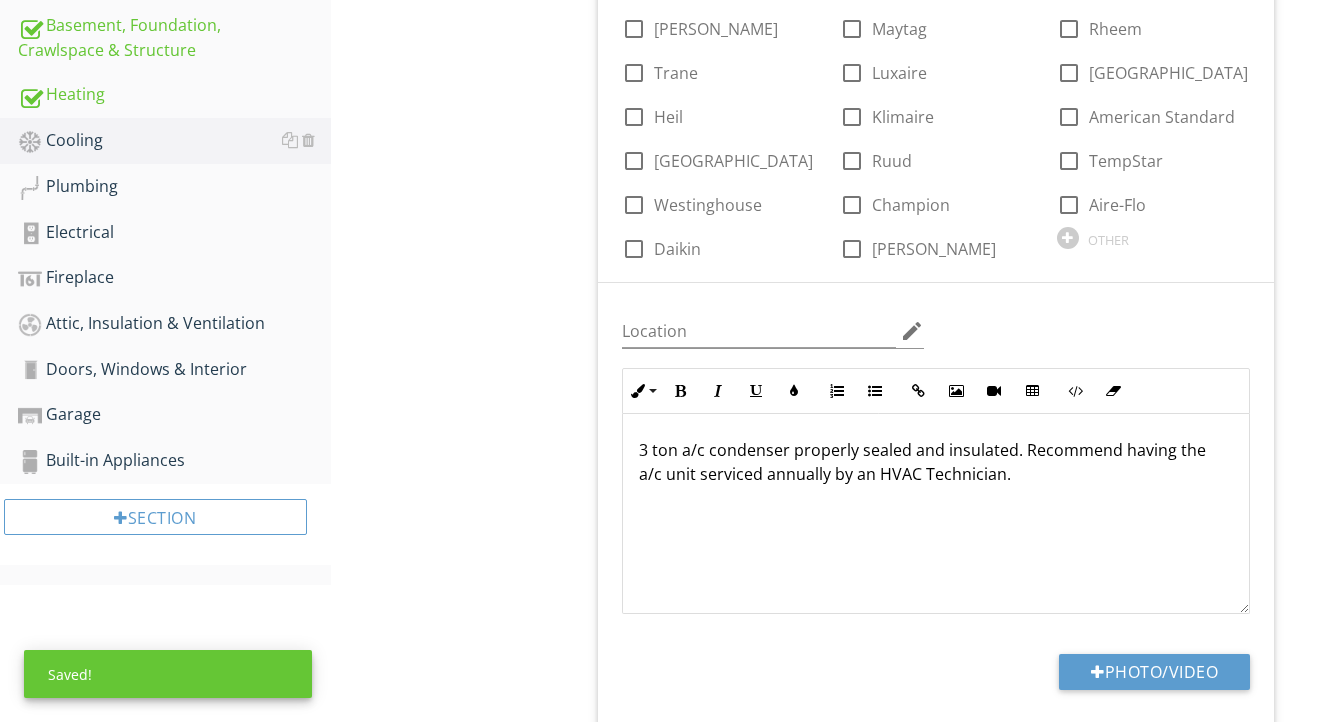 click on "3 ton a/c condenser properly sealed and insulated. Recommend having the a/c unit serviced annually by an HVAC Technician." at bounding box center [936, 462] 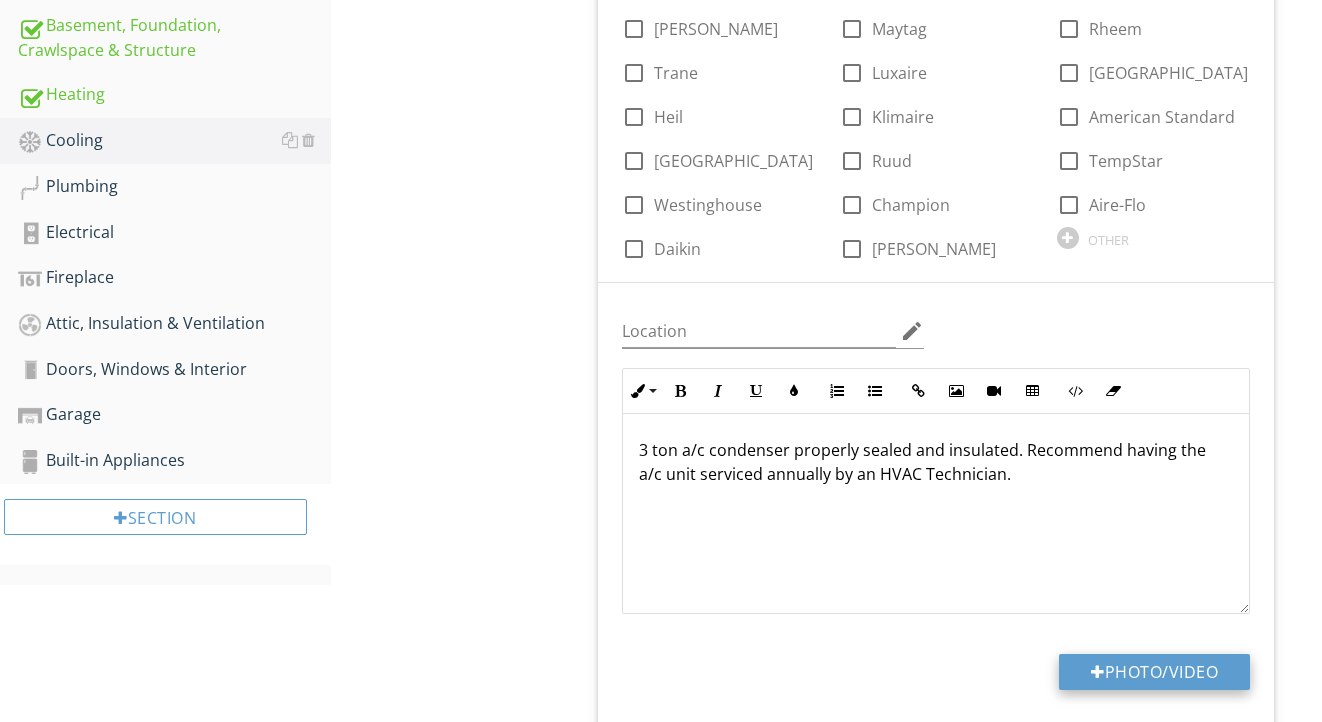 click at bounding box center [1098, 672] 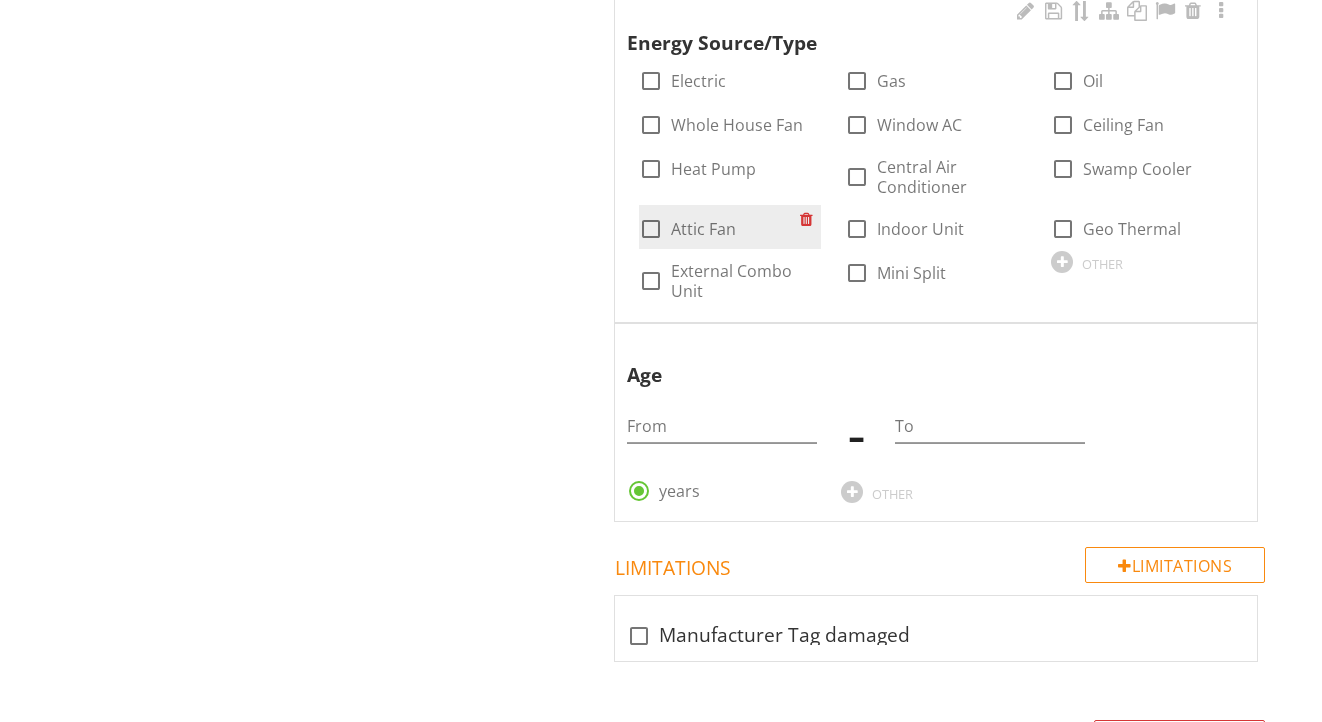 scroll, scrollTop: 1669, scrollLeft: 0, axis: vertical 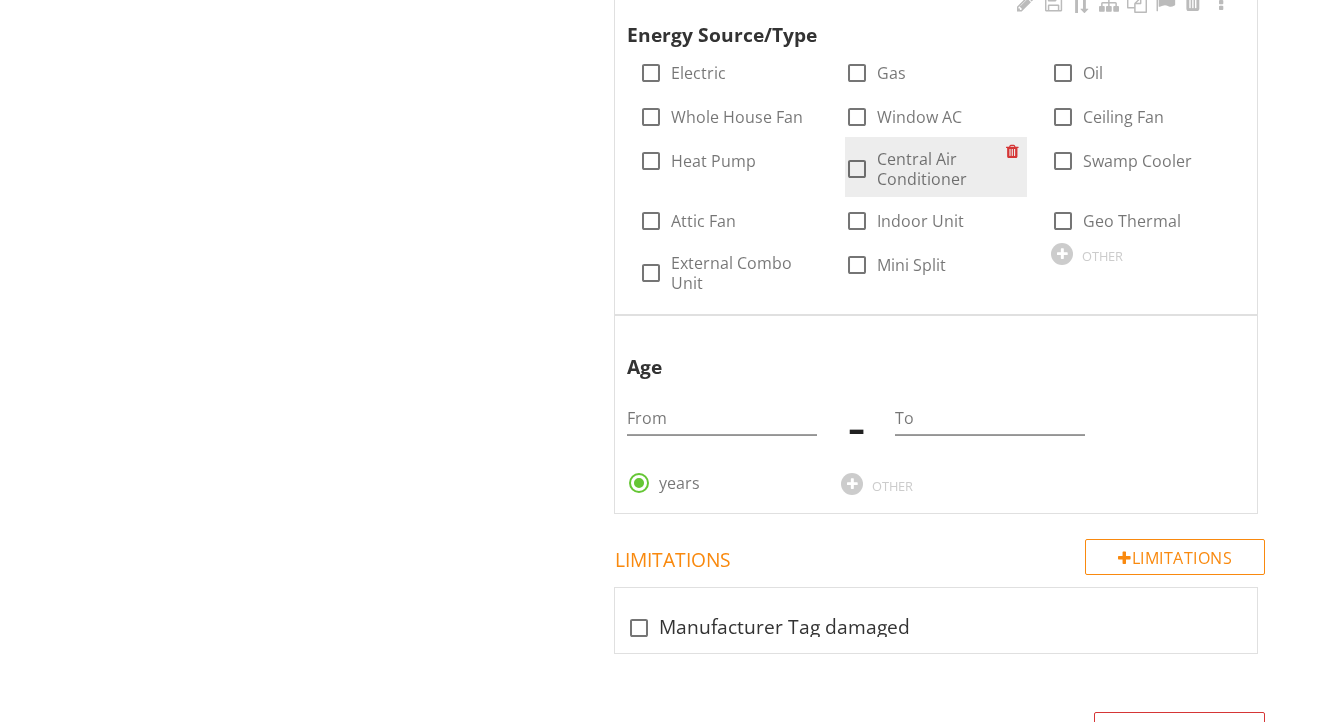 click on "Central Air Conditioner" at bounding box center (941, 169) 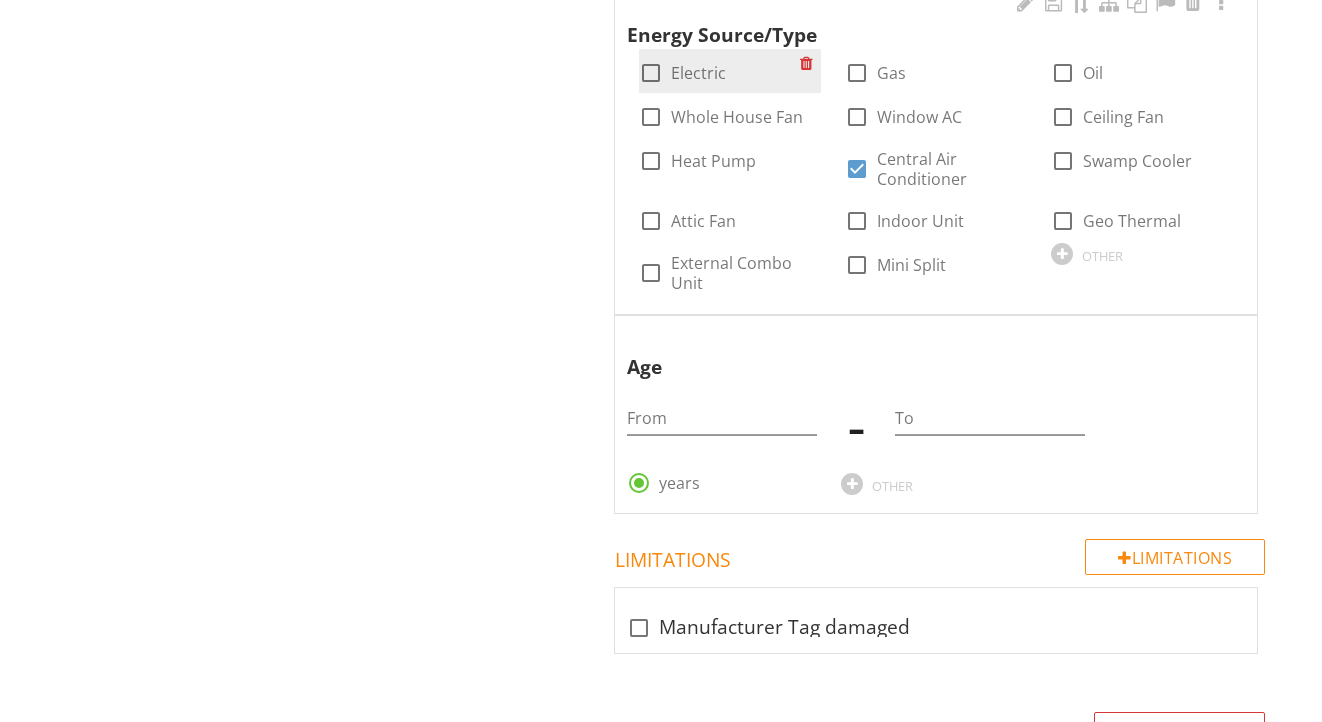 click on "Electric" at bounding box center (698, 73) 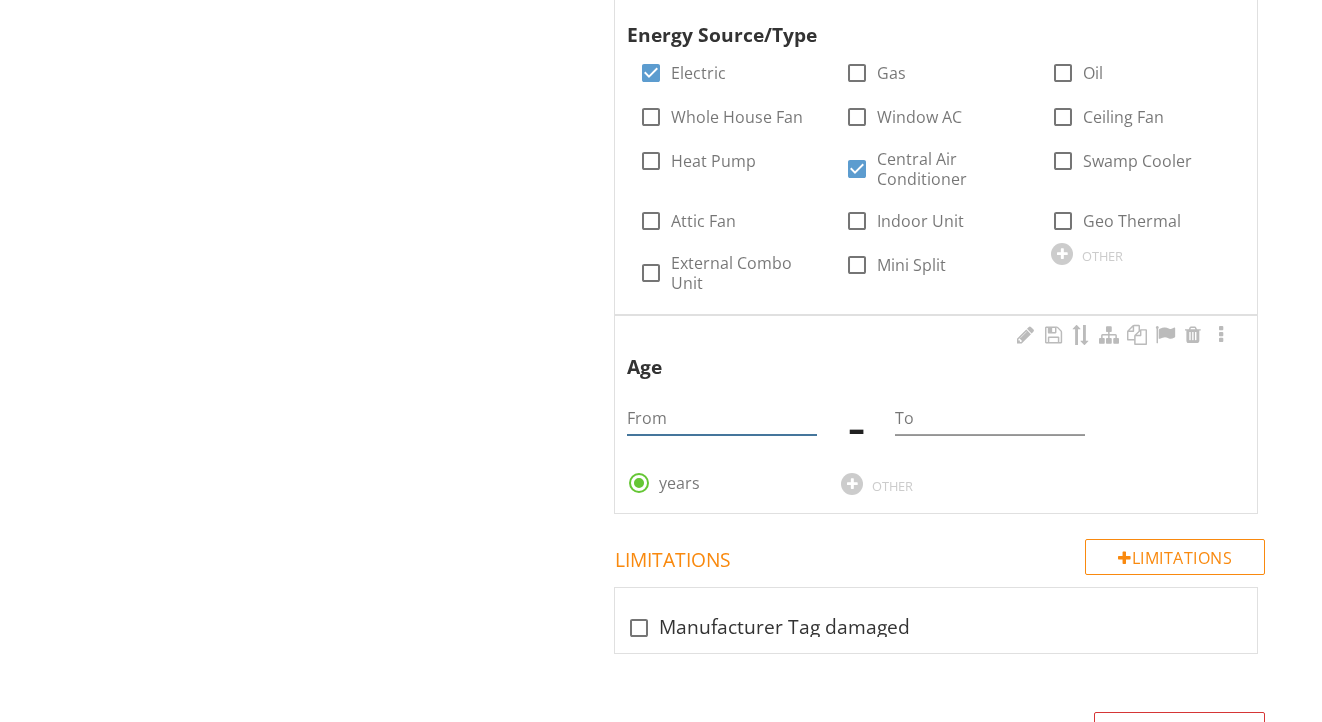 click at bounding box center [722, 418] 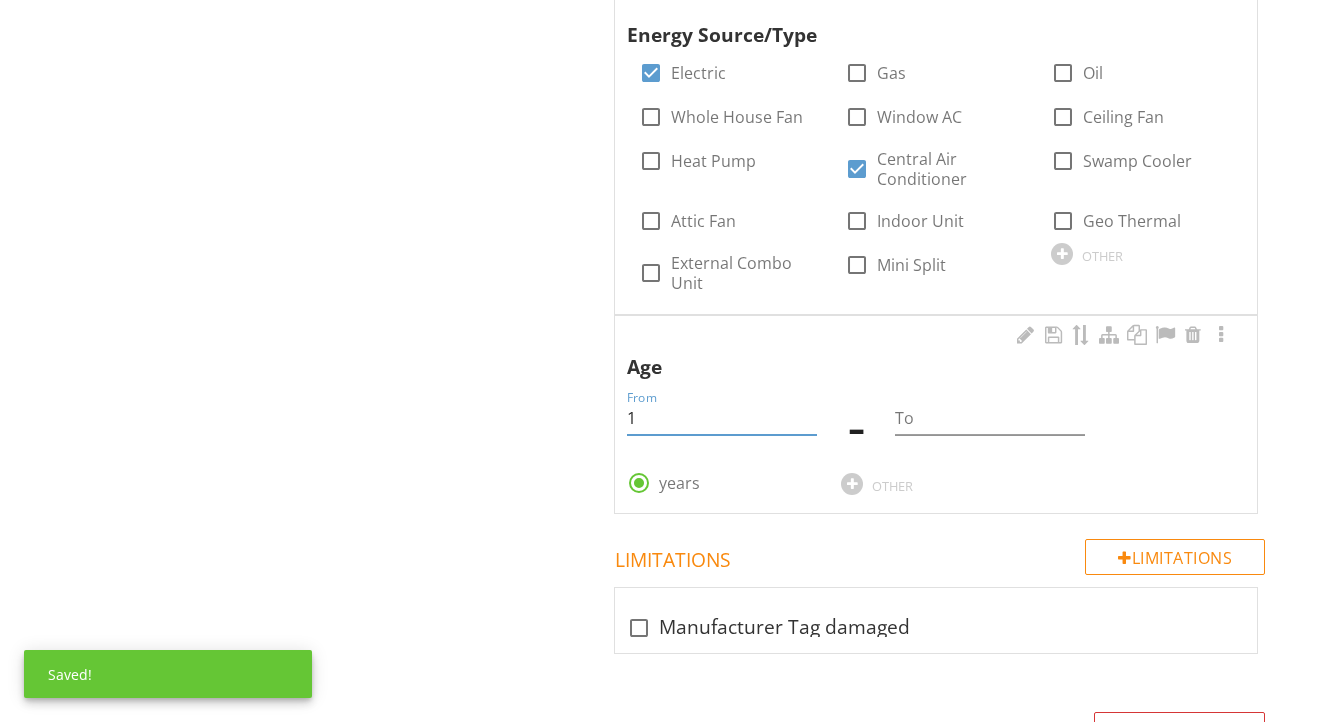 type on "1" 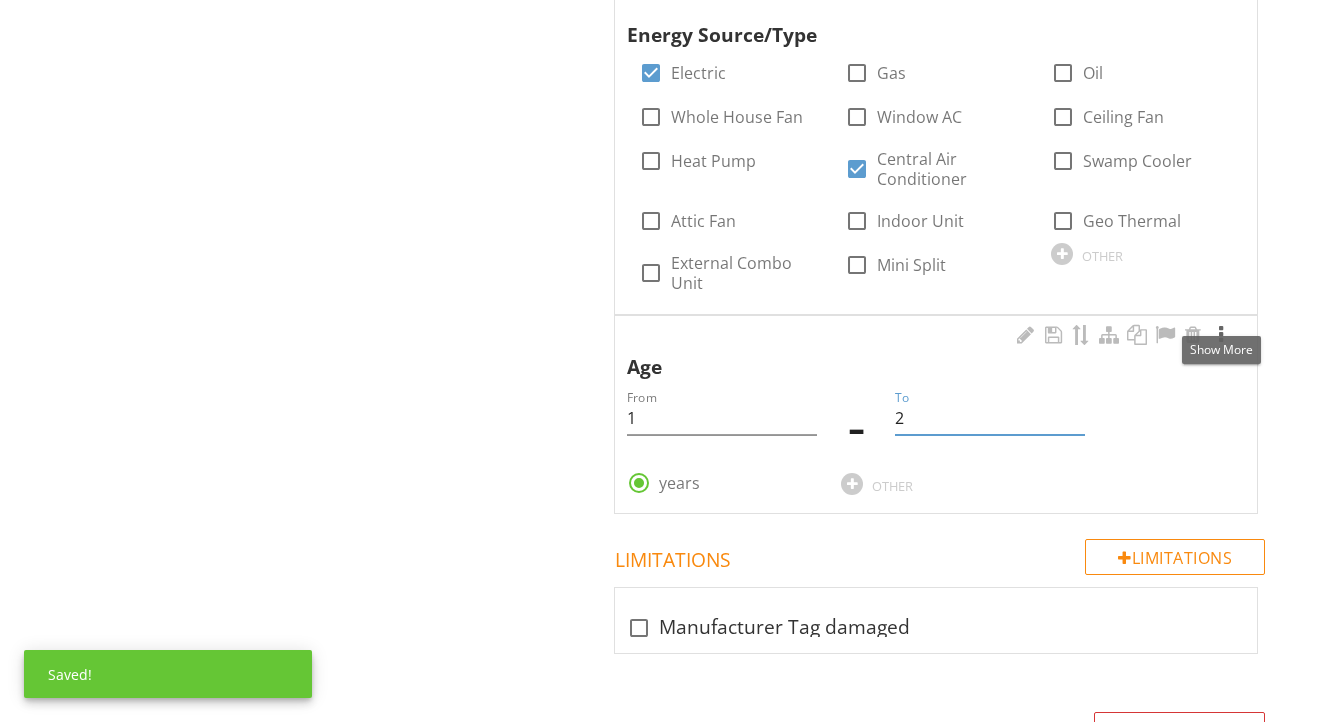 type on "2" 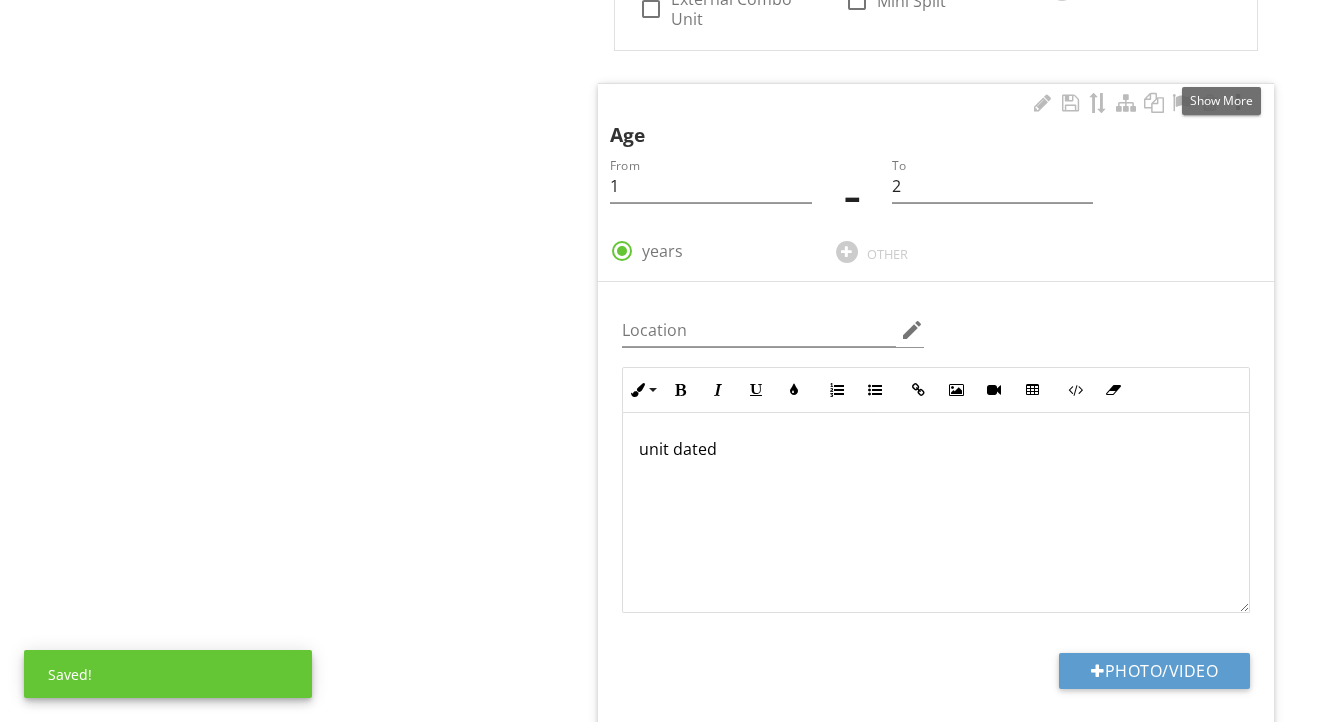 scroll, scrollTop: 2072, scrollLeft: 0, axis: vertical 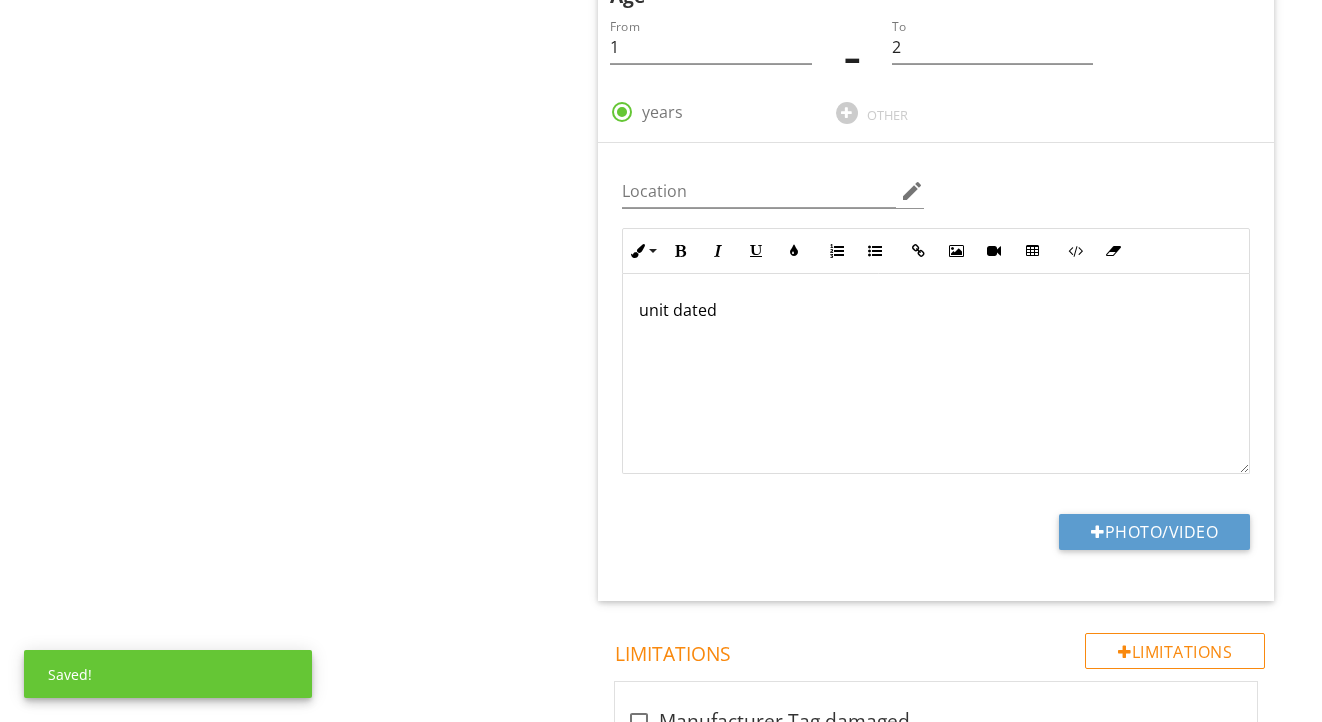click on "unit dated" at bounding box center (936, 374) 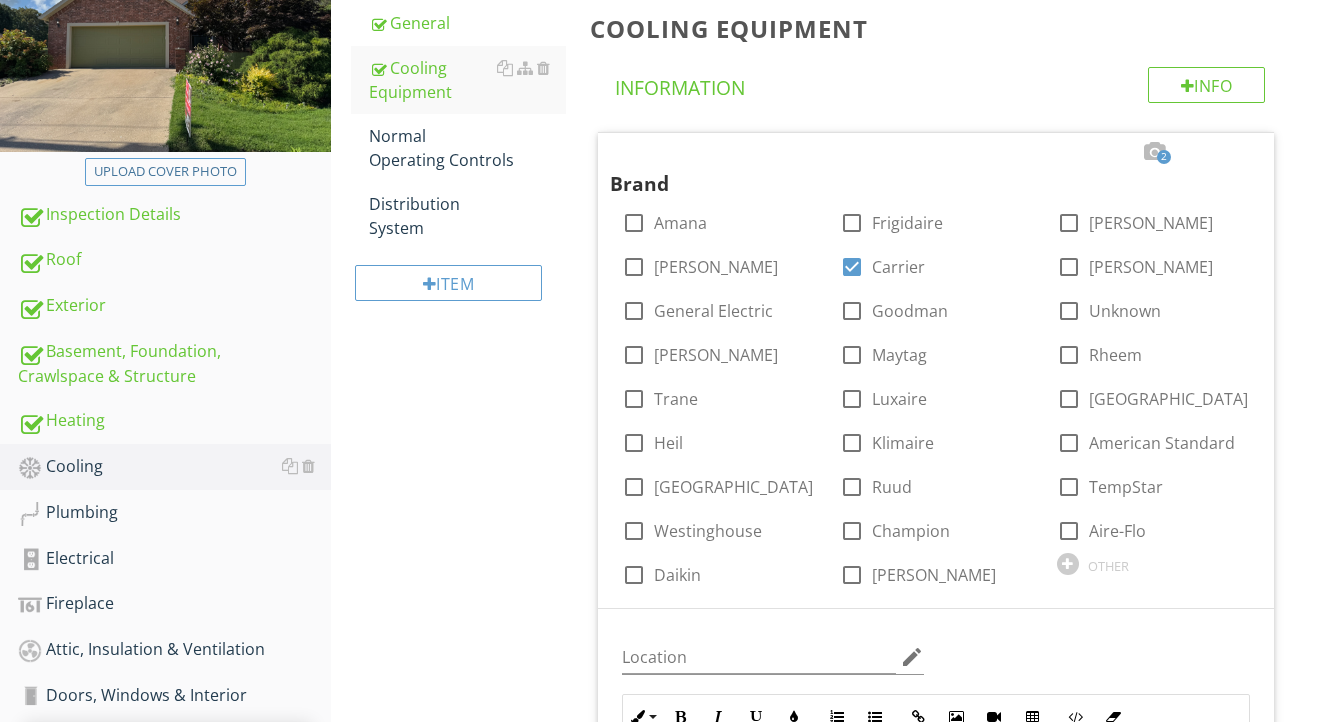scroll, scrollTop: 292, scrollLeft: 0, axis: vertical 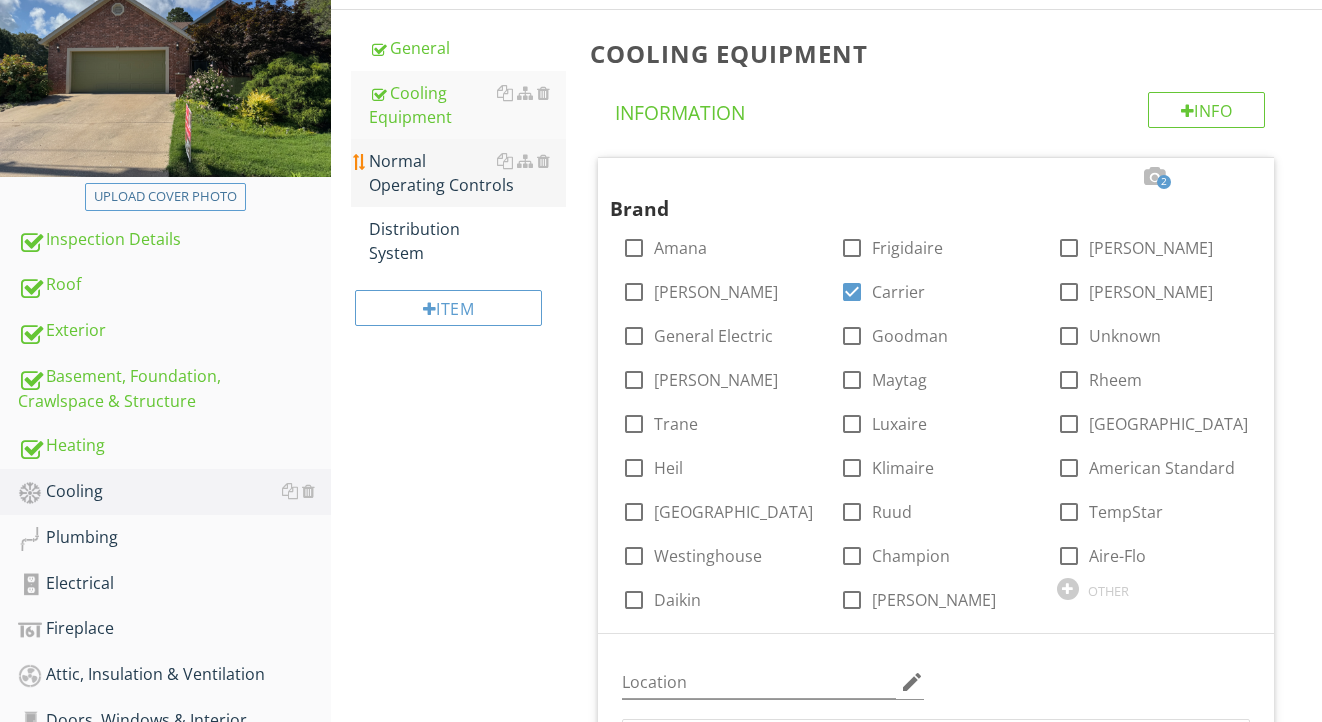 click on "Normal Operating Controls" at bounding box center (468, 173) 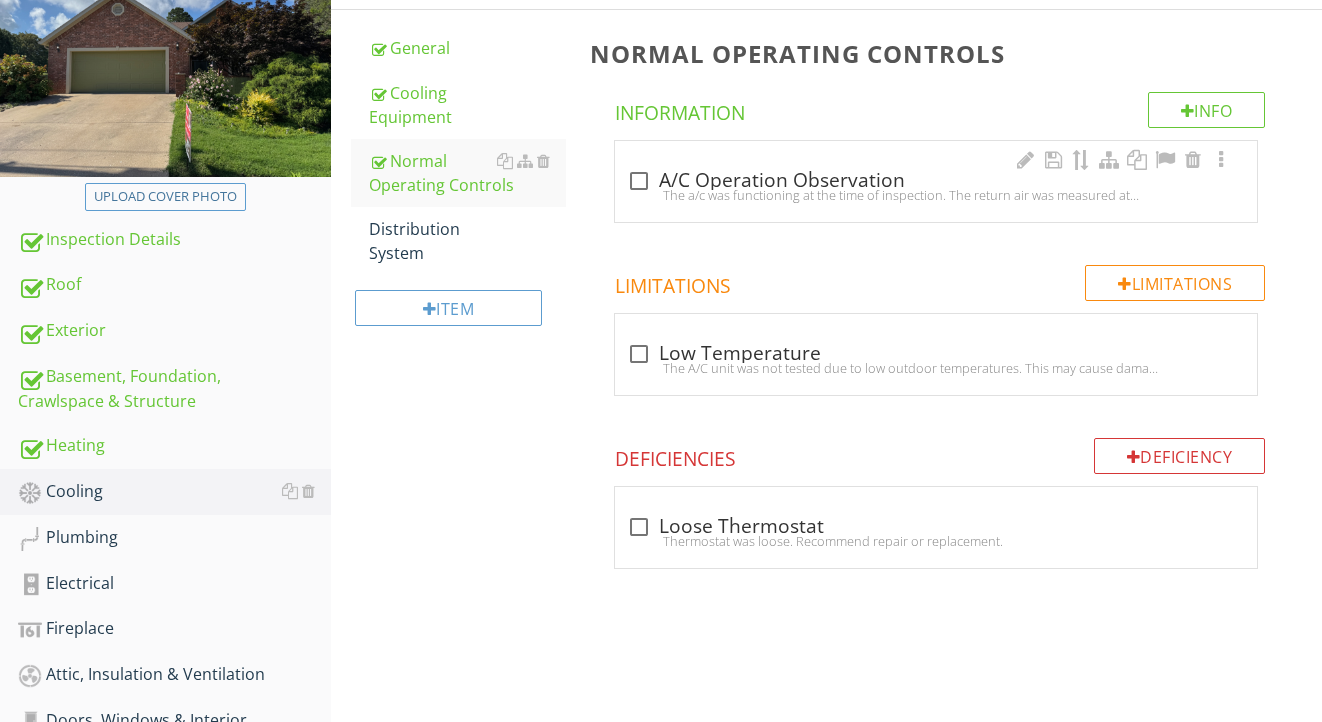 click on "The a/c was functioning at the time of inspection. The return air was measured at degrees and the supply air throughout the home was measured at degrees." at bounding box center (936, 195) 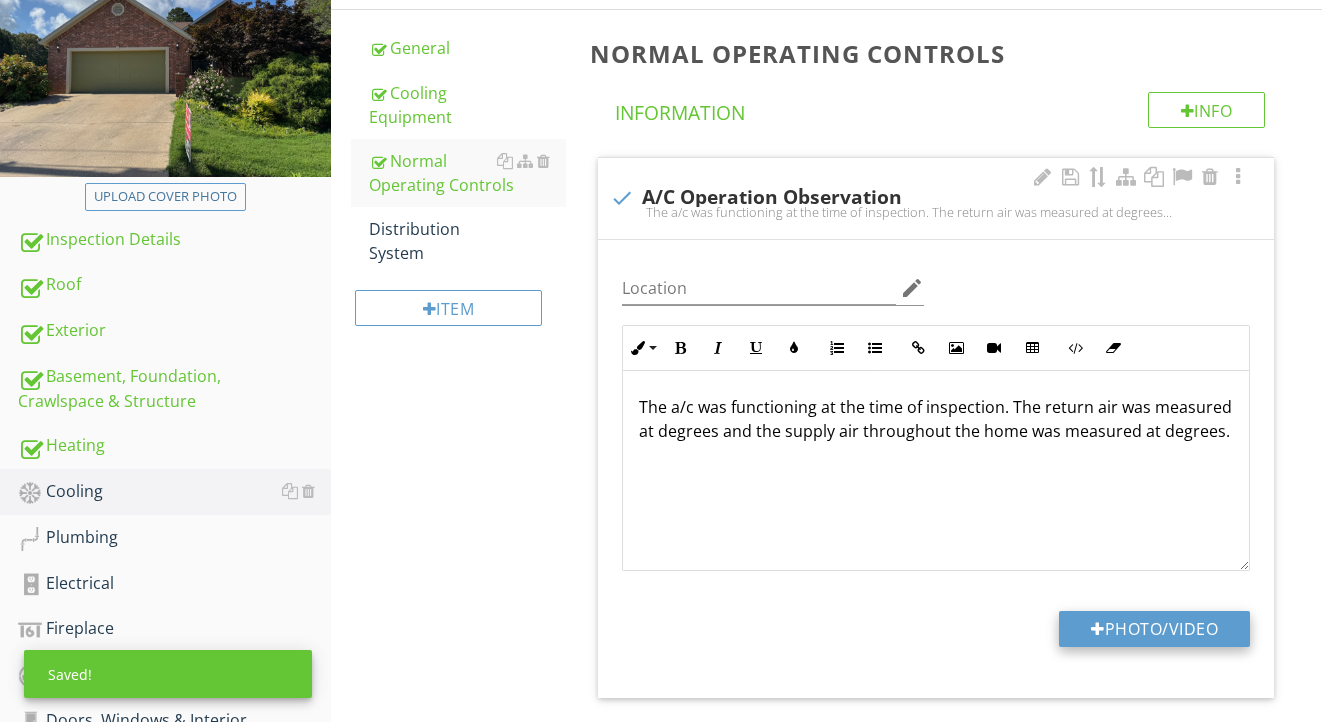 click on "Photo/Video" at bounding box center (1154, 629) 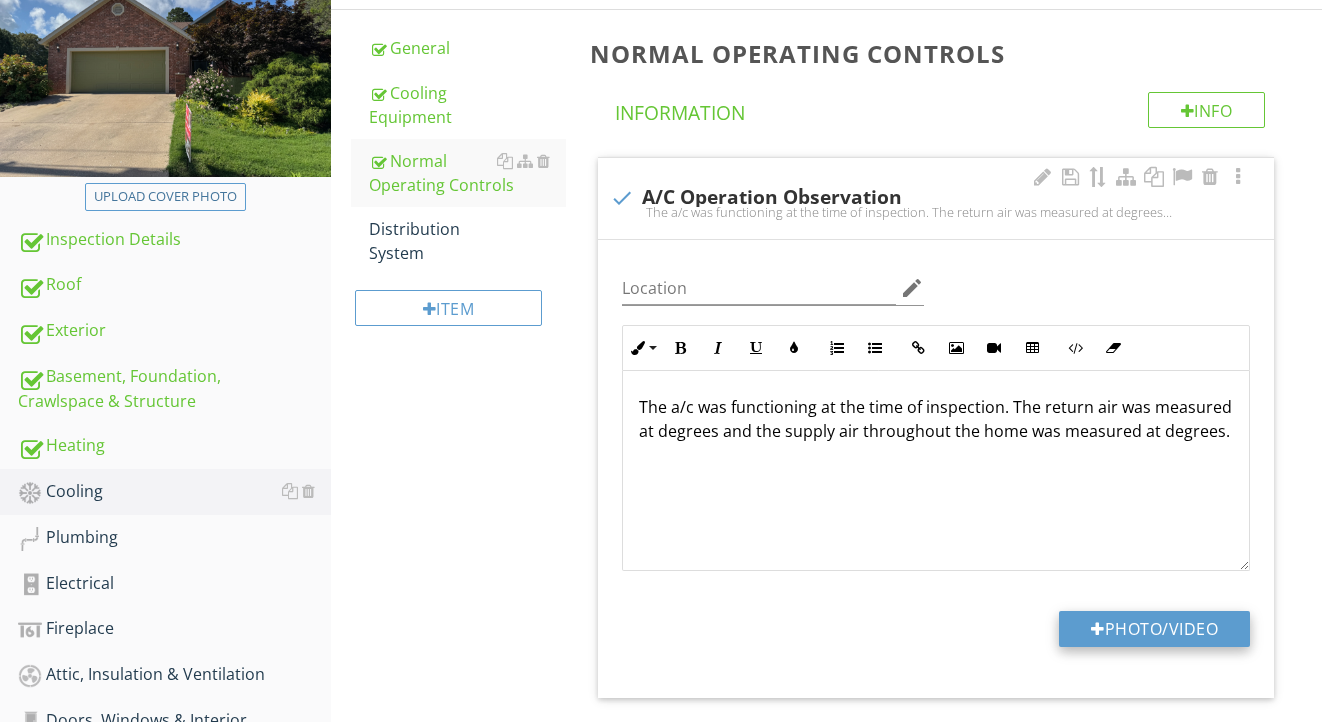 type on "C:\fakepath\IMG_9123.jpeg" 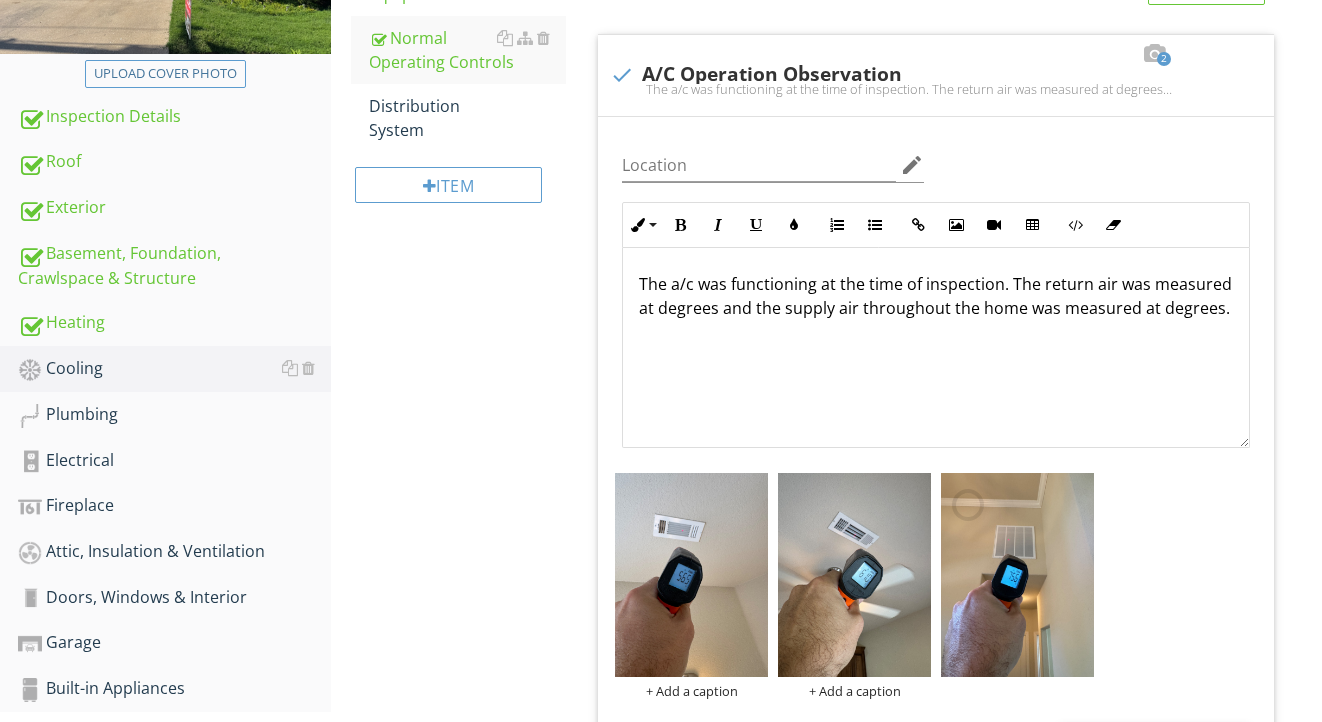 scroll, scrollTop: 417, scrollLeft: 0, axis: vertical 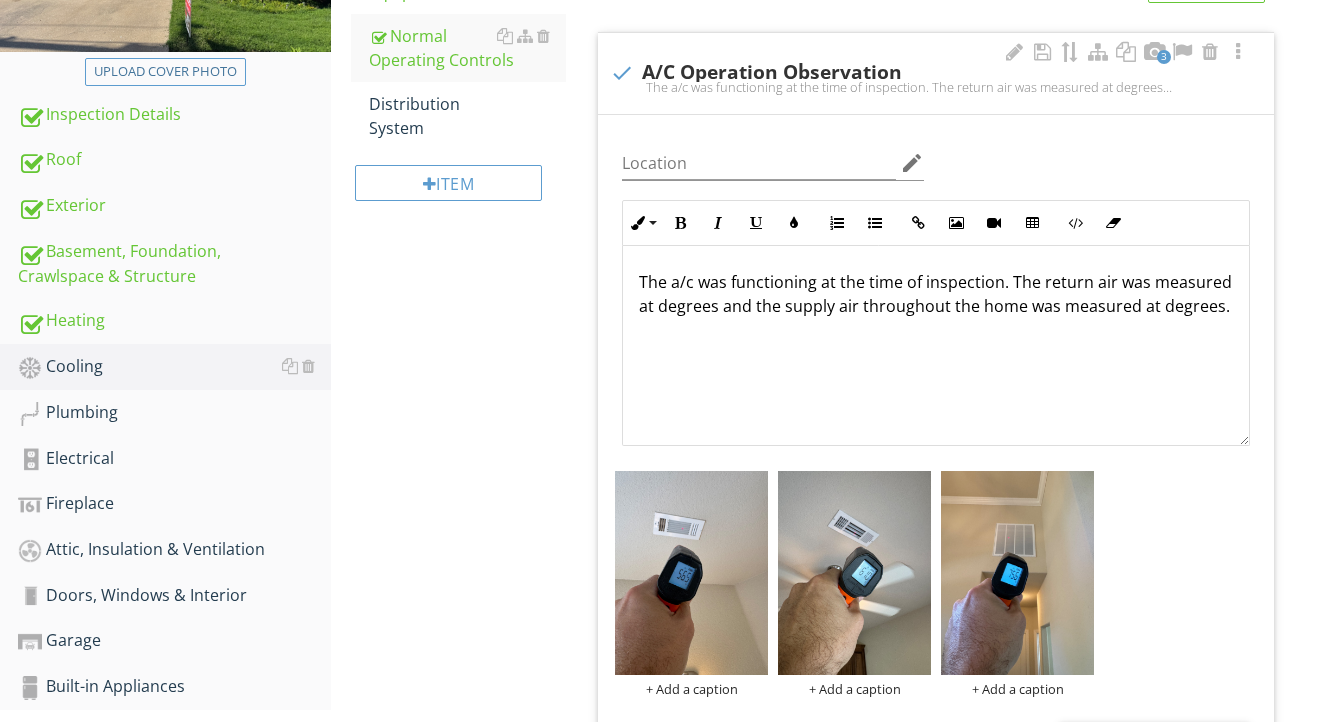 click on "The a/c was functioning at the time of inspection. The return air was measured at degrees and the supply air throughout the home was measured at degrees." at bounding box center [936, 294] 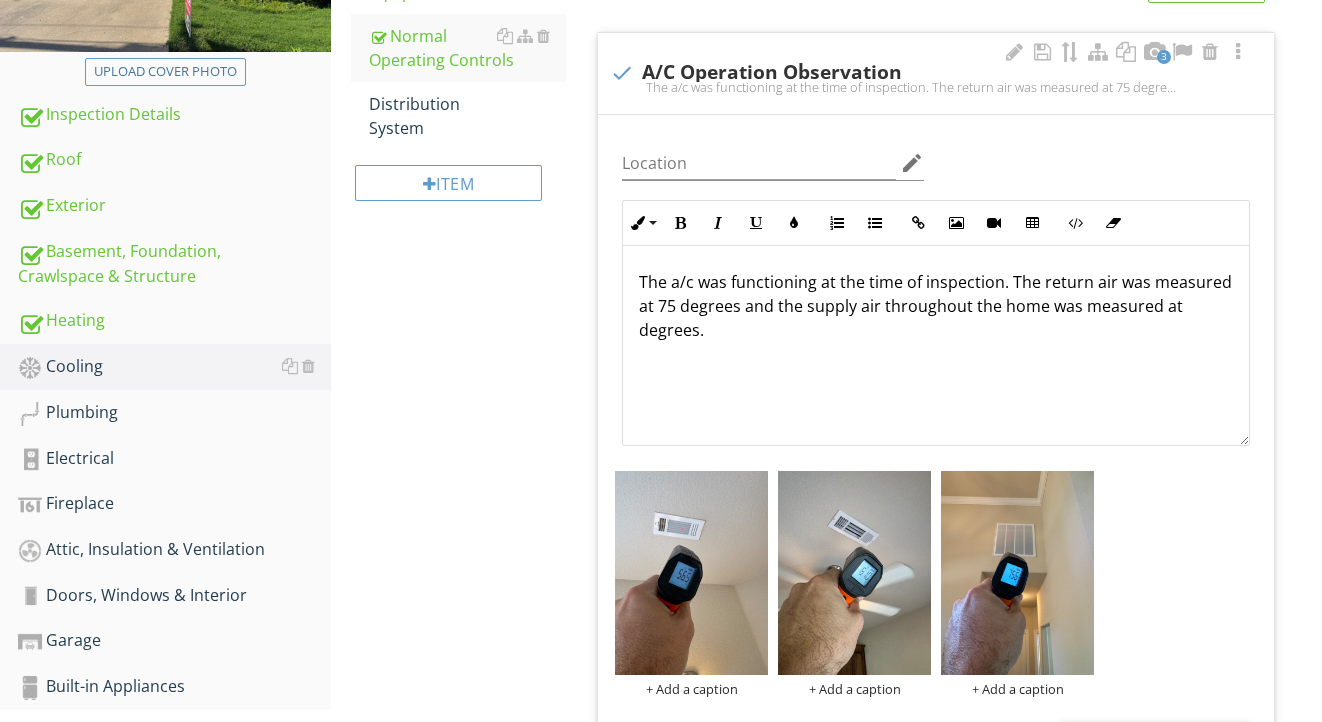 click on "The a/c was functioning at the time of inspection. The return air was measured at 75 degrees and the supply air throughout the home was measured at degrees." at bounding box center [936, 306] 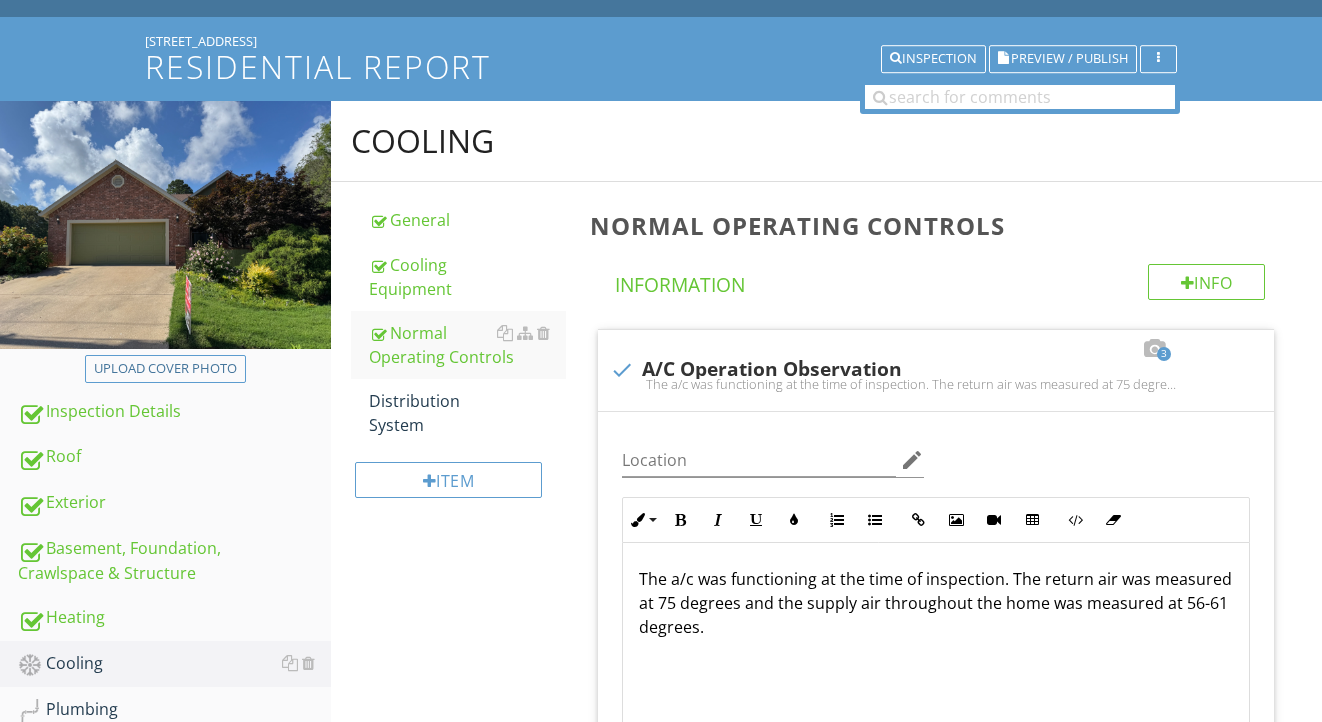 scroll, scrollTop: 113, scrollLeft: 0, axis: vertical 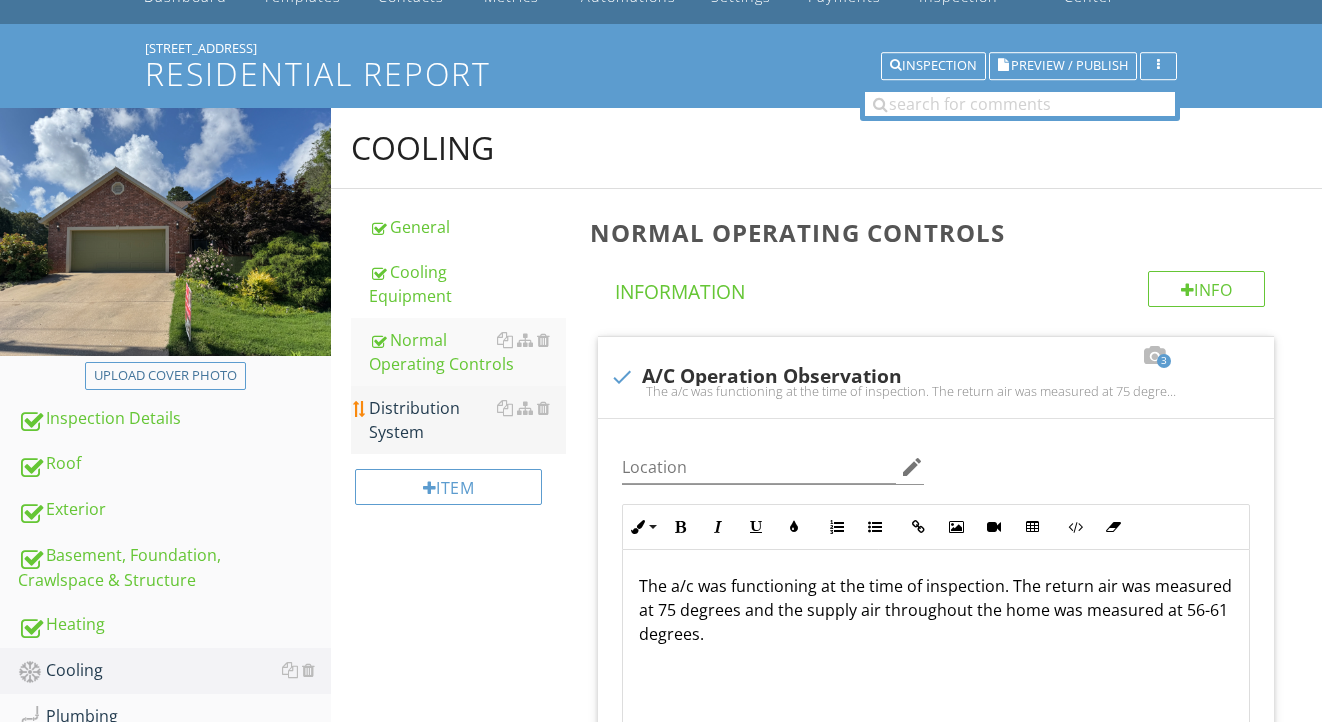 click on "Distribution System" at bounding box center [468, 420] 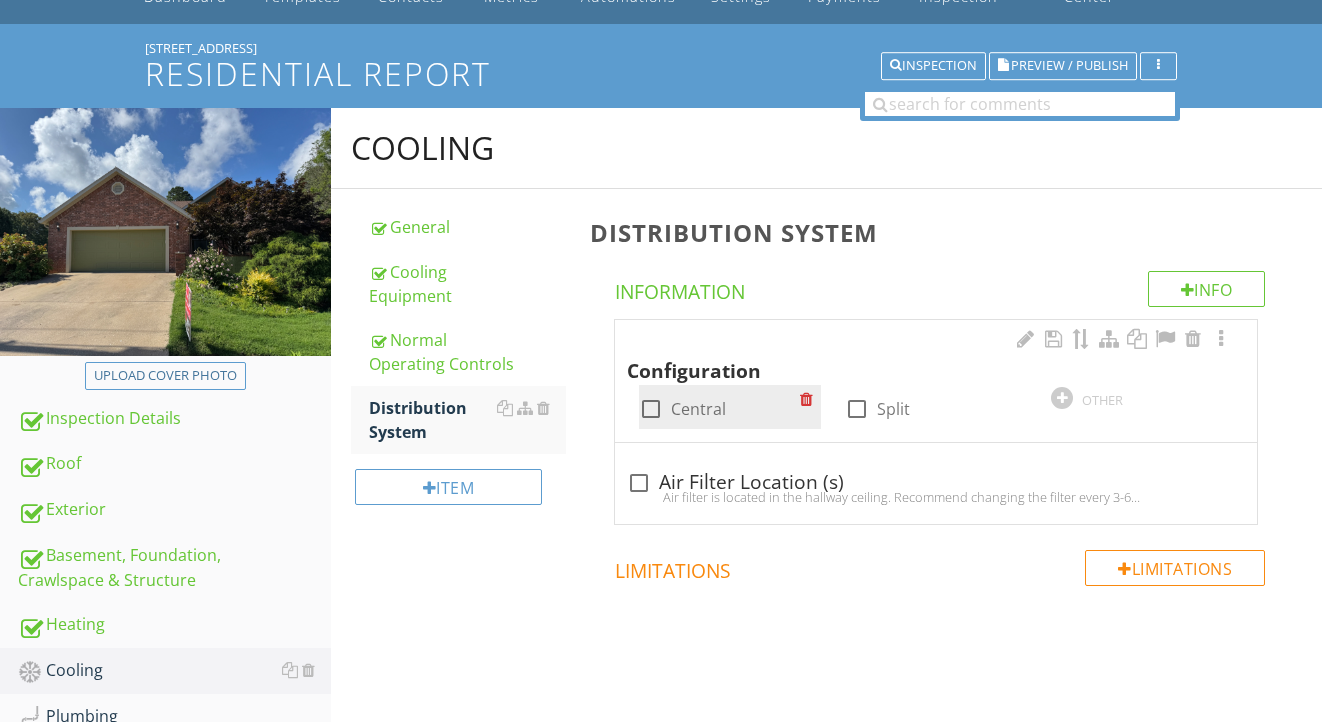 click on "Central" at bounding box center [698, 409] 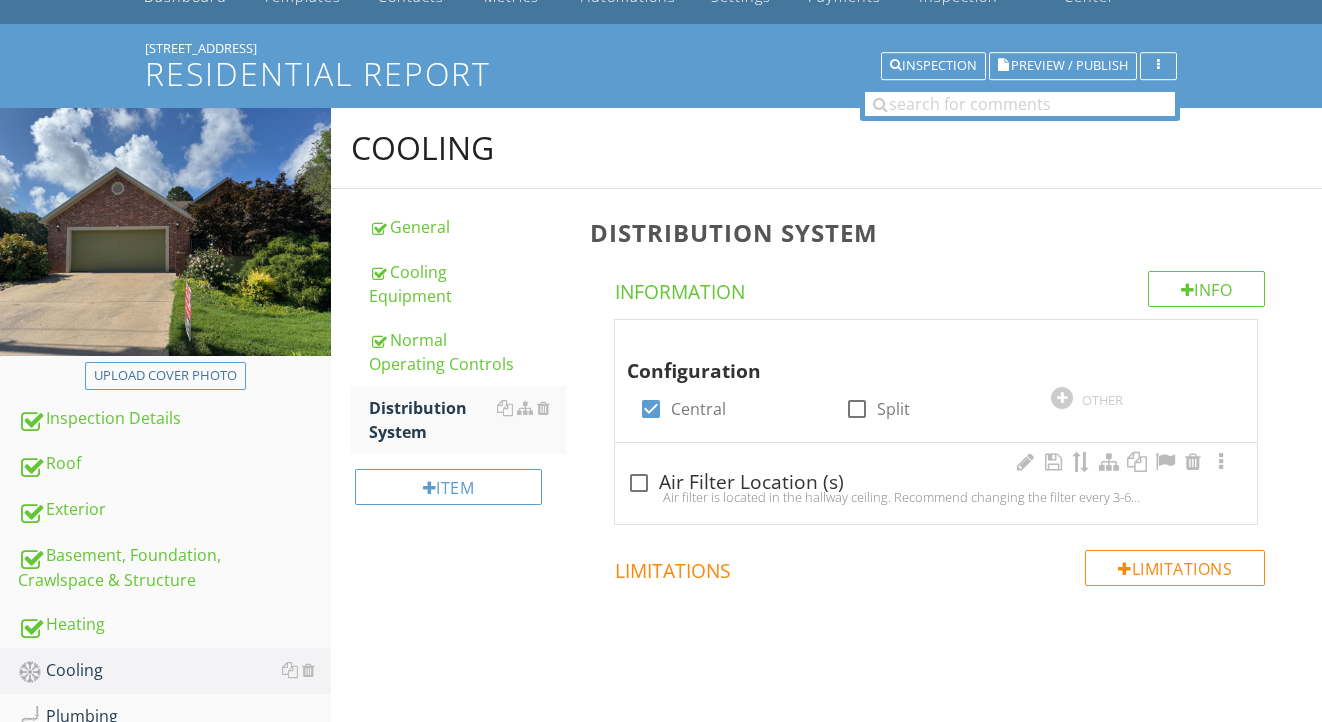 click on "check_box_outline_blank
Air Filter Location (s)" at bounding box center (936, 483) 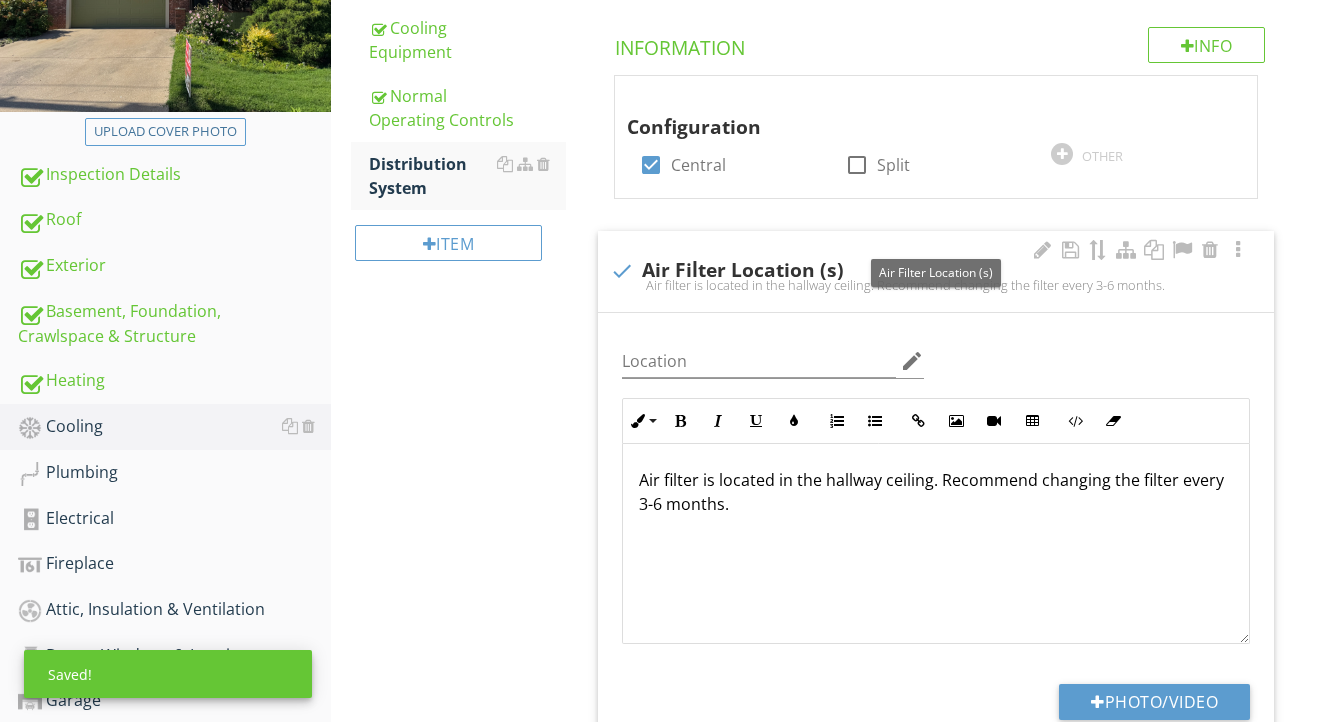 scroll, scrollTop: 419, scrollLeft: 0, axis: vertical 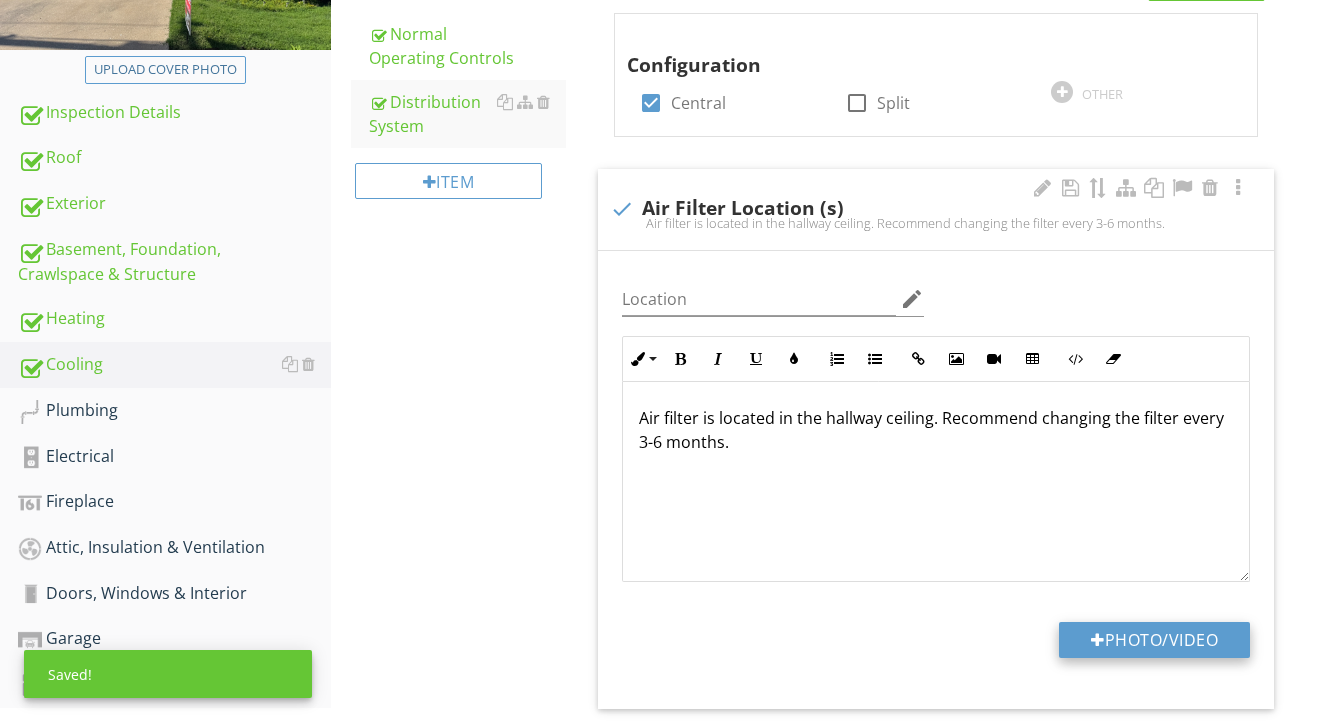 click on "Photo/Video" at bounding box center [1154, 640] 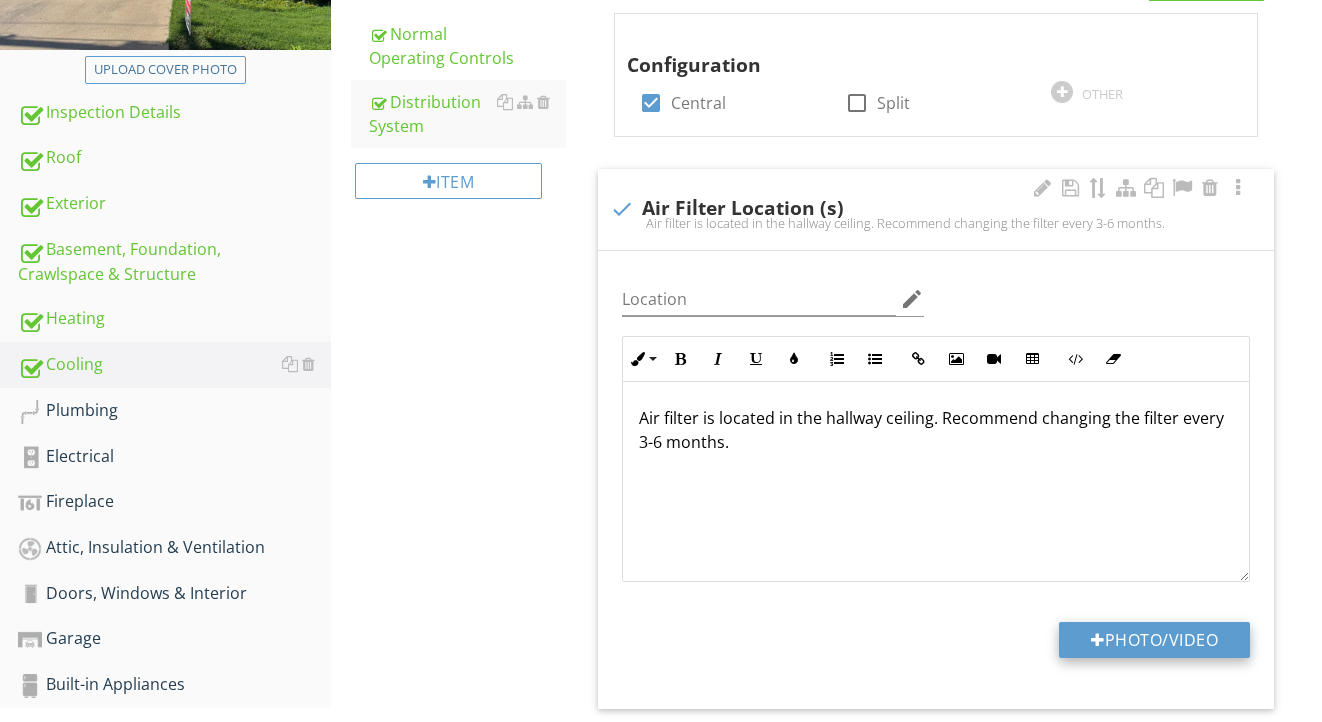 type on "C:\fakepath\IMG_9094.jpeg" 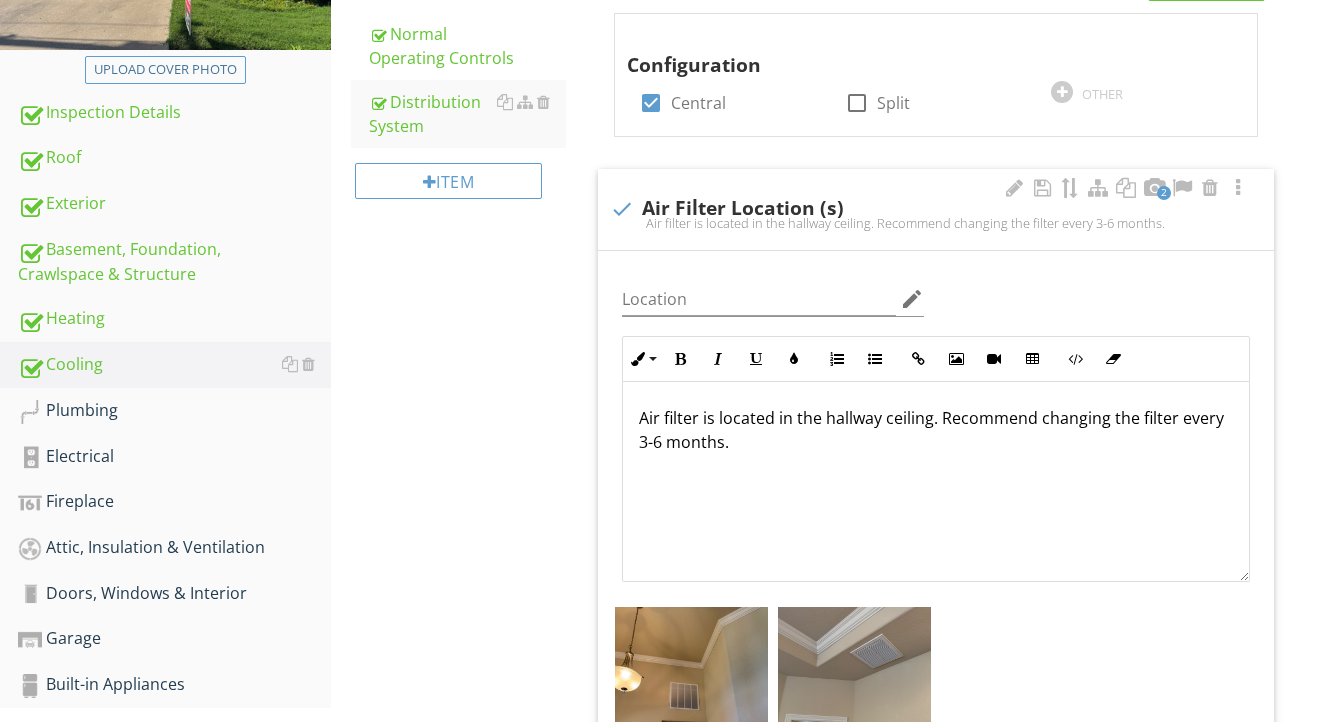 click on "Air filter is located in the hallway ceiling. Recommend changing the filter every 3-6 months." at bounding box center (936, 430) 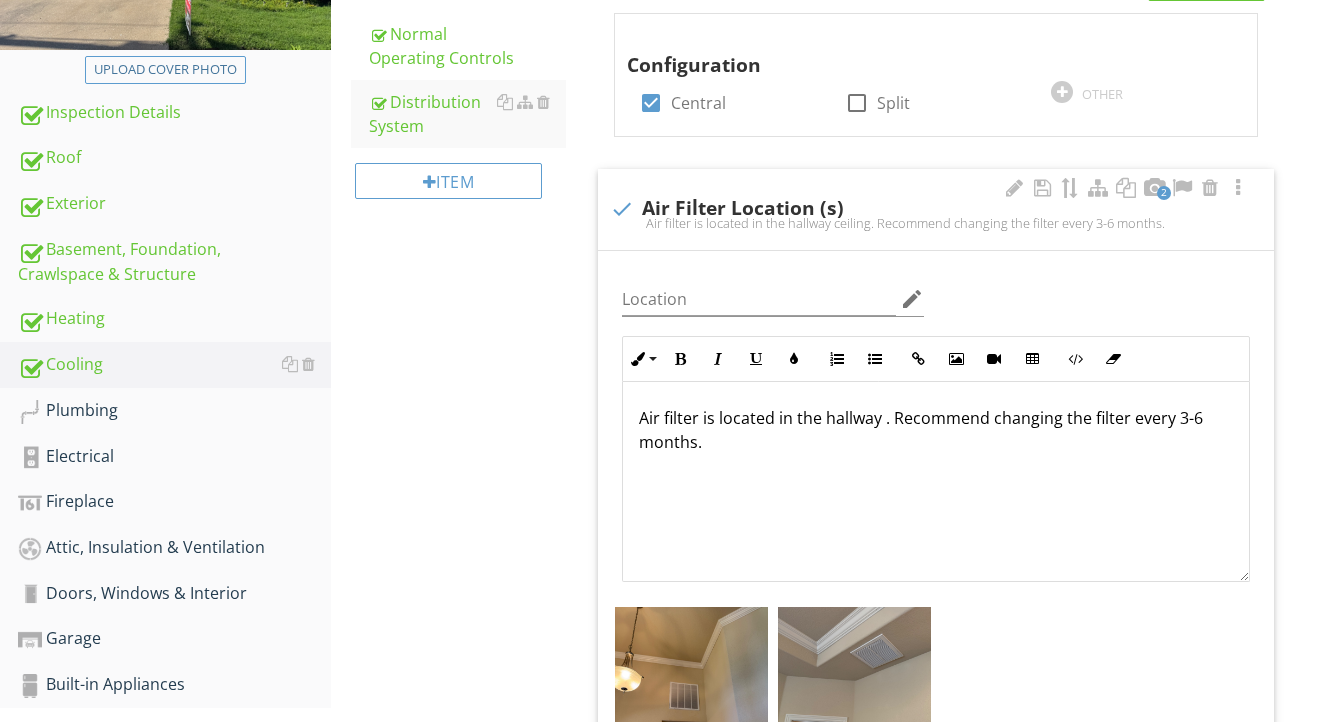 type 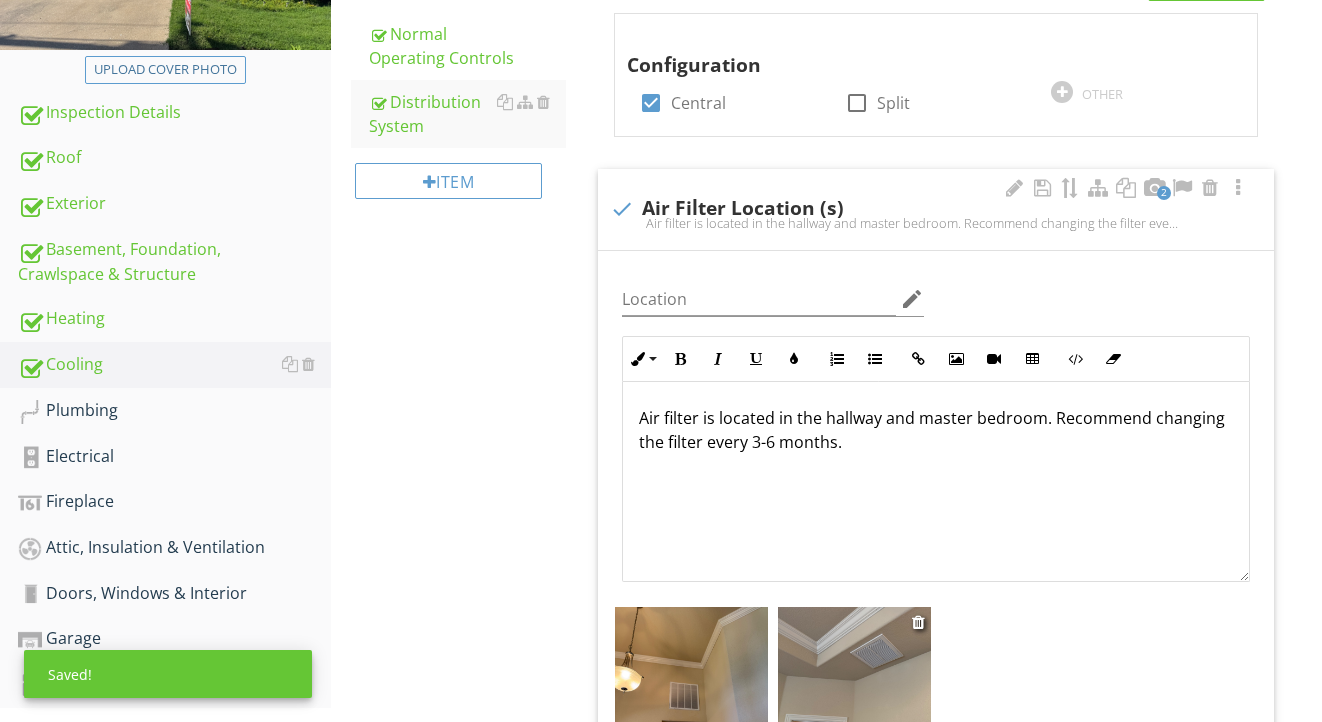 click at bounding box center (854, 709) 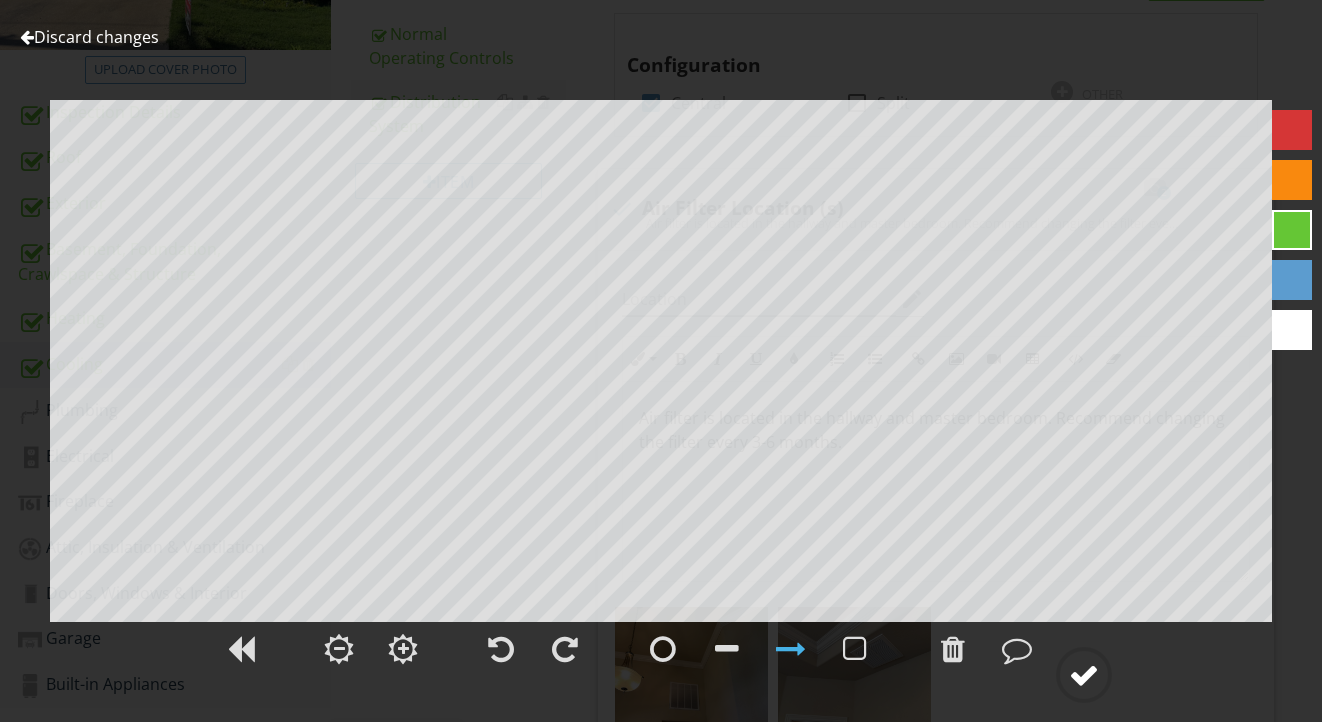 click at bounding box center [1084, 675] 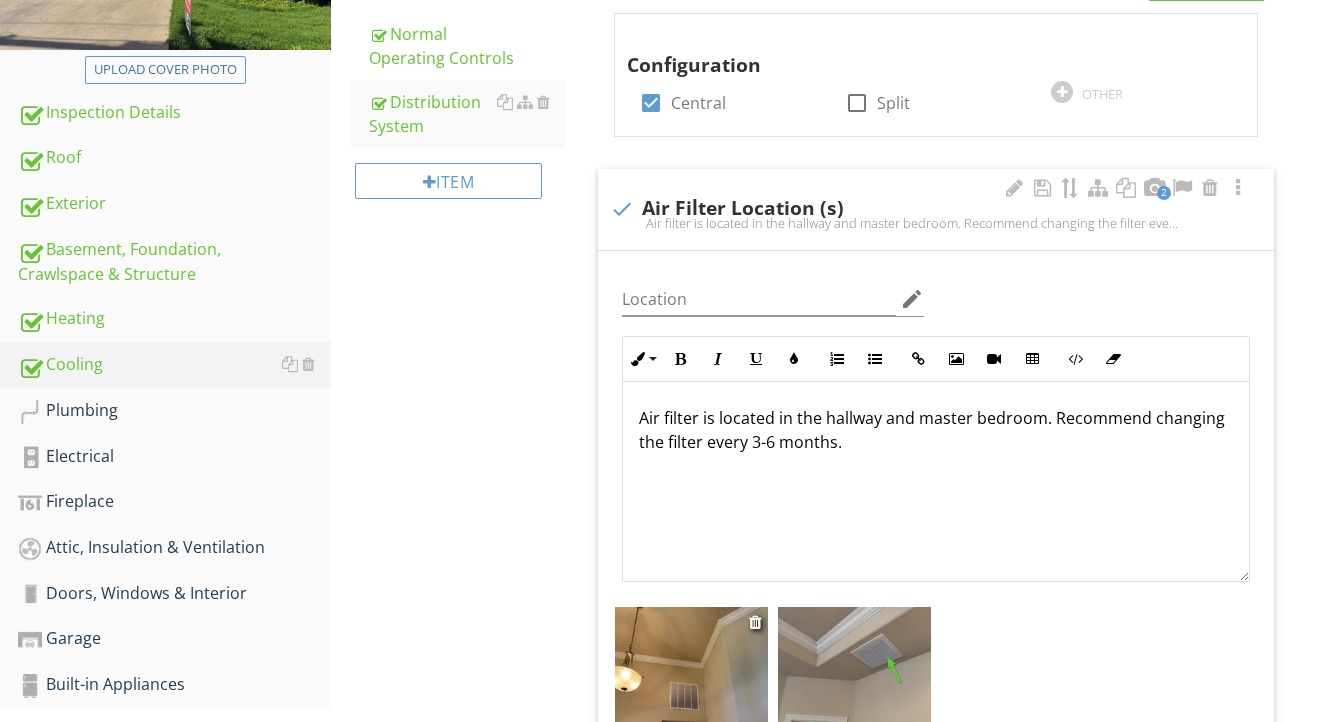 click at bounding box center (691, 709) 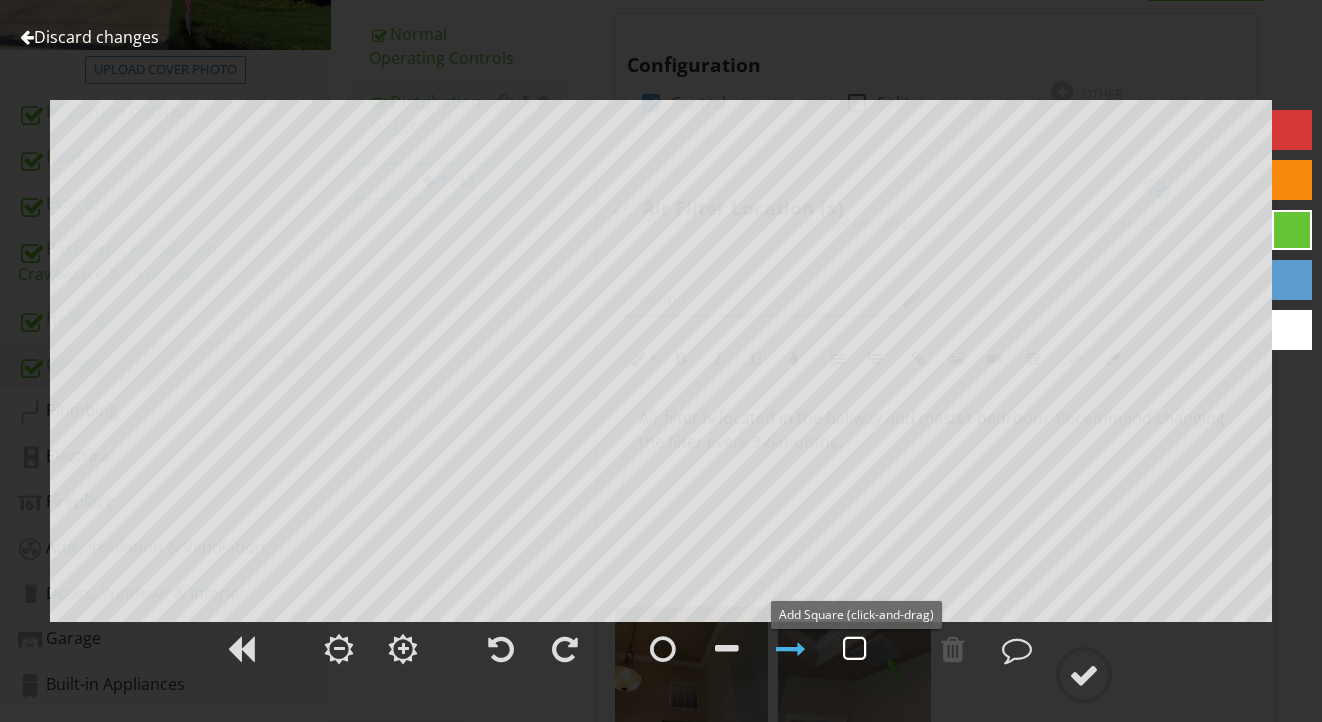 click at bounding box center [855, 649] 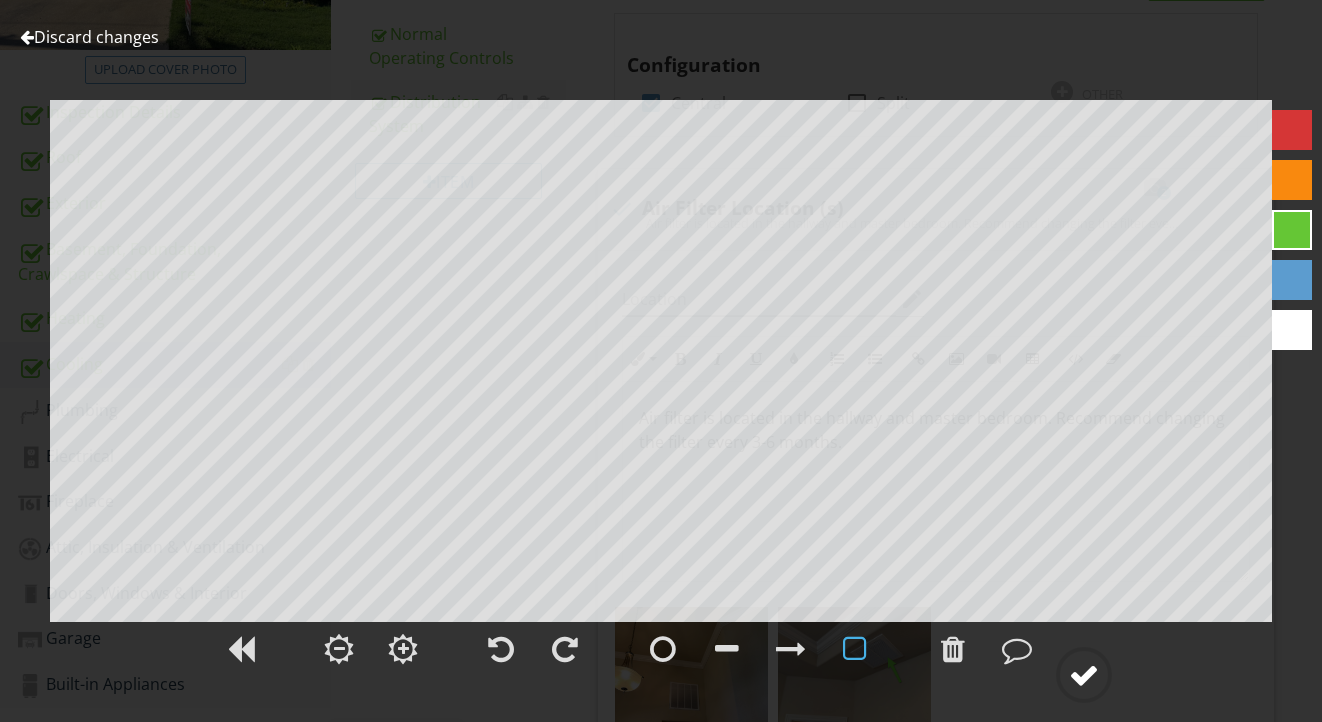 click at bounding box center (1084, 675) 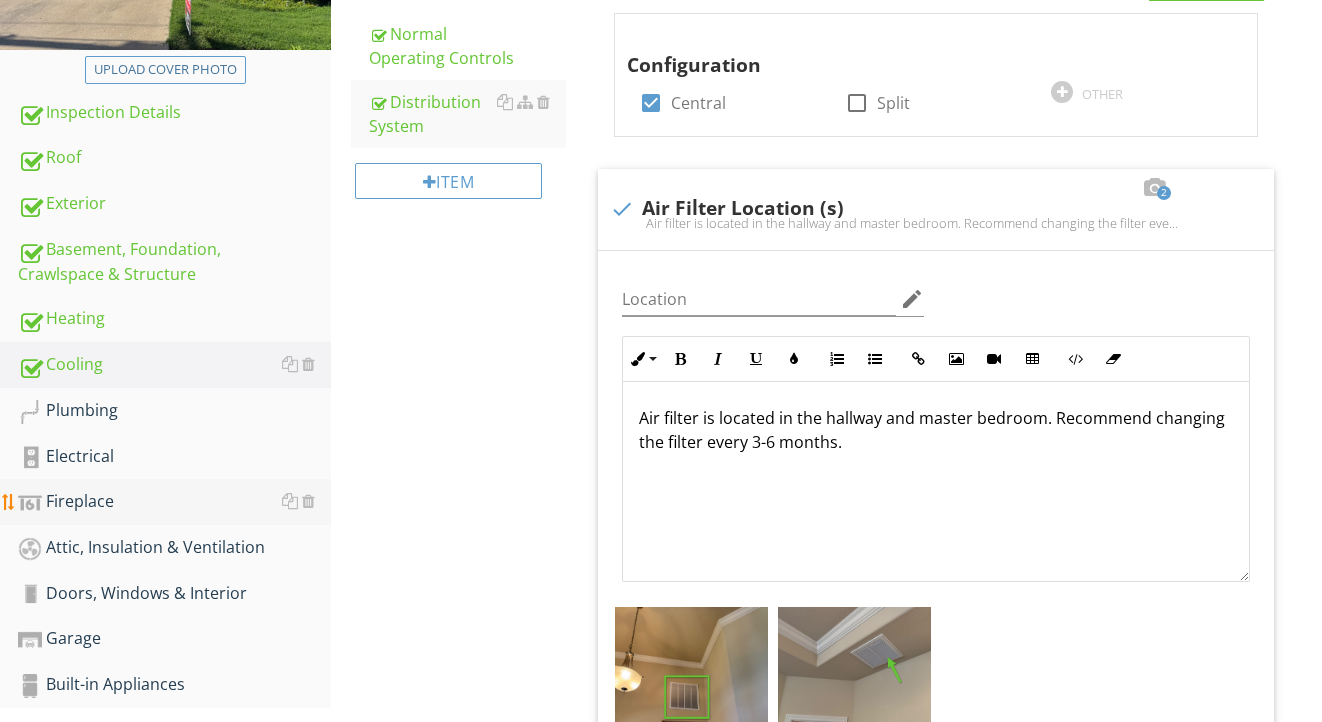 click on "Fireplace" at bounding box center [174, 502] 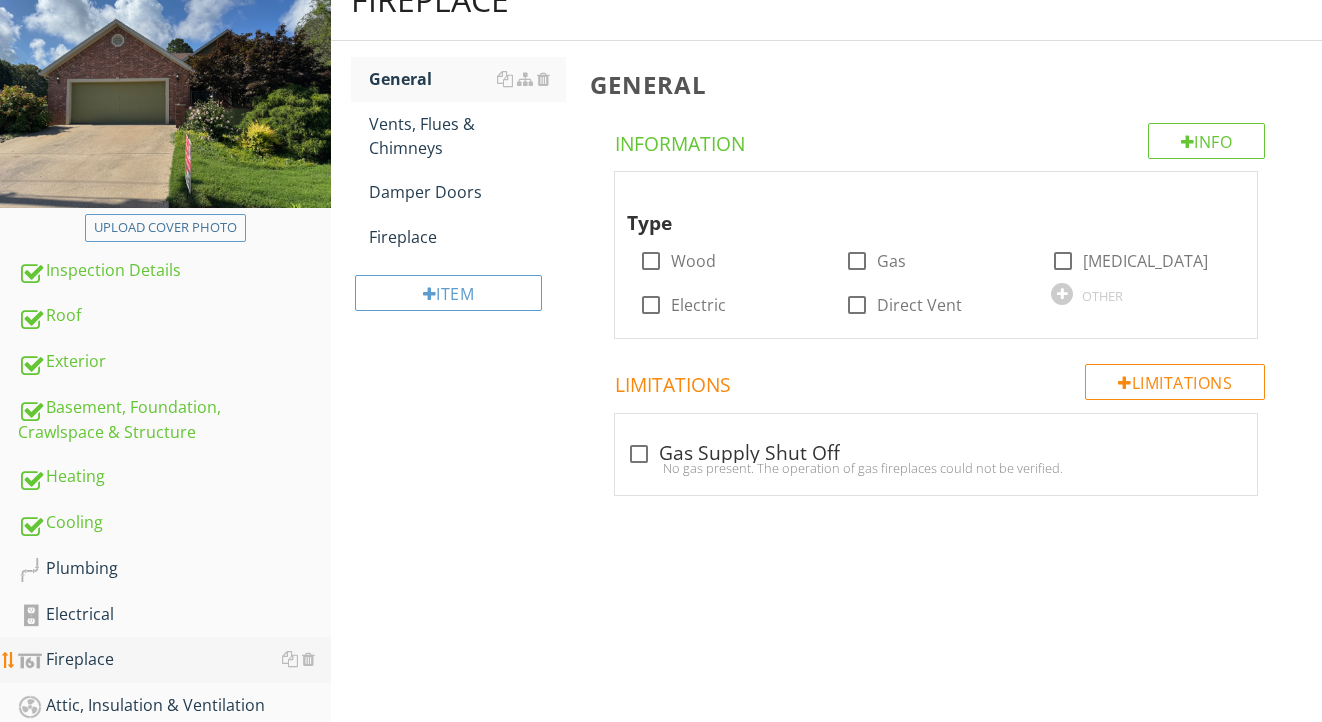 scroll, scrollTop: 199, scrollLeft: 0, axis: vertical 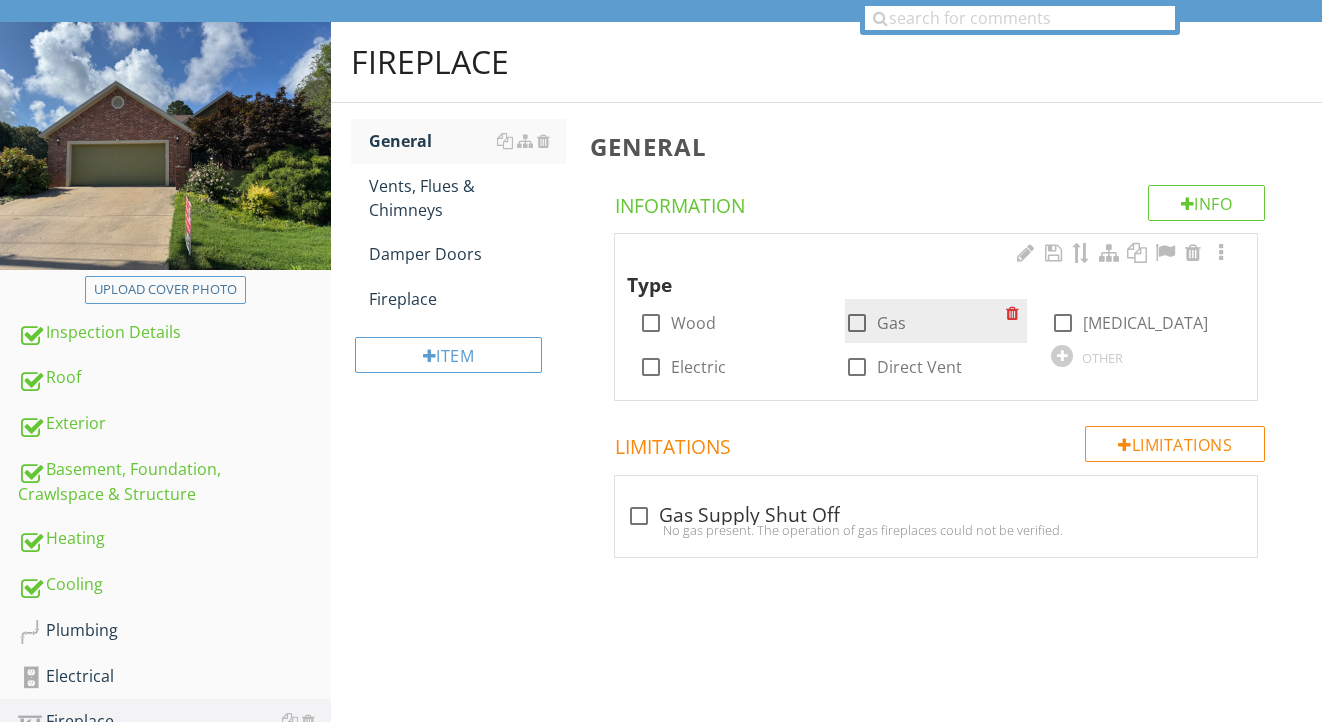 click at bounding box center (857, 323) 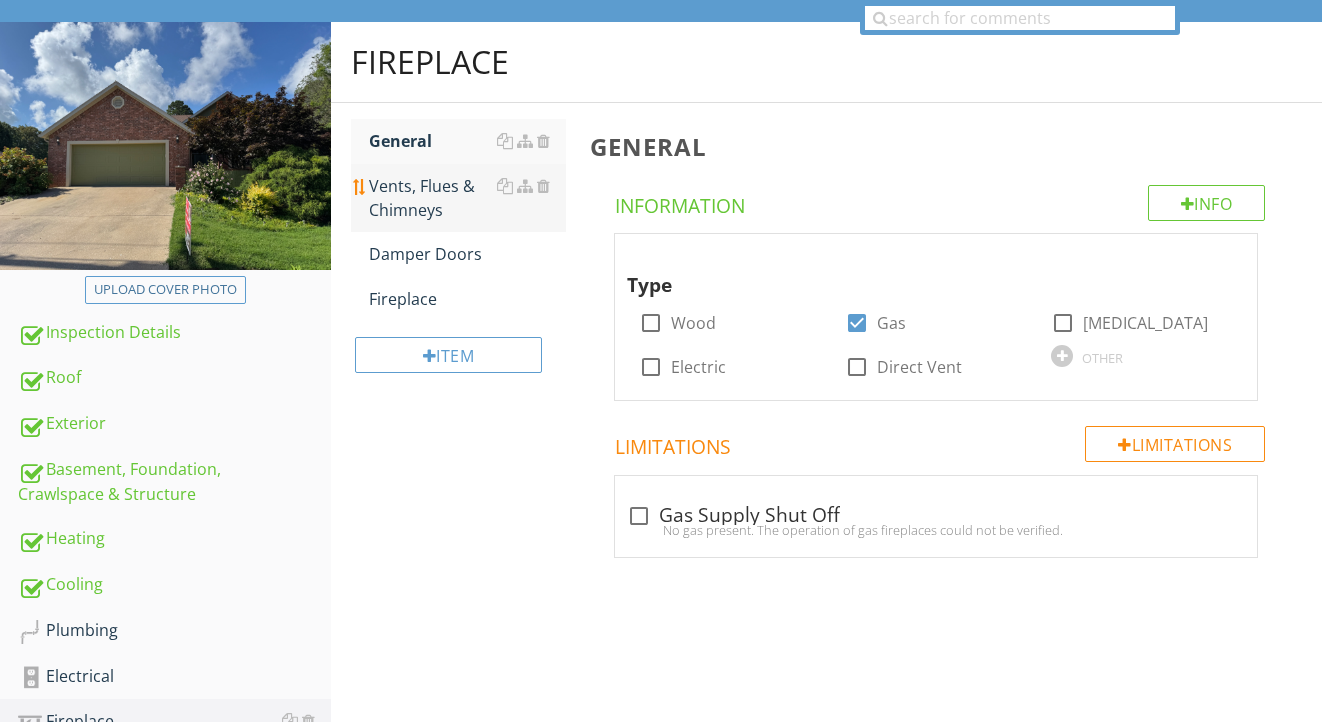 click on "Vents, Flues & Chimneys" at bounding box center (468, 198) 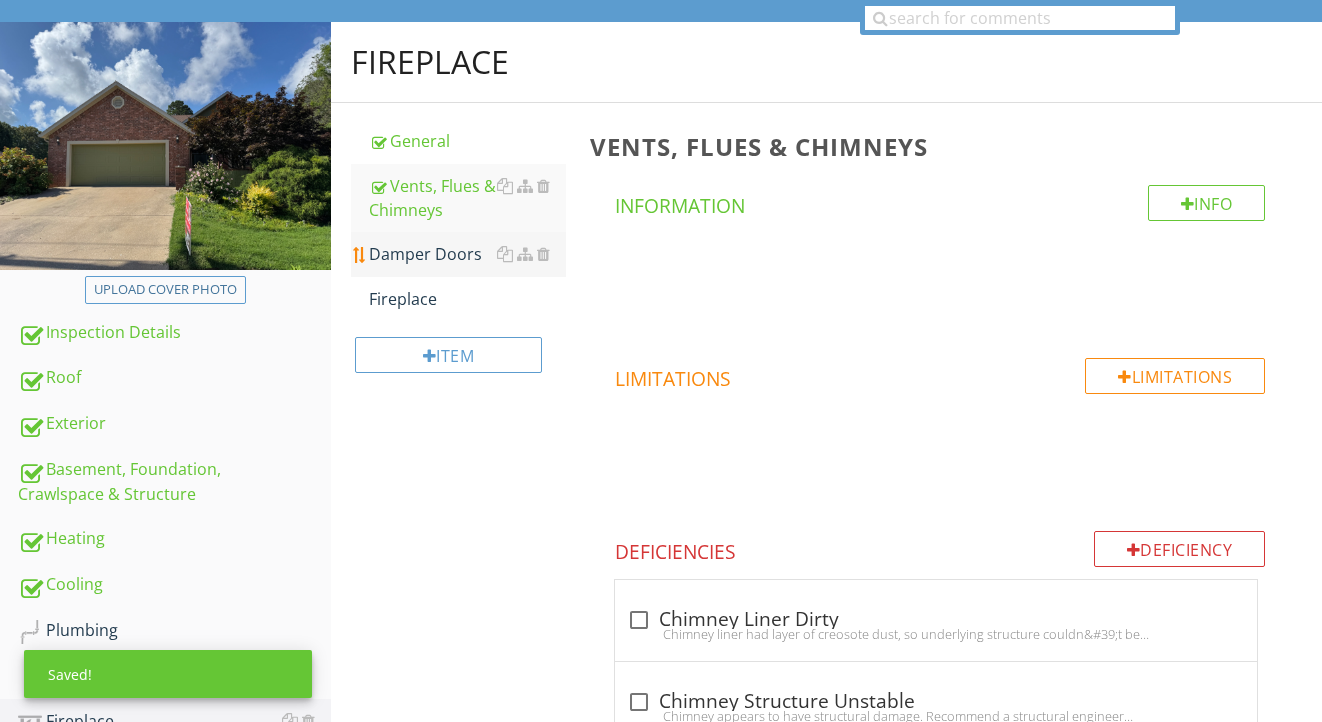 click on "Damper Doors" at bounding box center (468, 254) 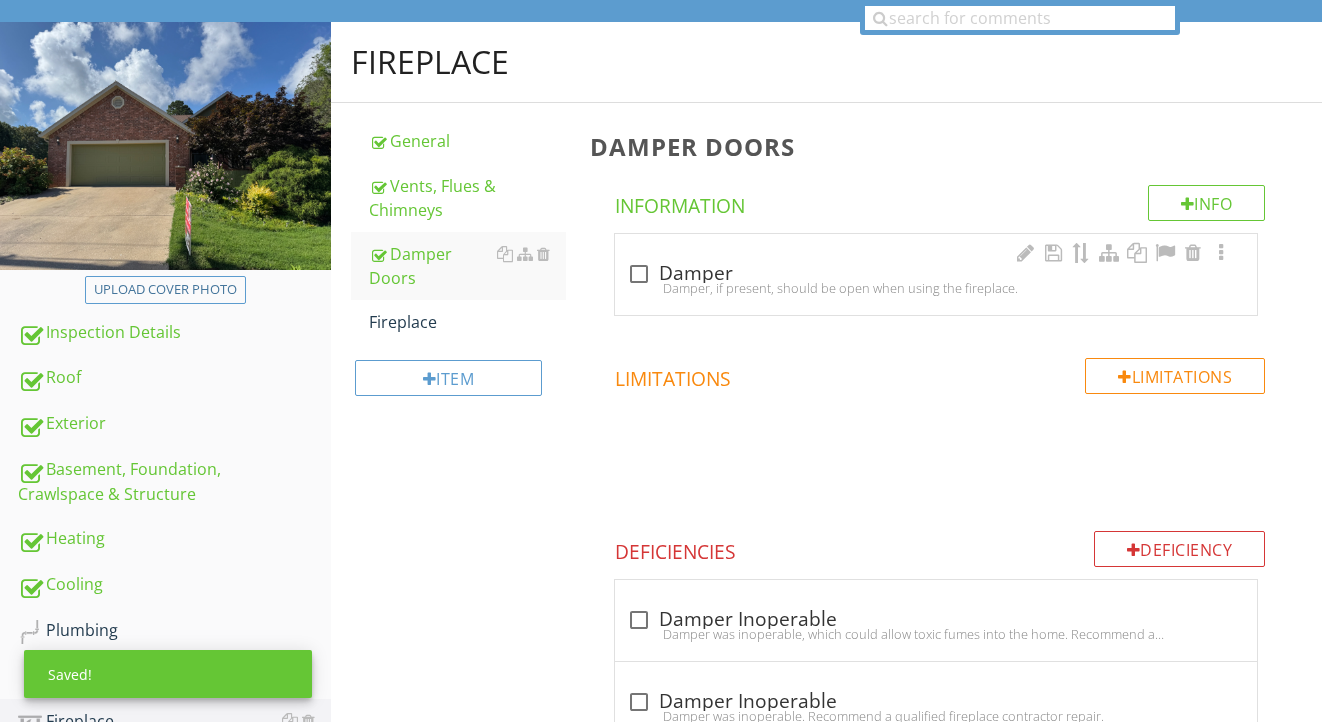 click on "check_box_outline_blank
Damper" at bounding box center (936, 274) 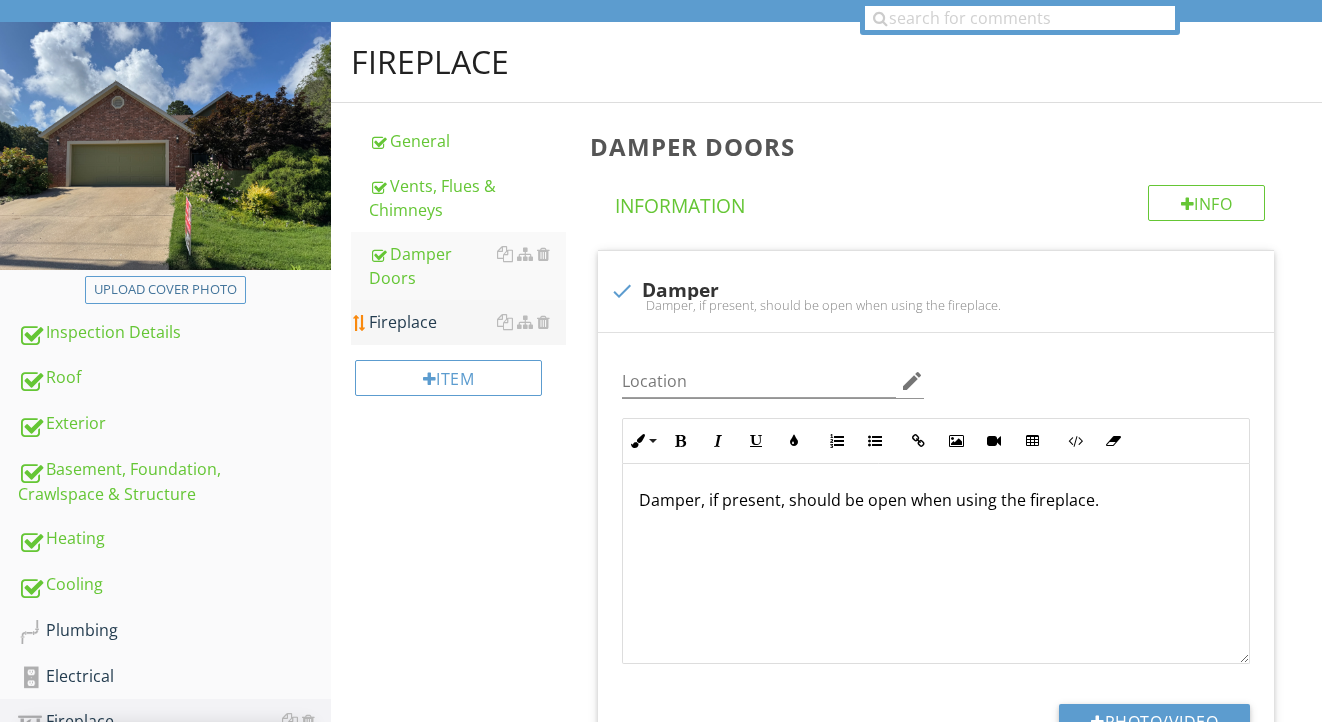 click on "Fireplace" at bounding box center (468, 322) 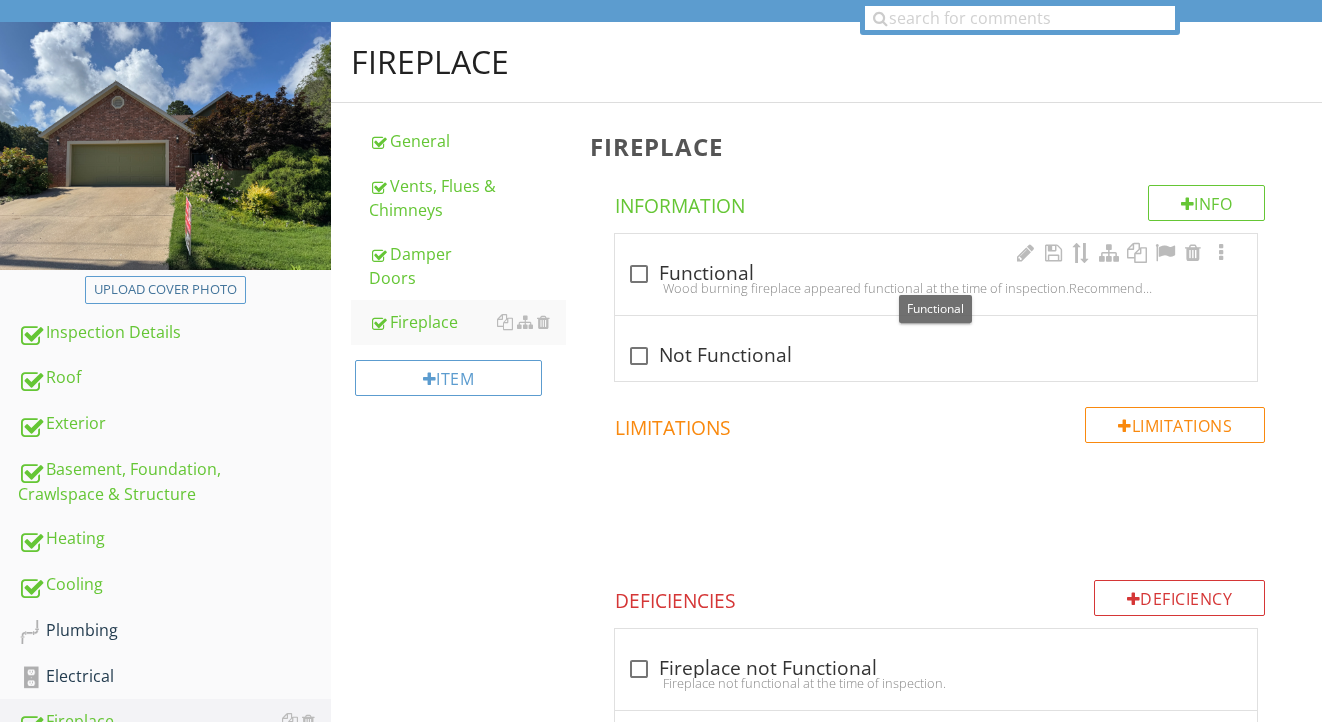 click on "check_box_outline_blank
Functional" at bounding box center (936, 274) 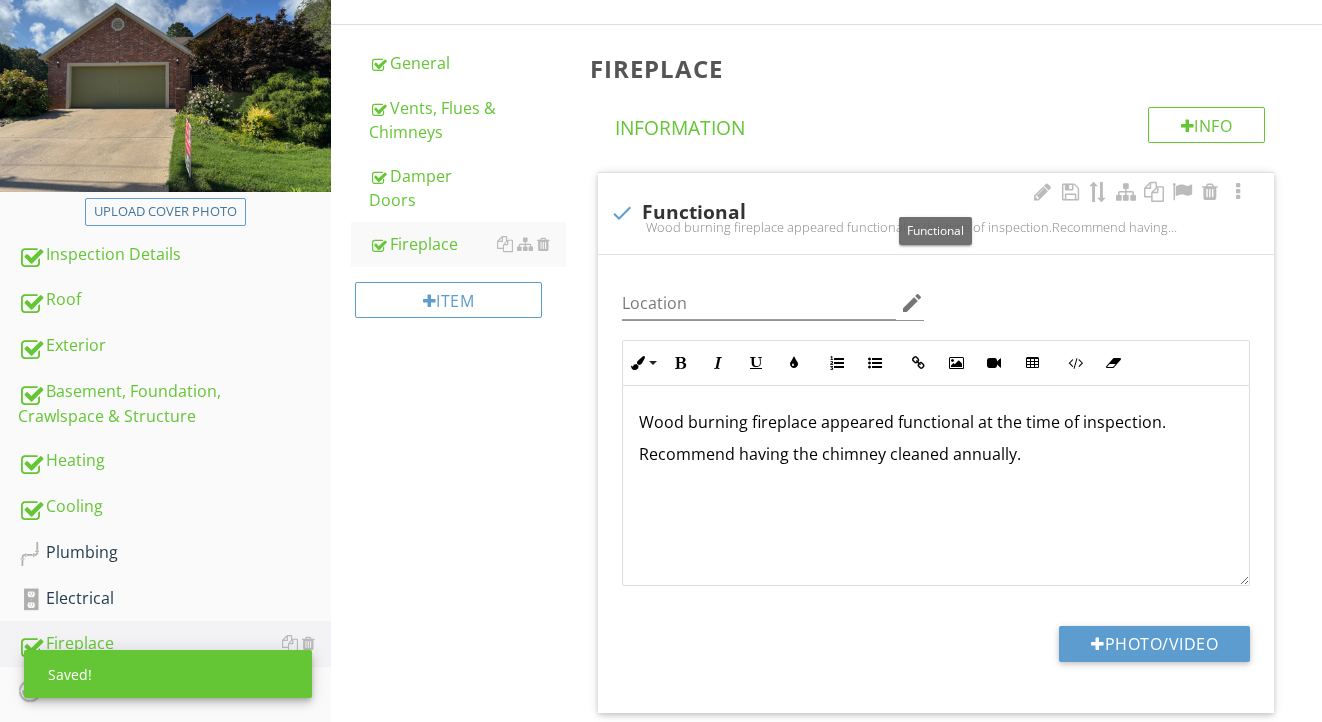 scroll, scrollTop: 297, scrollLeft: 0, axis: vertical 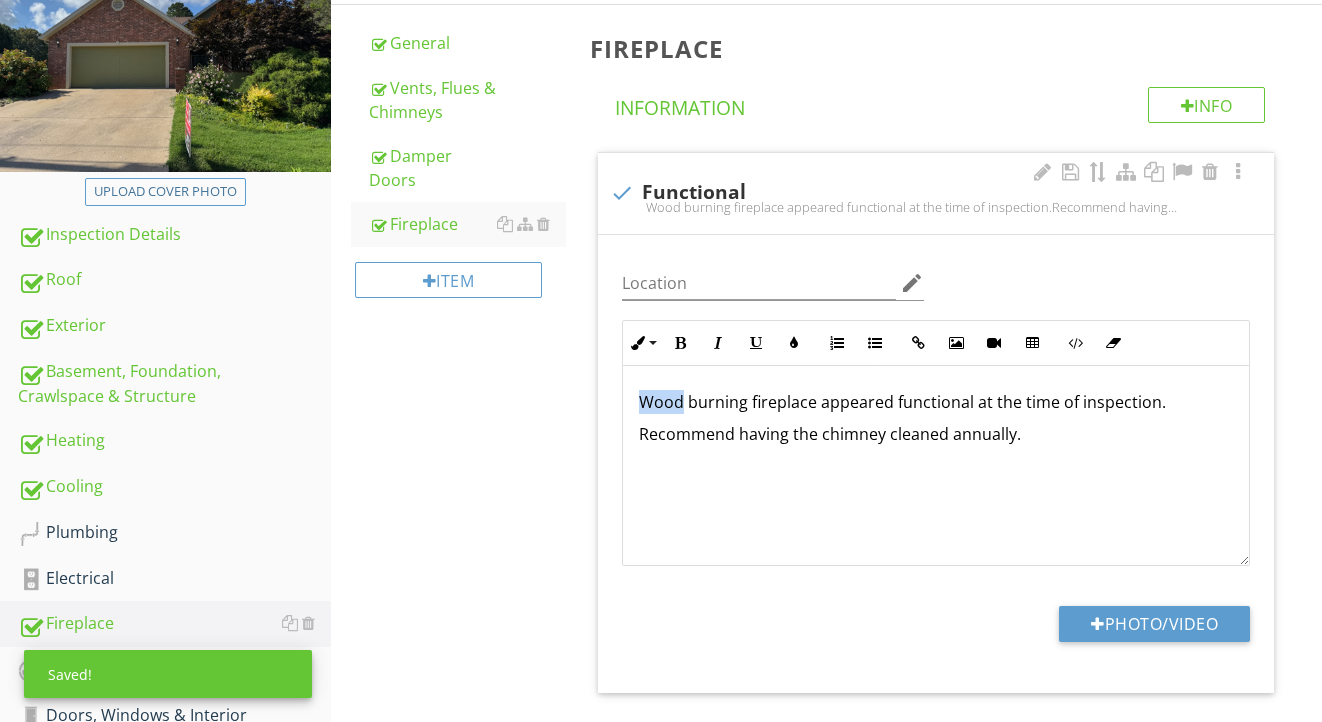 drag, startPoint x: 684, startPoint y: 396, endPoint x: 603, endPoint y: 395, distance: 81.00617 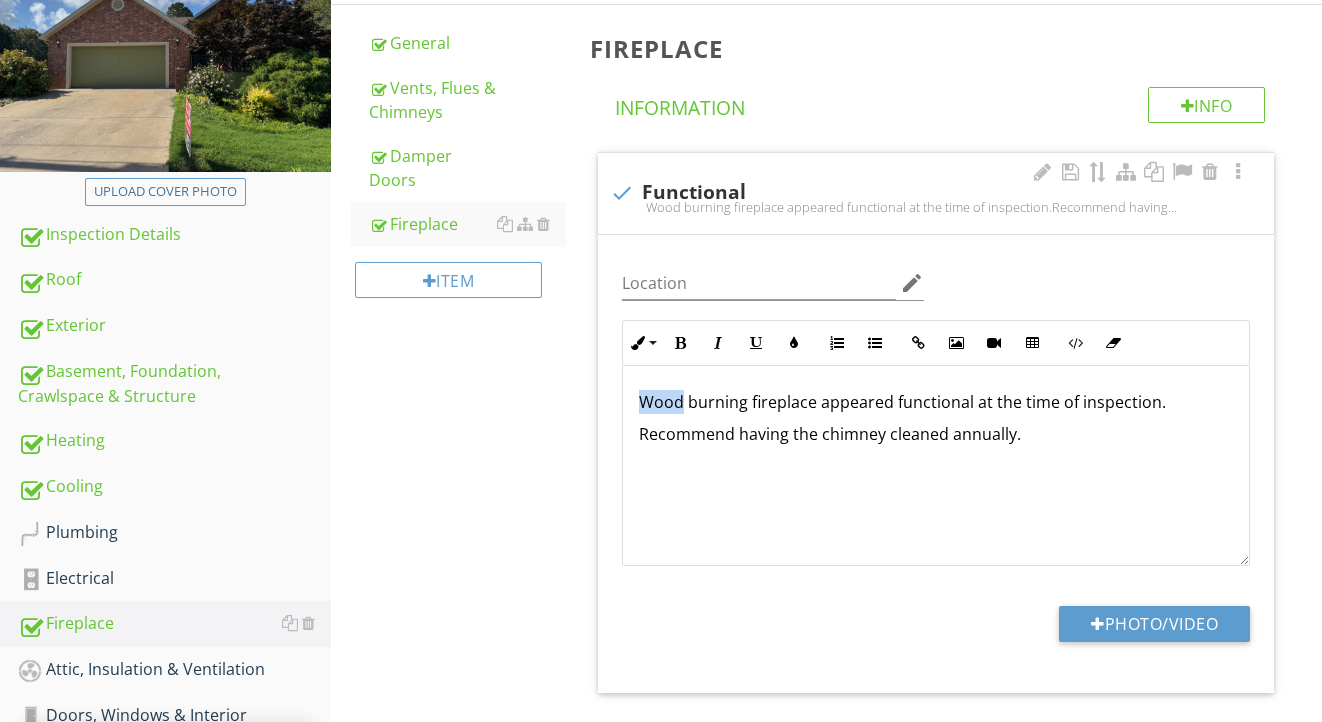 type 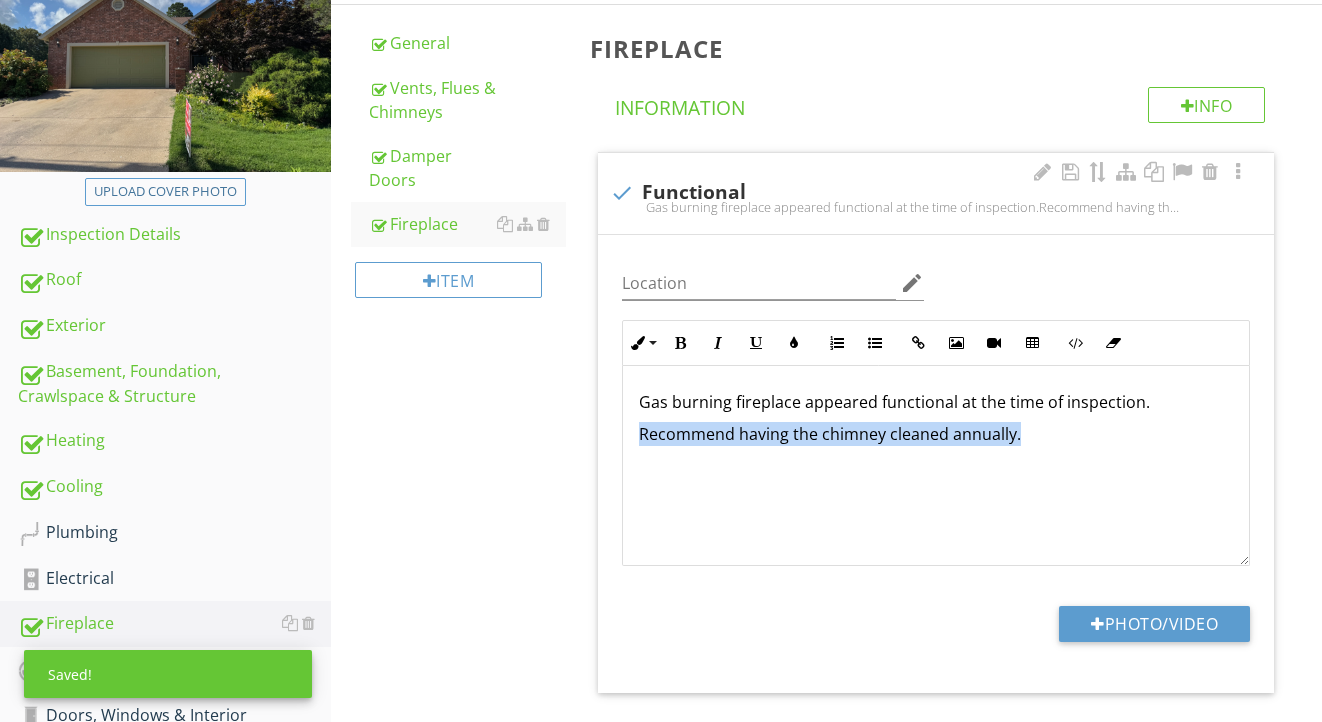 drag, startPoint x: 1034, startPoint y: 432, endPoint x: 641, endPoint y: 428, distance: 393.02036 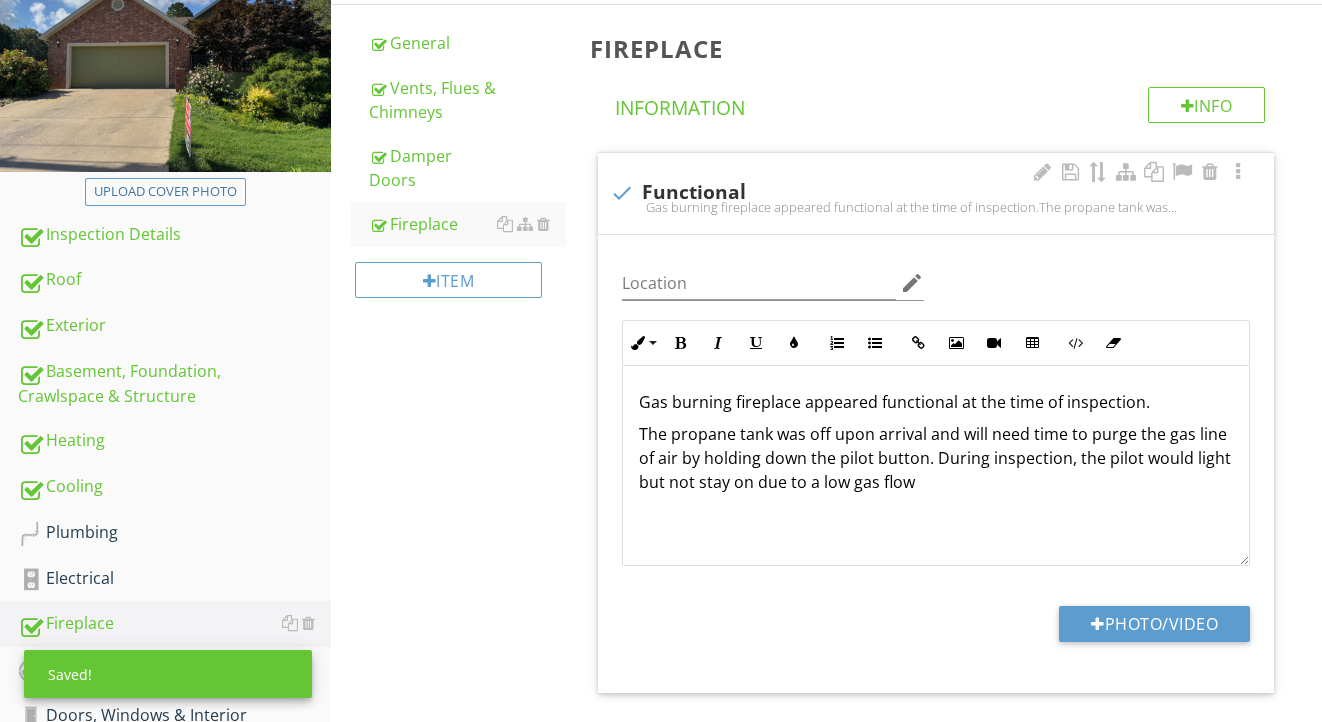 click on "The propane tank was off upon arrival and will need time to purge the gas line of air by holding down the pilot button. During inspection, the pilot would light but not stay on due to a low gas flow" at bounding box center [936, 458] 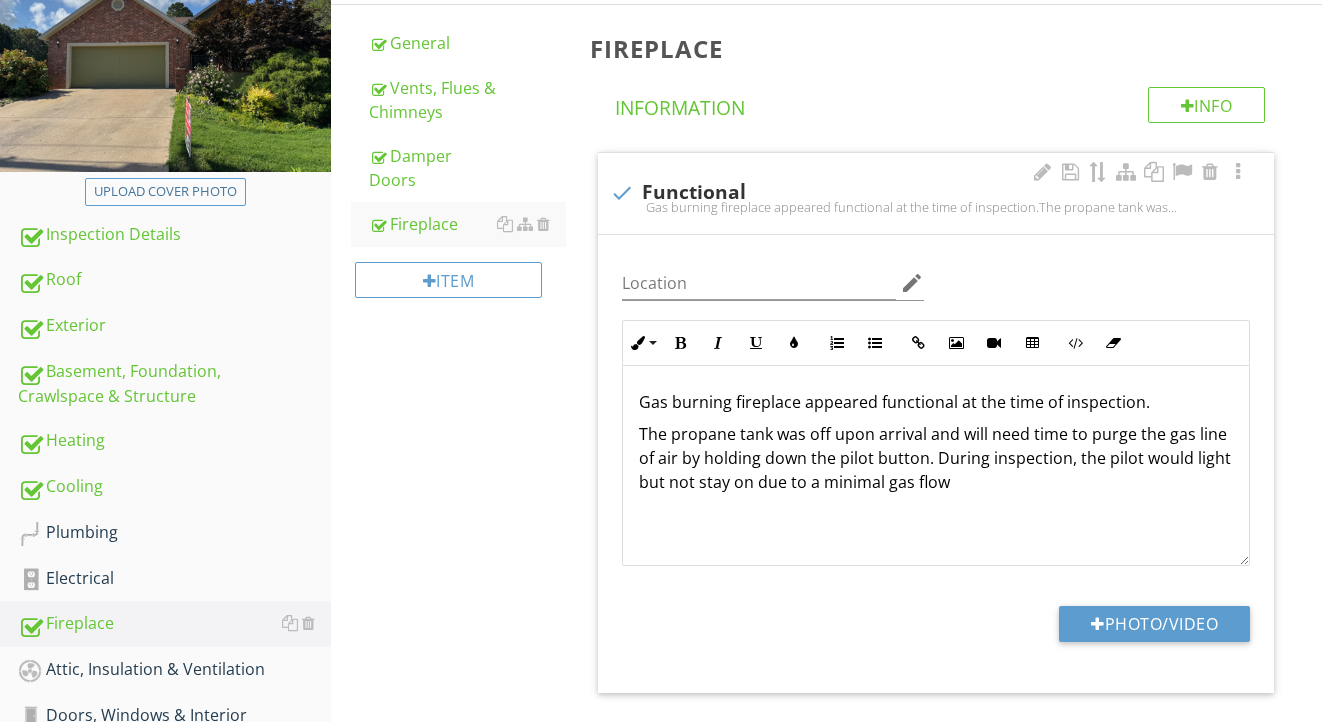 click on "The propane tank was off upon arrival and will need time to purge the gas line of air by holding down the pilot button. During inspection, the pilot would light but not stay on due to a minimal gas flow" at bounding box center (936, 458) 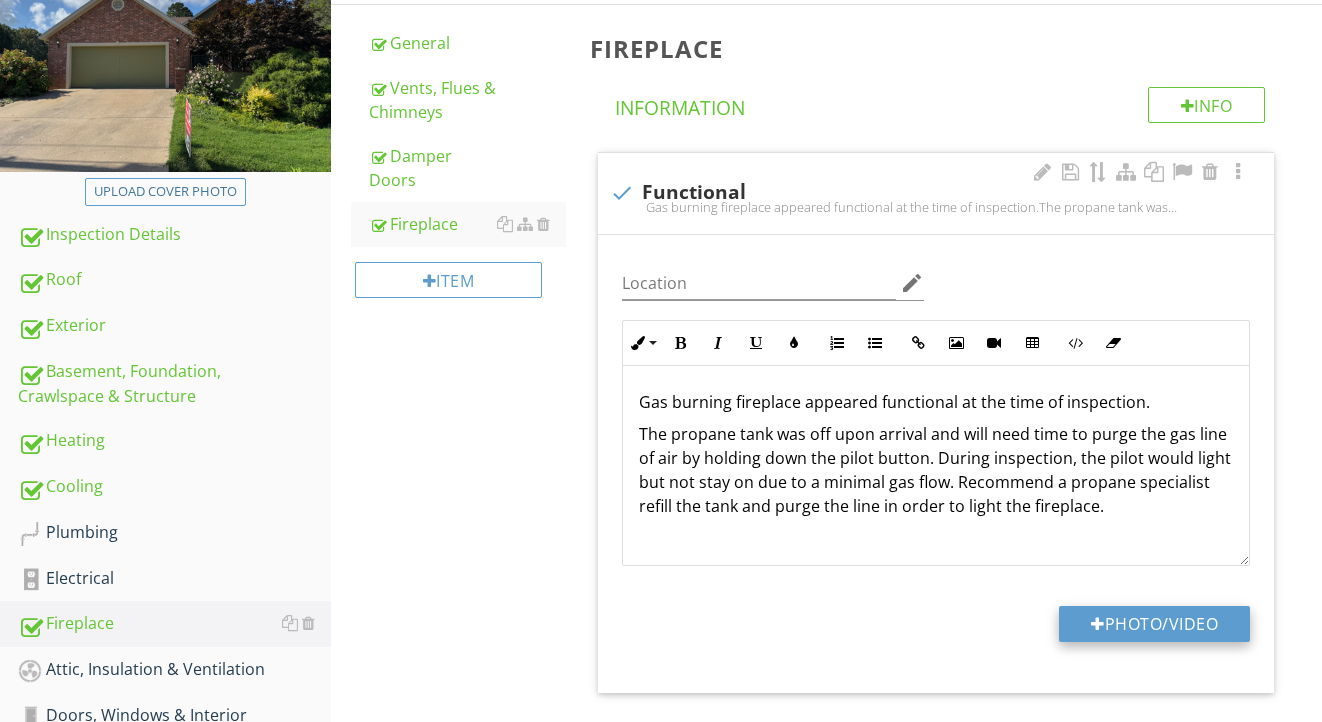 click on "Photo/Video" at bounding box center [1154, 624] 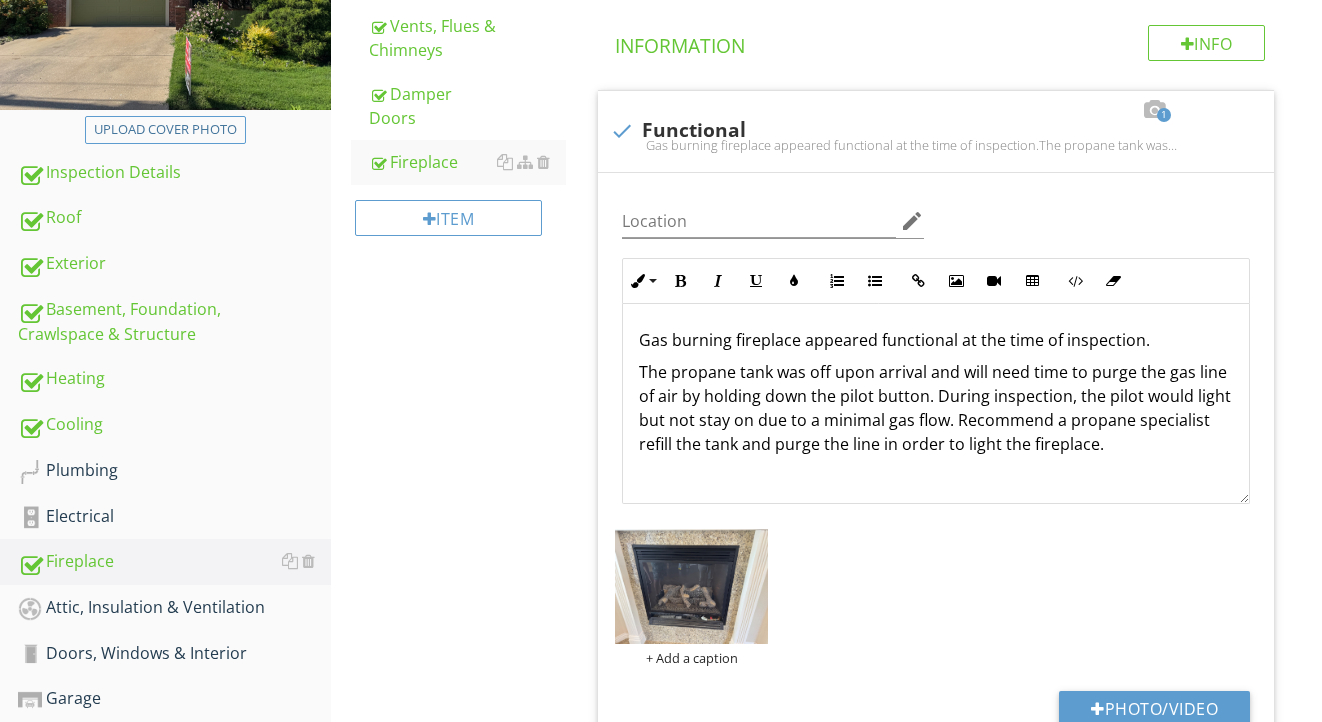 scroll, scrollTop: 440, scrollLeft: 0, axis: vertical 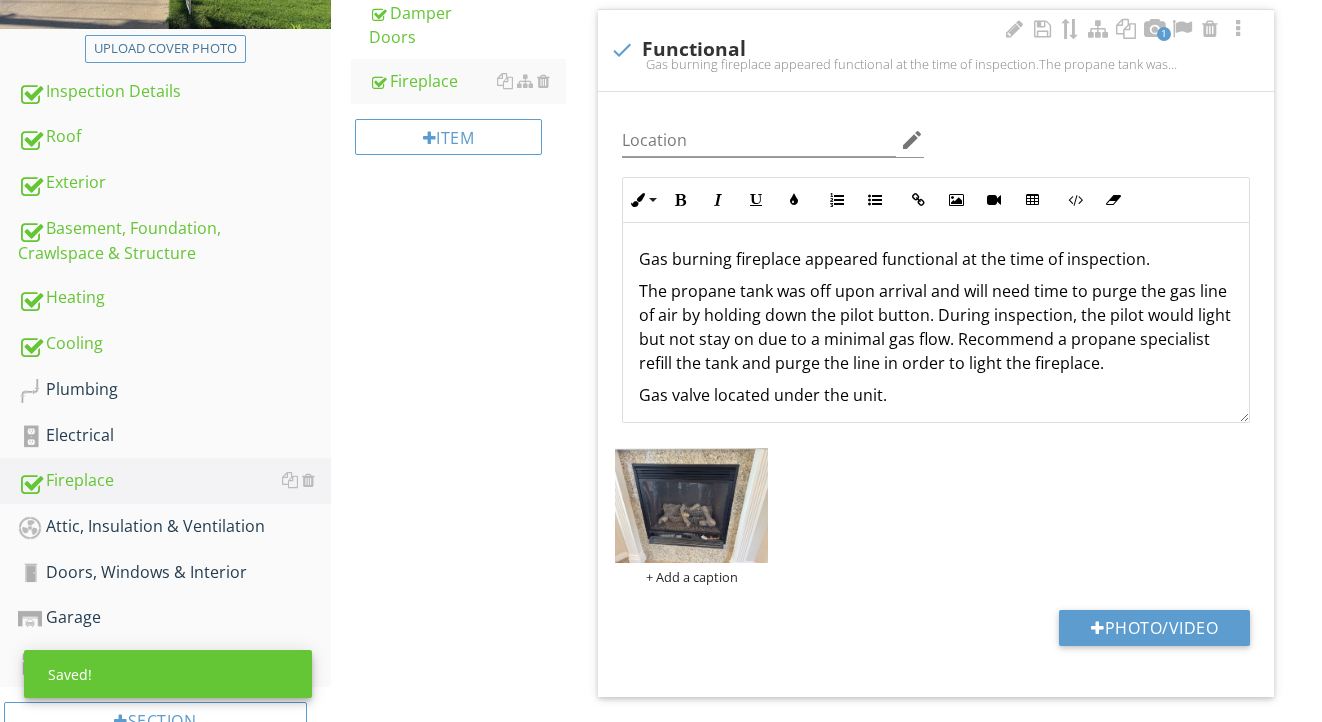 click on "Gas valve located under the unit." at bounding box center (936, 395) 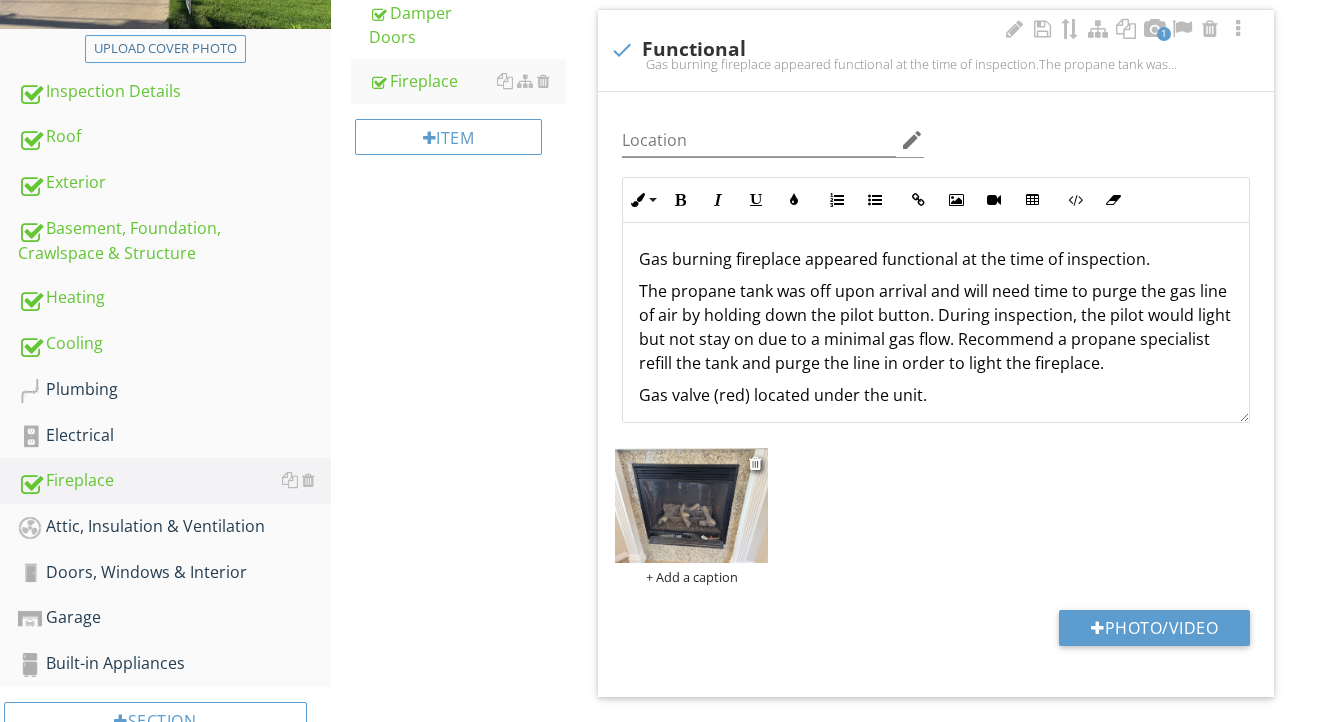 click at bounding box center [691, 505] 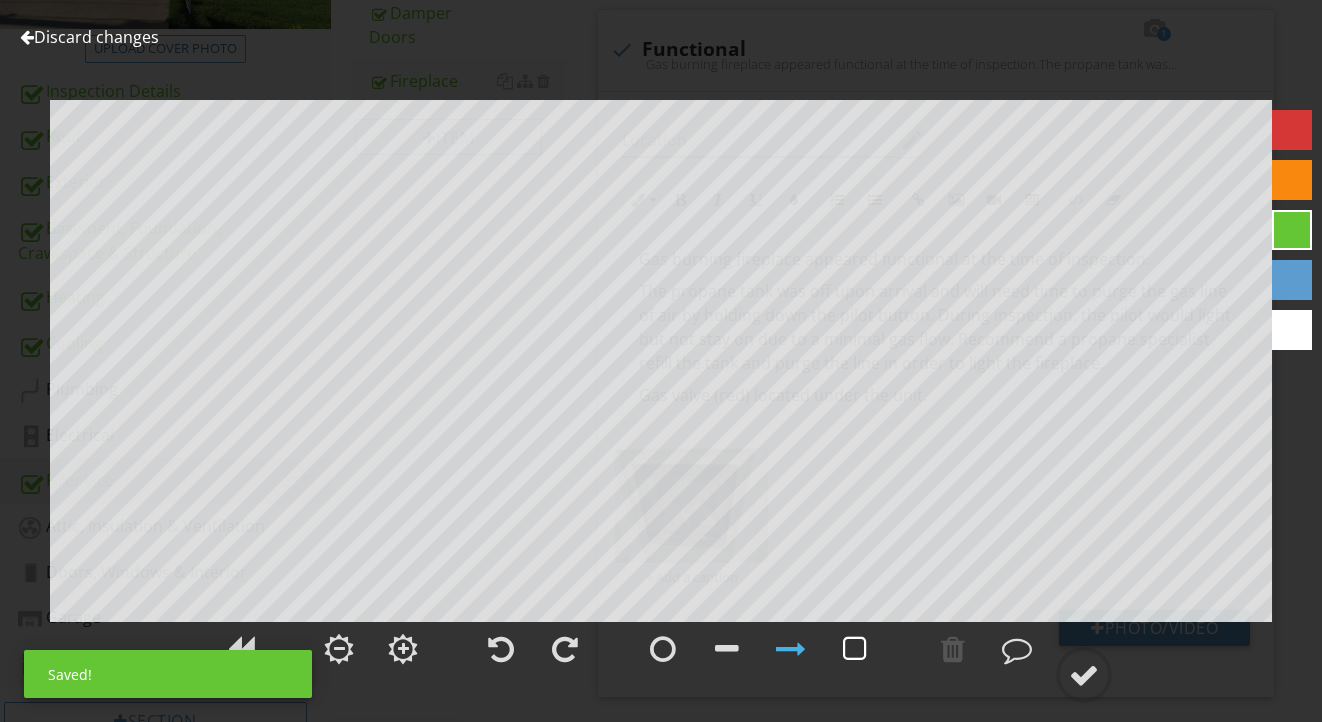 click at bounding box center [855, 649] 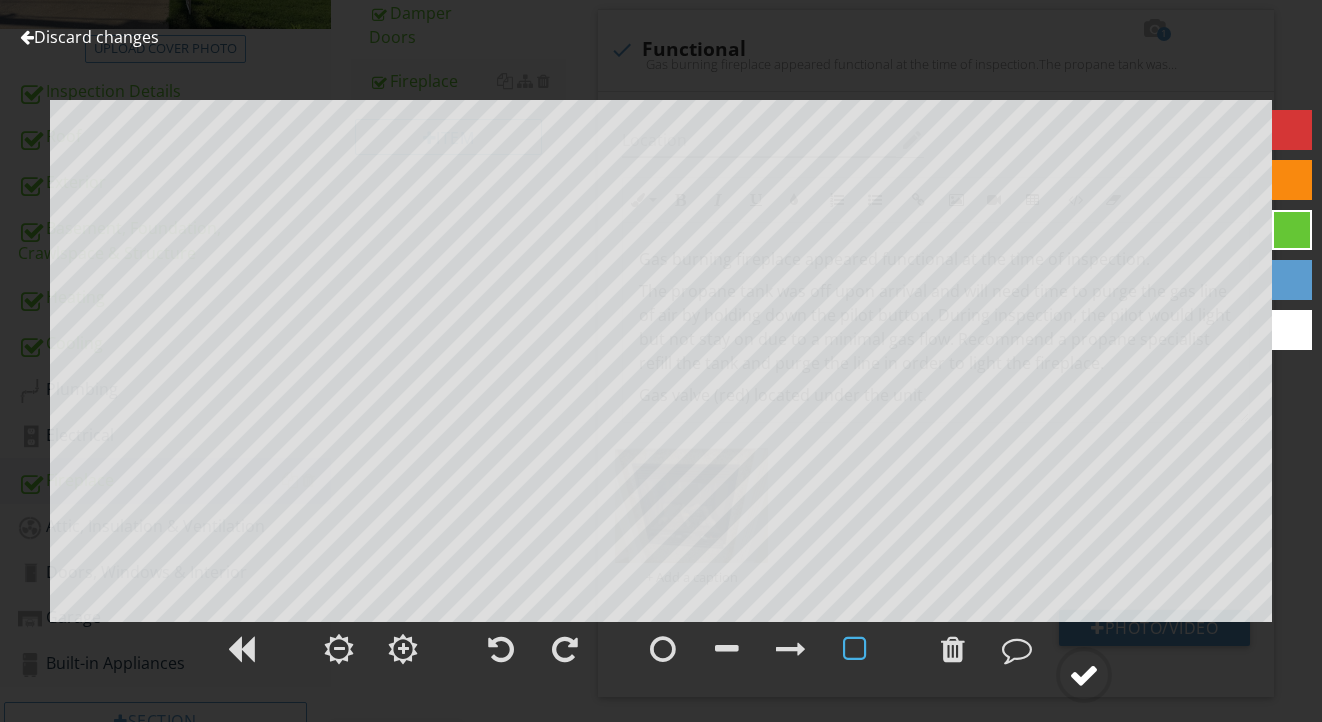 click at bounding box center [1084, 675] 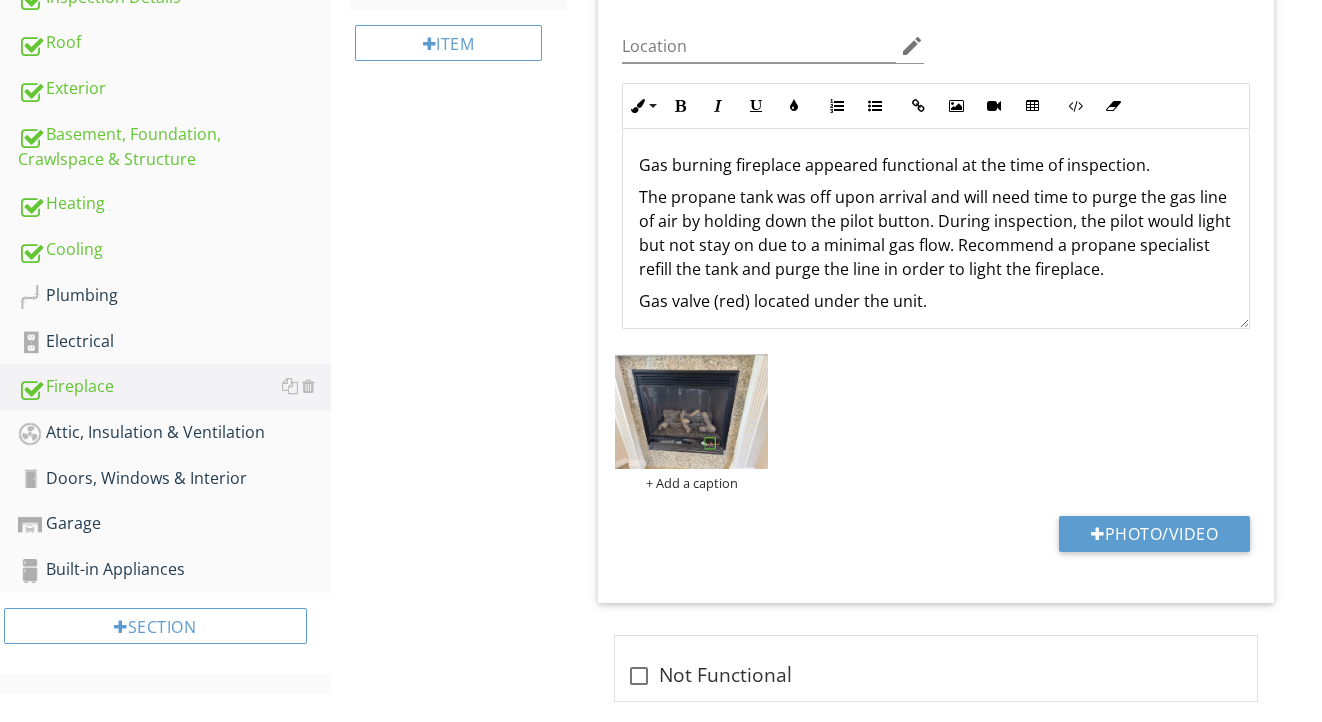 scroll, scrollTop: 535, scrollLeft: 0, axis: vertical 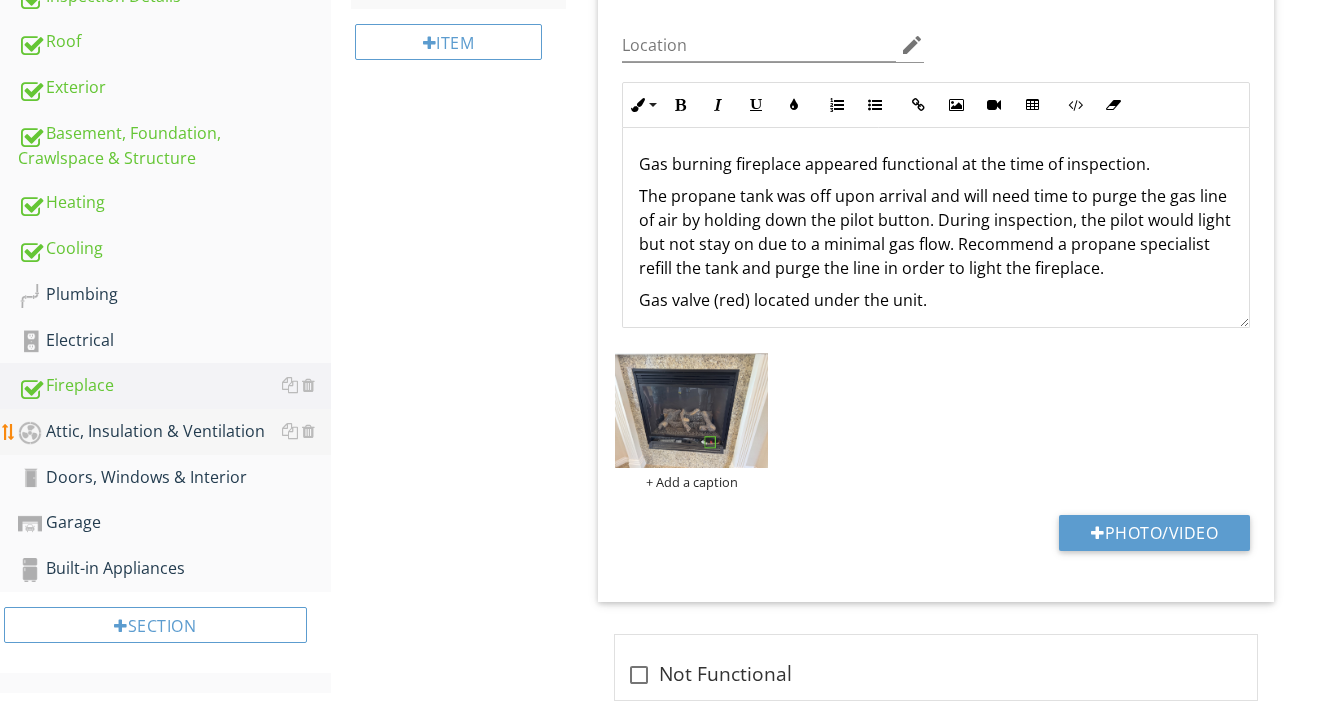 click on "Attic, Insulation & Ventilation" at bounding box center (174, 432) 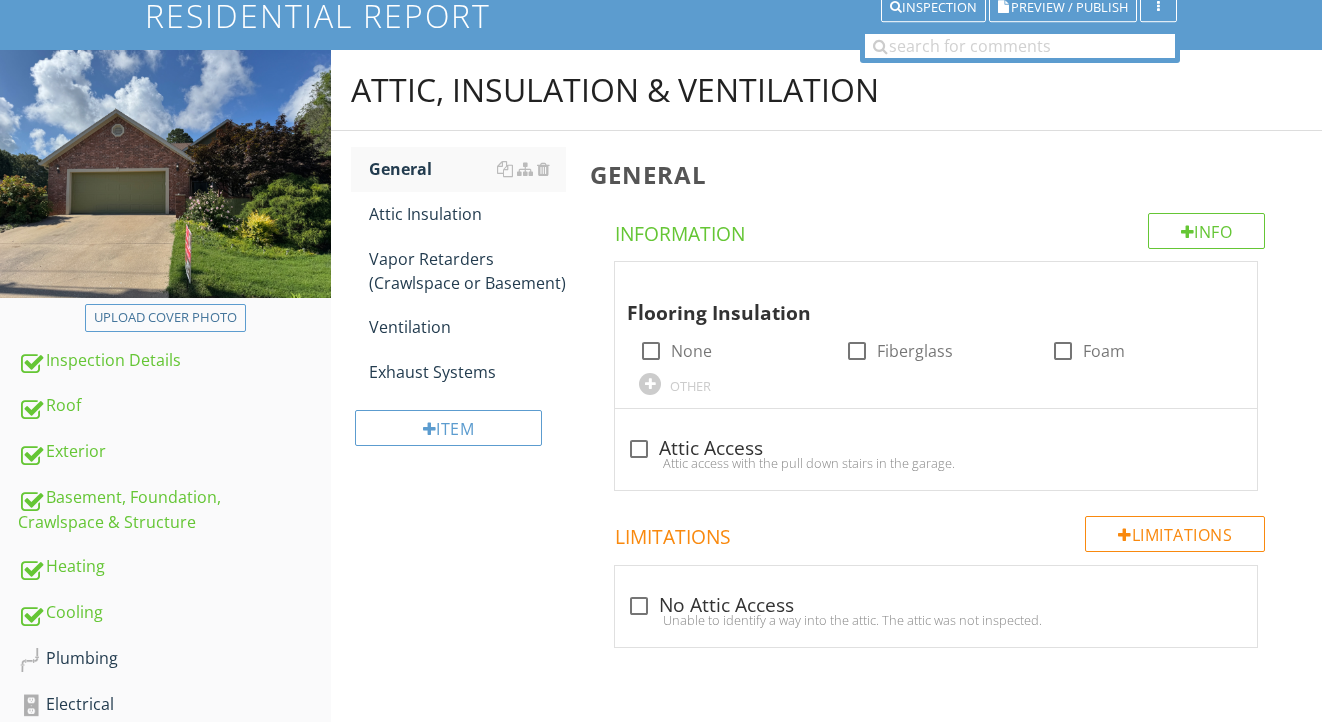 scroll, scrollTop: 100, scrollLeft: 0, axis: vertical 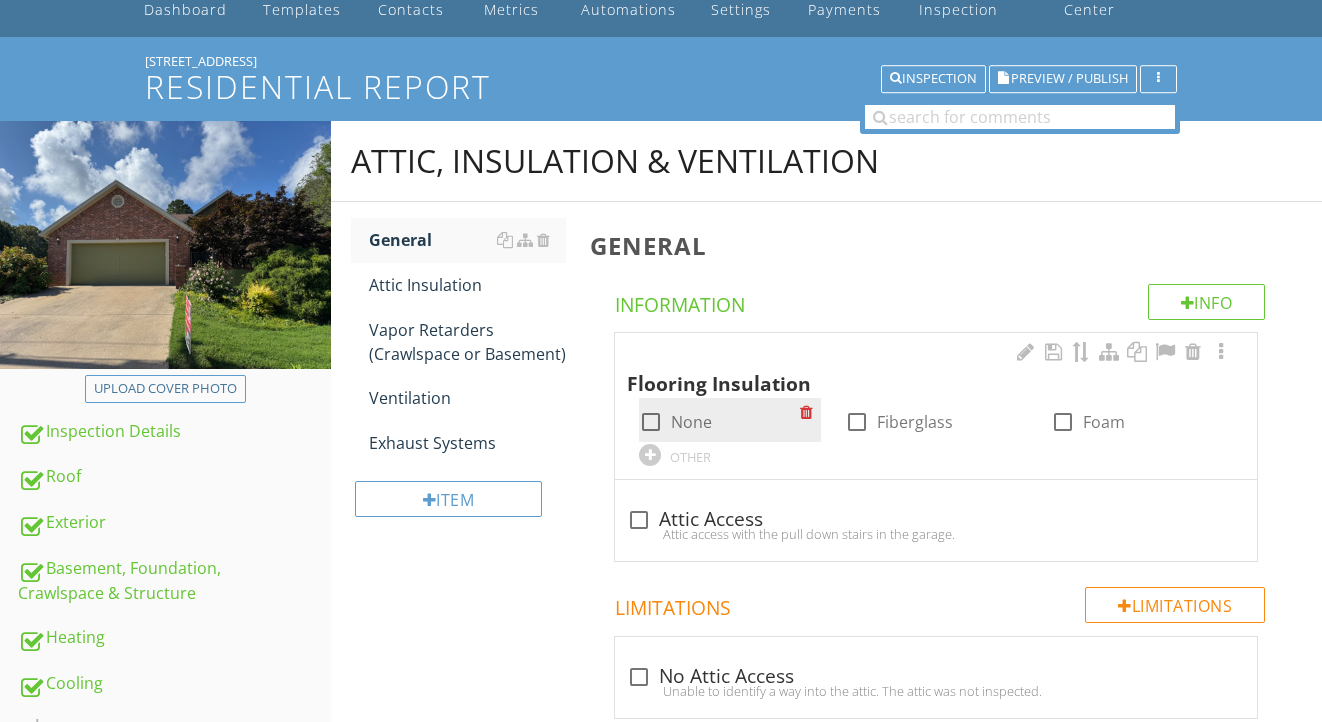 click on "None" at bounding box center (691, 422) 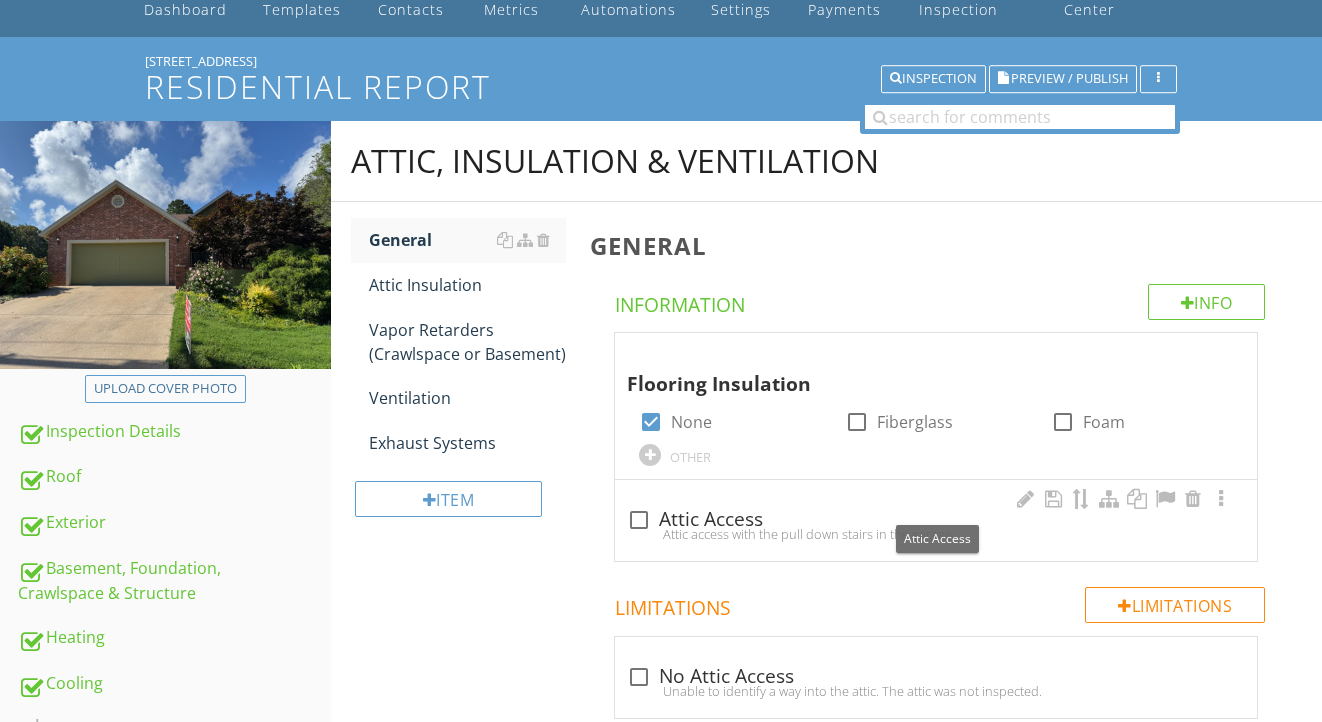 click on "check_box_outline_blank
Attic Access" at bounding box center (936, 520) 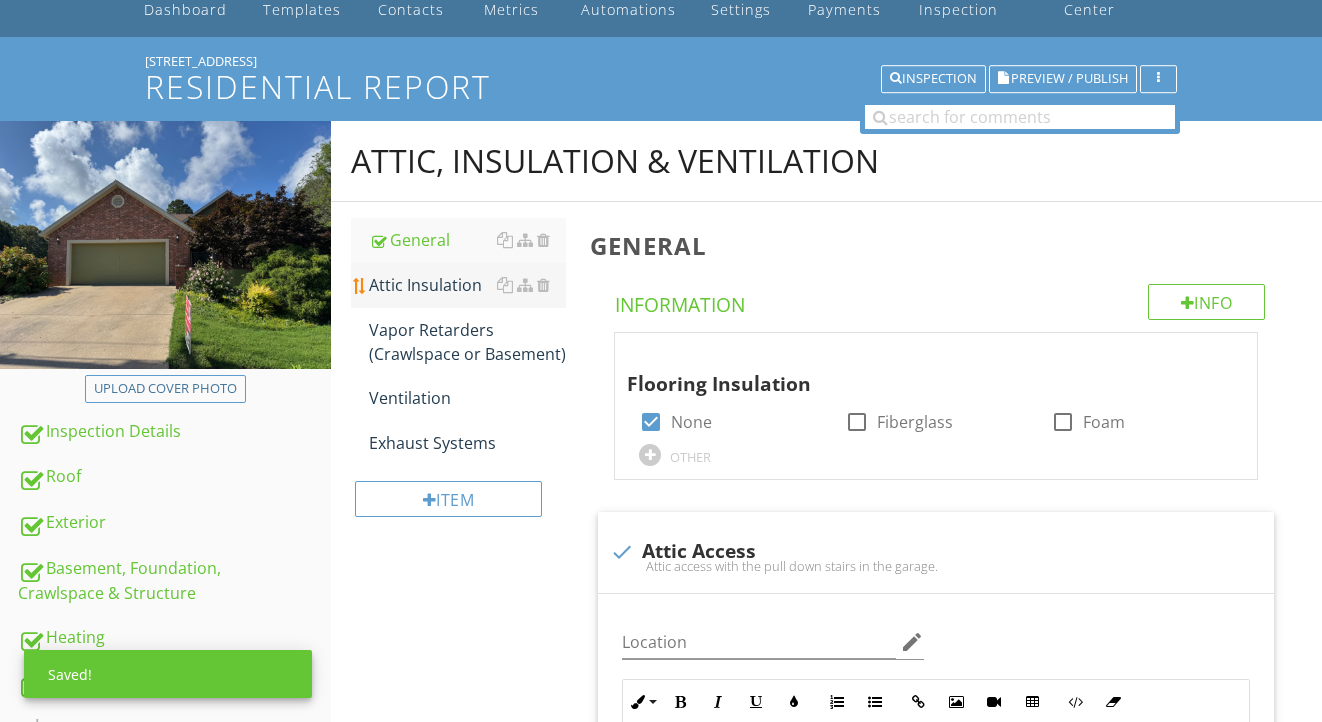 click on "Attic Insulation" at bounding box center (468, 285) 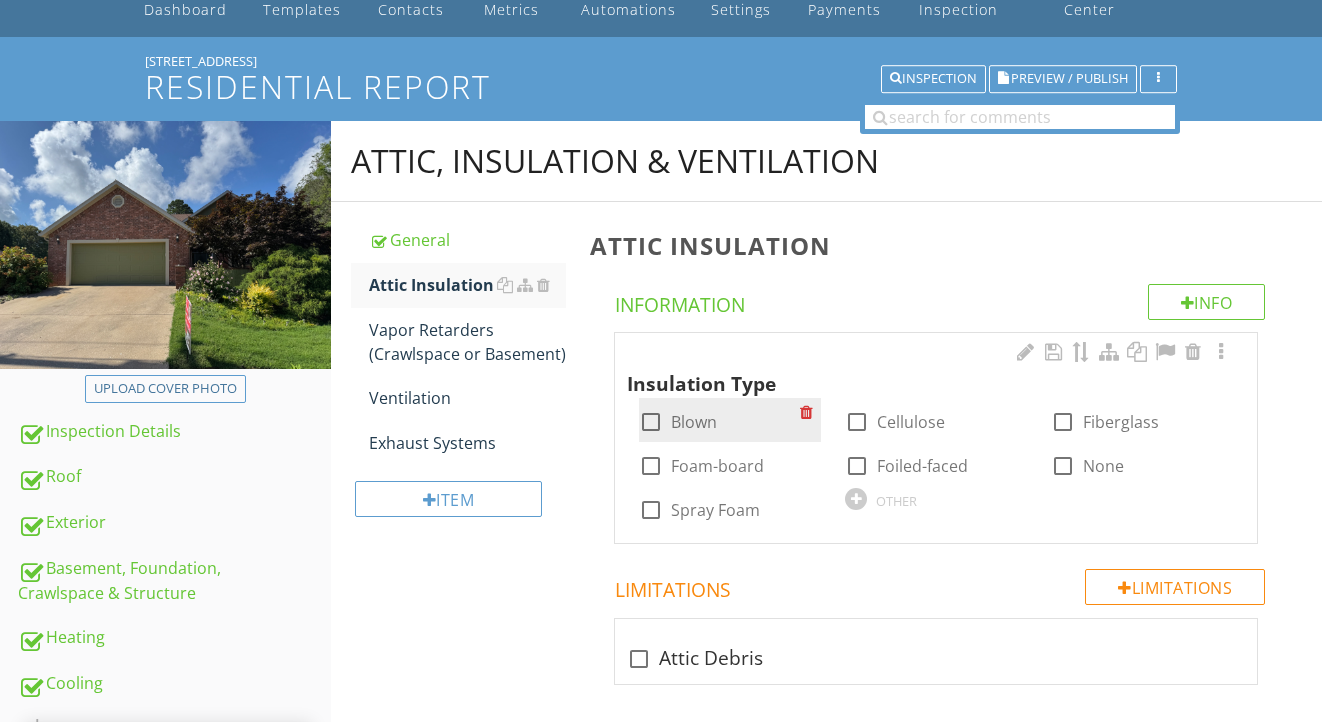click on "Blown" at bounding box center [694, 422] 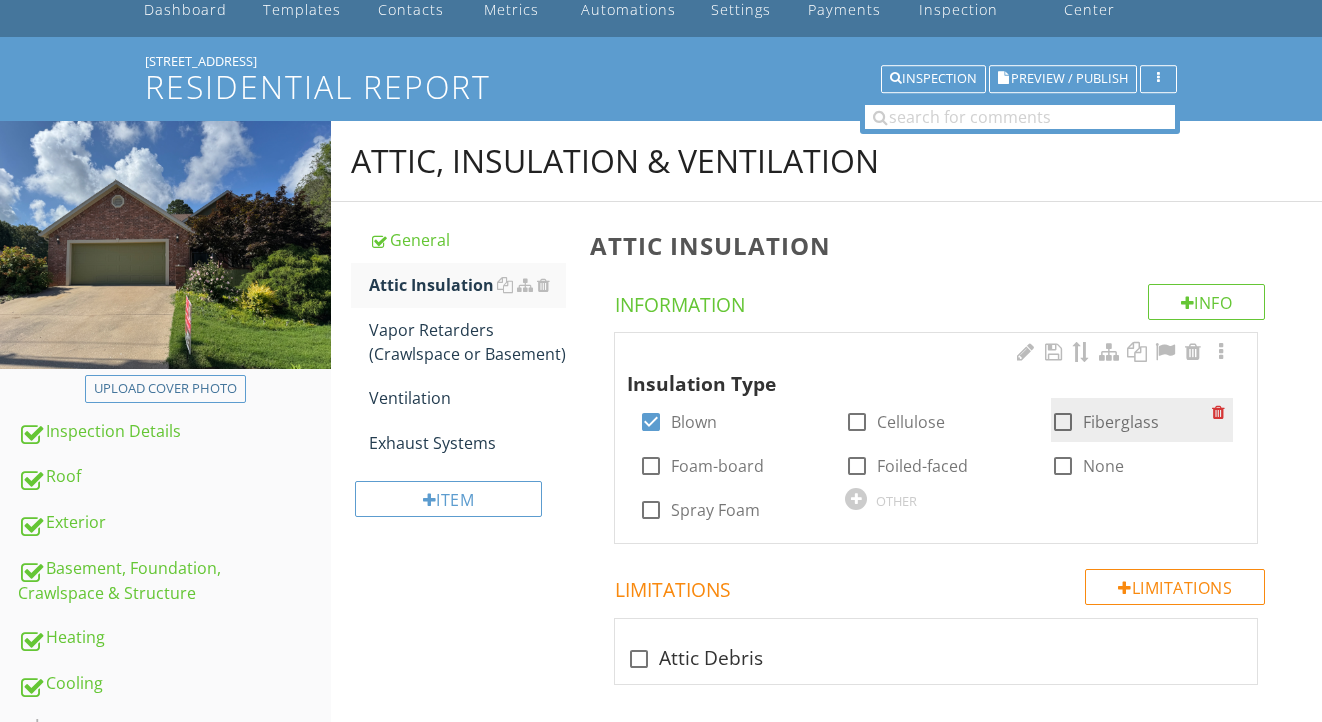 click at bounding box center [1063, 422] 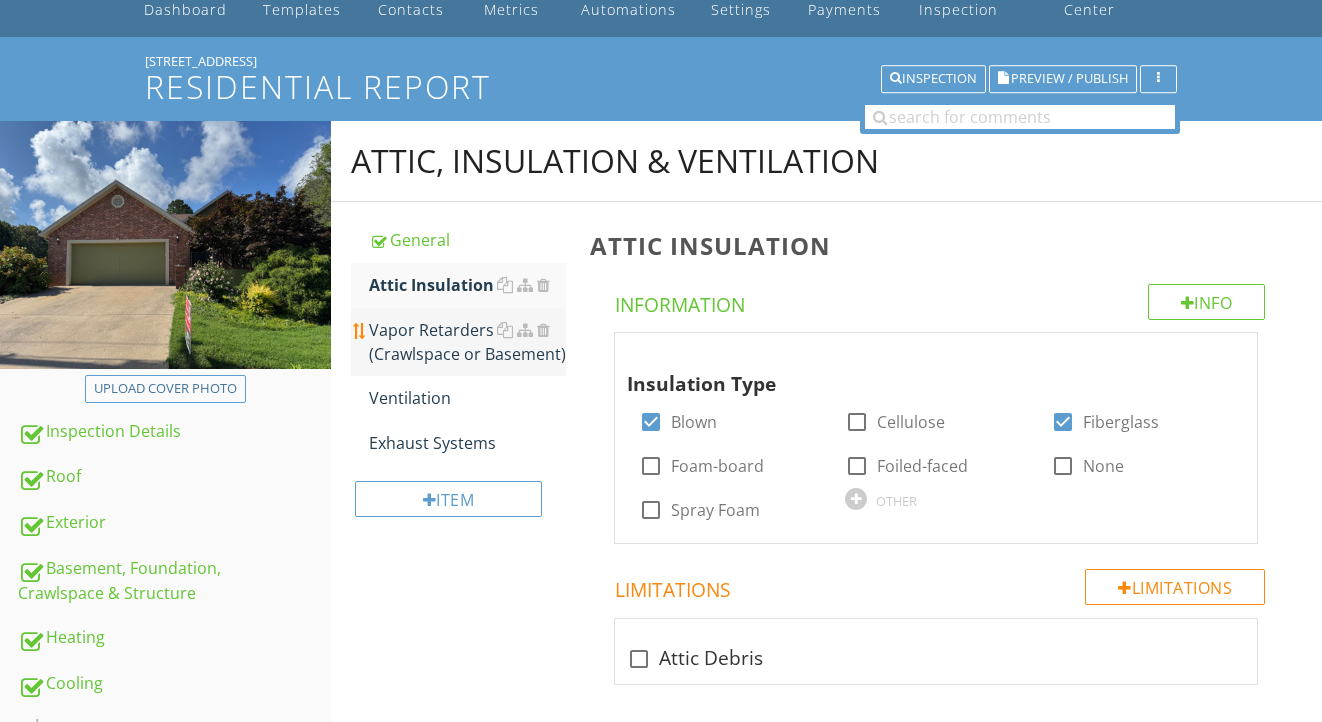 click on "Vapor Retarders (Crawlspace or Basement)" at bounding box center [468, 342] 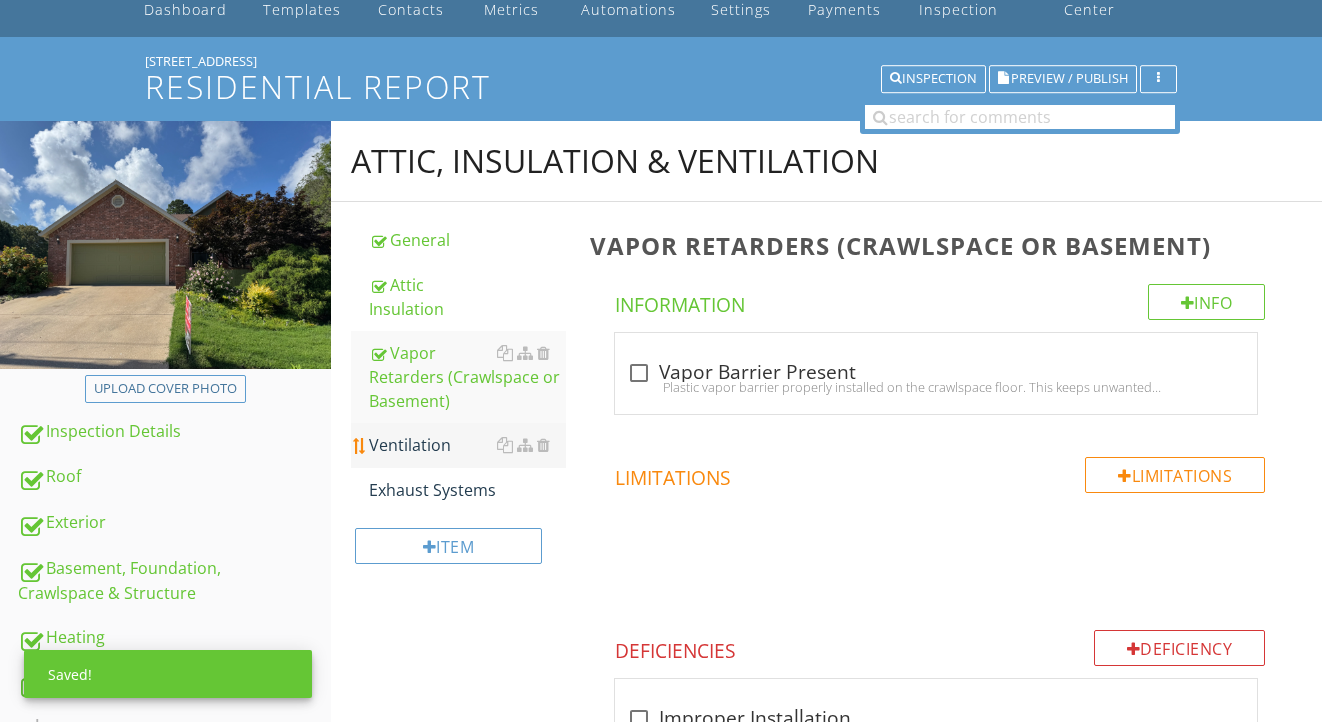 click on "Ventilation" at bounding box center [468, 445] 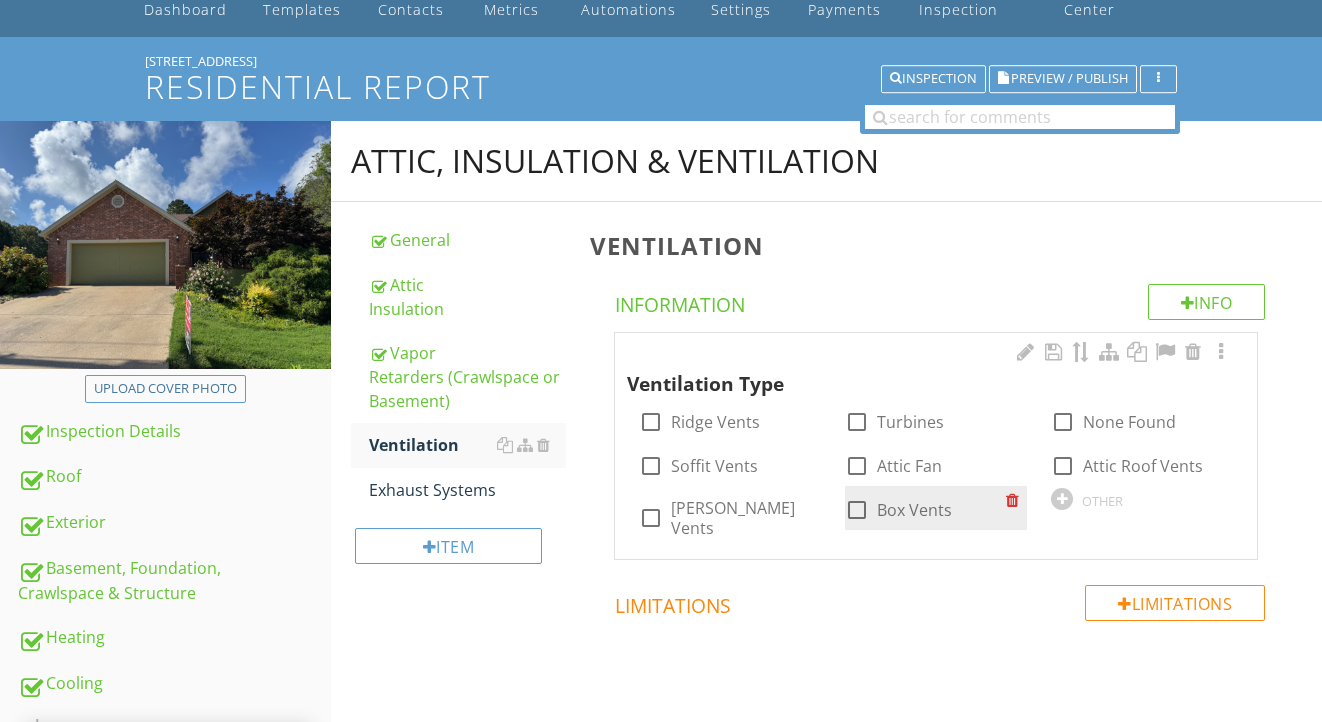 click on "Box Vents" at bounding box center (914, 510) 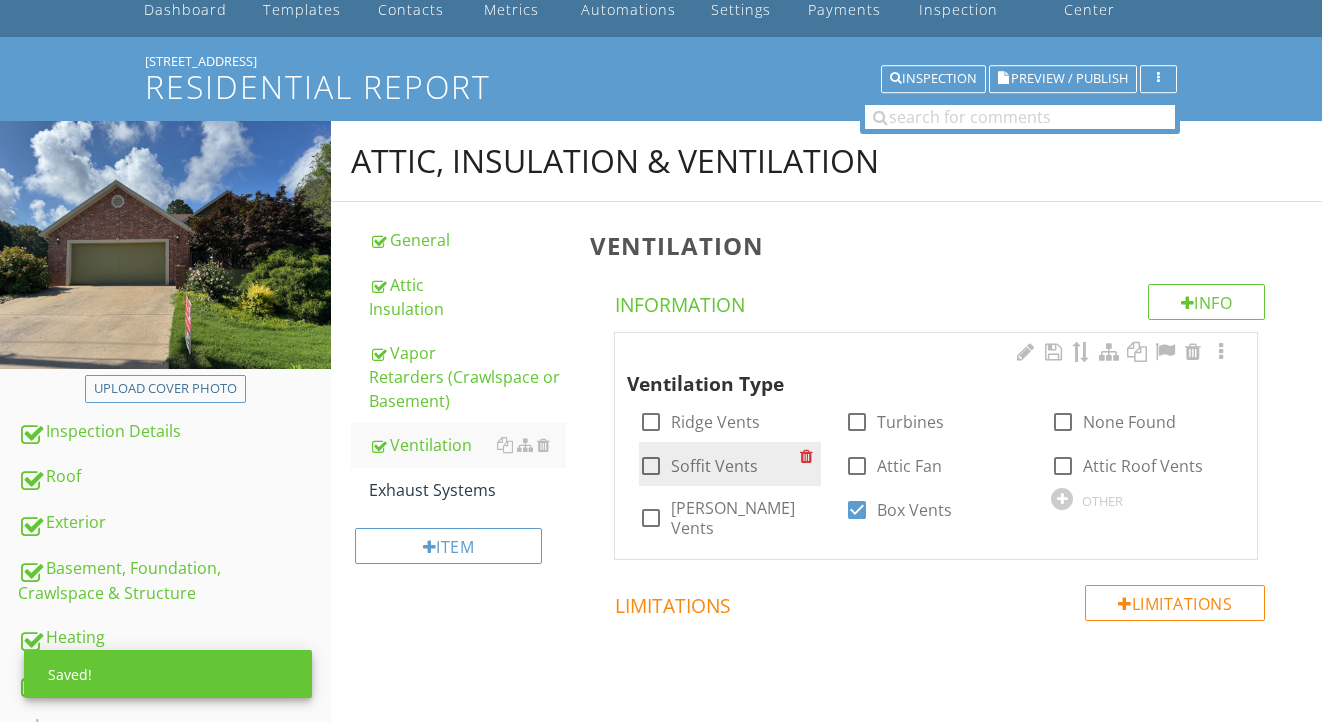 click on "Soffit Vents" at bounding box center [714, 466] 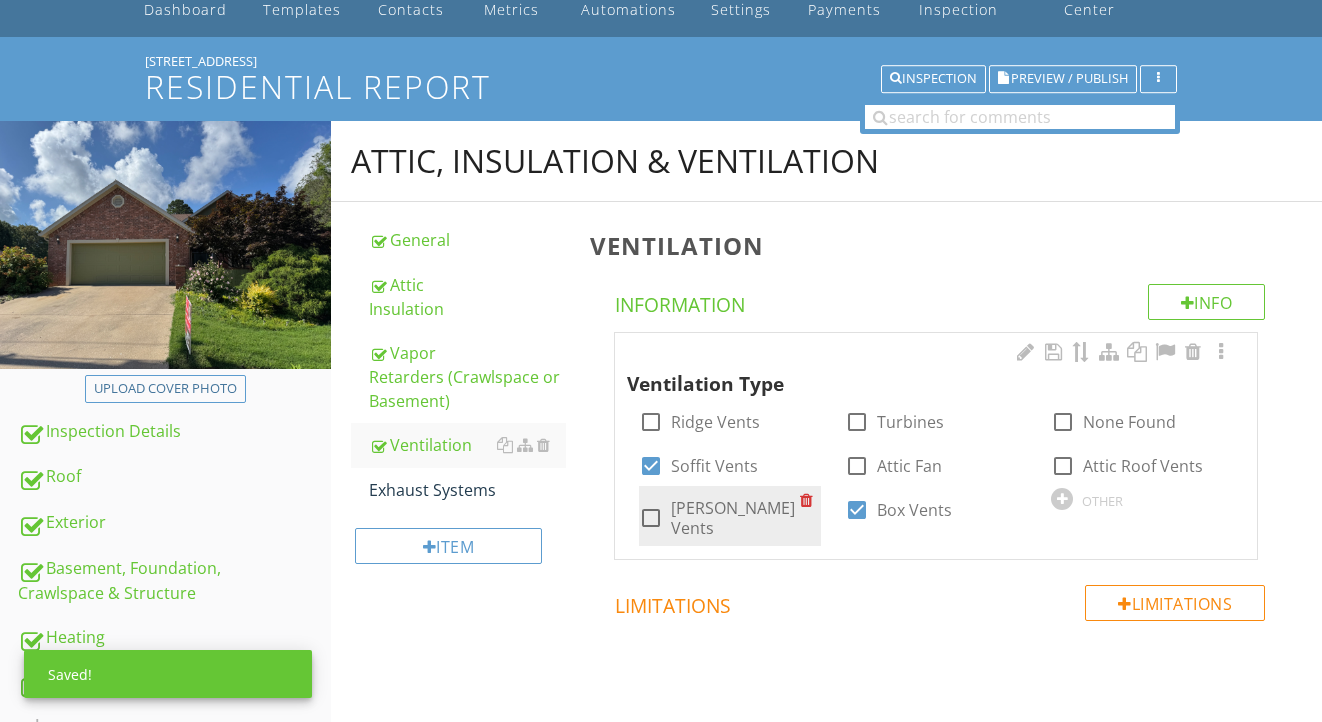 click on "Gable Vents" at bounding box center [735, 518] 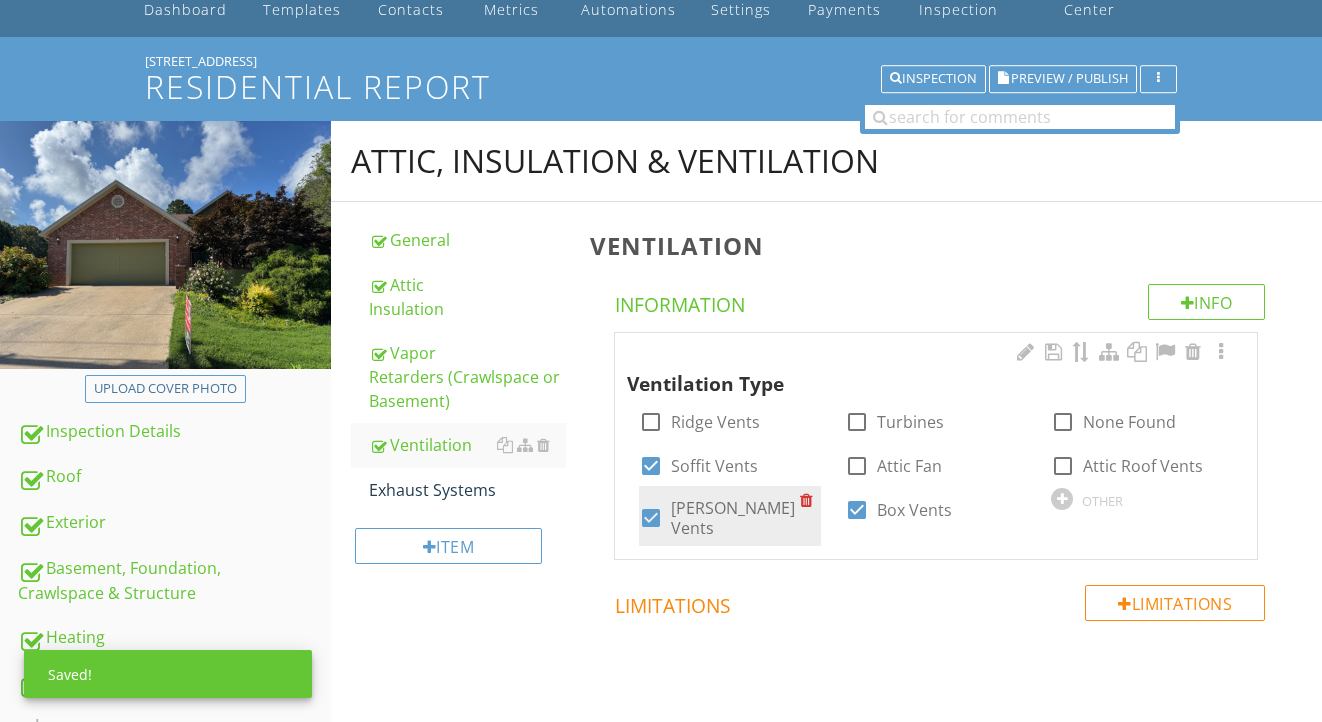 checkbox on "true" 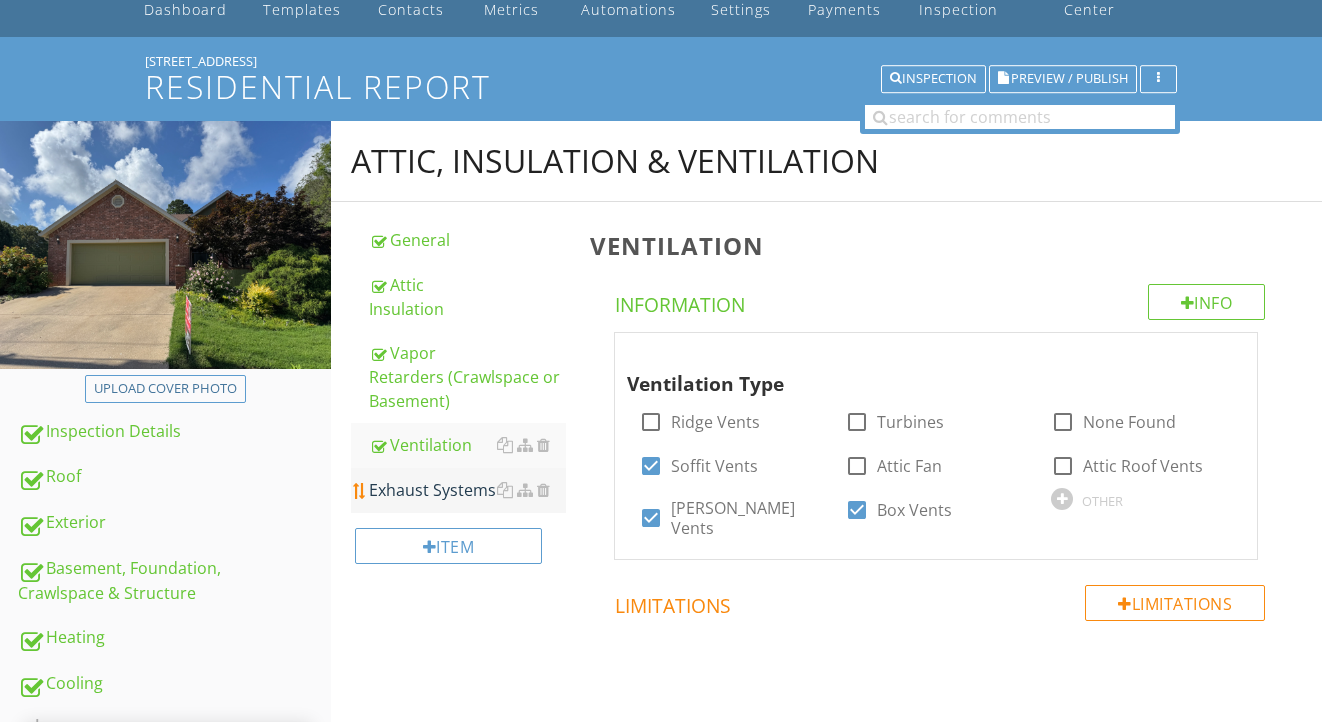 click on "Exhaust Systems" at bounding box center (468, 490) 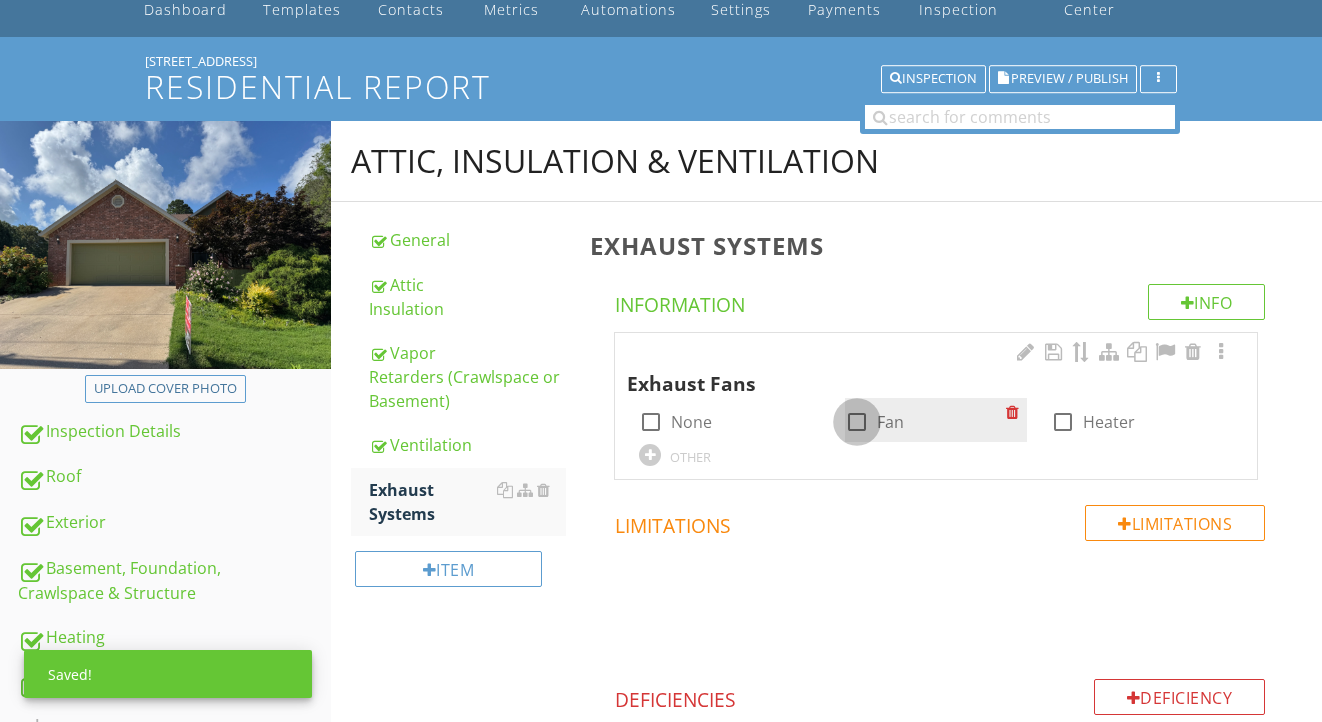click at bounding box center [857, 422] 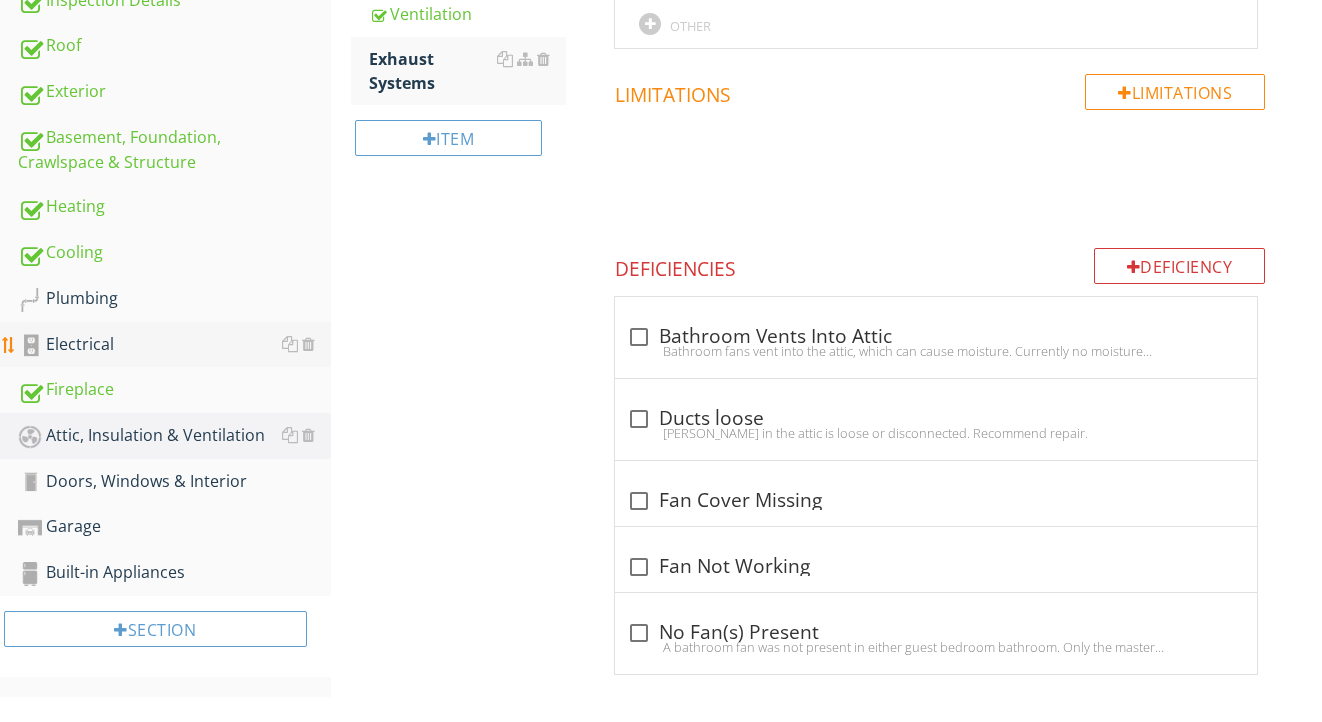 scroll, scrollTop: 530, scrollLeft: 0, axis: vertical 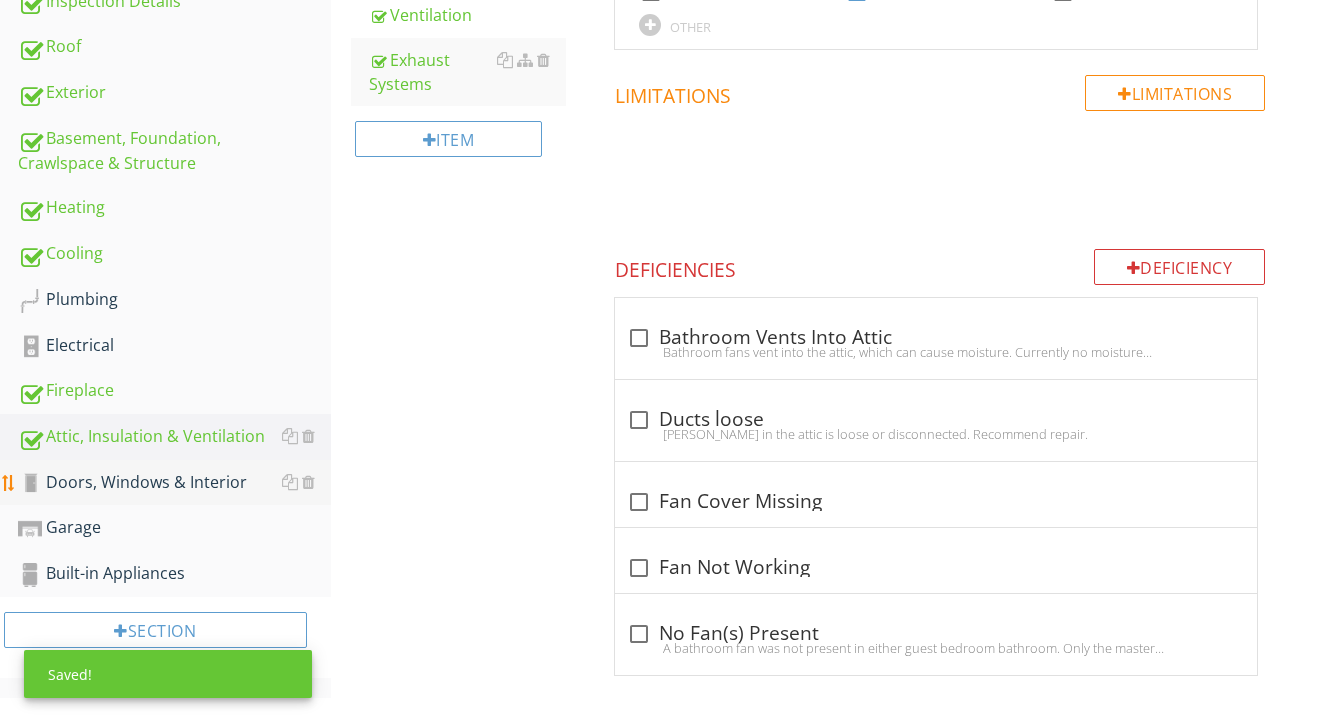 click on "Doors, Windows & Interior" at bounding box center [174, 483] 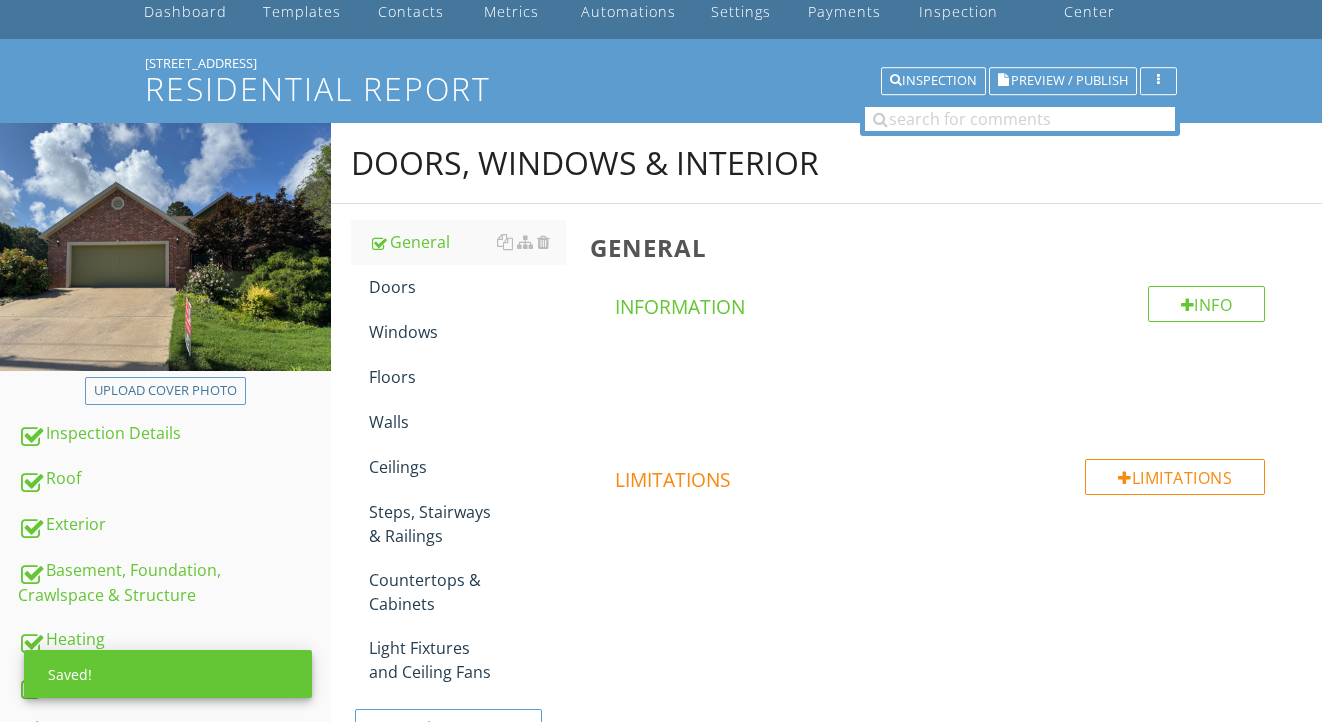 scroll, scrollTop: 83, scrollLeft: 0, axis: vertical 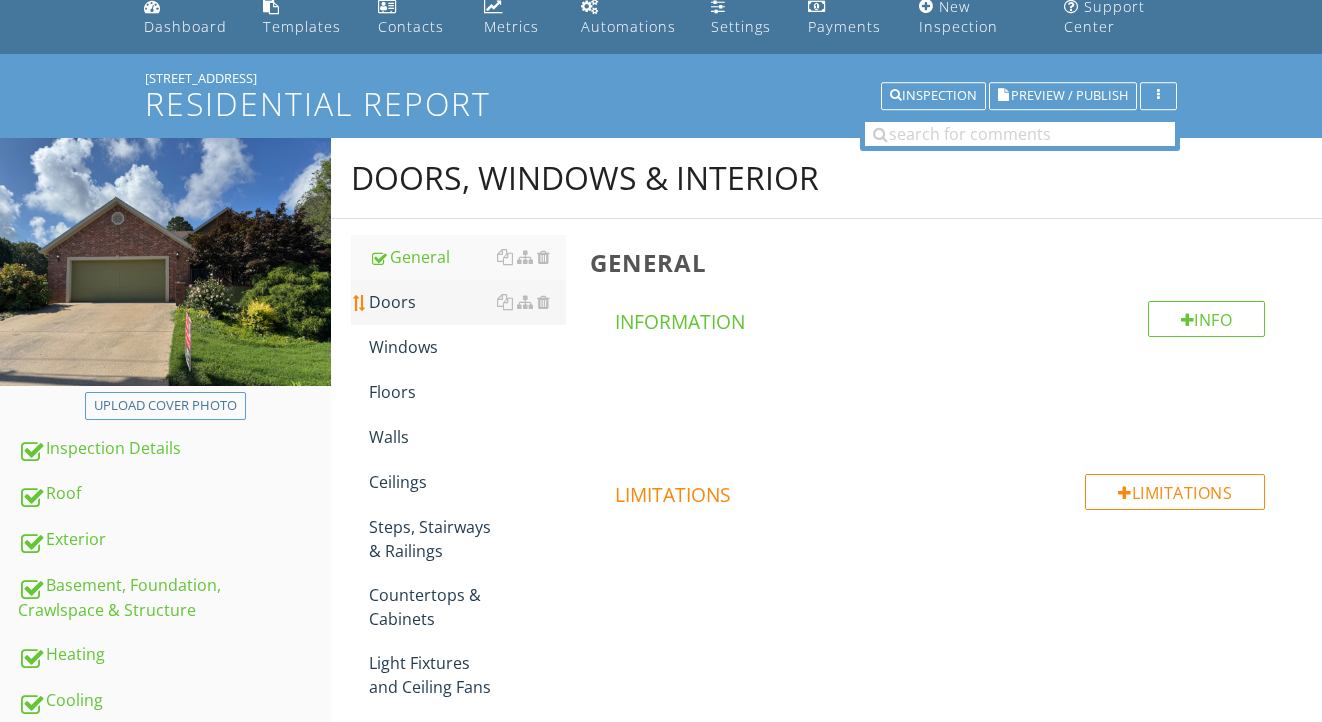 click on "Doors" at bounding box center (468, 302) 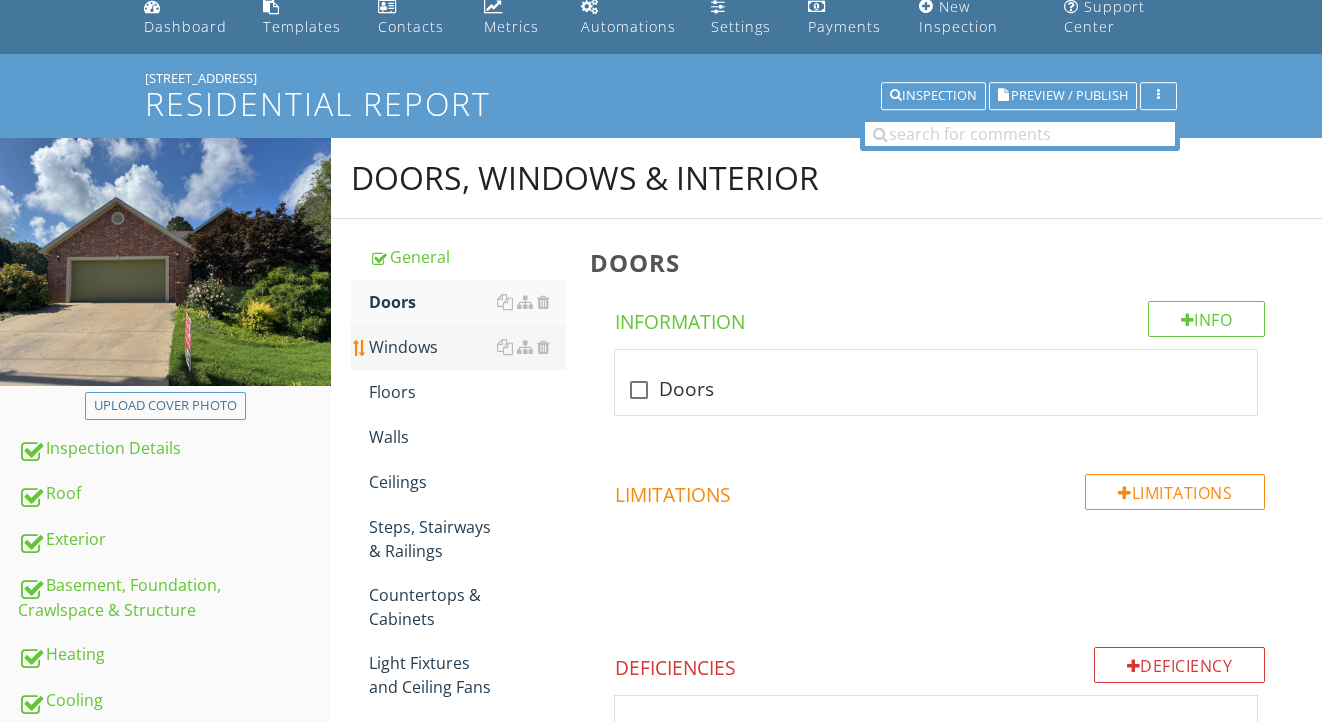 click on "Windows" at bounding box center (468, 347) 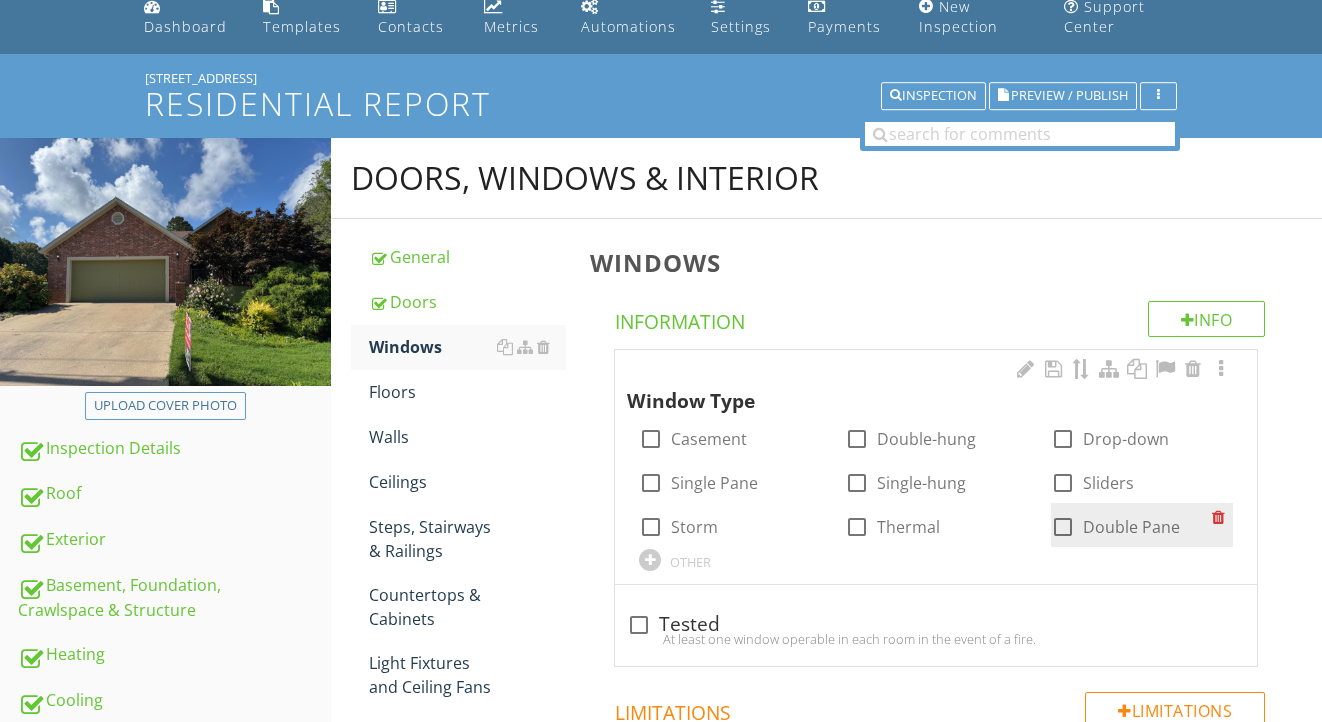 click at bounding box center (1063, 527) 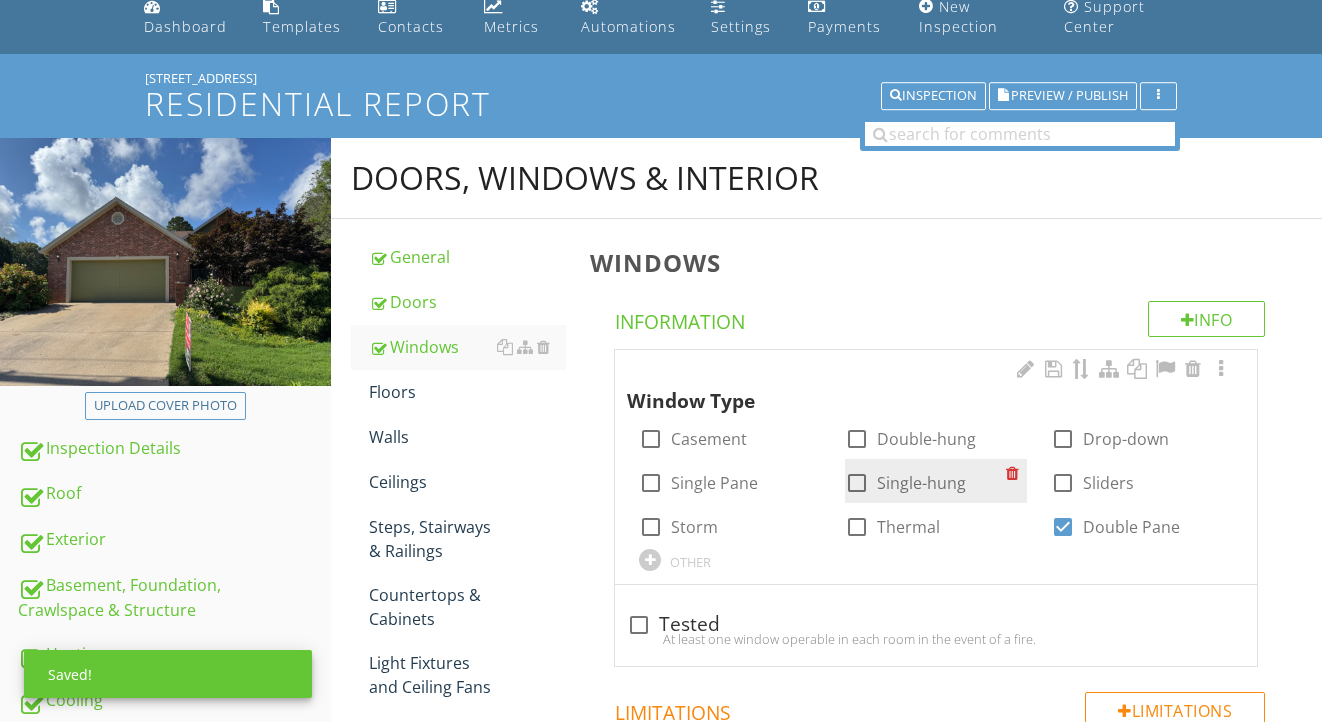 click at bounding box center (857, 483) 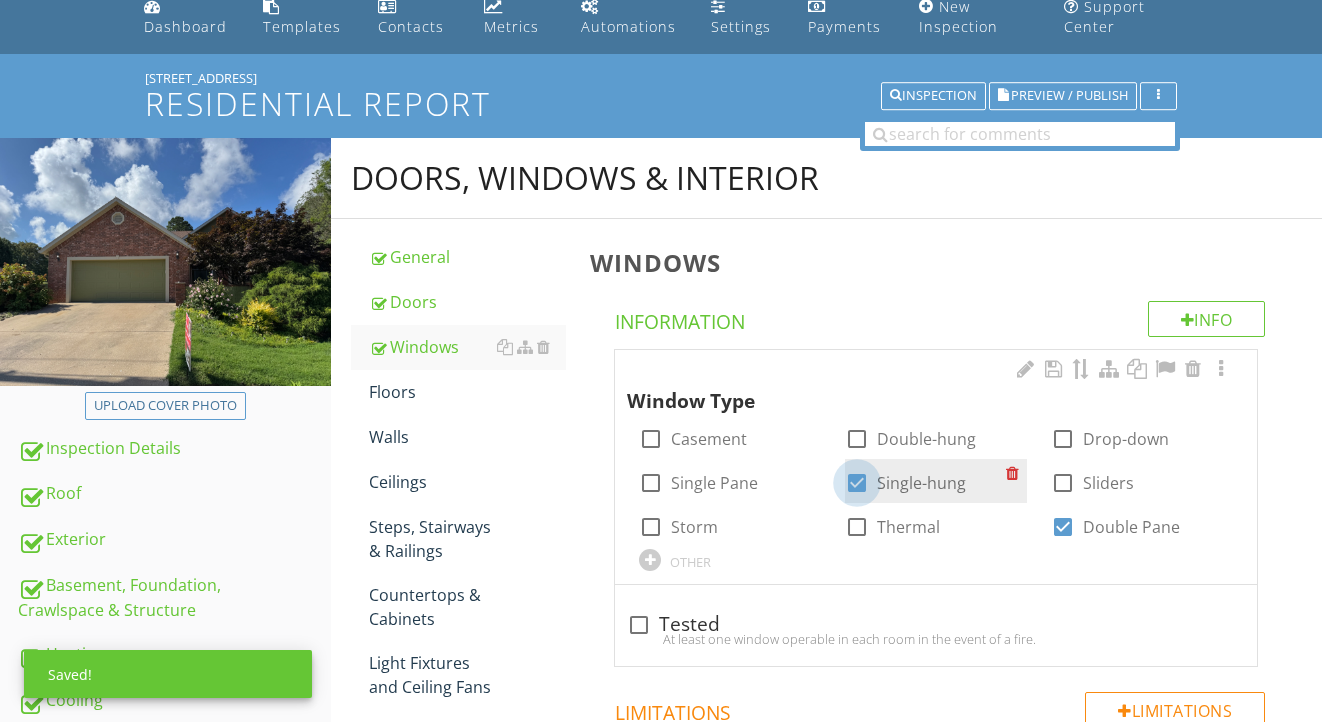 checkbox on "true" 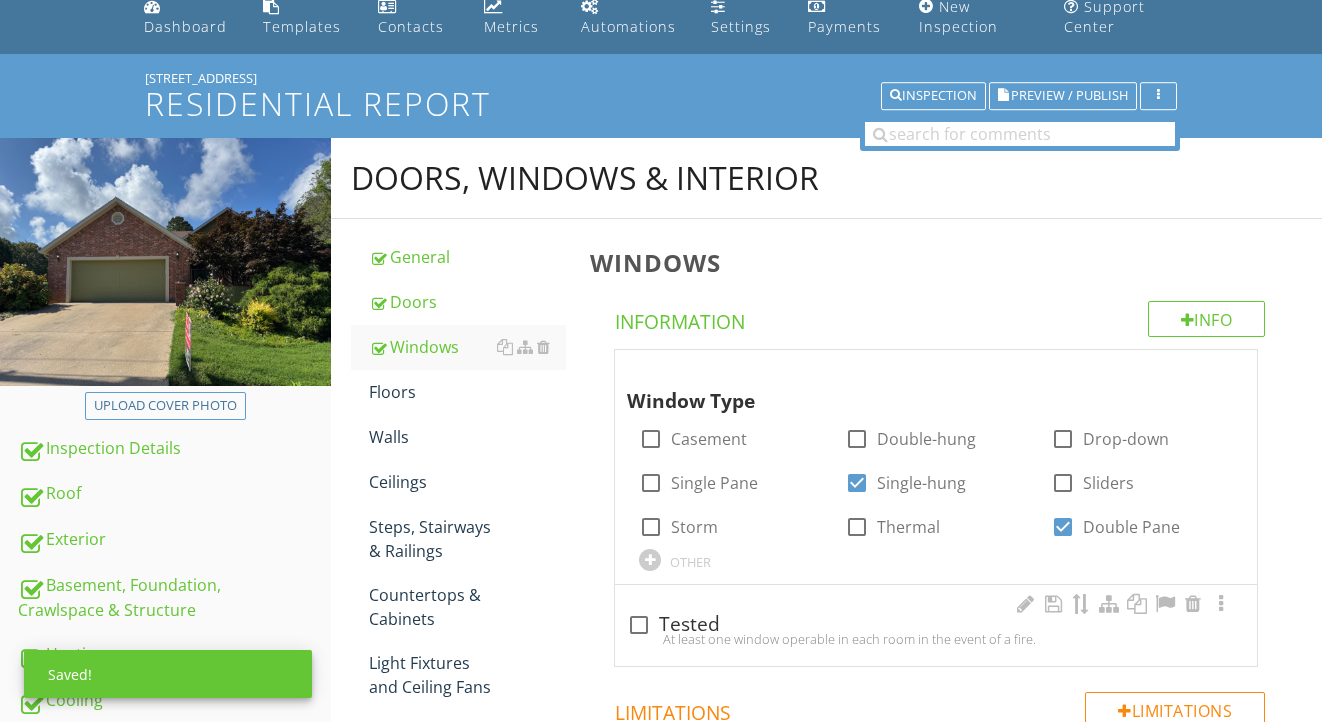 click on "check_box_outline_blank
Tested" at bounding box center (936, 625) 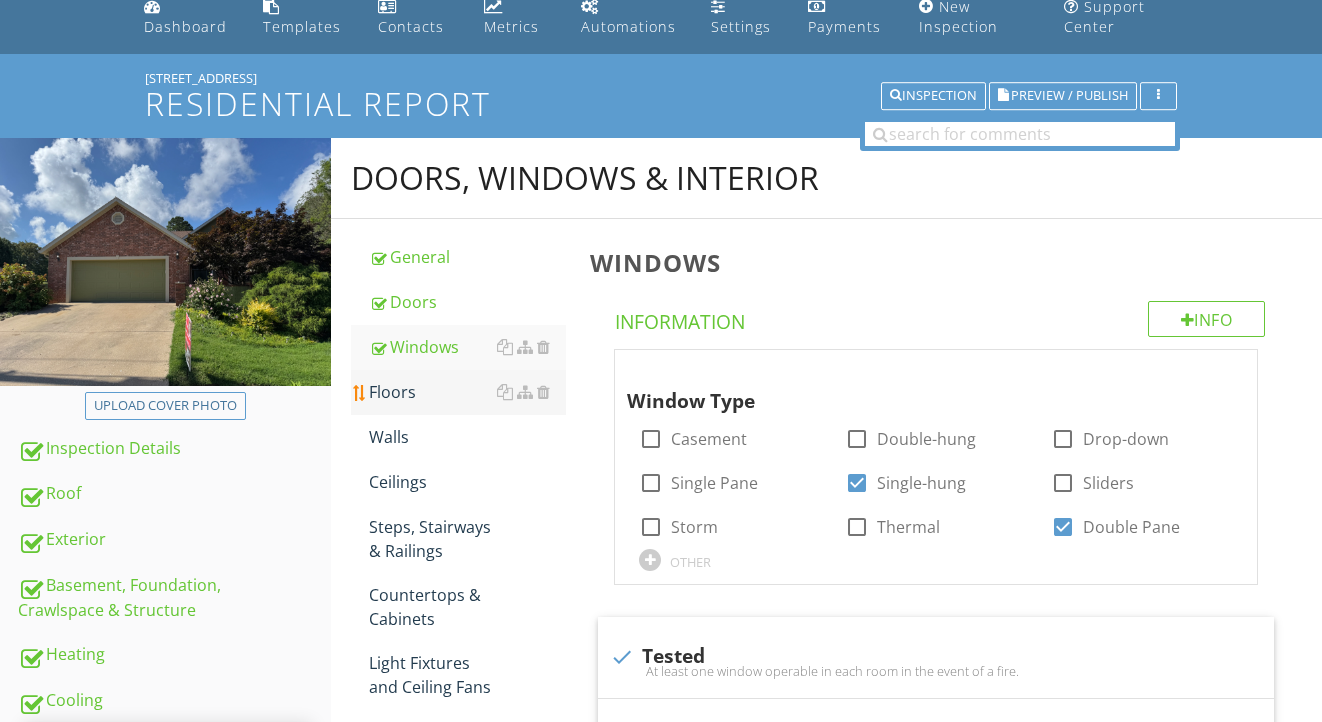 click on "Floors" at bounding box center [468, 392] 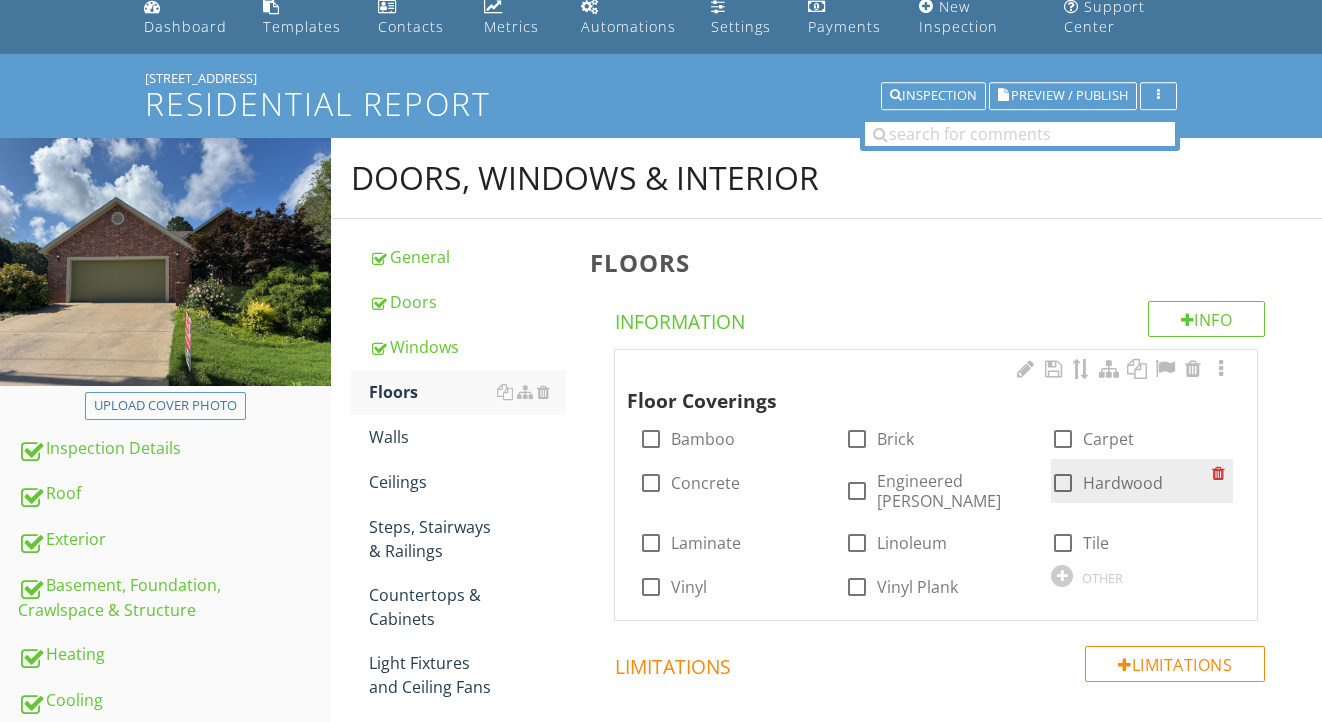 click on "Hardwood" at bounding box center [1123, 483] 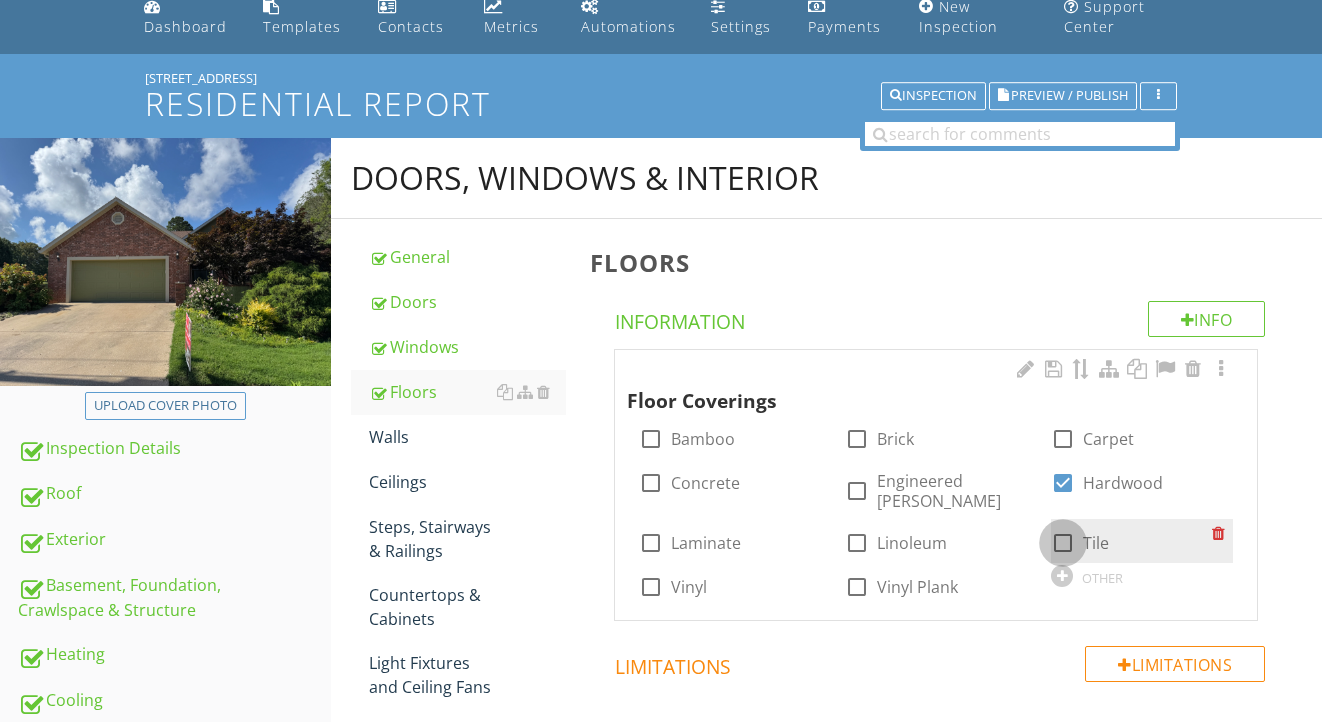 click at bounding box center (1063, 543) 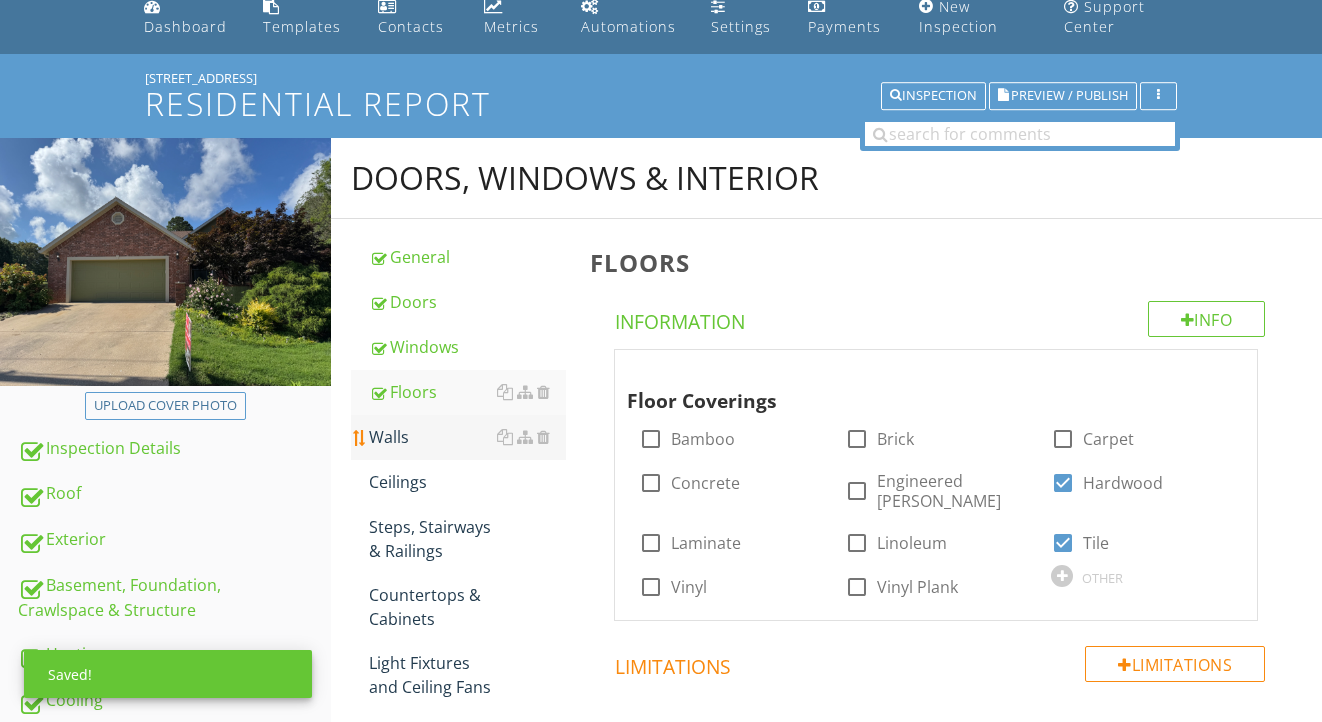 click on "Walls" at bounding box center [468, 437] 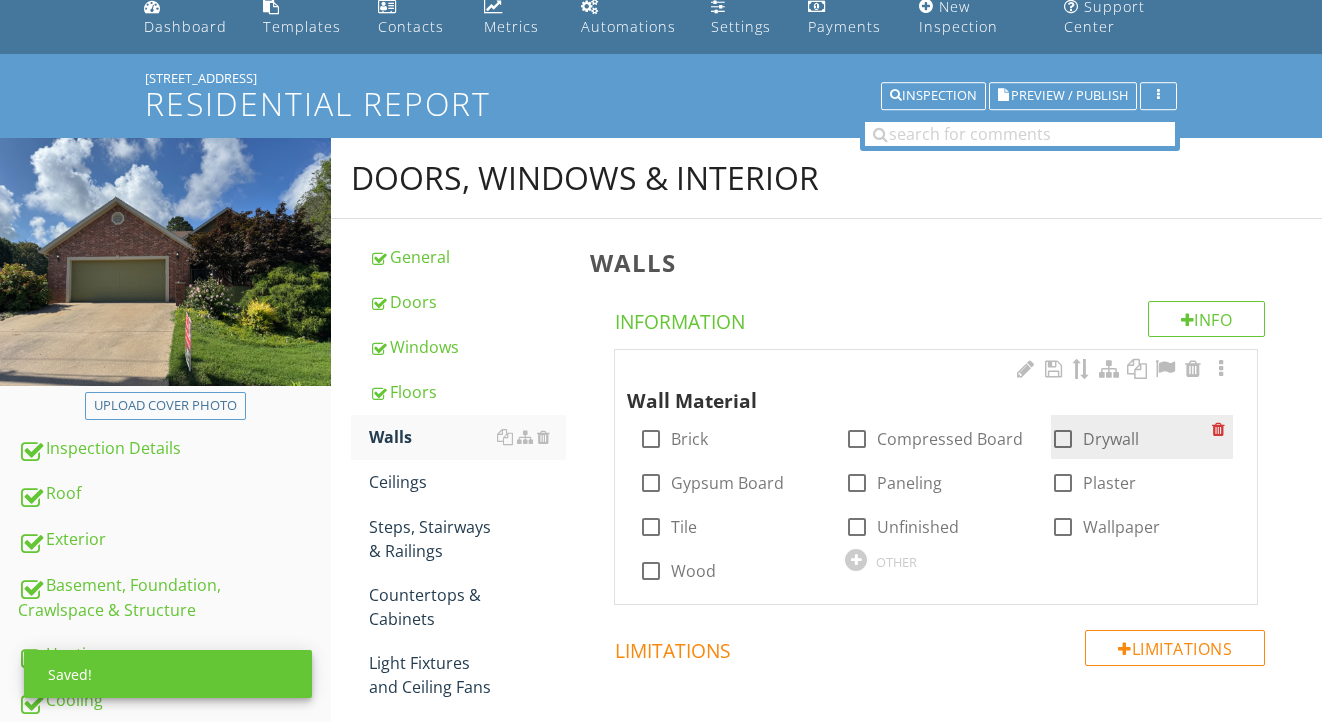 click on "check_box_outline_blank Drywall" at bounding box center [1131, 437] 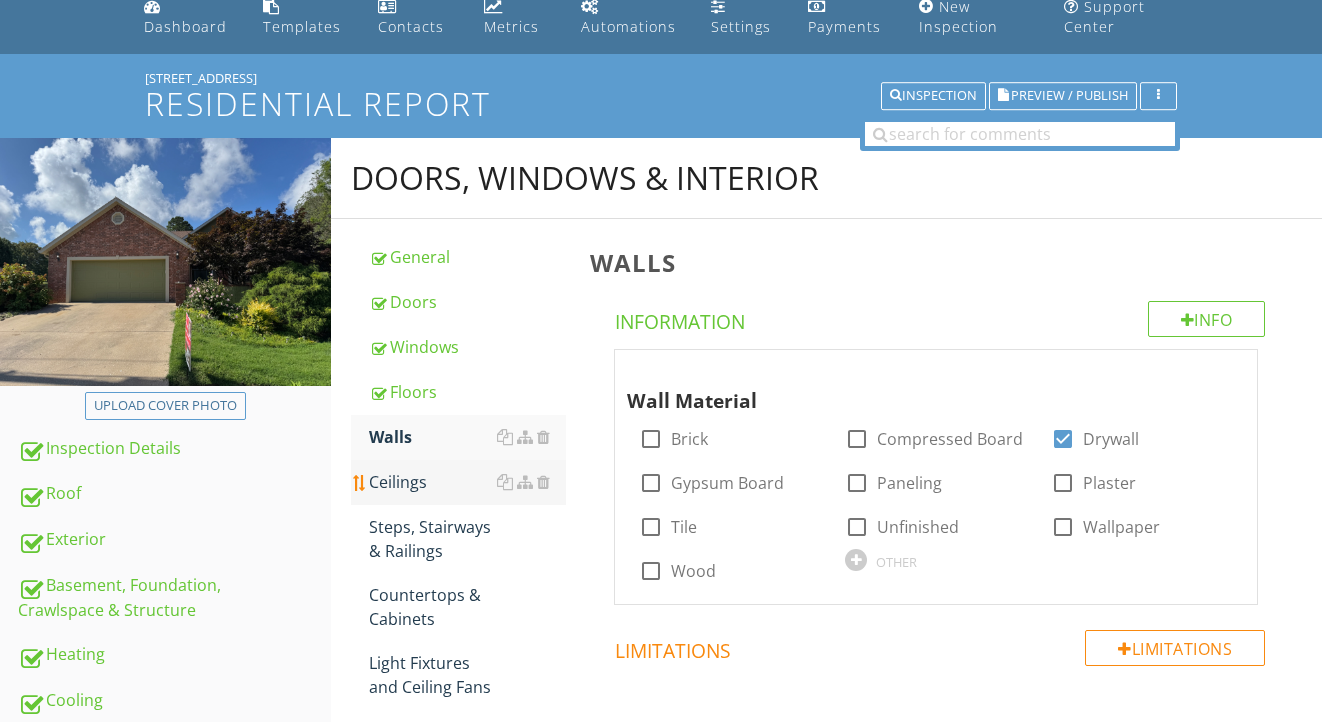 click on "Ceilings" at bounding box center (468, 482) 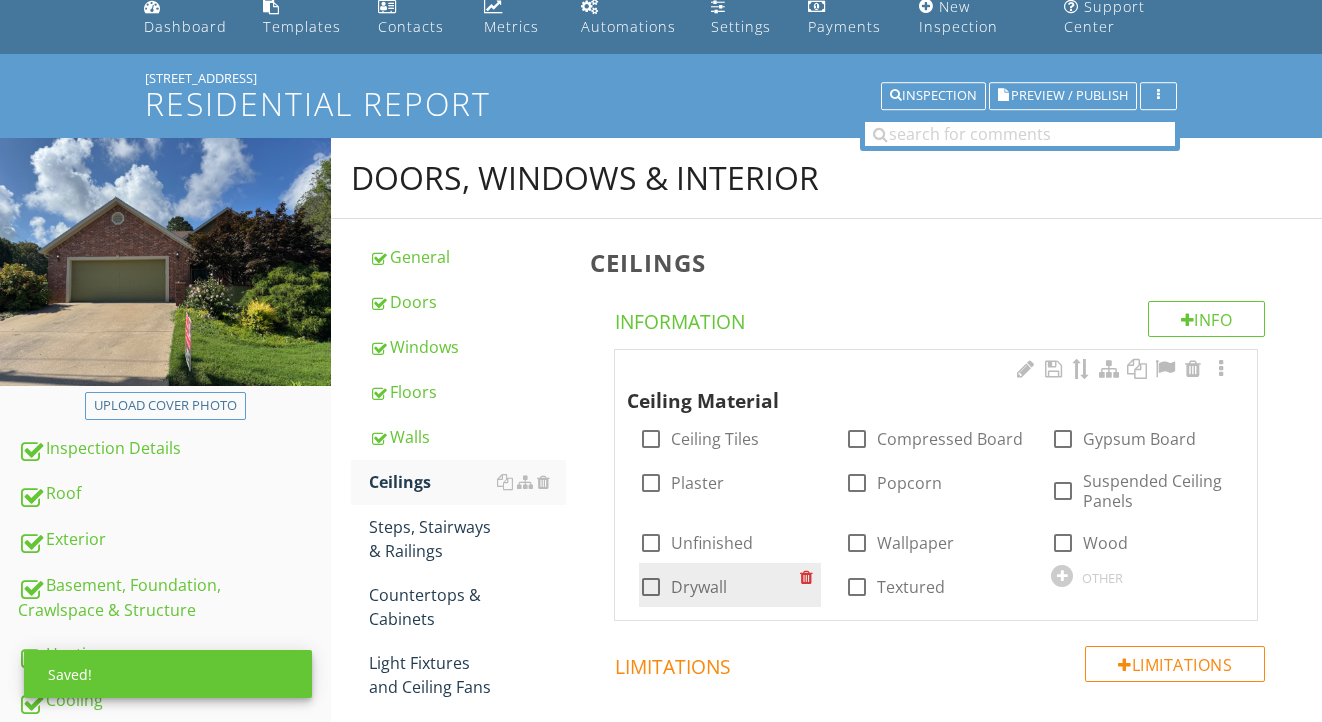 click on "Drywall" at bounding box center (699, 587) 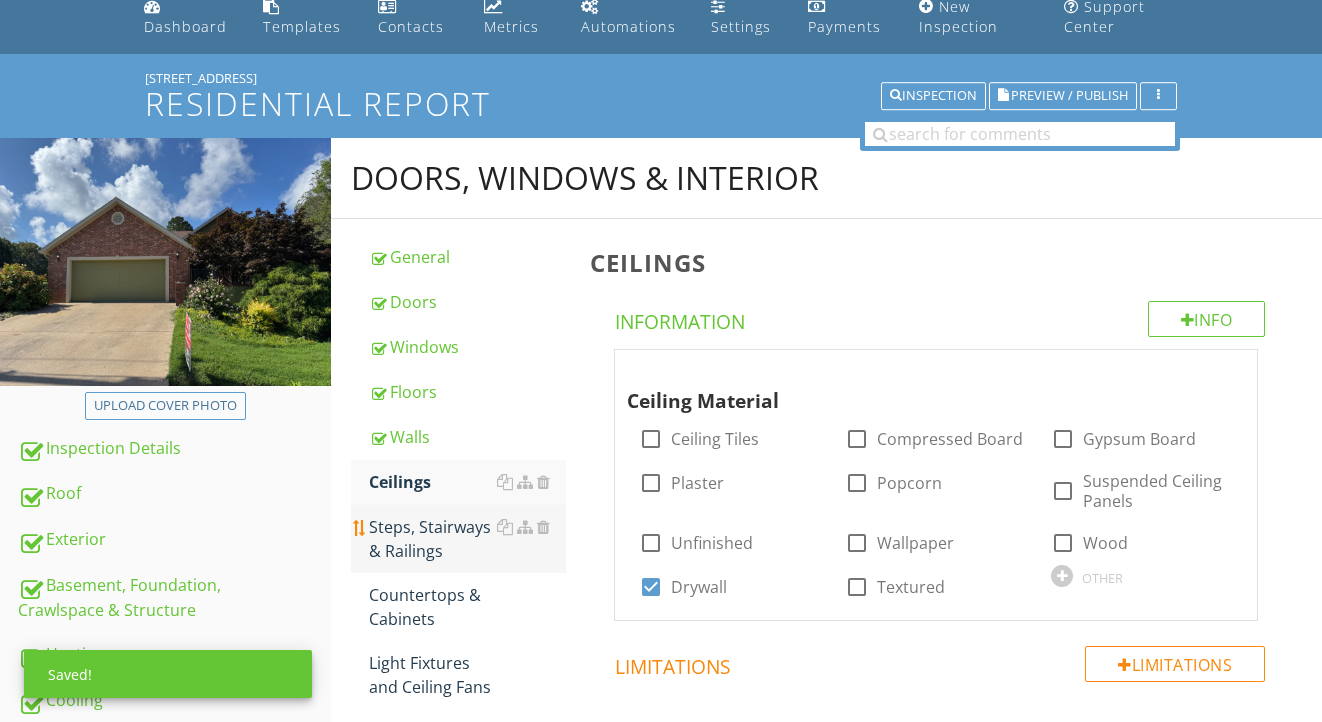 click on "Steps, Stairways & Railings" at bounding box center (468, 539) 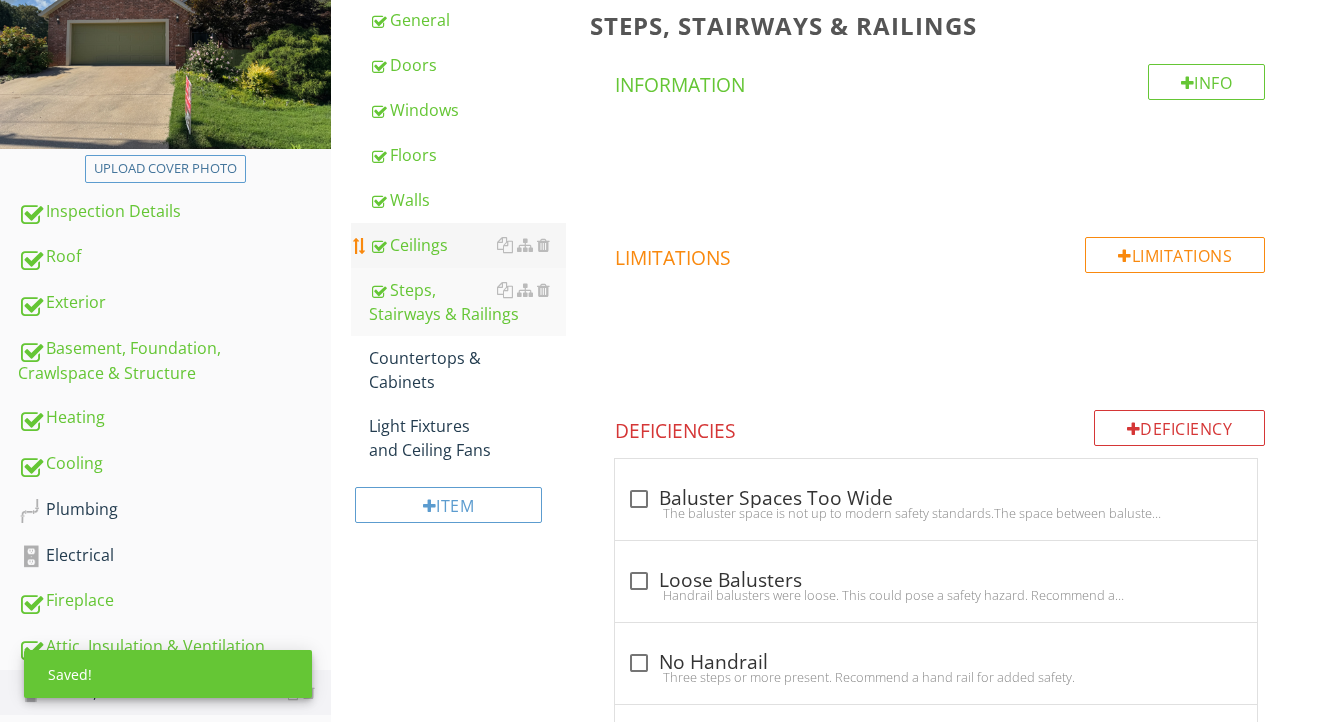 scroll, scrollTop: 321, scrollLeft: 0, axis: vertical 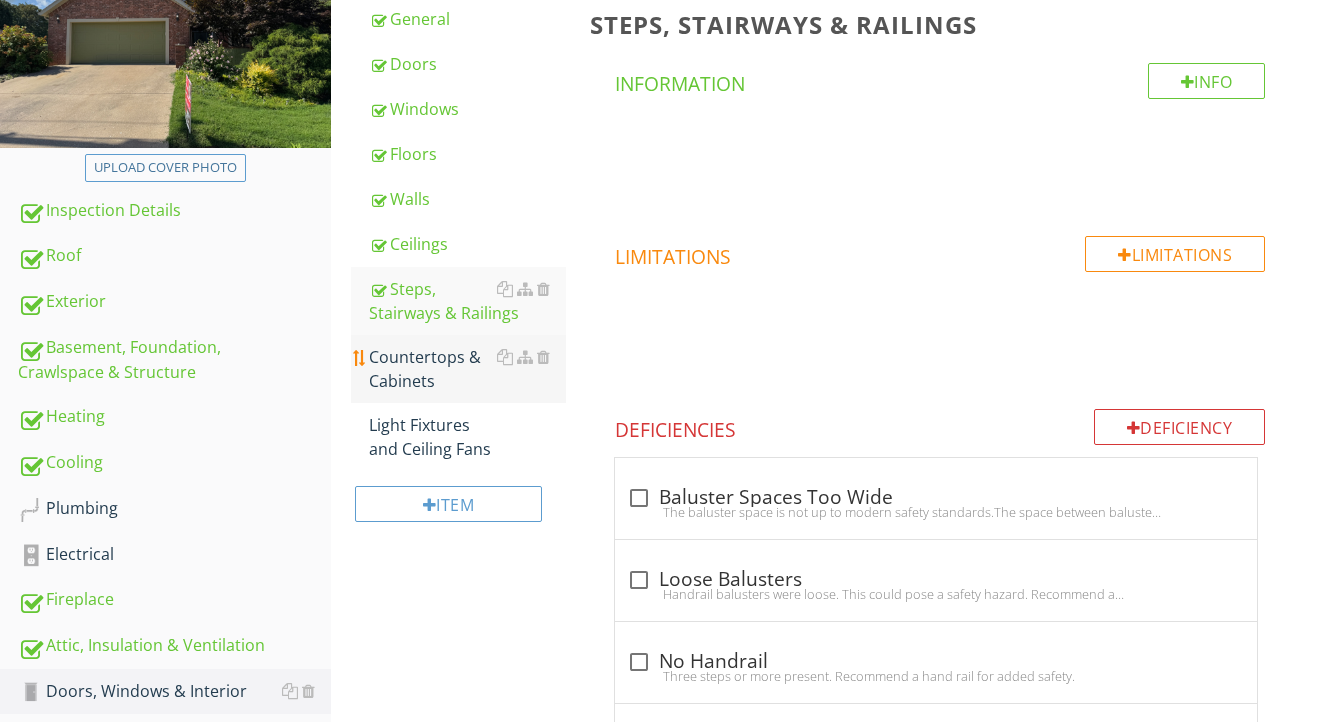 click on "Countertops & Cabinets" at bounding box center (468, 369) 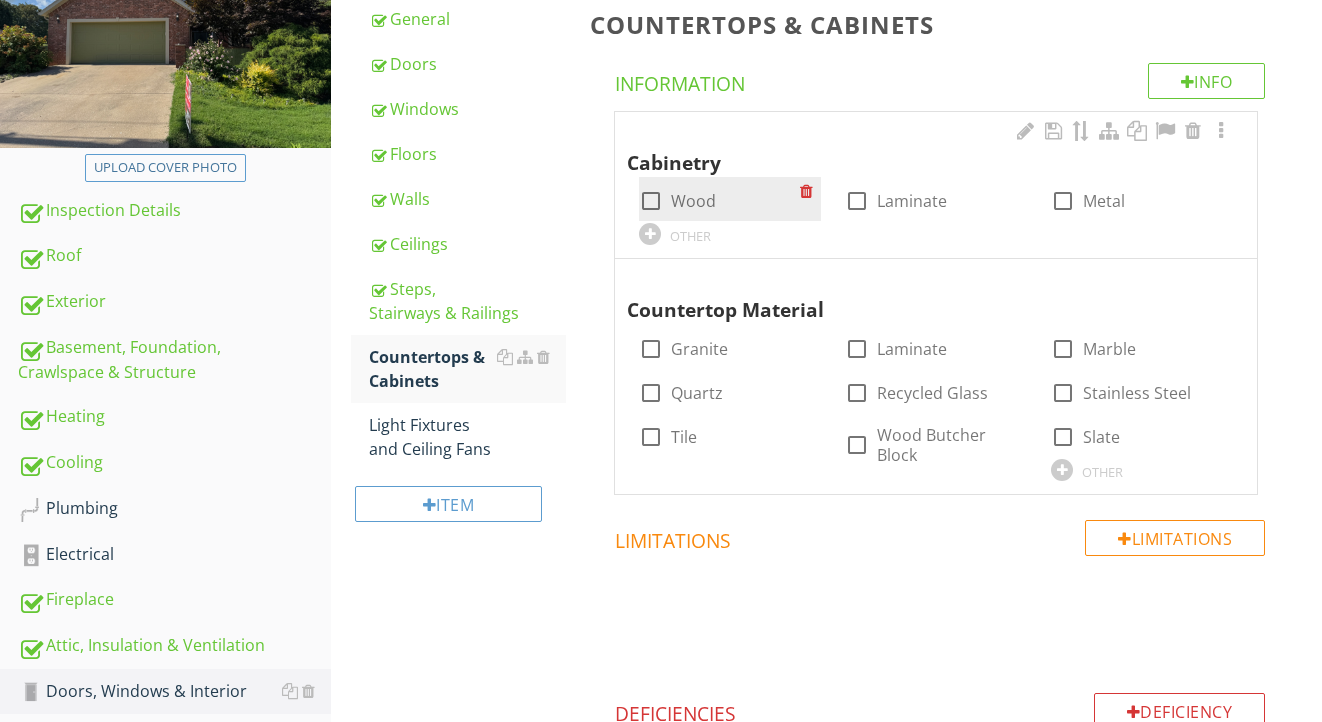 click on "Wood" at bounding box center (693, 201) 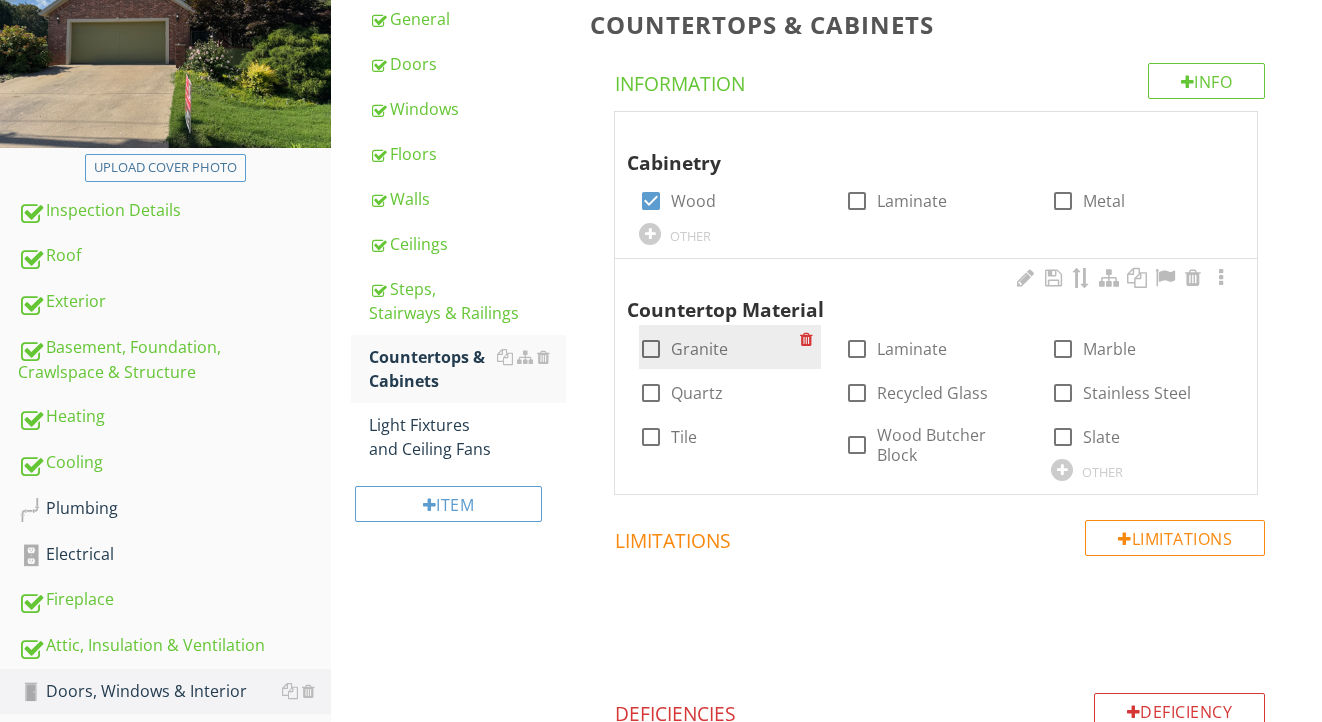 click on "Granite" at bounding box center (699, 349) 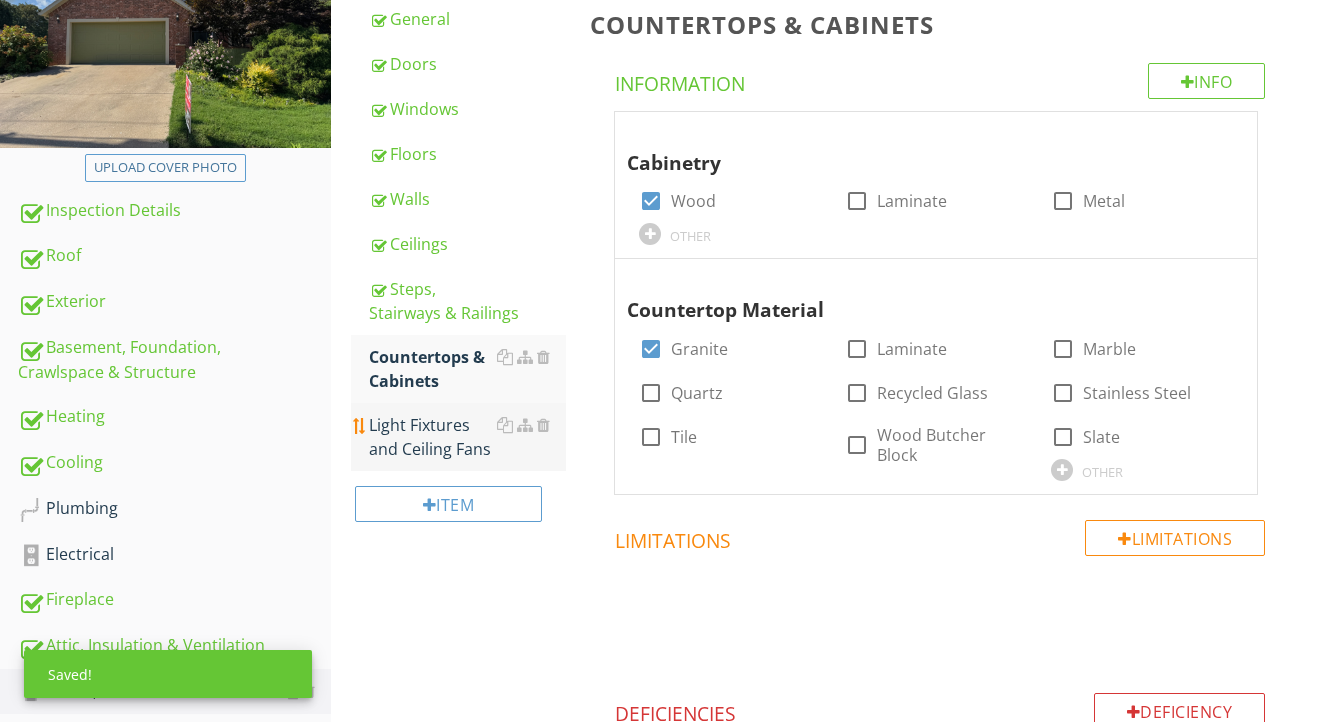 click on "Light Fixtures and Ceiling Fans" at bounding box center (468, 437) 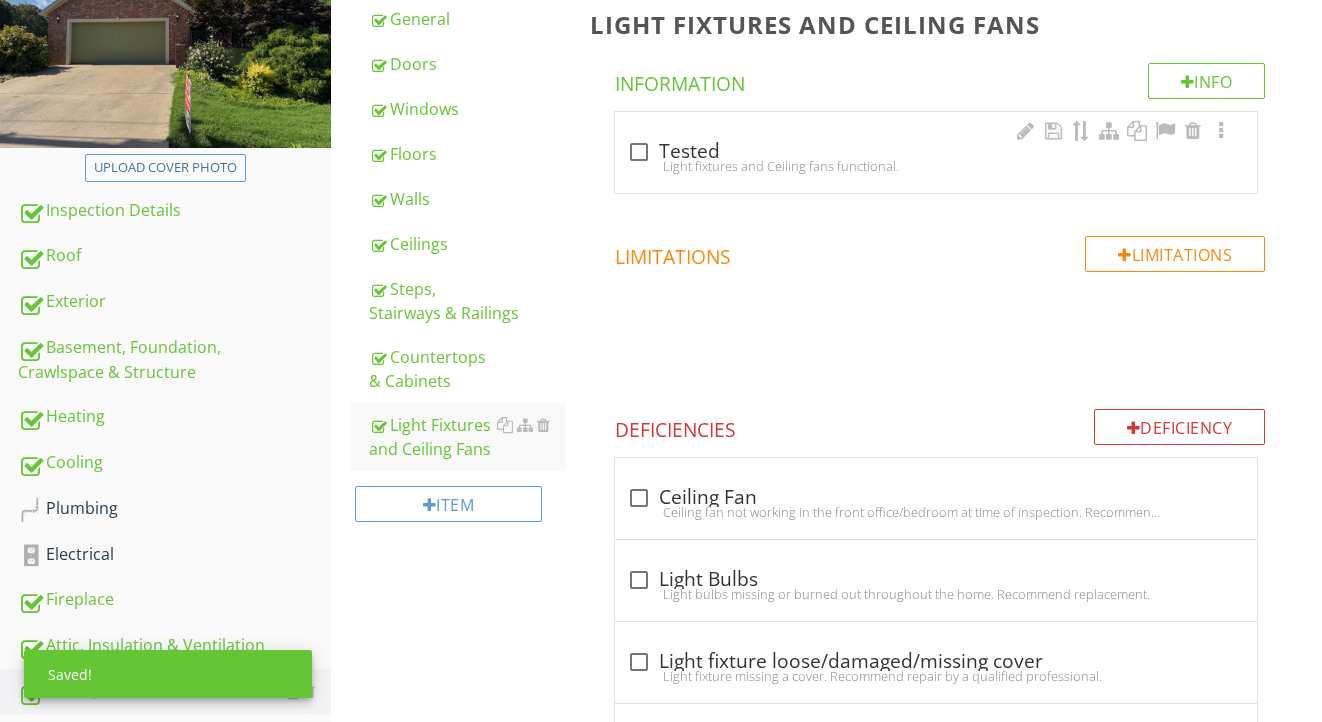 click on "check_box_outline_blank
Tested" at bounding box center [936, 152] 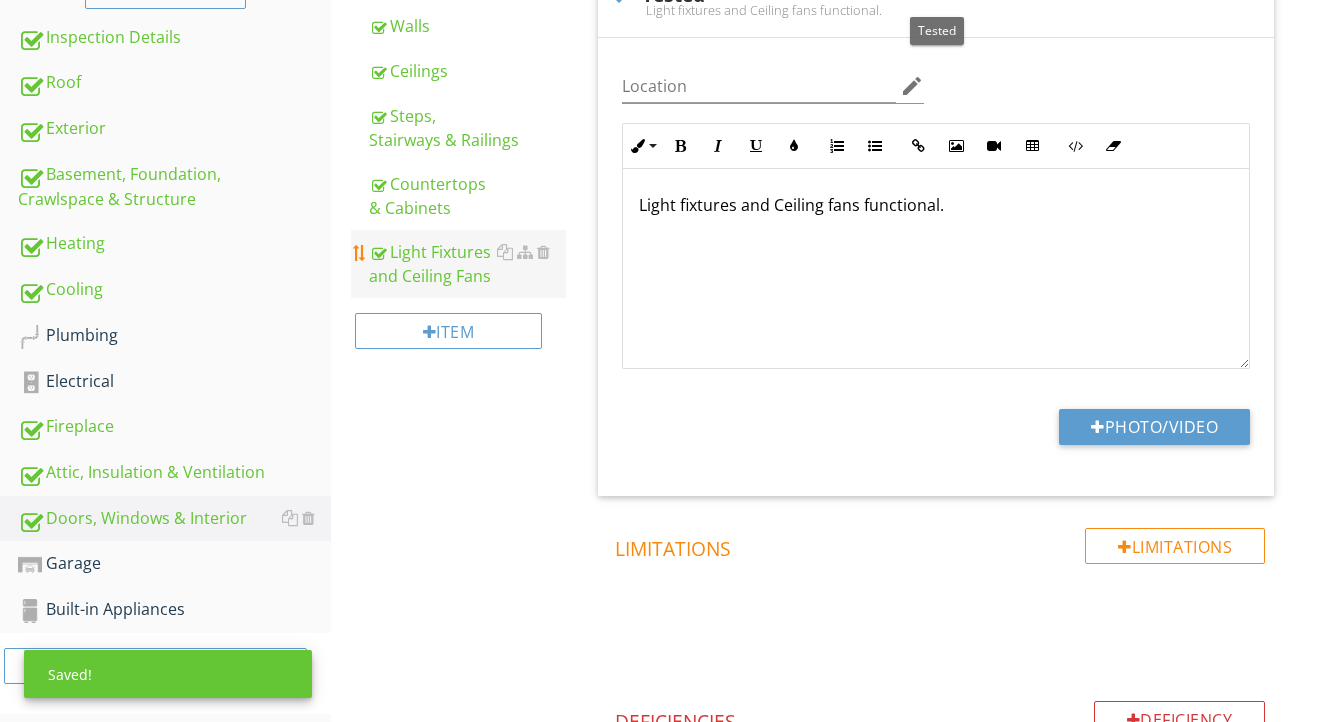 scroll, scrollTop: 500, scrollLeft: 0, axis: vertical 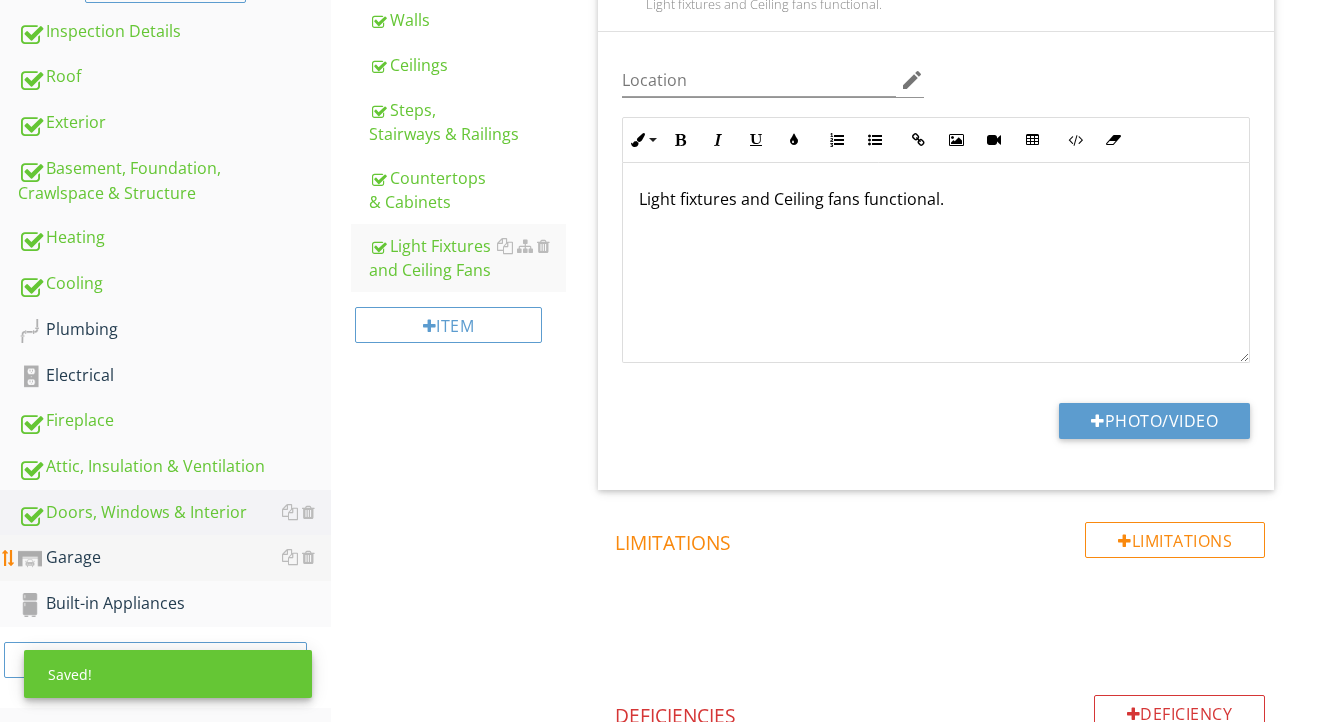click on "Garage" at bounding box center (174, 558) 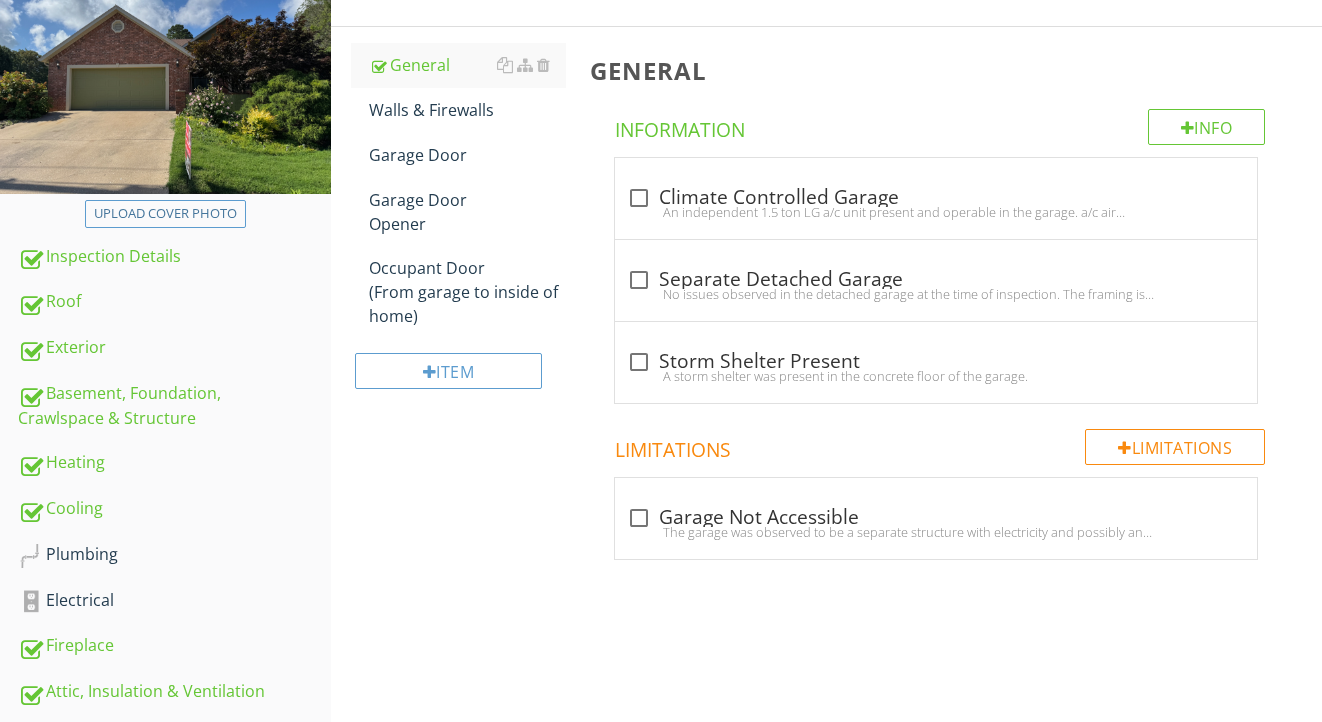 scroll, scrollTop: 241, scrollLeft: 0, axis: vertical 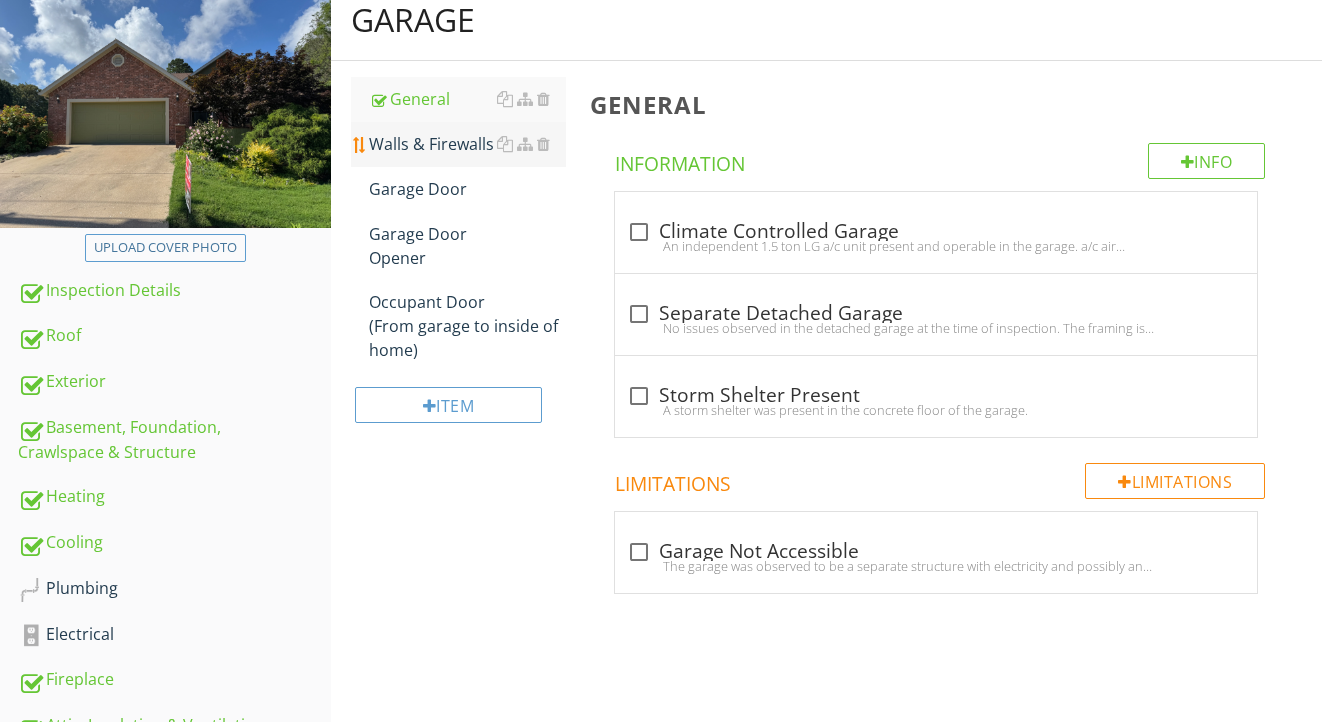 click on "Walls & Firewalls" at bounding box center (468, 144) 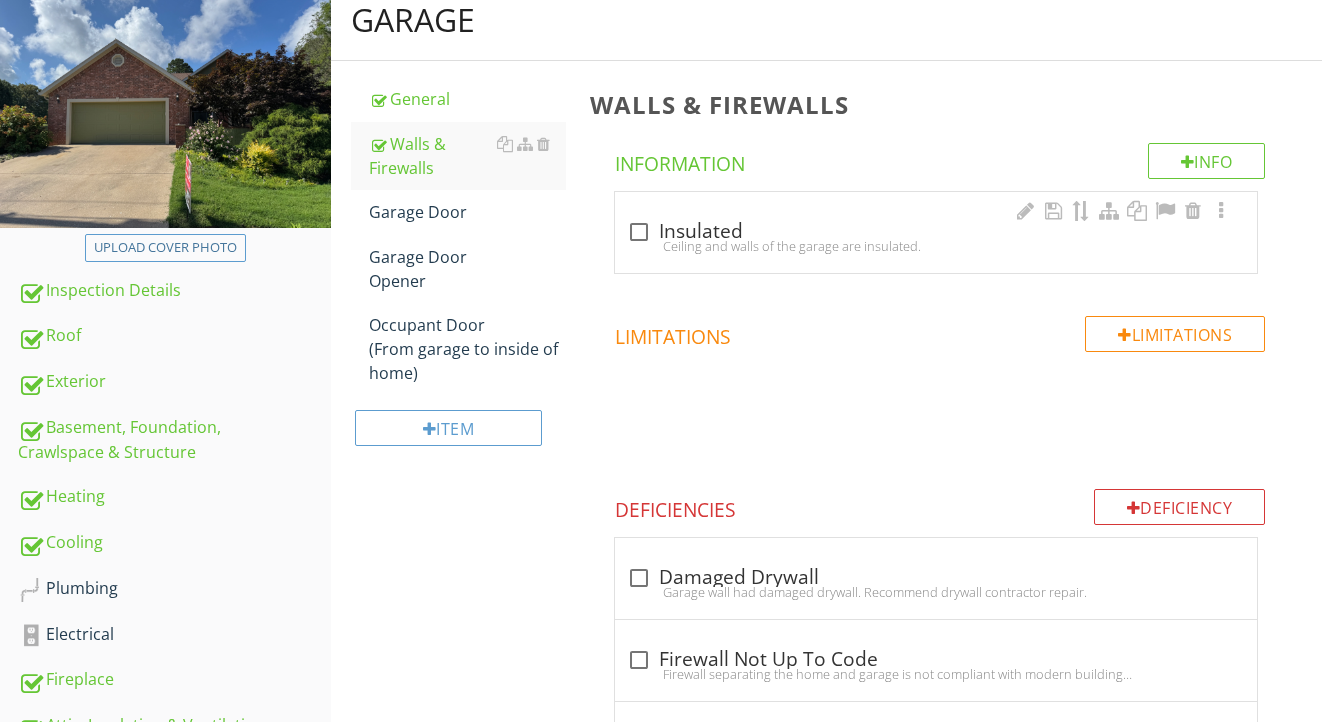click on "Ceiling and walls of the garage are insulated." at bounding box center (936, 246) 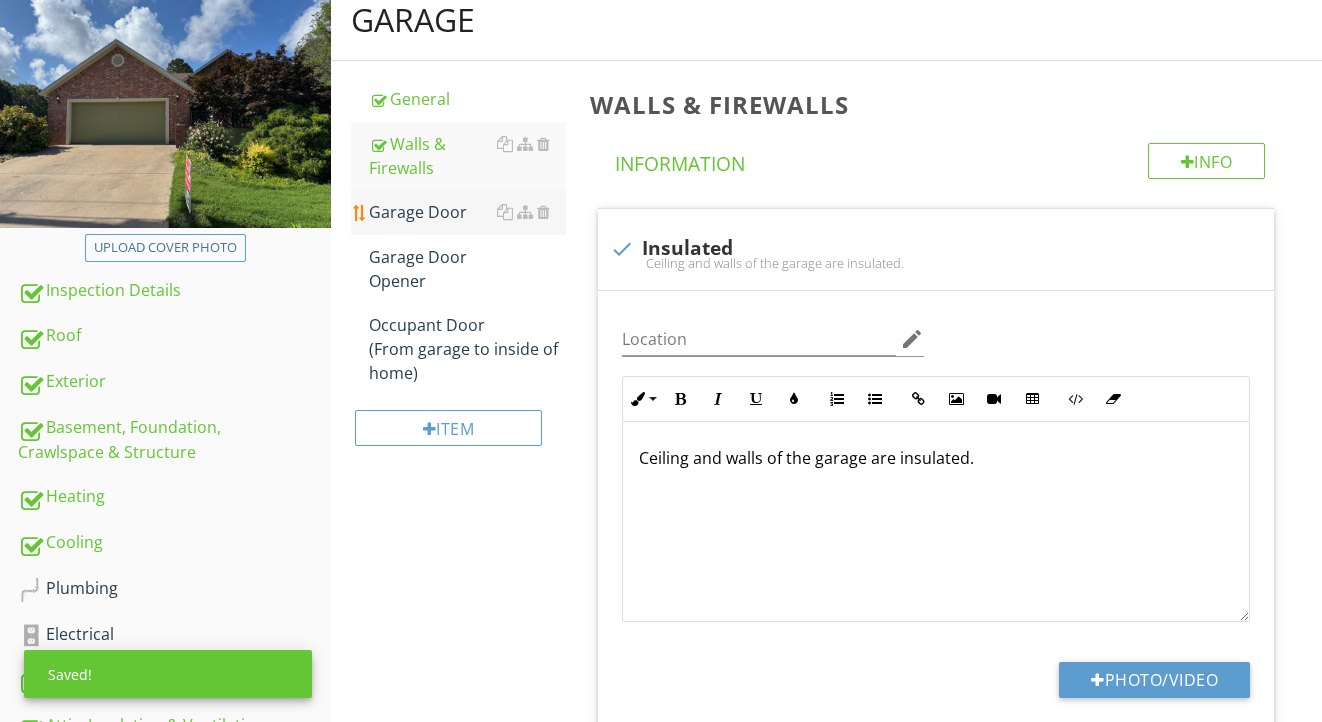 click on "Garage Door" at bounding box center (468, 212) 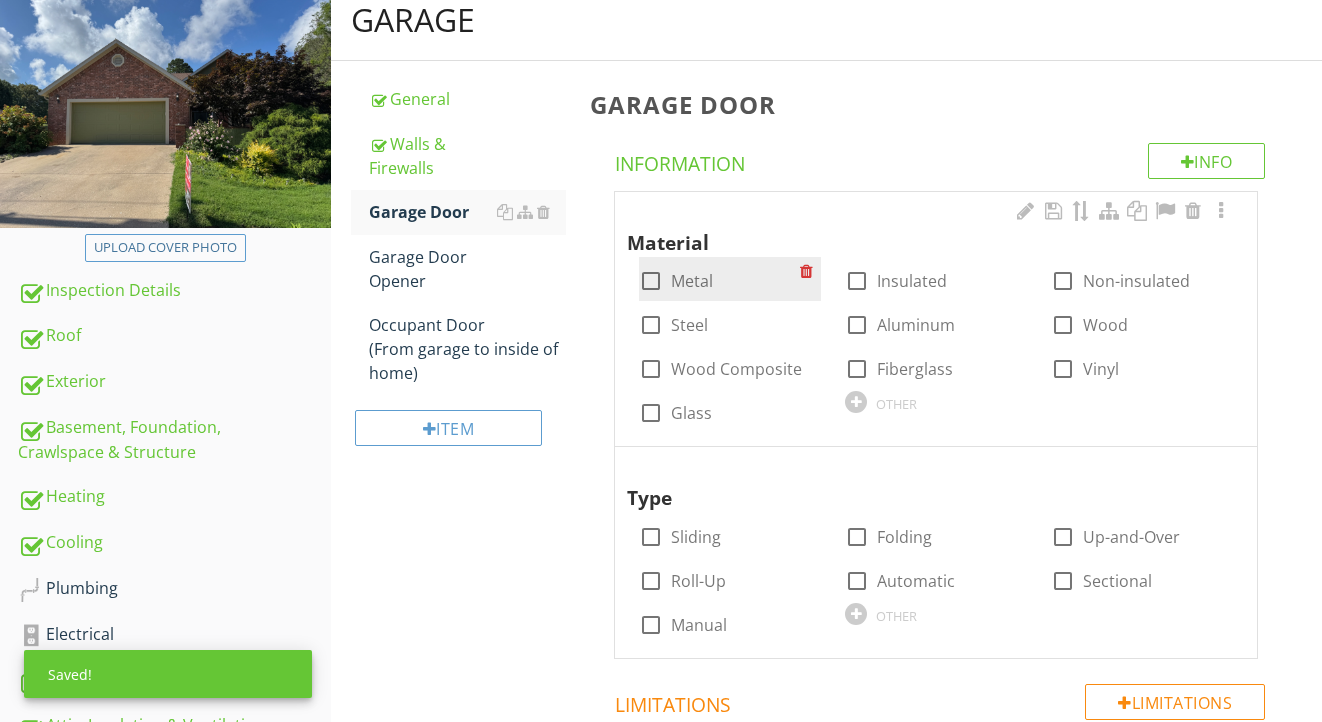 click on "Metal" at bounding box center [692, 281] 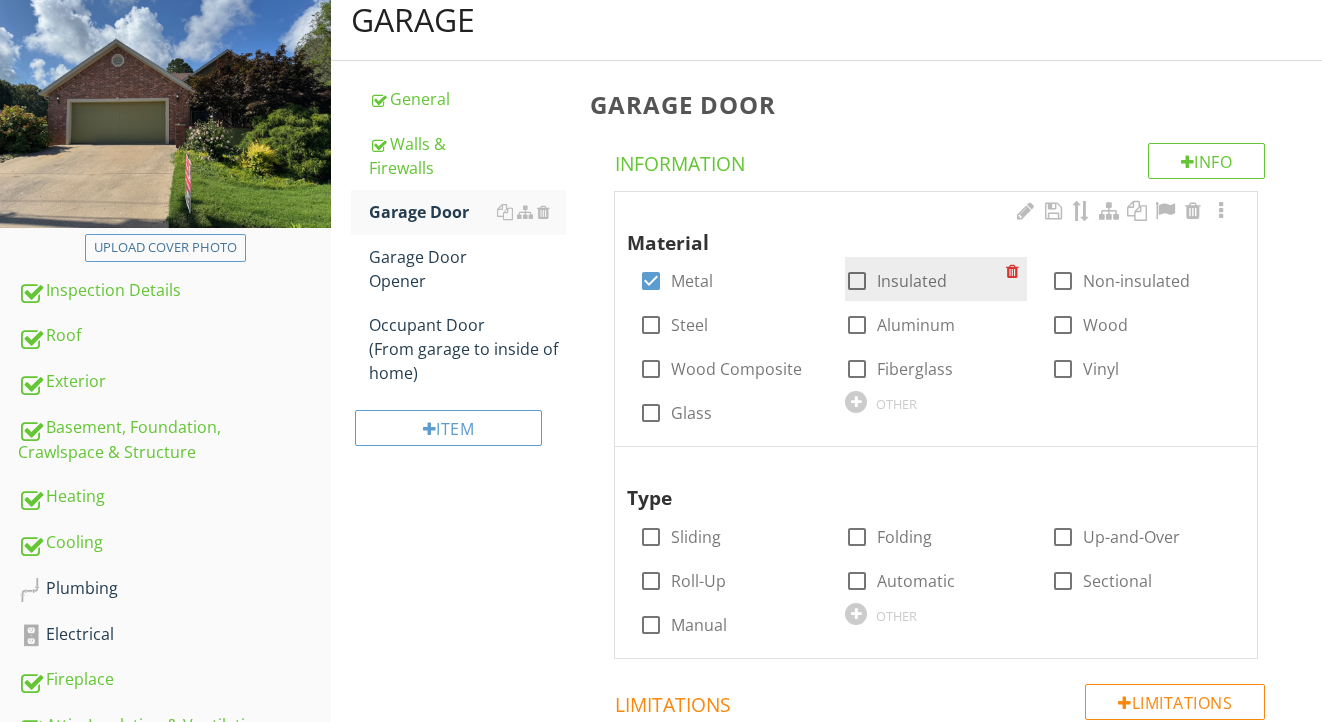 click at bounding box center (857, 281) 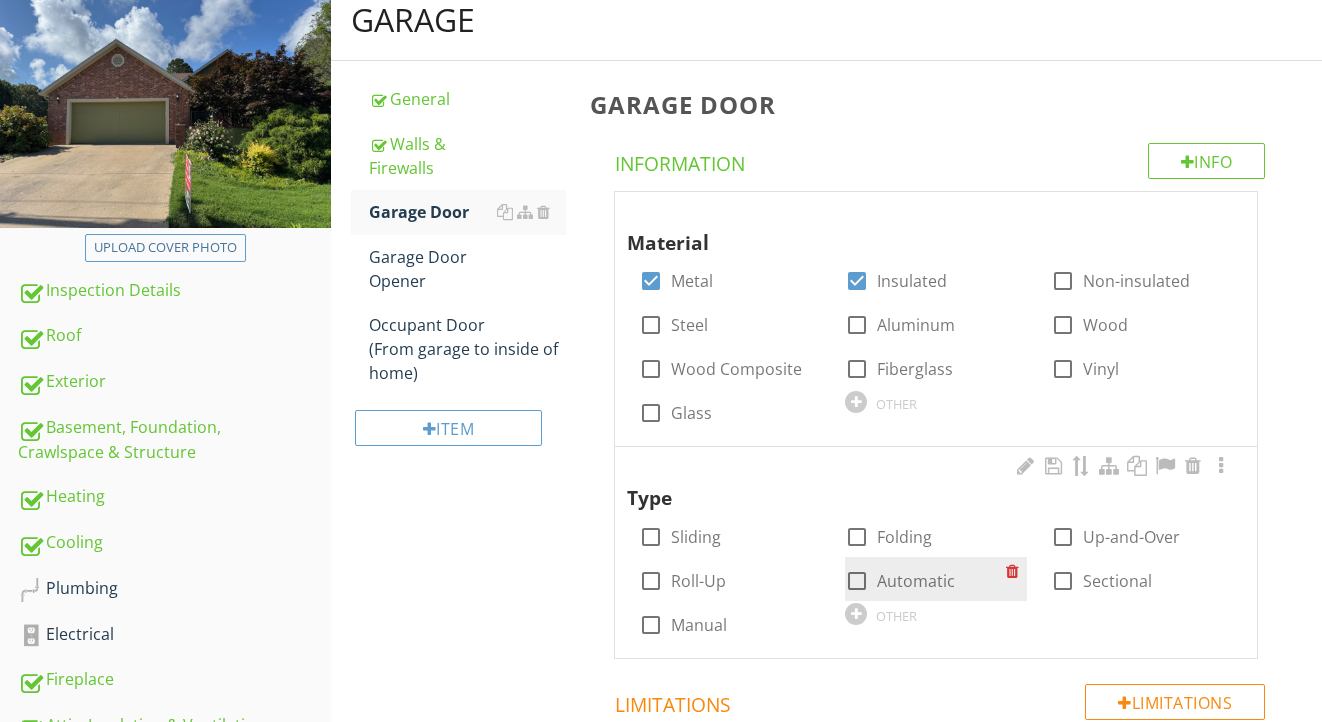 click on "check_box_outline_blank Automatic" at bounding box center [900, 581] 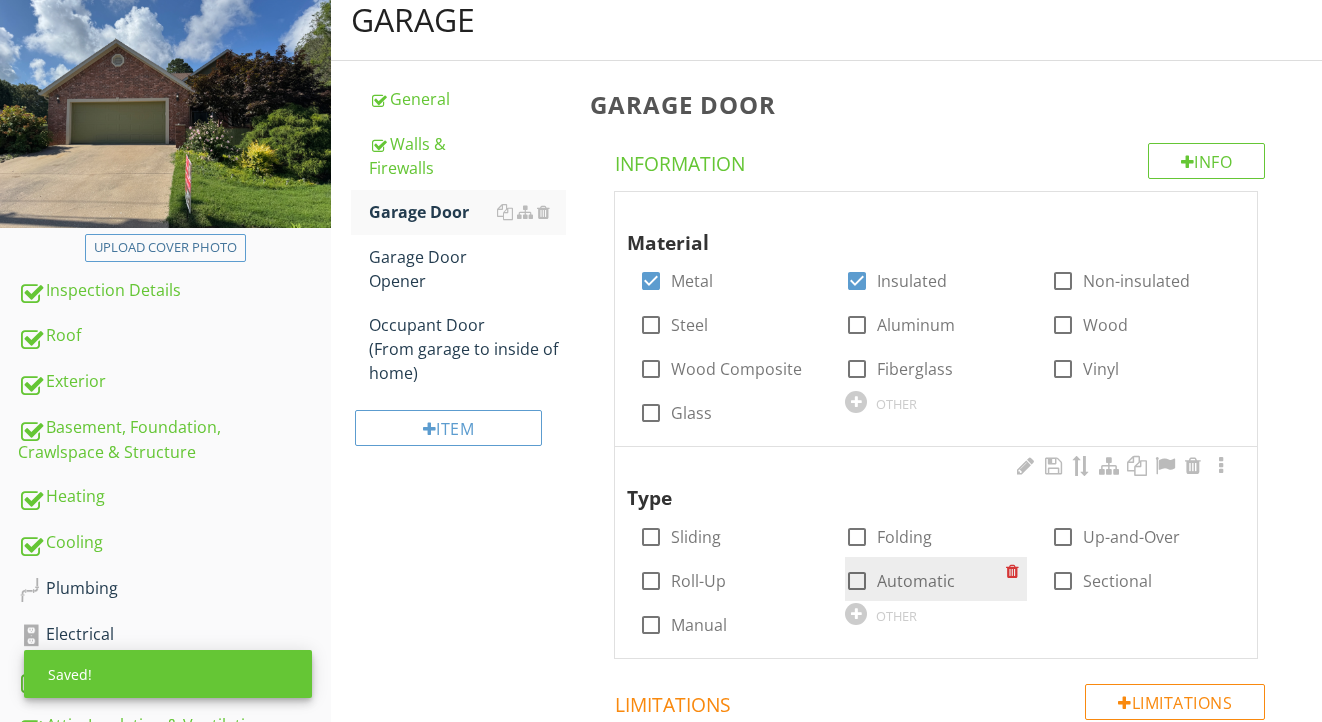 click on "Automatic" at bounding box center (916, 581) 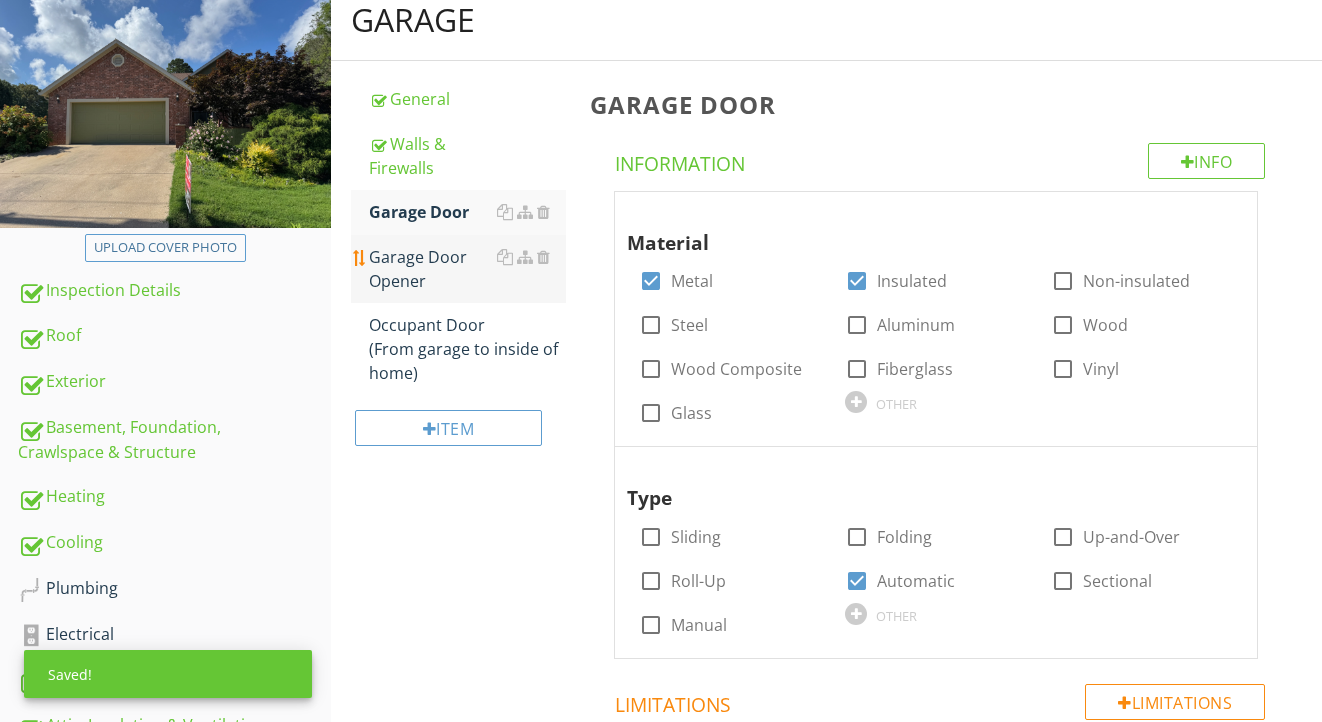click on "Garage Door Opener" at bounding box center [468, 269] 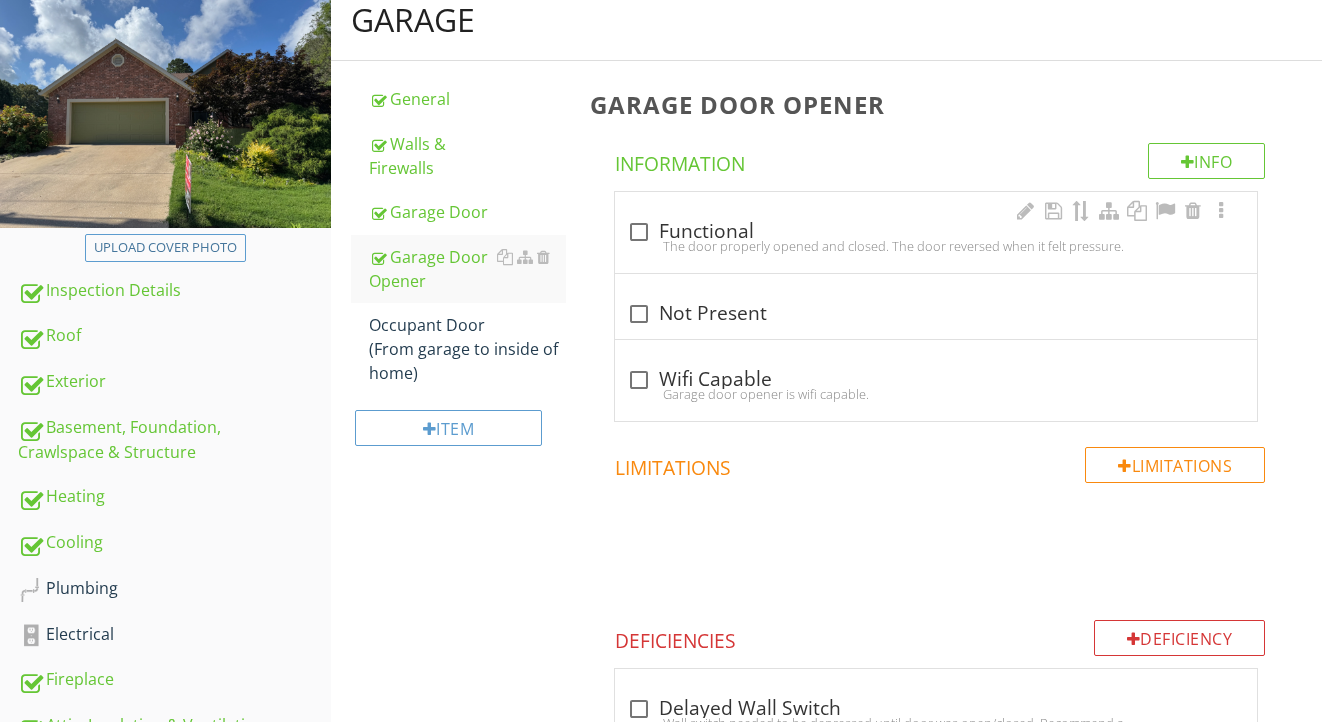 click on "The door properly opened and closed. The door reversed when it felt pressure." at bounding box center [936, 246] 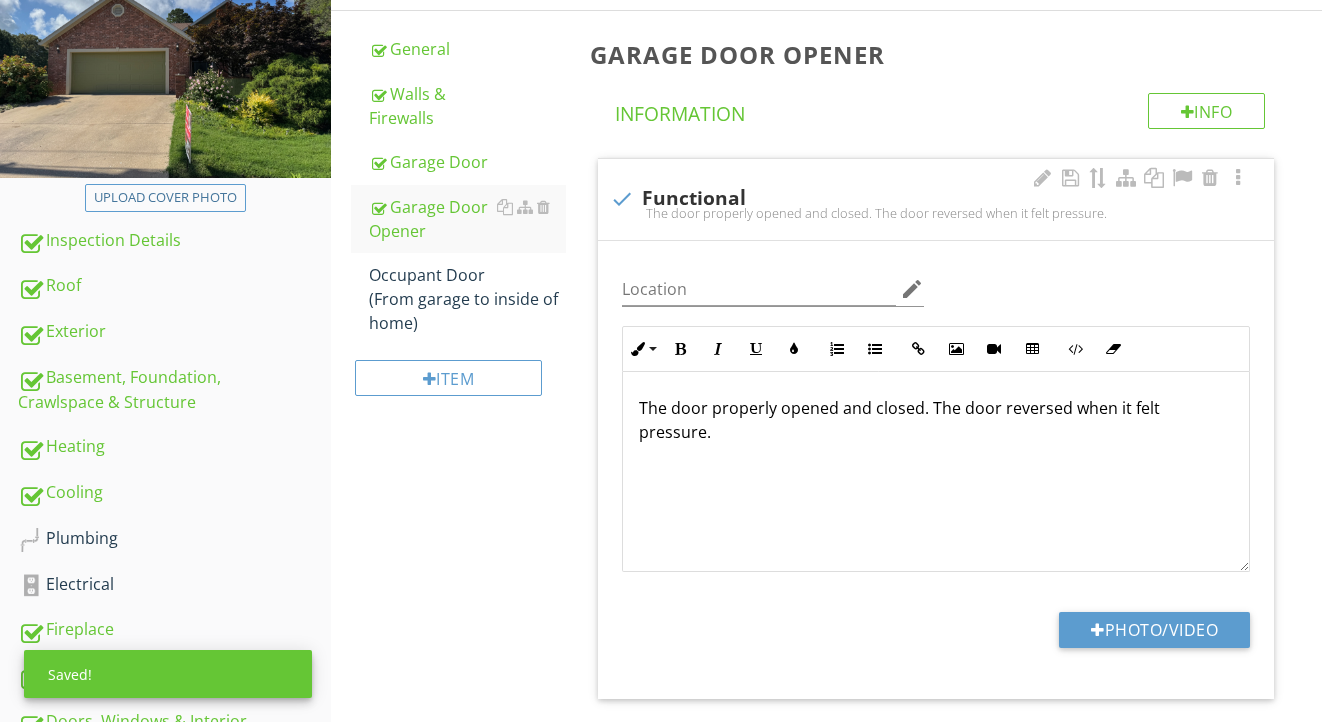 scroll, scrollTop: 373, scrollLeft: 0, axis: vertical 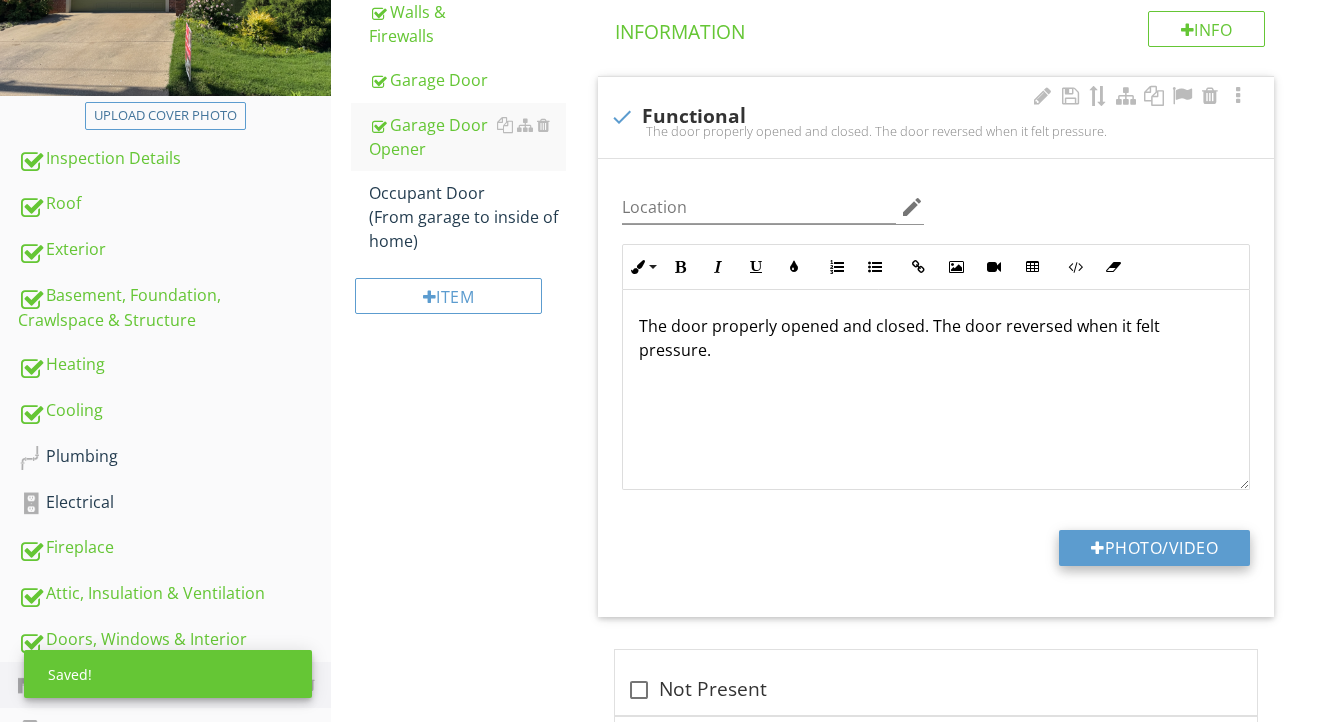 click on "Photo/Video" at bounding box center [1154, 548] 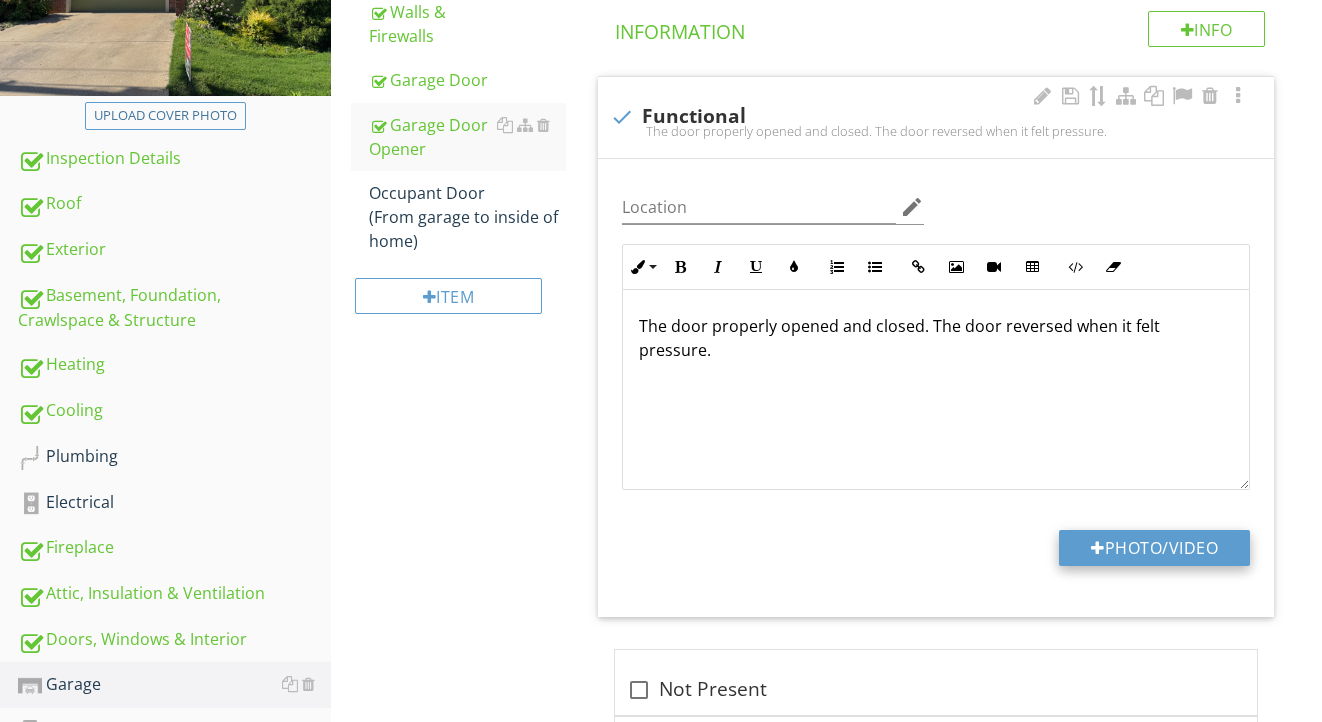 type on "C:\fakepath\IMG_9097.jpeg" 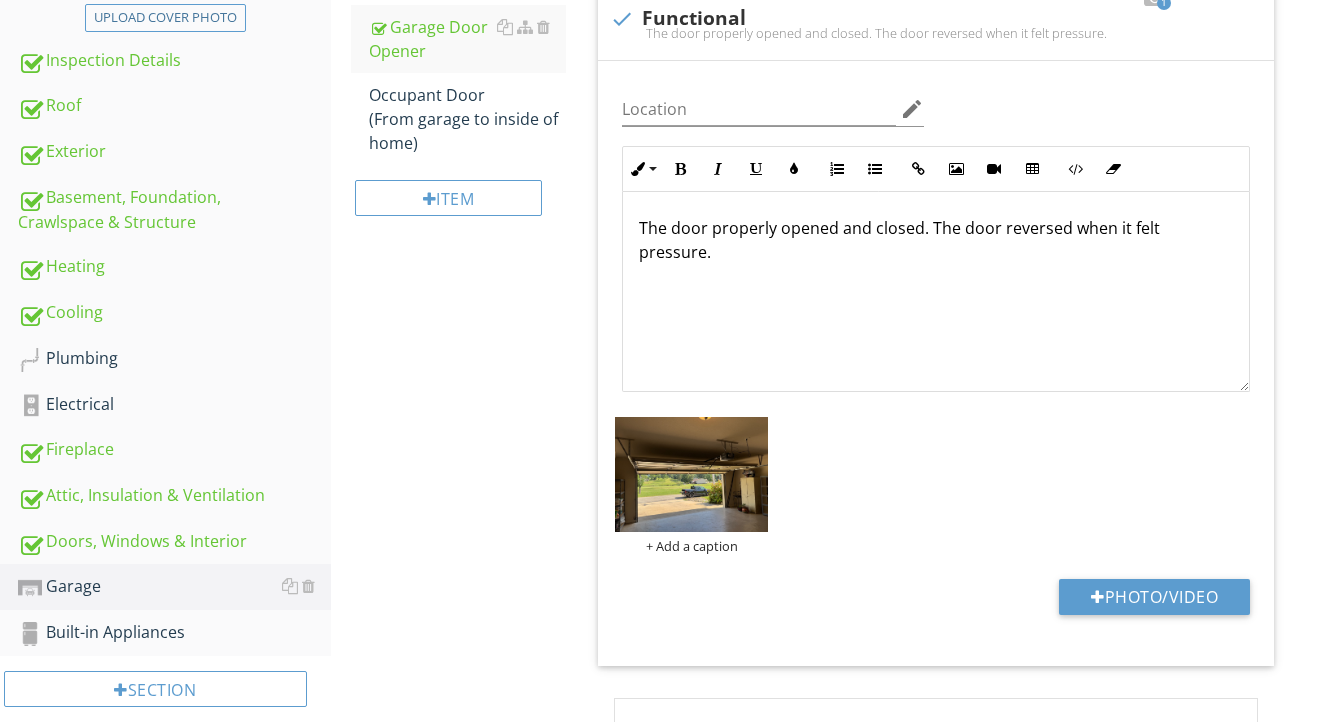 scroll, scrollTop: 434, scrollLeft: 0, axis: vertical 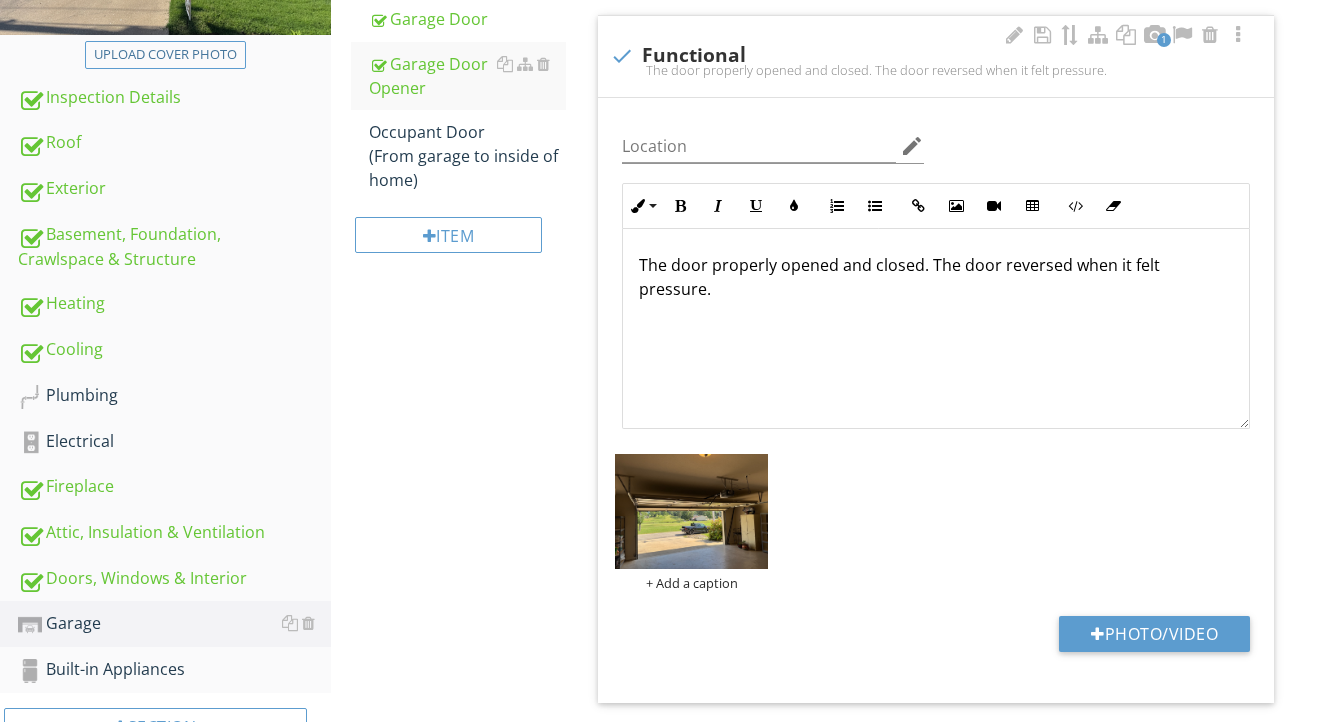 click on "The door properly opened and closed. The door reversed when it felt pressure." at bounding box center (936, 277) 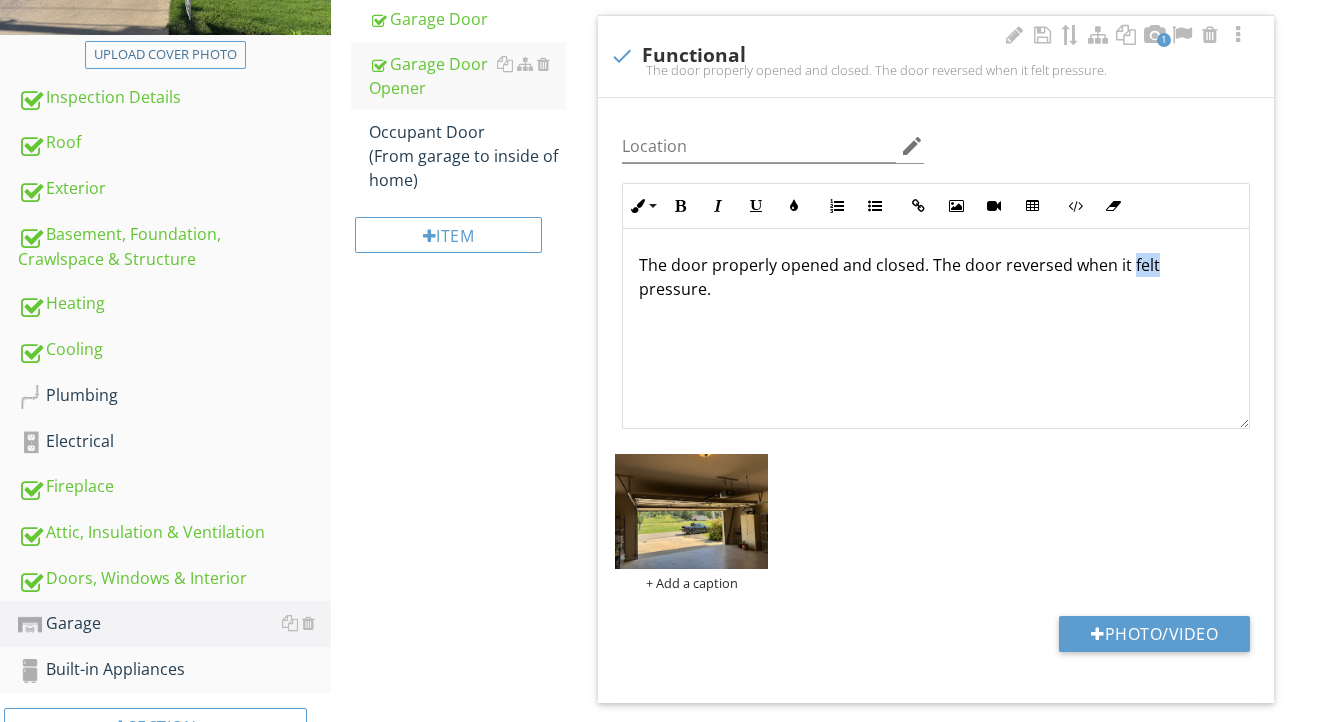 click on "The door properly opened and closed. The door reversed when it felt pressure." at bounding box center (936, 277) 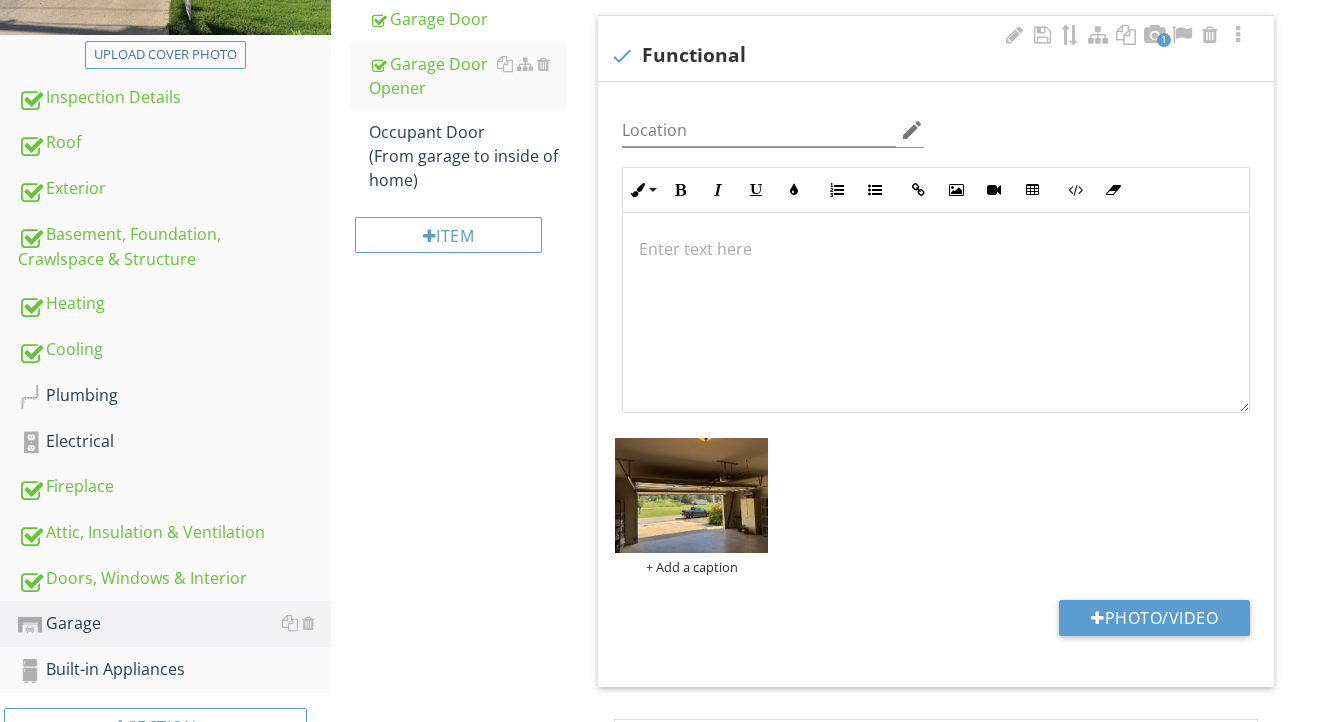 click on "Garage
General
Walls & Firewalls
Garage Door
Garage Door Opener
Occupant Door (From garage to inside of home)
Item
Garage Door Opener
Info
Information                 1         check
Functional
Location edit       Inline Style XLarge Large Normal Small Light Small/Light Bold Italic Underline Colors Ordered List Unordered List Insert Link Insert Image Insert Video Insert Table Code View Clear Formatting Enter text here               + Add a caption
Photo/Video
check_box_outline_blank
Not Present
check_box_outline_blank" at bounding box center [827, 682] 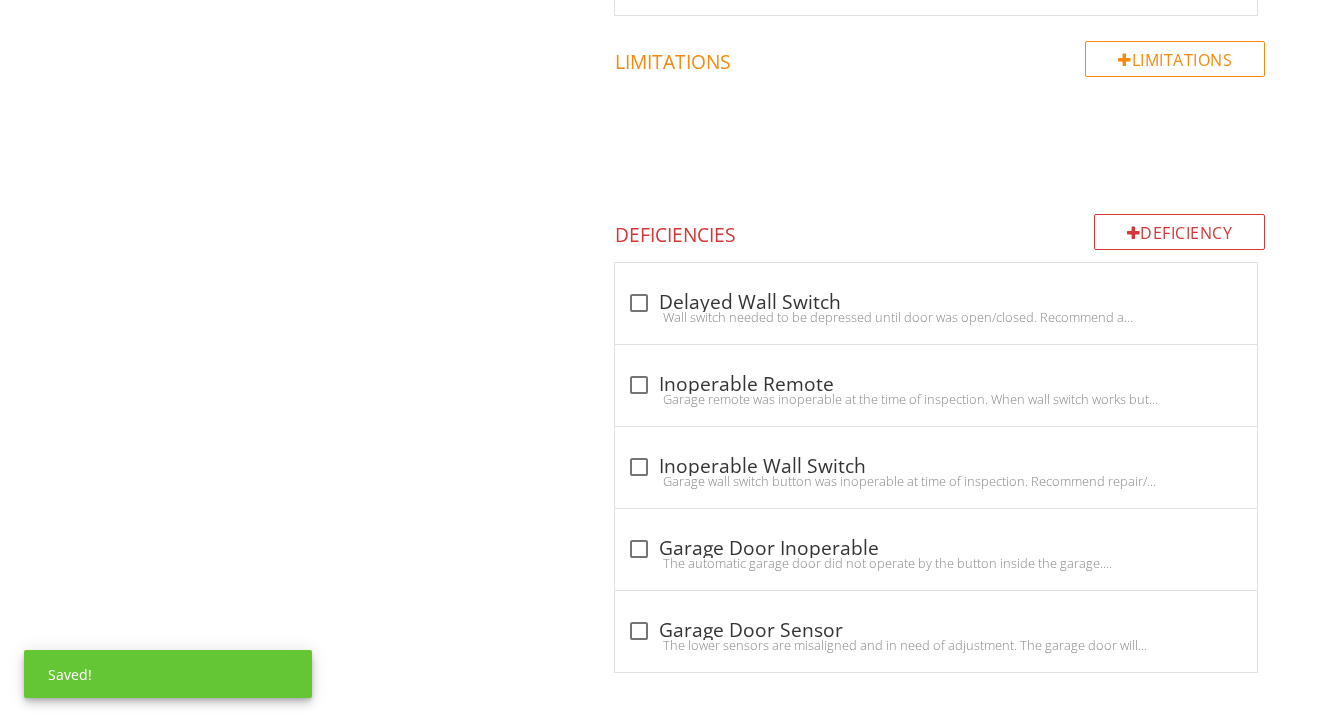 scroll, scrollTop: 1286, scrollLeft: 0, axis: vertical 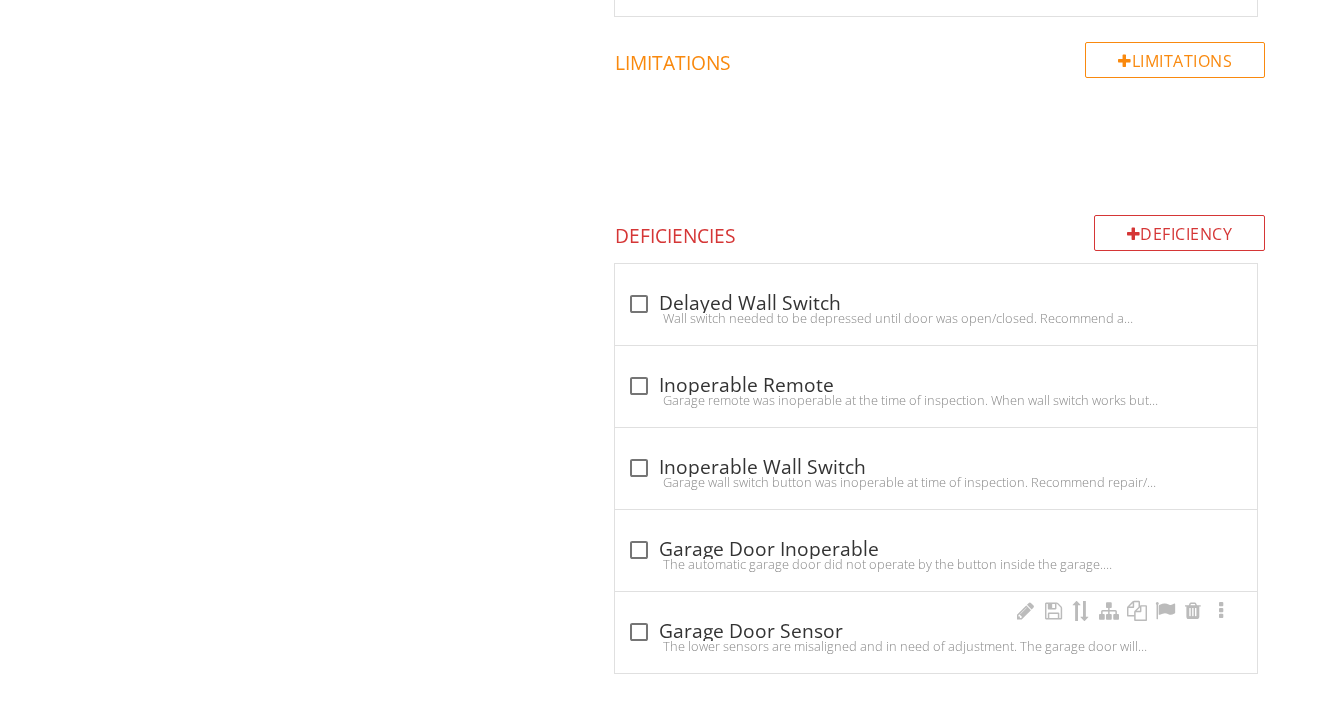click on "check_box_outline_blank
Garage Door Sensor" at bounding box center [936, 632] 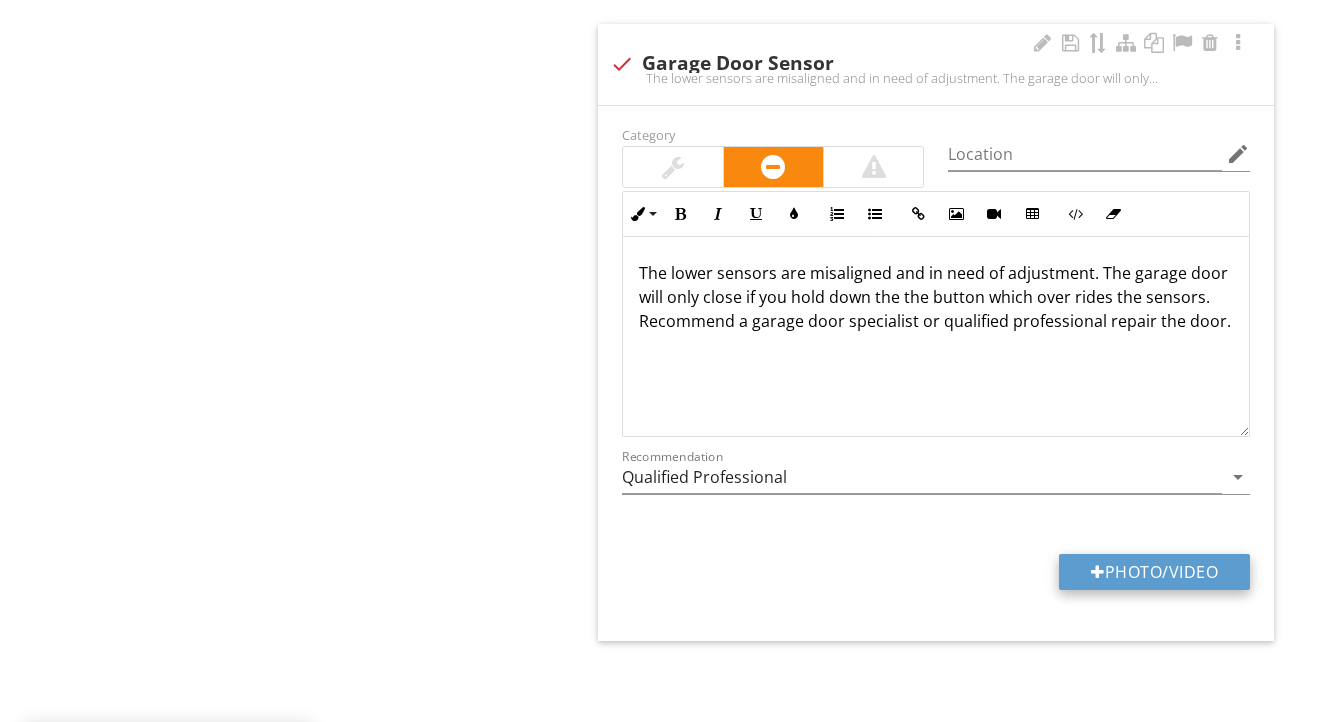 scroll, scrollTop: 1885, scrollLeft: 0, axis: vertical 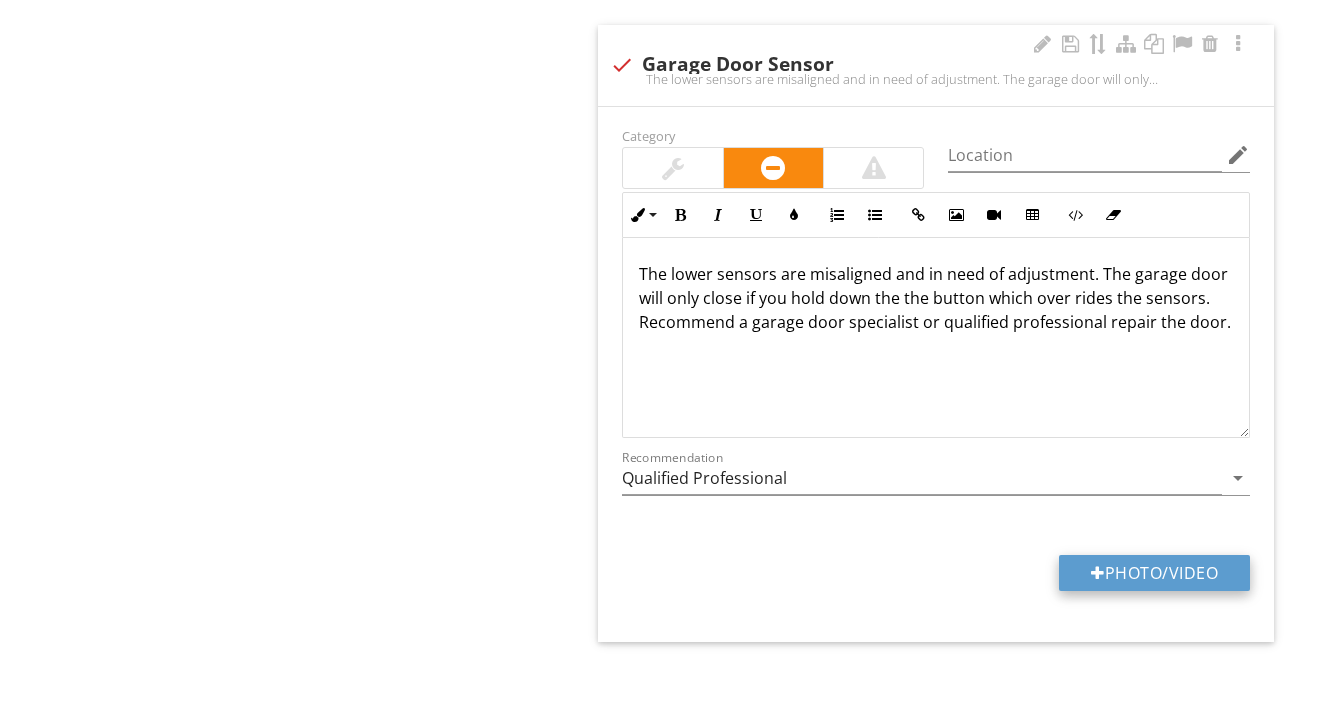 click on "Photo/Video" at bounding box center (1154, 573) 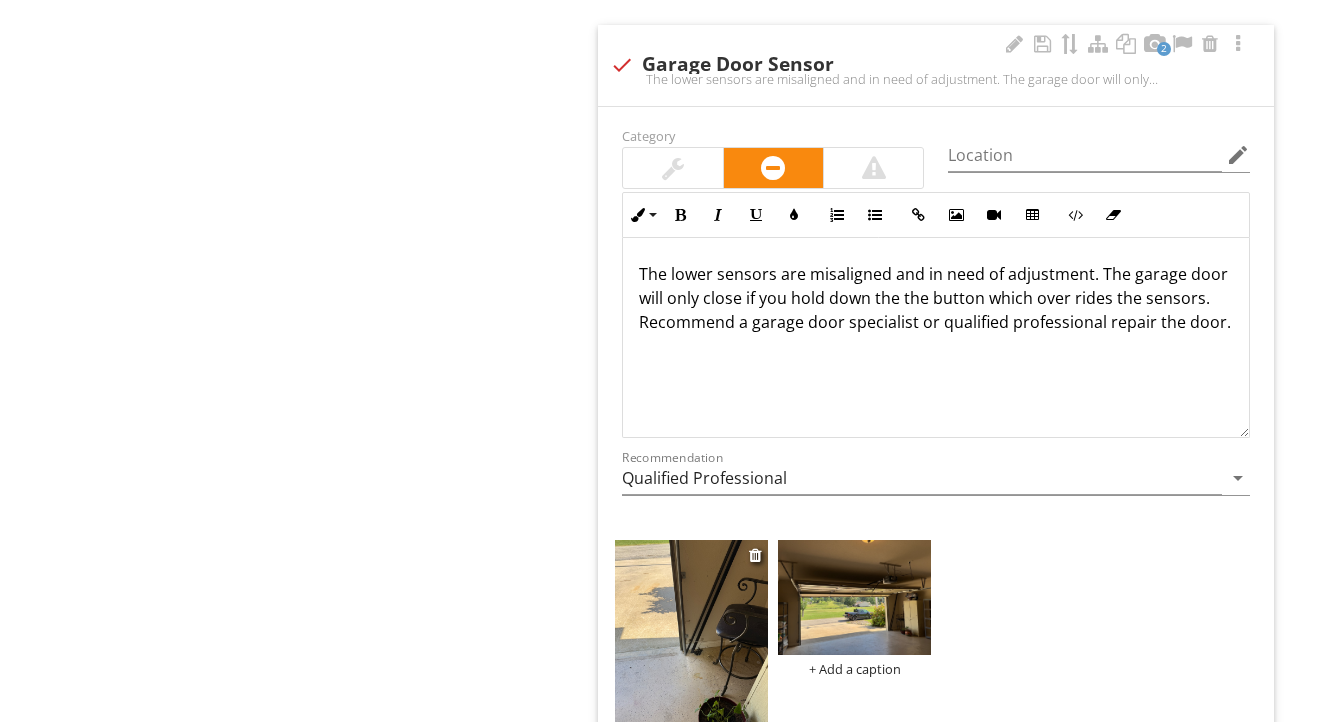 click at bounding box center (691, 642) 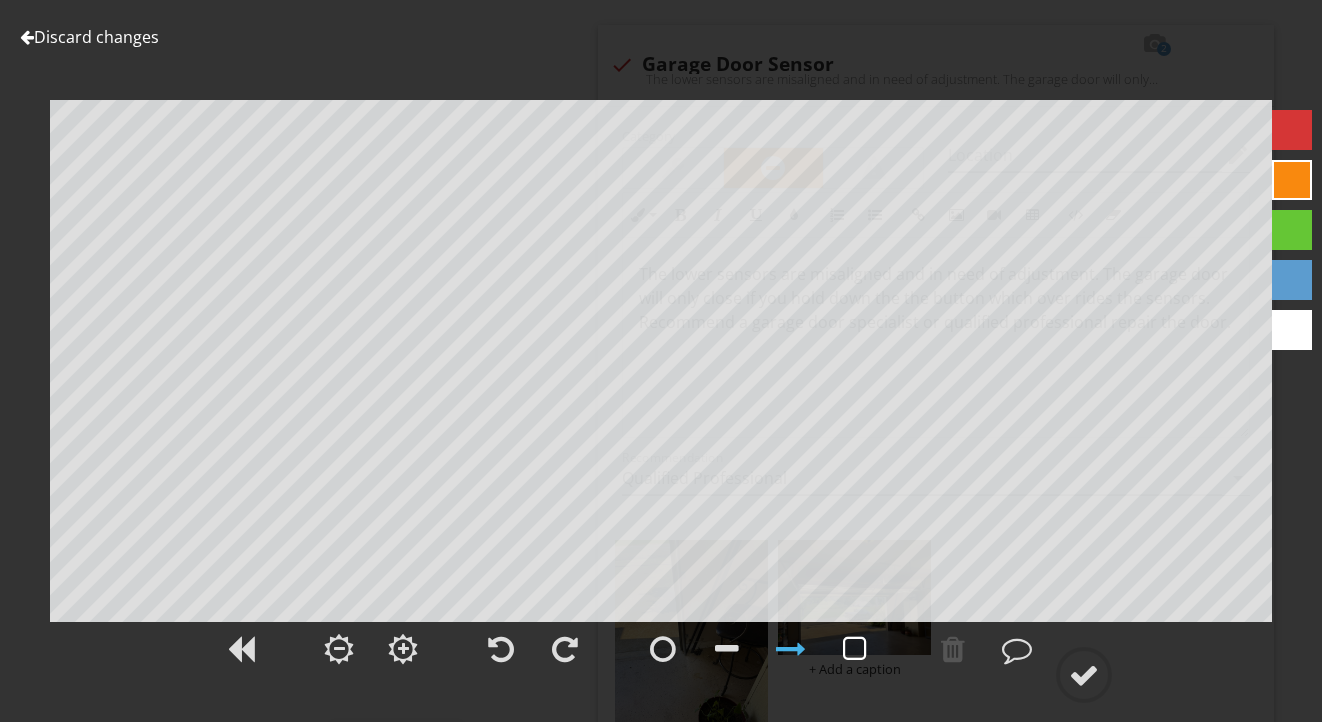 click at bounding box center (855, 649) 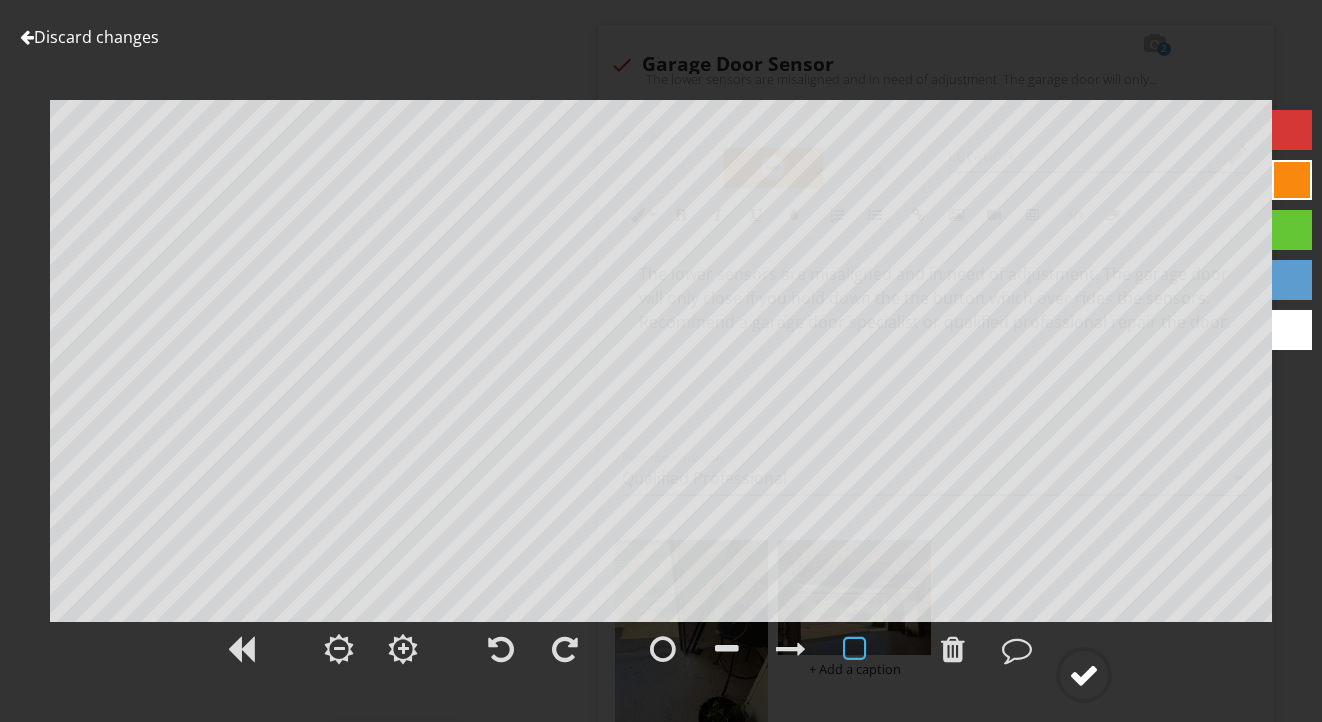 click at bounding box center (1084, 675) 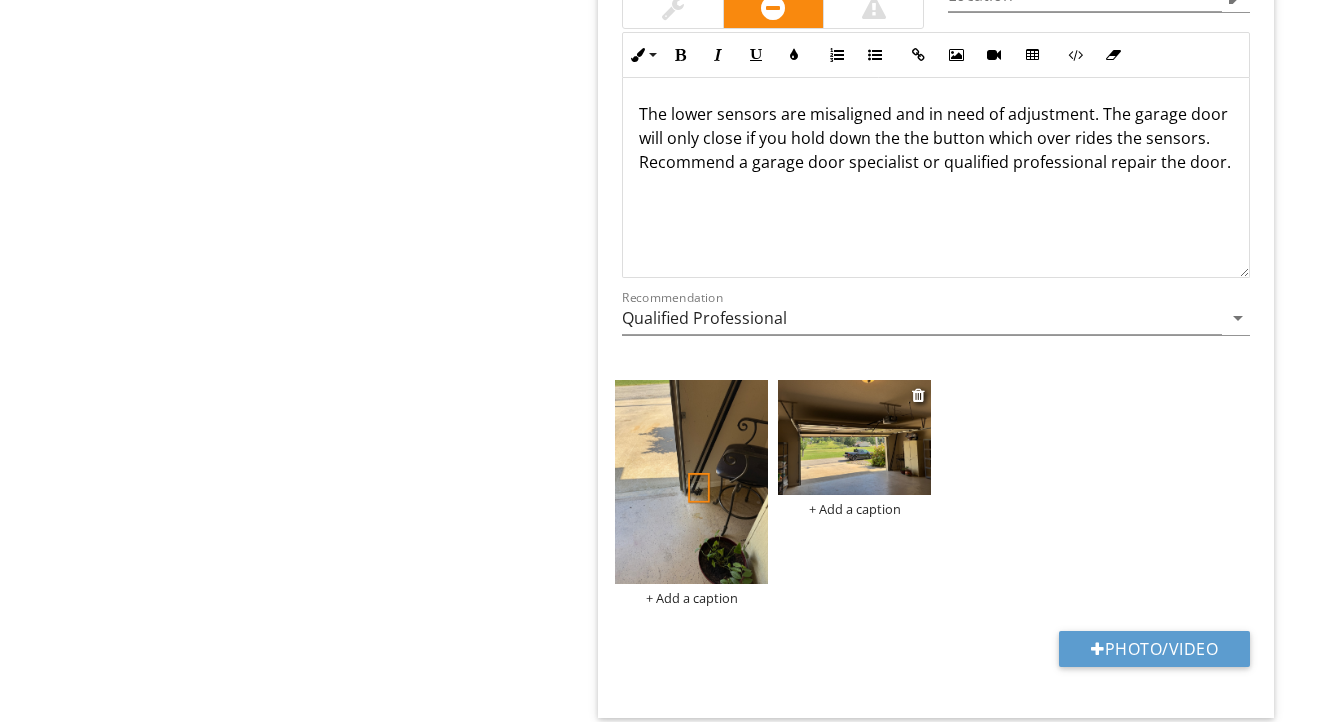 scroll, scrollTop: 2057, scrollLeft: 0, axis: vertical 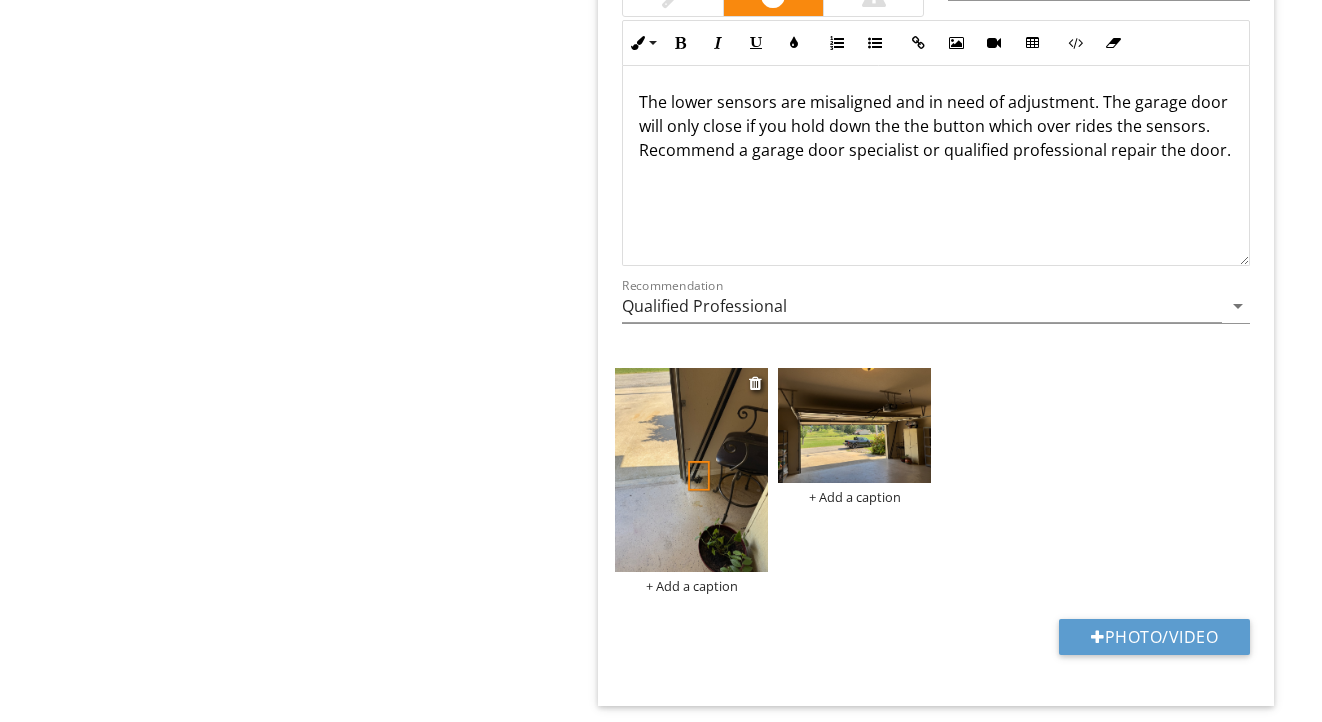 click on "+ Add a caption" at bounding box center (691, 586) 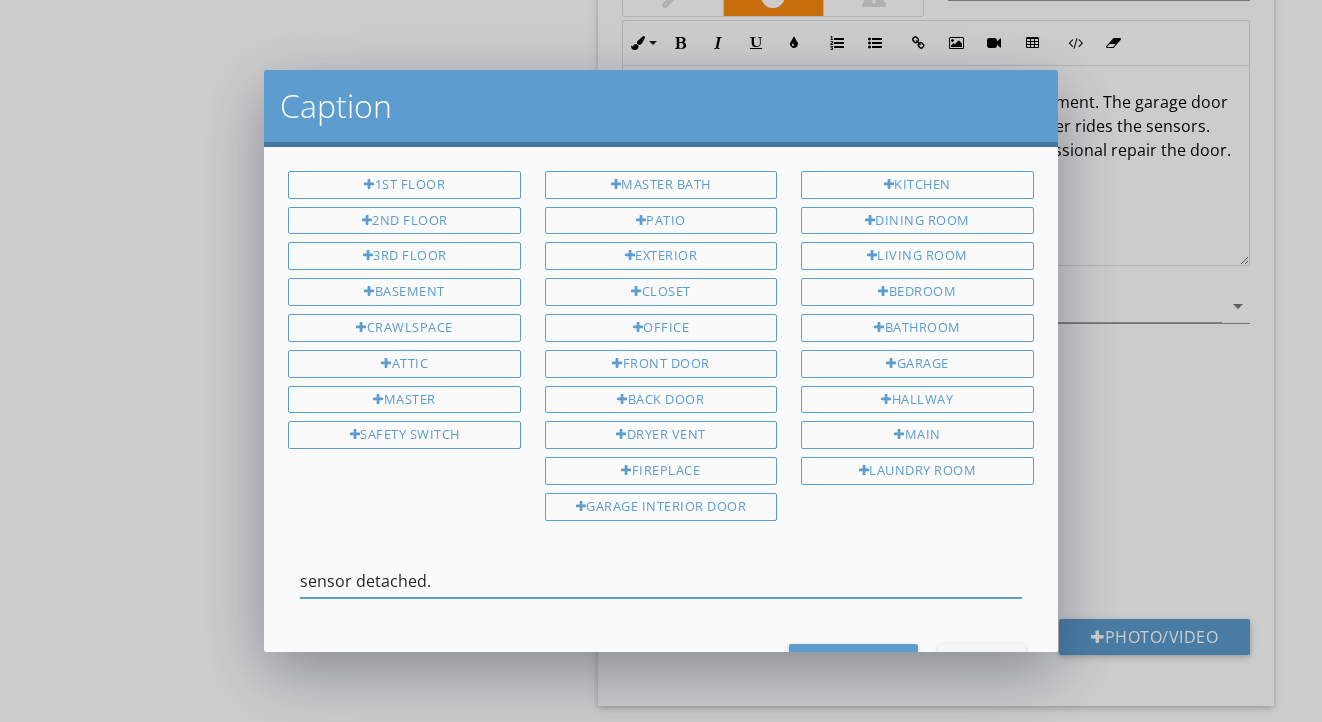 type on "sensor detached." 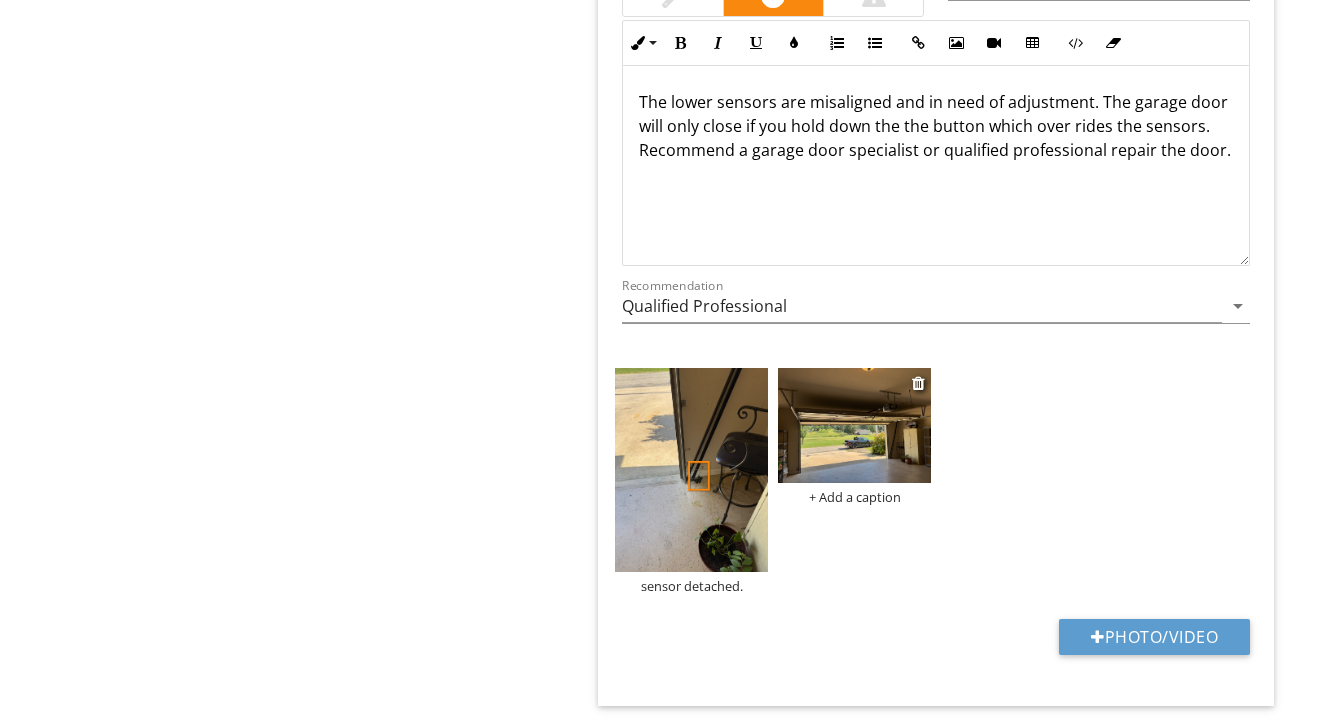 click at bounding box center [854, 425] 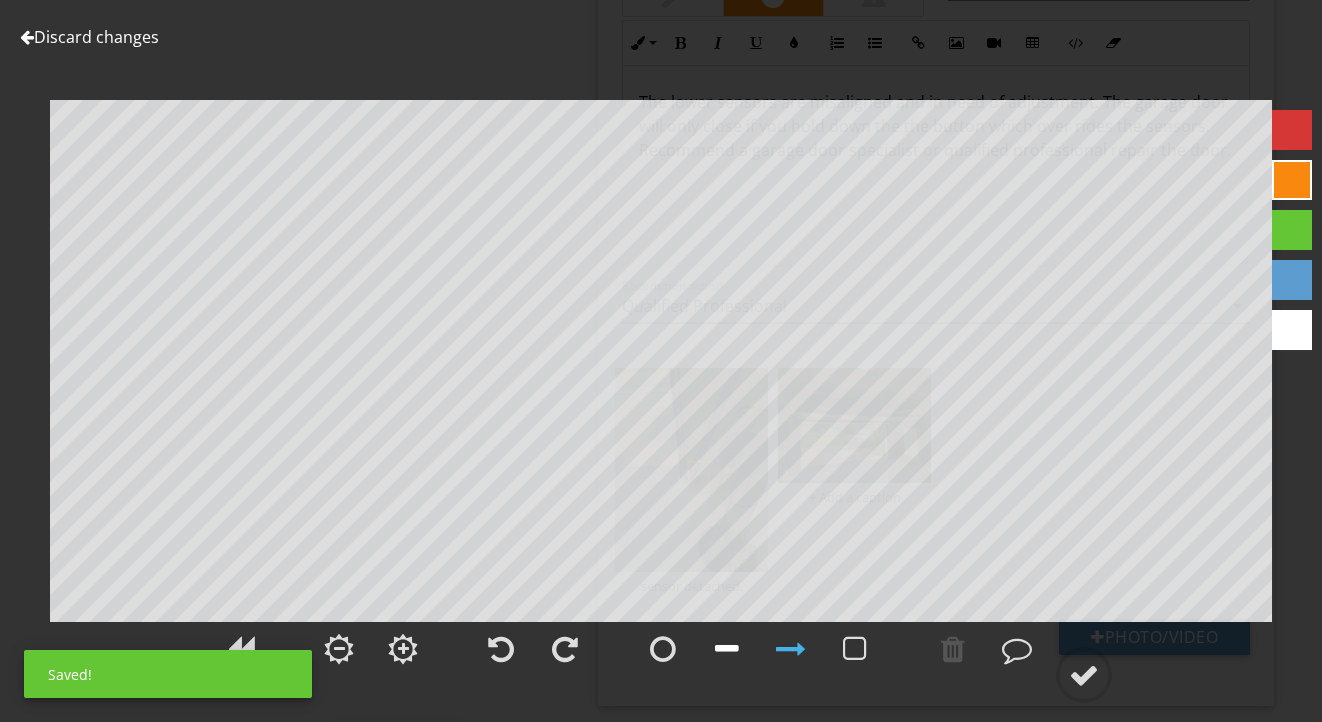 click at bounding box center [727, 649] 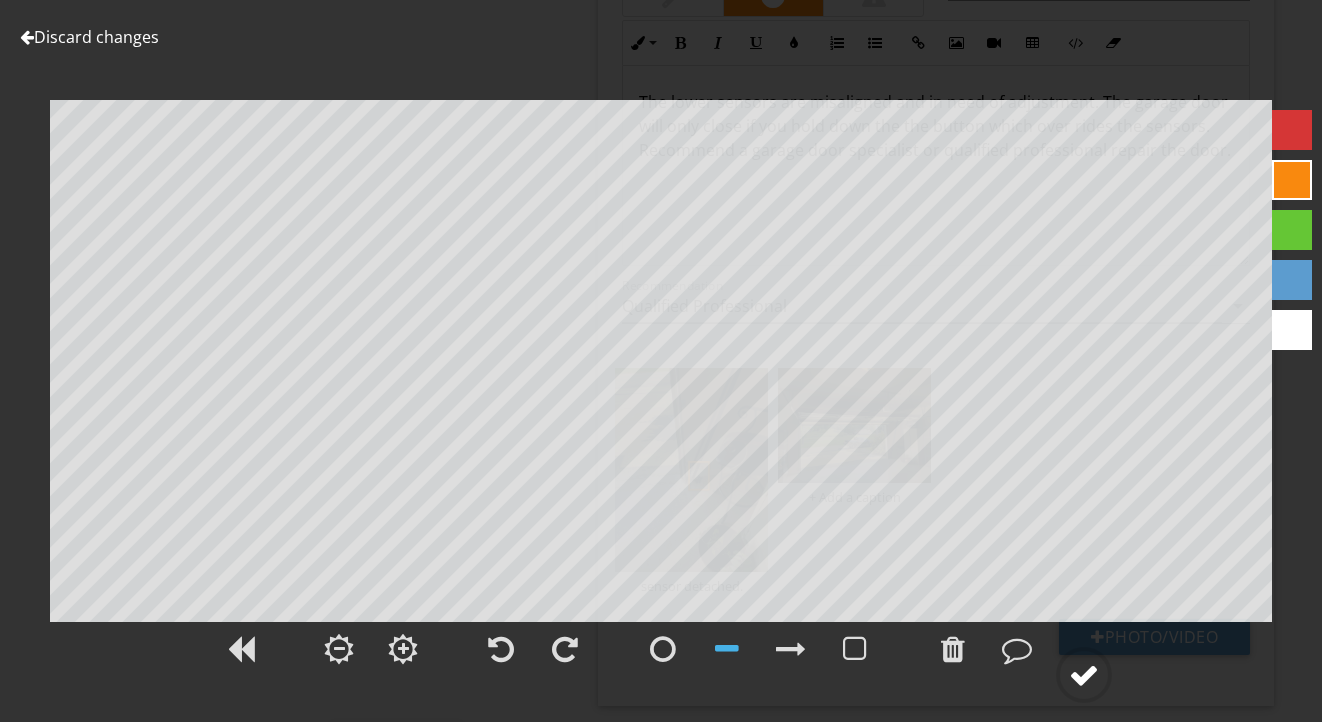 click 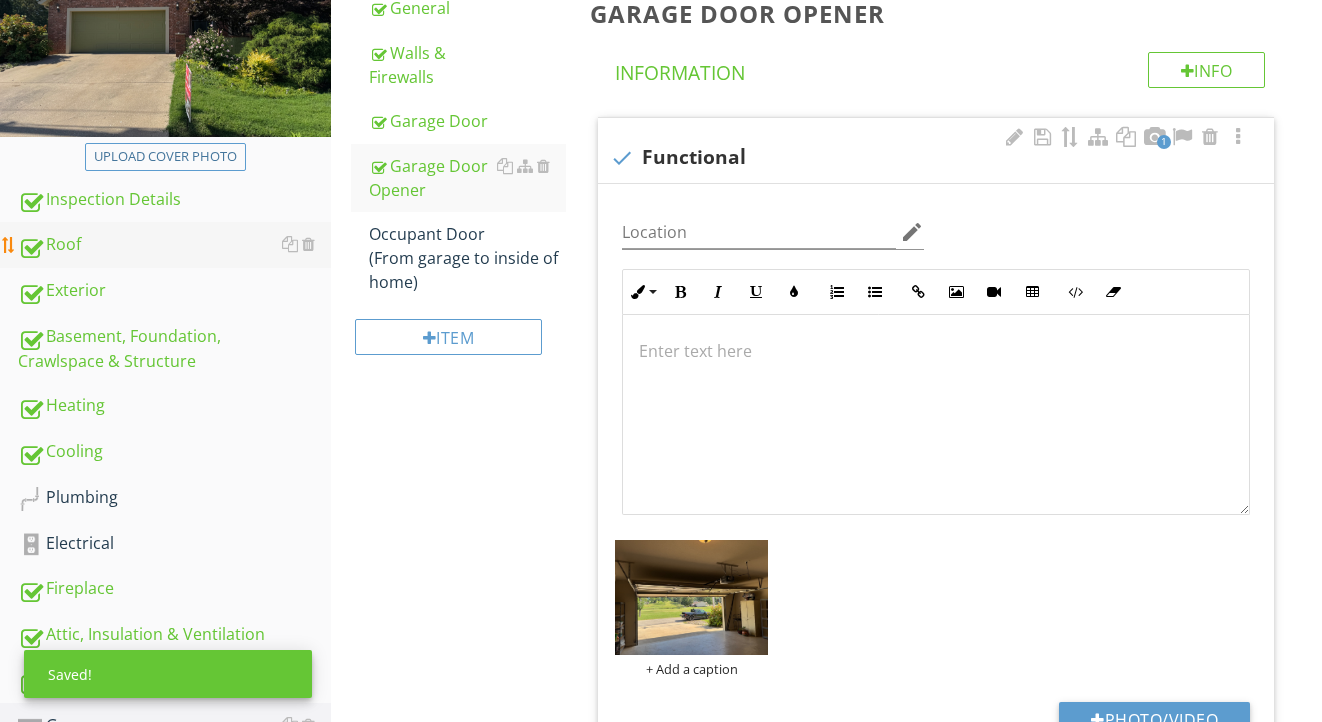 scroll, scrollTop: 321, scrollLeft: 0, axis: vertical 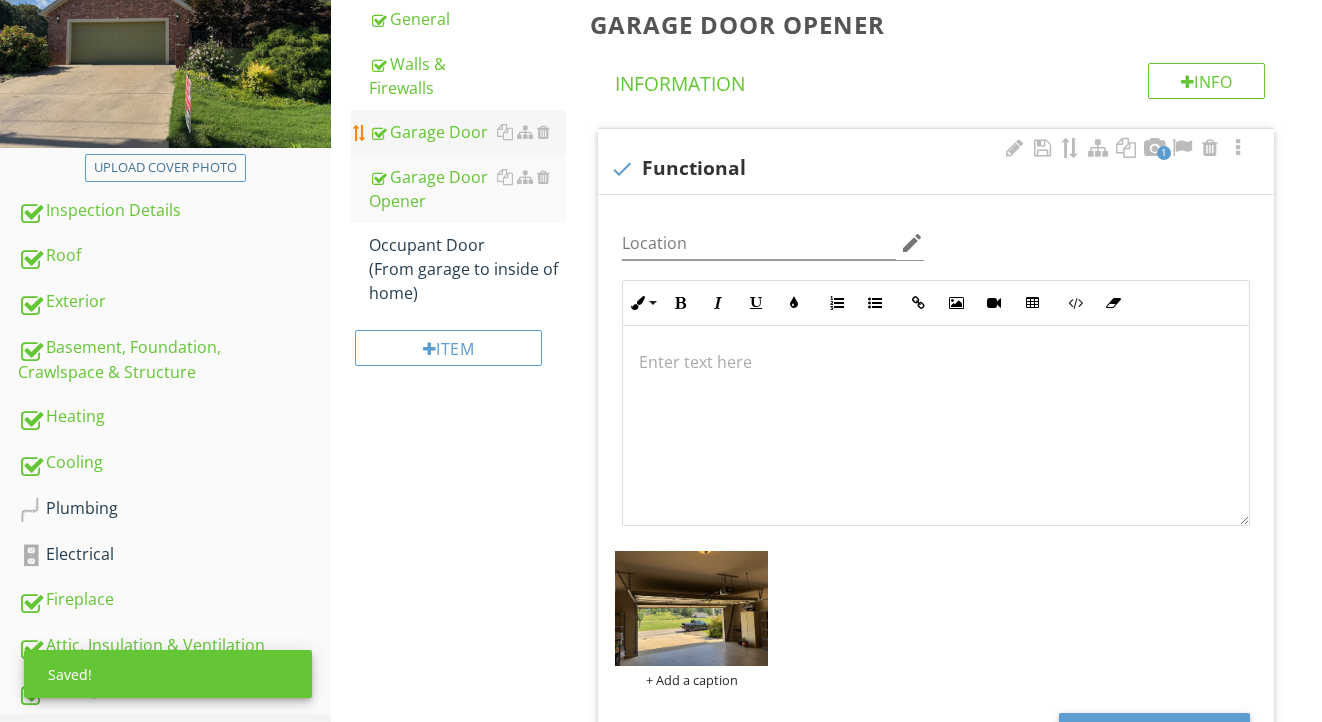 click on "Garage Door" at bounding box center [468, 132] 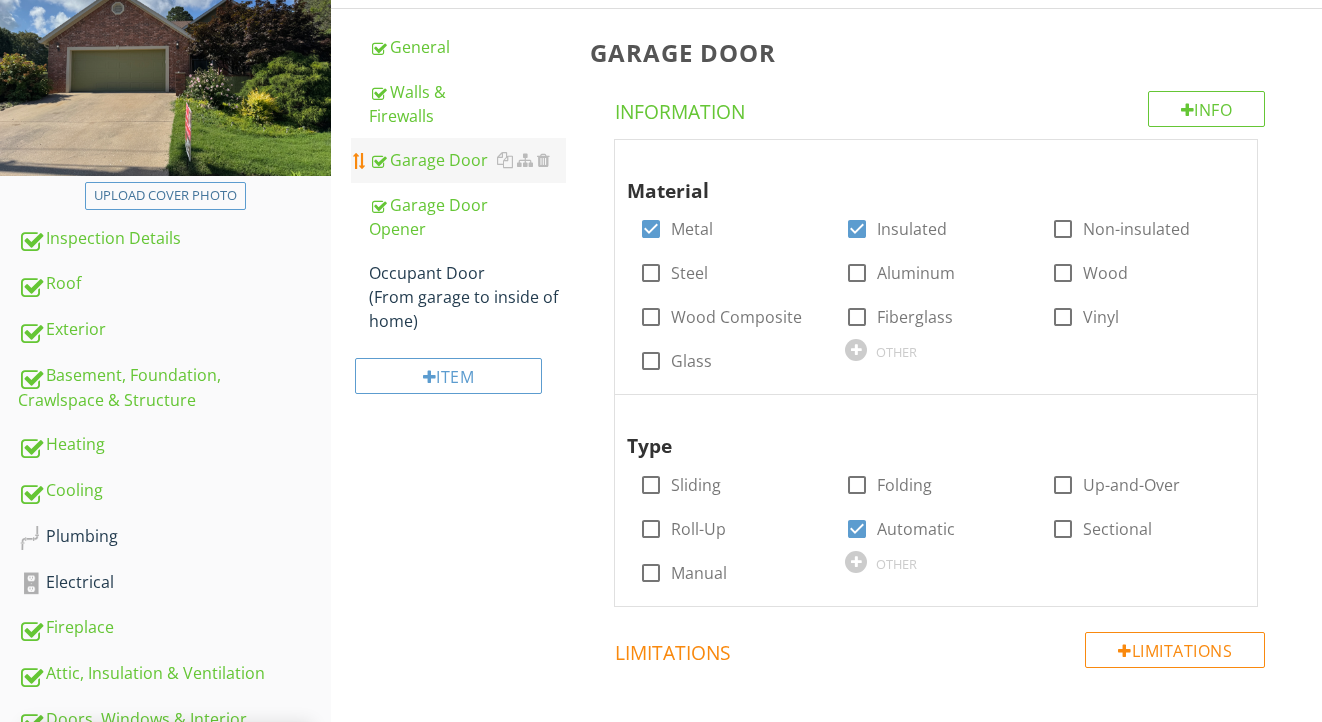 scroll, scrollTop: 290, scrollLeft: 0, axis: vertical 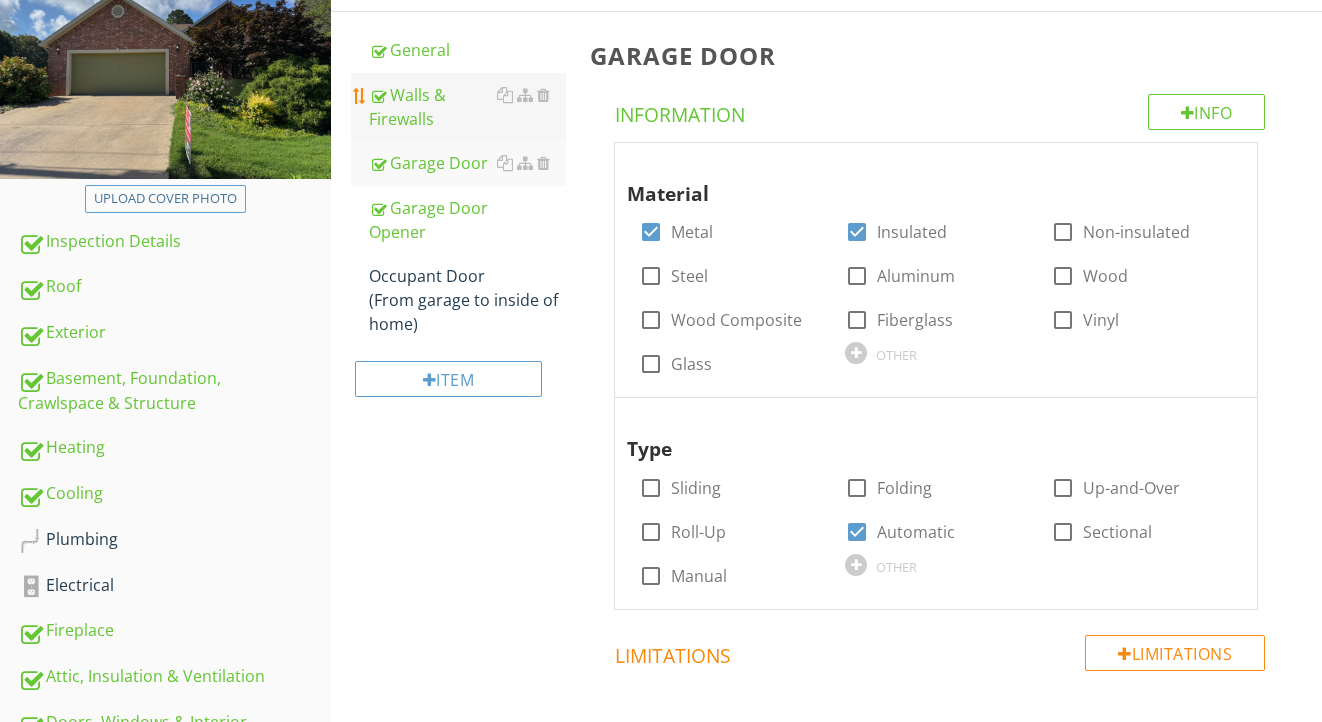 click on "Walls & Firewalls" at bounding box center [468, 107] 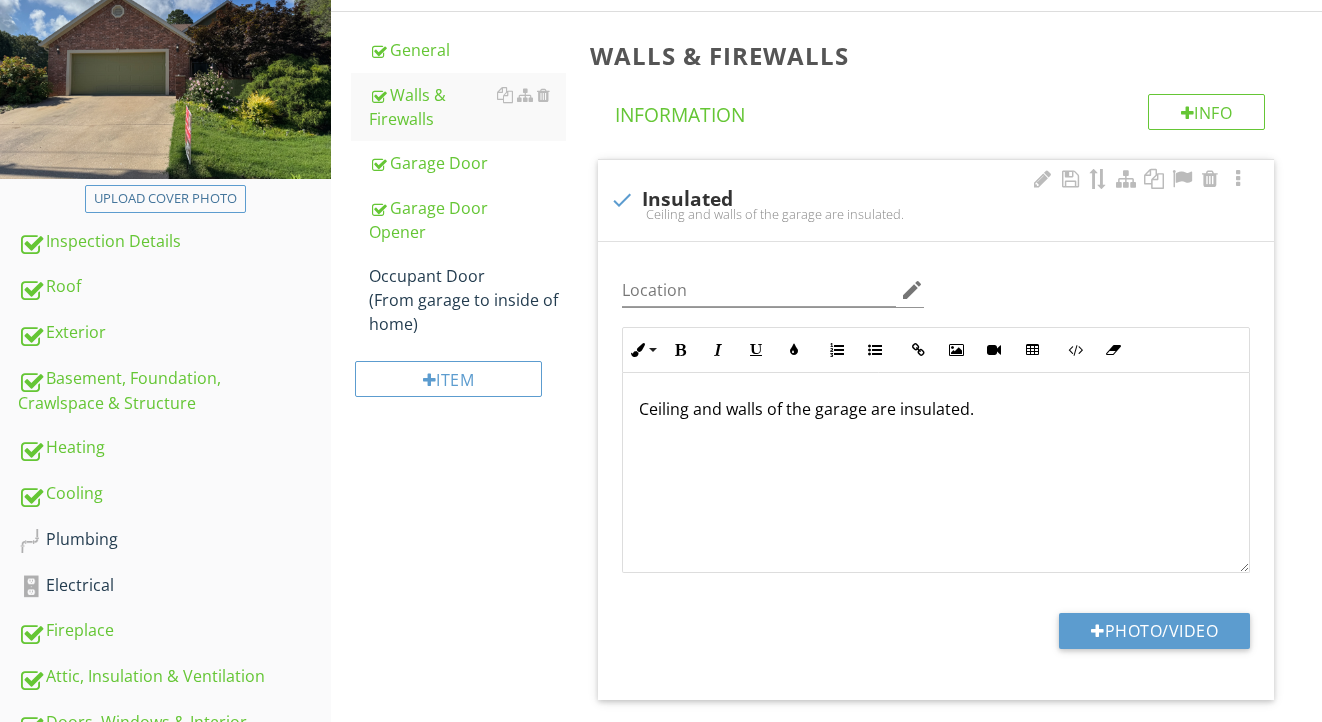 click on "Ceiling and walls of the garage are insulated." at bounding box center (936, 409) 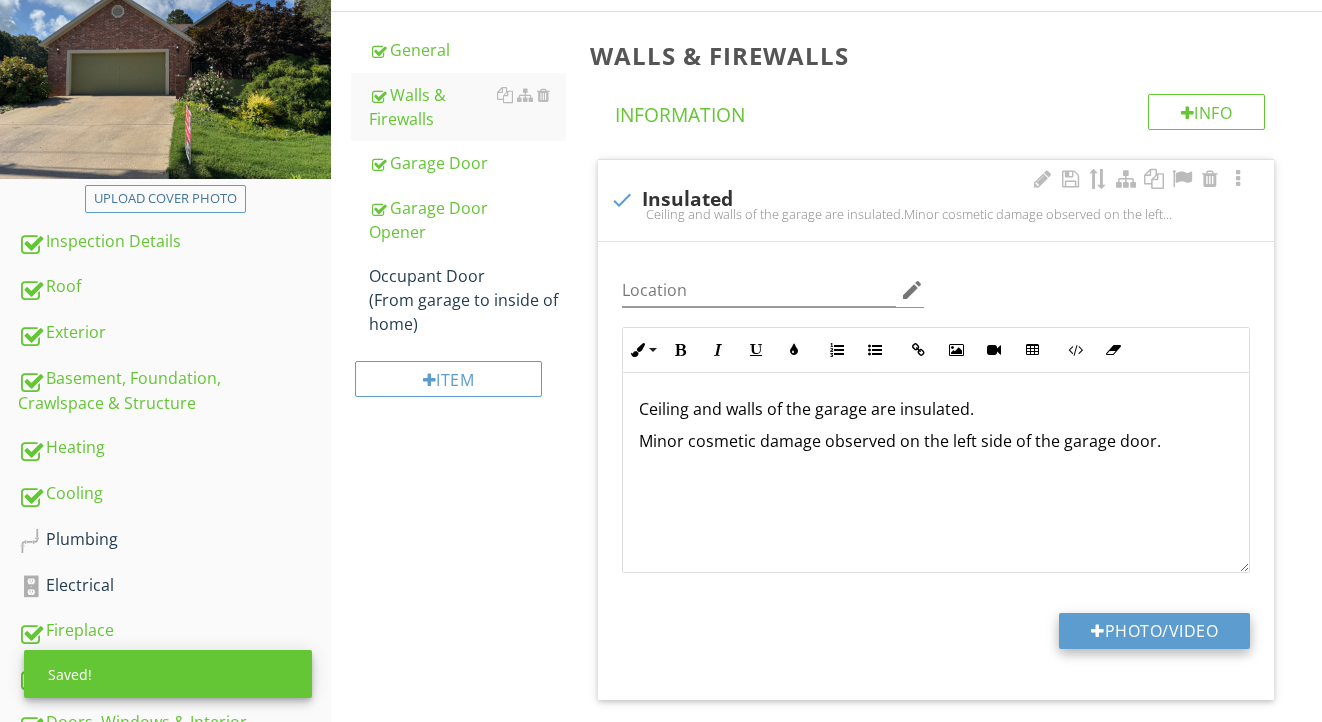 click on "Photo/Video" at bounding box center [1154, 631] 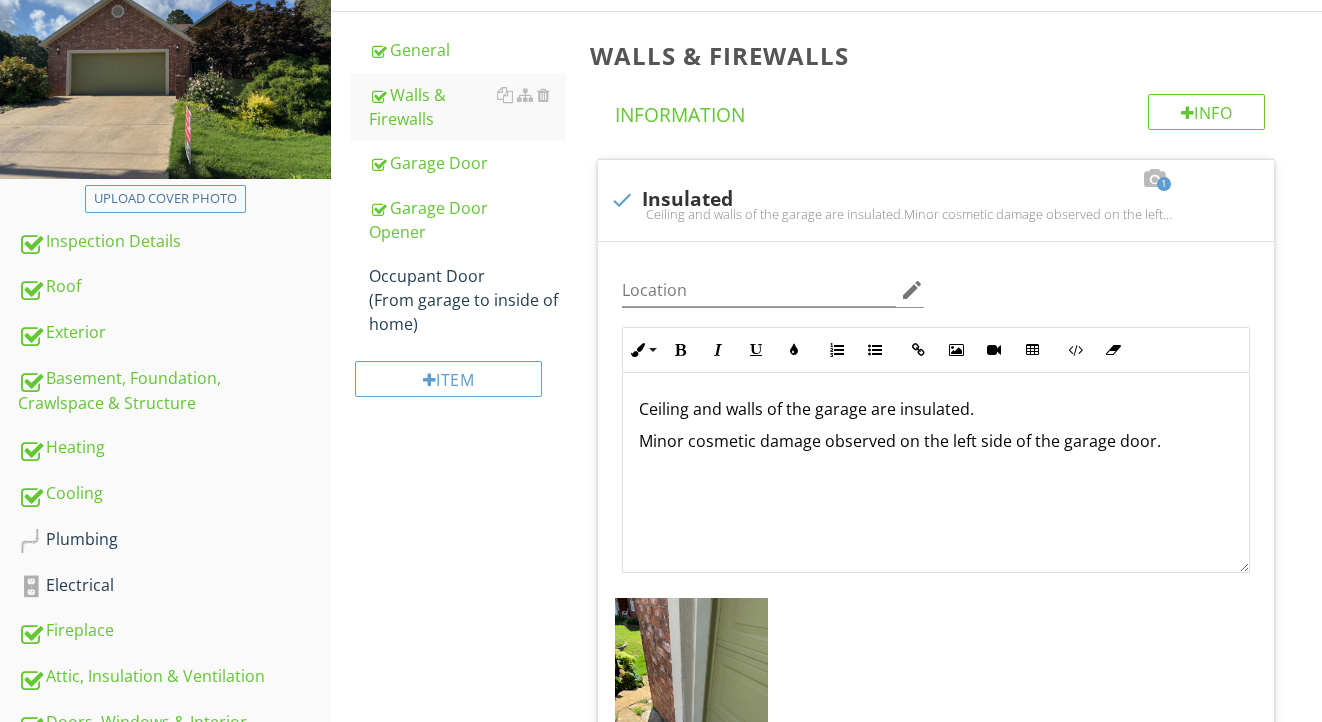 click at bounding box center [691, 700] 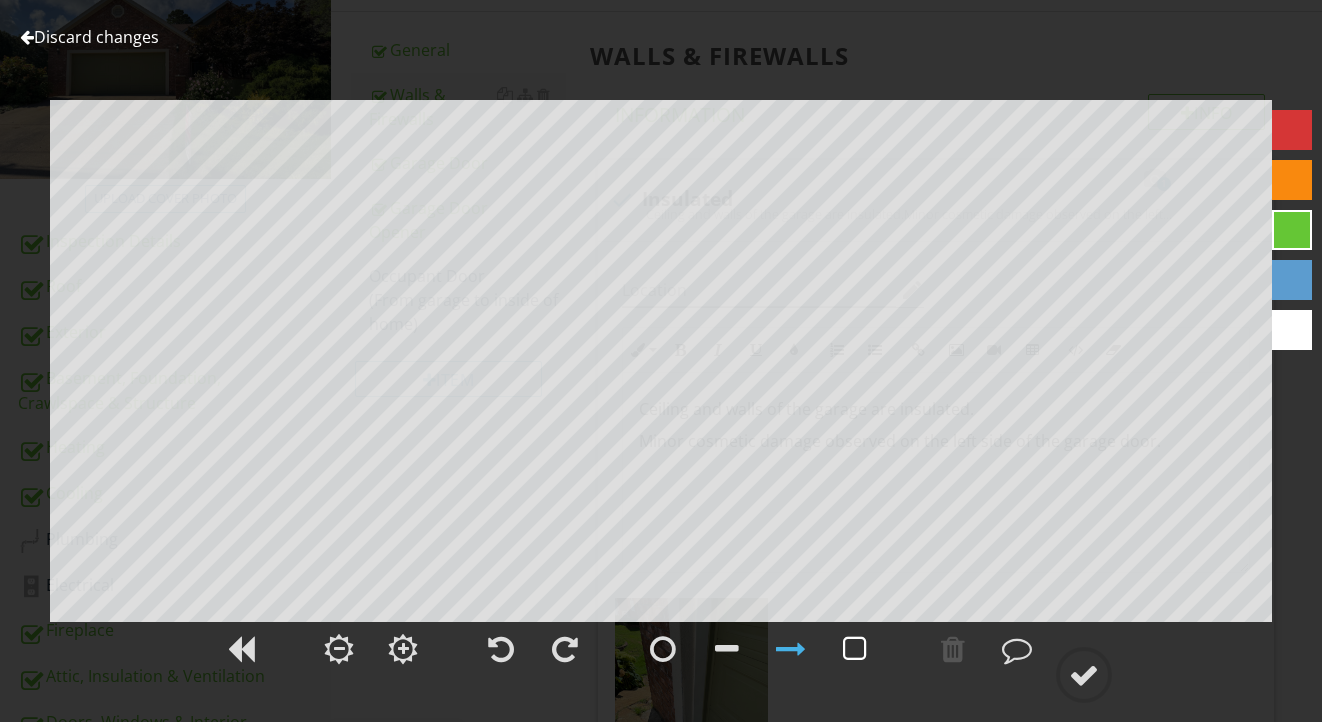 click at bounding box center [855, 649] 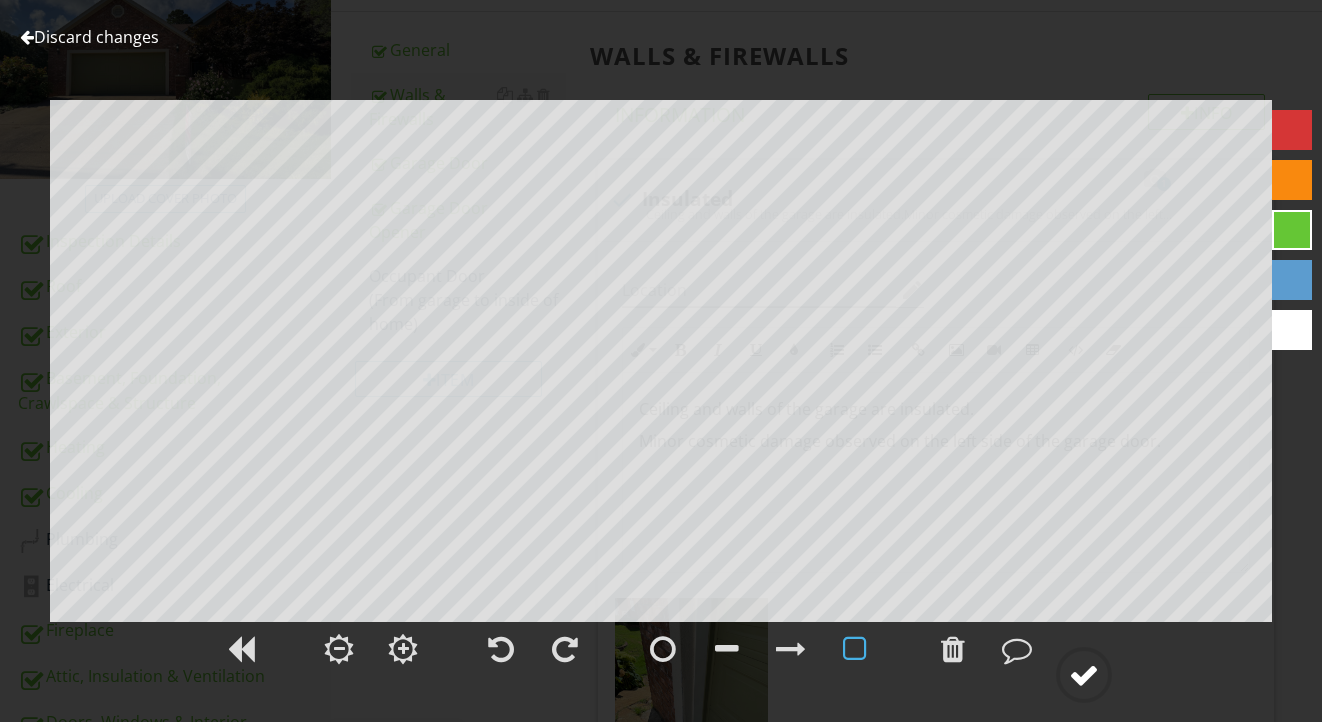 click at bounding box center [1084, 675] 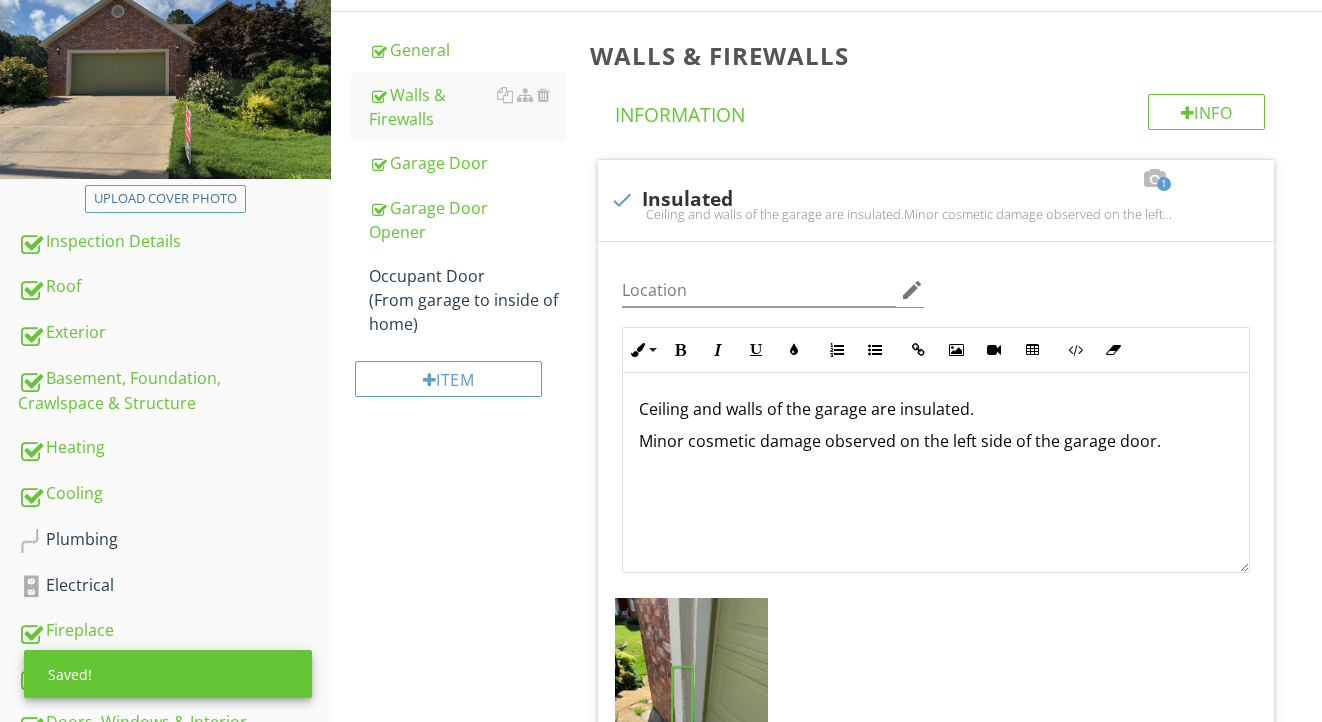 click on "Occupant Door (From garage to inside of home)" at bounding box center (468, 300) 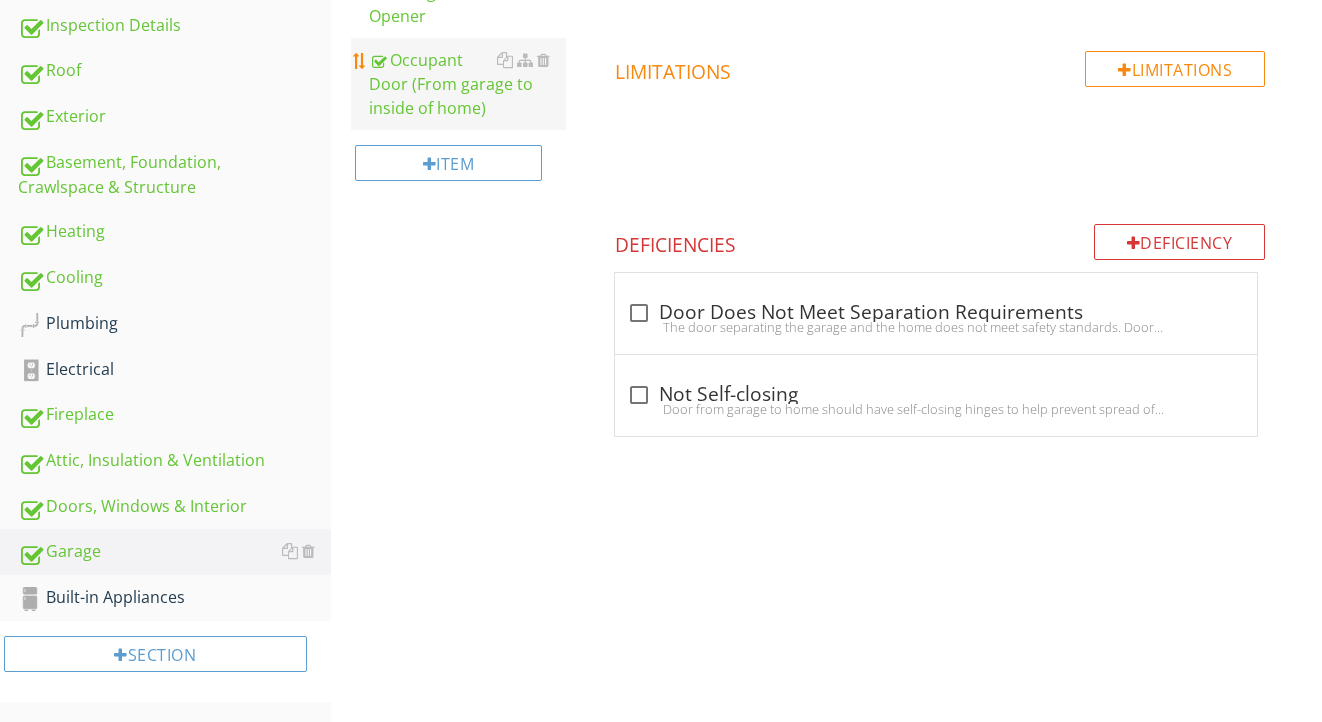 scroll, scrollTop: 505, scrollLeft: 0, axis: vertical 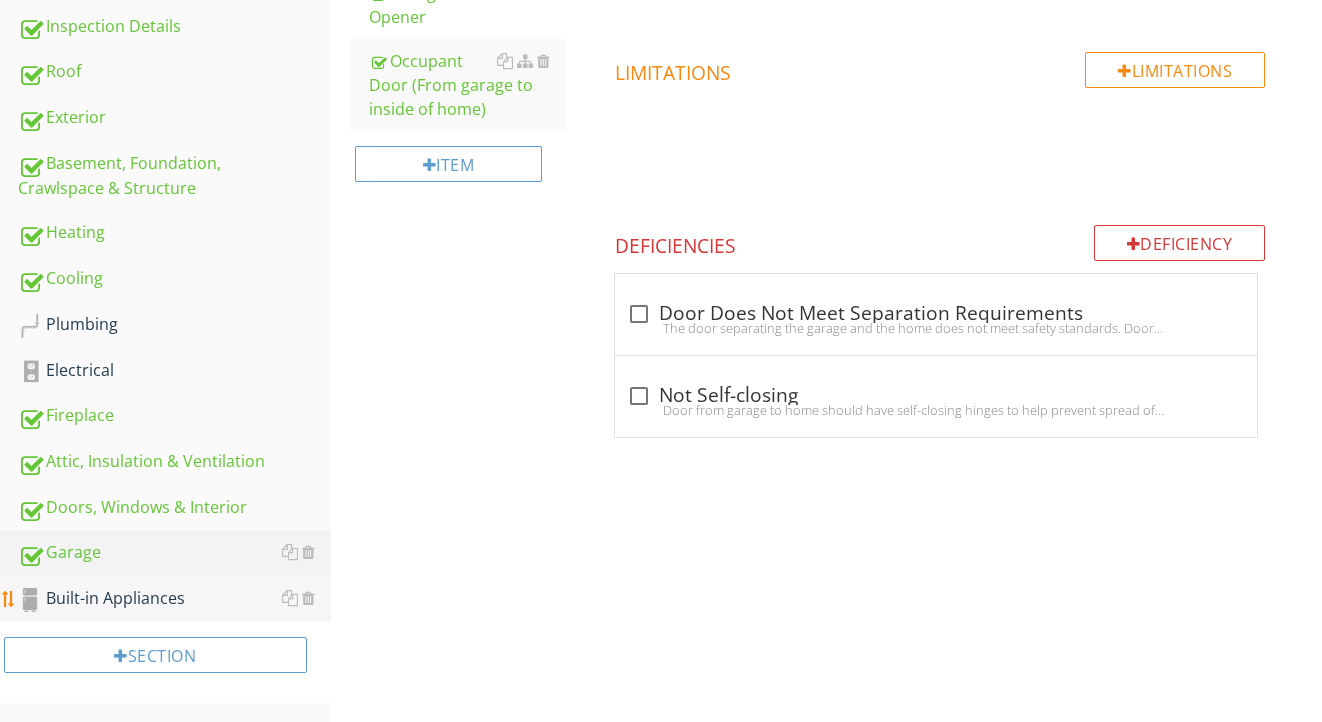 click on "Built-in Appliances" at bounding box center [174, 599] 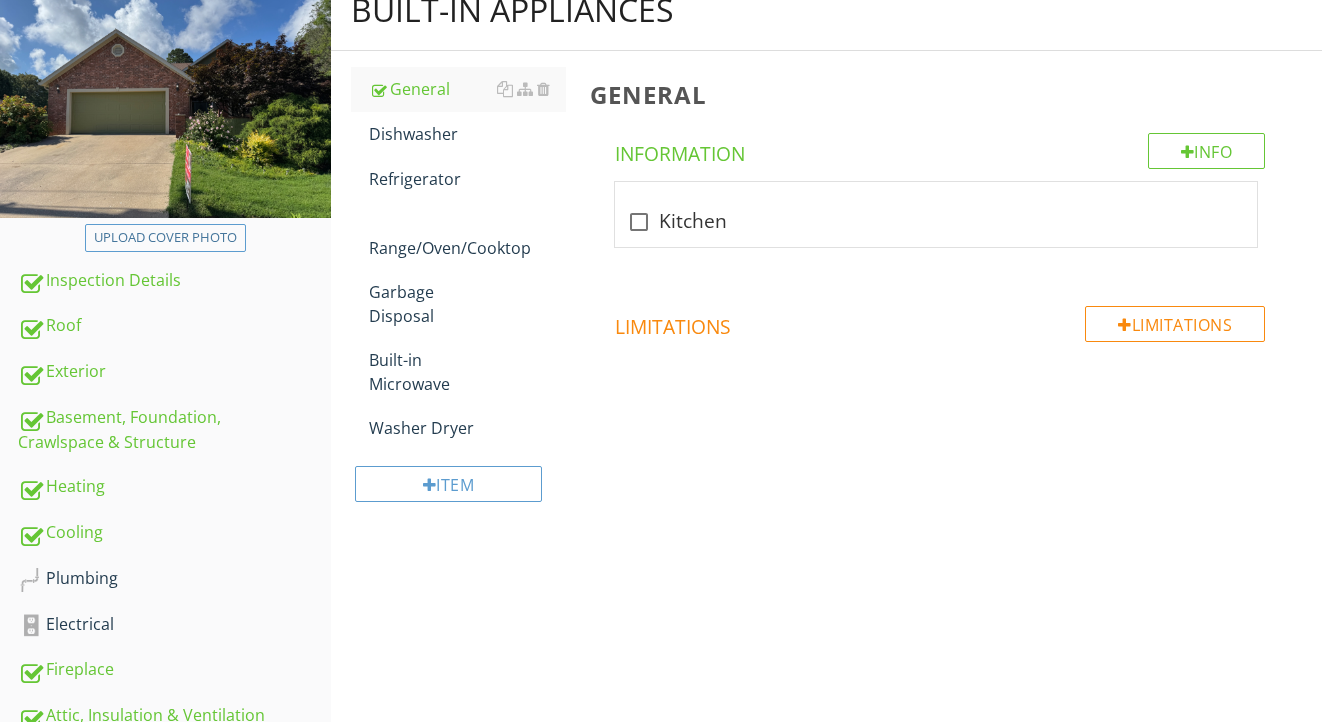 scroll, scrollTop: 237, scrollLeft: 0, axis: vertical 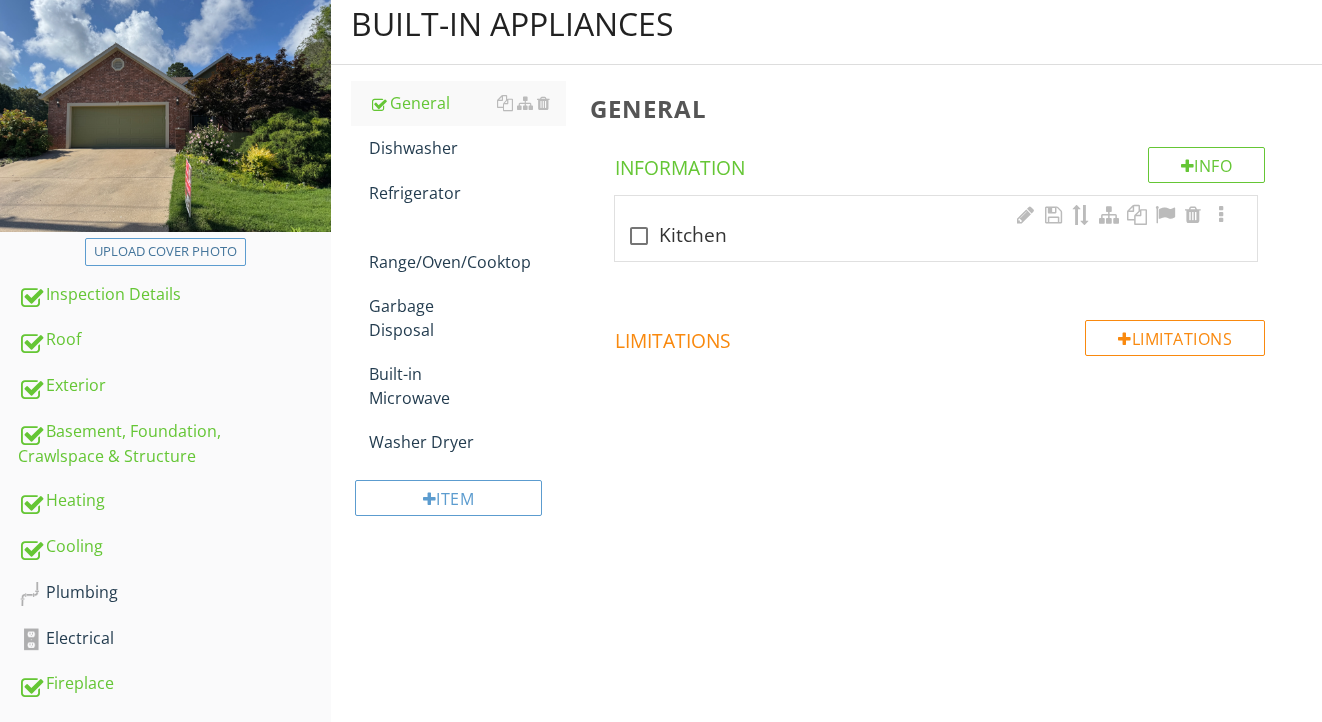 click on "check_box_outline_blank
Kitchen" at bounding box center (936, 236) 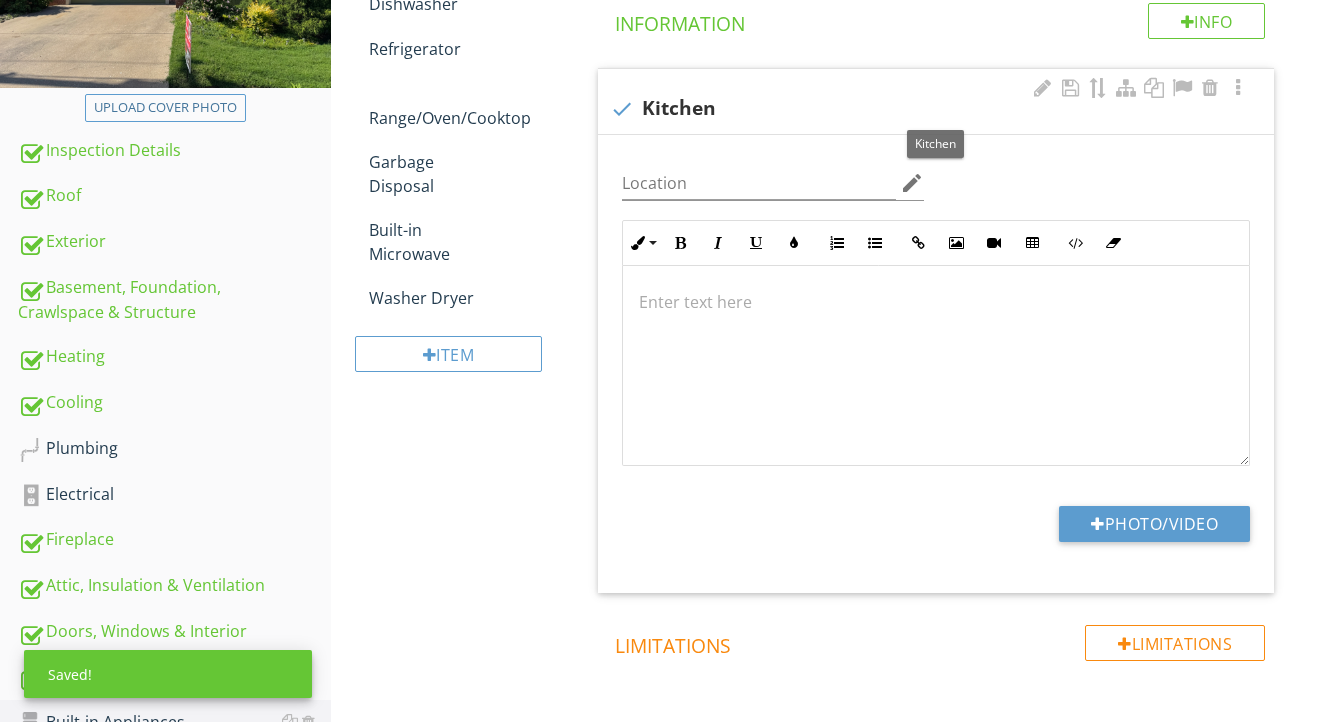 scroll, scrollTop: 406, scrollLeft: 0, axis: vertical 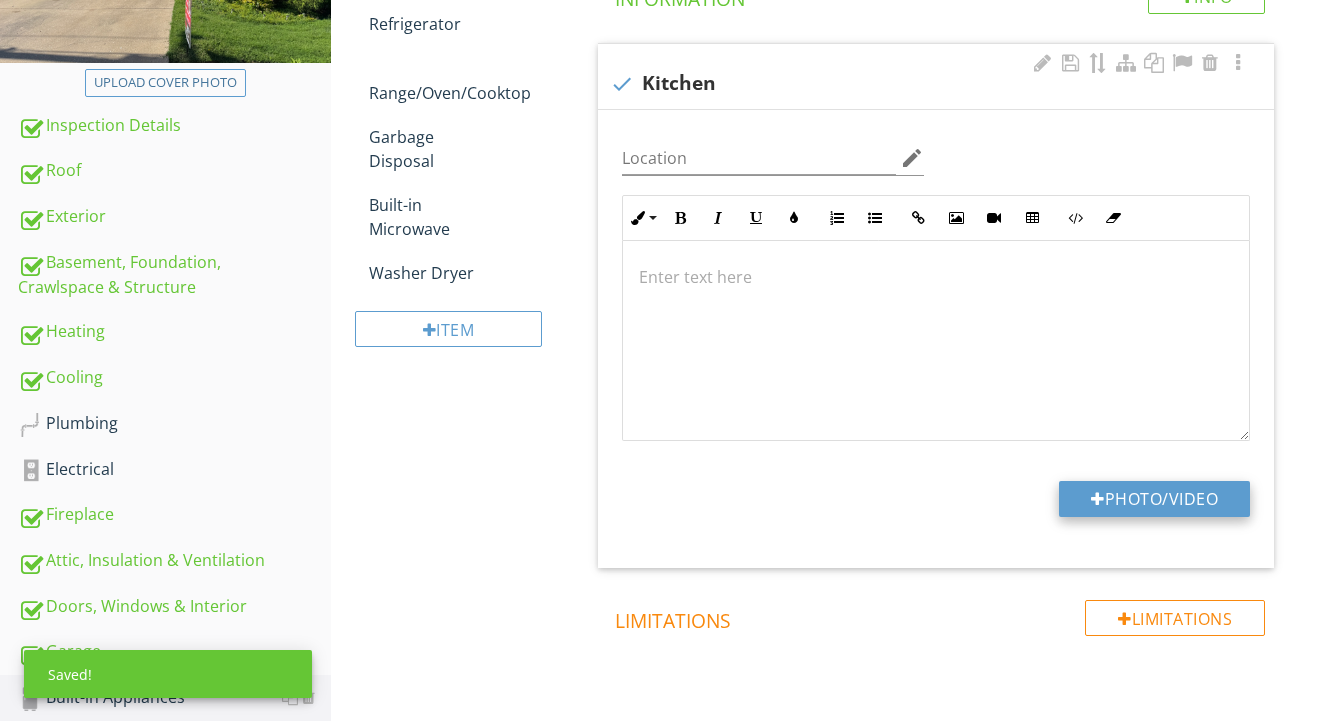 click on "Photo/Video" at bounding box center [1154, 499] 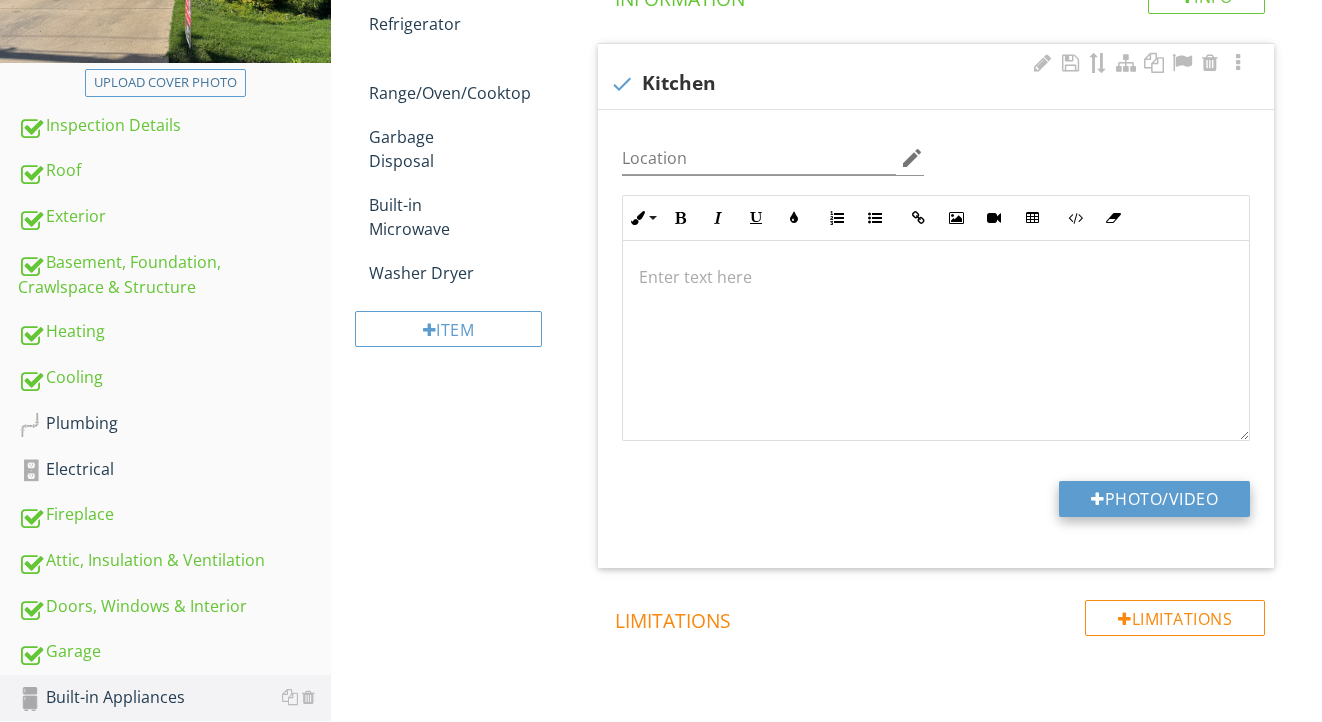 type on "C:\fakepath\IMG_9088.jpeg" 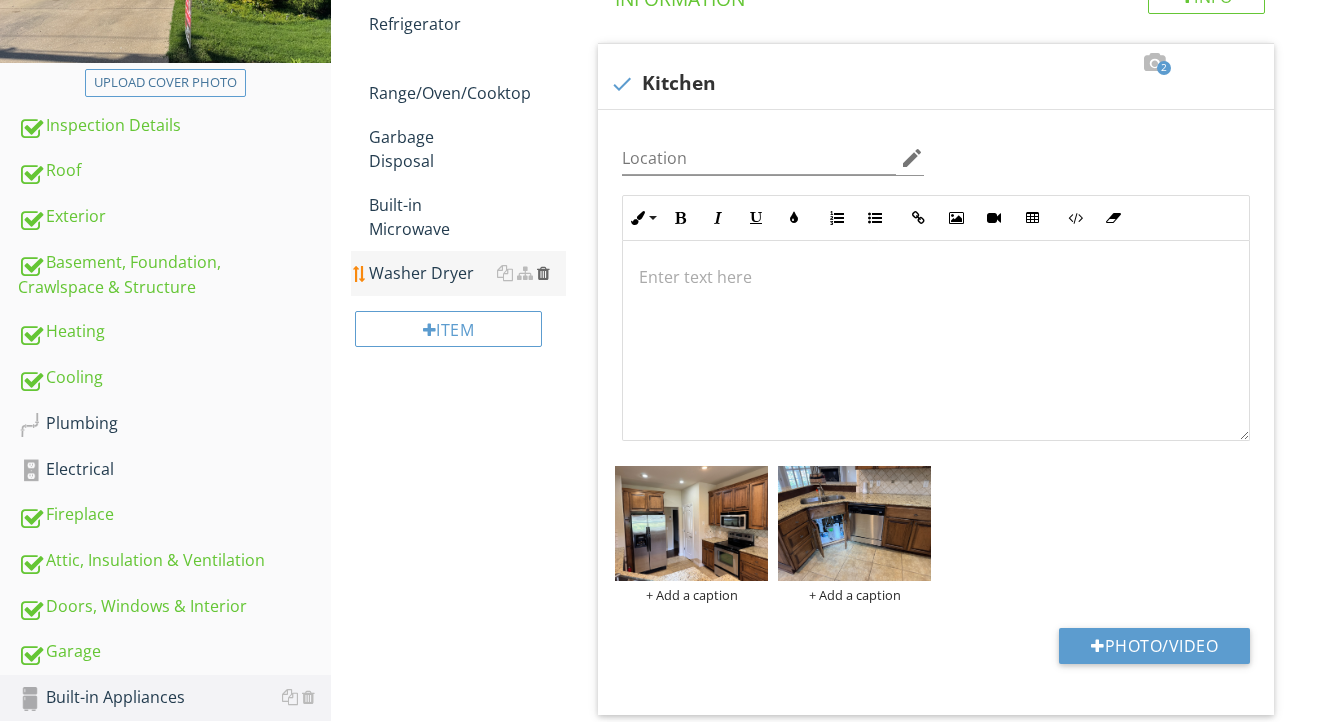 scroll, scrollTop: 134, scrollLeft: 0, axis: vertical 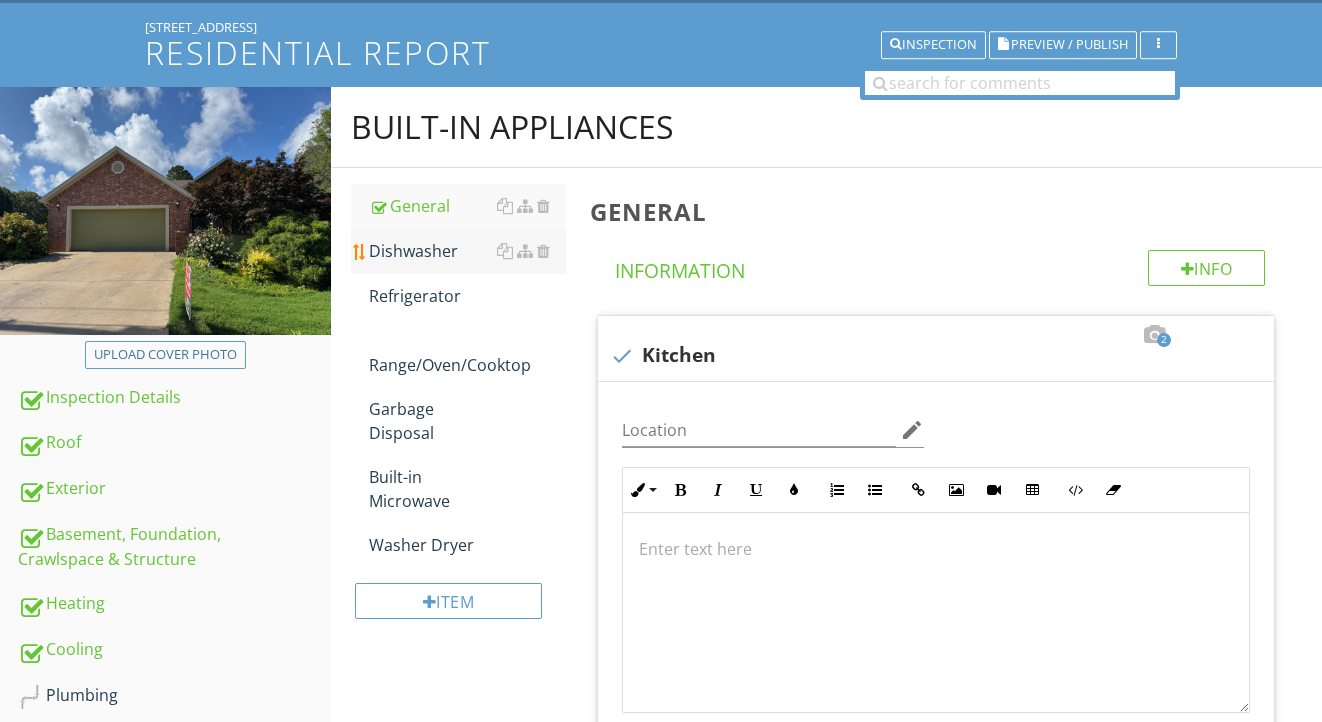click on "Dishwasher" at bounding box center (468, 251) 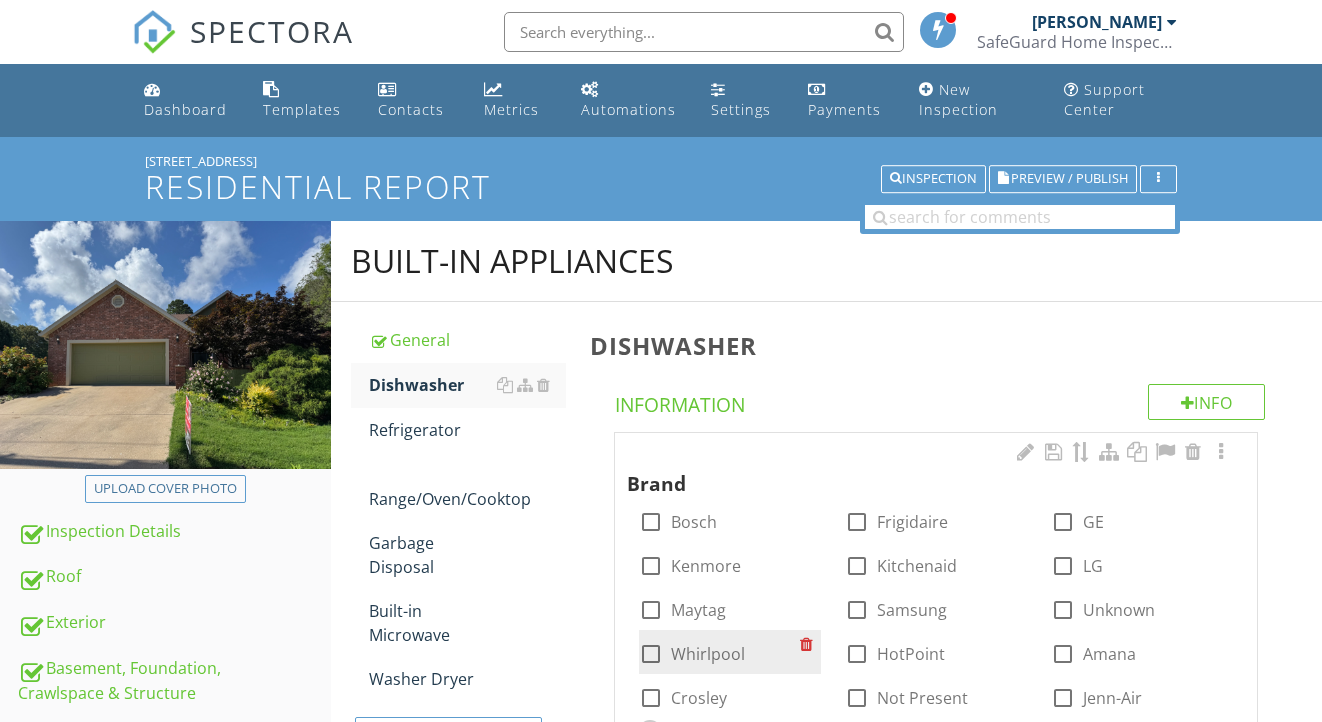 scroll, scrollTop: 134, scrollLeft: 0, axis: vertical 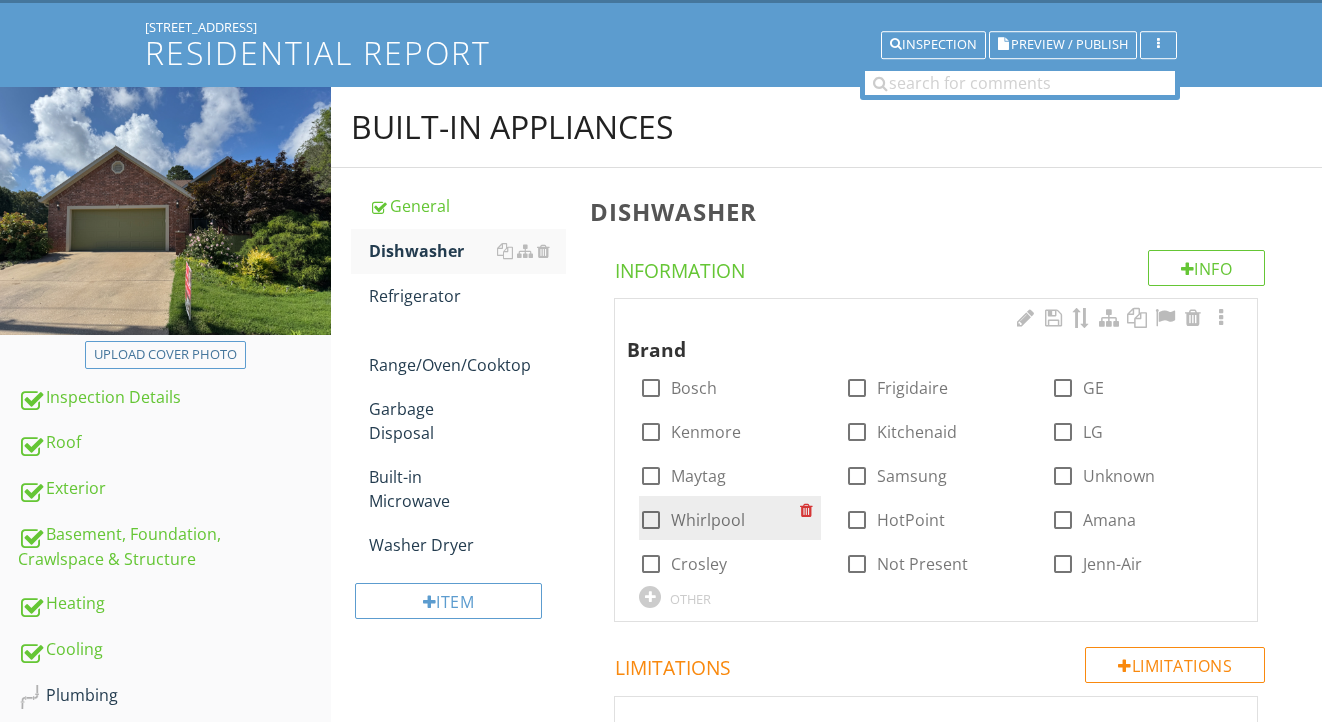 click on "Whirlpool" at bounding box center [708, 520] 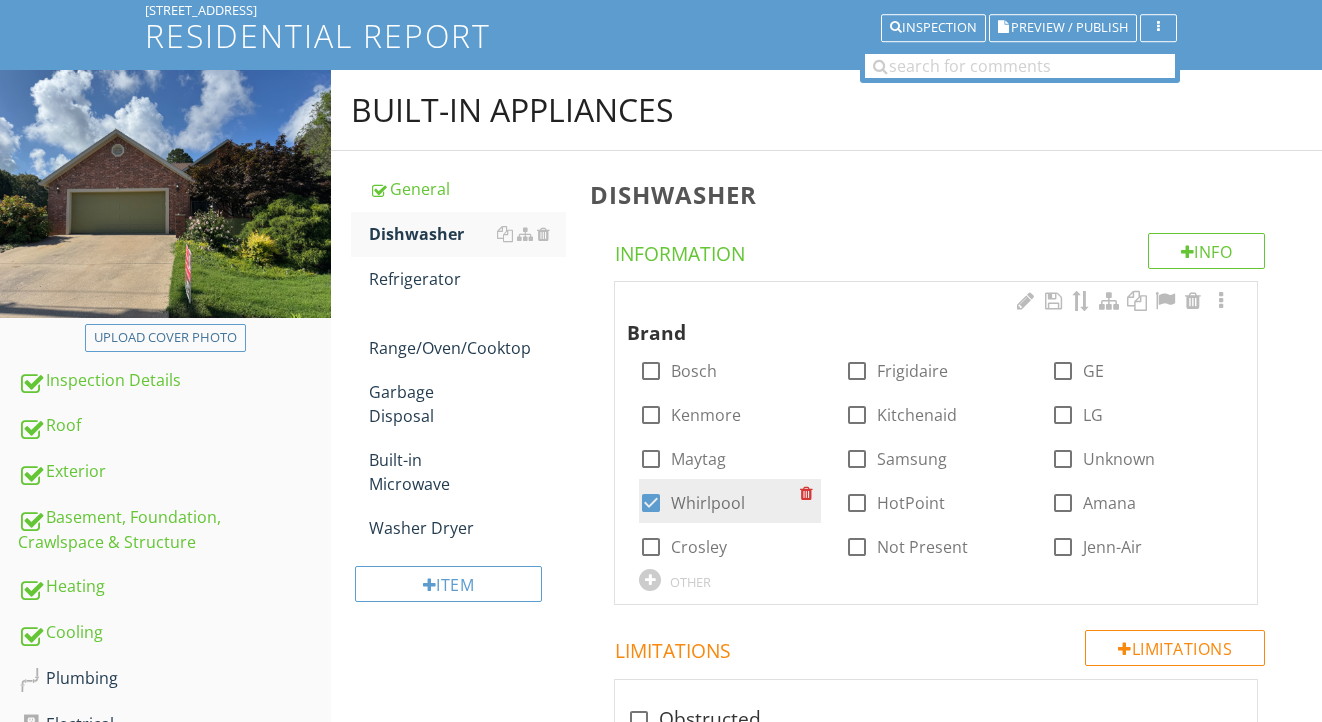scroll, scrollTop: 162, scrollLeft: 0, axis: vertical 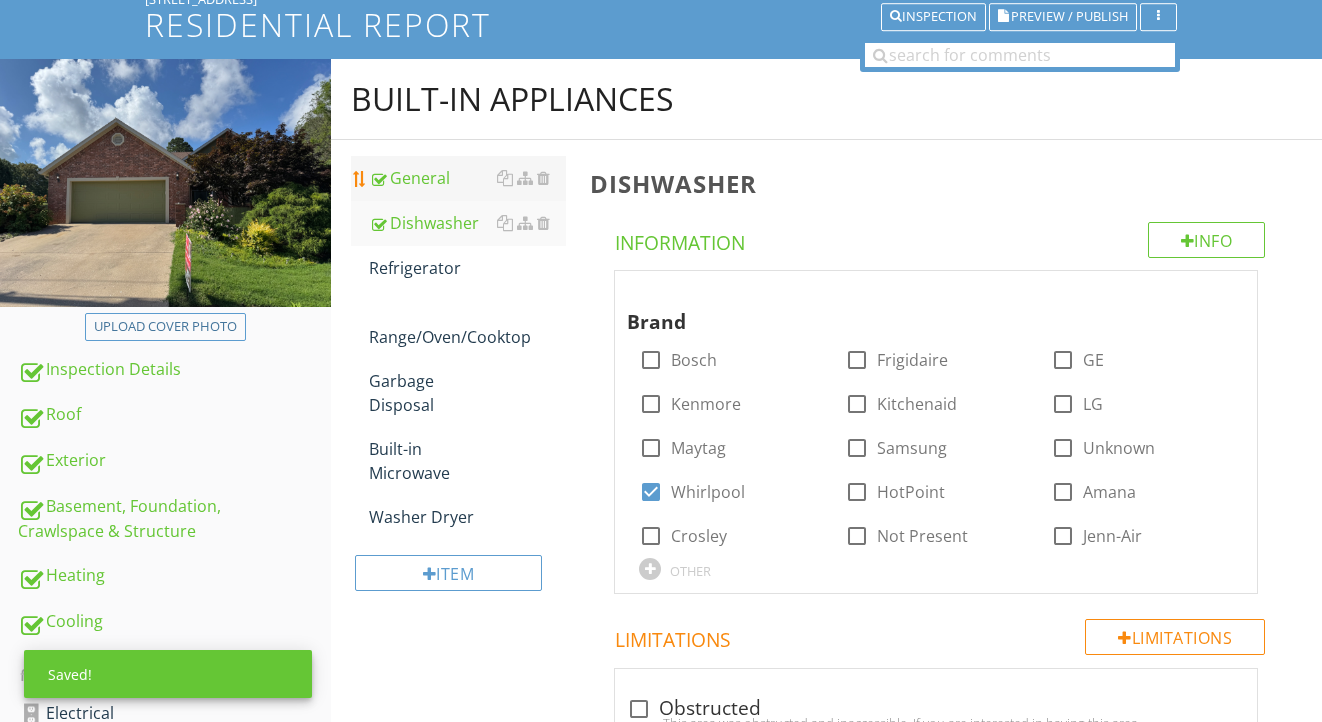 click on "General" at bounding box center (468, 178) 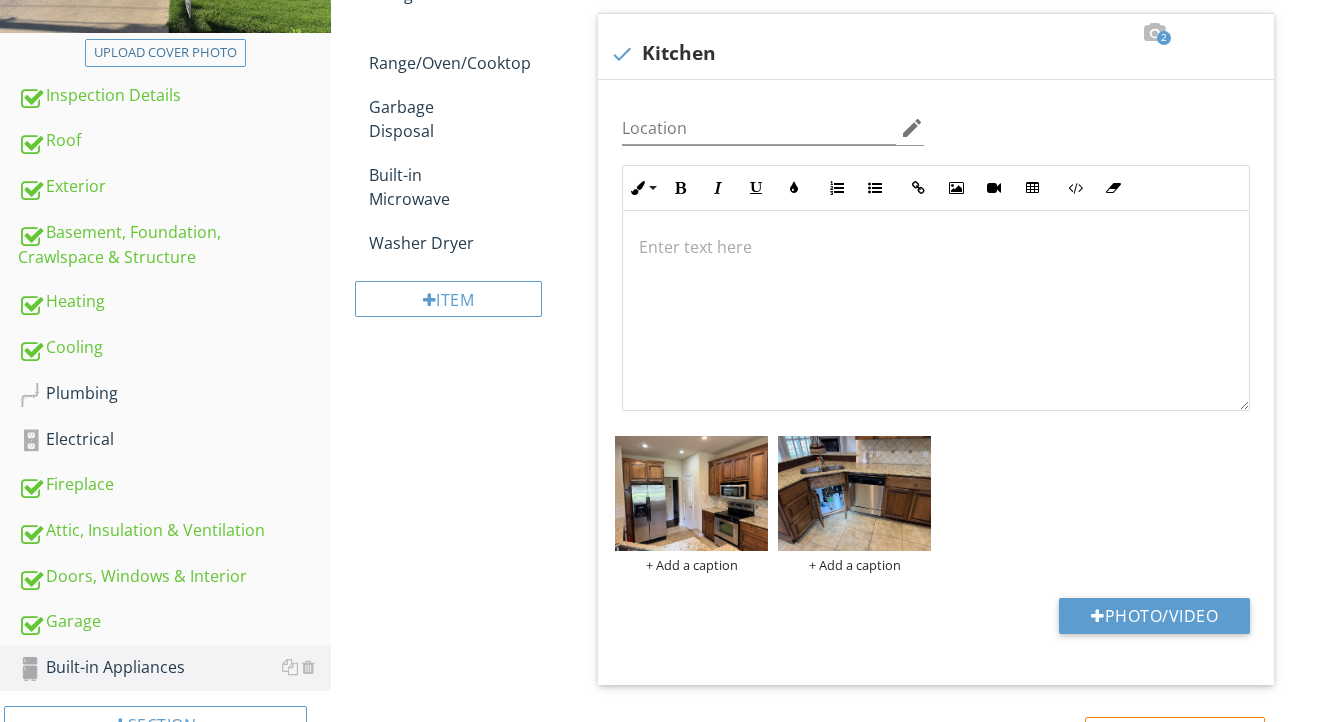 scroll, scrollTop: 337, scrollLeft: 0, axis: vertical 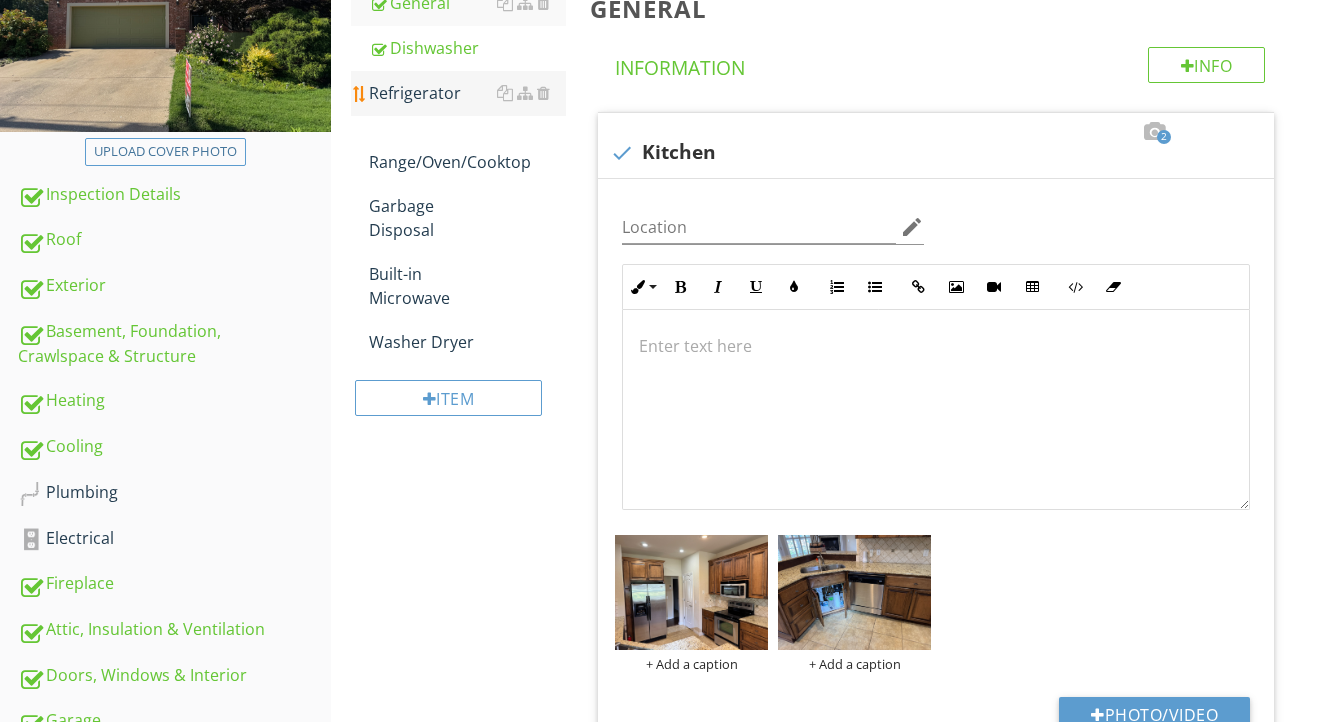 click on "Refrigerator" at bounding box center [468, 93] 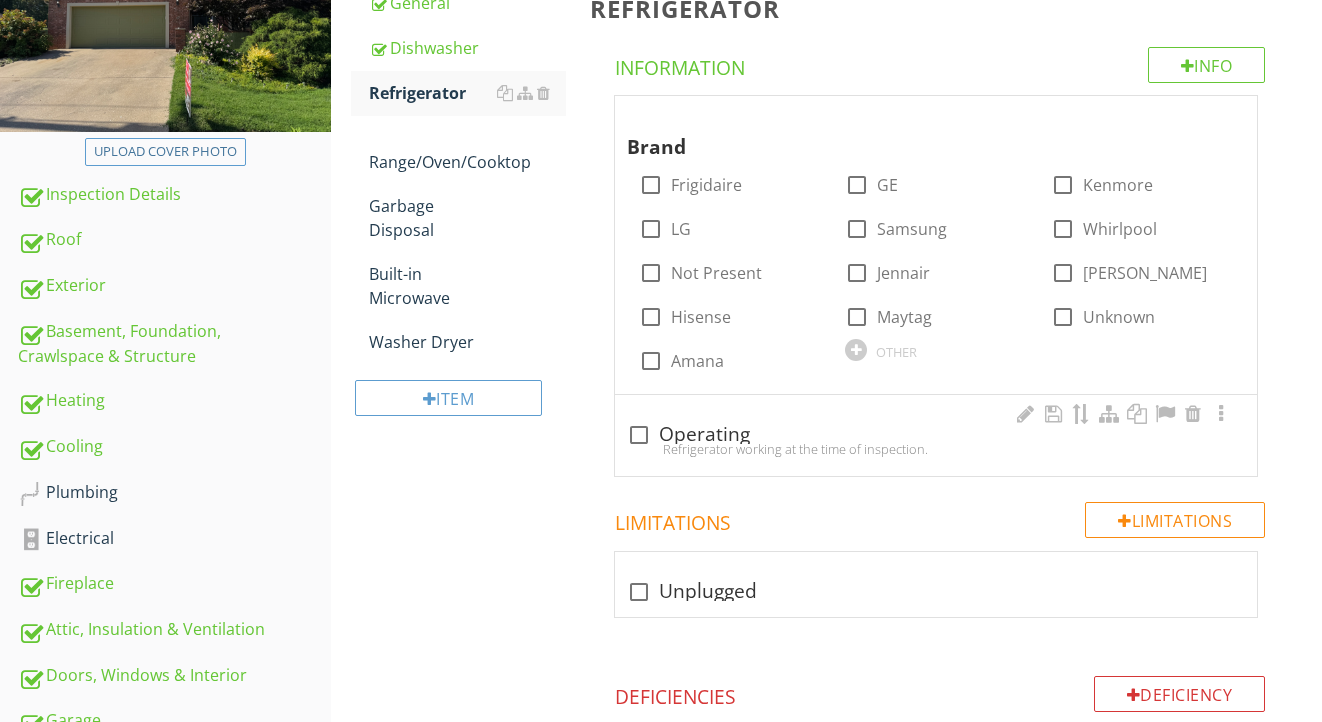 click on "check_box_outline_blank
Operating" at bounding box center [936, 435] 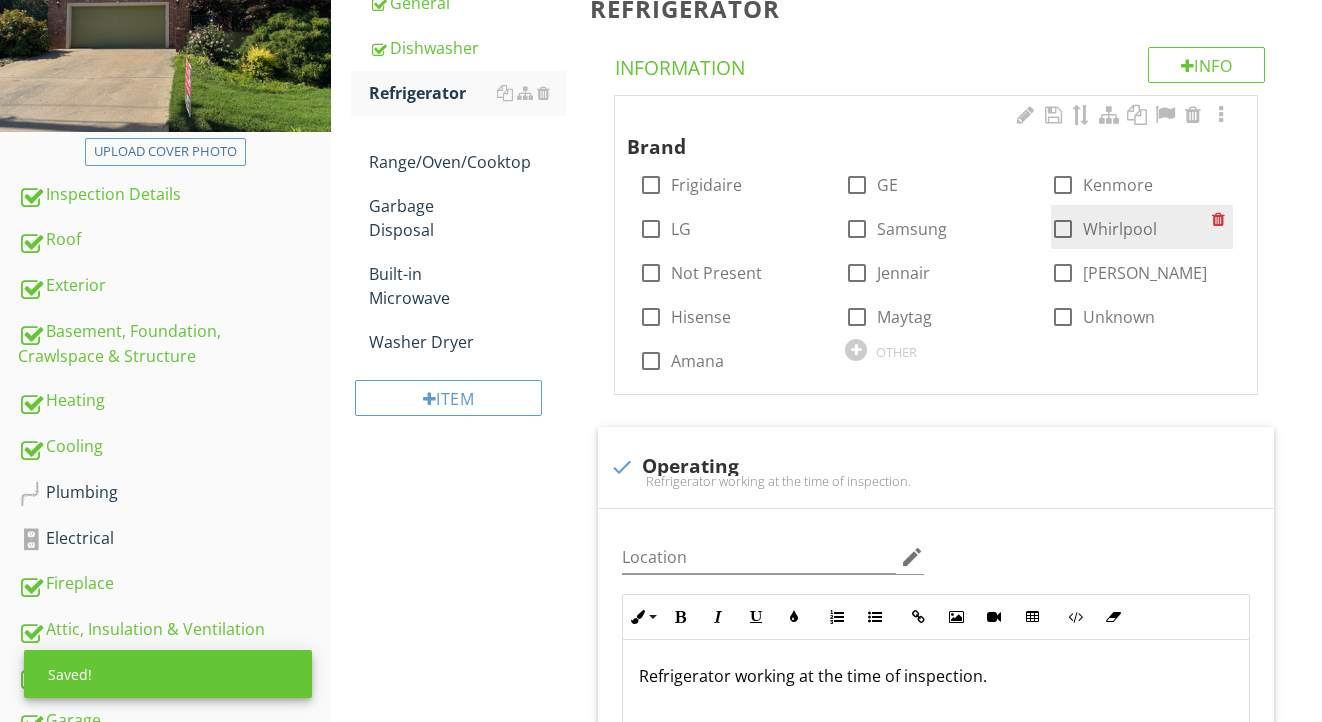 click on "Whirlpool" at bounding box center [1120, 229] 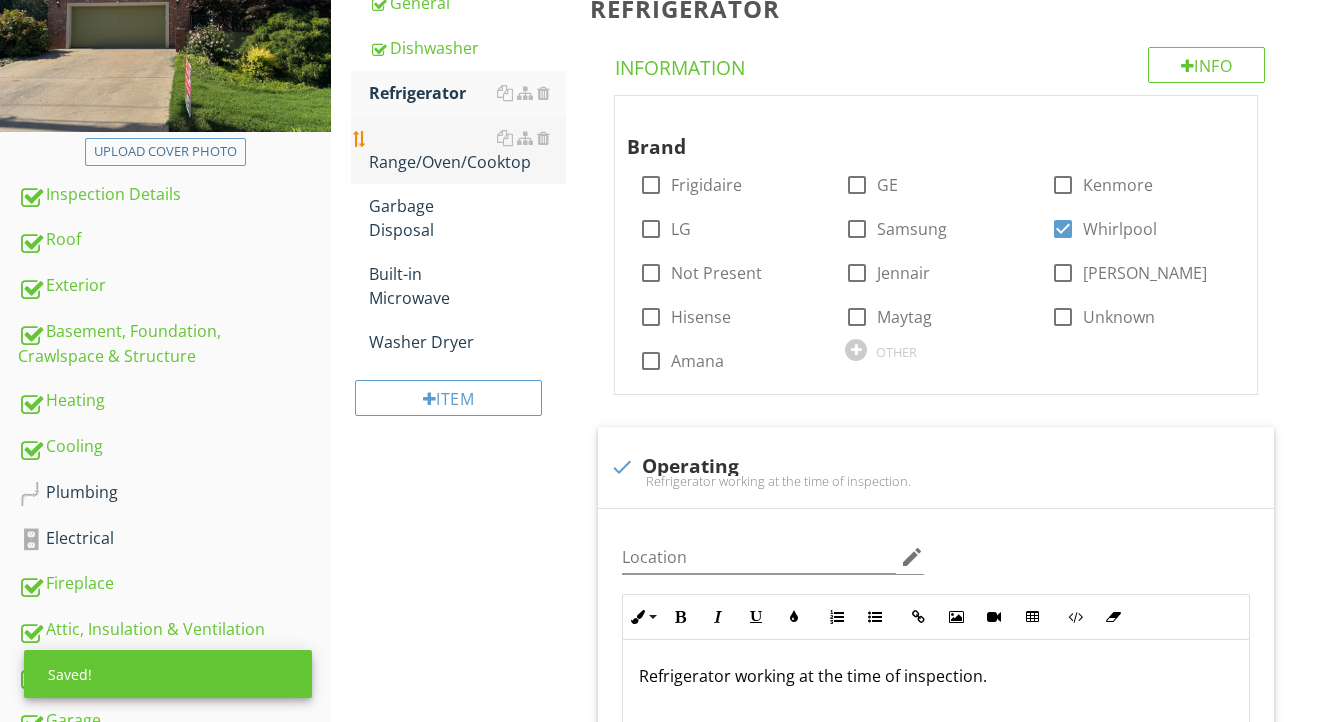 click on "Range/Oven/Cooktop" at bounding box center [468, 150] 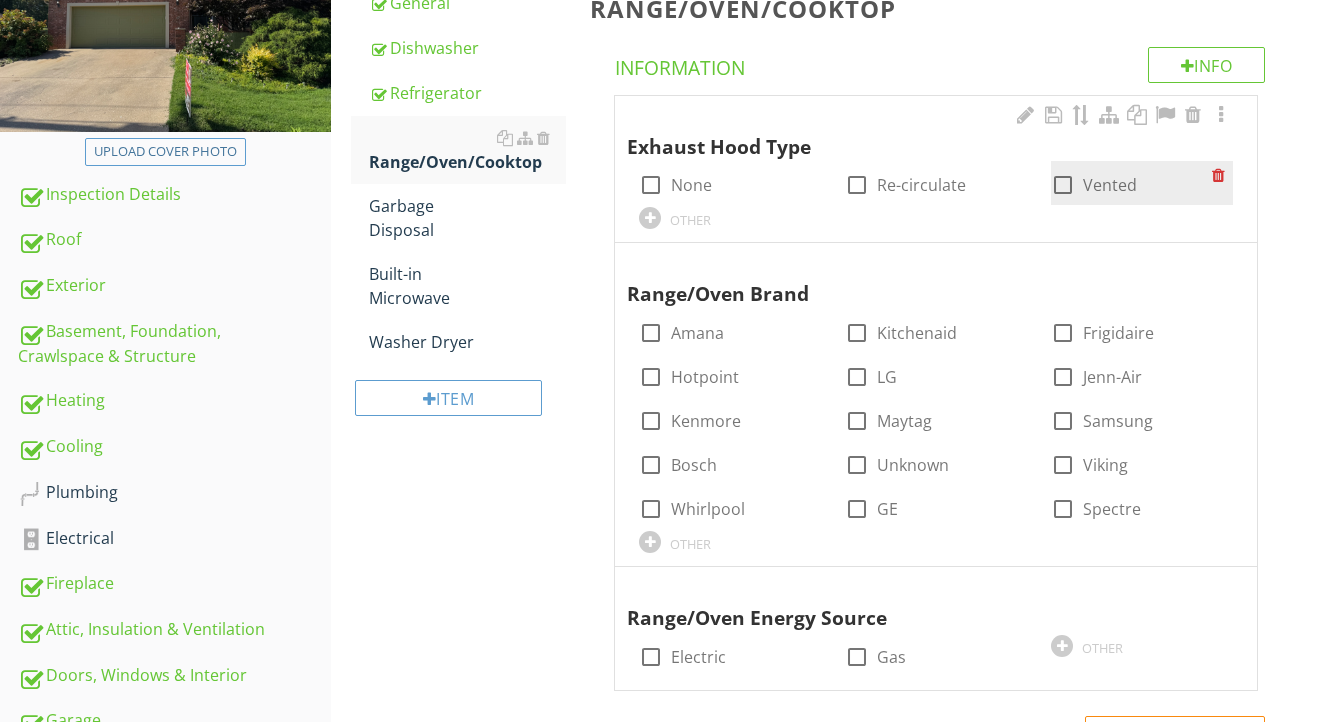 click at bounding box center (1063, 185) 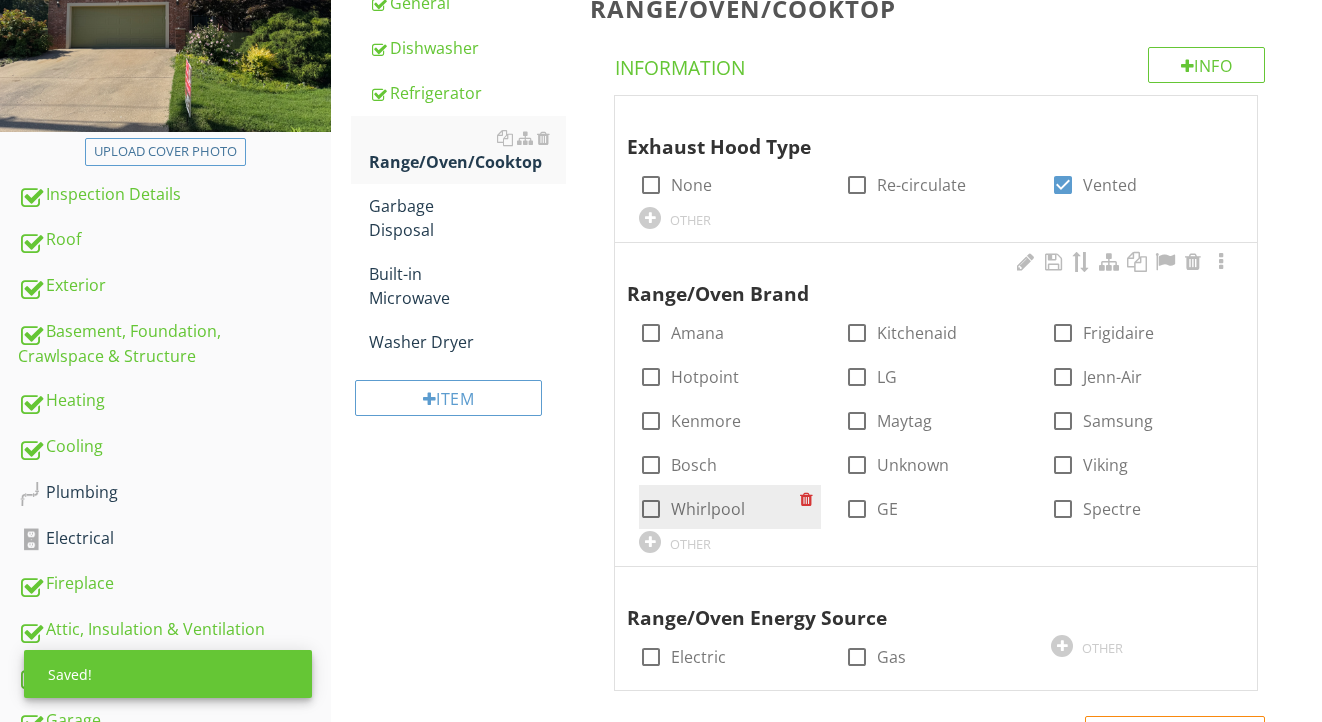 click on "Whirlpool" at bounding box center (708, 509) 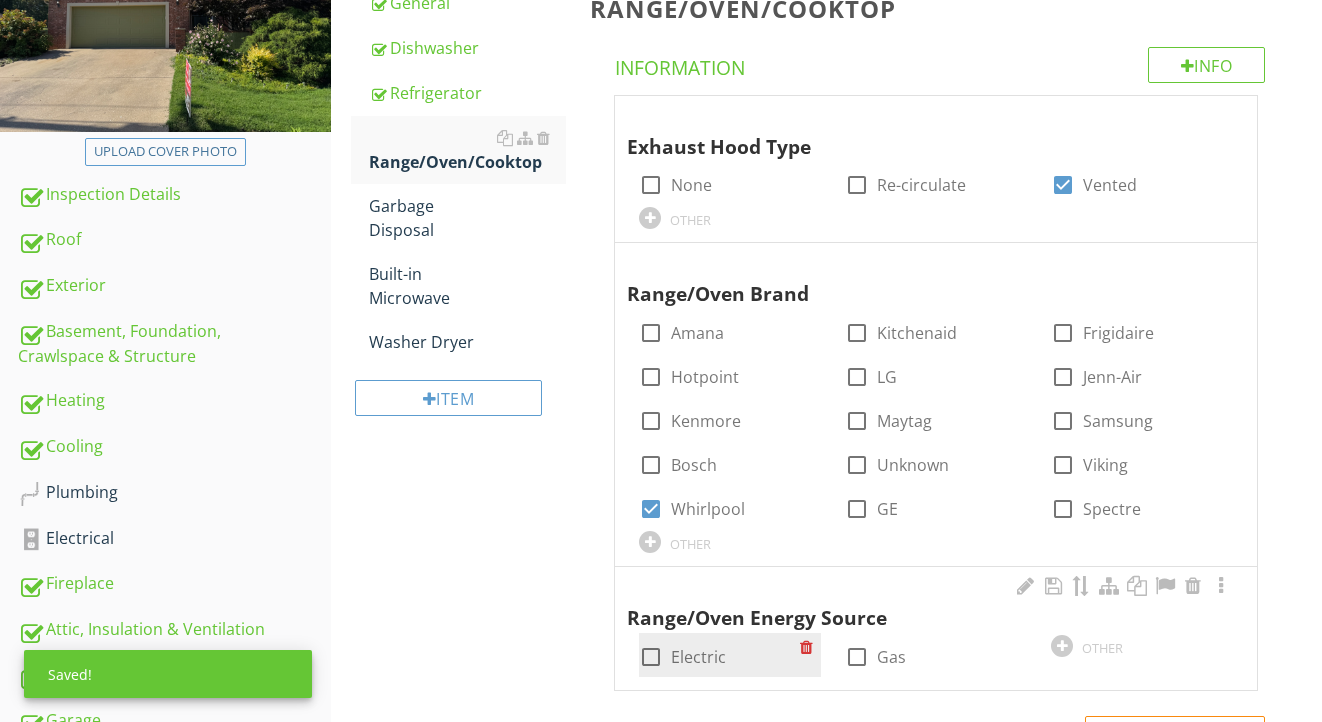 click on "Electric" at bounding box center (698, 657) 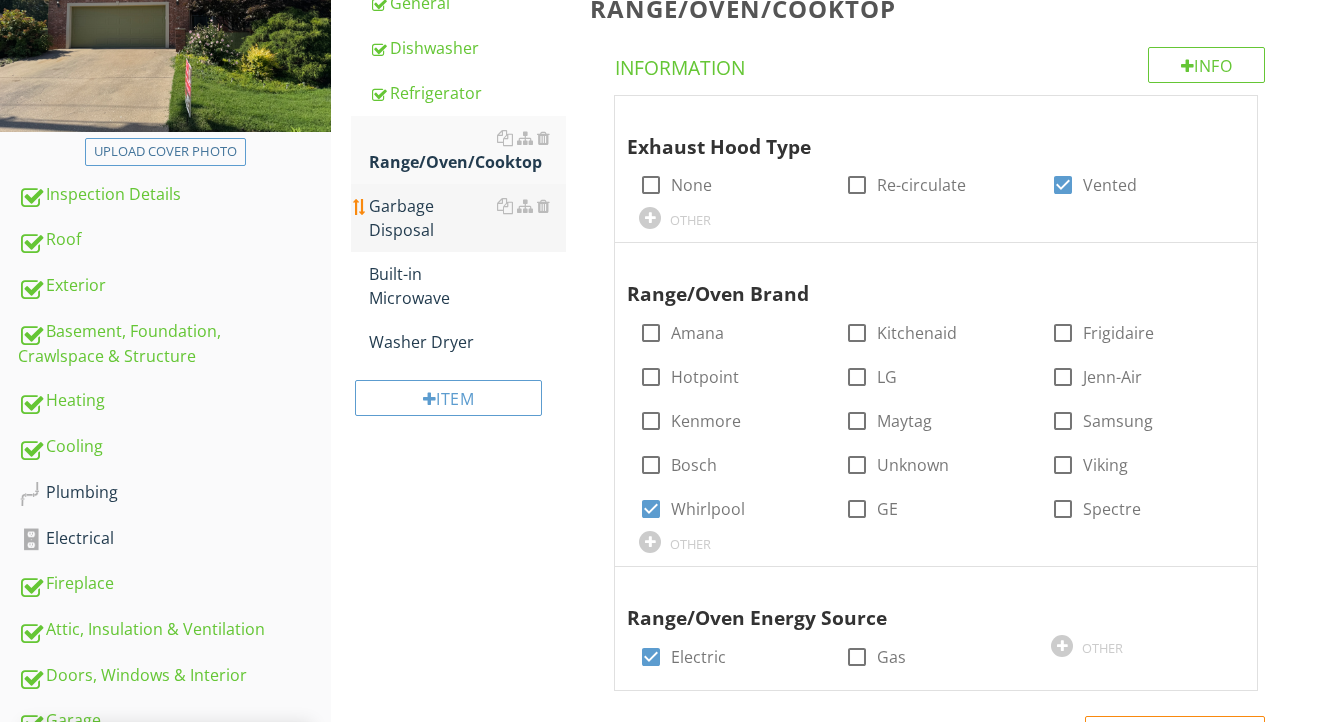 click on "Garbage Disposal" at bounding box center (468, 218) 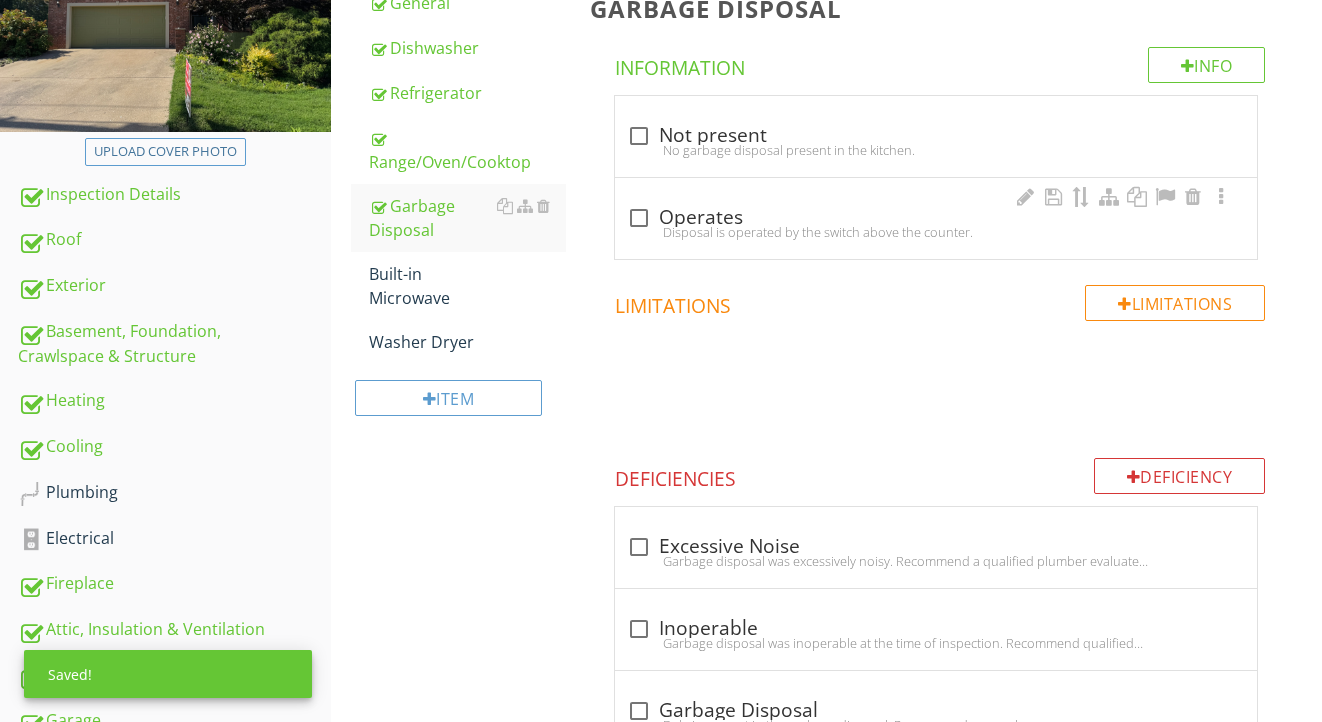 click on "check_box_outline_blank
Operates" at bounding box center (936, 218) 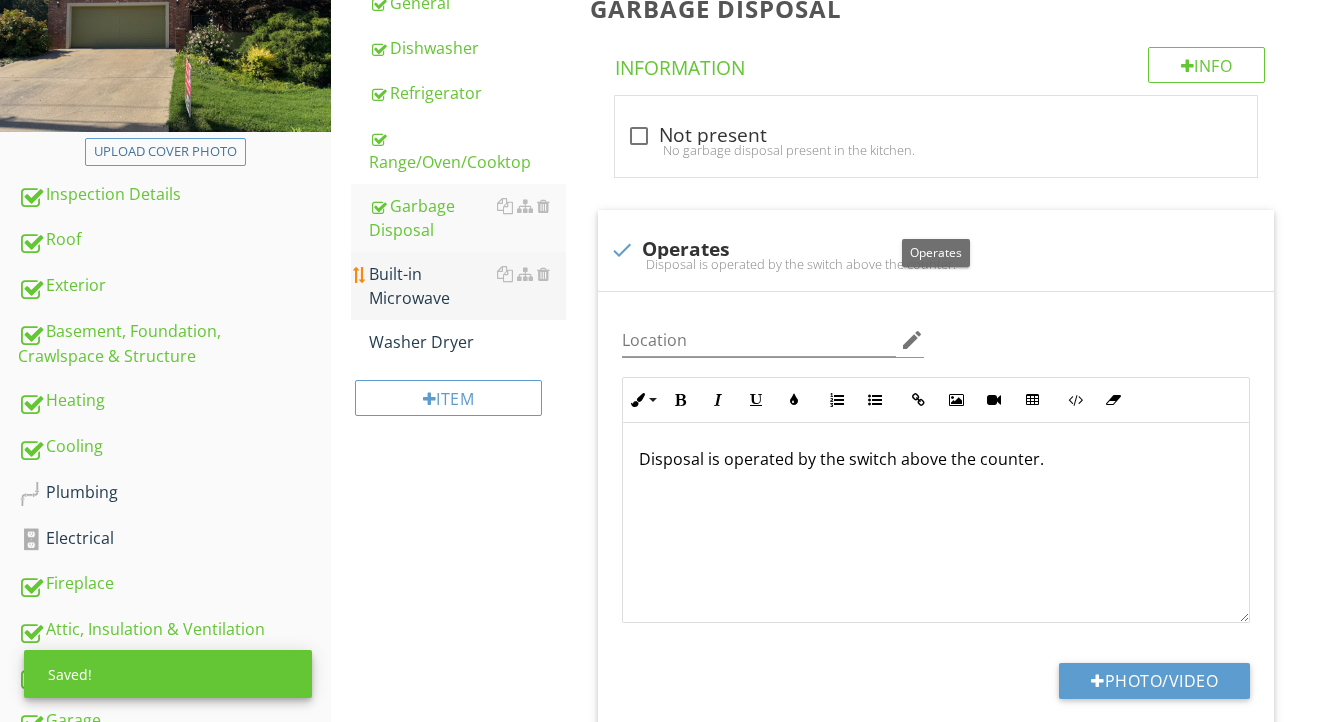 click on "Built-in Microwave" at bounding box center (468, 286) 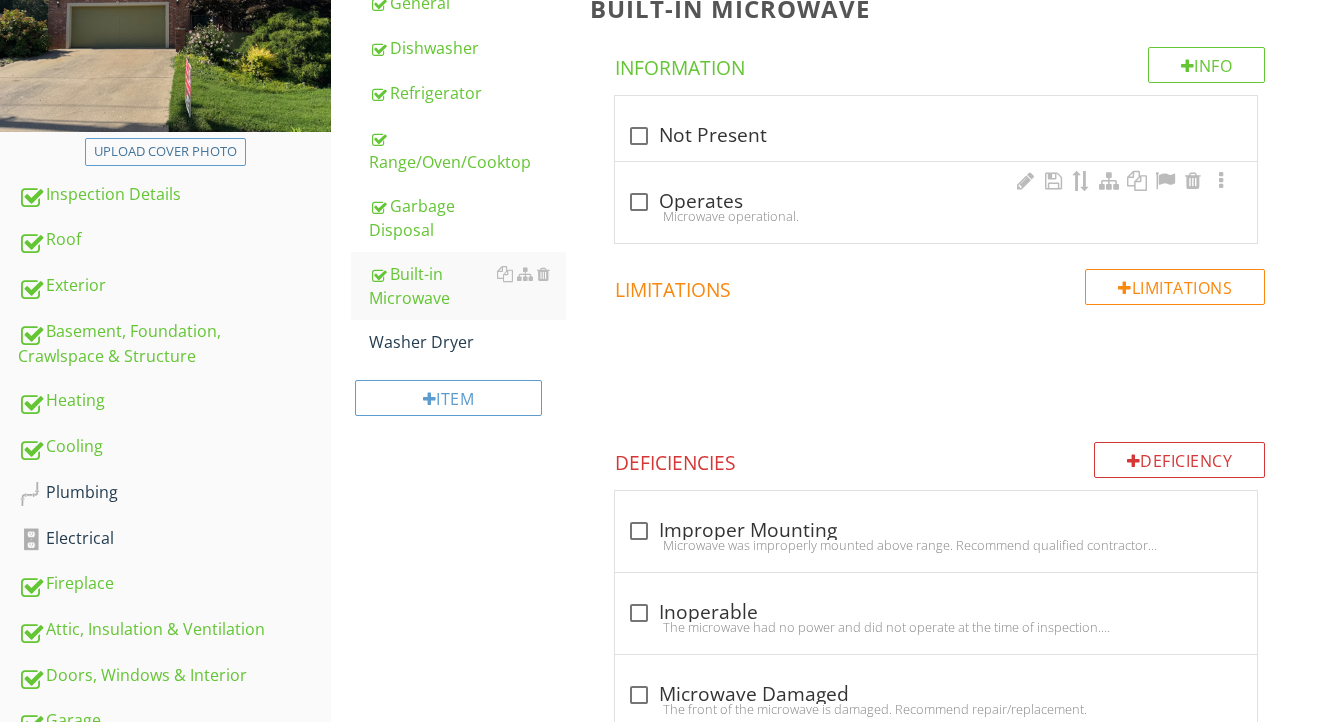 click on "Microwave operational." at bounding box center [936, 216] 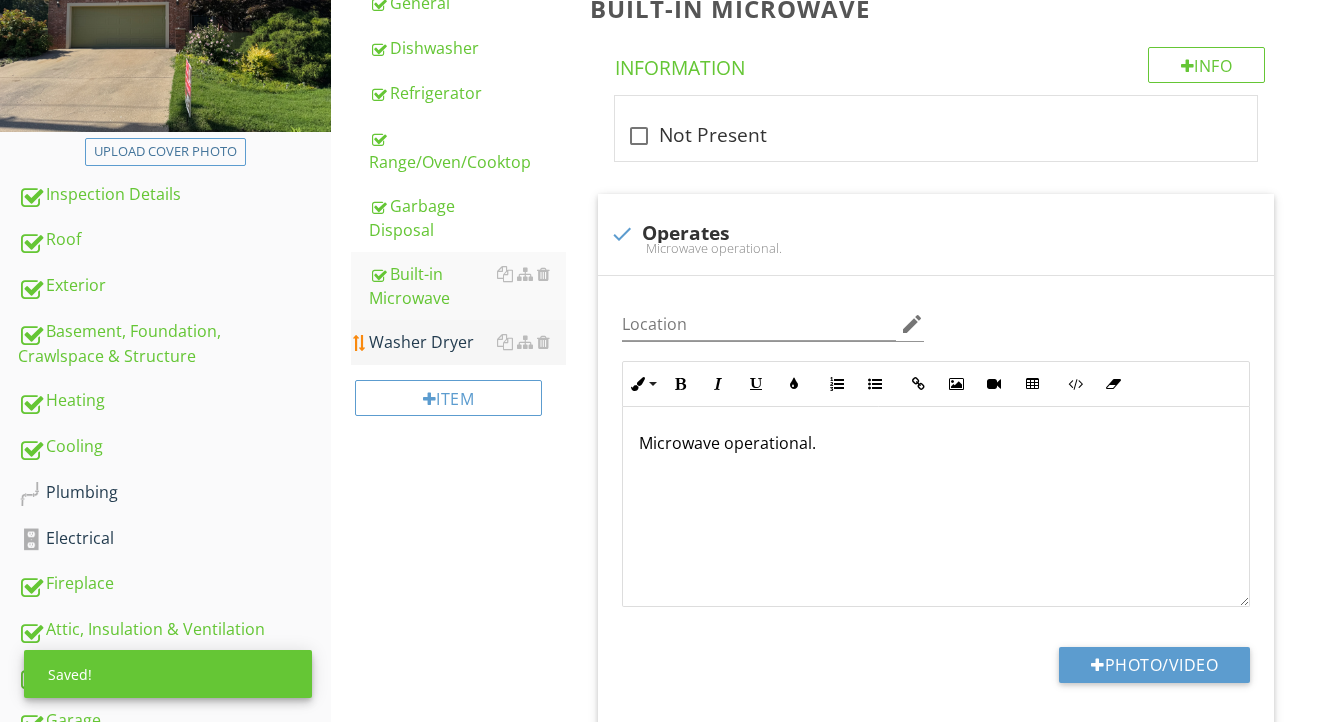 click on "Washer Dryer" at bounding box center [468, 342] 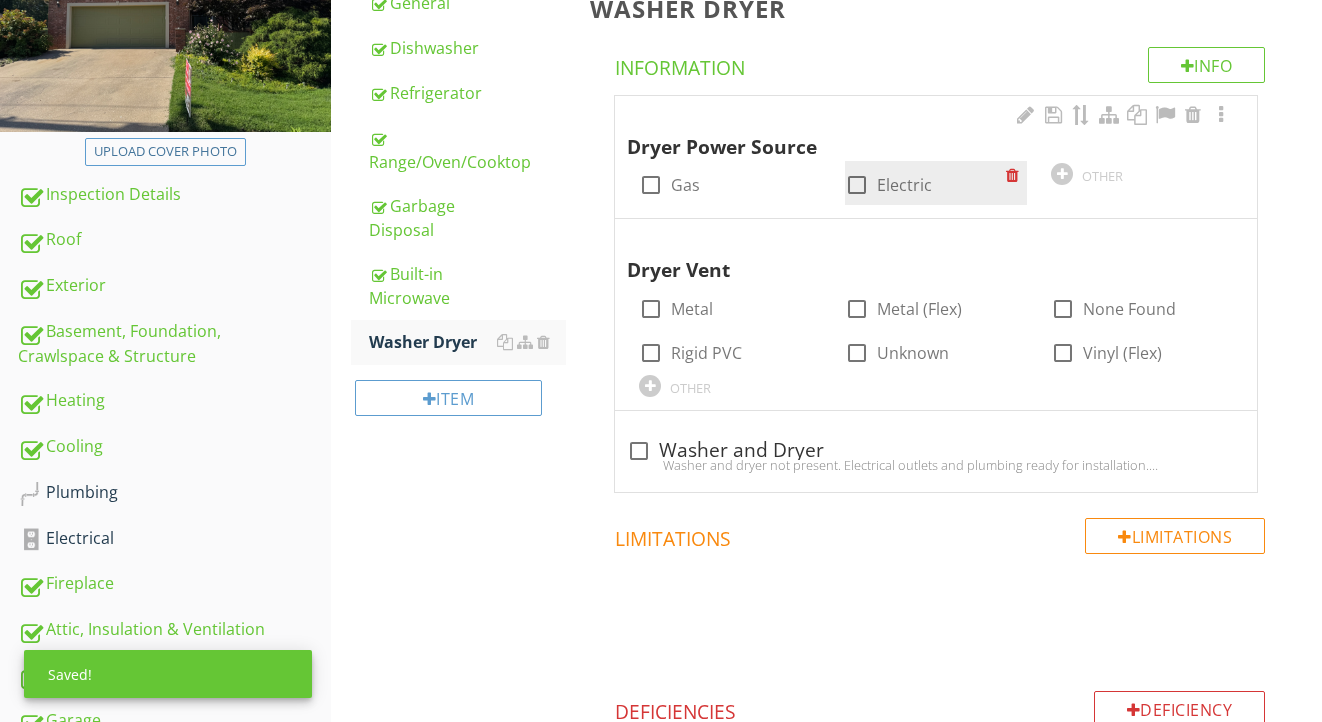 click at bounding box center [857, 185] 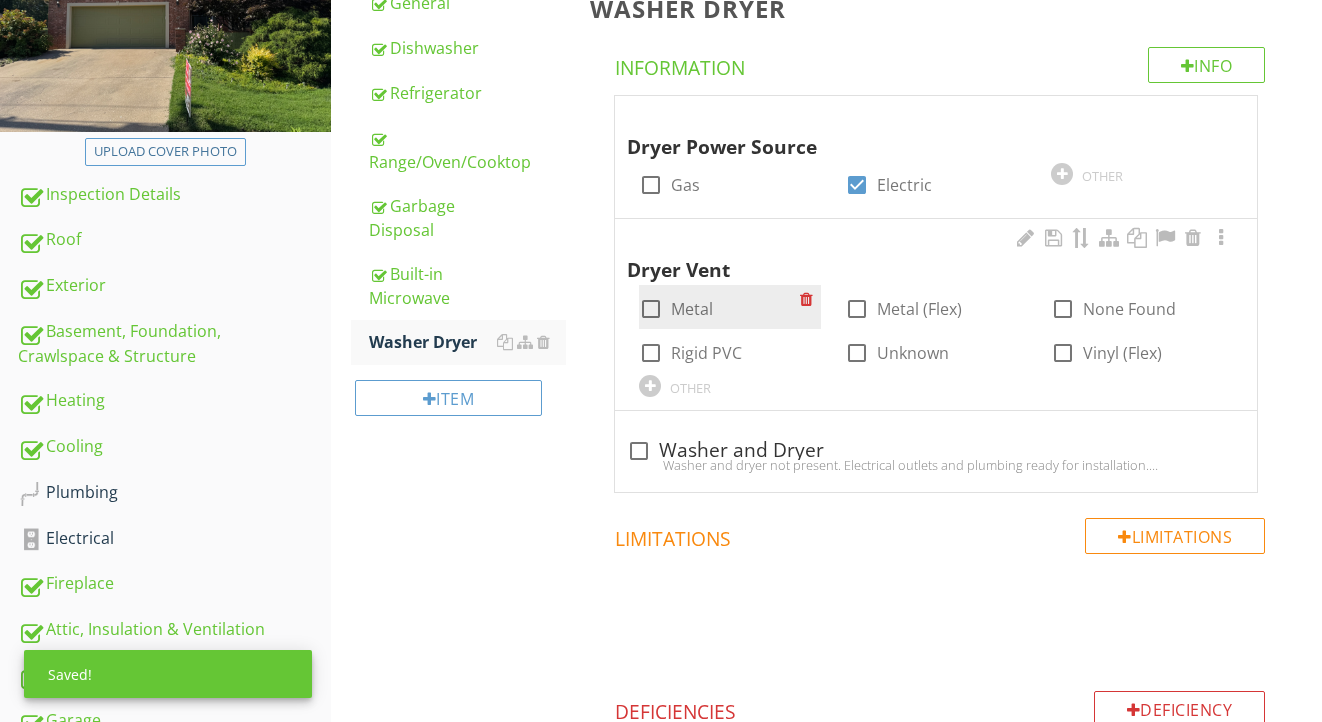 click on "Metal" at bounding box center [692, 309] 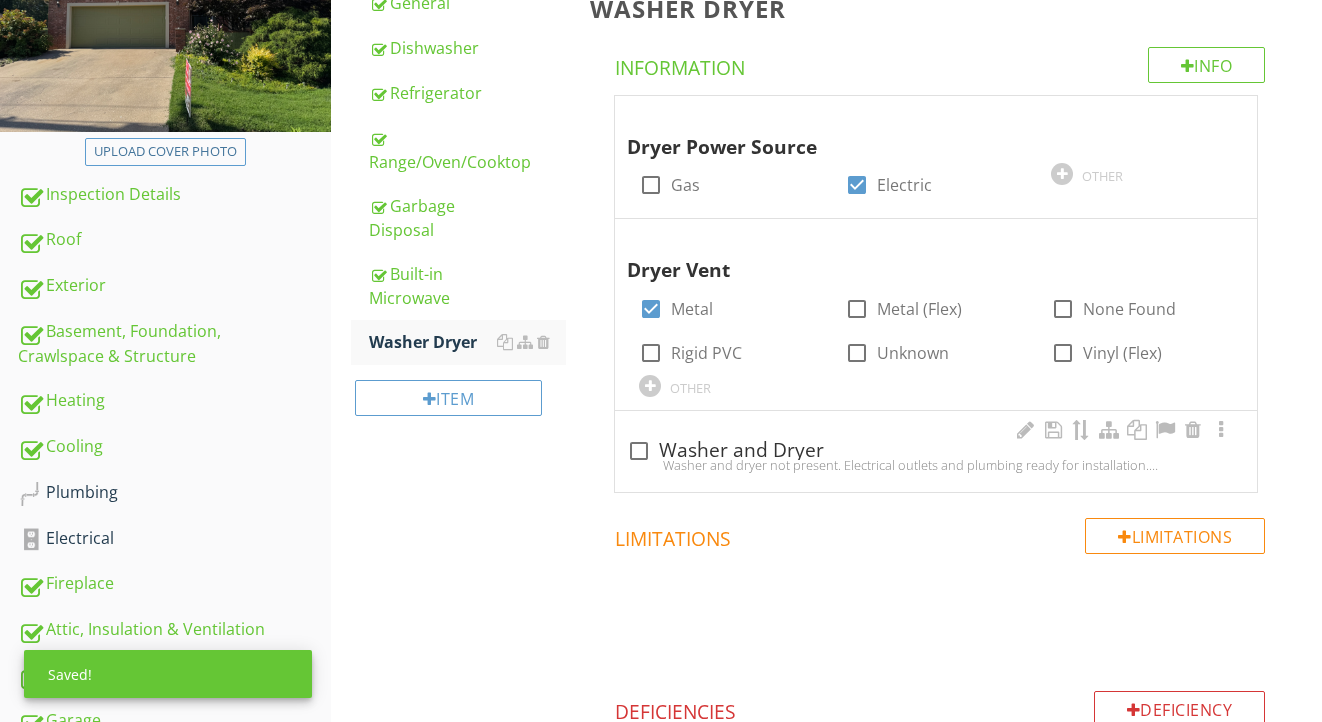 click on "check_box_outline_blank
Washer and Dryer" at bounding box center (936, 451) 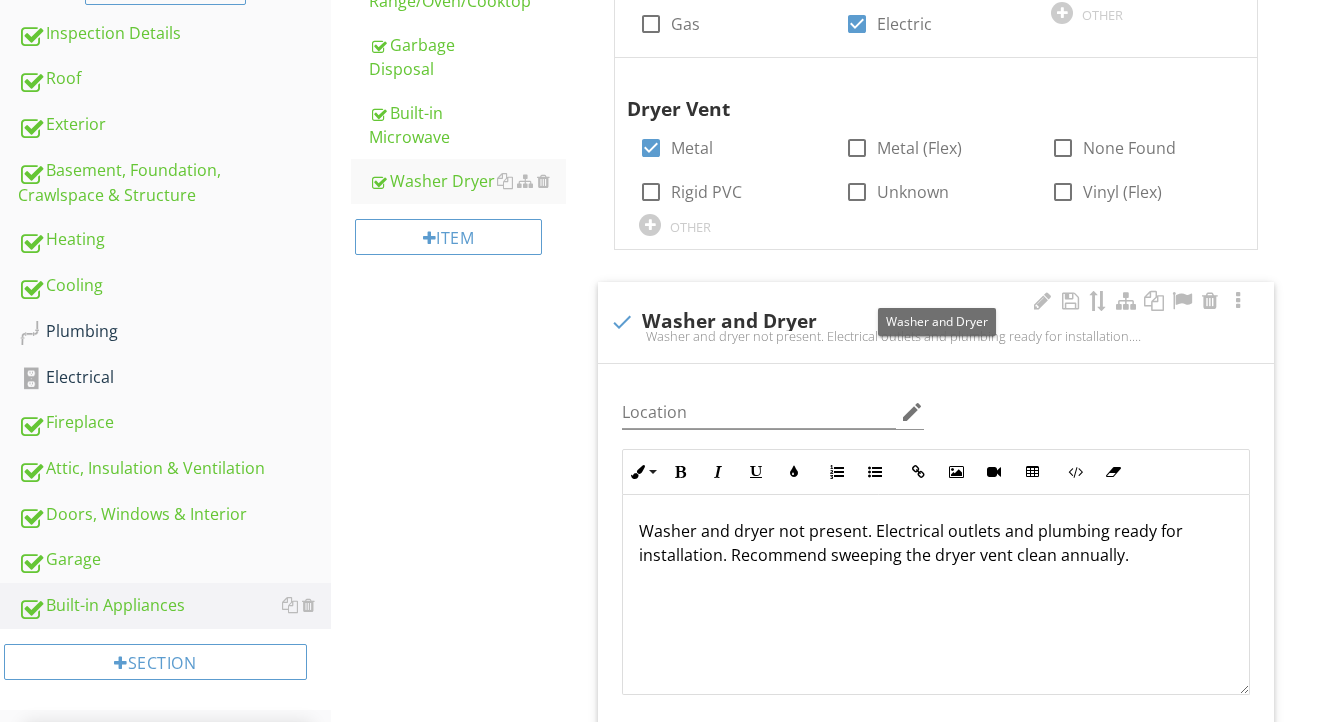 scroll, scrollTop: 601, scrollLeft: 0, axis: vertical 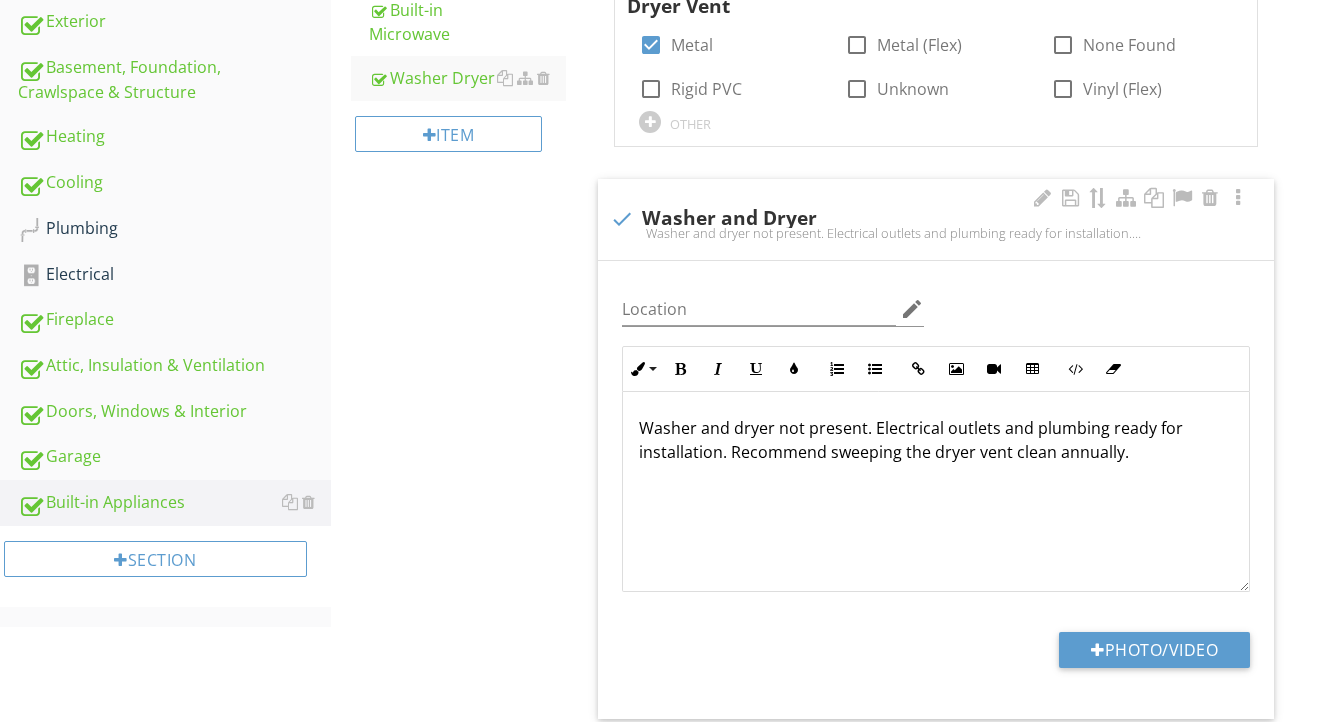 click on "Washer and dryer not present. Electrical outlets and plumbing ready for installation. Recommend sweeping the dryer vent clean annually." at bounding box center (936, 440) 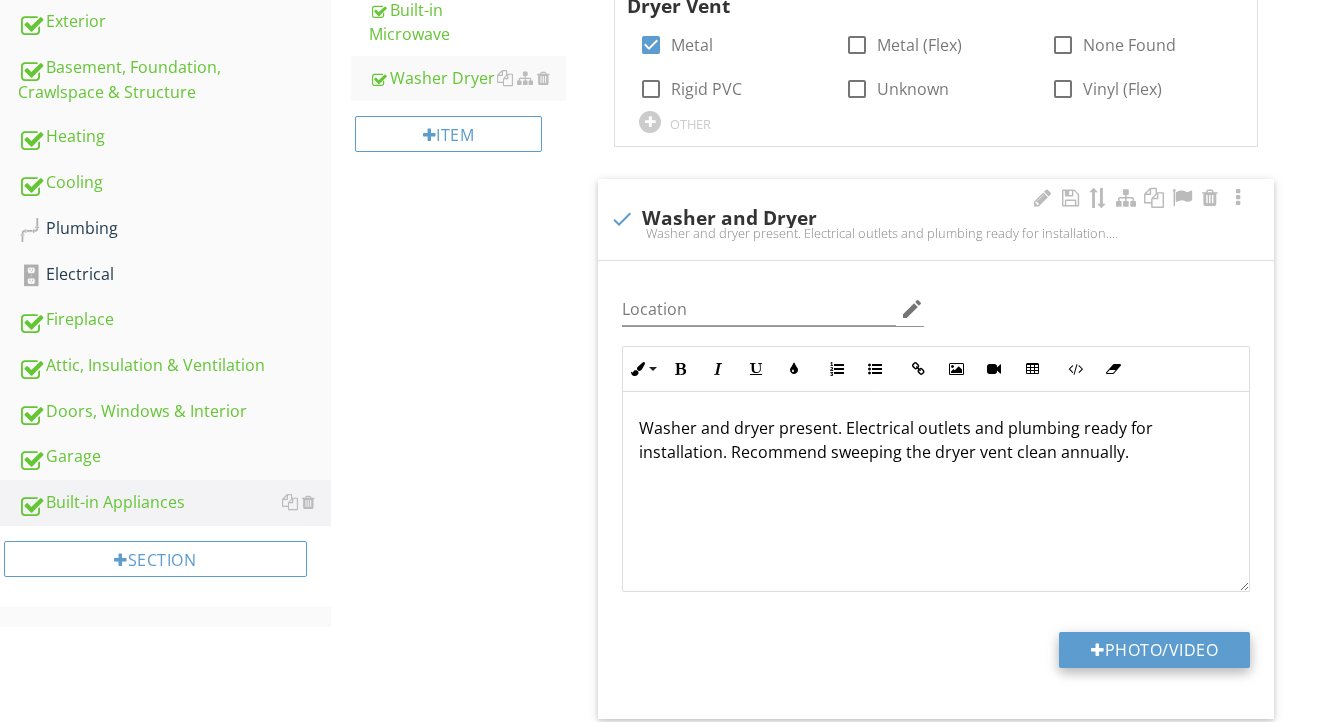 click at bounding box center (1098, 650) 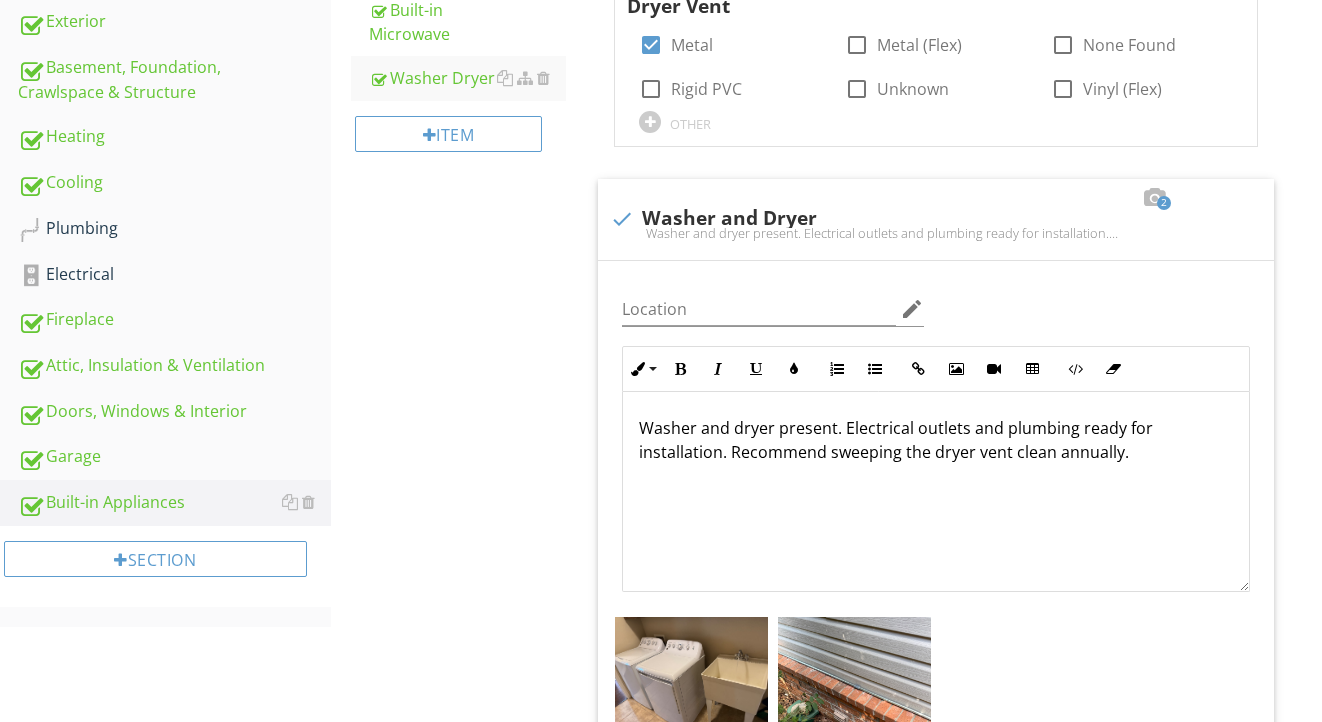 click at bounding box center [854, 719] 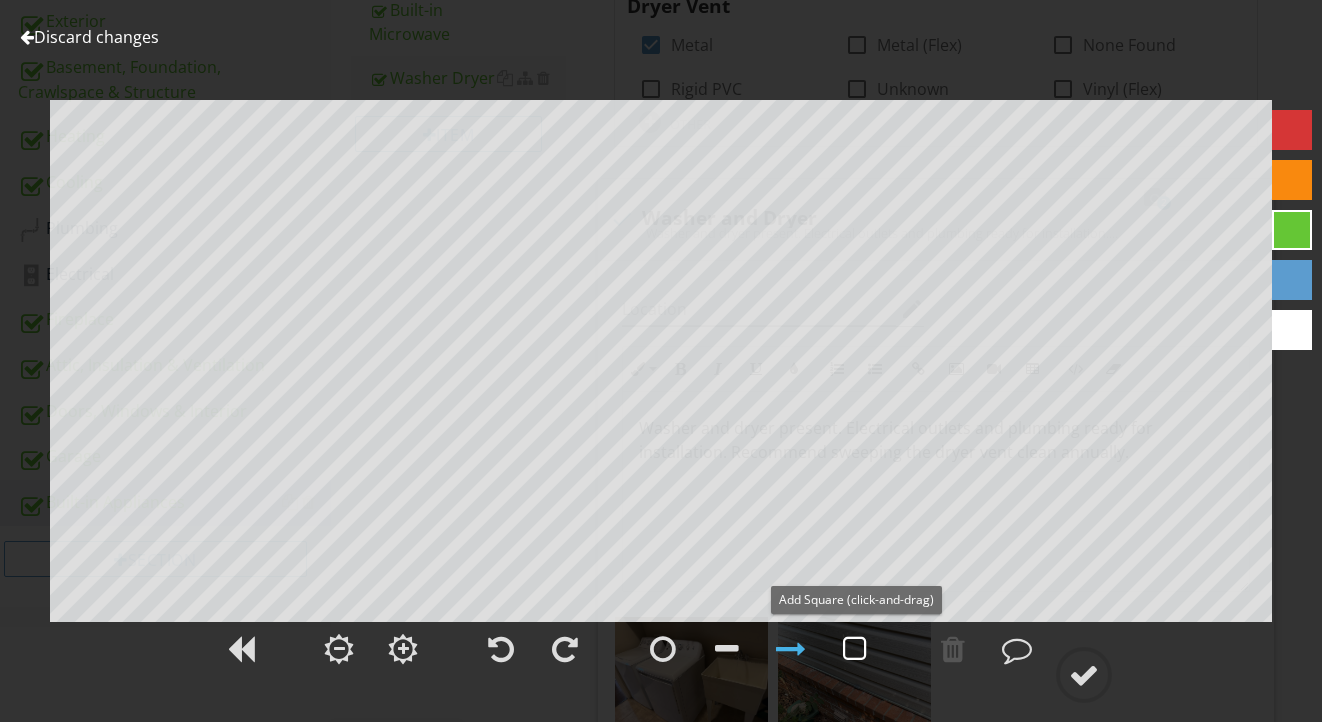 click at bounding box center (855, 649) 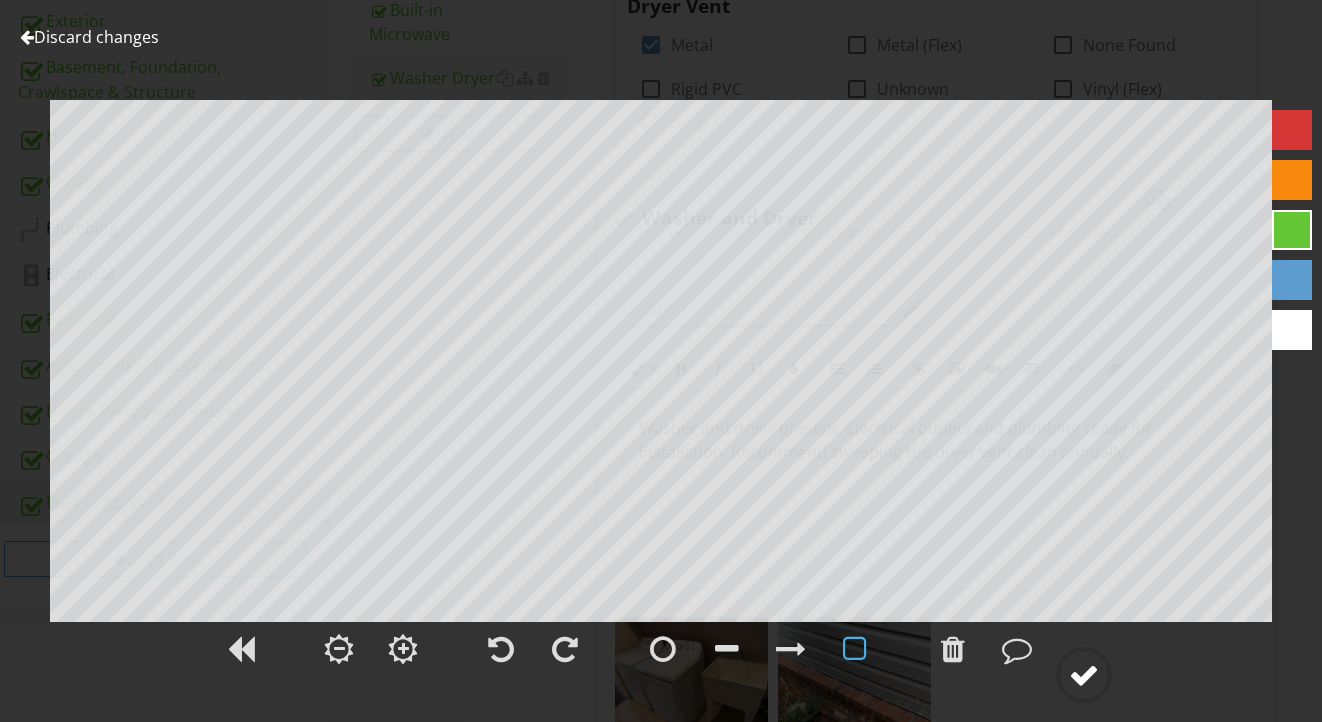 click at bounding box center [1084, 675] 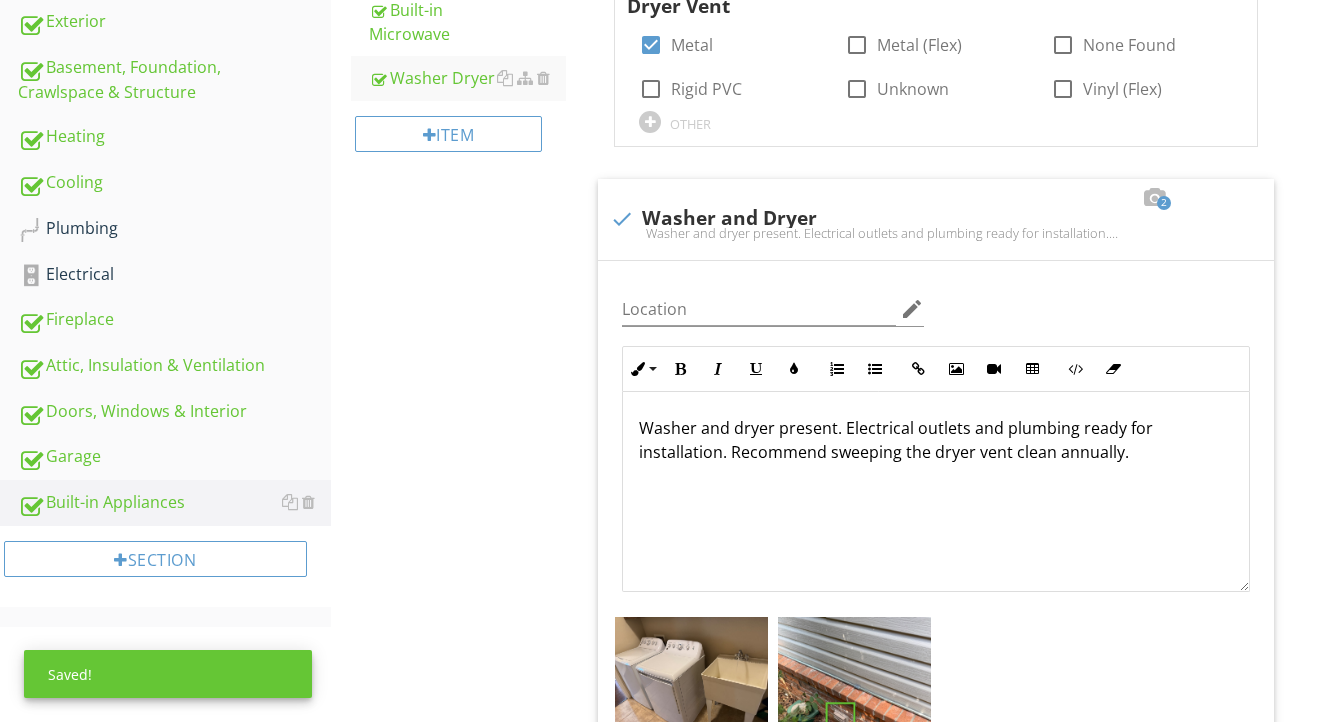 click on "Built-in Appliances
General
Dishwasher
Refrigerator
Range/Oven/Cooktop
Garbage Disposal
Built-in Microwave
Washer Dryer
Item
Washer Dryer
Info
Information
Dryer Power Source
check_box_outline_blank Gas   check_box Electric         OTHER
Dryer Vent
check_box Metal   check_box_outline_blank Metal (Flex)   check_box_outline_blank None Found   check_box_outline_blank Rigid PVC   check_box_outline_blank Unknown   check_box_outline_blank Vinyl (Flex)         OTHER                             2         check
Washer and Dryer" at bounding box center (827, 768) 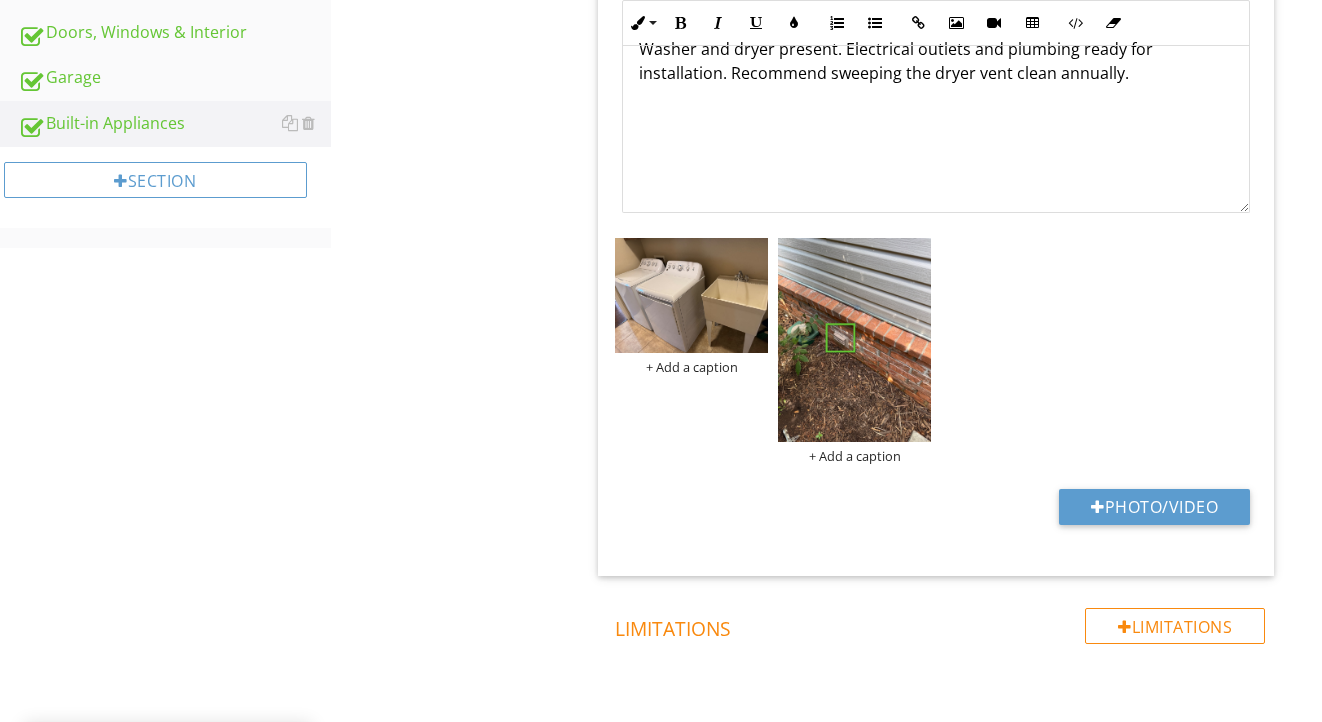 scroll, scrollTop: 1042, scrollLeft: 0, axis: vertical 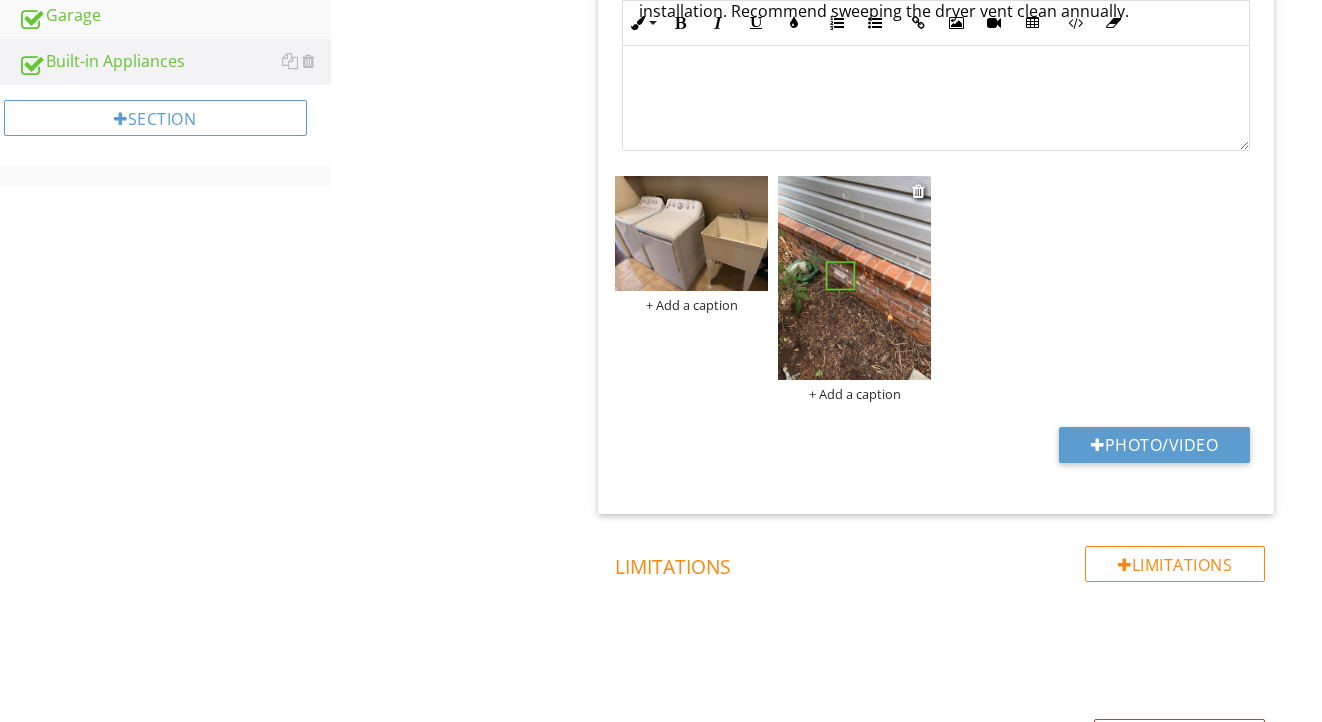 click on "+ Add a caption" at bounding box center (854, 394) 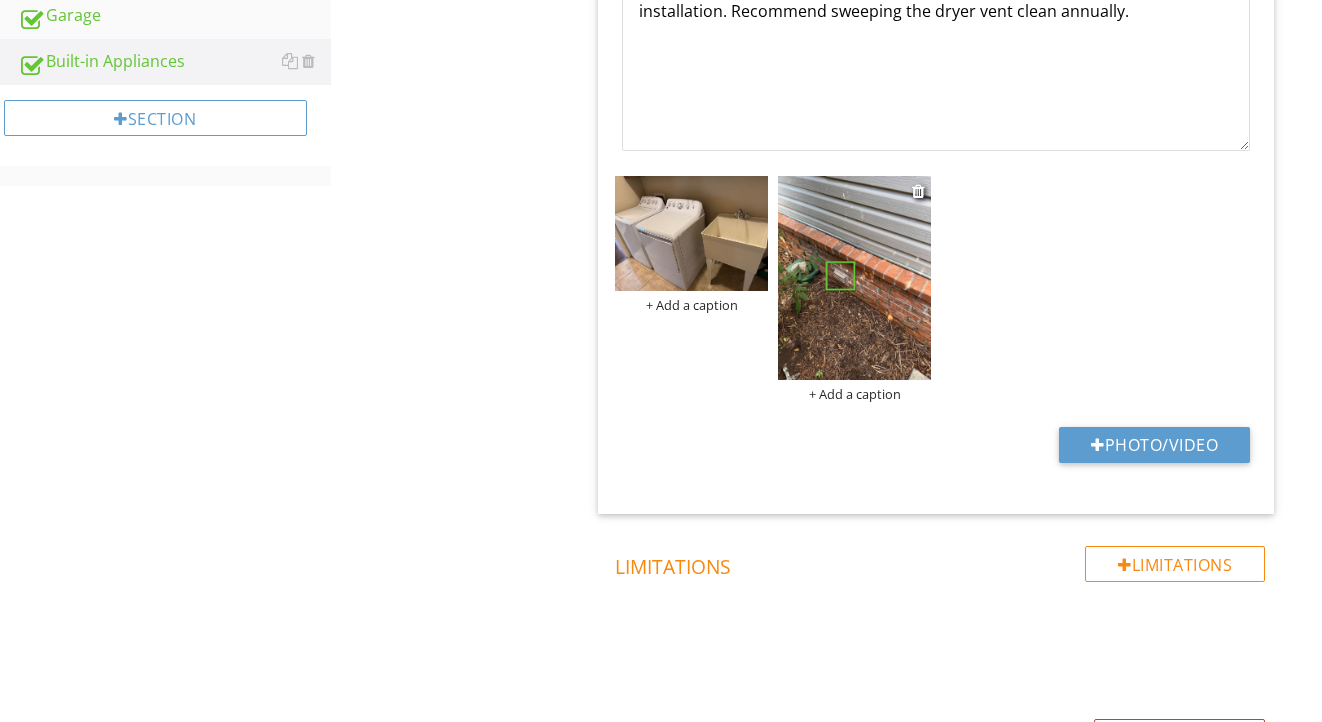 scroll, scrollTop: 0, scrollLeft: 0, axis: both 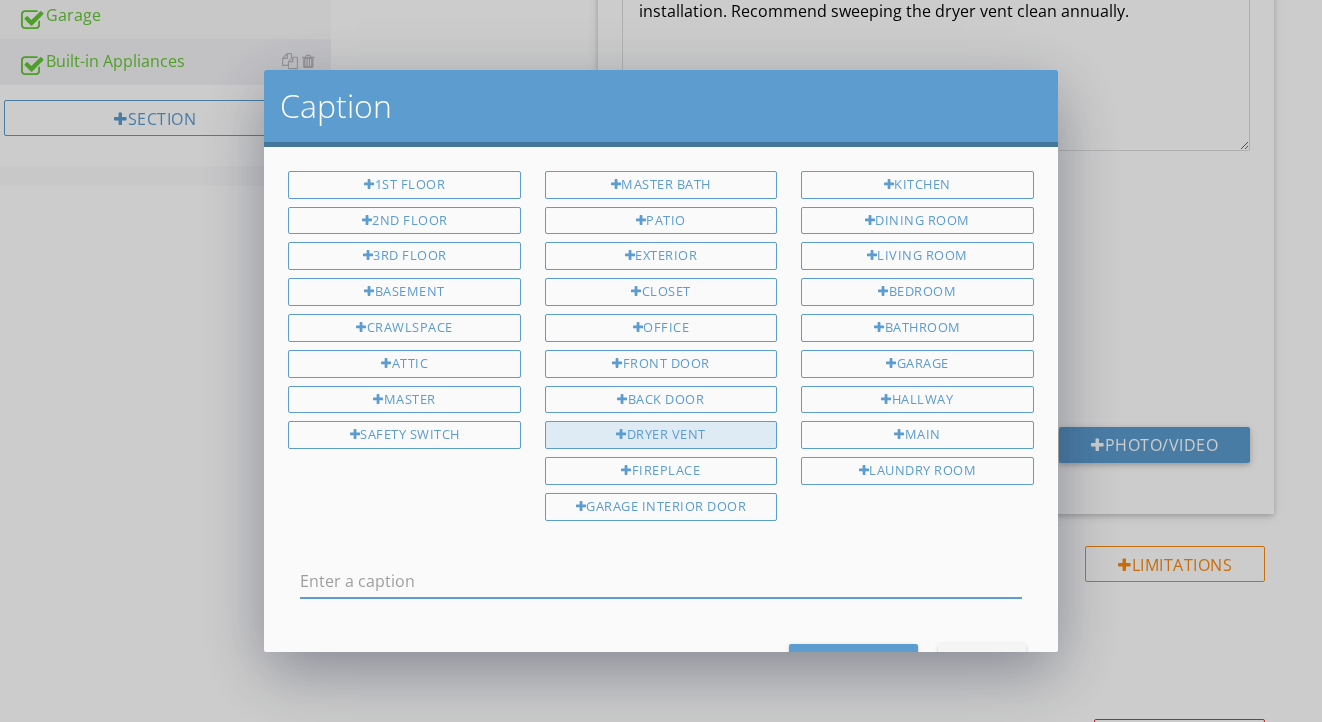 click on "Dryer Vent" at bounding box center [661, 435] 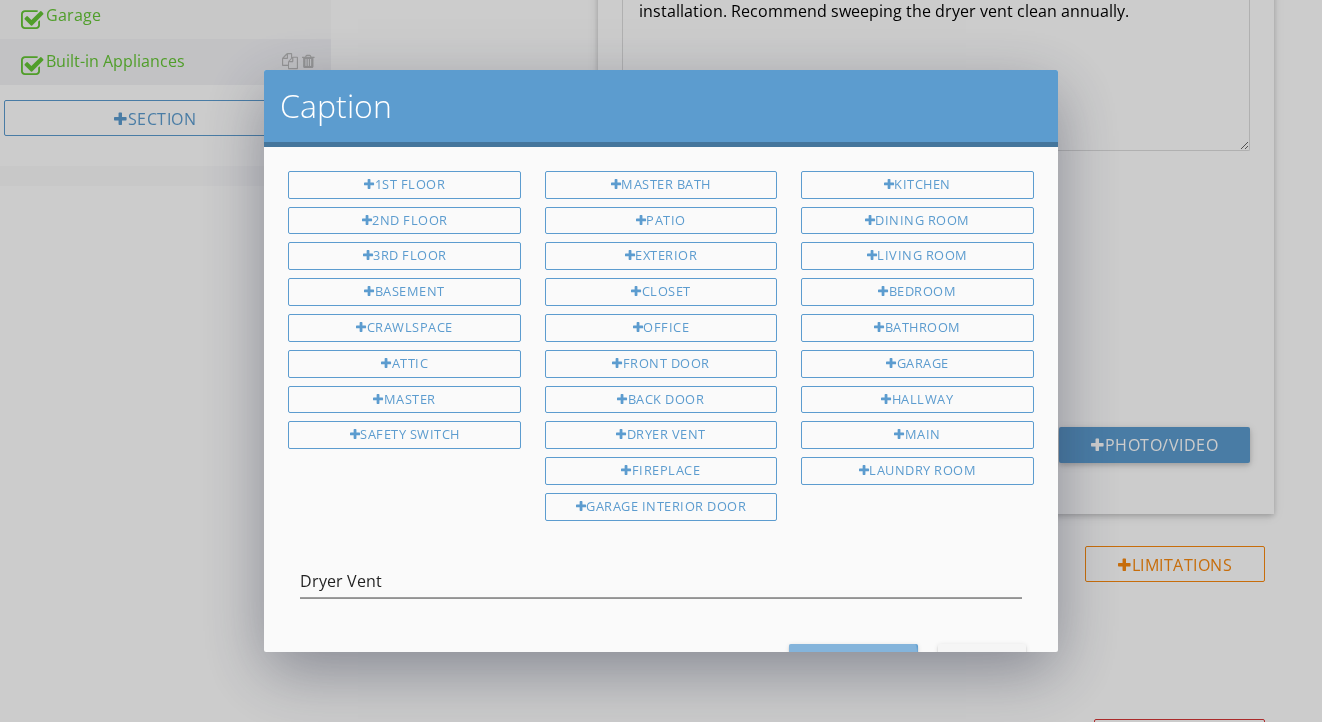 click on "Save Caption" at bounding box center [853, 661] 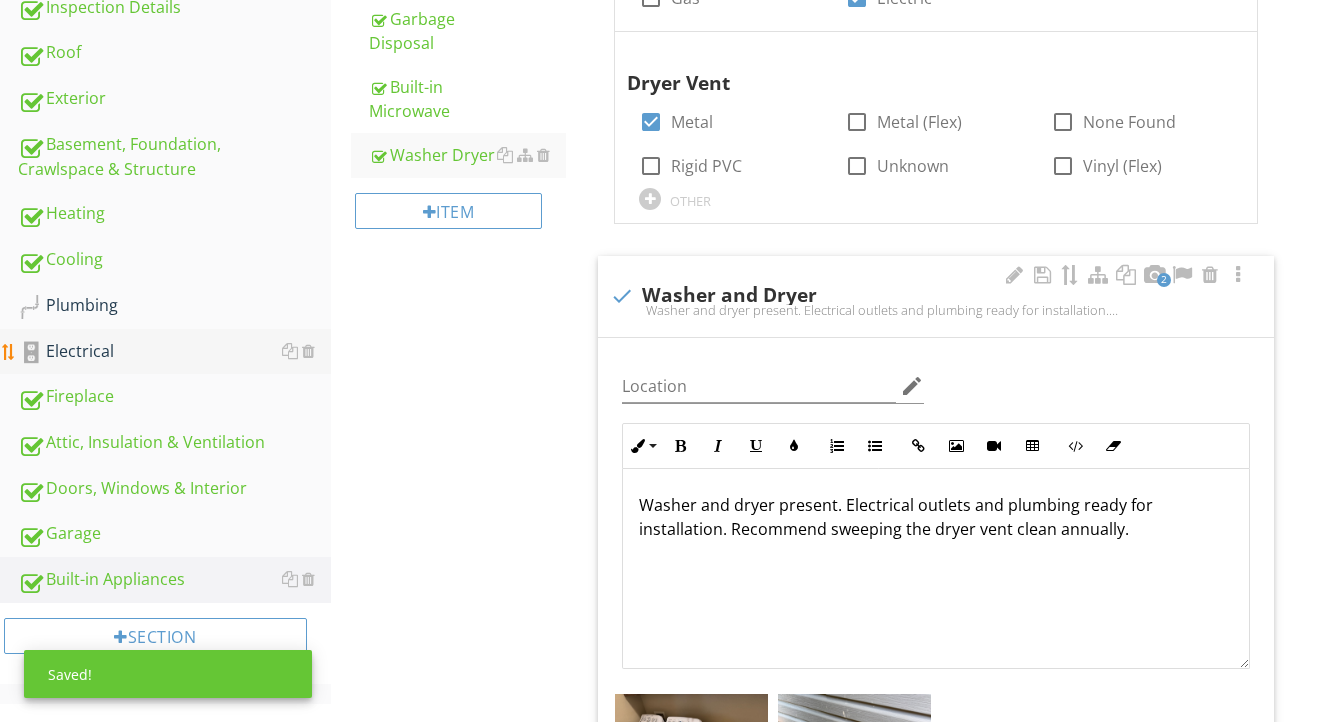 click on "Electrical" at bounding box center [174, 352] 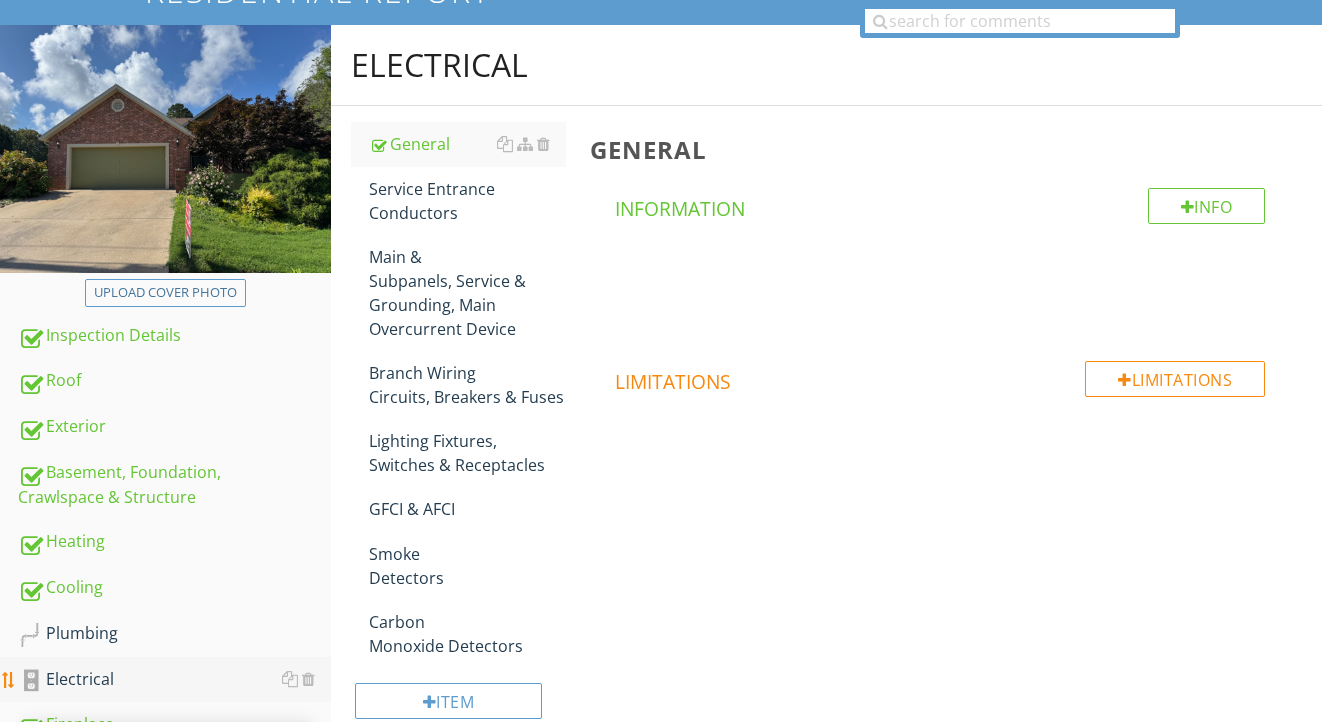 scroll, scrollTop: 179, scrollLeft: 0, axis: vertical 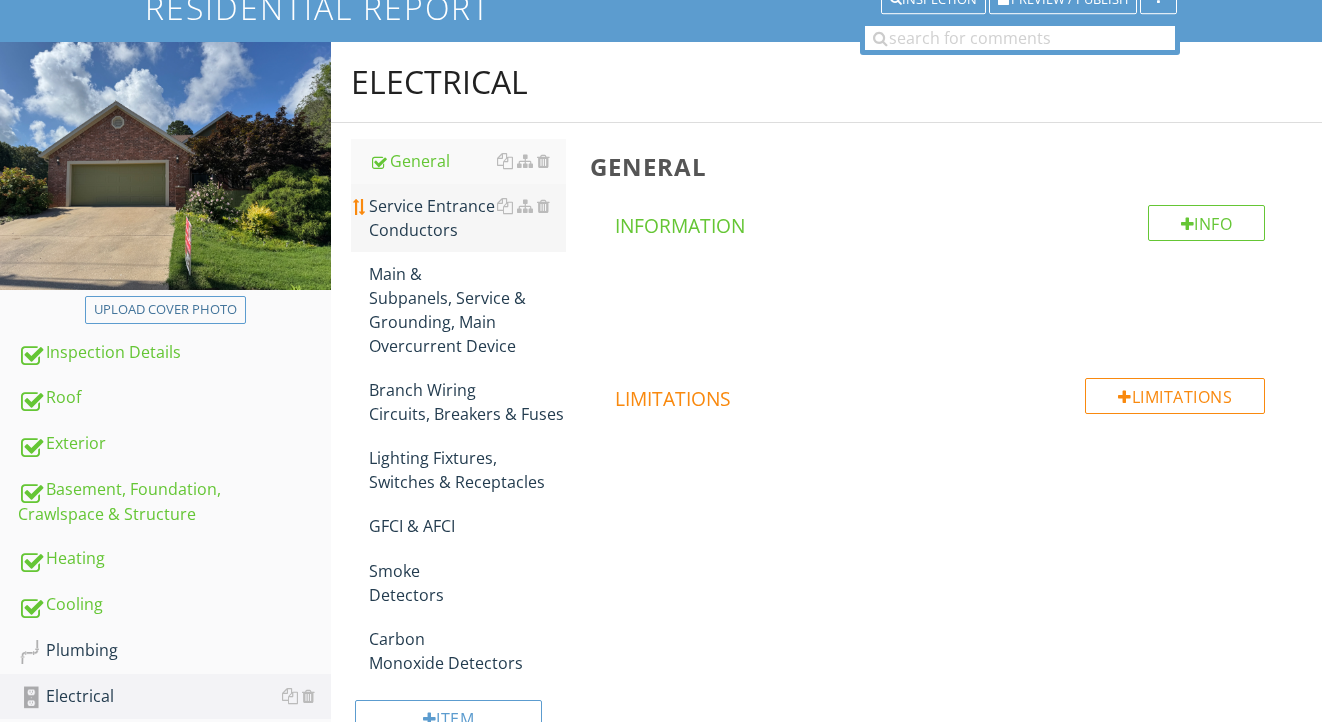 click on "Service Entrance Conductors" at bounding box center (468, 218) 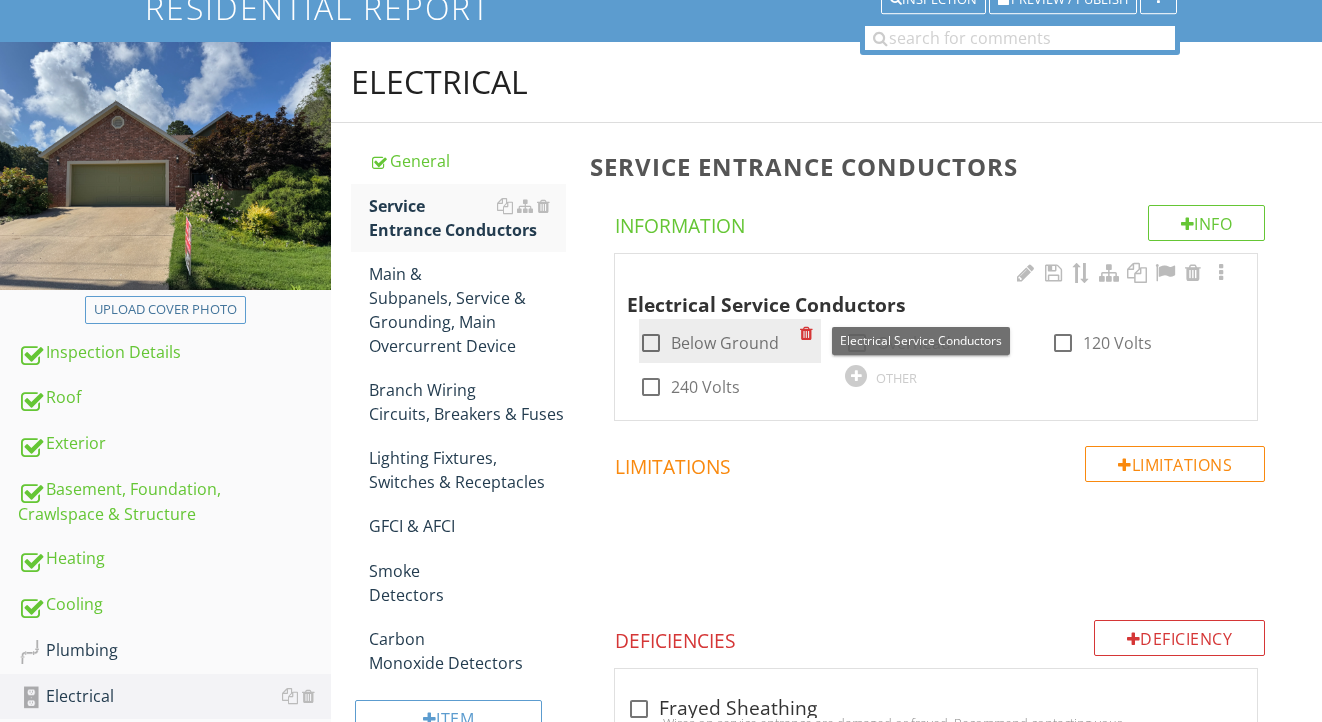 click on "Below Ground" at bounding box center [725, 343] 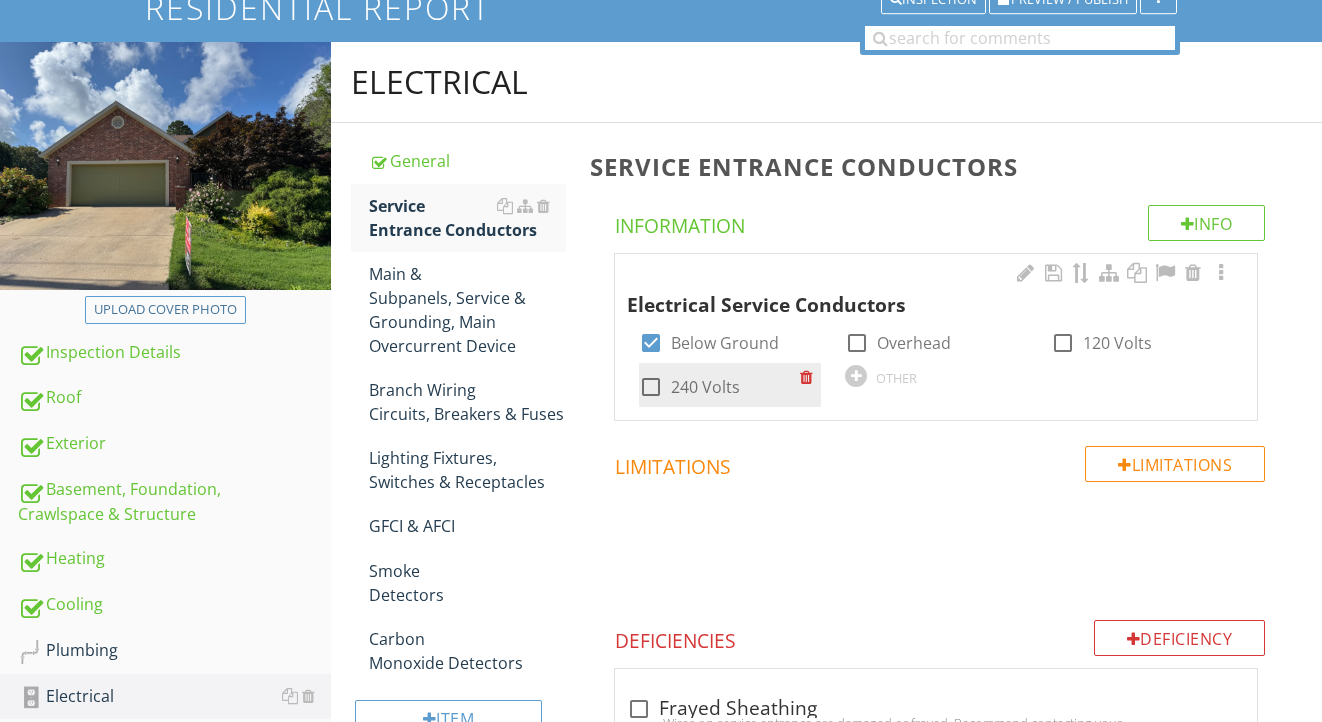 click on "240 Volts" at bounding box center (705, 387) 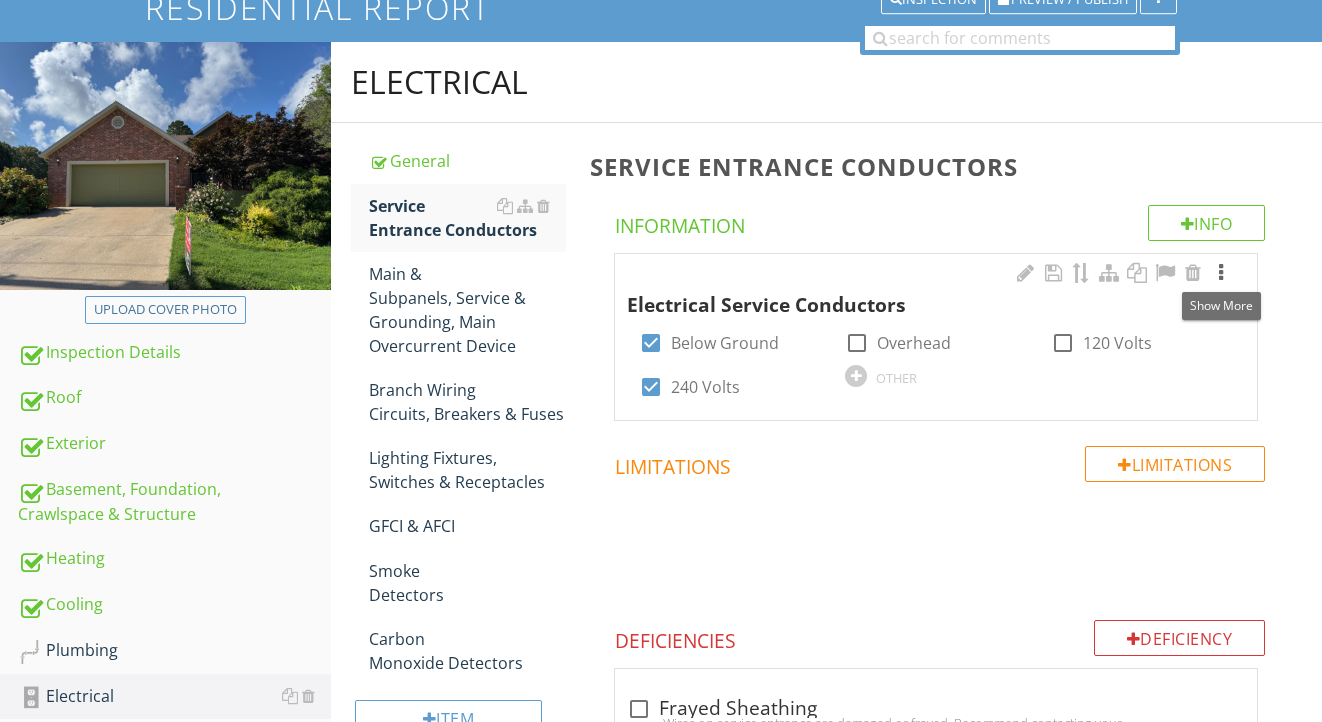 click at bounding box center [1221, 273] 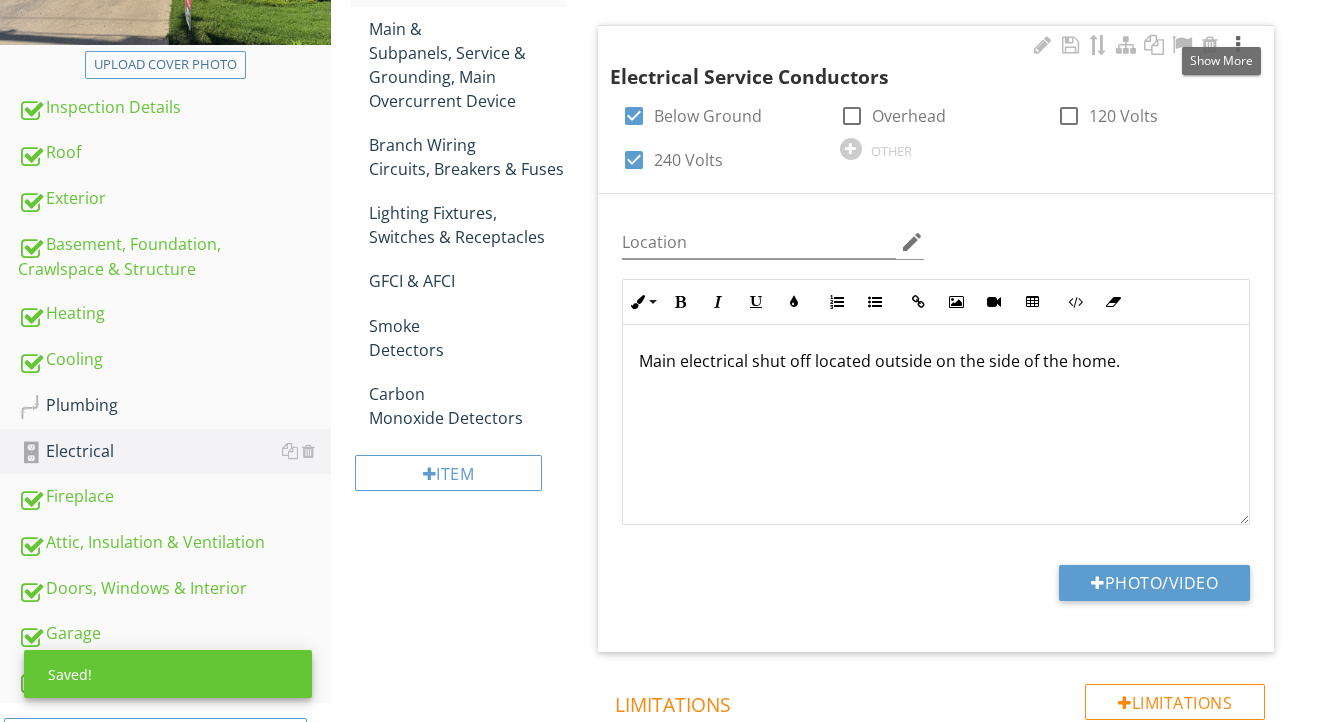 scroll, scrollTop: 471, scrollLeft: 0, axis: vertical 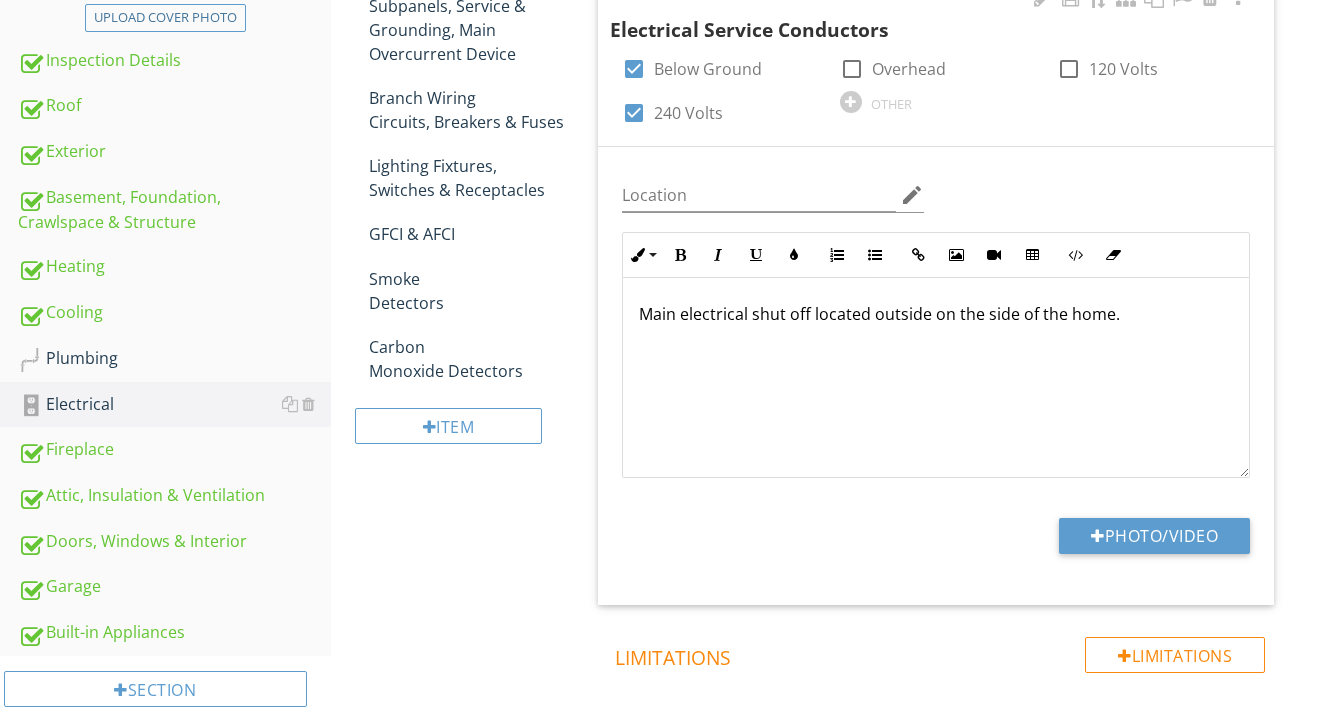 click on "Main electrical shut off located outside on the side of the home." at bounding box center [936, 314] 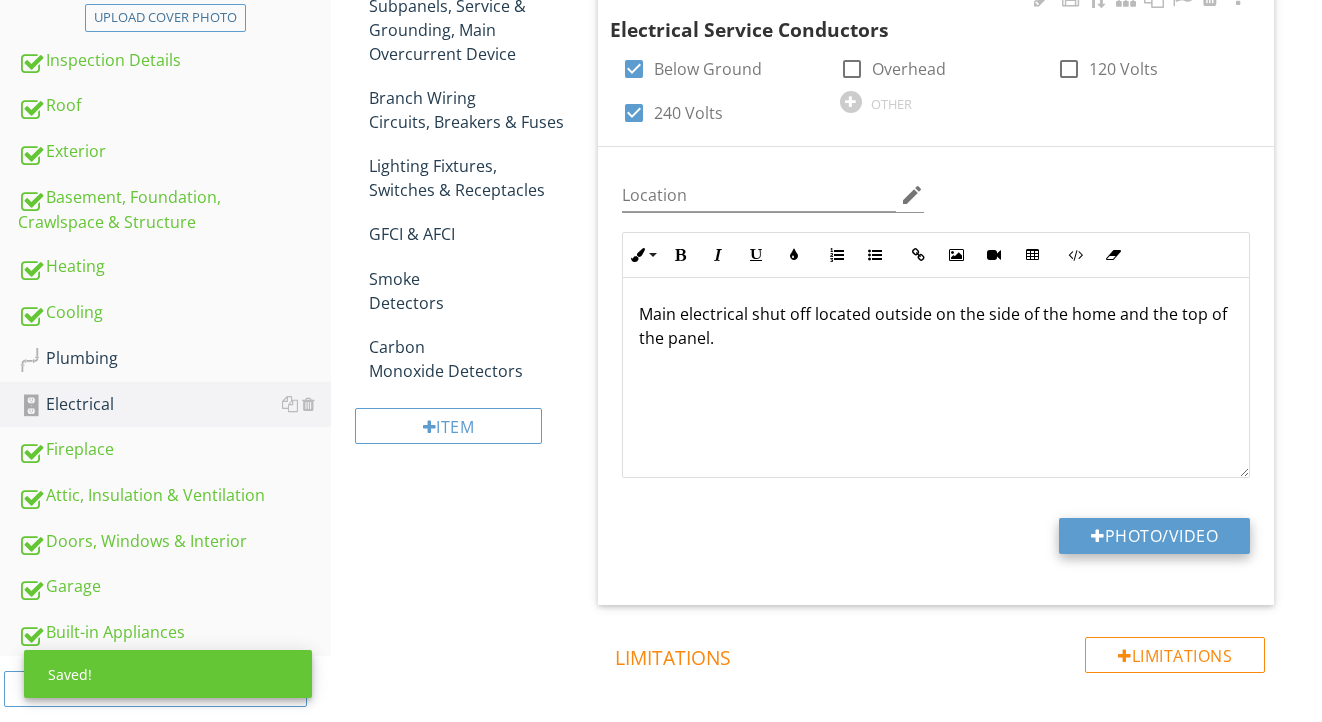 click on "Photo/Video" at bounding box center [1154, 536] 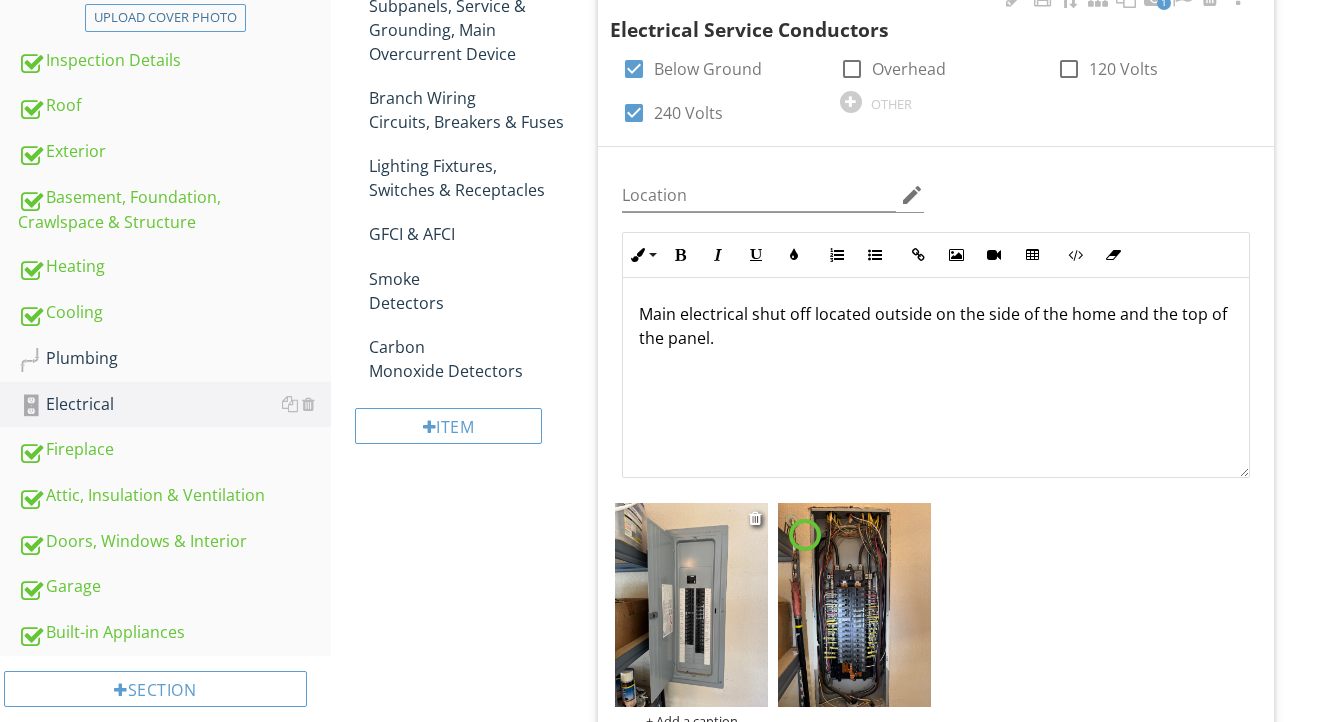 click at bounding box center [691, 605] 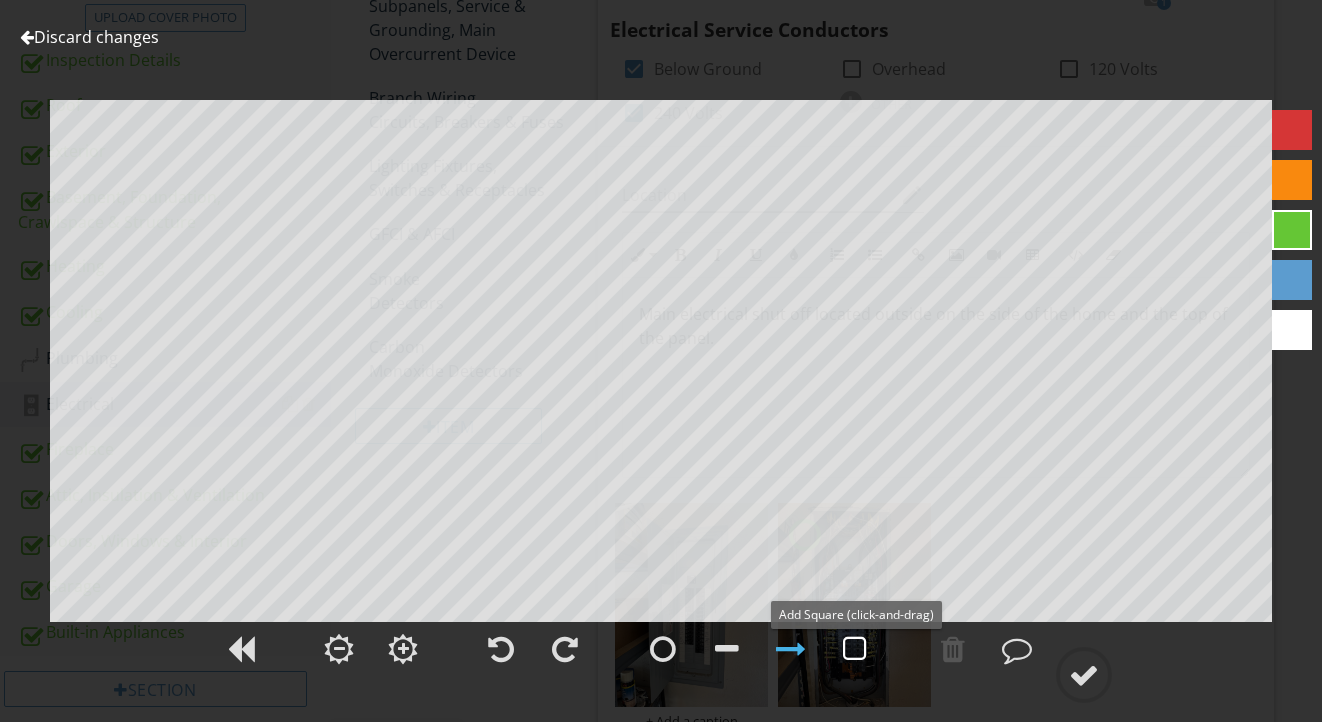 click at bounding box center [855, 649] 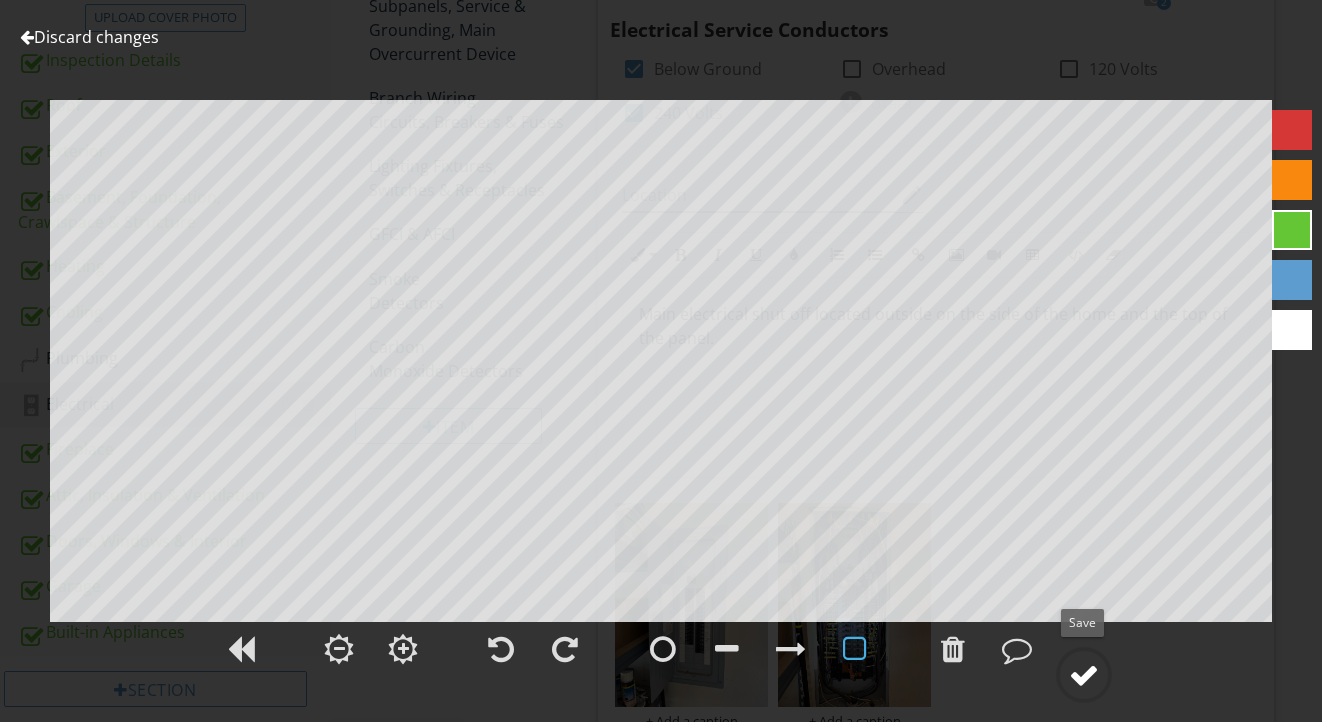 click at bounding box center (1084, 675) 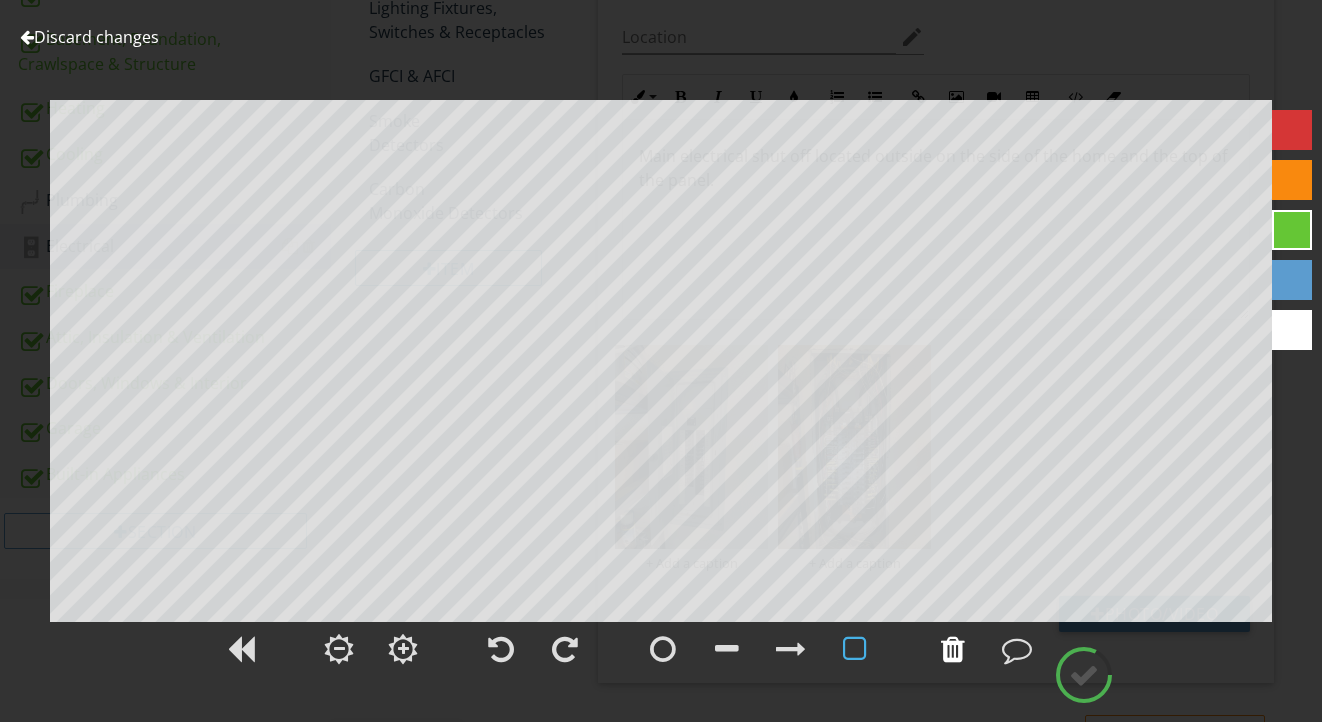 scroll, scrollTop: 751, scrollLeft: 0, axis: vertical 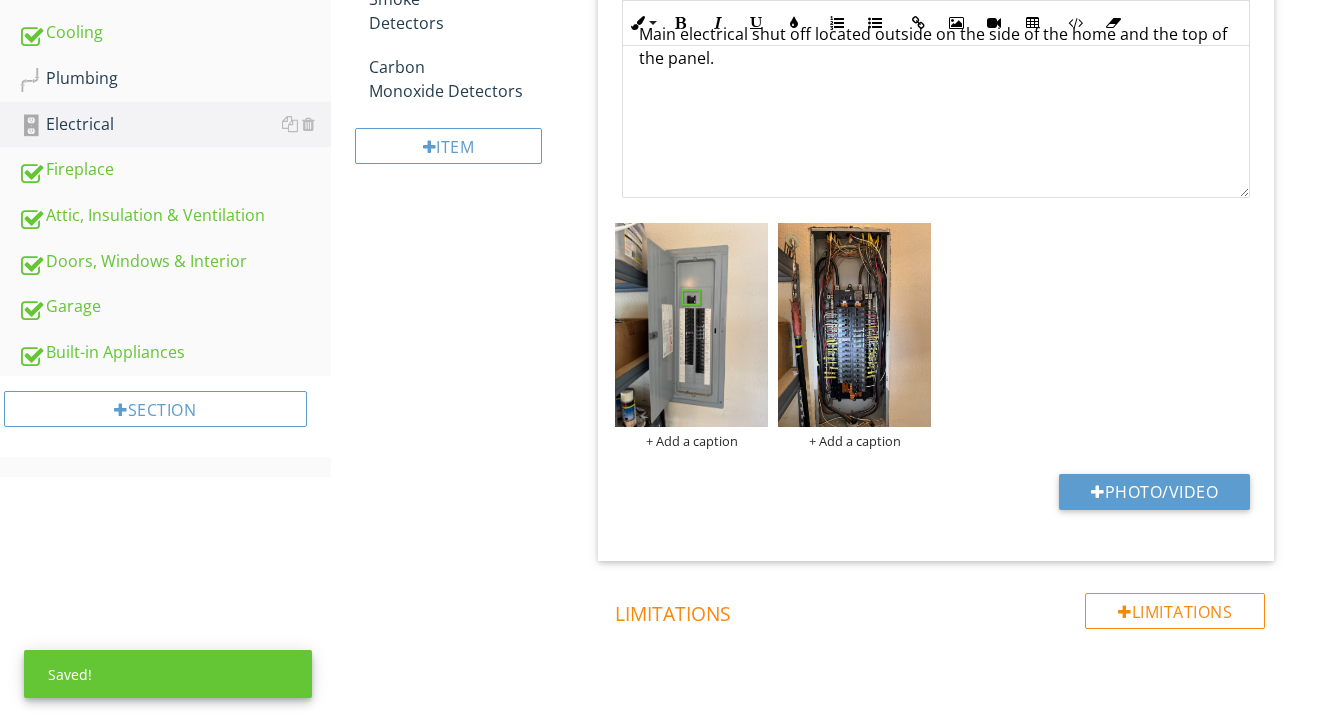 click on "Photo/Video" at bounding box center [1154, 492] 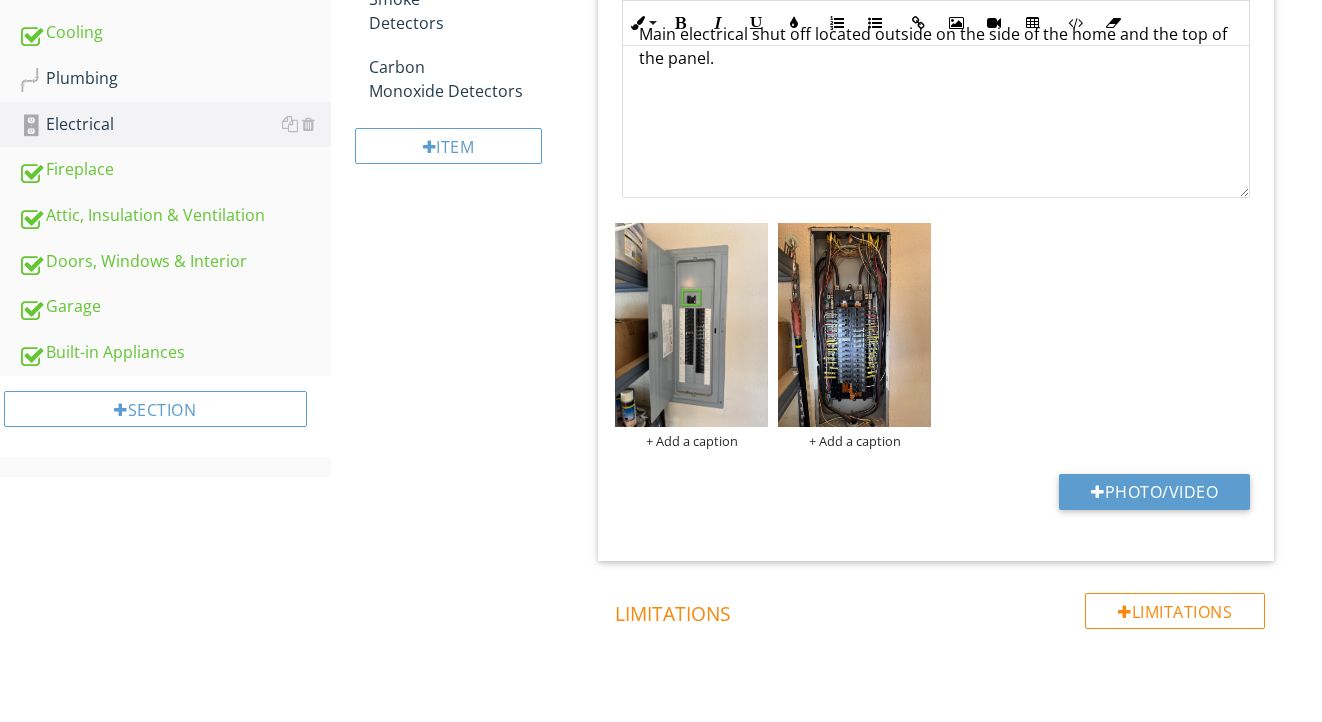 type on "C:\fakepath\IMG_9110.jpeg" 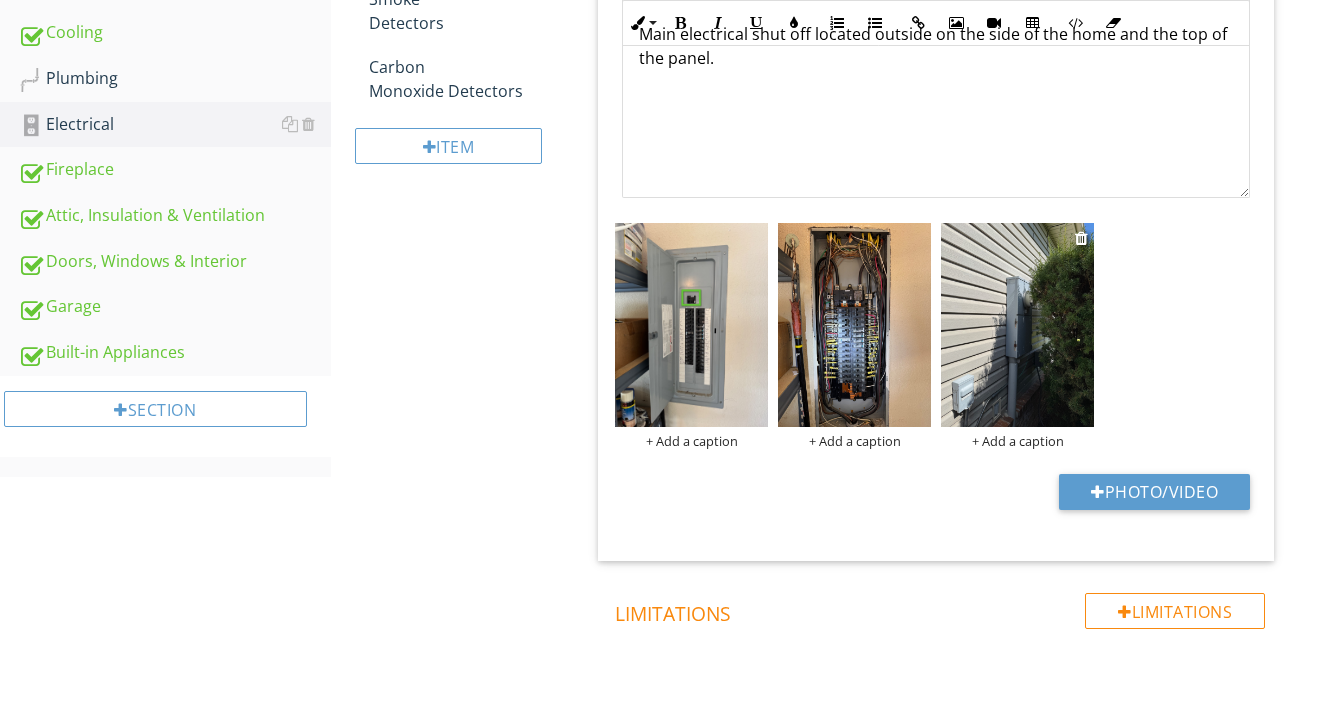 click at bounding box center (1017, 325) 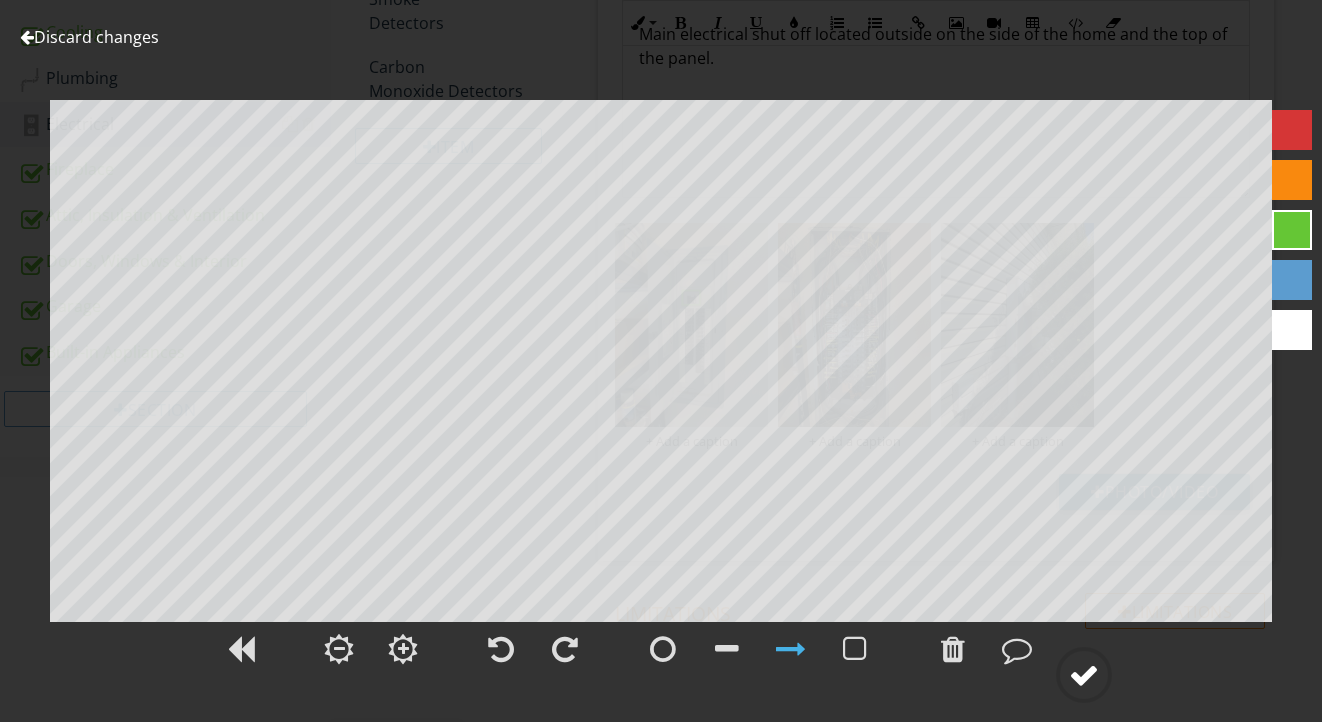 click at bounding box center (1084, 675) 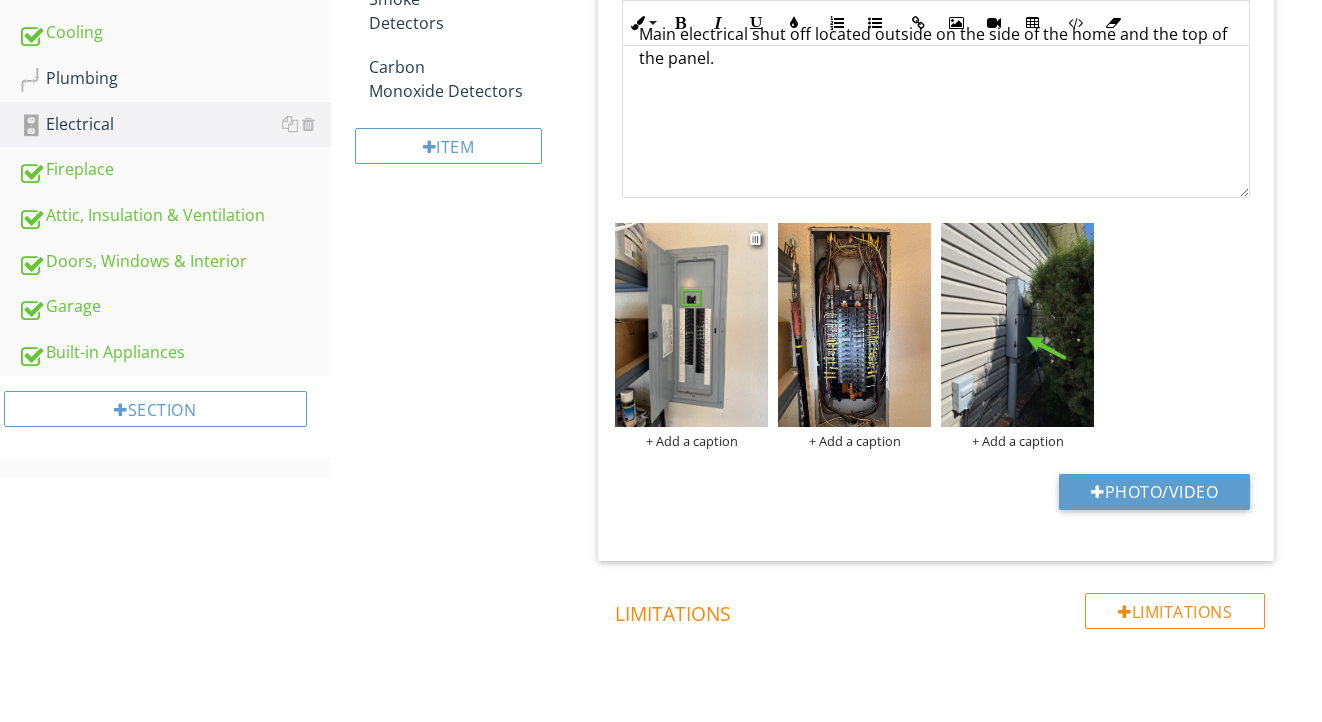 click on "+ Add a caption" at bounding box center (691, 441) 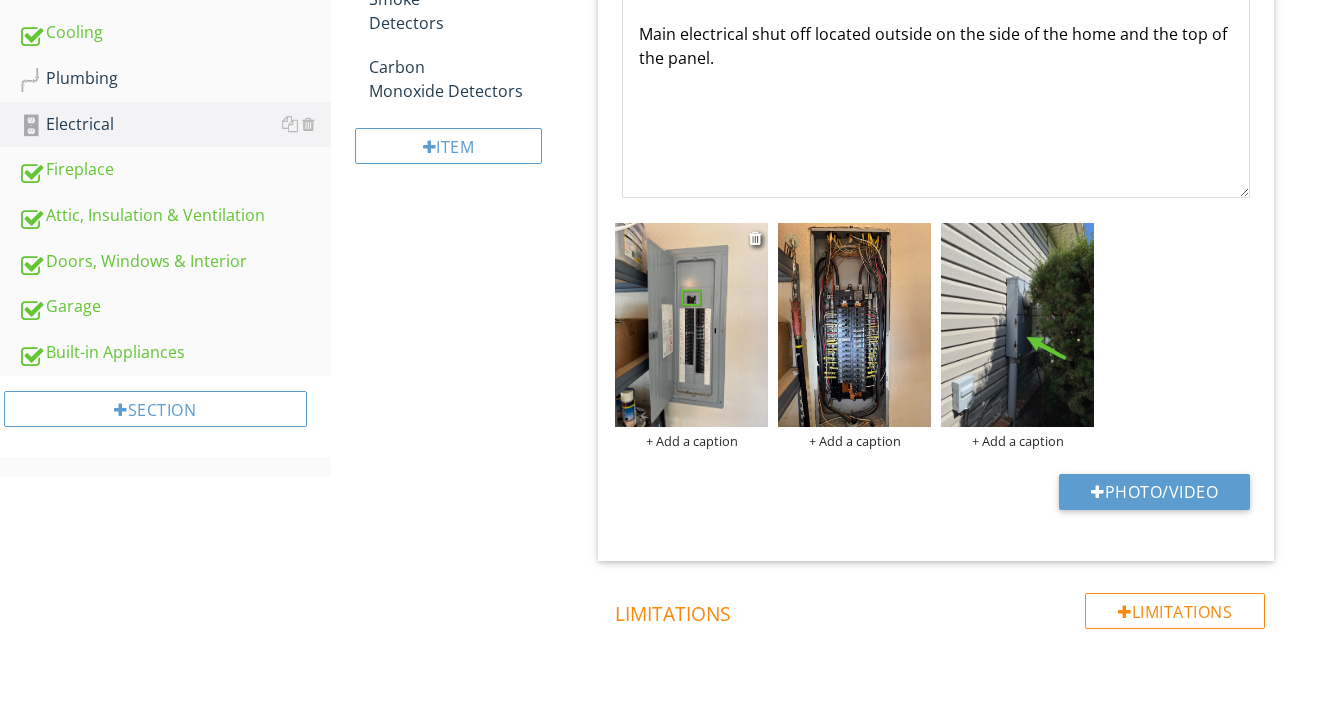 scroll, scrollTop: 0, scrollLeft: 0, axis: both 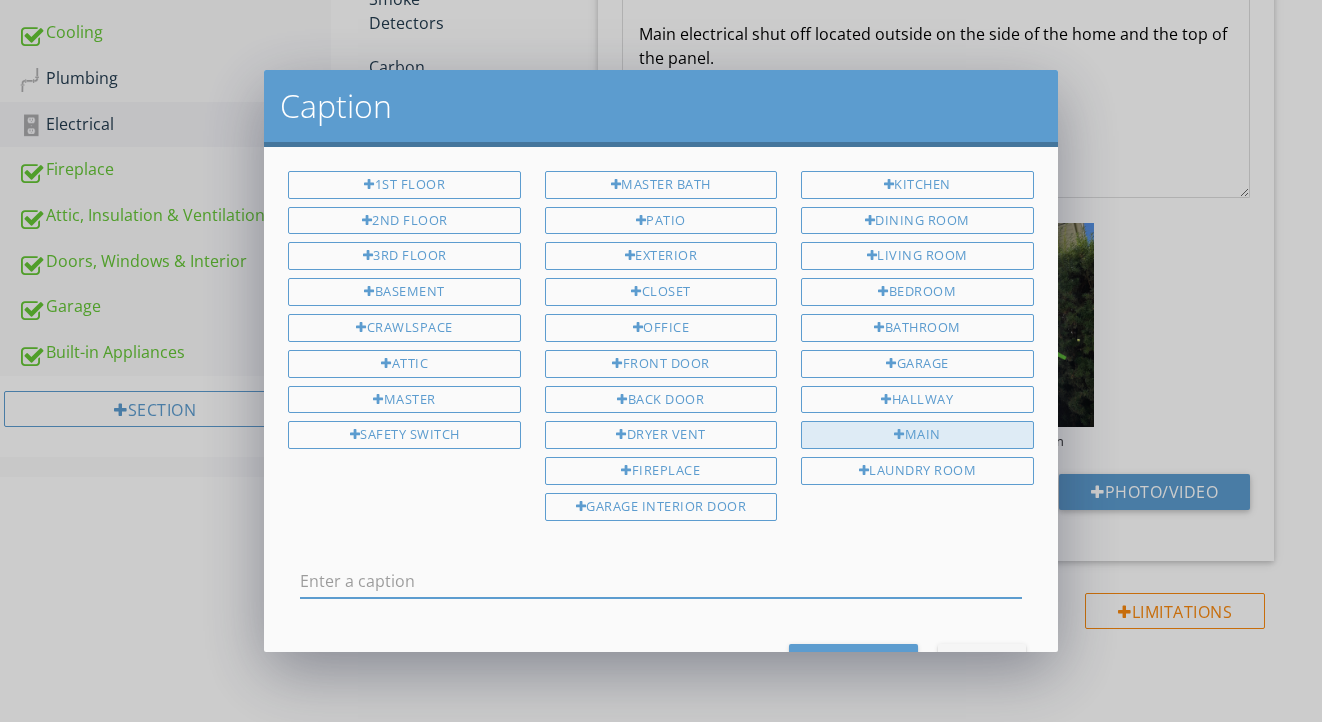 click on "Main" at bounding box center (917, 435) 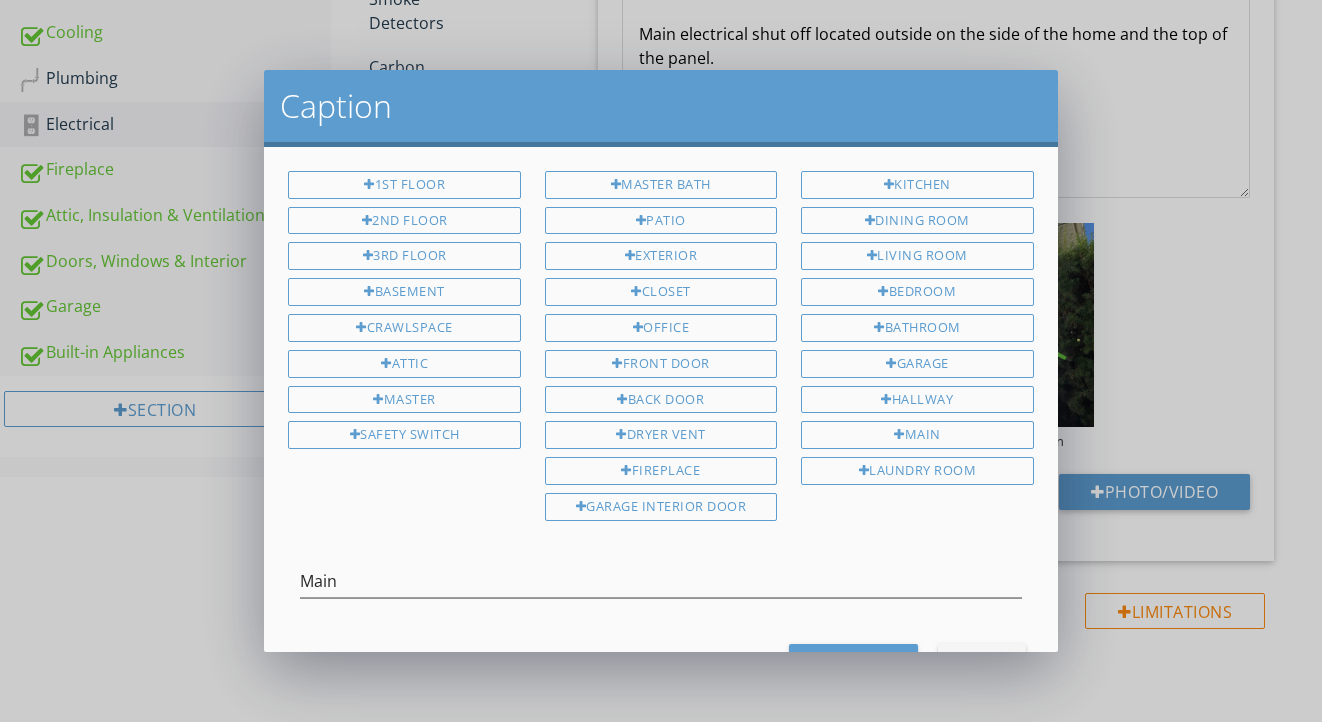 click on "Save Caption" at bounding box center (853, 662) 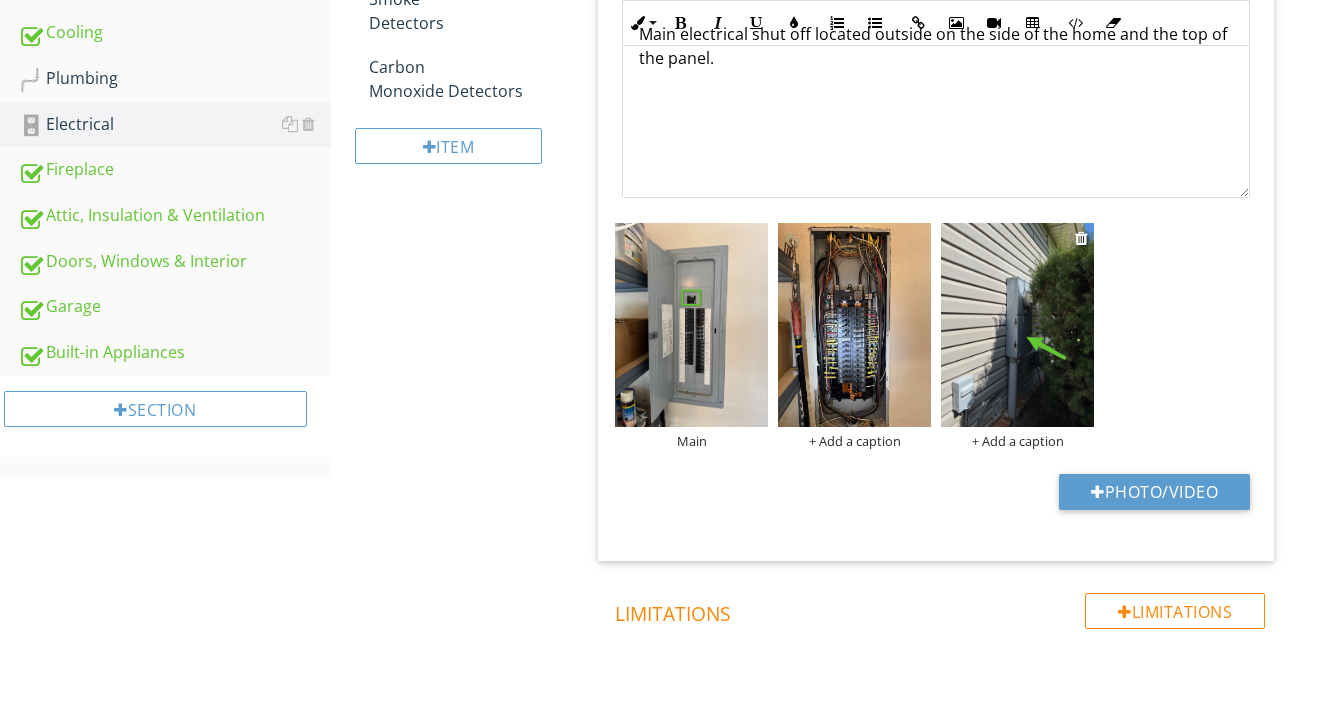 click on "+ Add a caption" at bounding box center [1017, 441] 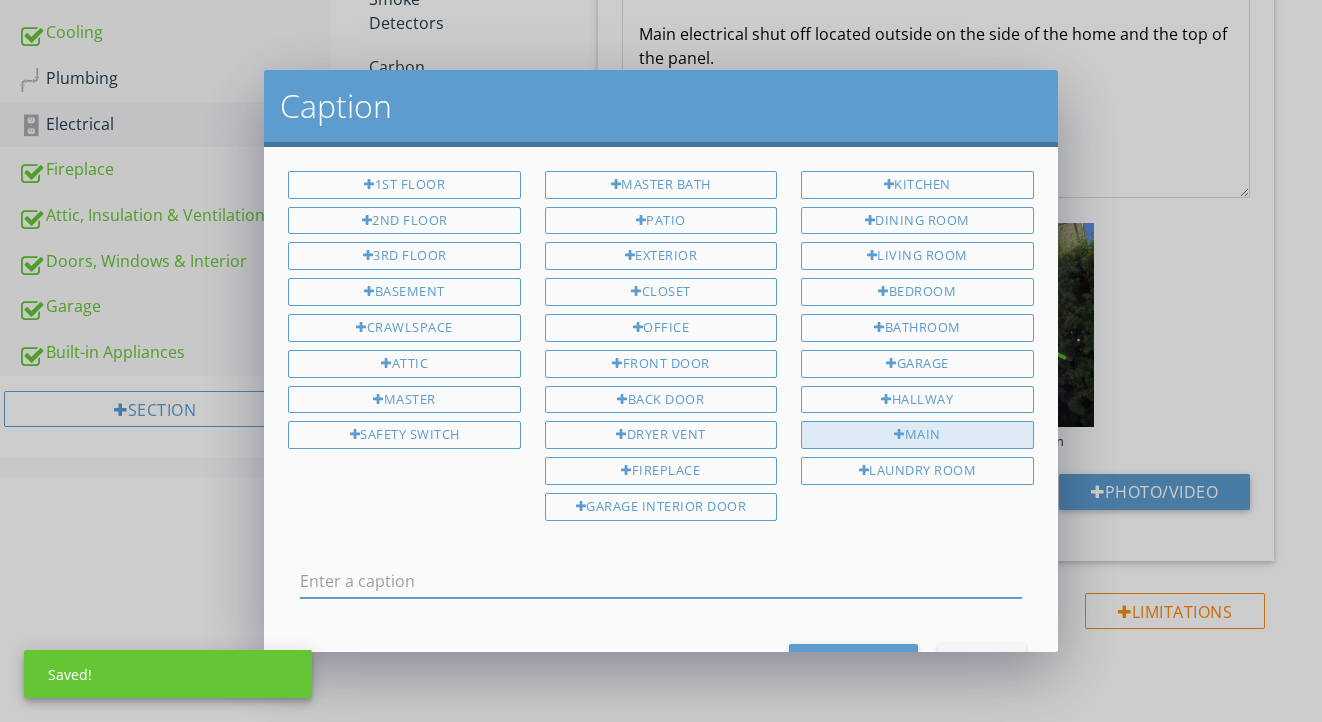 click at bounding box center (899, 435) 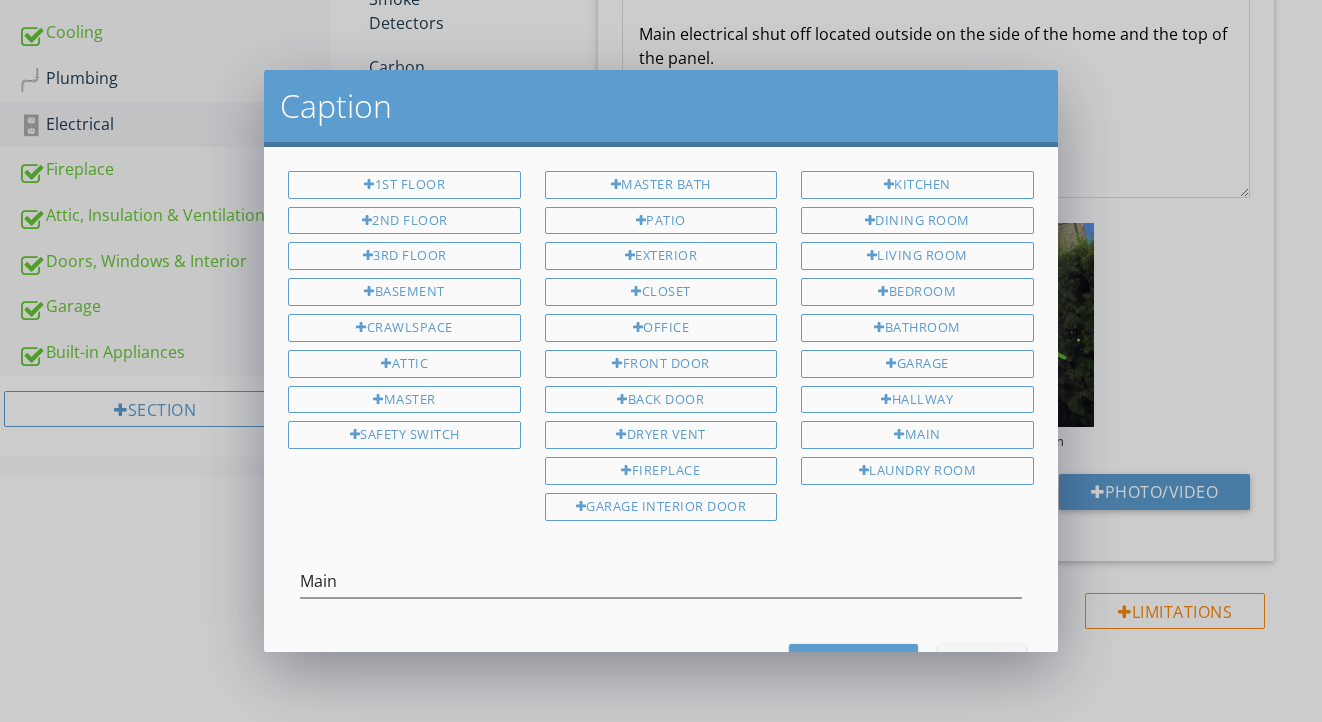 click on "Save Caption" at bounding box center (853, 661) 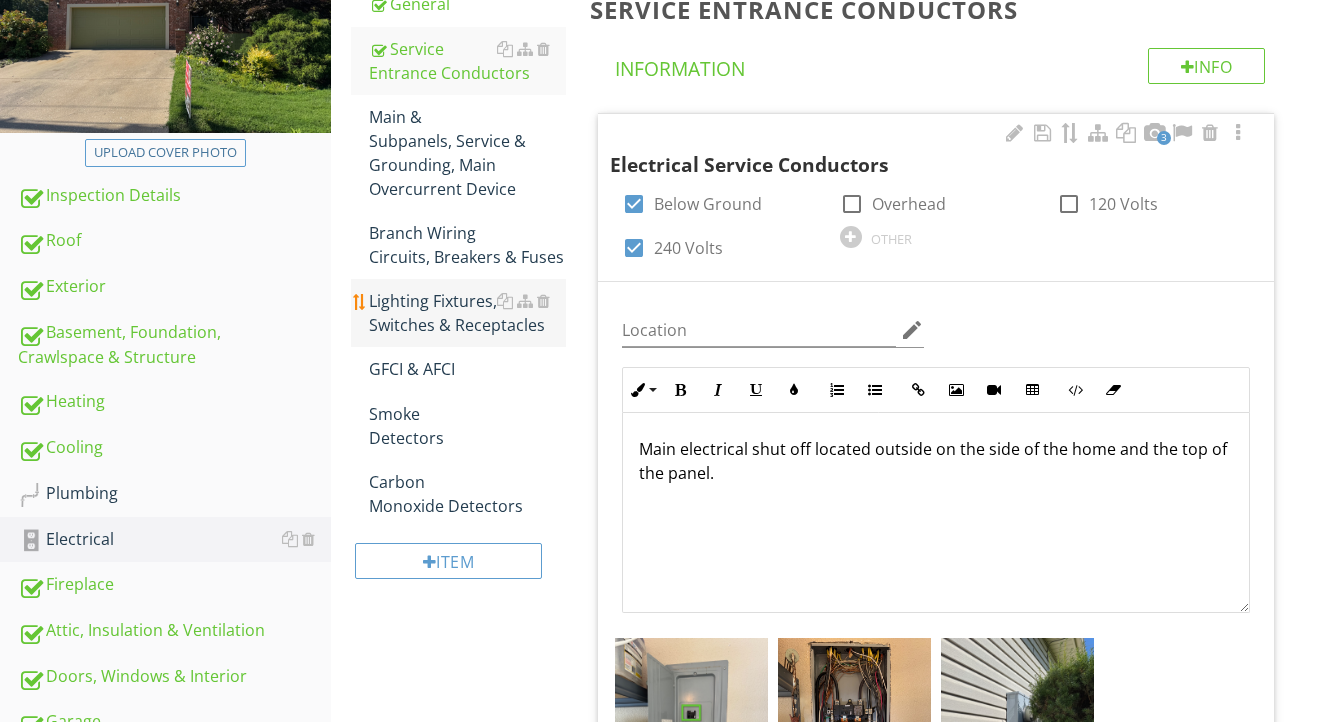 scroll, scrollTop: 313, scrollLeft: 0, axis: vertical 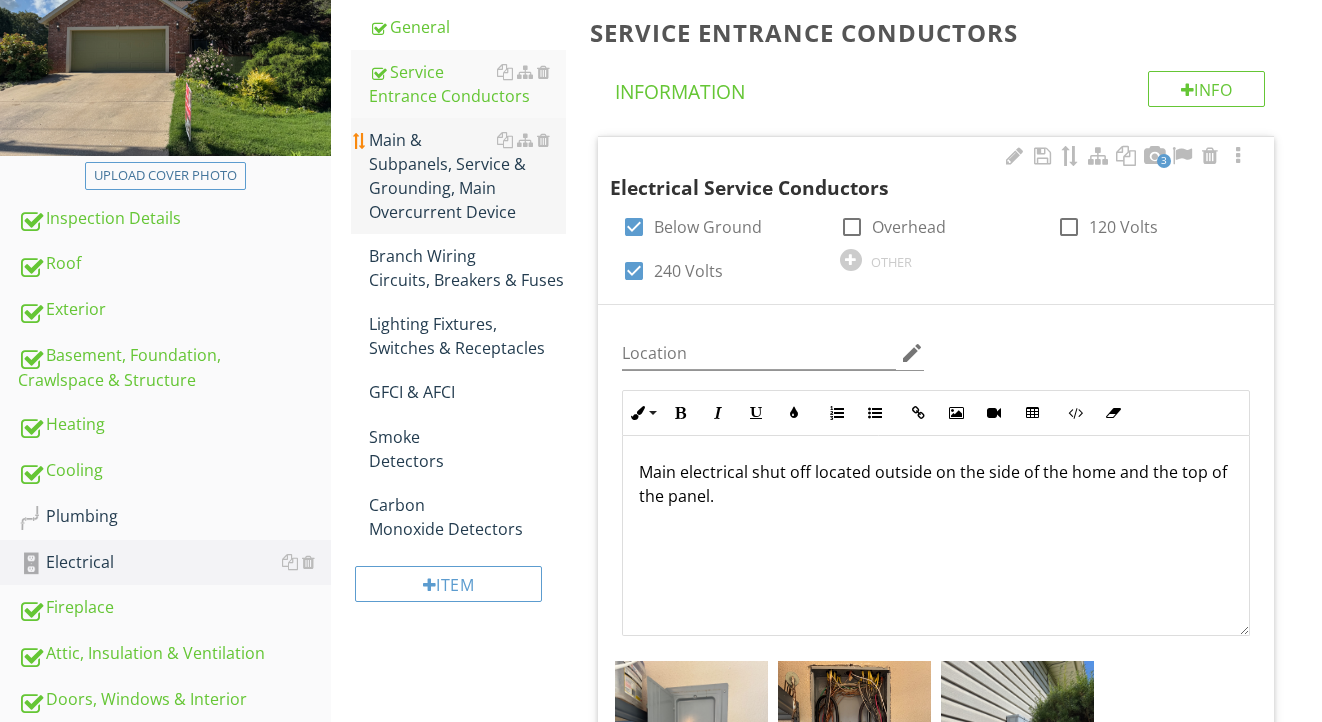 click on "Main & Subpanels, Service & Grounding, Main Overcurrent Device" at bounding box center [468, 176] 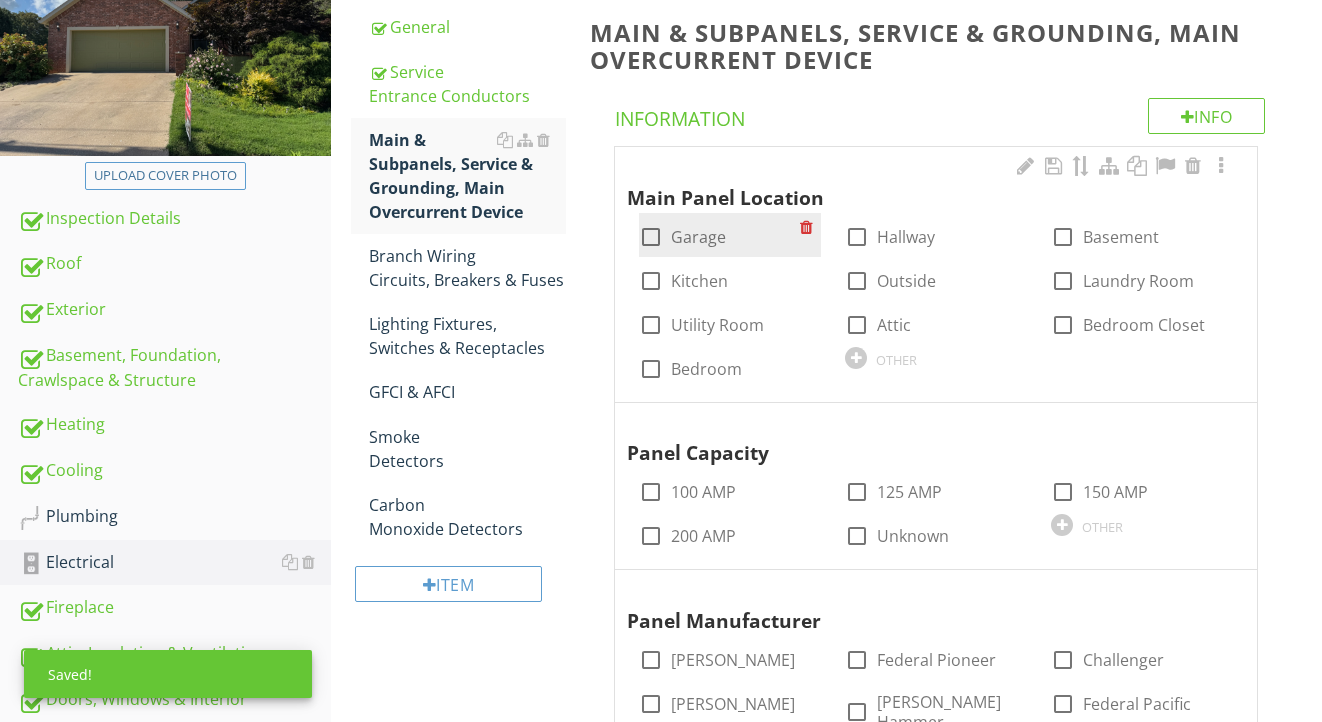 click on "Garage" at bounding box center [698, 237] 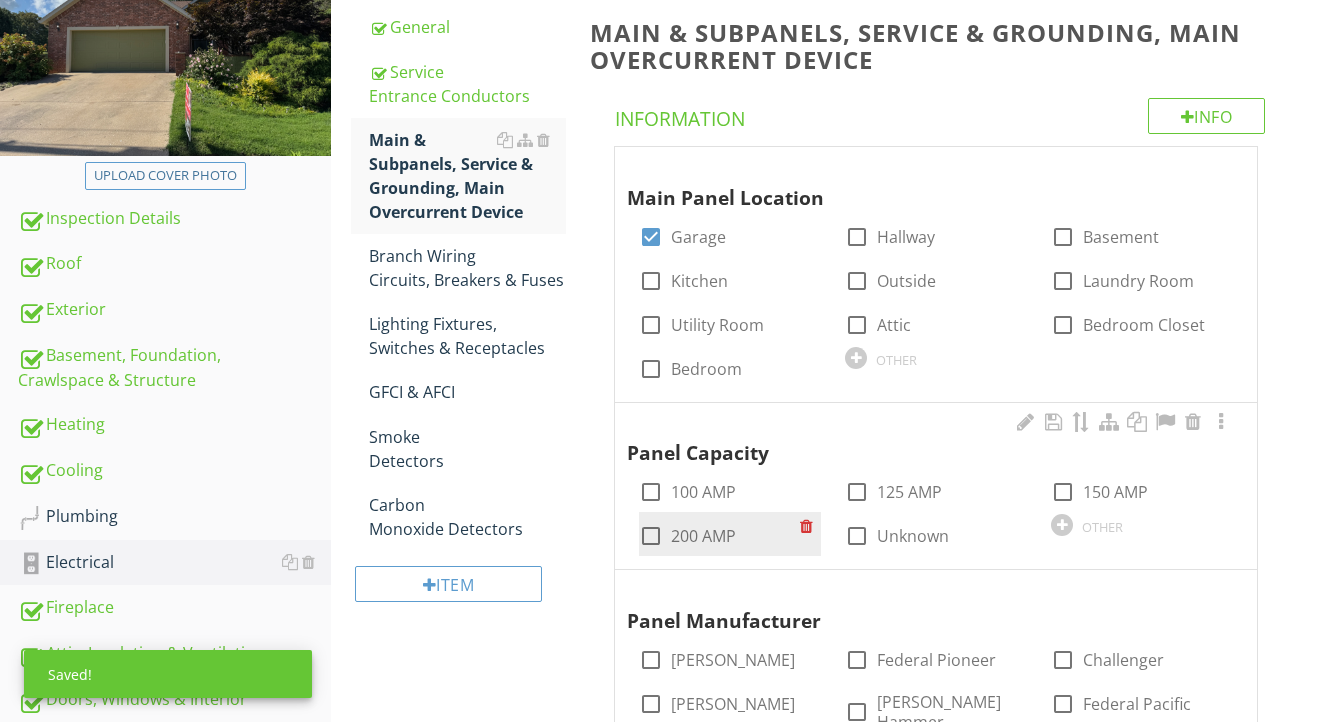 click on "200 AMP" at bounding box center (703, 536) 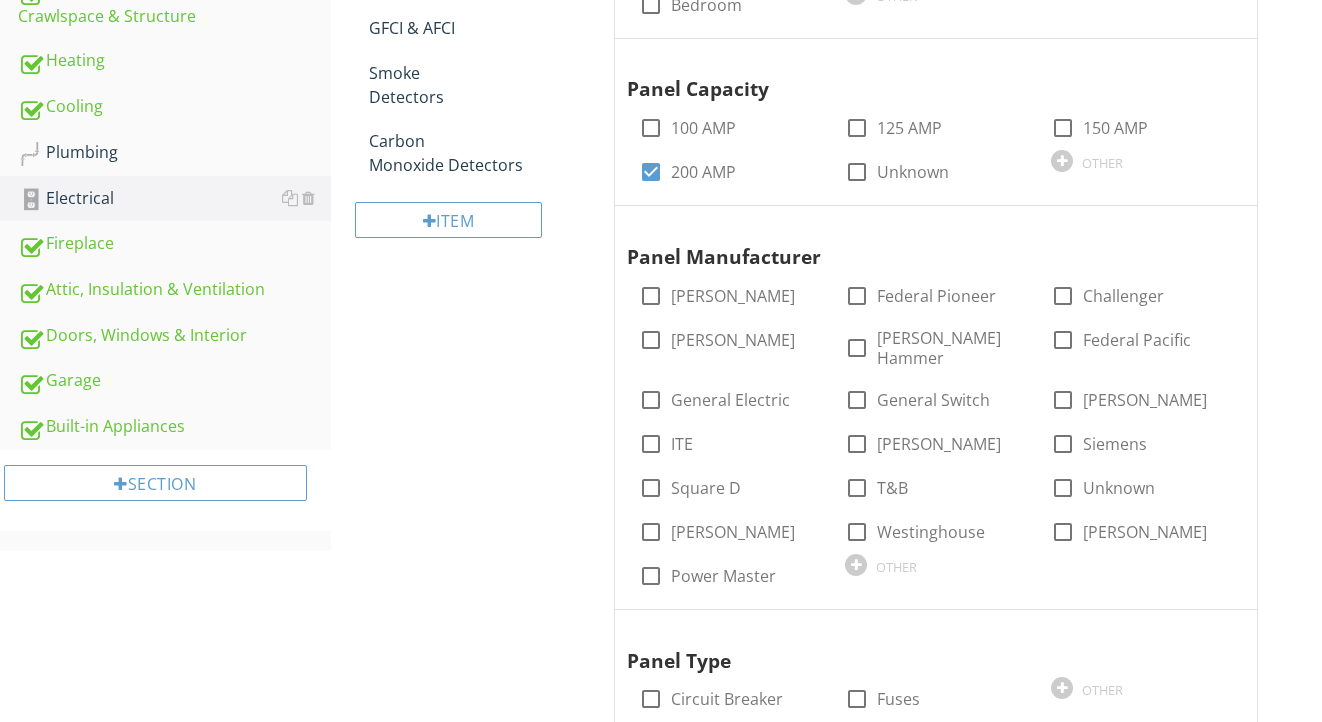 scroll, scrollTop: 685, scrollLeft: 0, axis: vertical 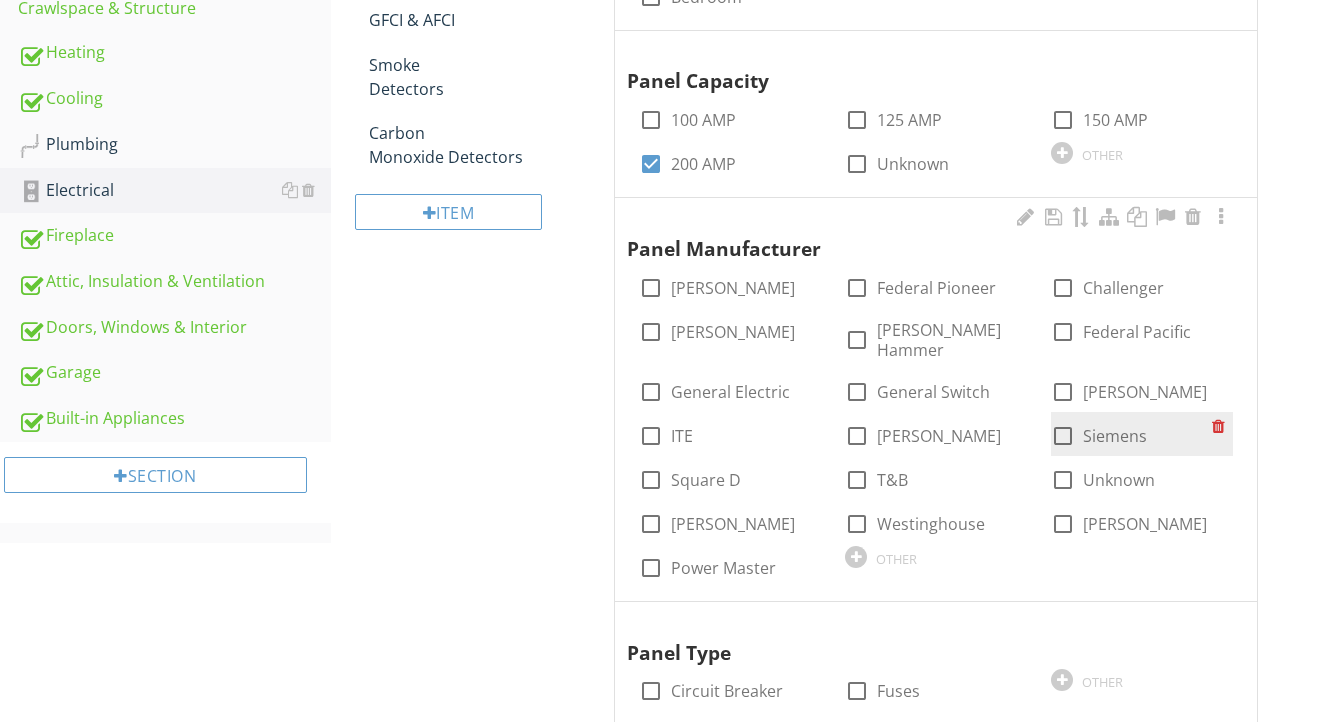 click on "Siemens" at bounding box center [1115, 436] 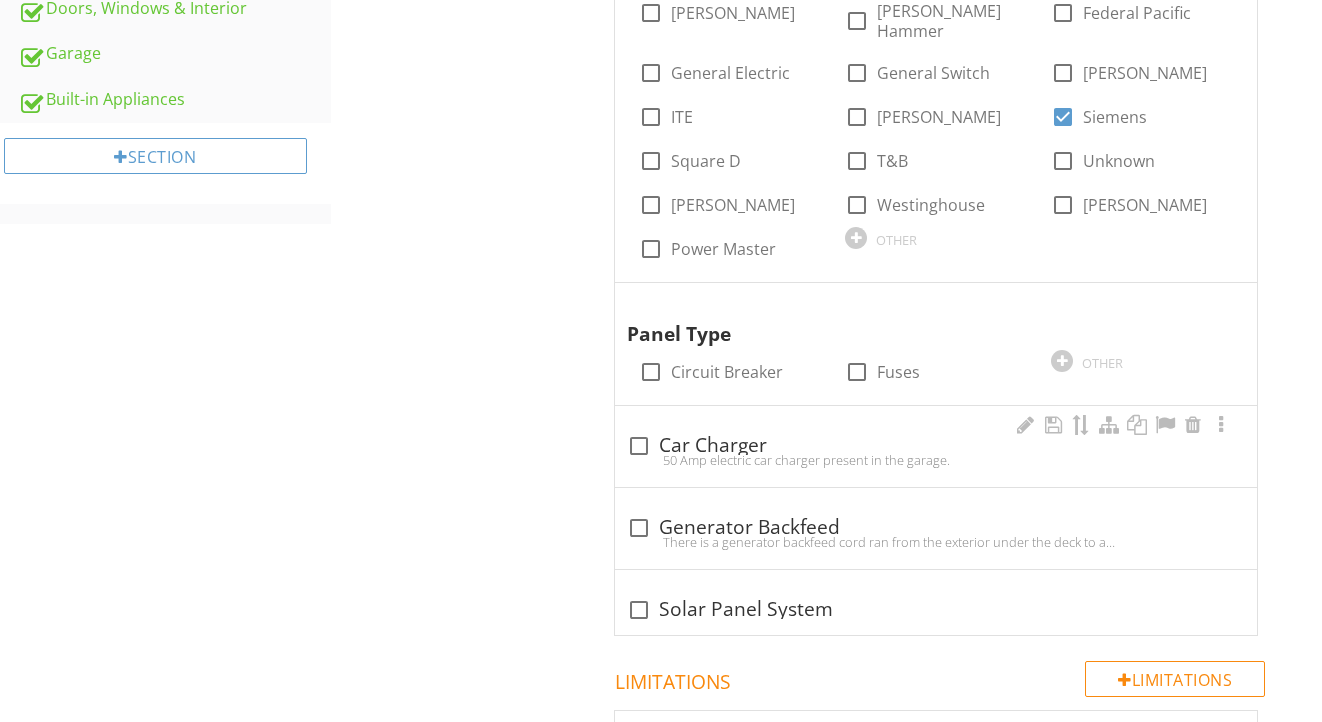 scroll, scrollTop: 1024, scrollLeft: 0, axis: vertical 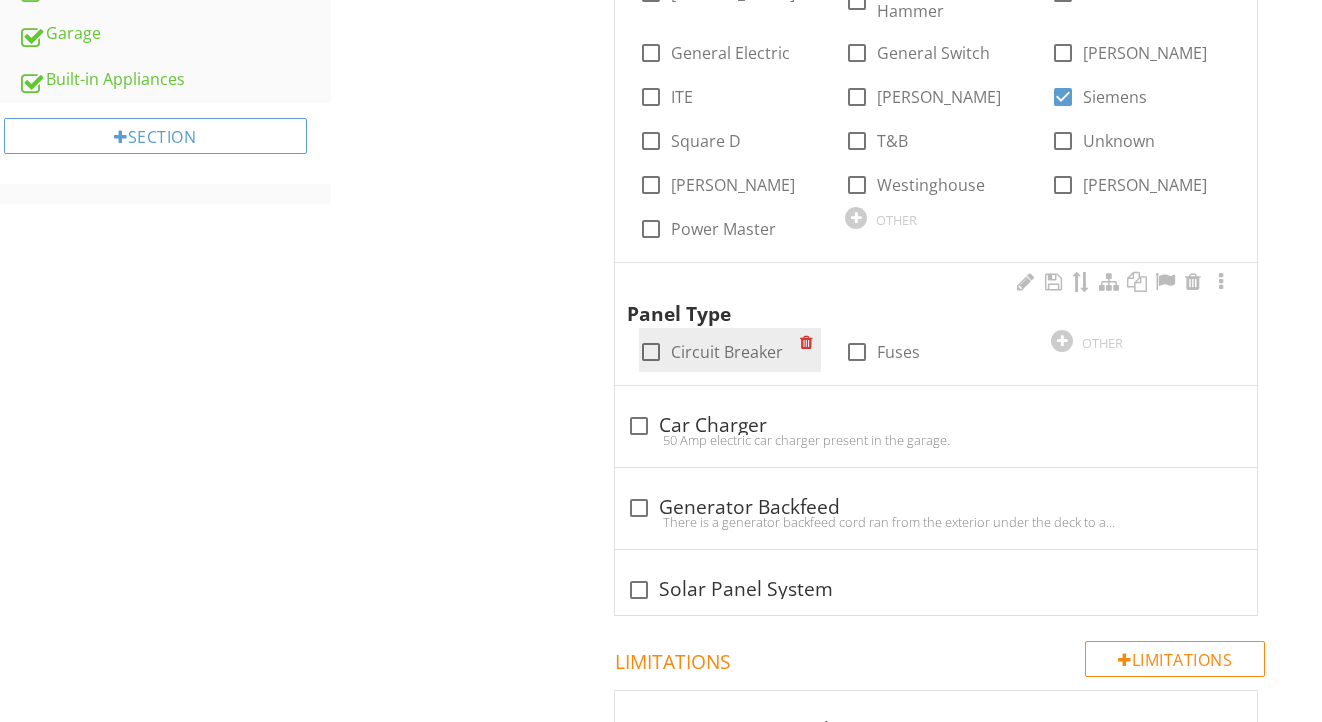 click on "Circuit Breaker" at bounding box center (727, 352) 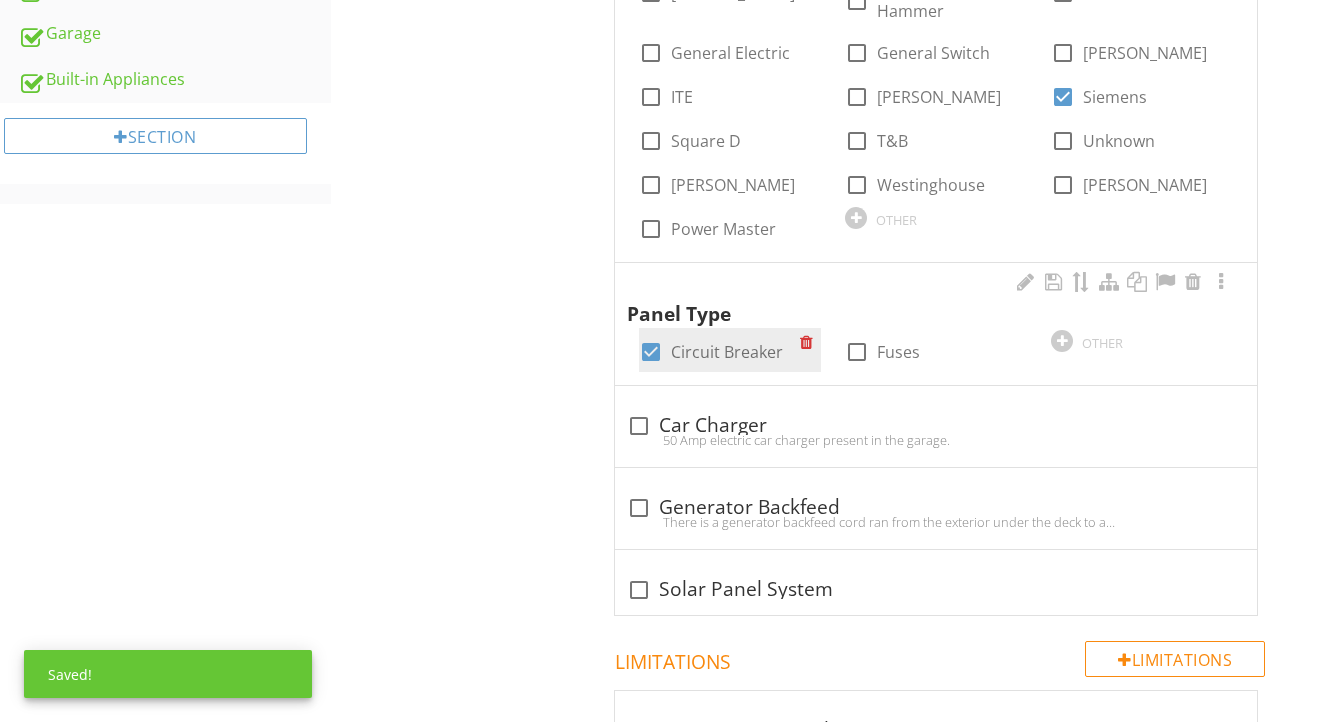 checkbox on "true" 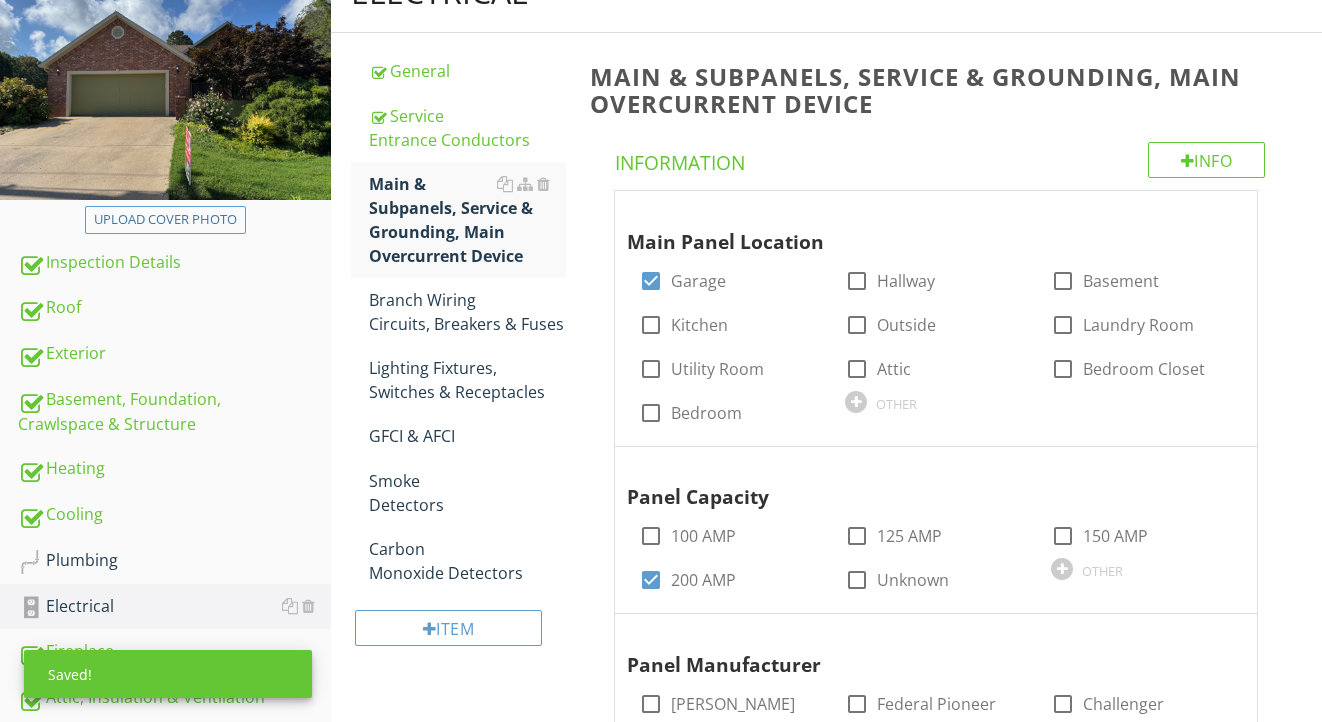 scroll, scrollTop: 215, scrollLeft: 0, axis: vertical 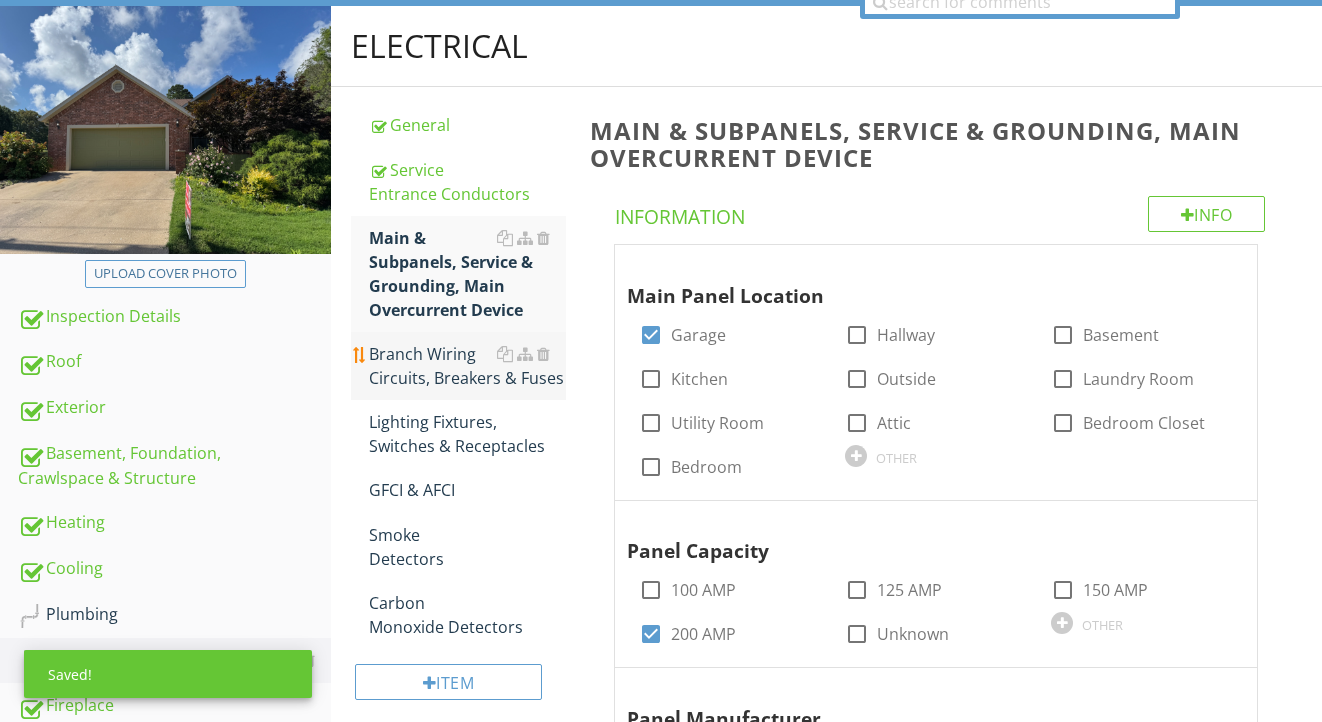 click on "Branch Wiring Circuits, Breakers & Fuses" at bounding box center [468, 366] 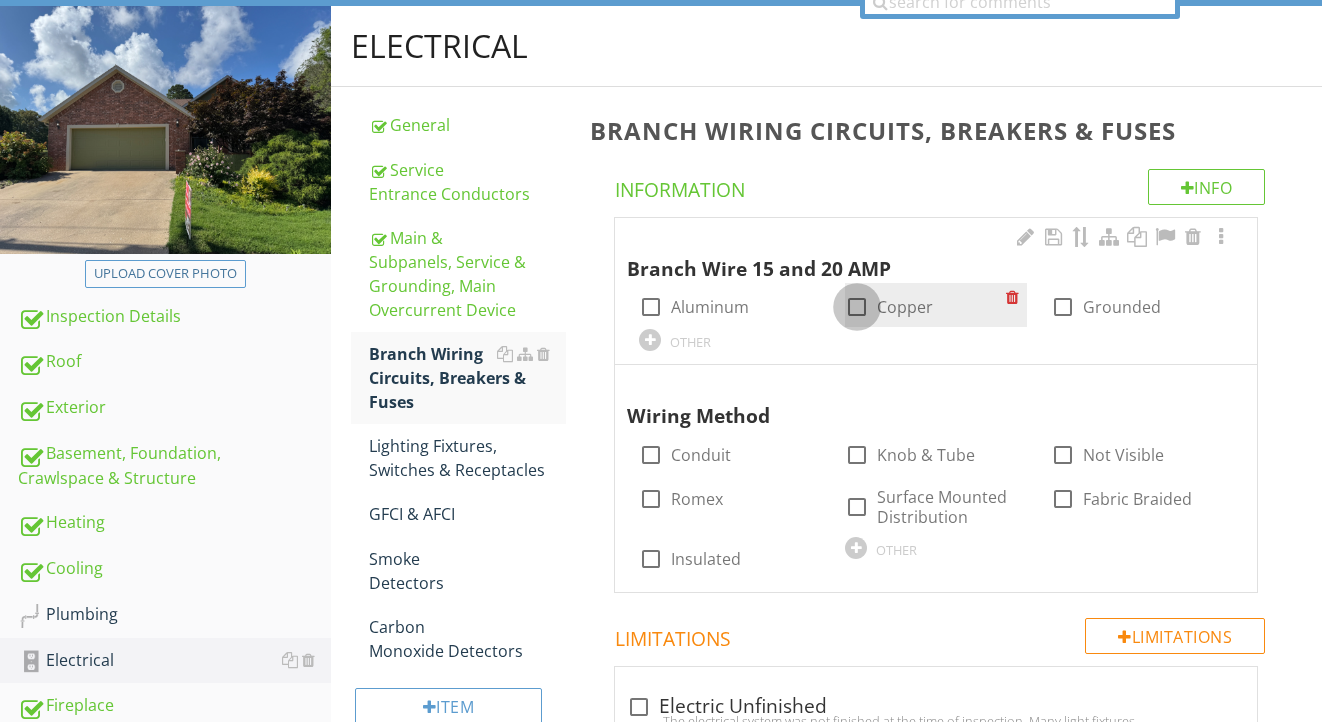 click at bounding box center (857, 307) 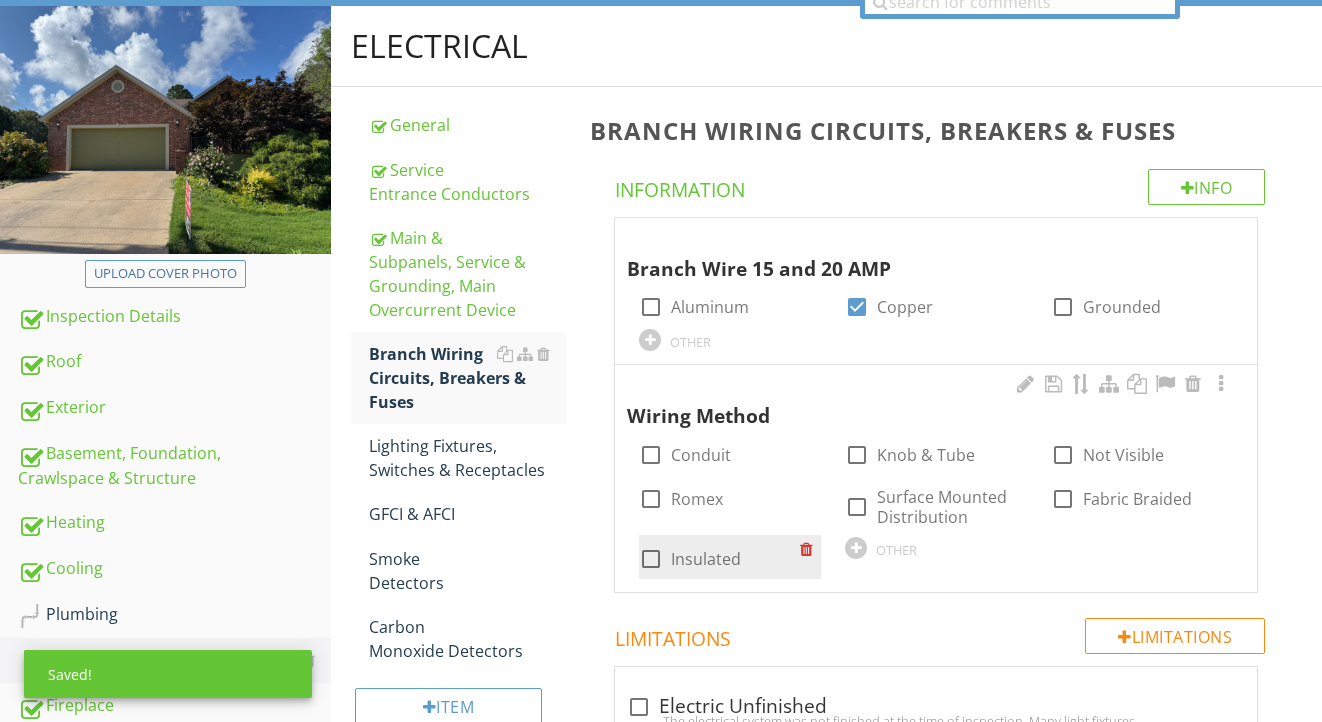 click on "Insulated" at bounding box center (706, 559) 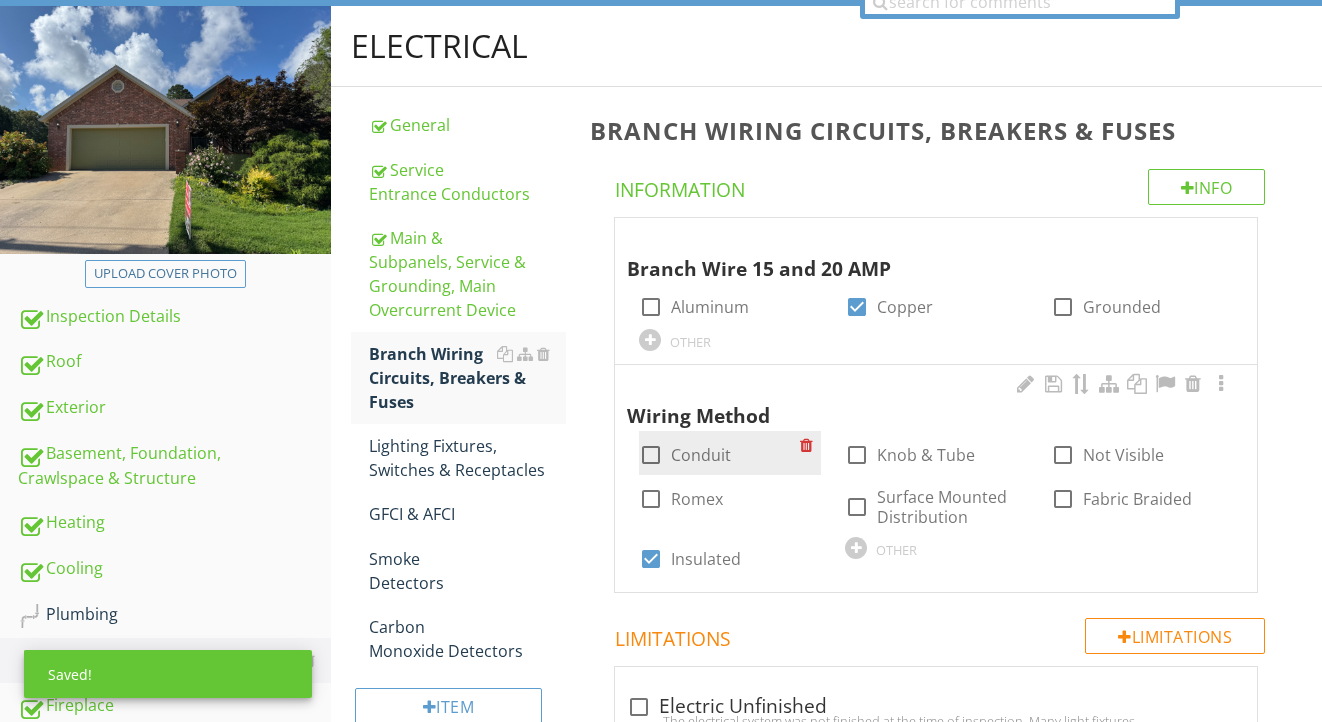 click on "Conduit" at bounding box center [701, 455] 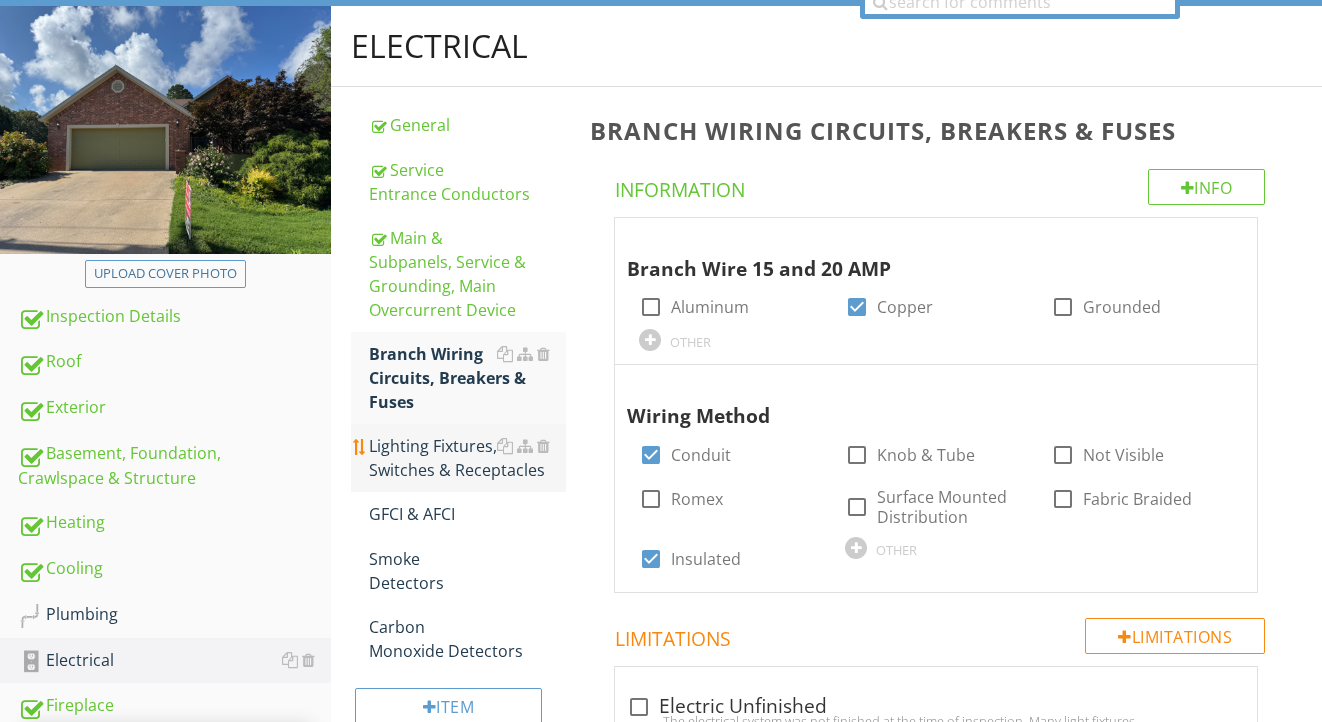 click on "Lighting Fixtures, Switches & Receptacles" at bounding box center [468, 458] 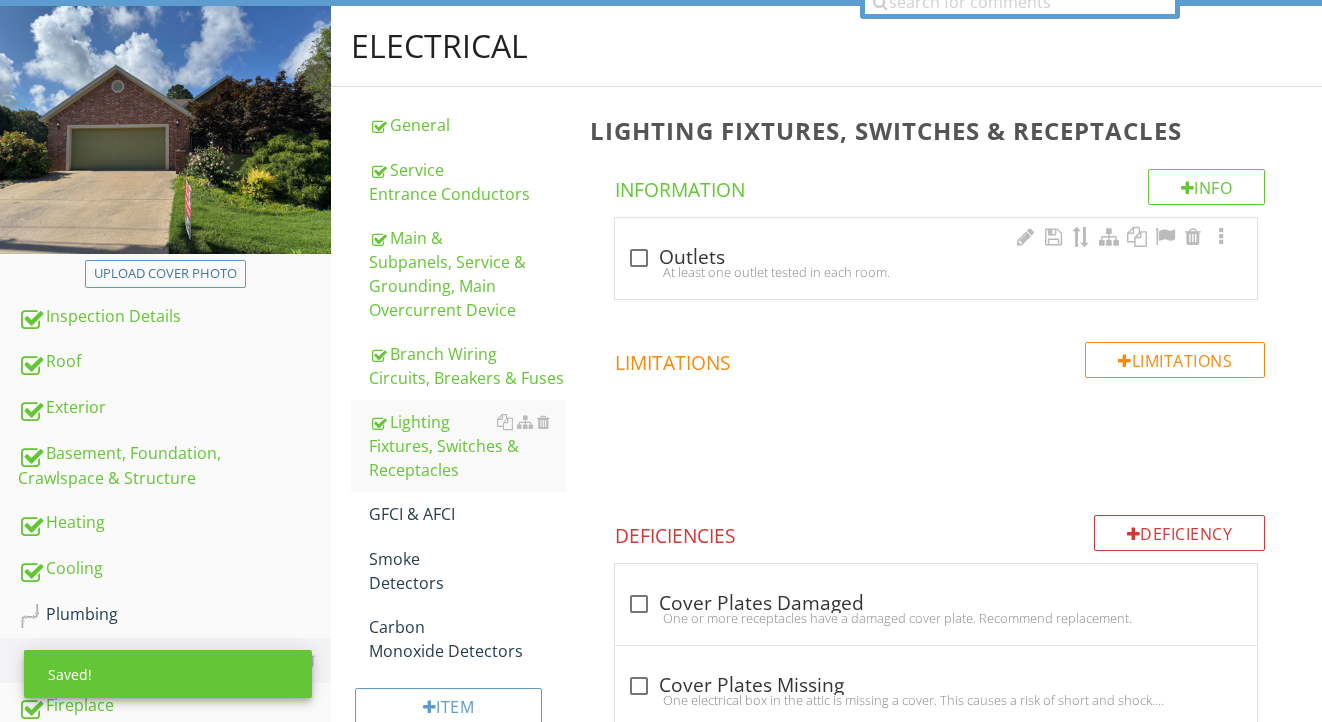 click on "check_box_outline_blank
Outlets" at bounding box center (936, 258) 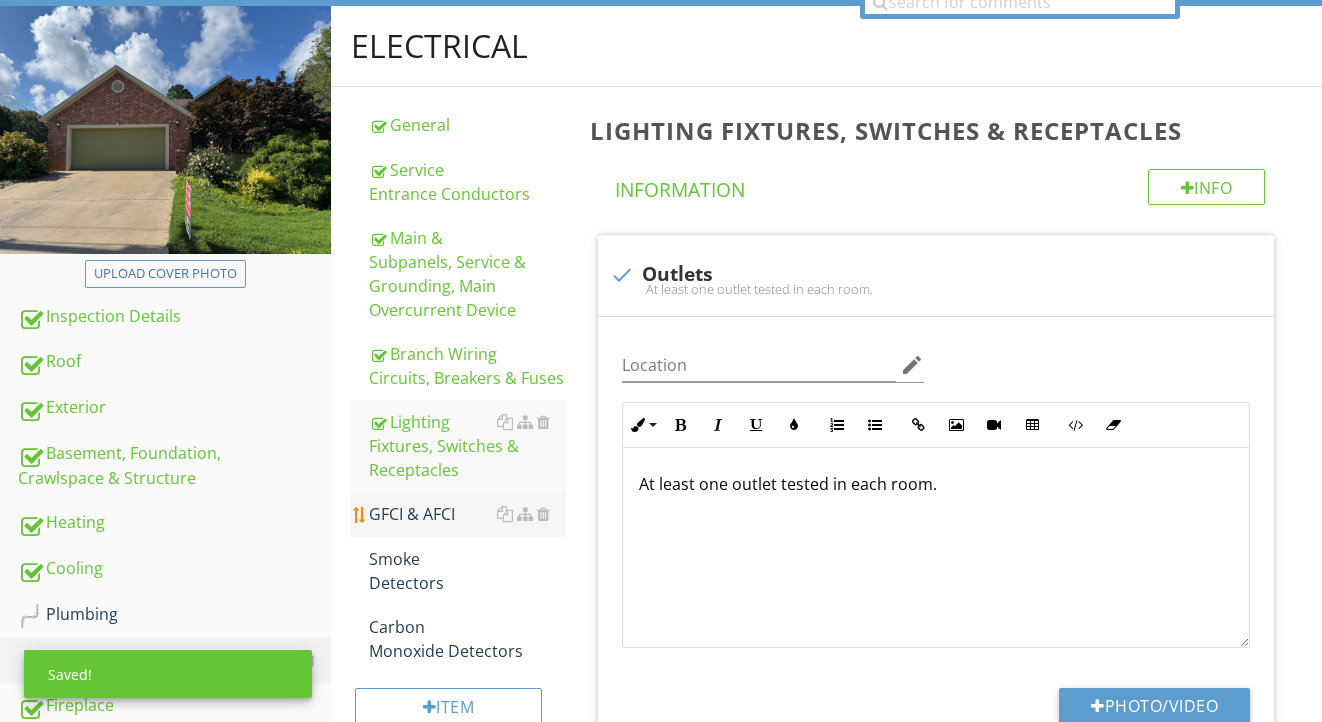 click on "GFCI & AFCI" at bounding box center (468, 514) 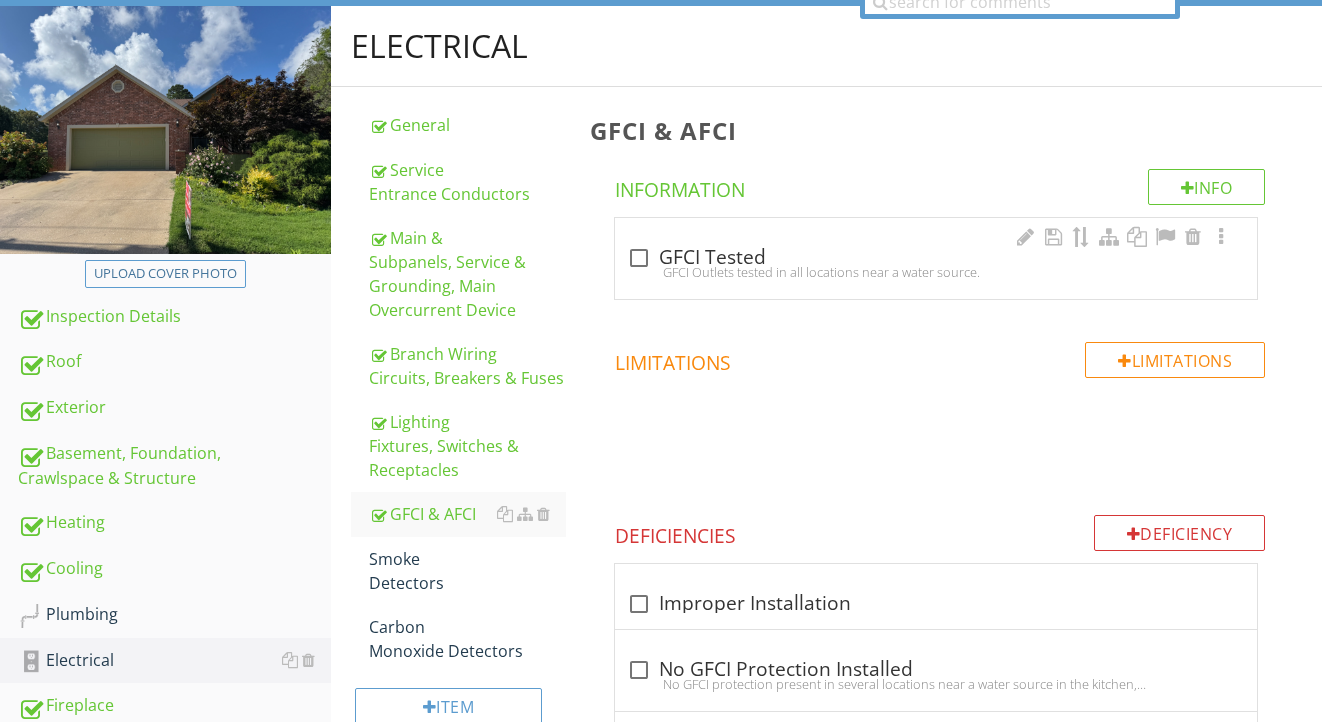 click on "check_box_outline_blank
GFCI Tested" at bounding box center [936, 258] 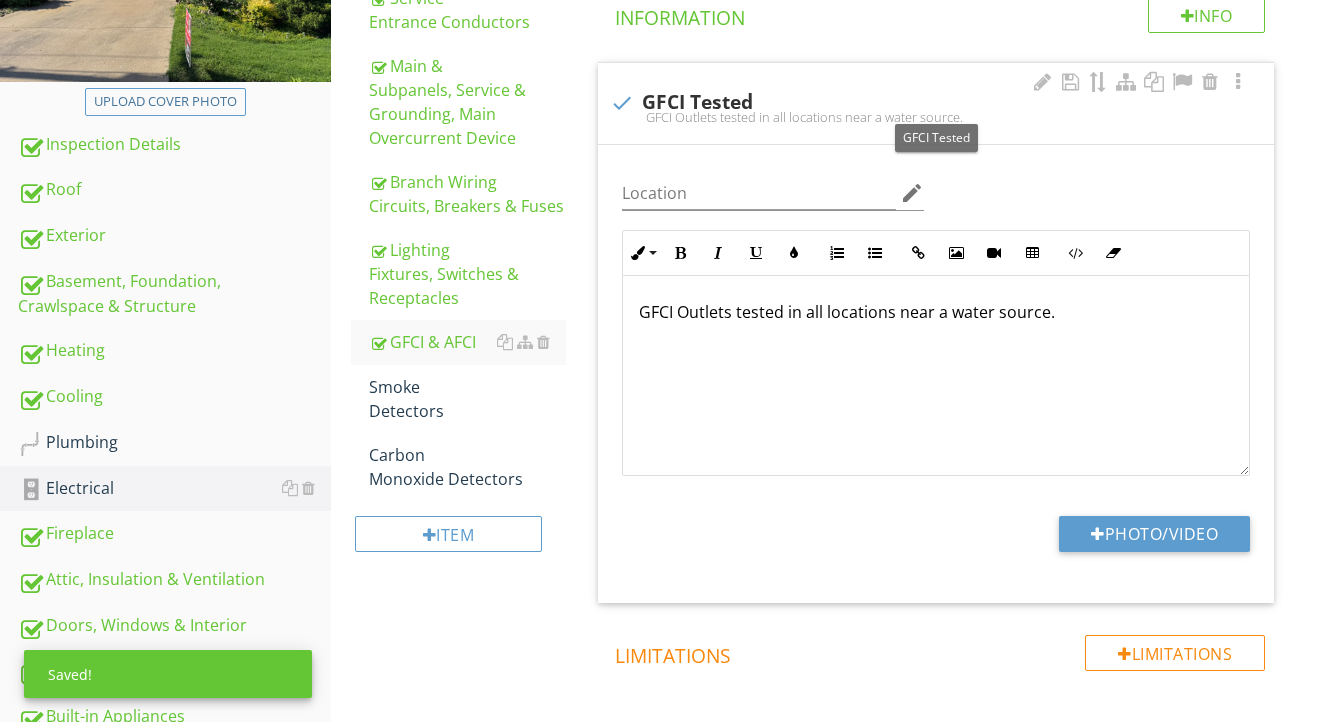 scroll, scrollTop: 554, scrollLeft: 0, axis: vertical 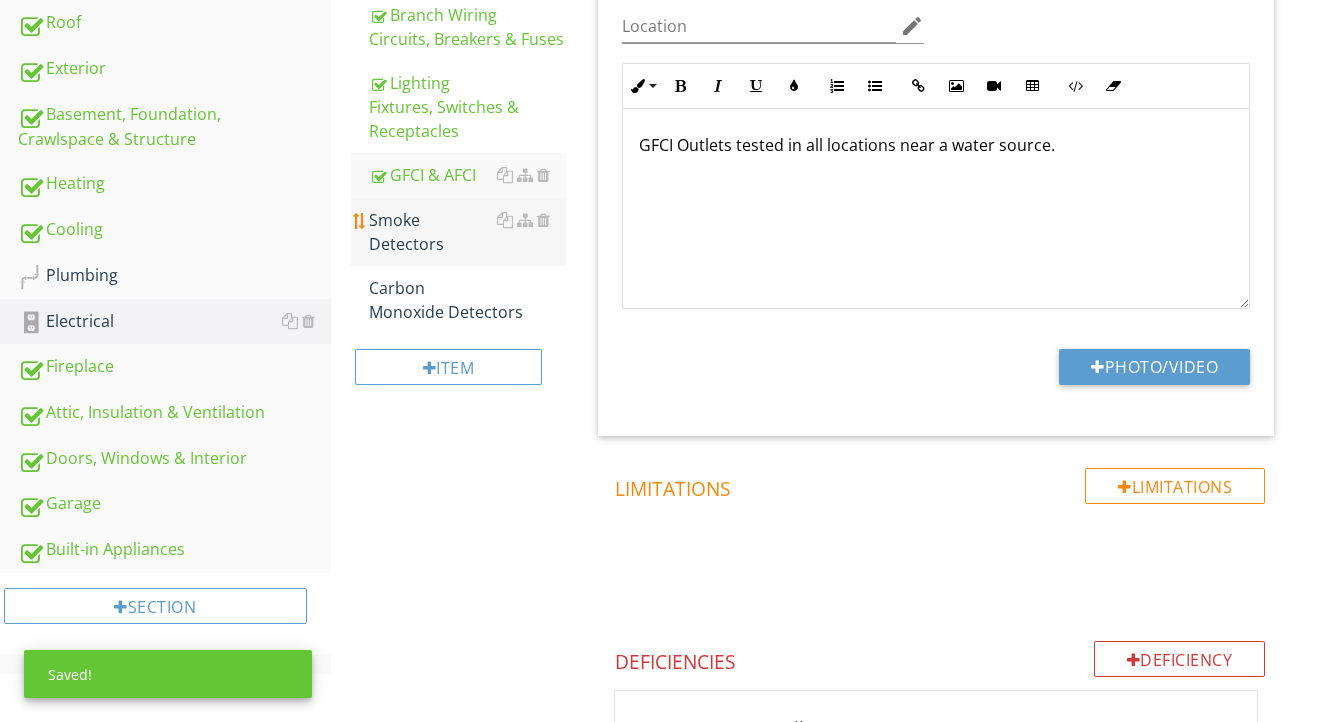 click on "Smoke Detectors" at bounding box center (468, 232) 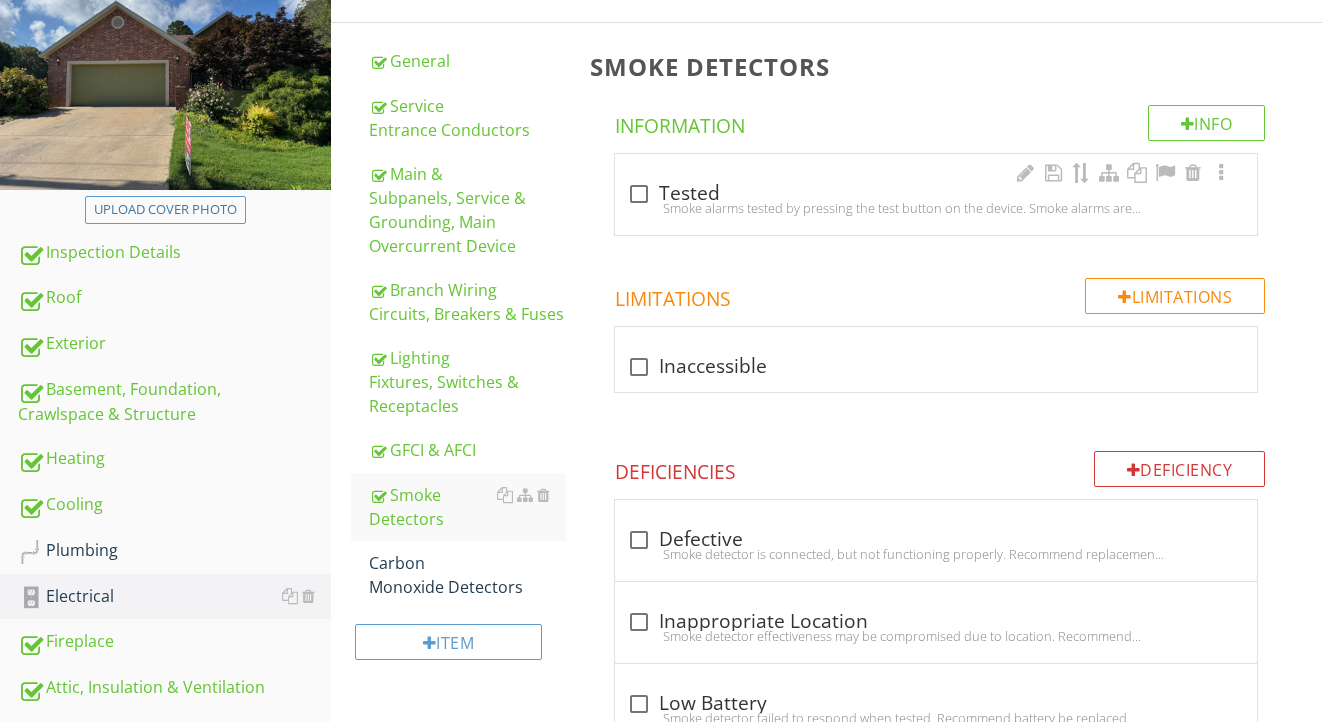 click on "check_box_outline_blank
Tested" at bounding box center [936, 194] 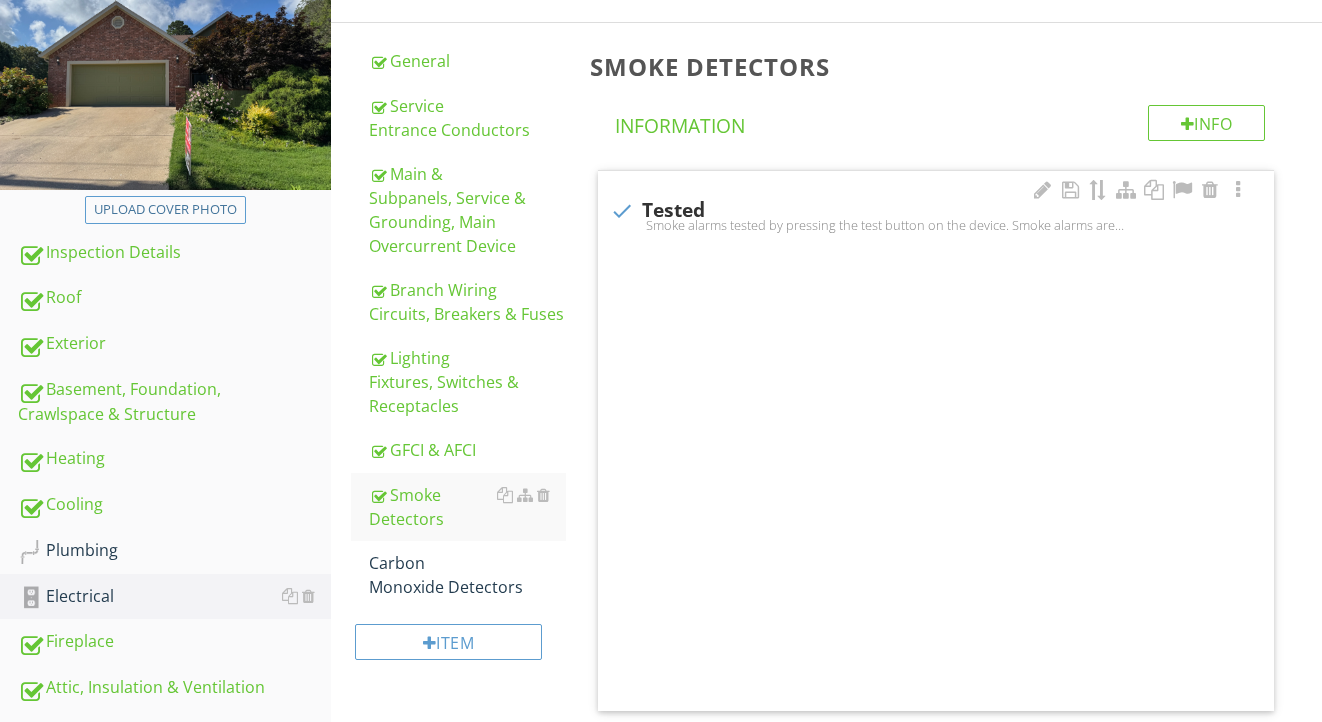 checkbox on "true" 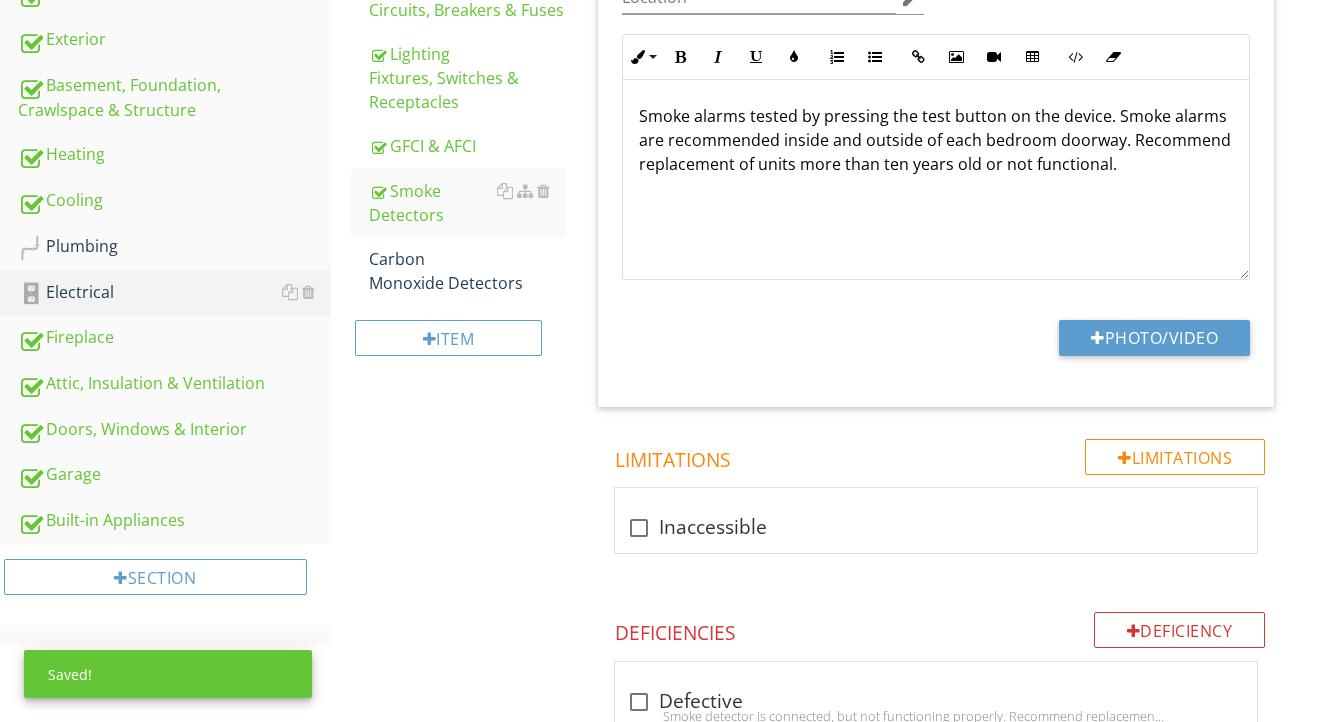 scroll, scrollTop: 587, scrollLeft: 0, axis: vertical 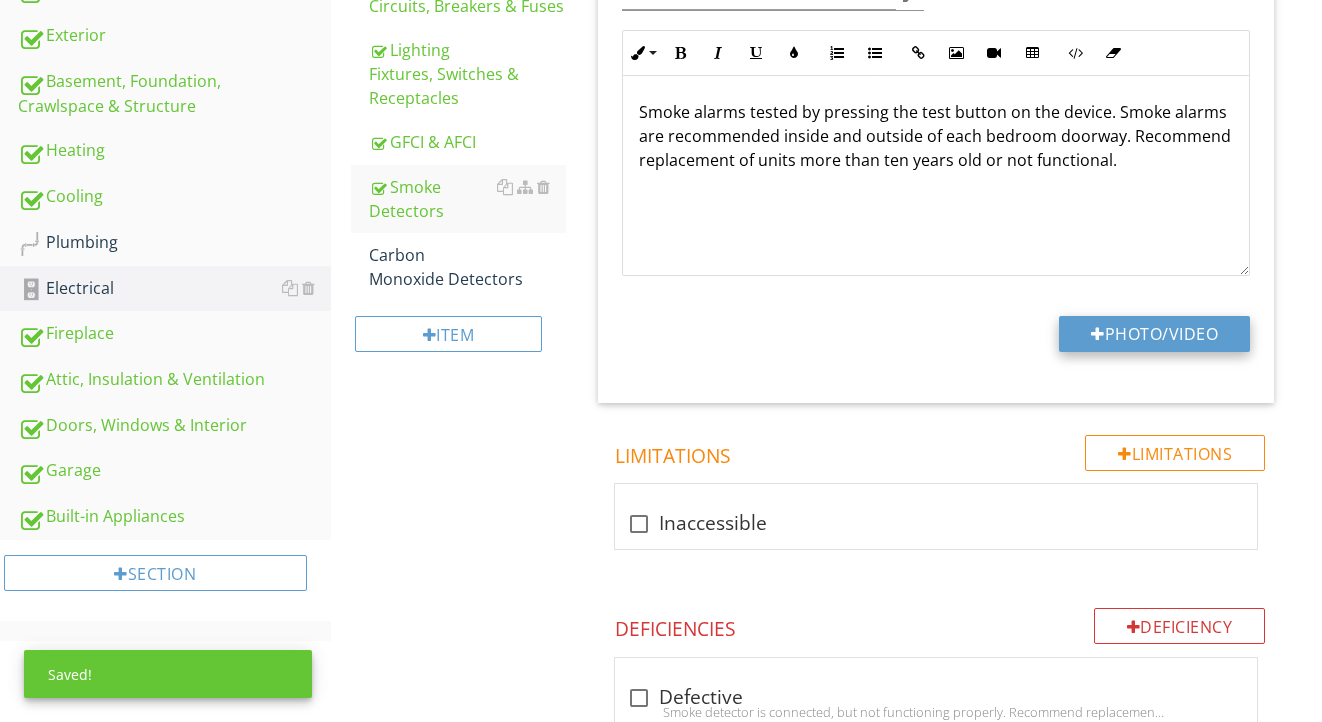 click on "Photo/Video" at bounding box center [1154, 334] 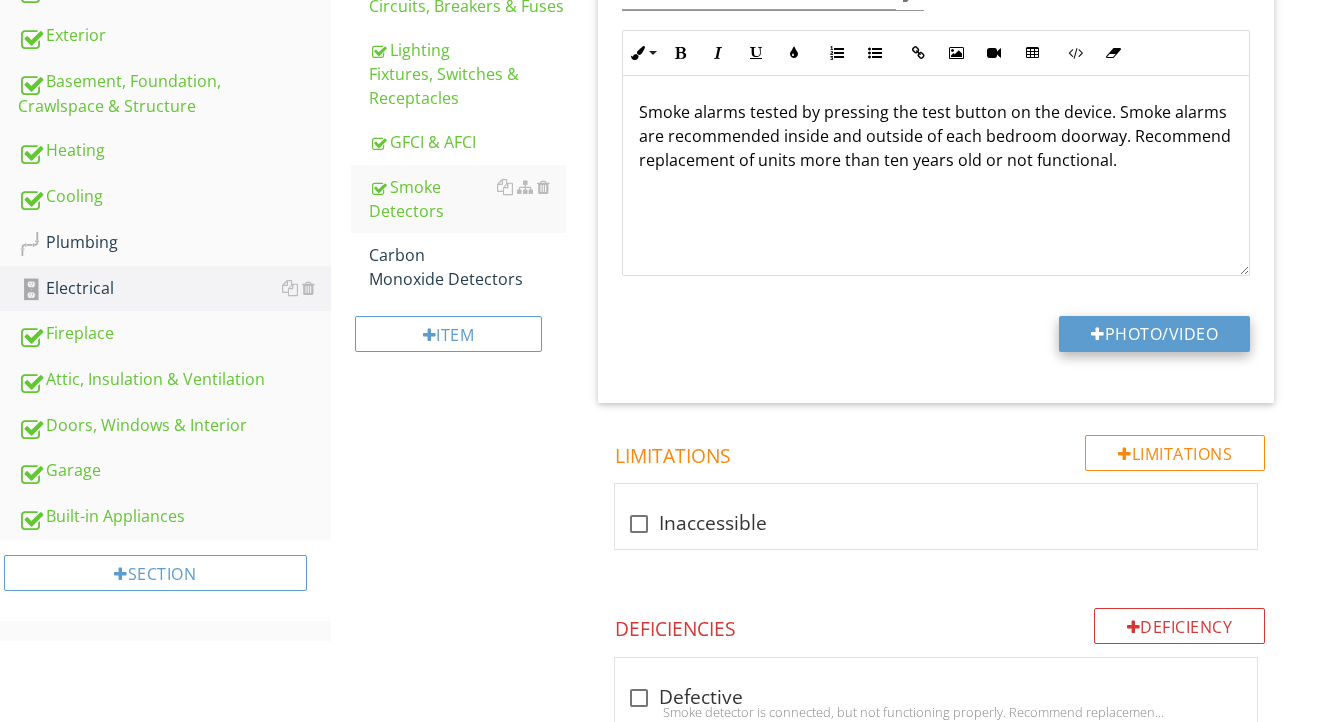 type on "C:\fakepath\IMG_9089.jpeg" 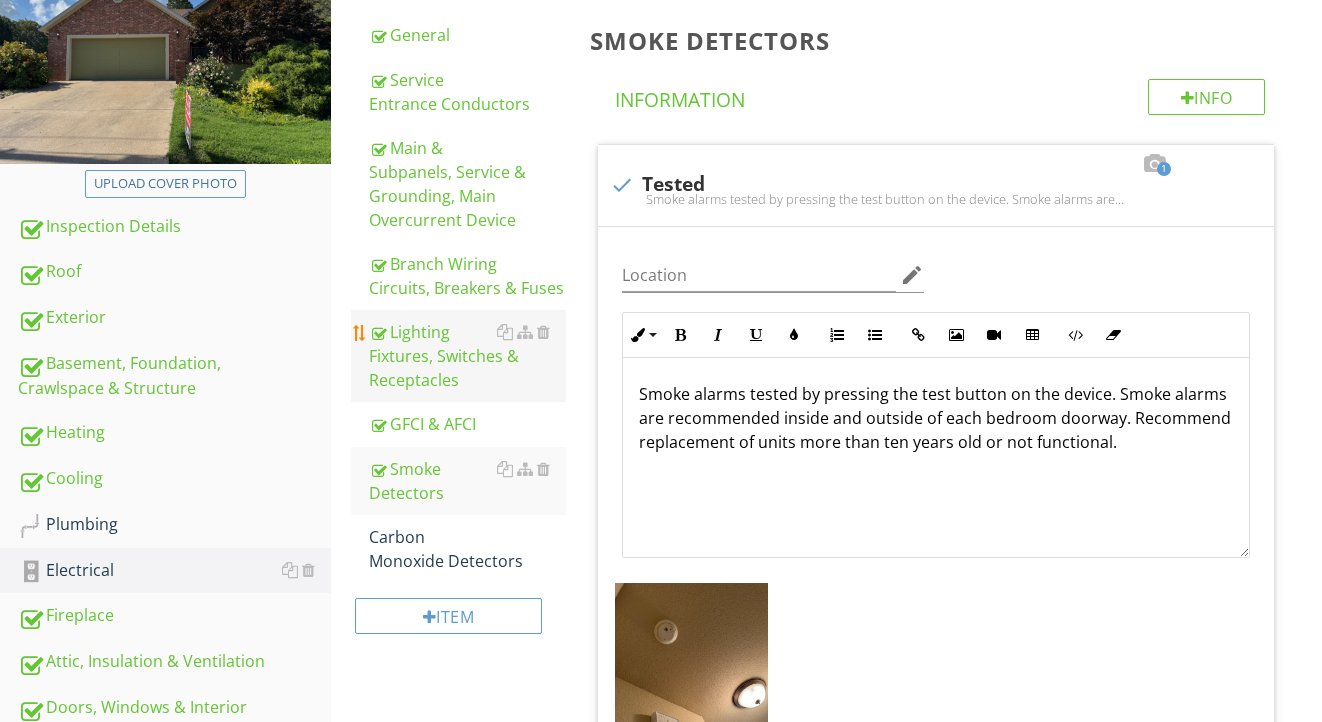scroll, scrollTop: 271, scrollLeft: 0, axis: vertical 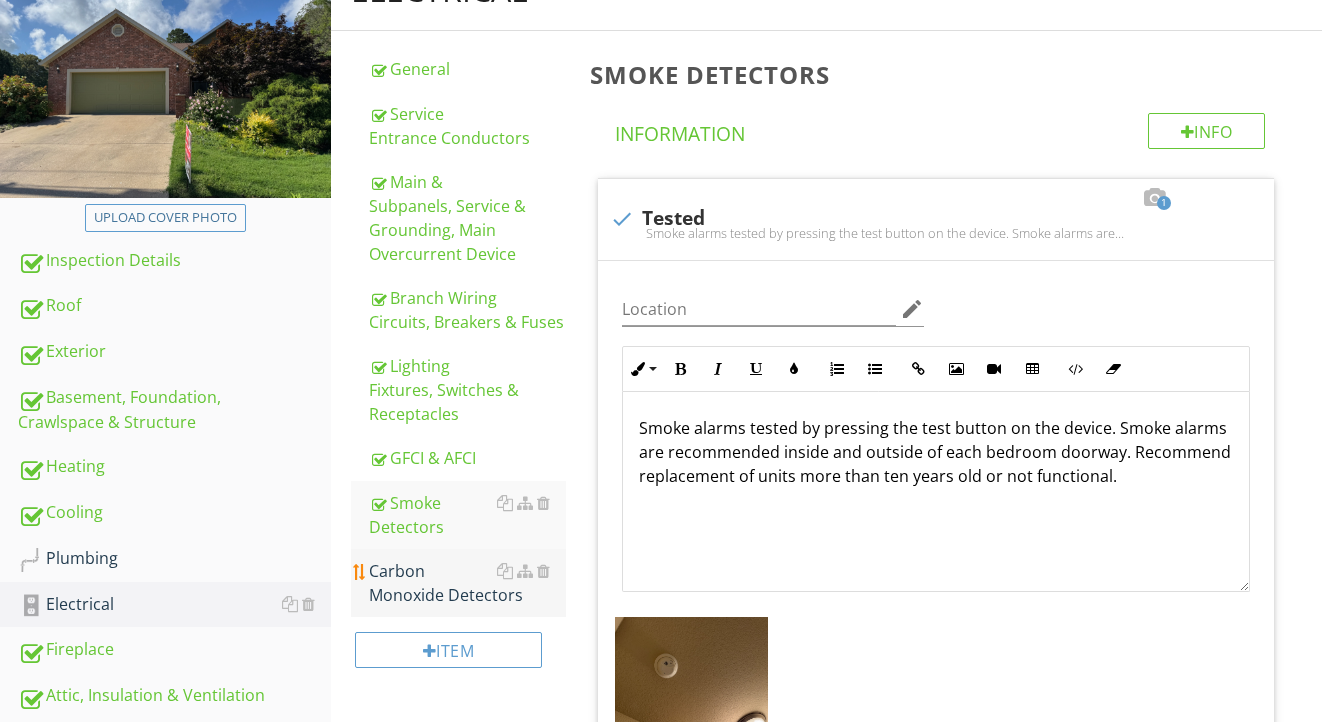 click on "Carbon Monoxide Detectors" at bounding box center [468, 583] 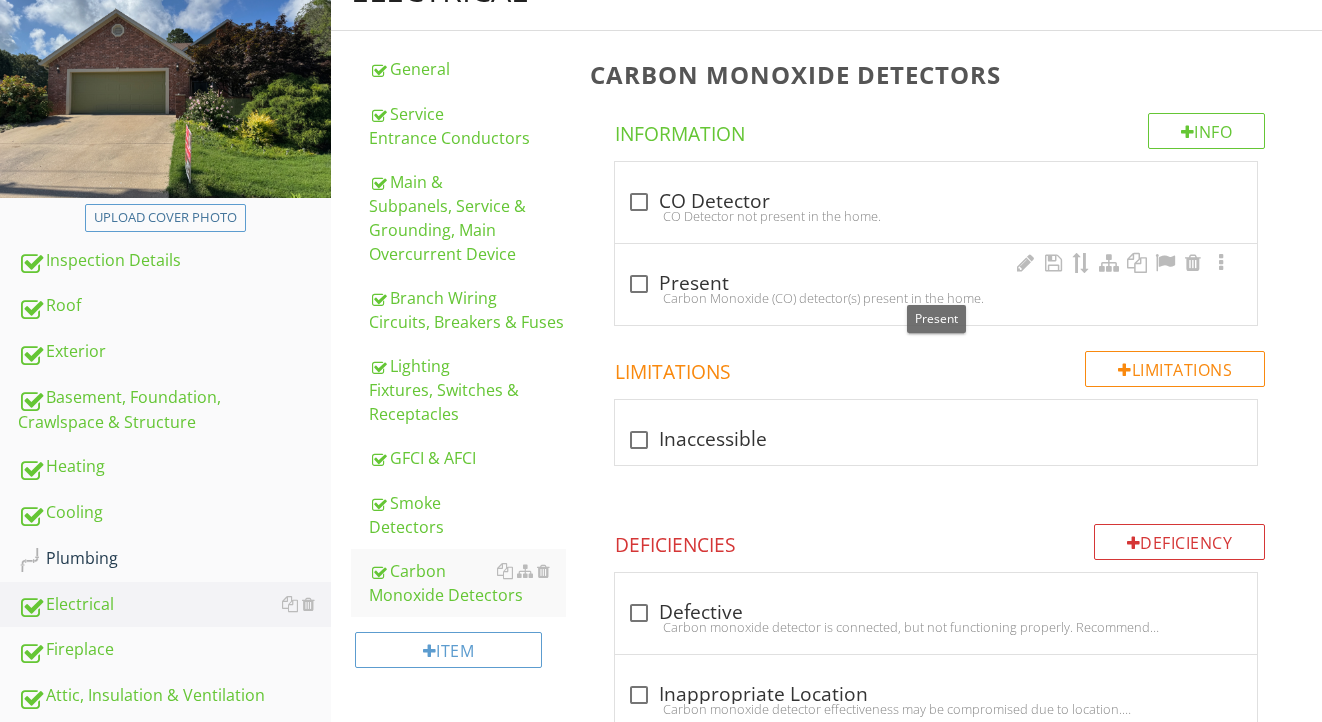 click on "check_box_outline_blank
Present" at bounding box center (936, 284) 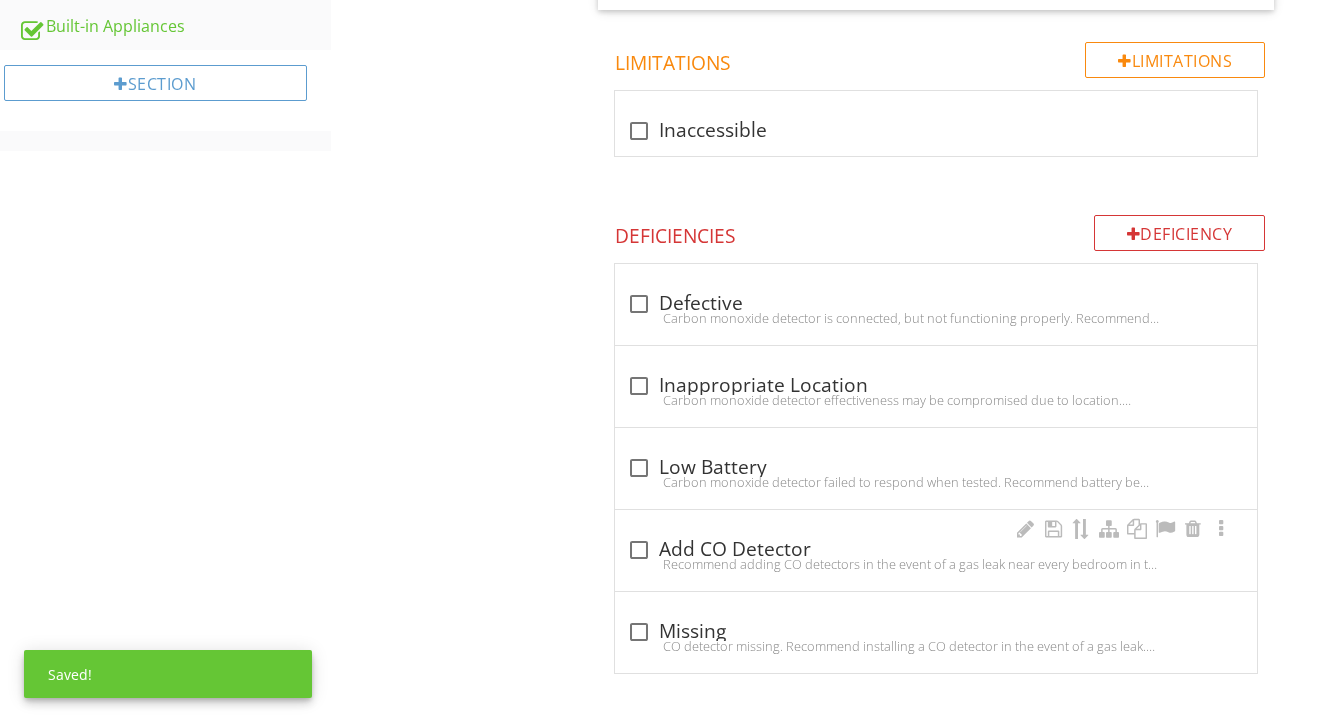 click on "check_box_outline_blank
Add CO Detector" at bounding box center (936, 550) 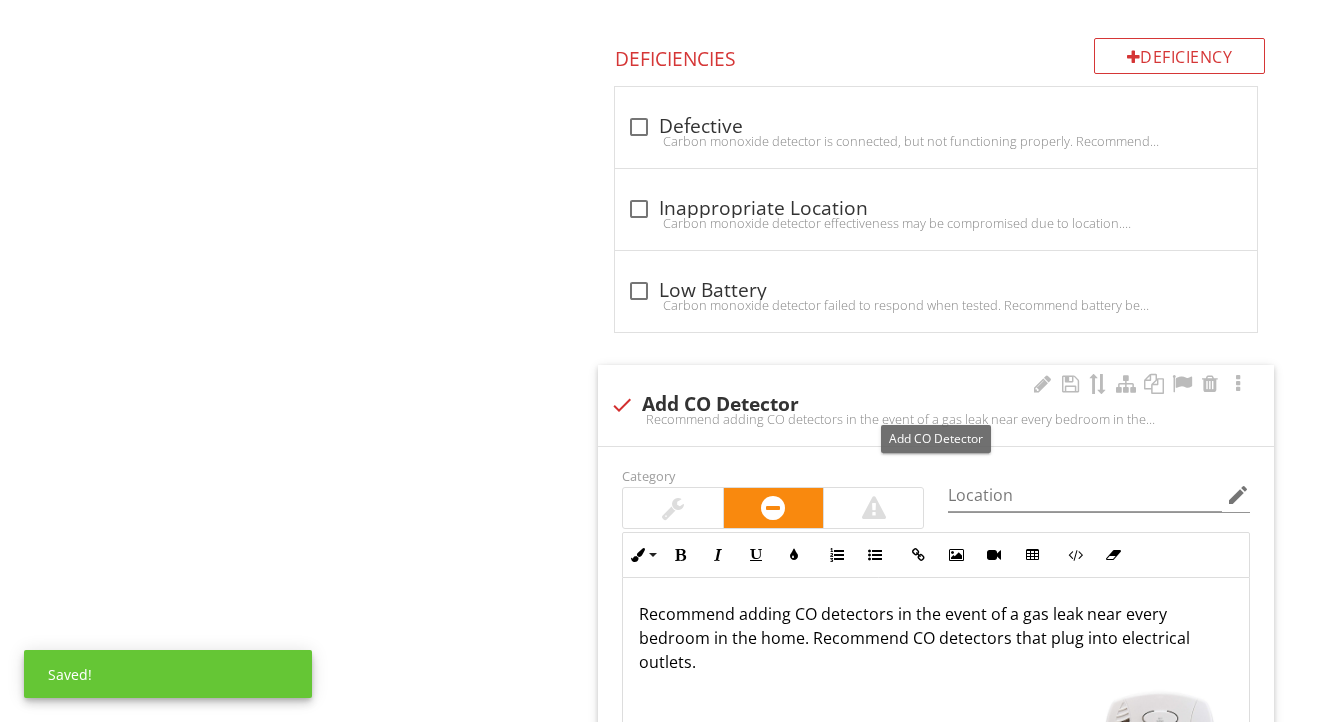 scroll, scrollTop: 1346, scrollLeft: 0, axis: vertical 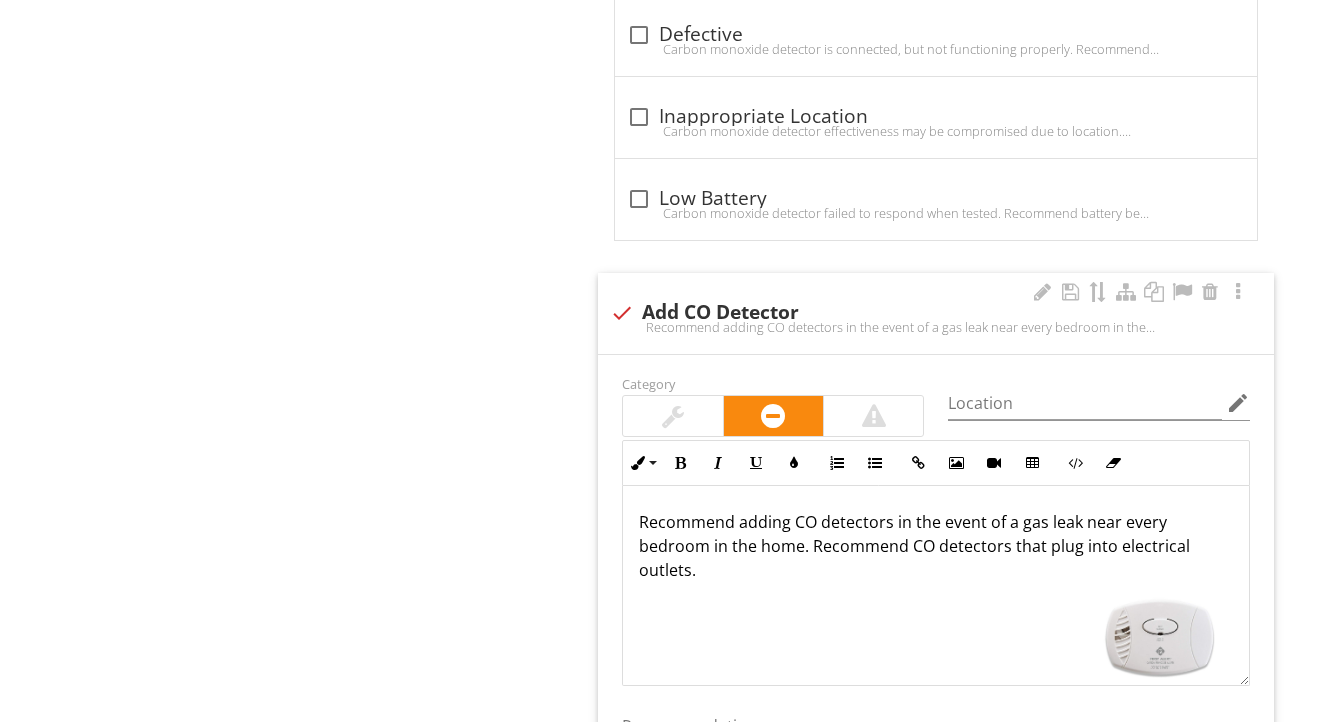 click on "Recommend adding CO detectors in the event of a gas leak near every bedroom in the home. Recommend CO detectors that plug into electrical outlets." at bounding box center [936, 546] 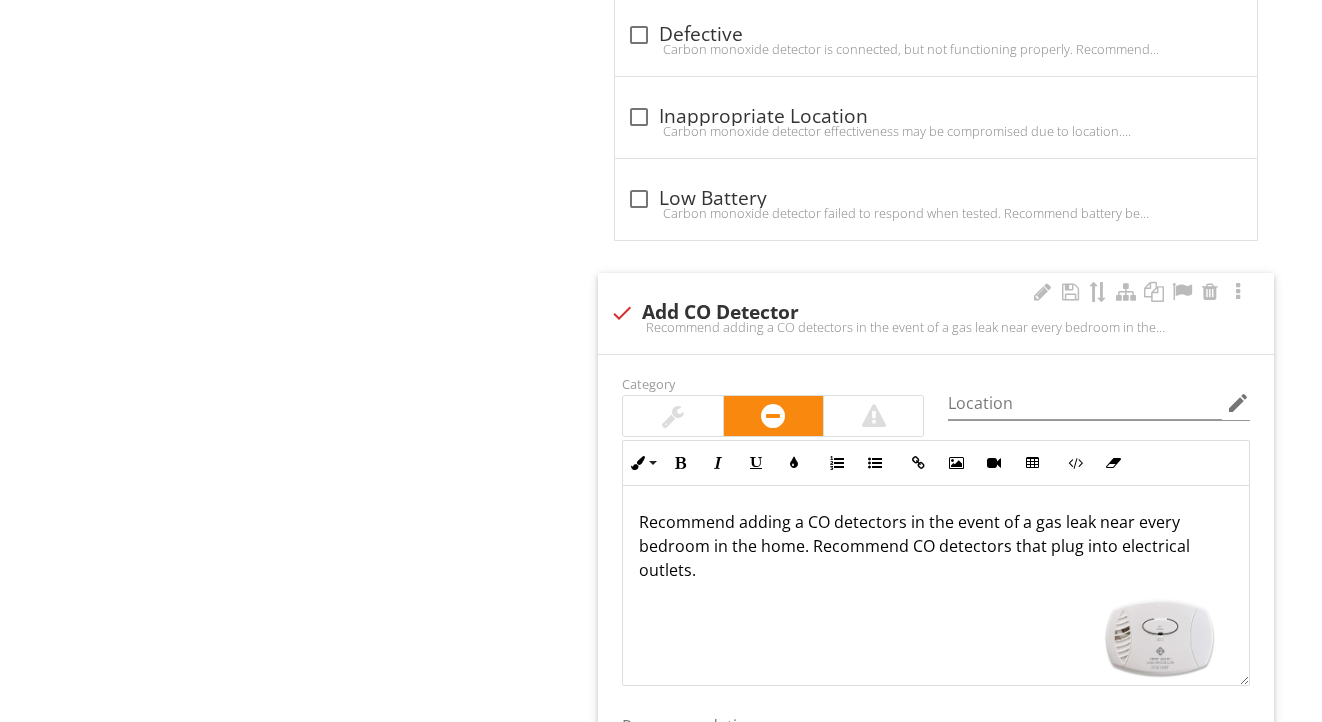 click on "Recommend adding a CO detectors in the event of a gas leak near every bedroom in the home. Recommend CO detectors that plug into electrical outlets." at bounding box center (936, 546) 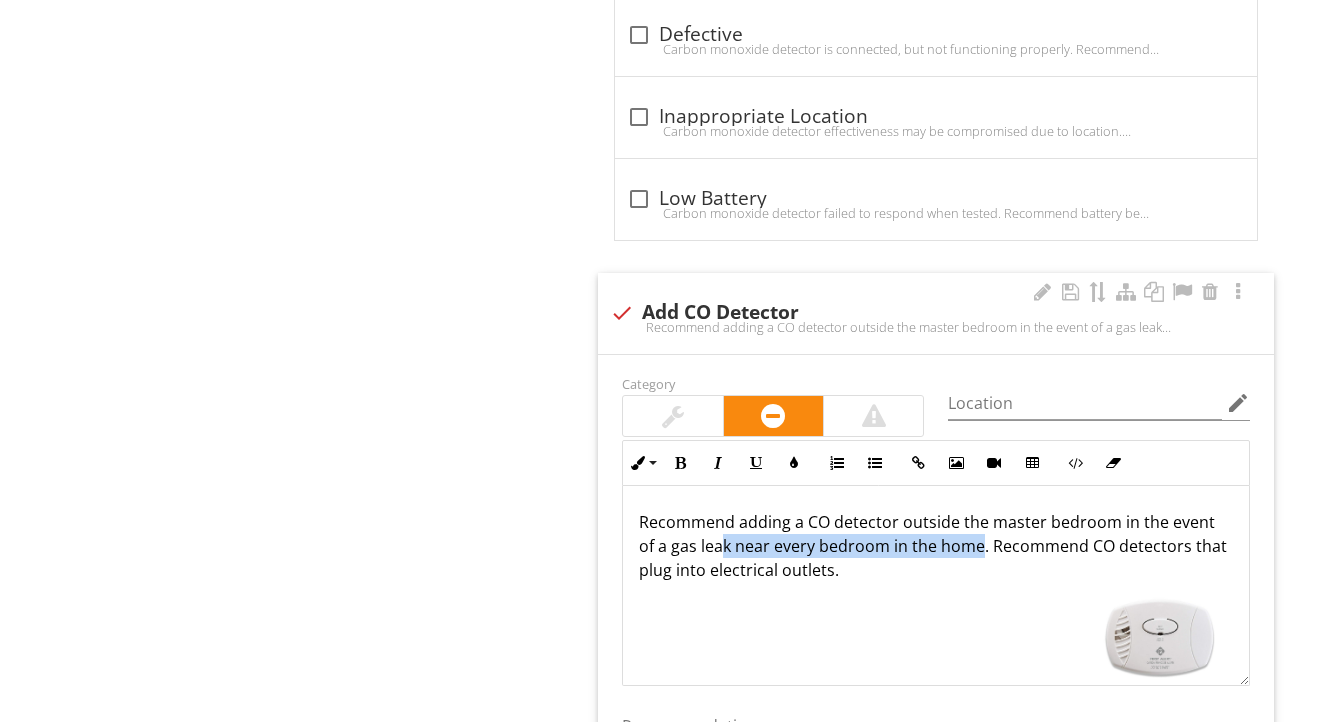 drag, startPoint x: 962, startPoint y: 548, endPoint x: 707, endPoint y: 544, distance: 255.03137 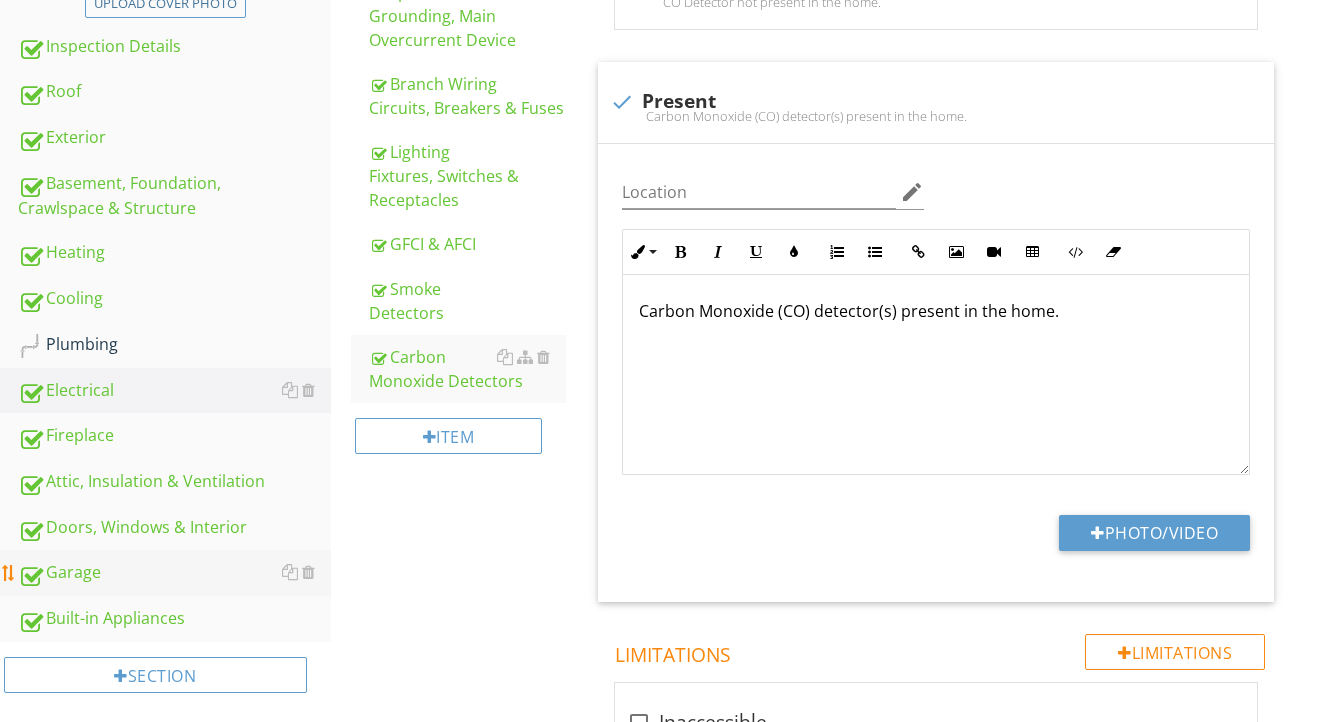 scroll, scrollTop: 486, scrollLeft: 0, axis: vertical 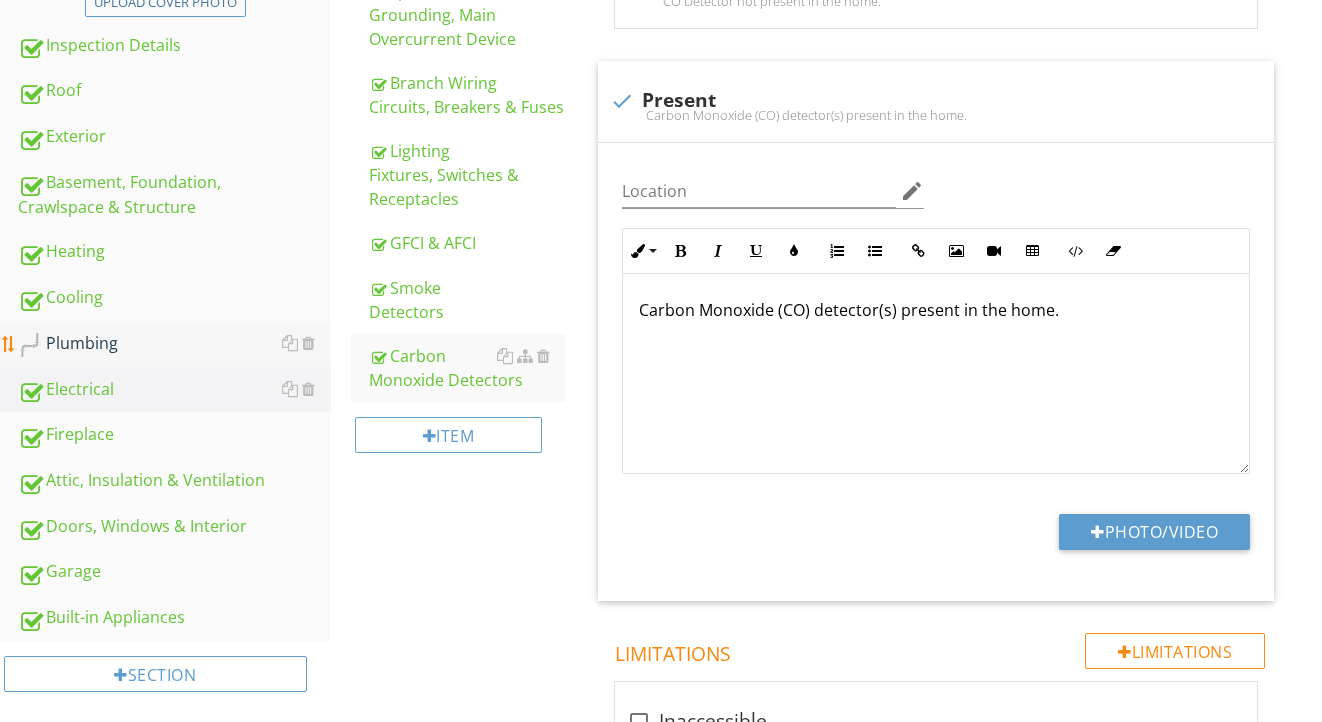 click on "Plumbing" at bounding box center (174, 344) 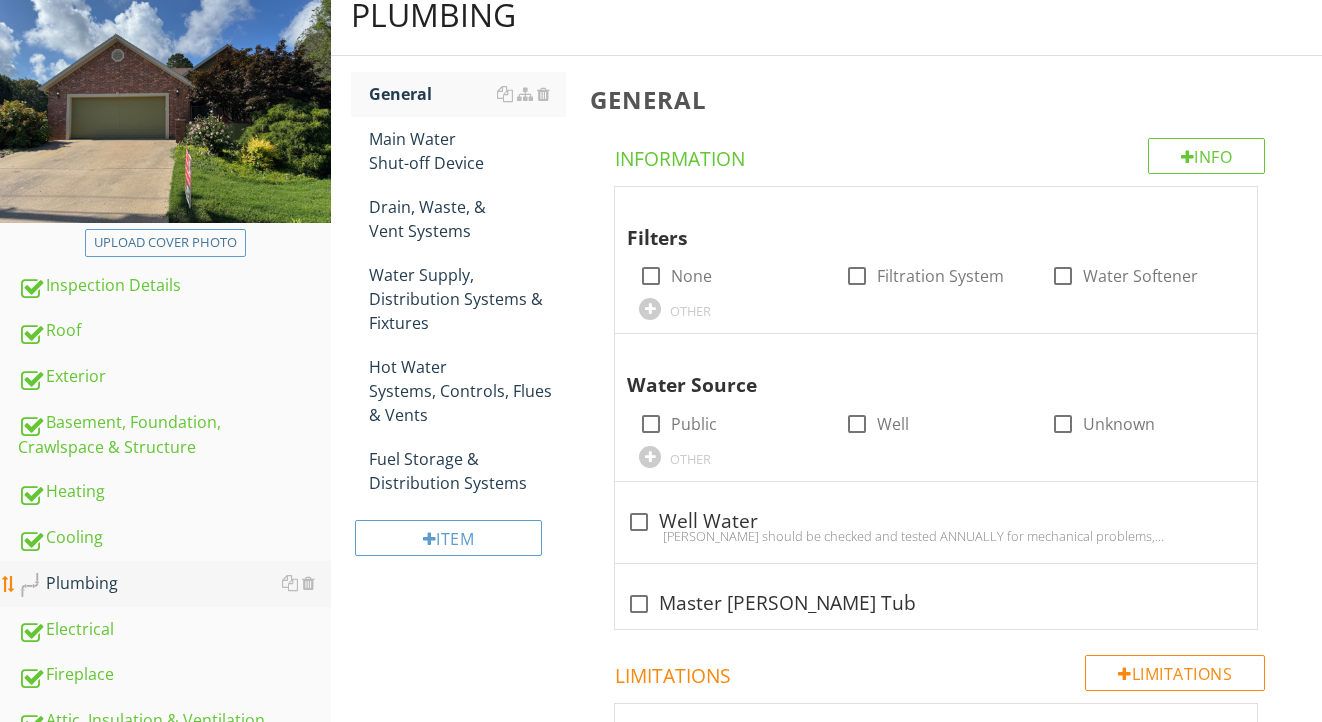 scroll, scrollTop: 108, scrollLeft: 0, axis: vertical 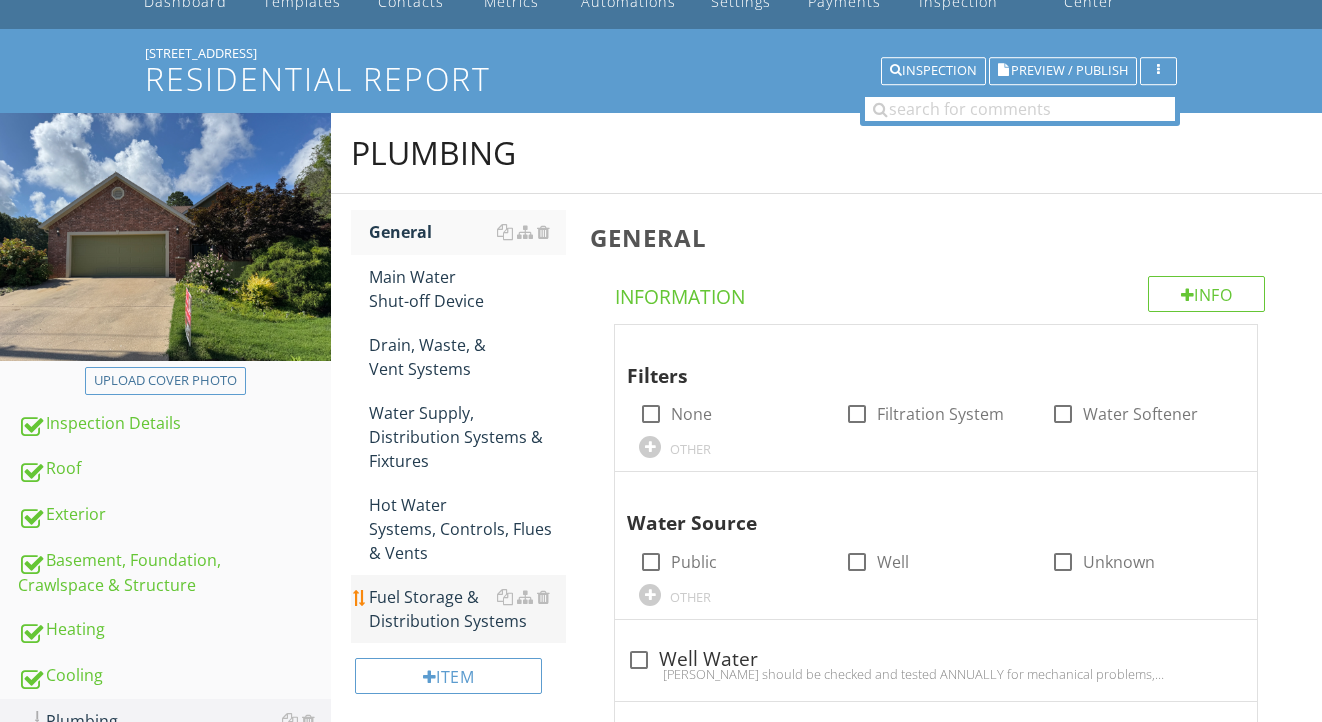 click on "Fuel Storage & Distribution Systems" at bounding box center [468, 609] 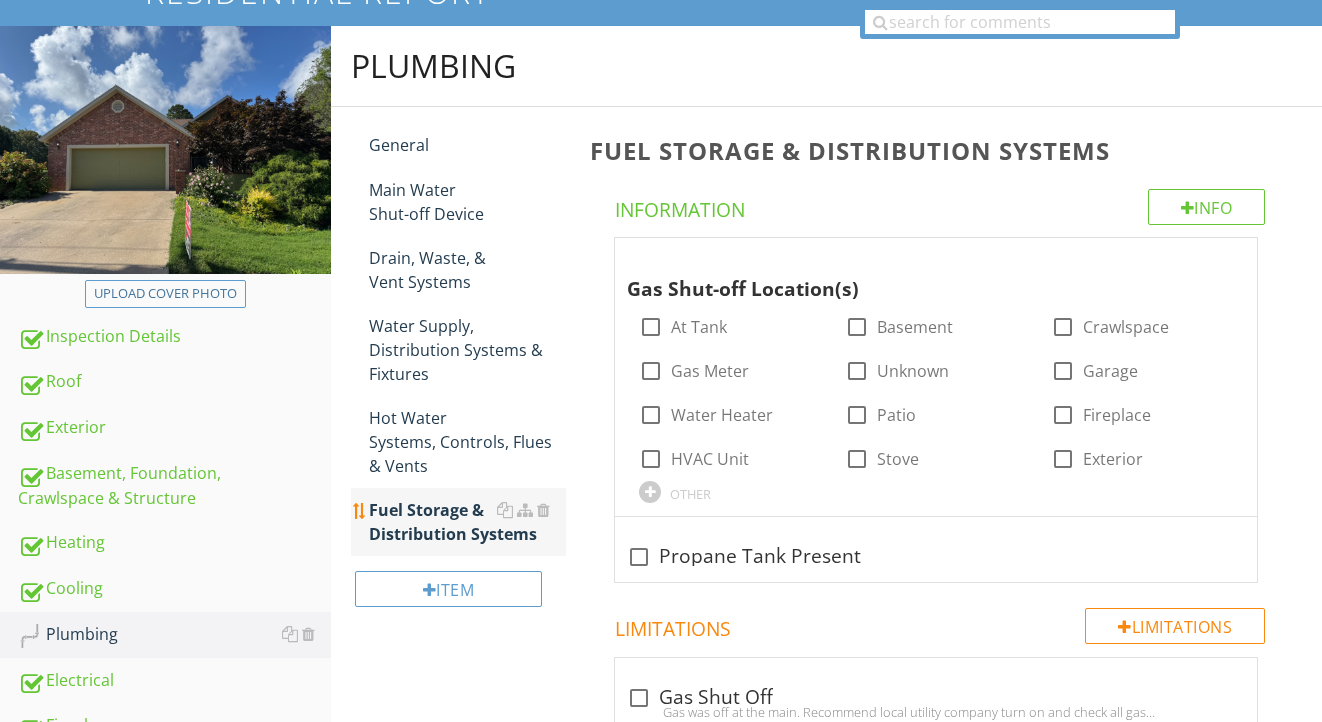 scroll, scrollTop: 199, scrollLeft: 0, axis: vertical 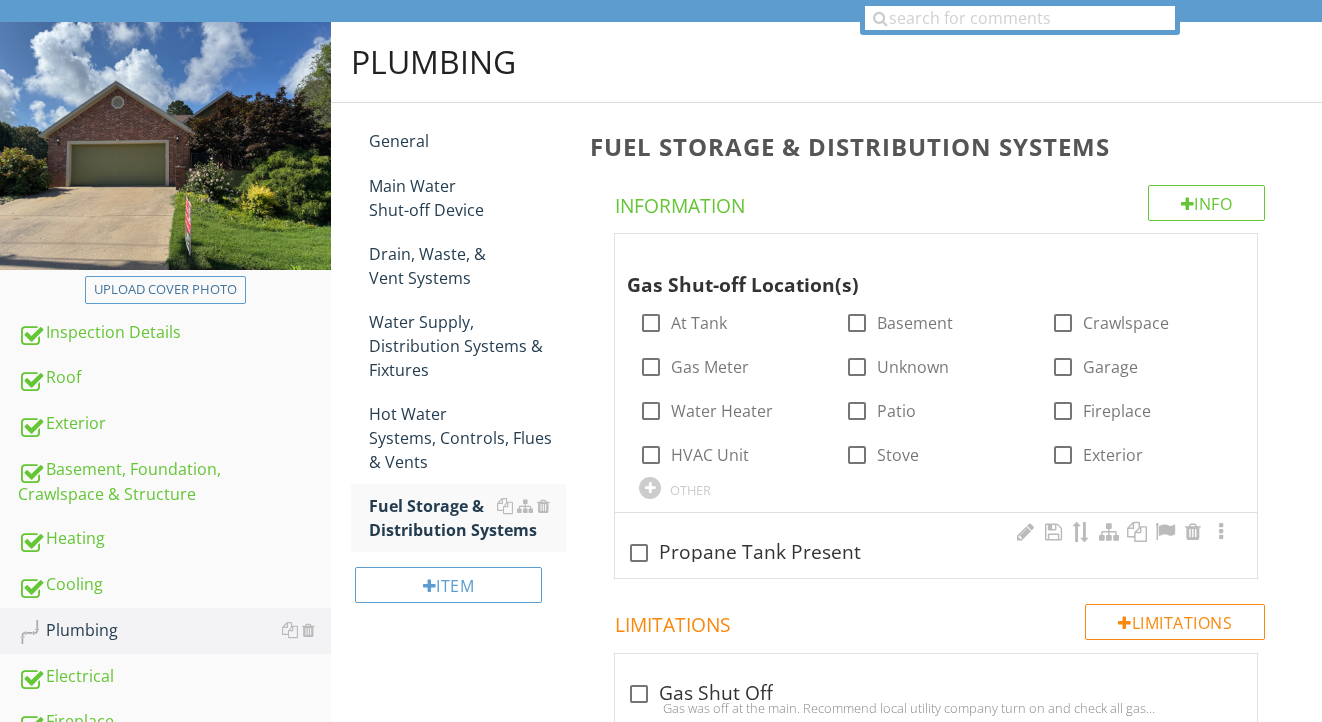 click on "check_box_outline_blank
Propane Tank Present" at bounding box center (936, 553) 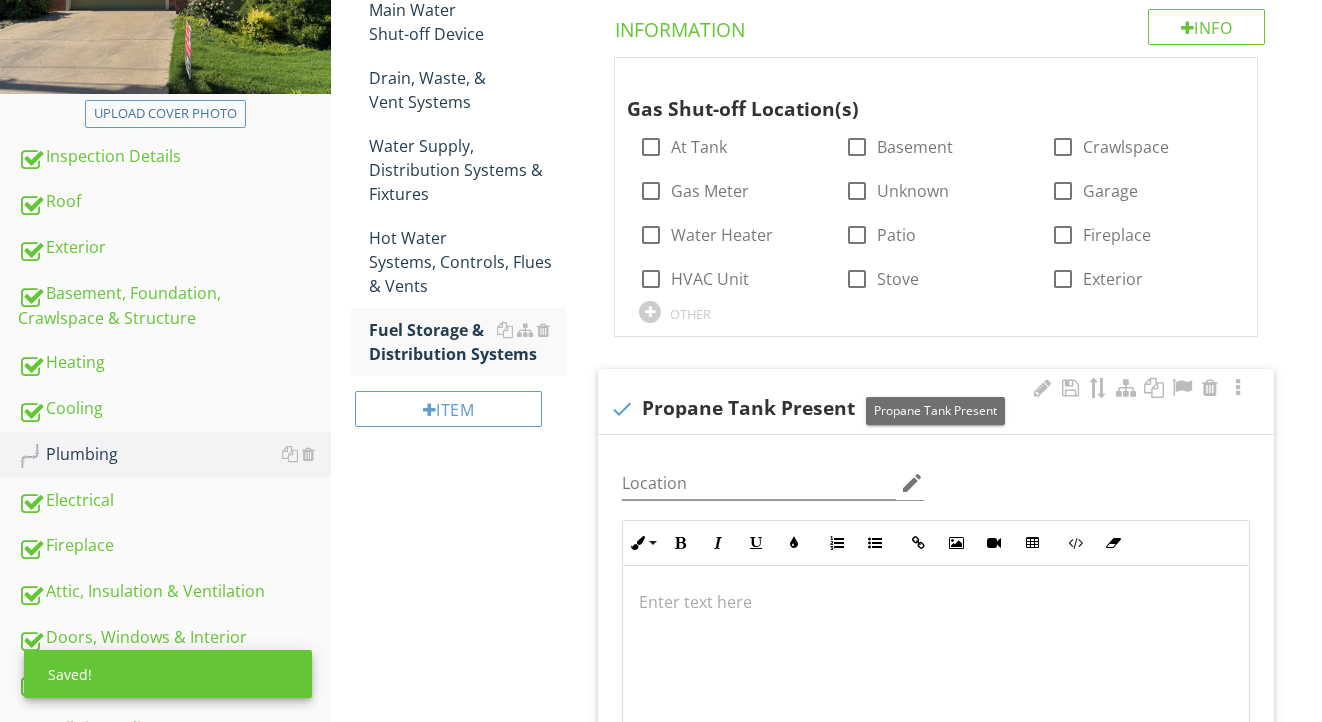 scroll, scrollTop: 386, scrollLeft: 0, axis: vertical 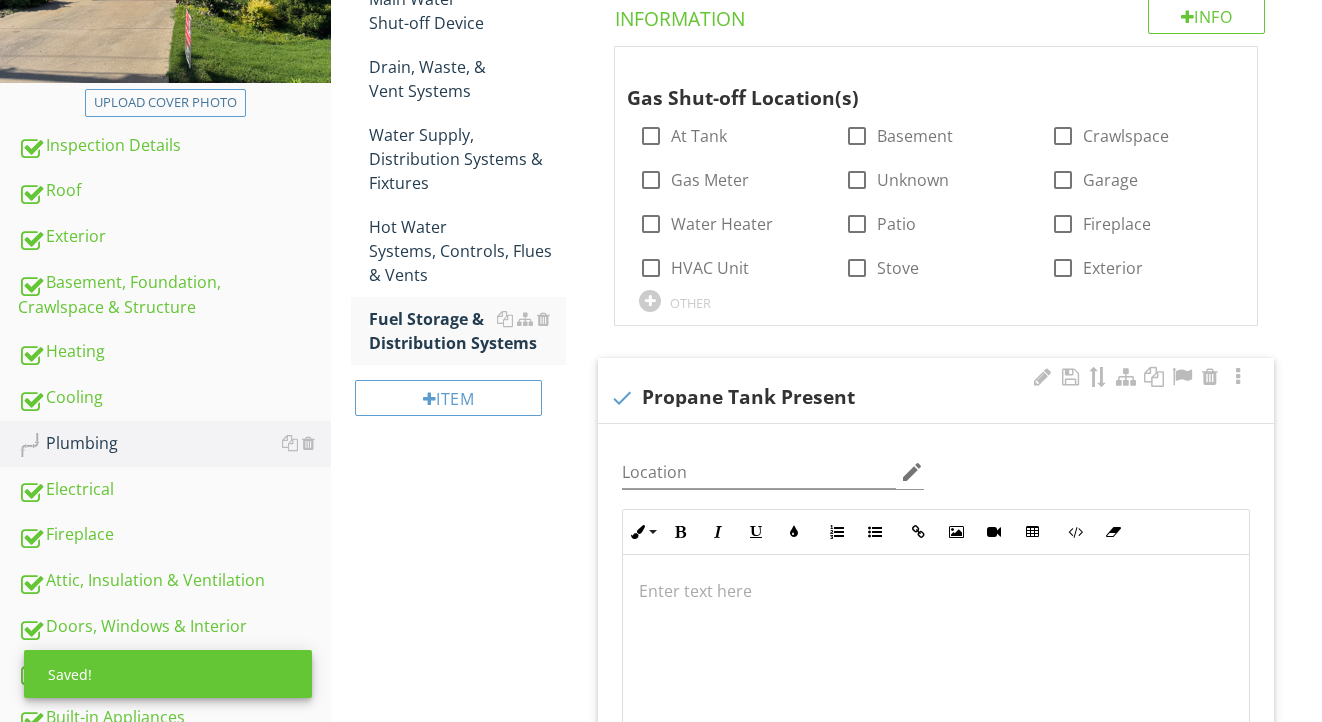 click at bounding box center [936, 655] 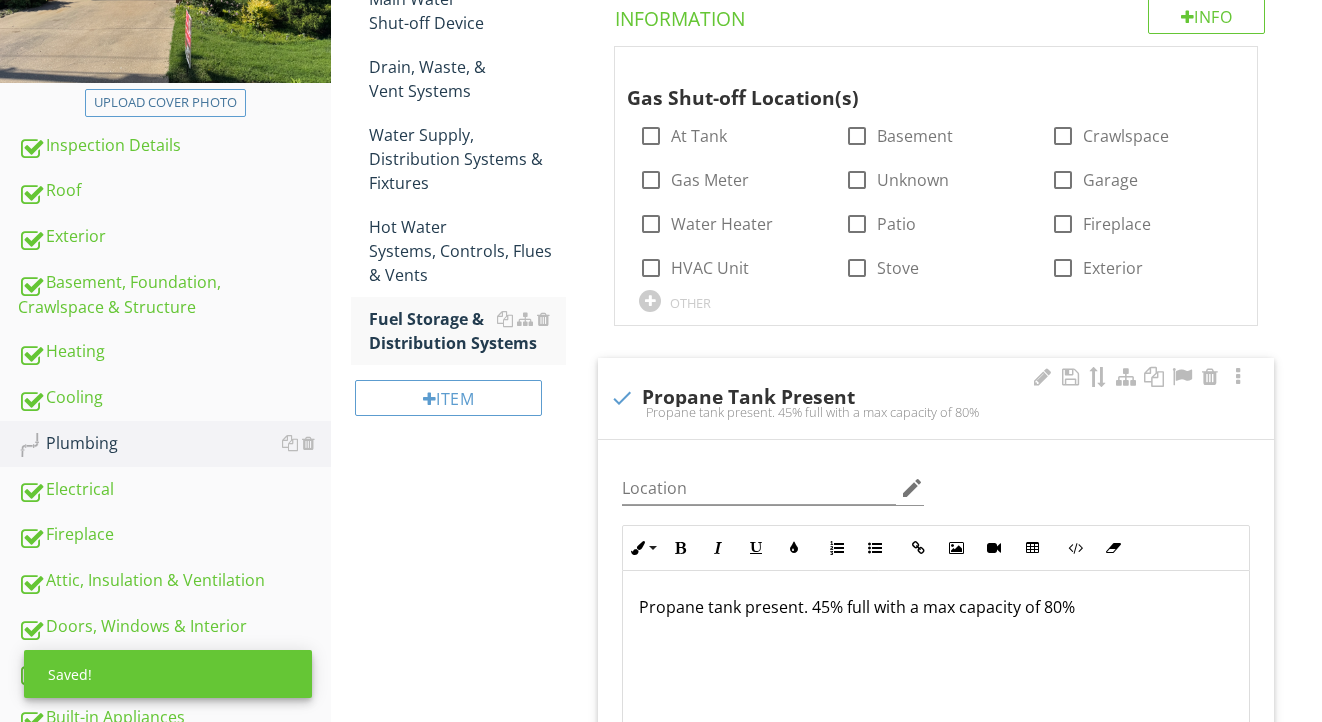 click on "Location edit       Inline Style XLarge Large Normal Small Light Small/Light Bold Italic Underline Colors Ordered List Unordered List Insert Link Insert Image Insert Video Insert Table Code View Clear Formatting Propane tank present. 45% full with a max capacity of 80% Enter text here <p>Propane tank present. 45% full with a max capacity of 80%</p>" at bounding box center (936, 613) 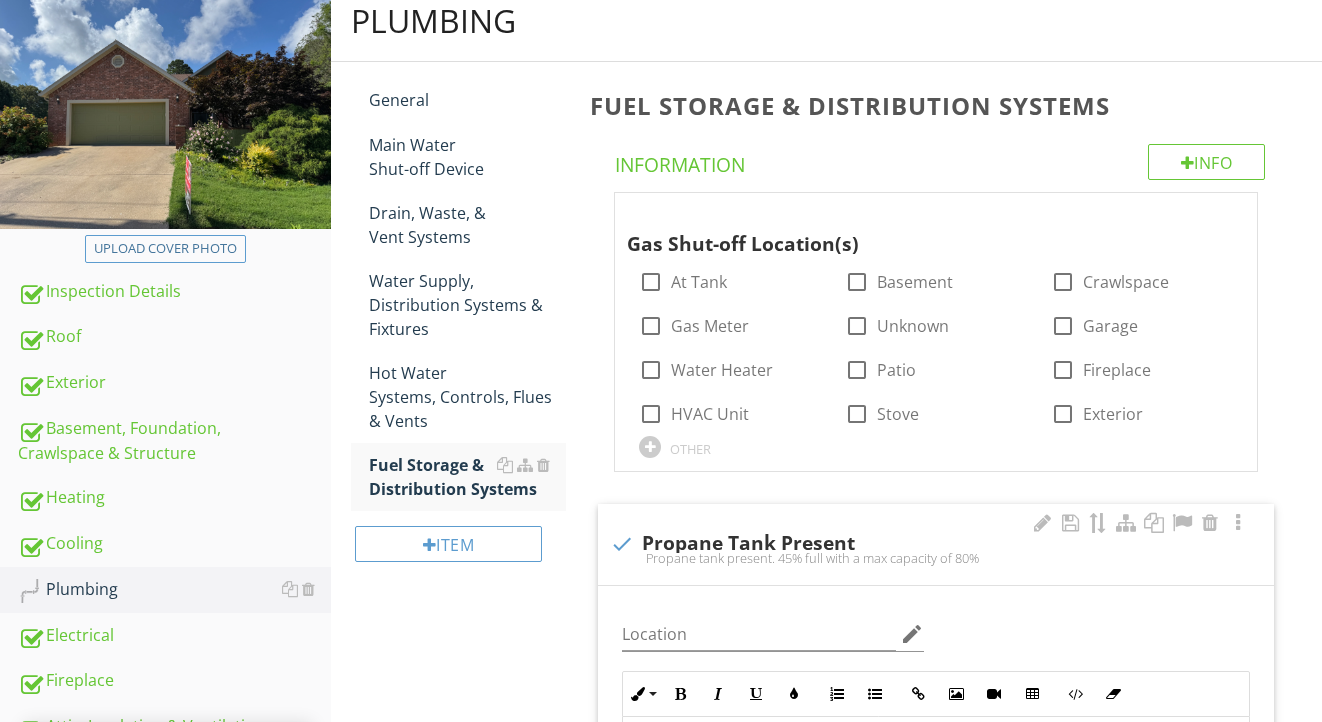 scroll, scrollTop: 202, scrollLeft: 0, axis: vertical 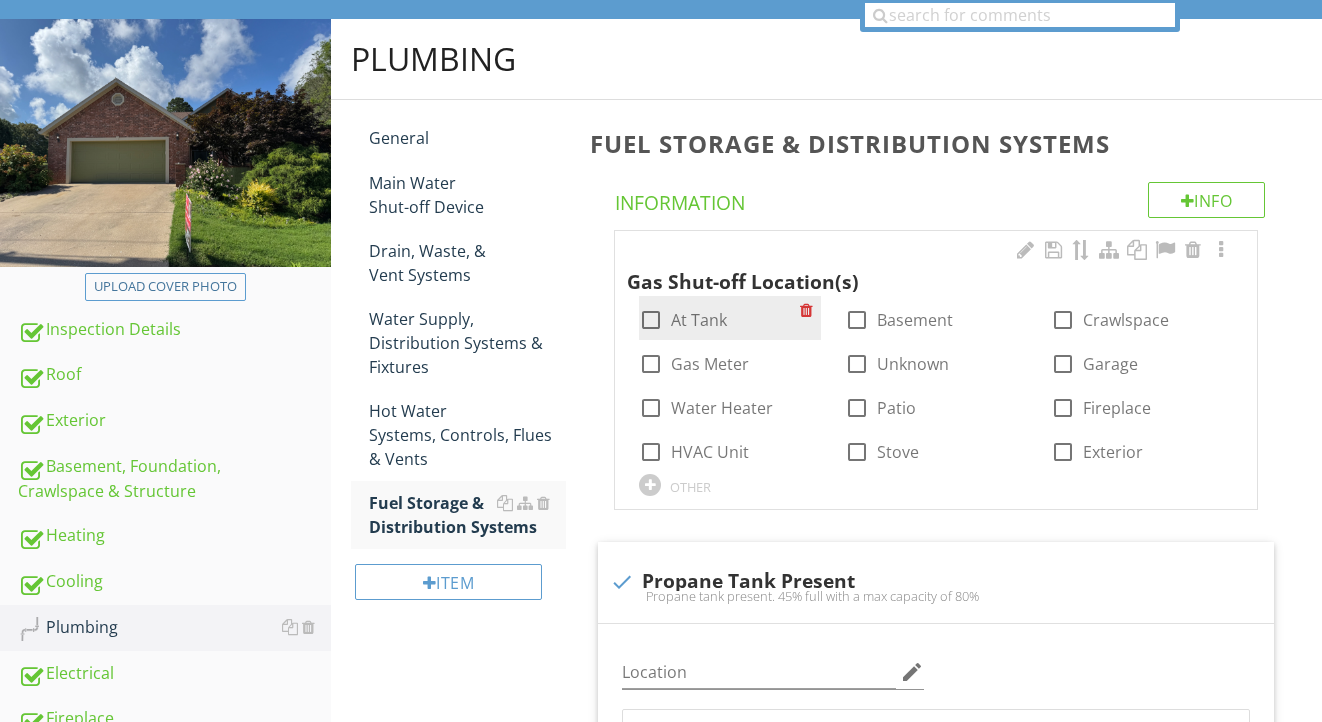 click on "At Tank" at bounding box center (699, 320) 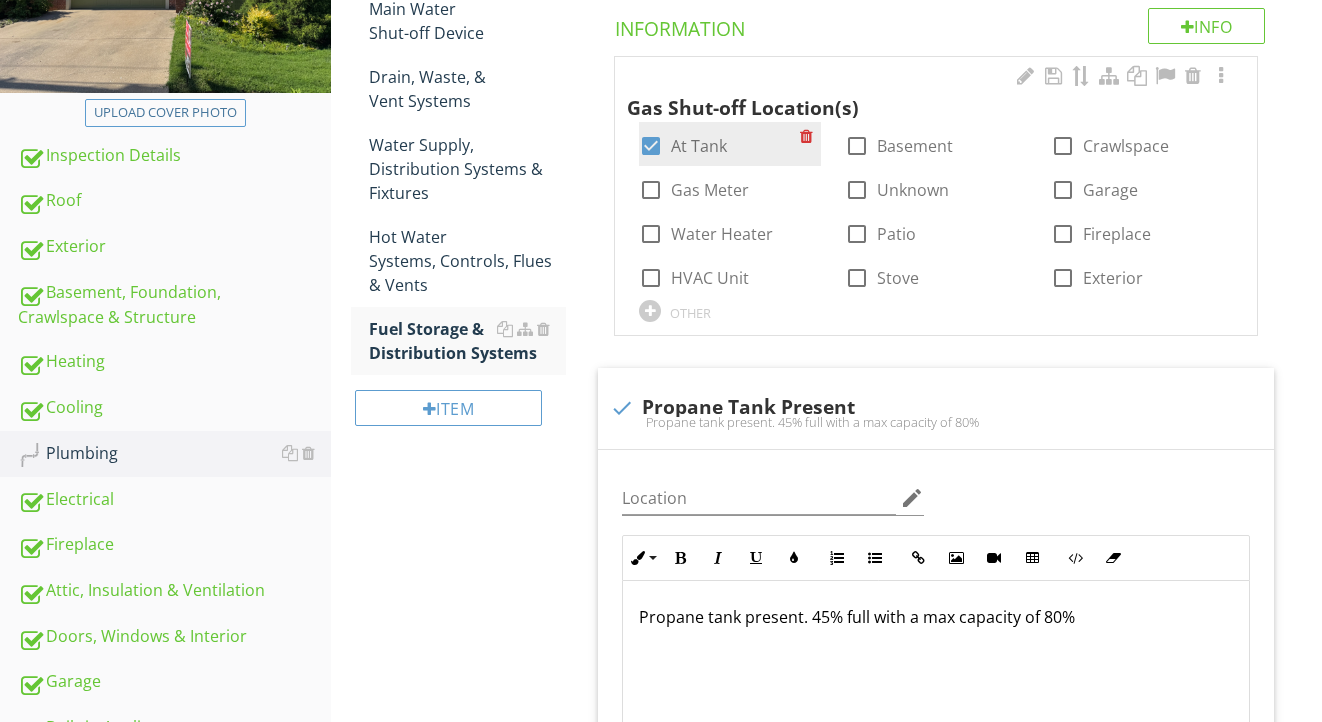 scroll, scrollTop: 433, scrollLeft: 0, axis: vertical 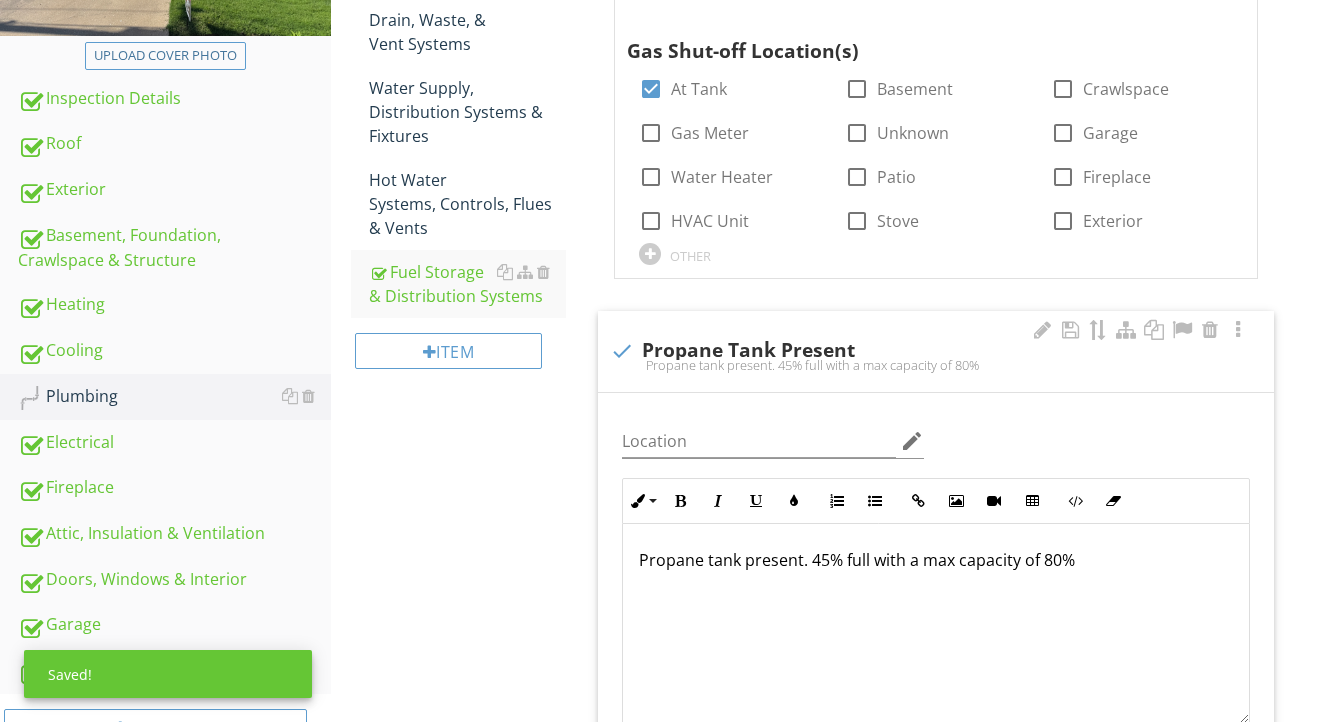 click on "Propane tank present. 45% full with a max capacity of 80%" at bounding box center [936, 560] 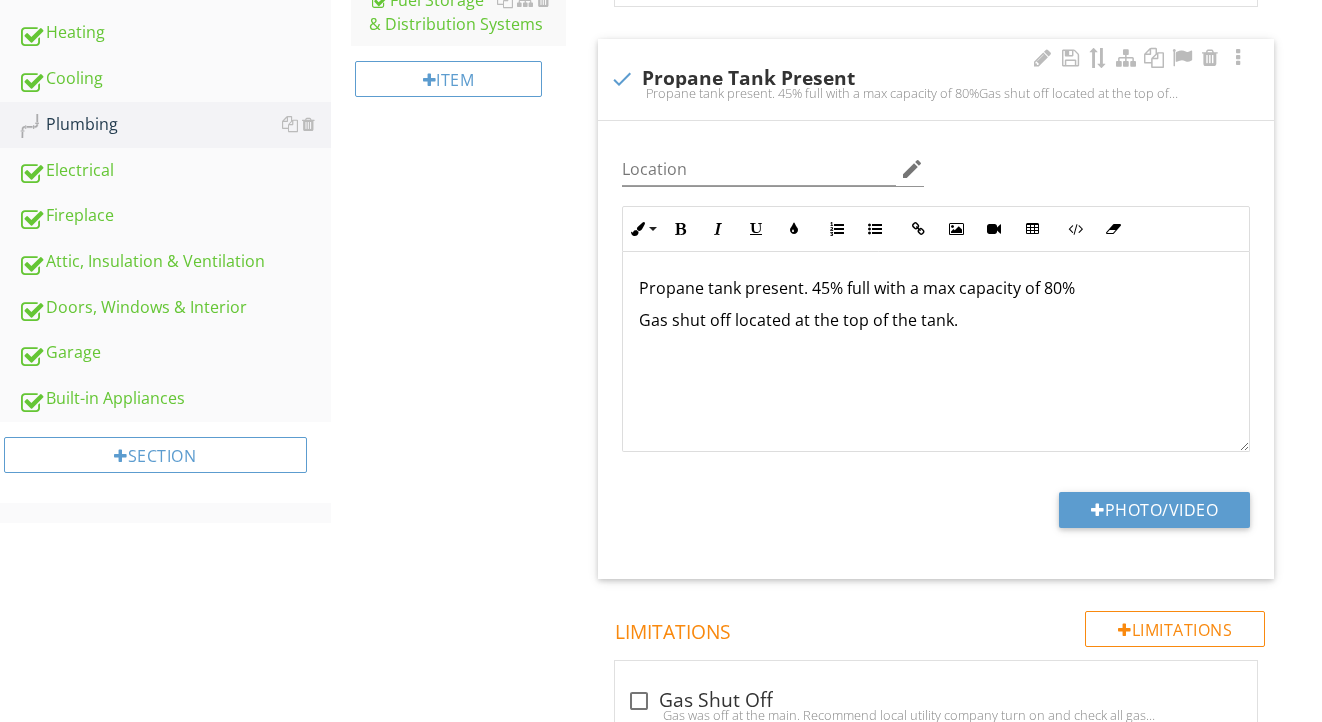 scroll, scrollTop: 757, scrollLeft: 0, axis: vertical 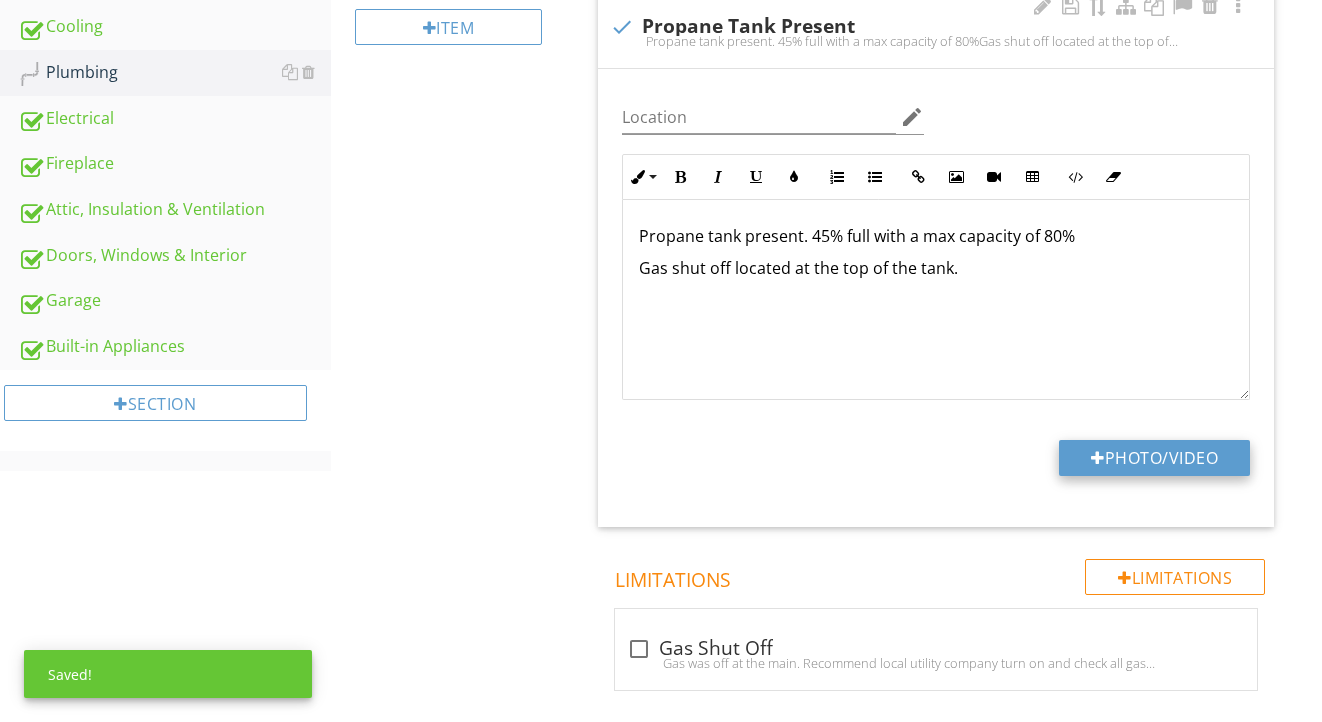 click at bounding box center (1098, 458) 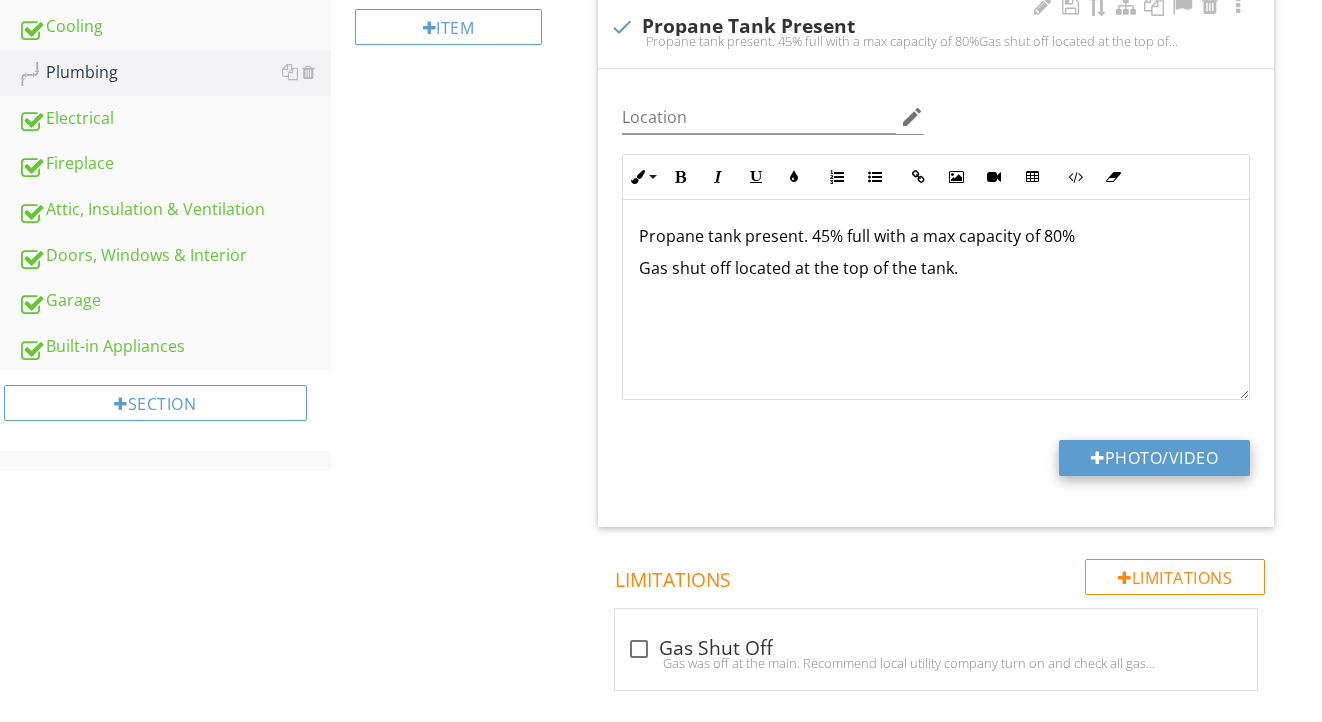 type on "C:\fakepath\IMG_9132.jpeg" 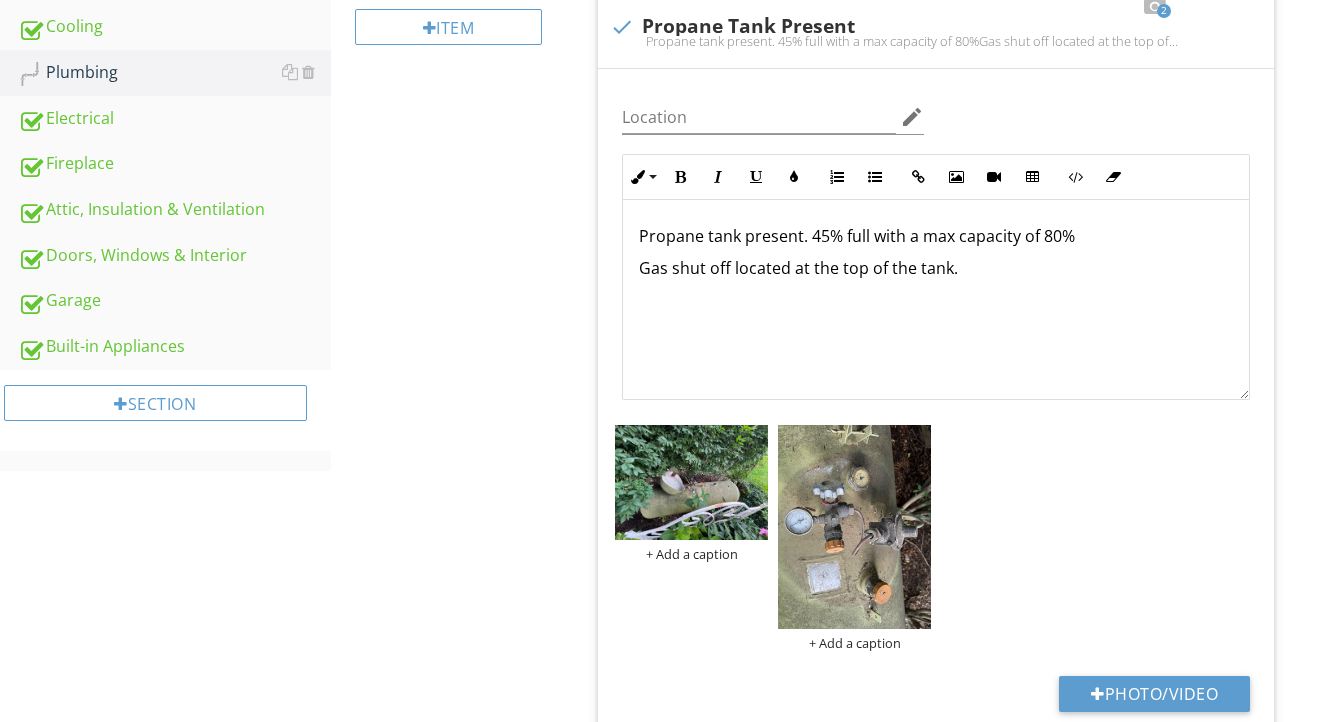 click at bounding box center [854, 527] 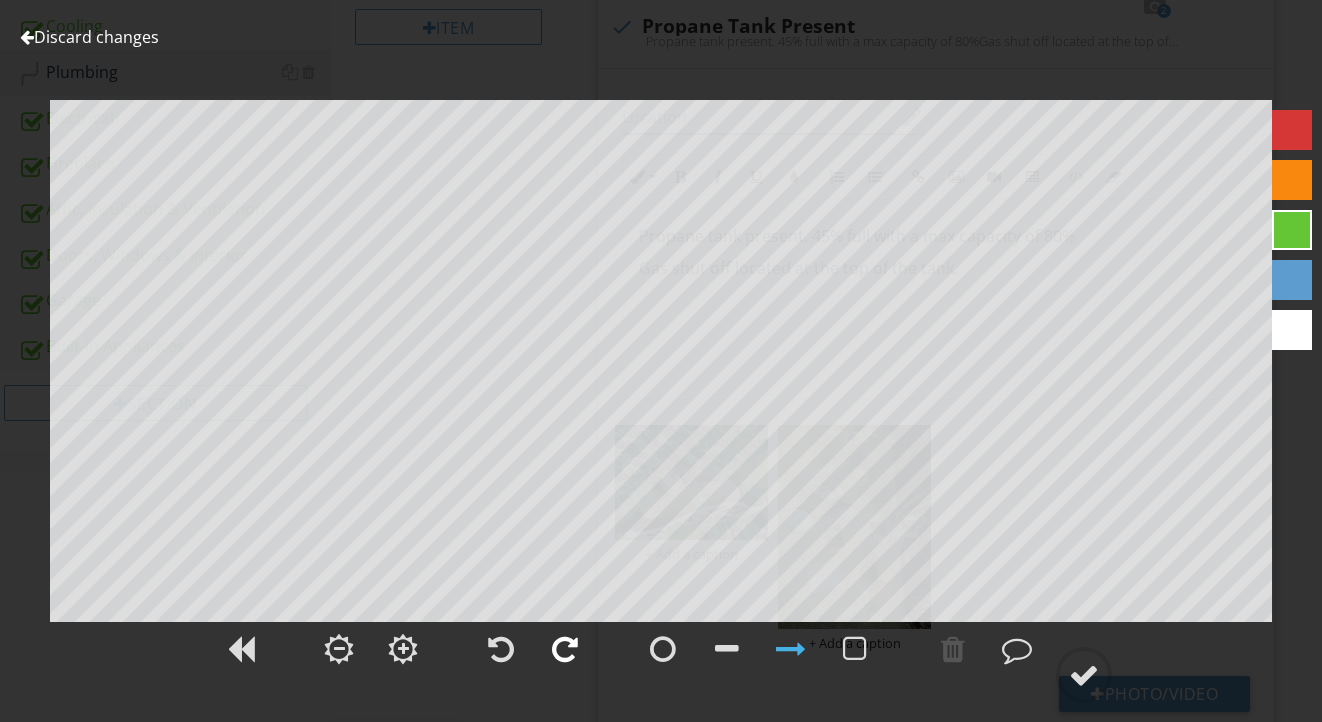 click at bounding box center [565, 649] 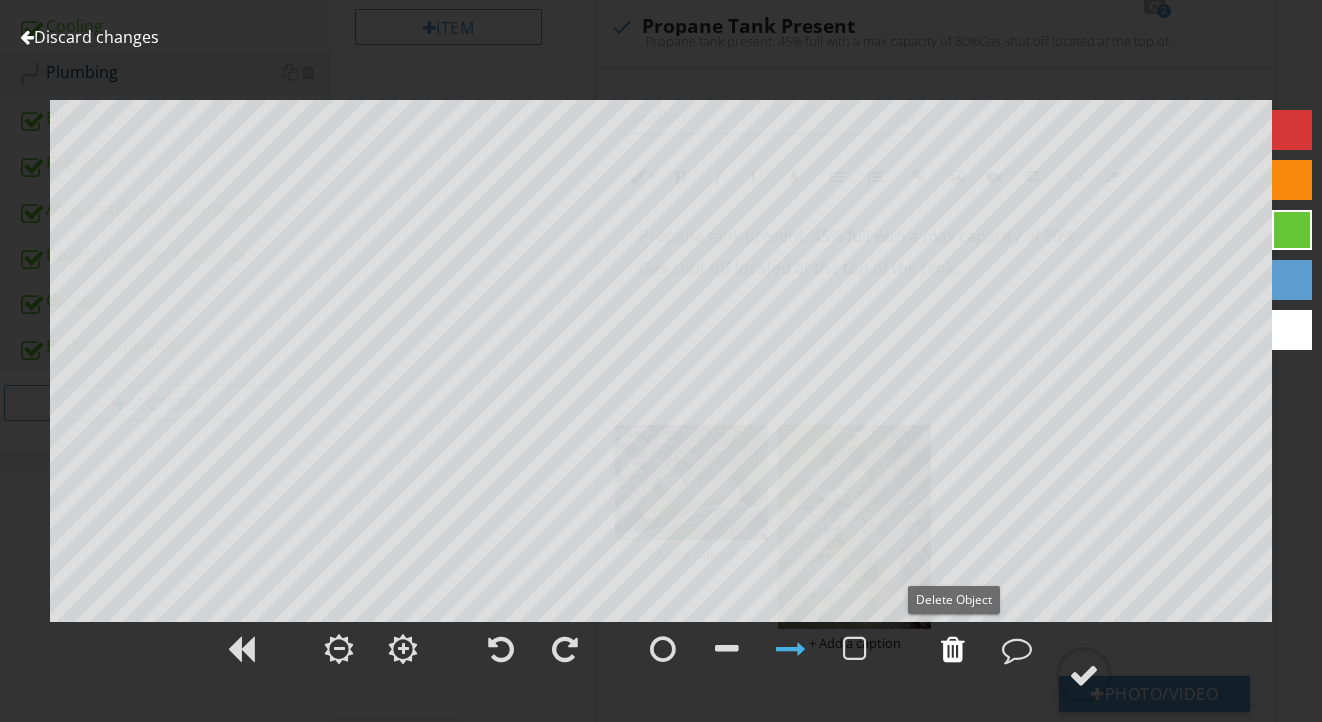 click at bounding box center [953, 649] 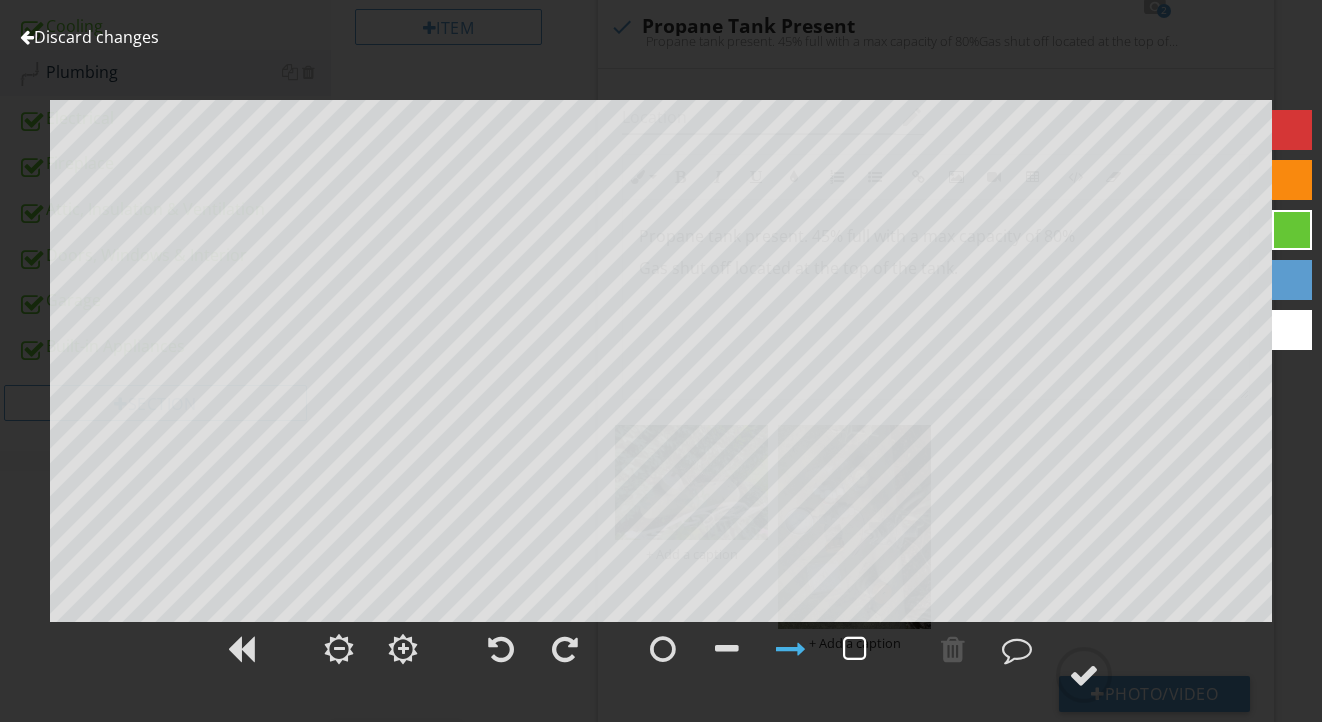 click at bounding box center (855, 649) 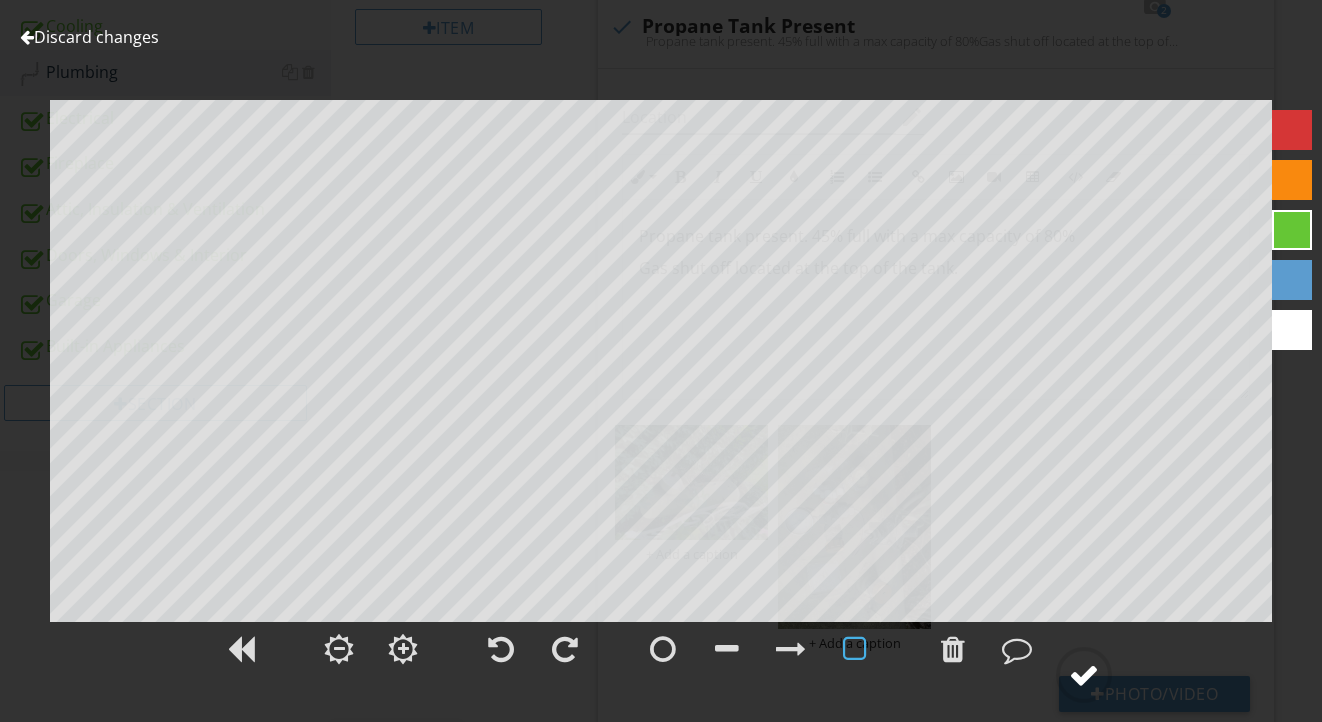 click at bounding box center (1084, 675) 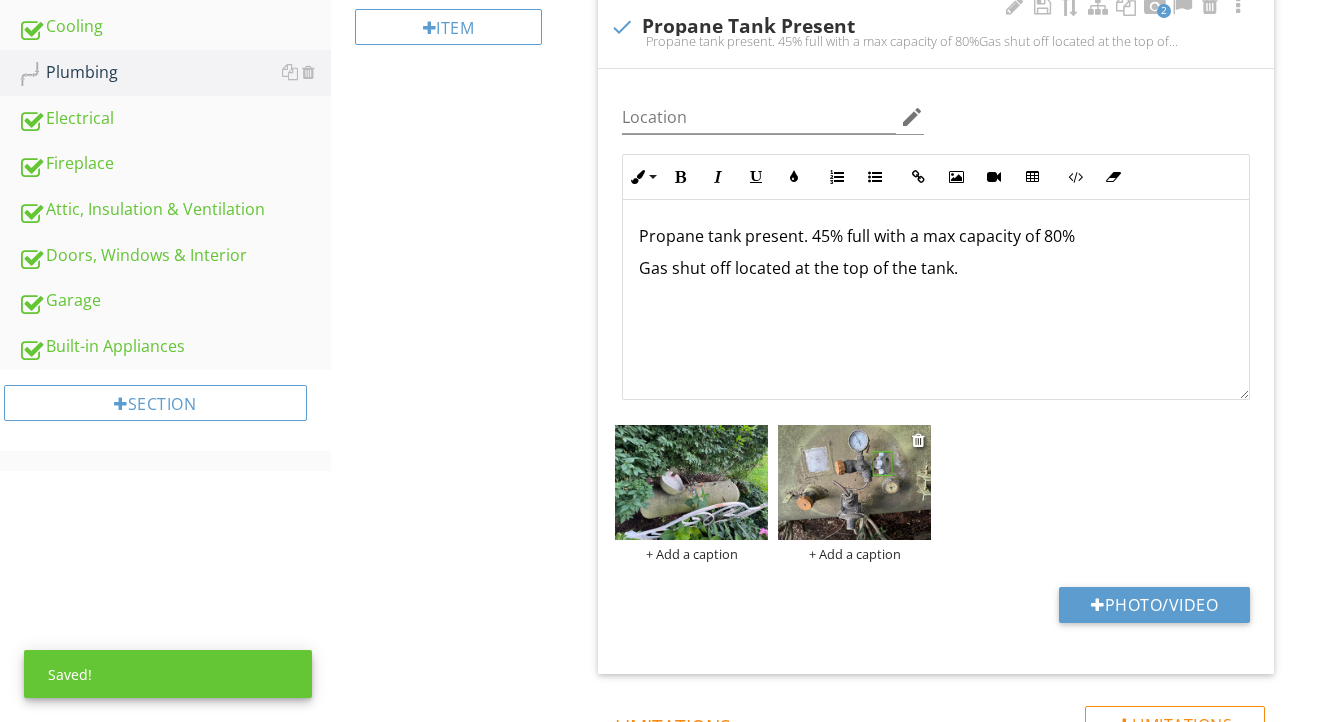 click on "+ Add a caption" at bounding box center (854, 554) 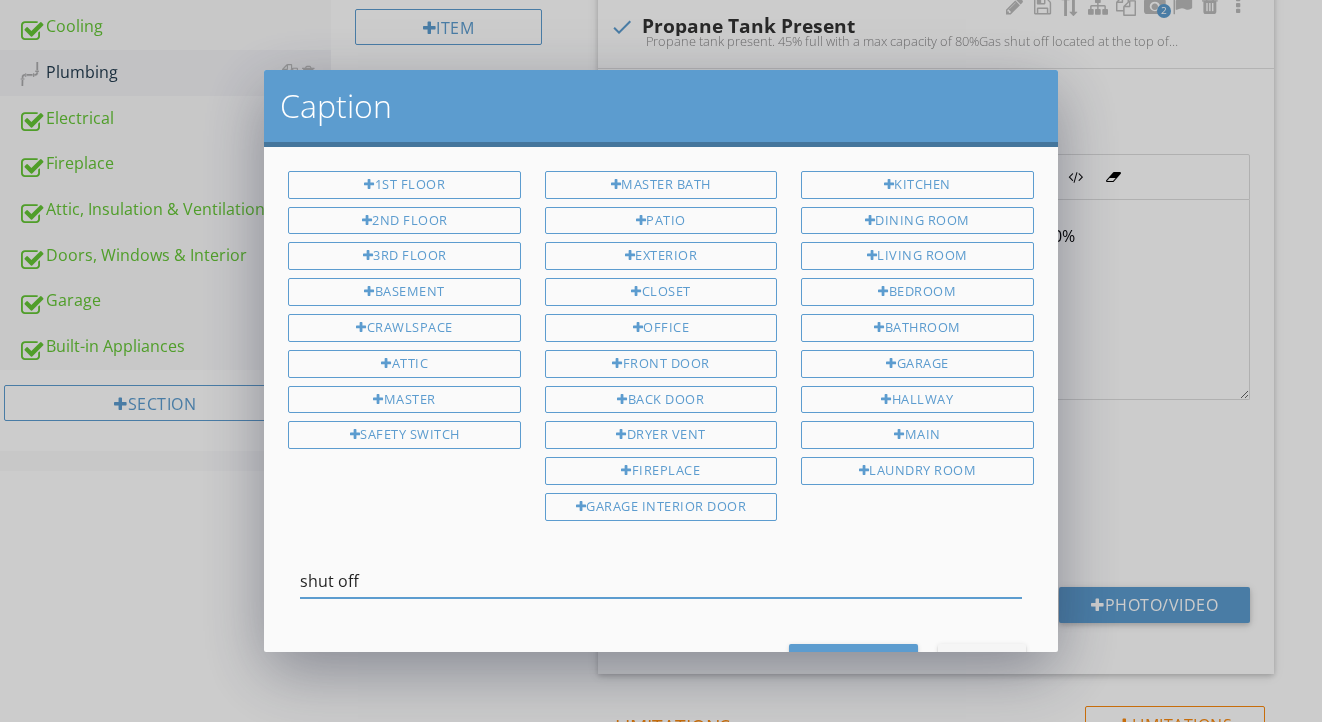 type on "shut off" 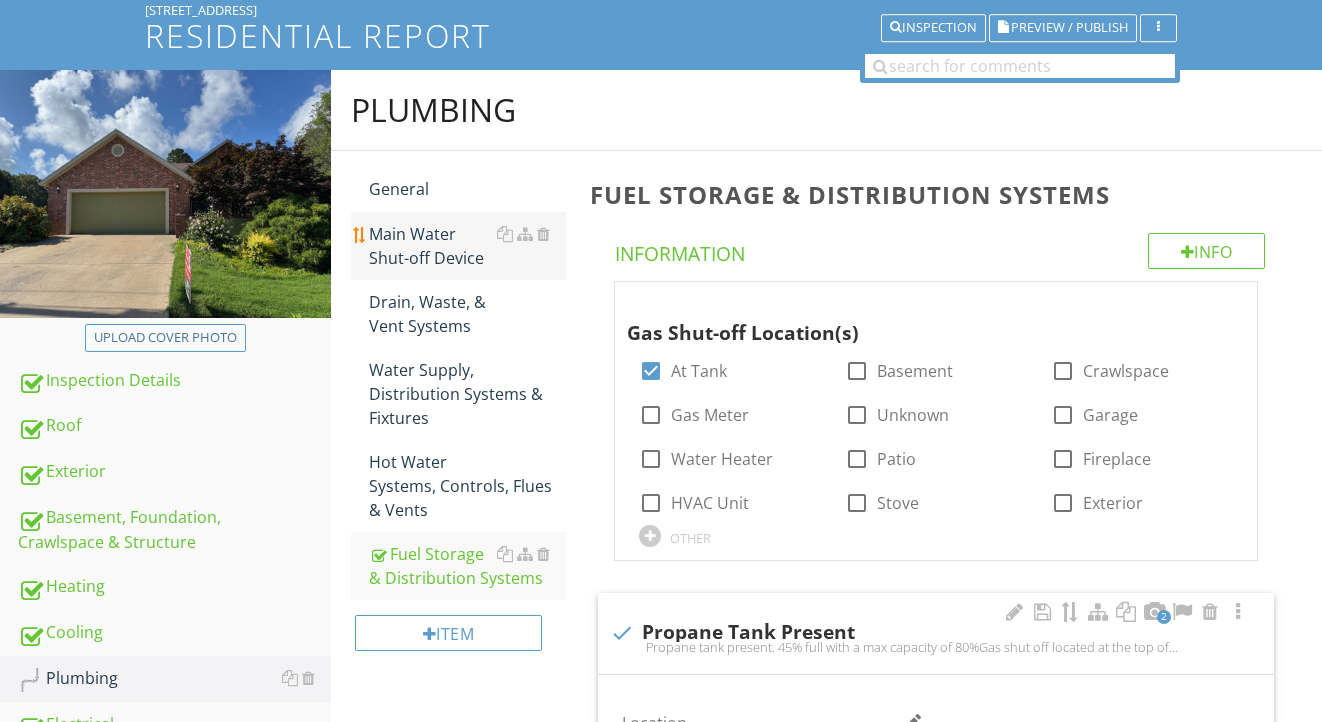 scroll, scrollTop: 121, scrollLeft: 0, axis: vertical 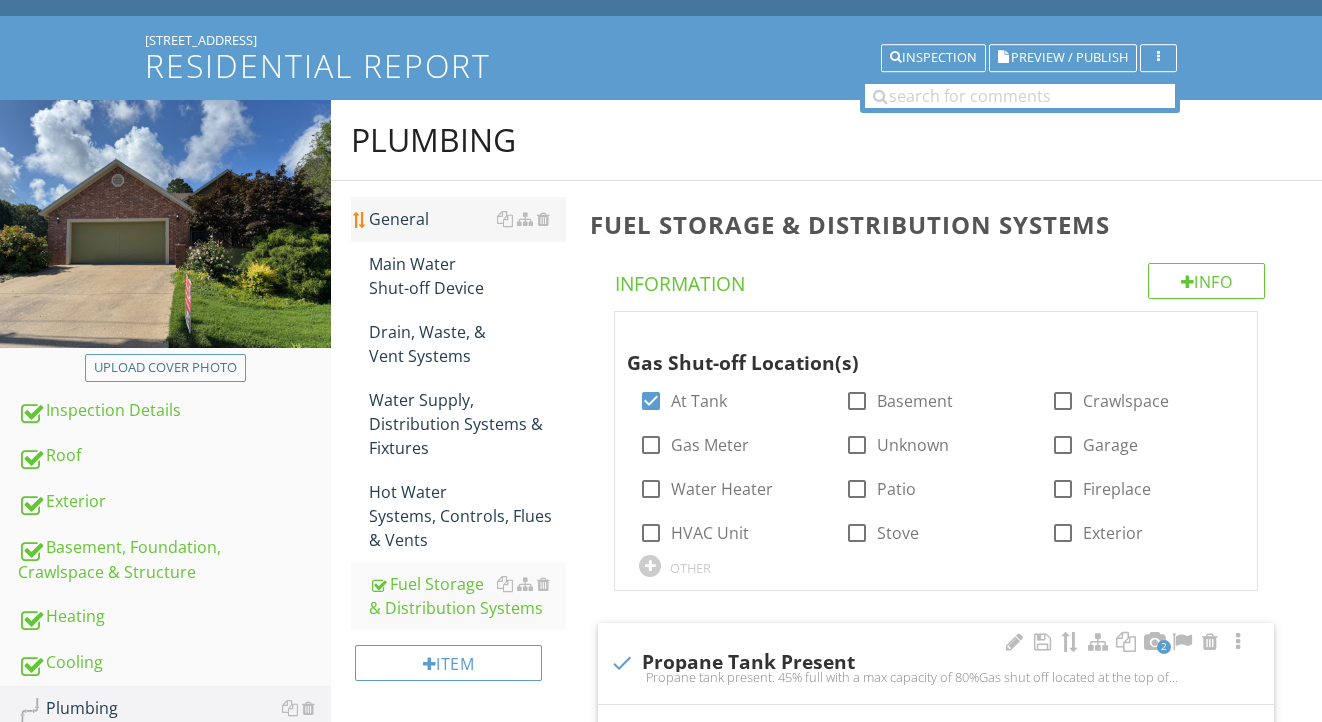 click on "General" at bounding box center (468, 219) 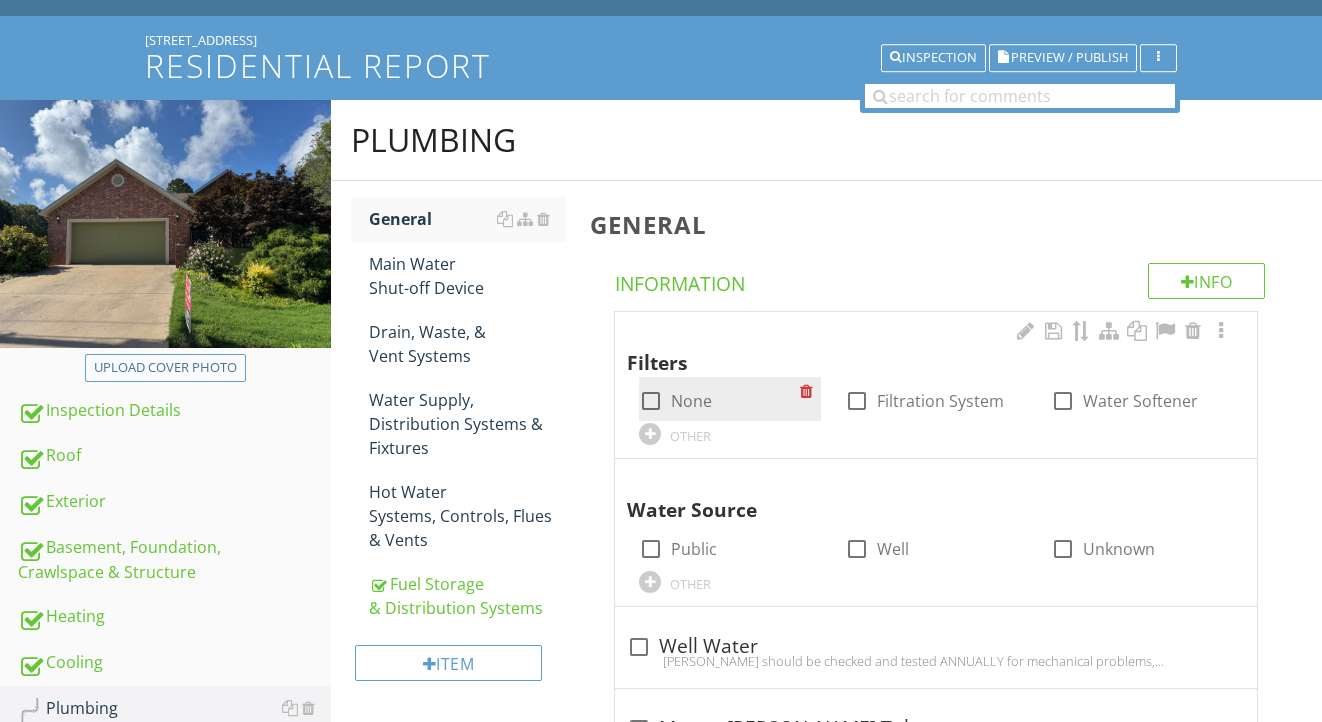 click on "None" at bounding box center (691, 401) 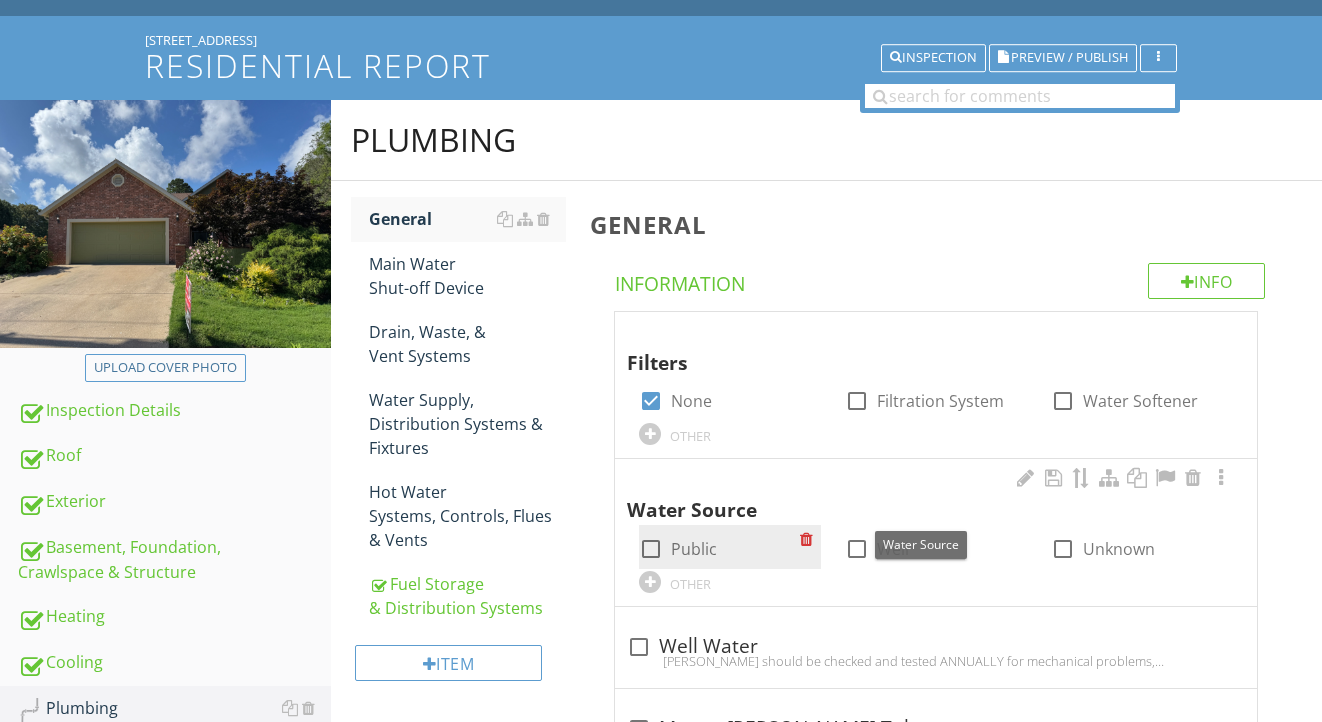 click on "Public" at bounding box center (694, 549) 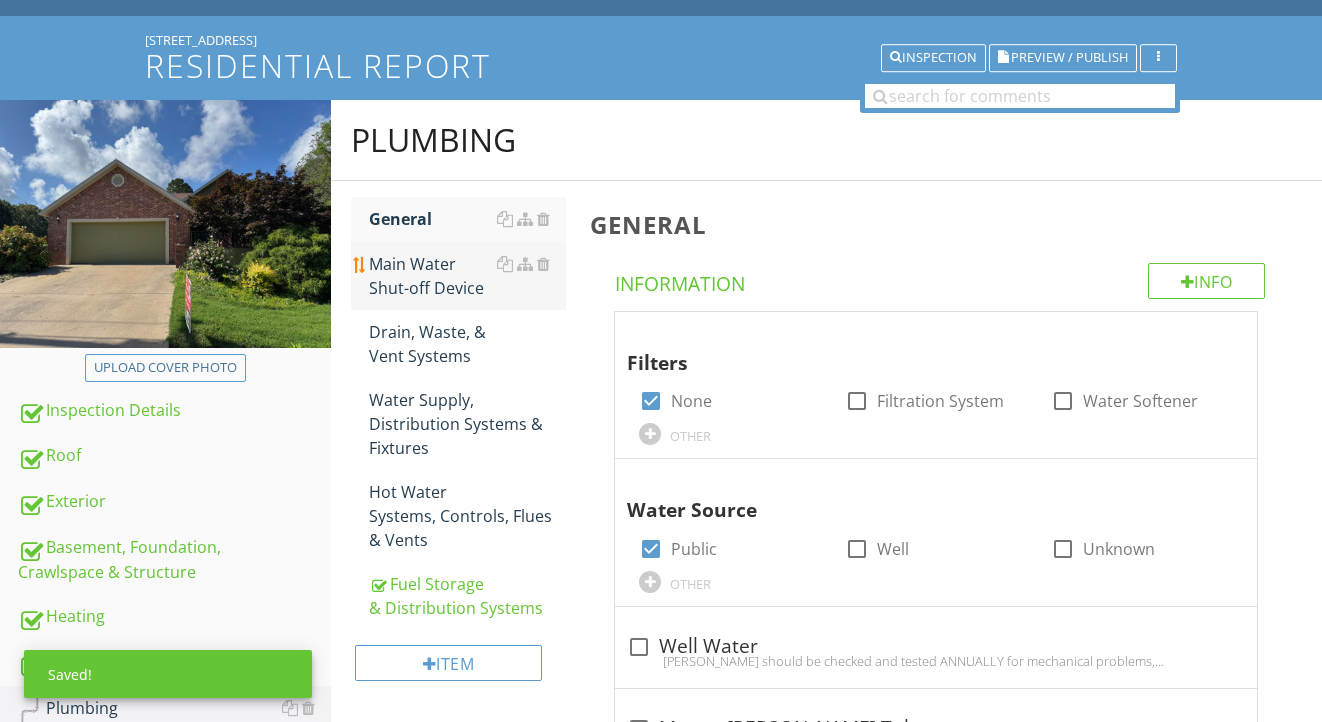 click on "Main Water Shut-off Device" at bounding box center (468, 276) 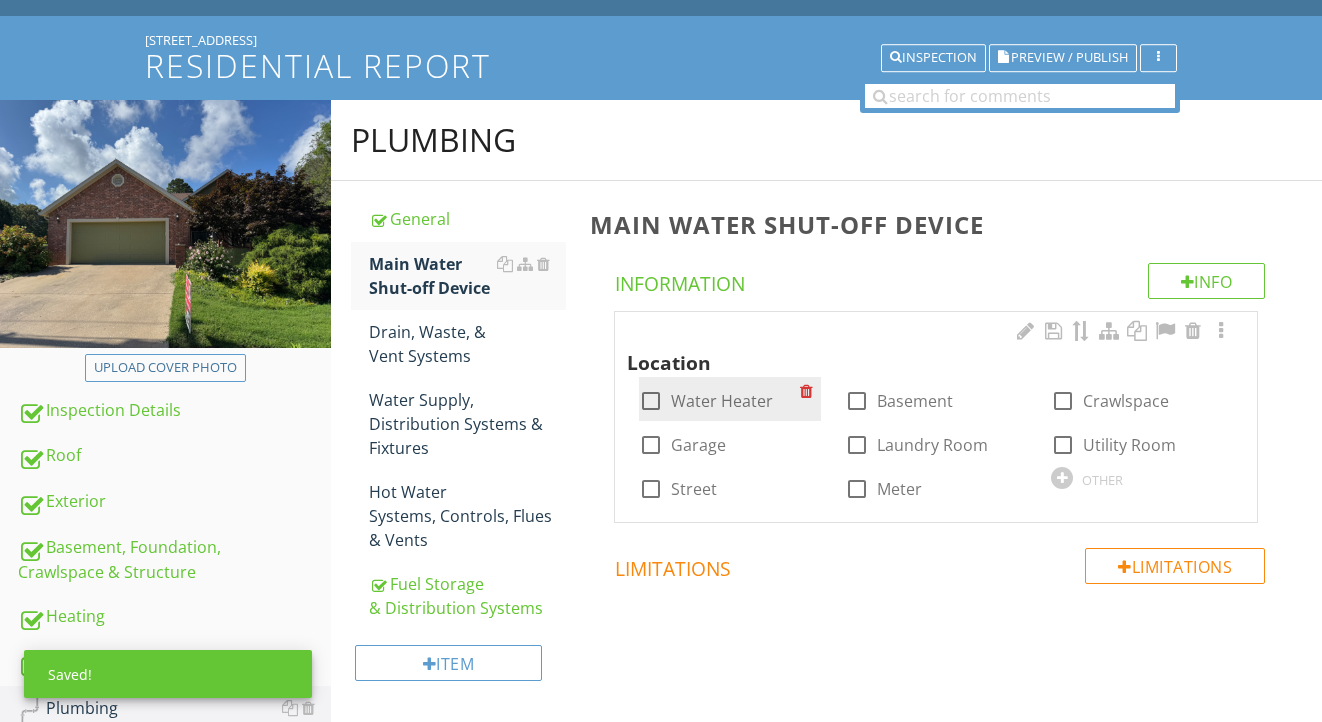 click on "Water Heater" at bounding box center (722, 401) 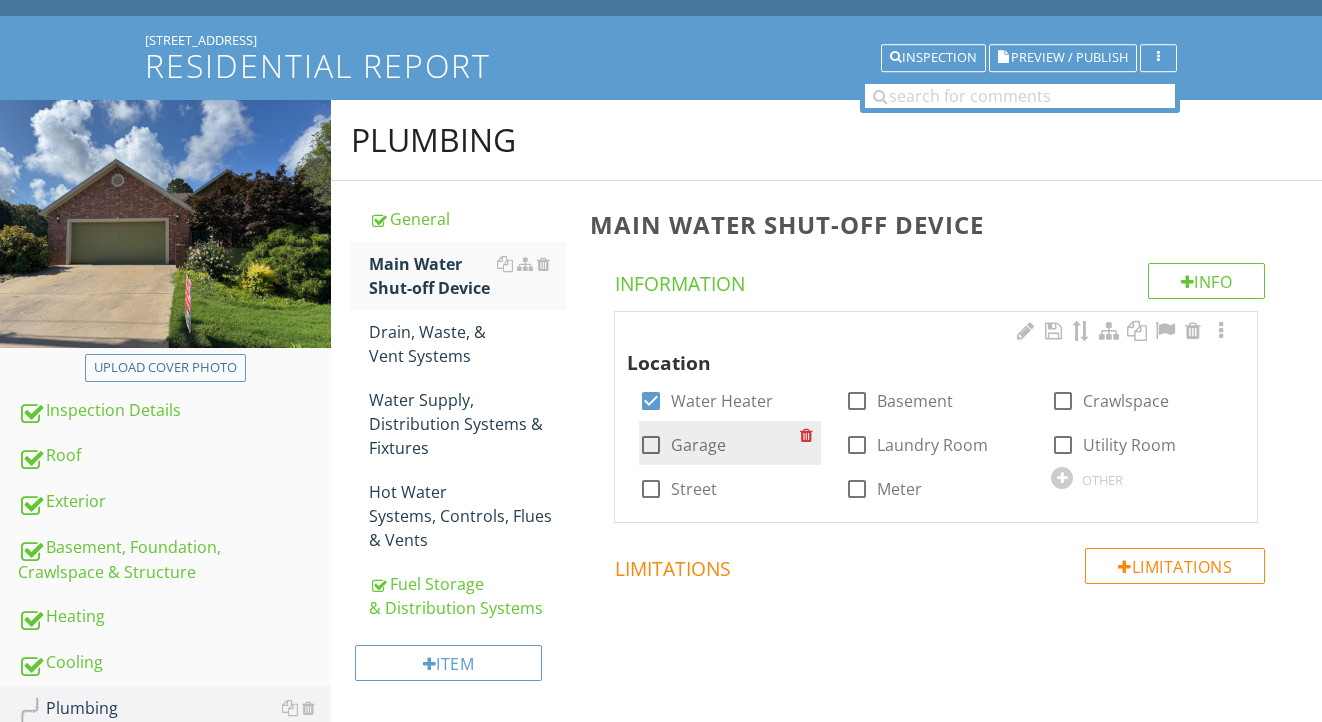 click on "Garage" at bounding box center [698, 445] 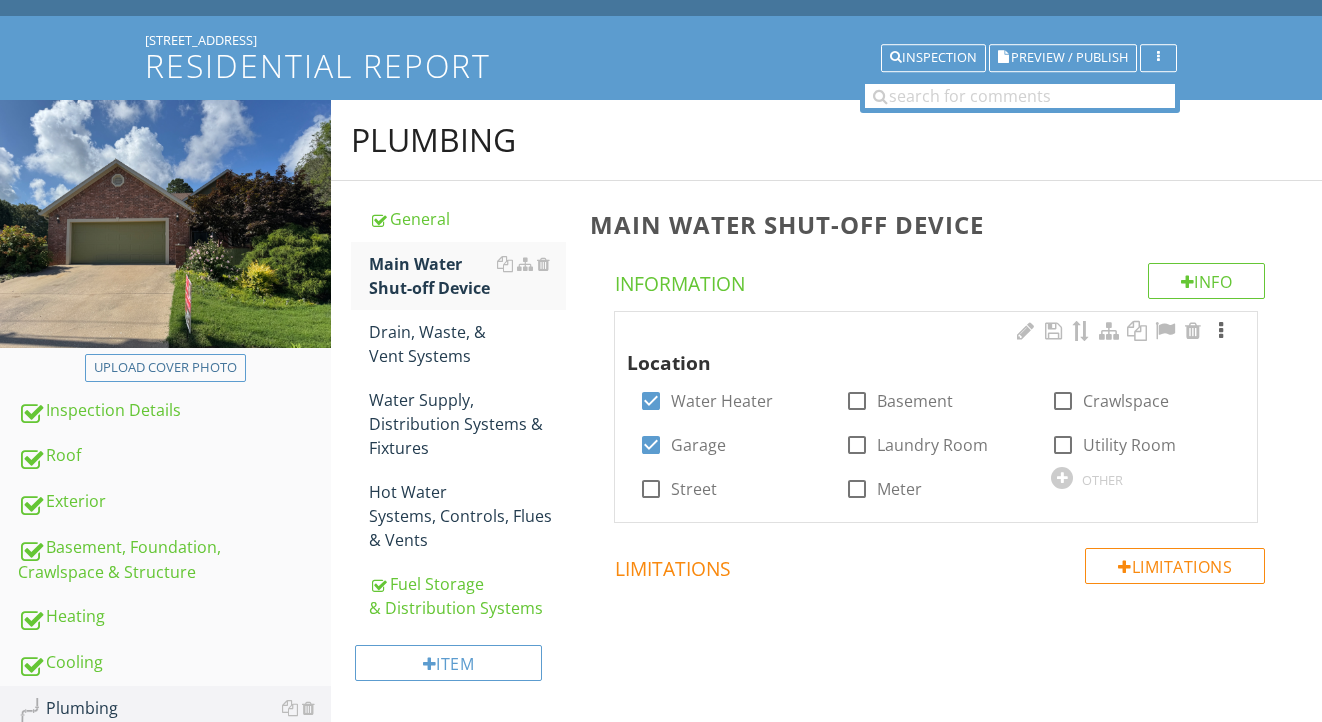 click at bounding box center [1221, 331] 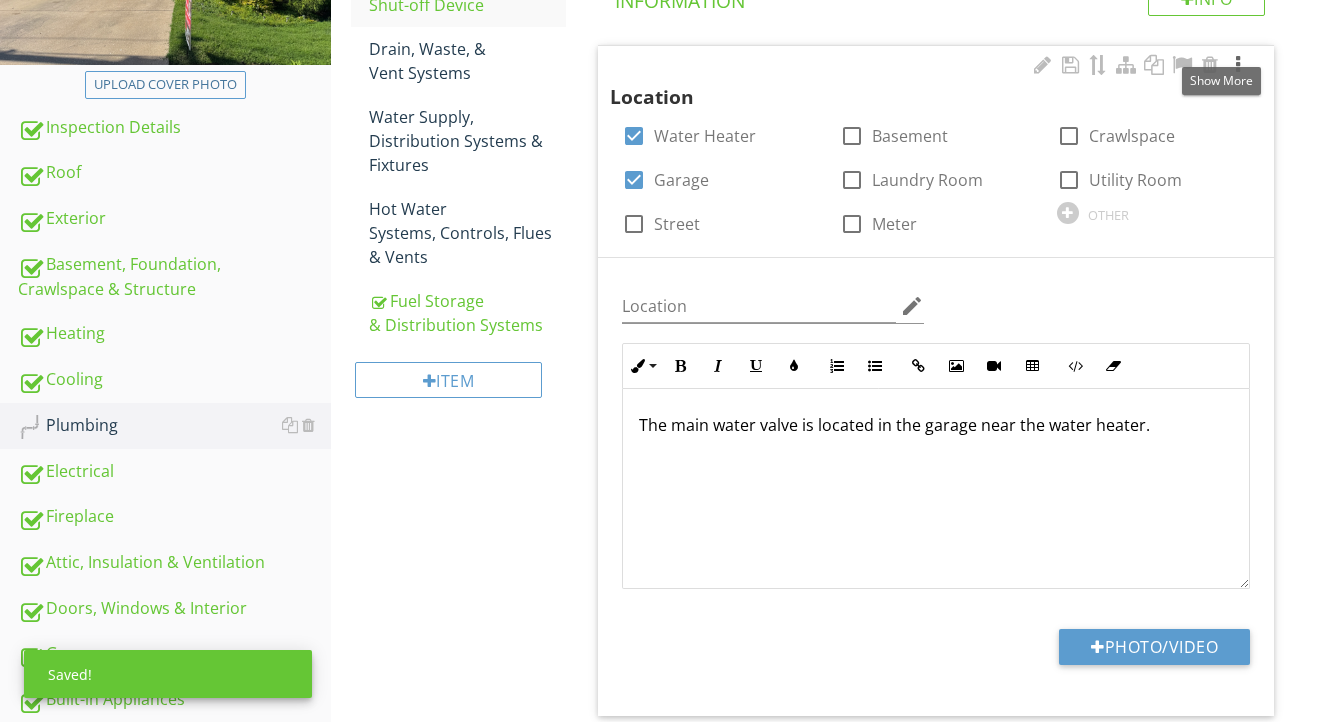 scroll, scrollTop: 508, scrollLeft: 0, axis: vertical 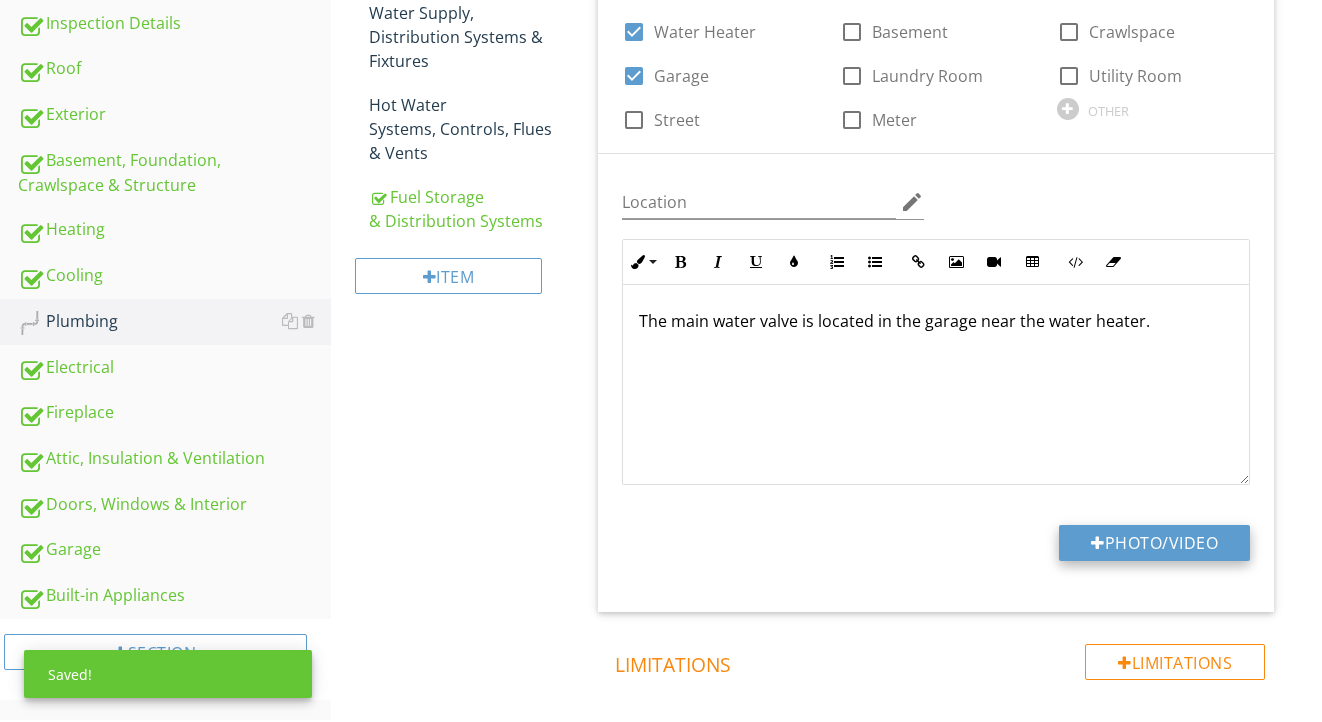 click on "Photo/Video" at bounding box center [1154, 543] 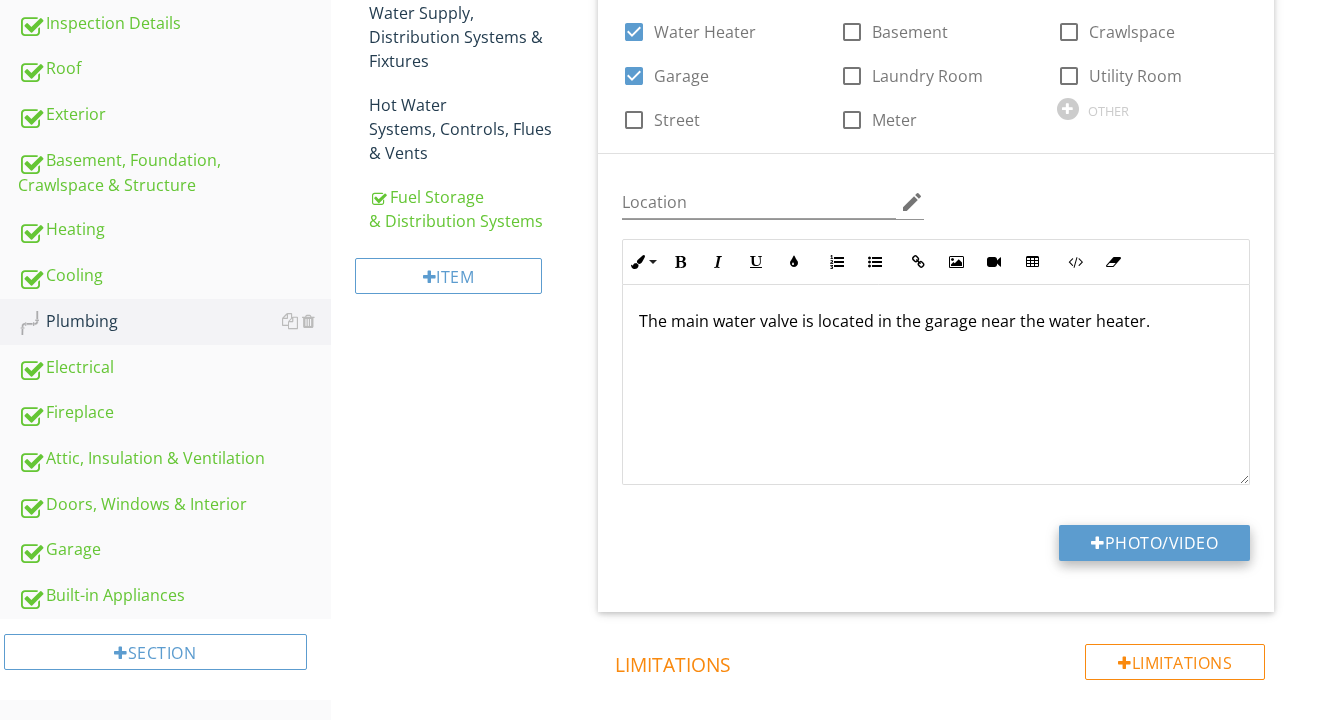 type on "C:\fakepath\IMG_9098.jpeg" 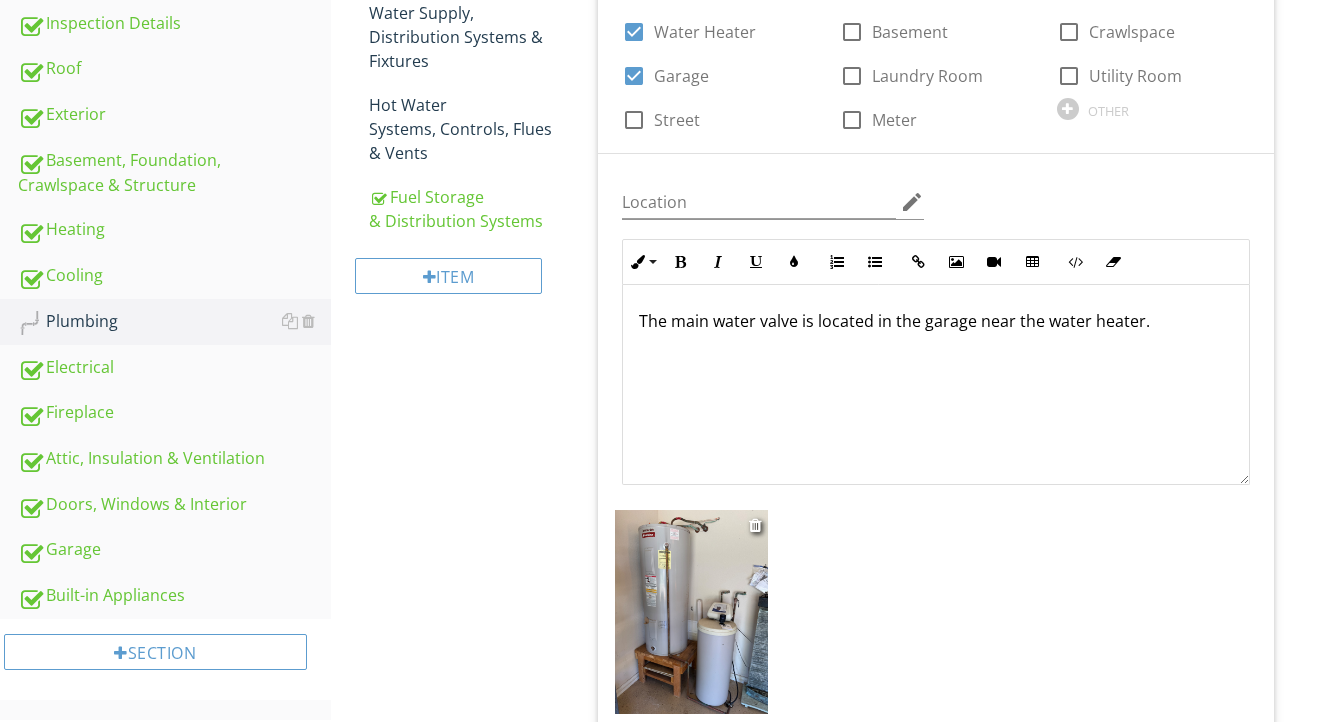 click at bounding box center [691, 612] 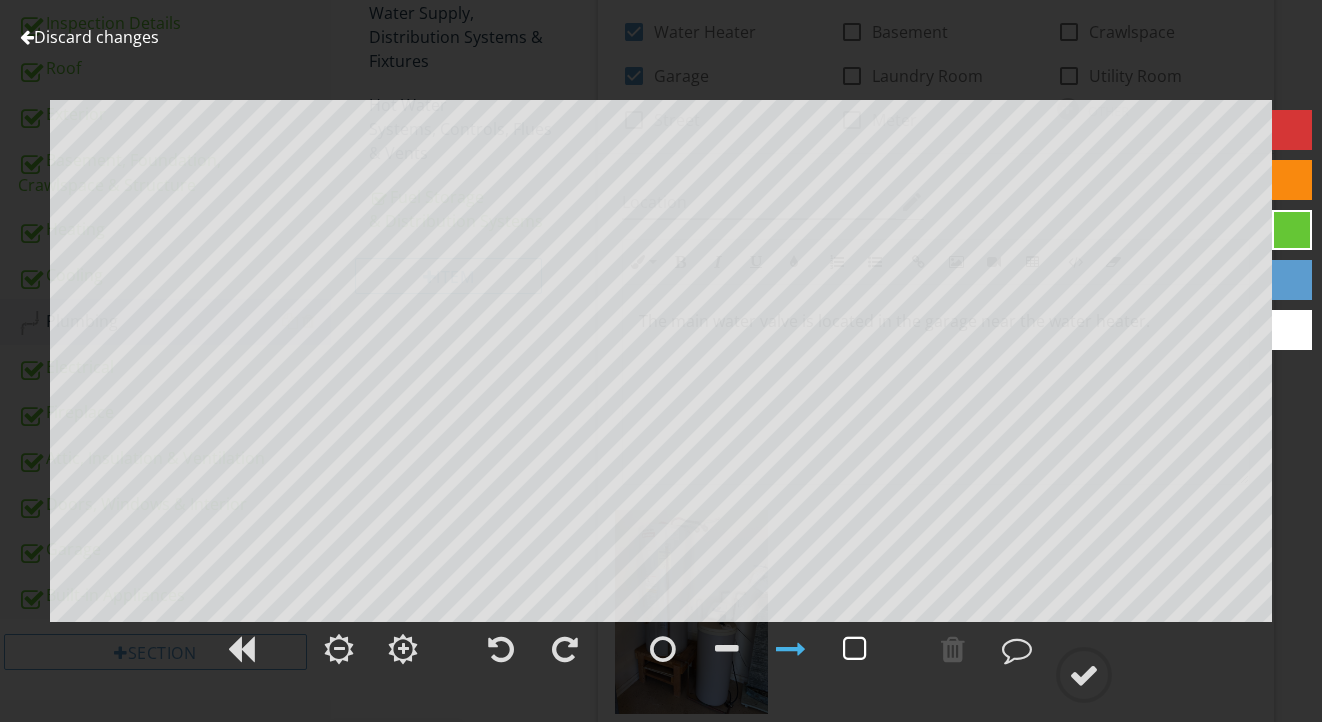 click at bounding box center (855, 649) 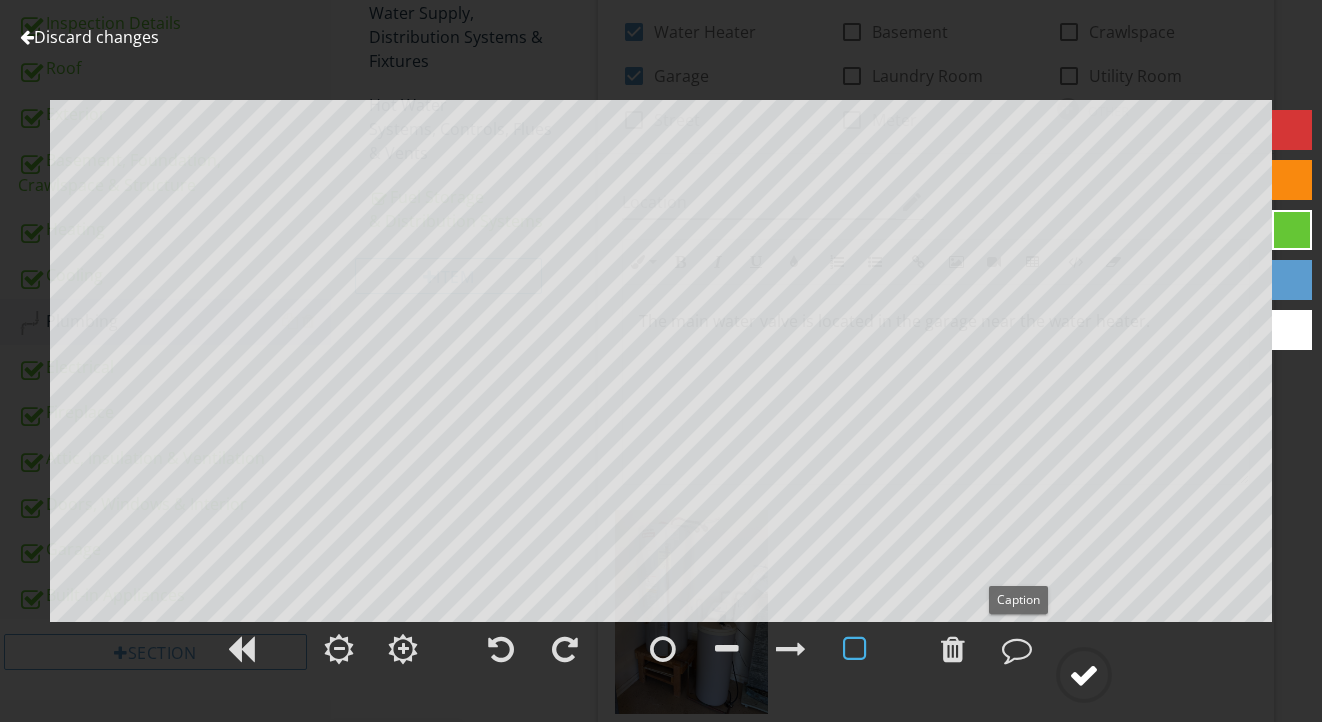click at bounding box center [1084, 675] 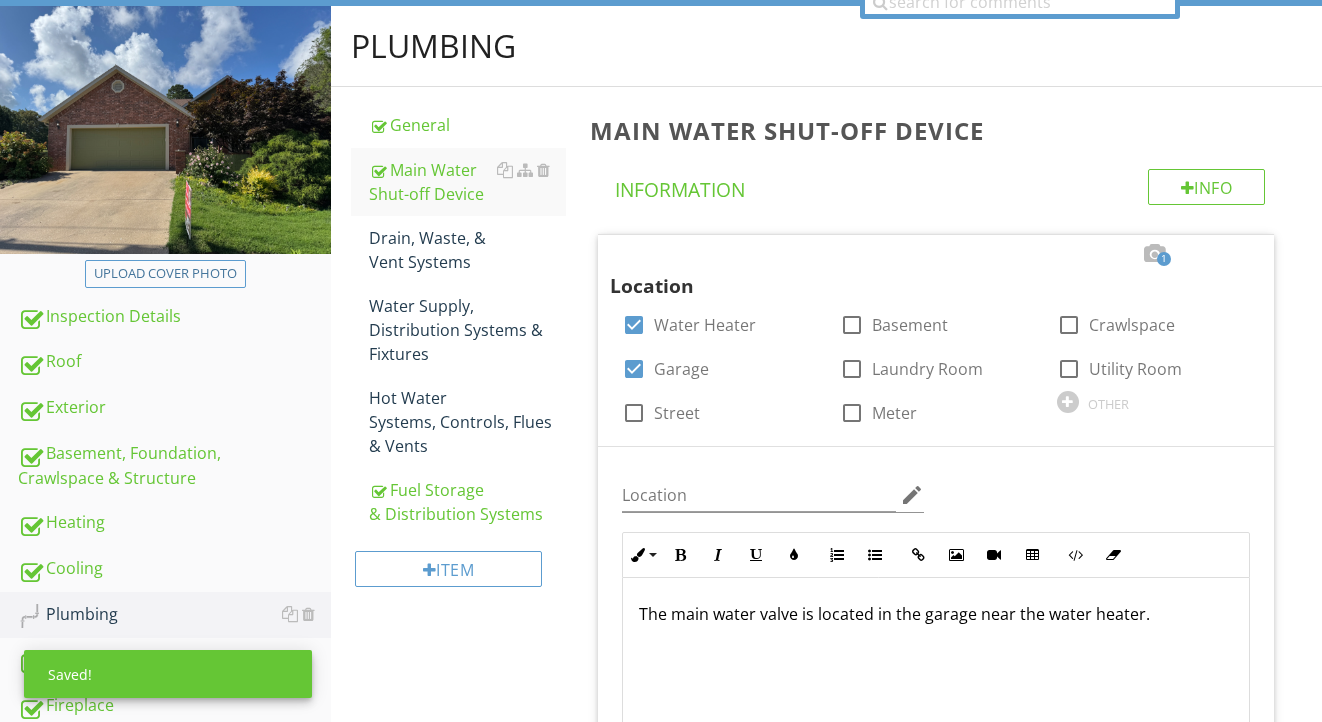 scroll, scrollTop: 202, scrollLeft: 0, axis: vertical 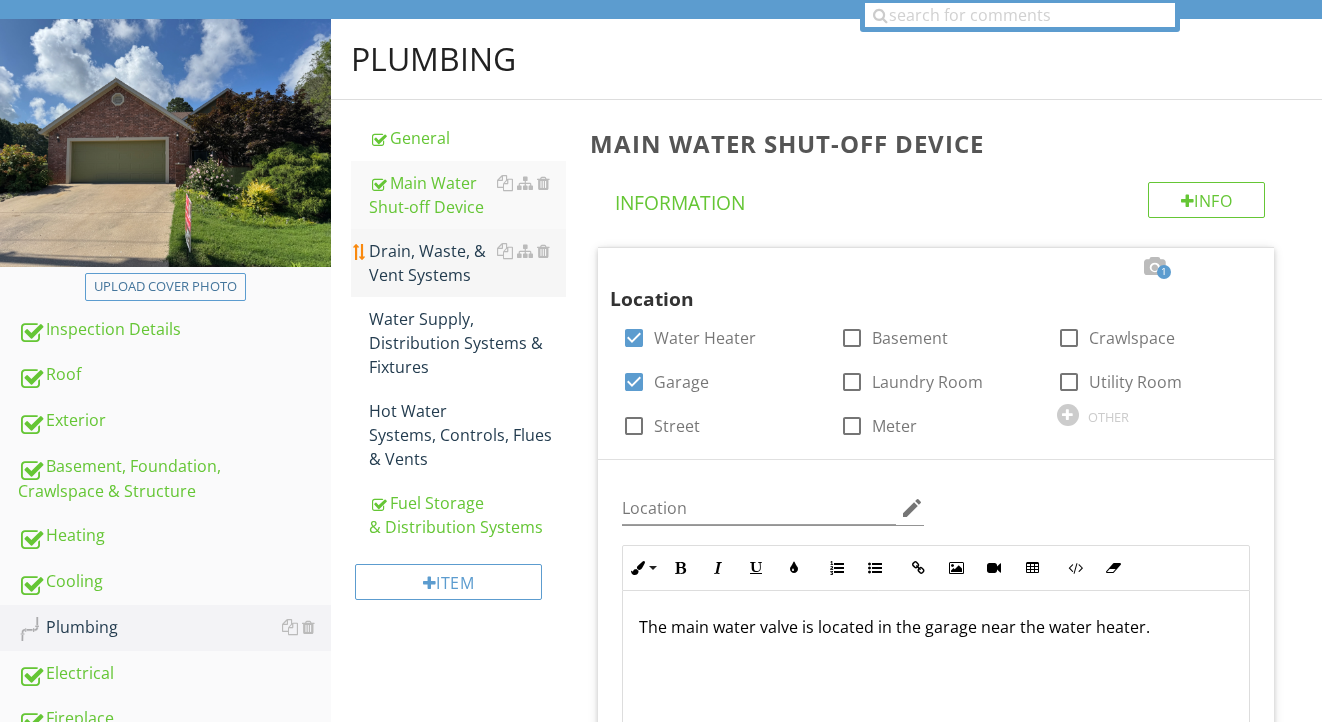 click on "Drain, Waste, & Vent Systems" at bounding box center [468, 263] 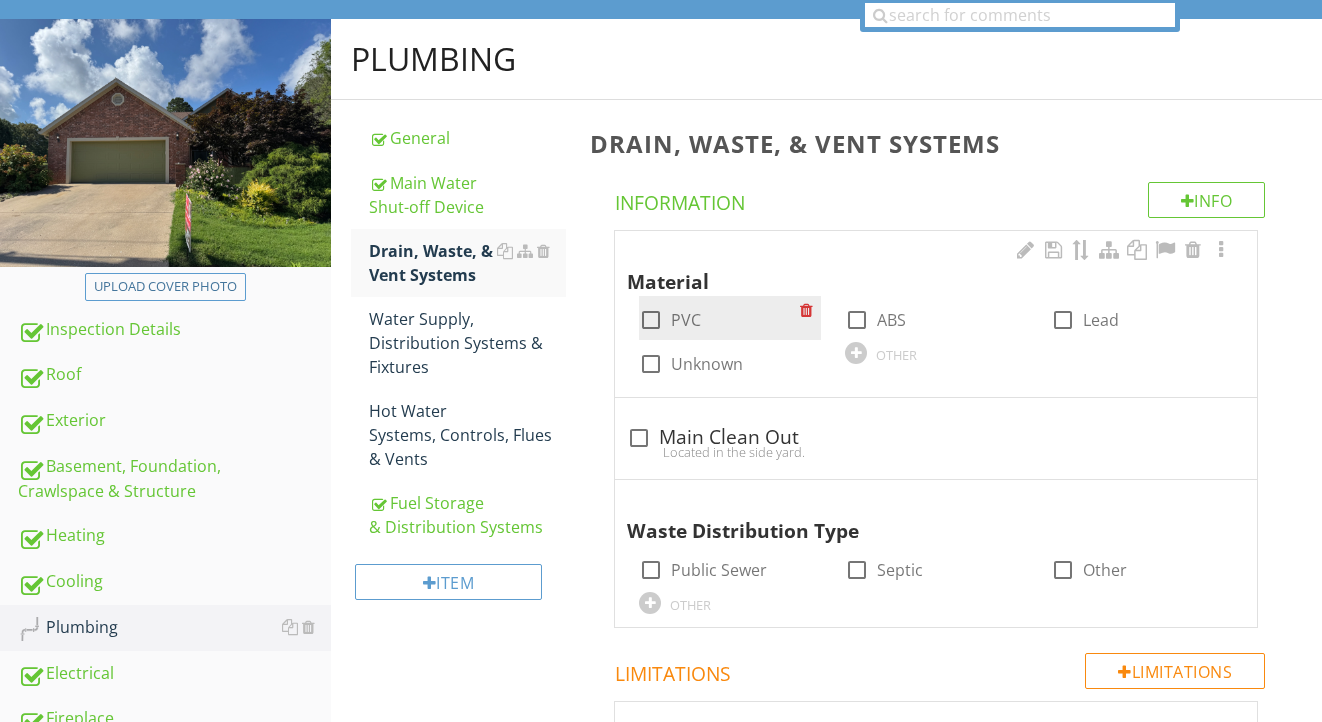 click on "PVC" at bounding box center [686, 320] 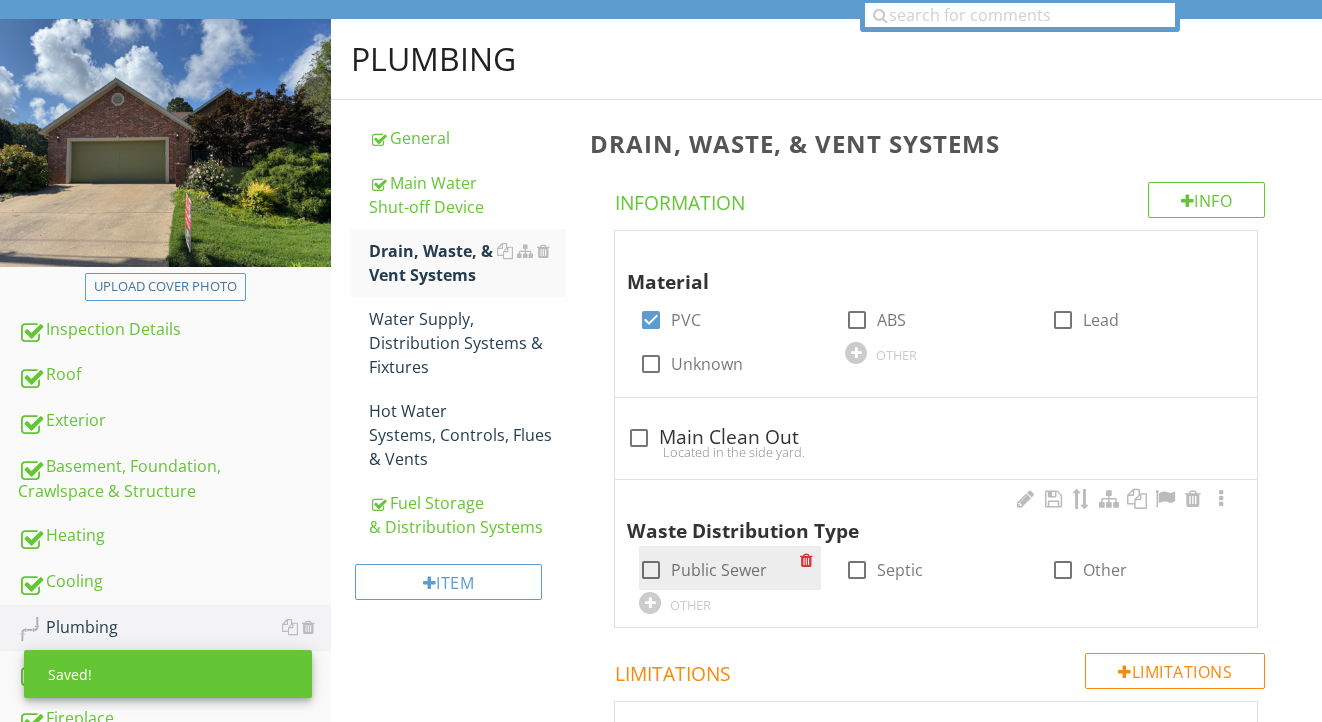 click on "Public Sewer" at bounding box center (719, 570) 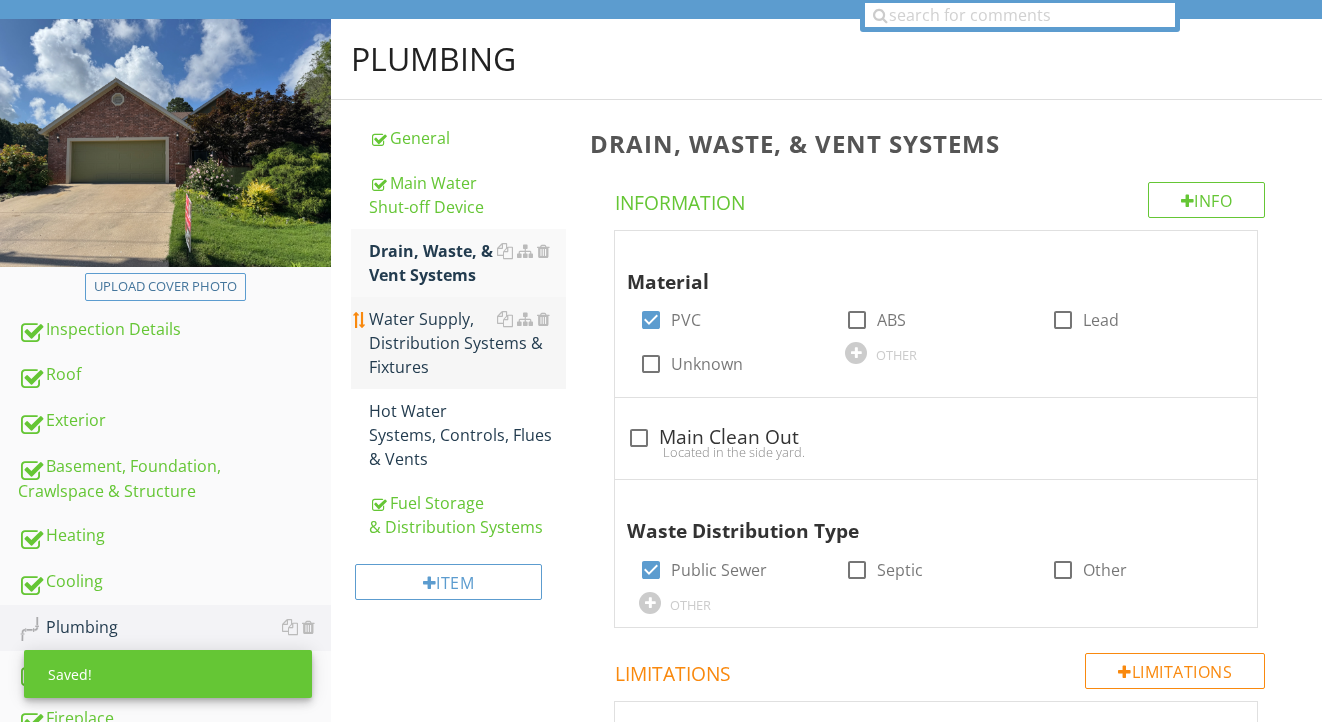 click on "Water Supply, Distribution Systems & Fixtures" at bounding box center [468, 343] 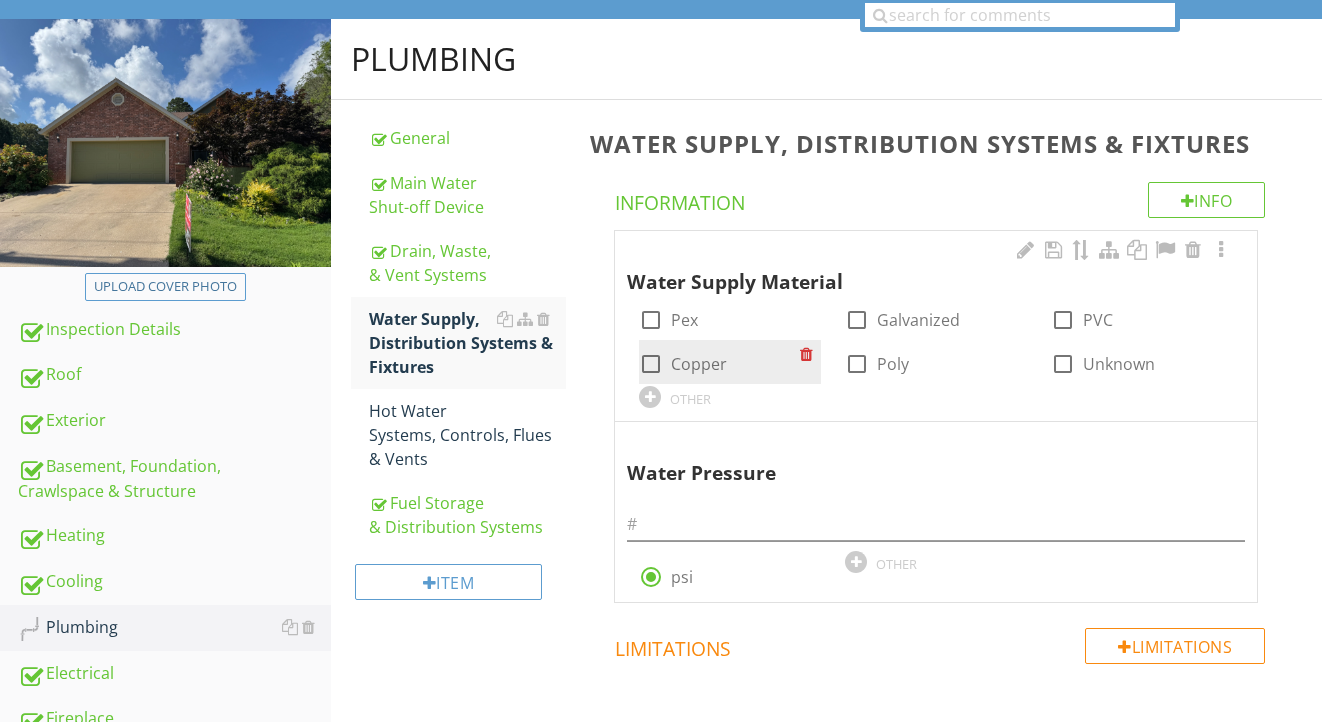 click on "Copper" at bounding box center (699, 364) 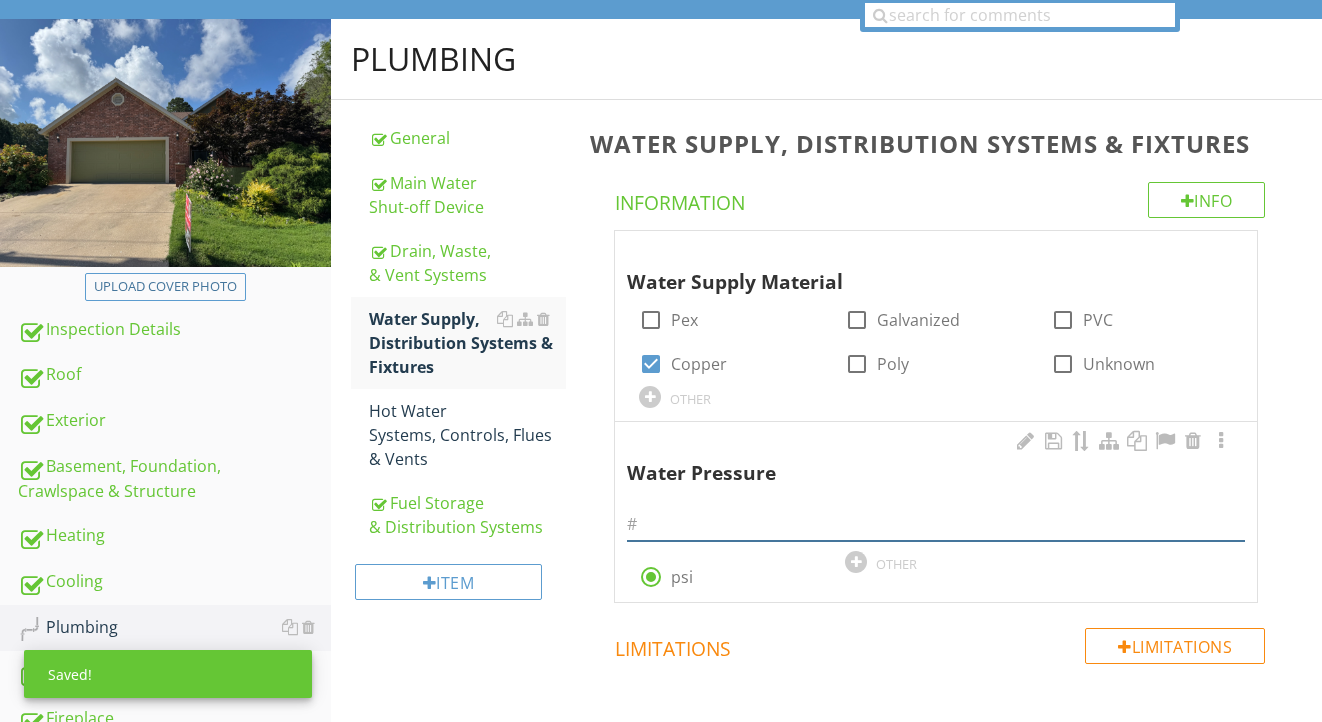 click at bounding box center [936, 524] 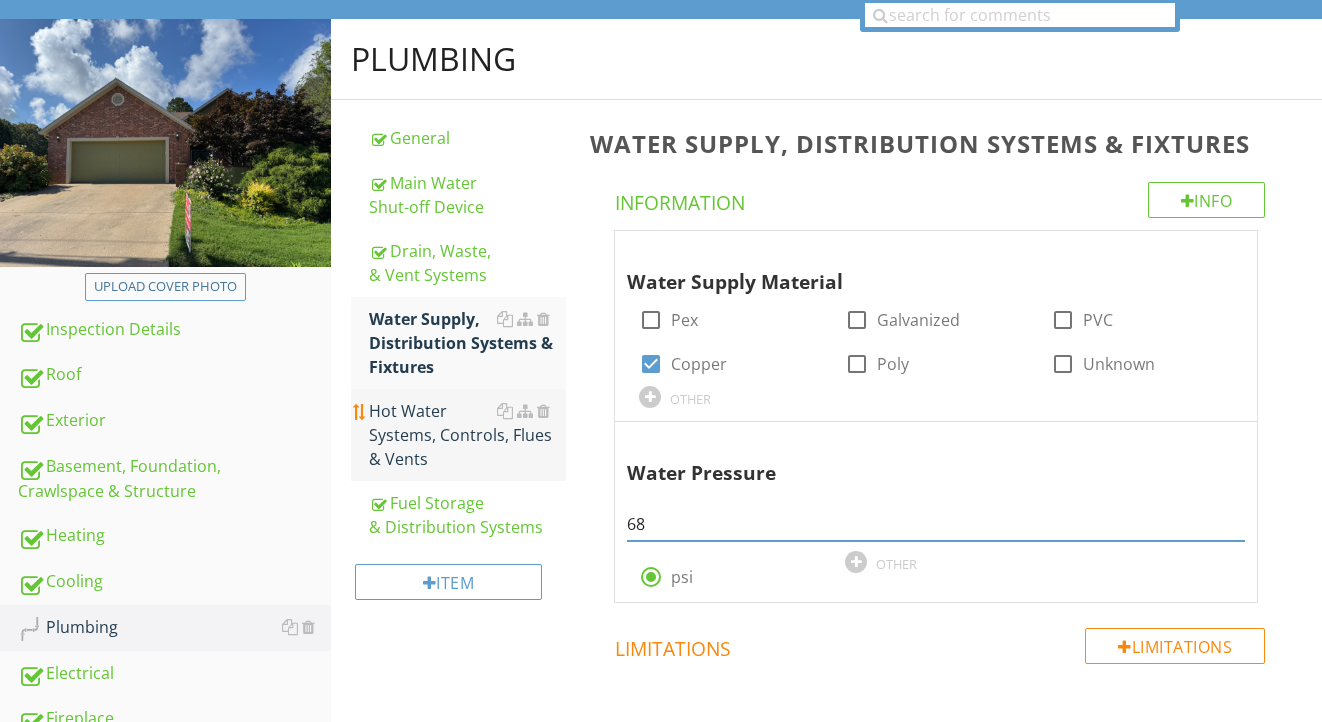 type on "68" 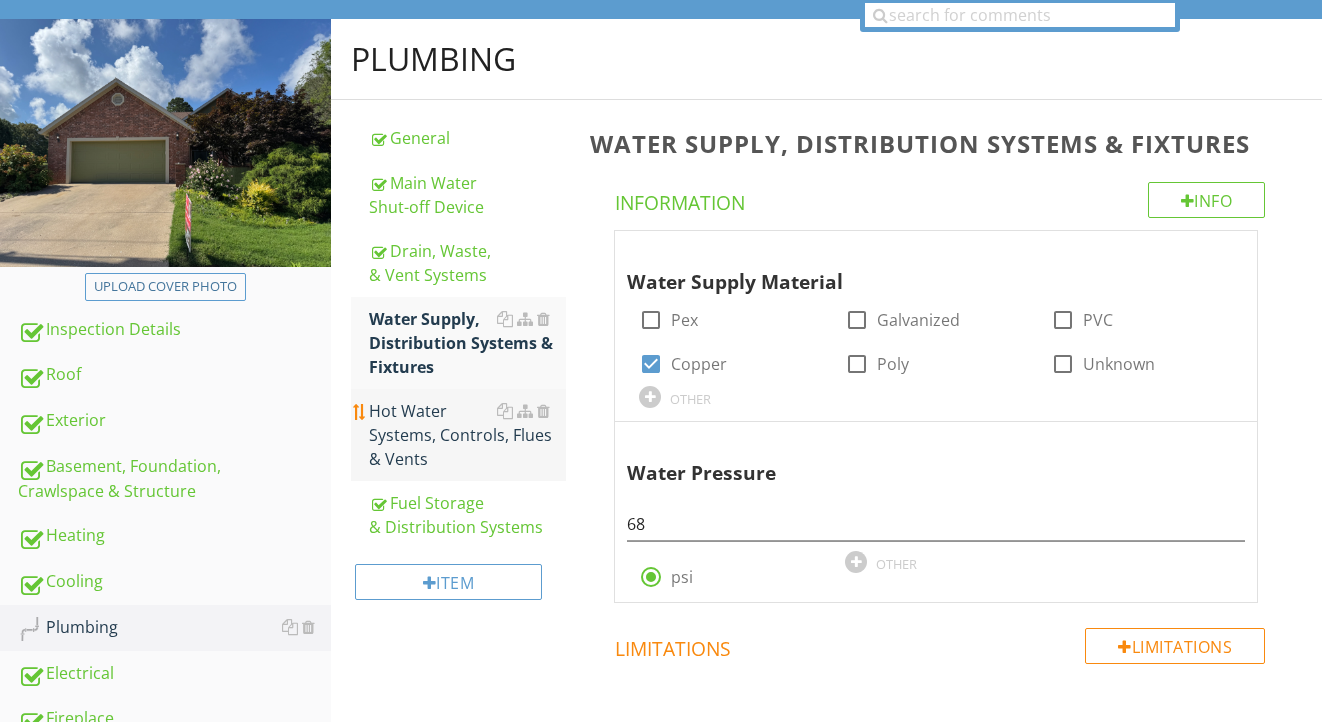 click on "Hot Water Systems, Controls, Flues & Vents" at bounding box center (468, 435) 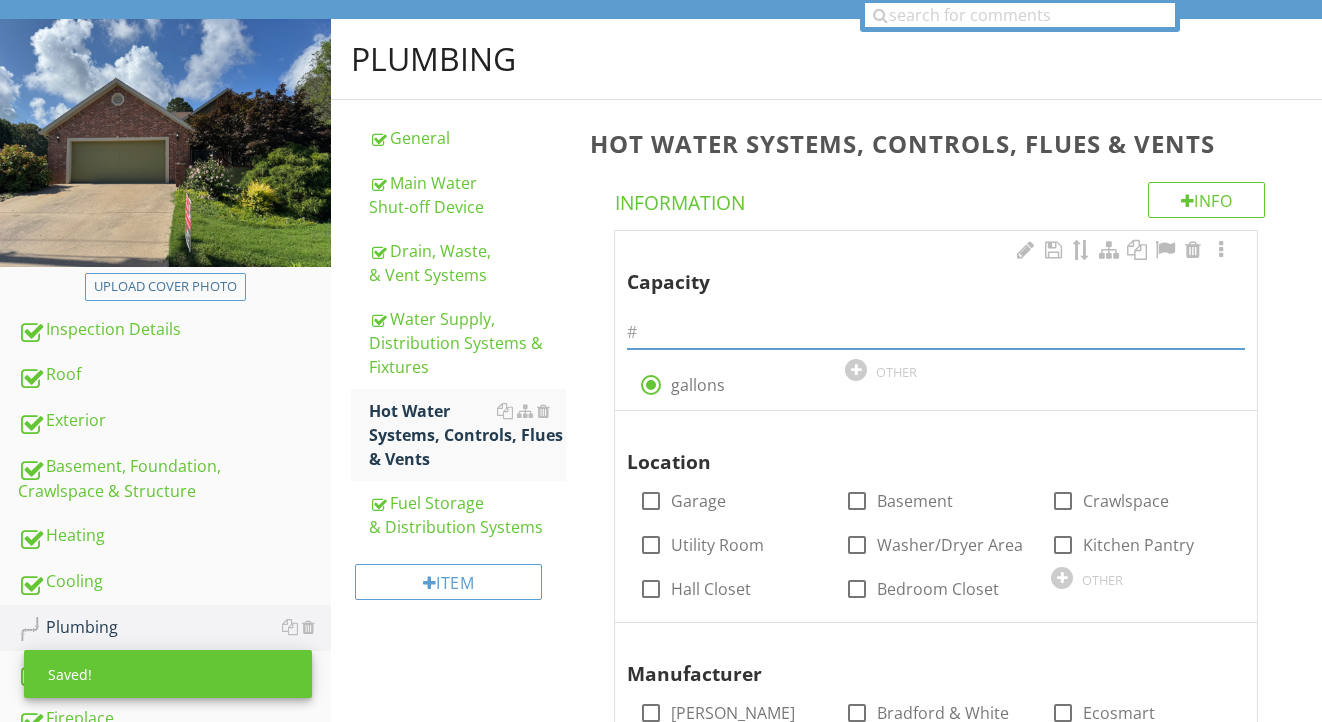 click at bounding box center (936, 332) 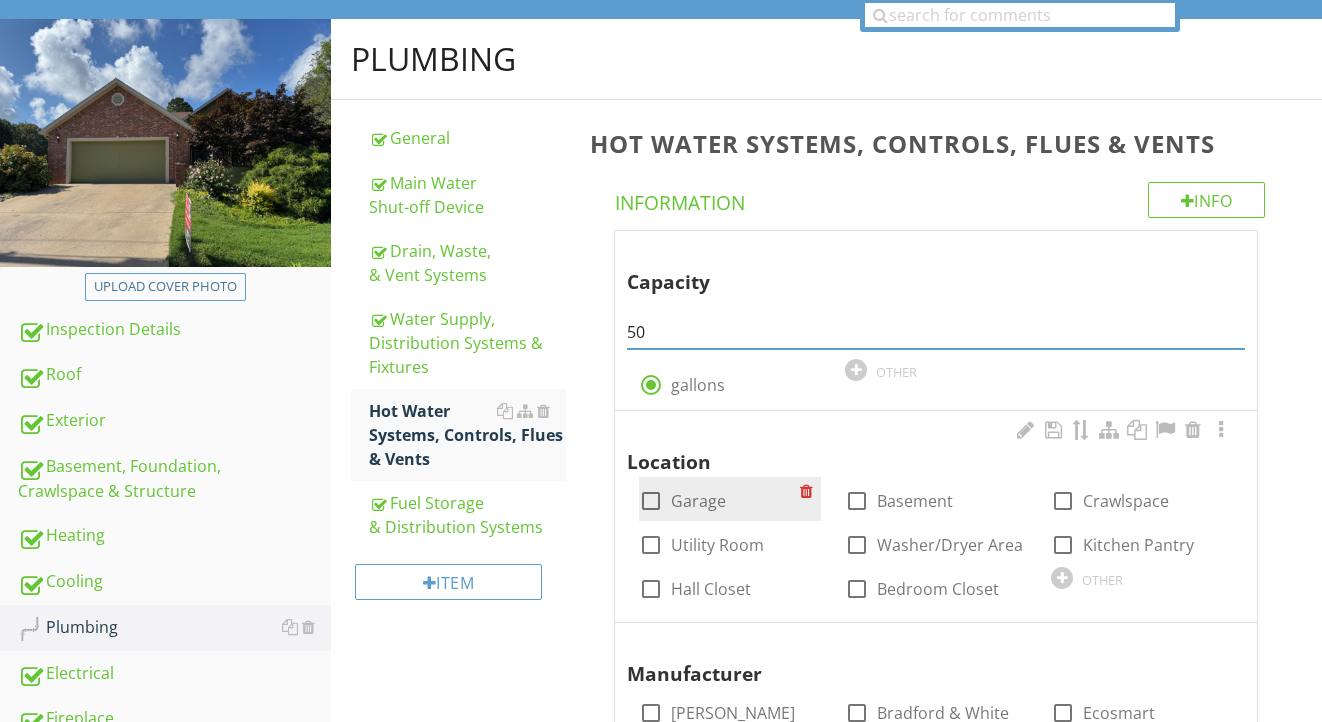 type on "50" 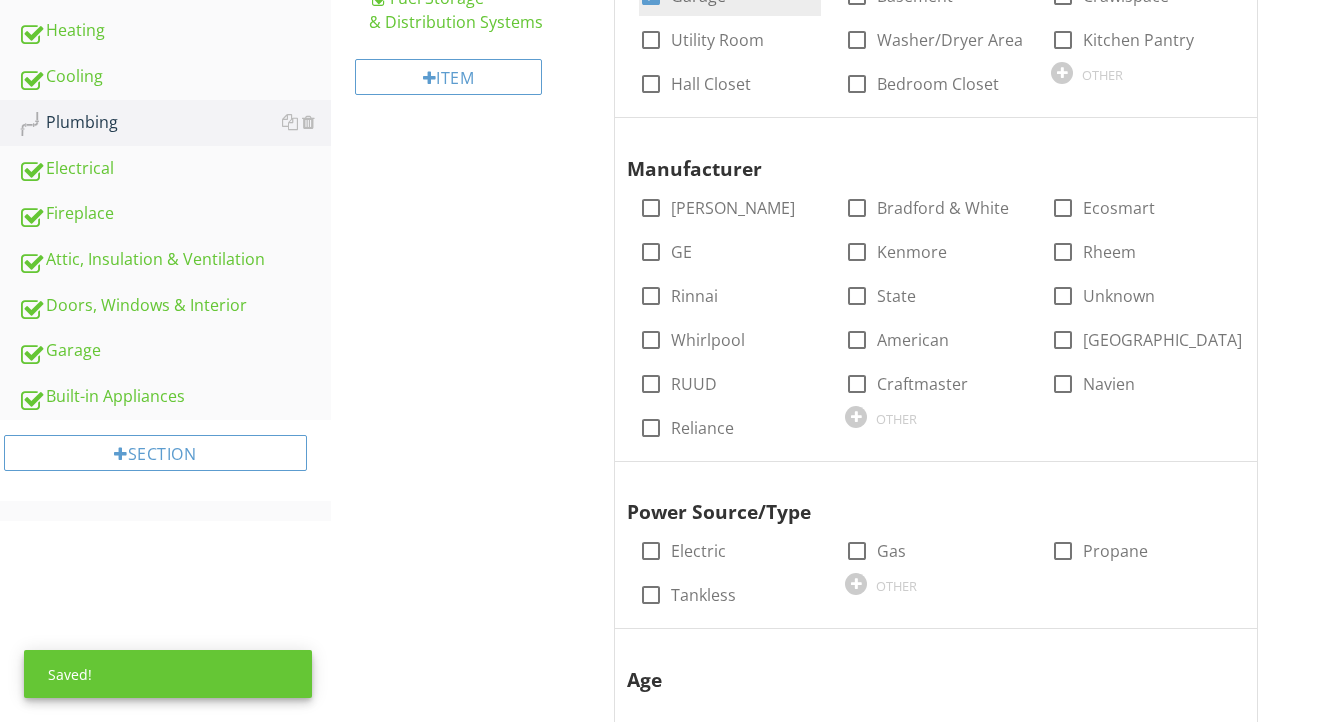 scroll, scrollTop: 708, scrollLeft: 0, axis: vertical 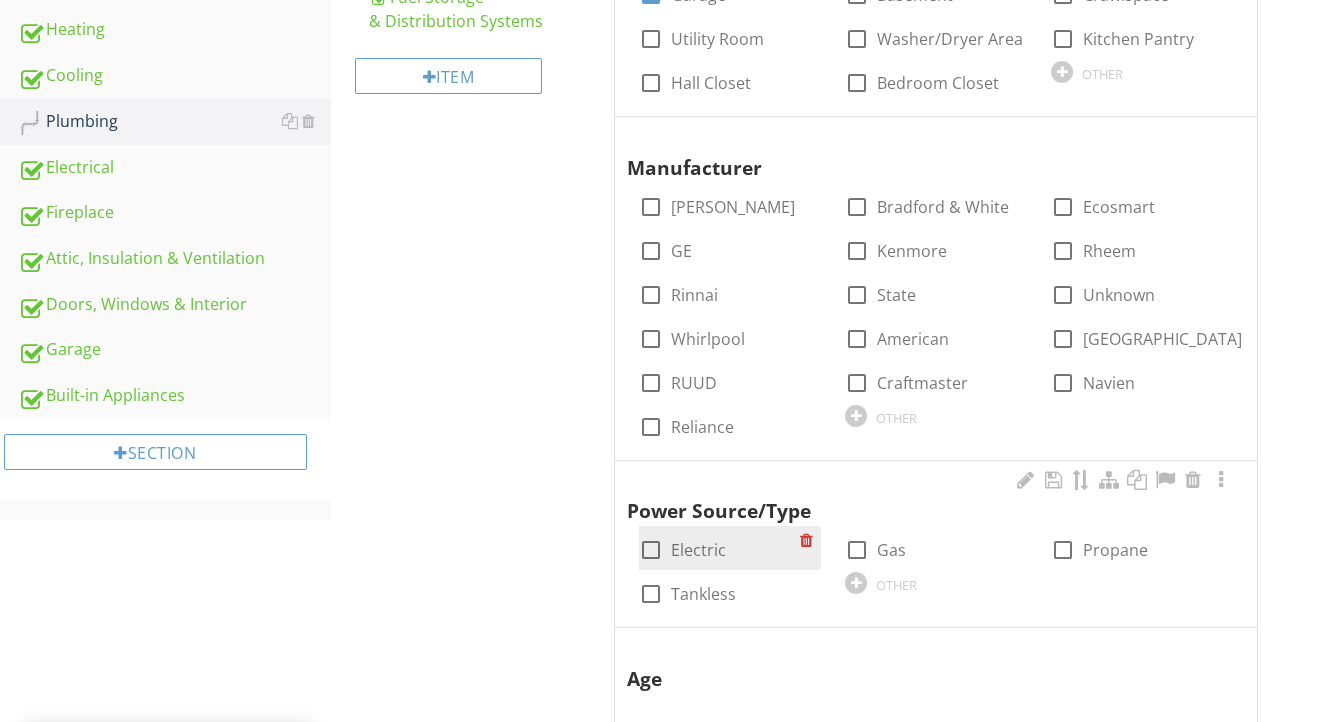 click on "Electric" at bounding box center [698, 550] 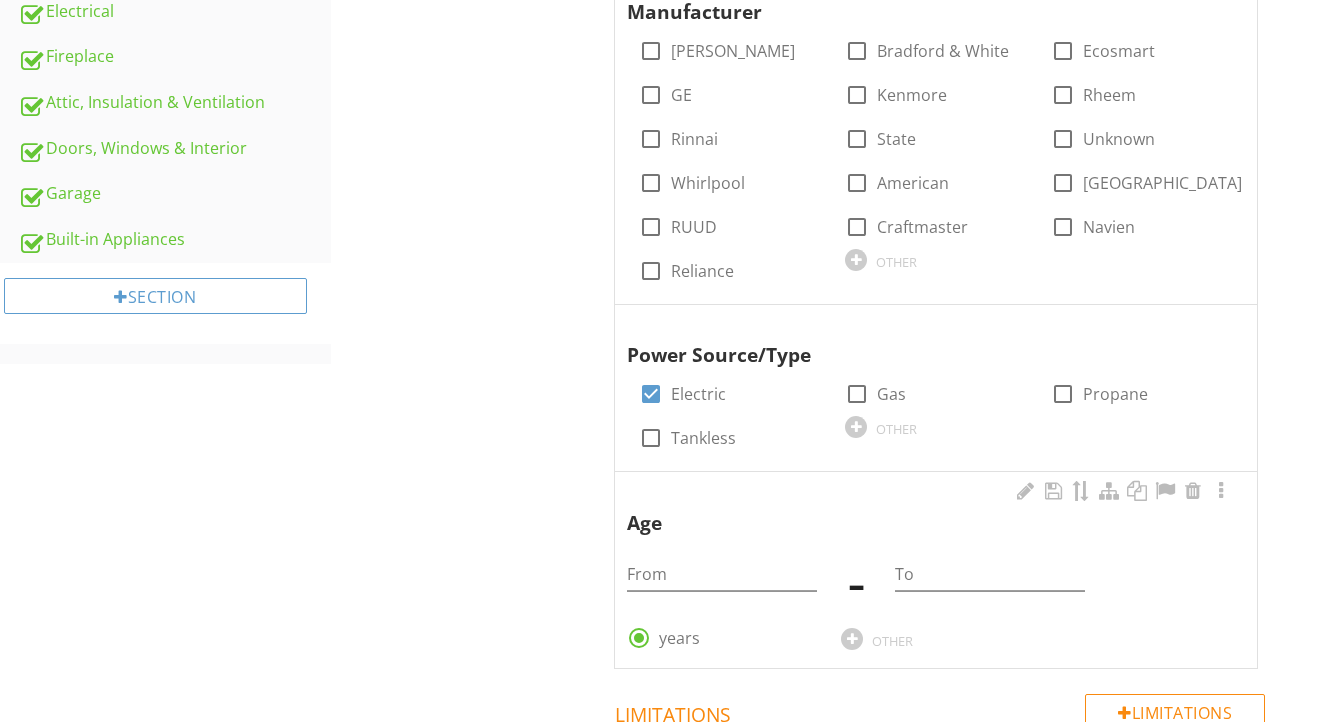 scroll, scrollTop: 897, scrollLeft: 0, axis: vertical 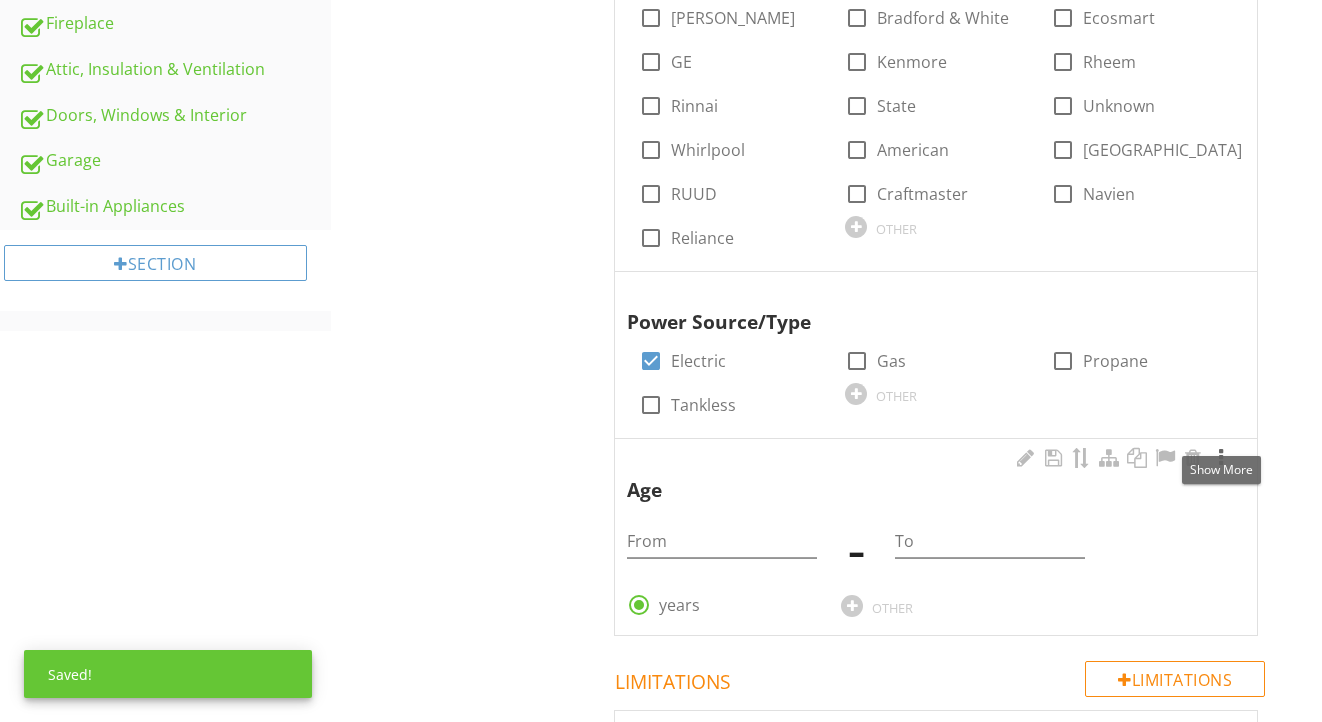 click at bounding box center (1221, 458) 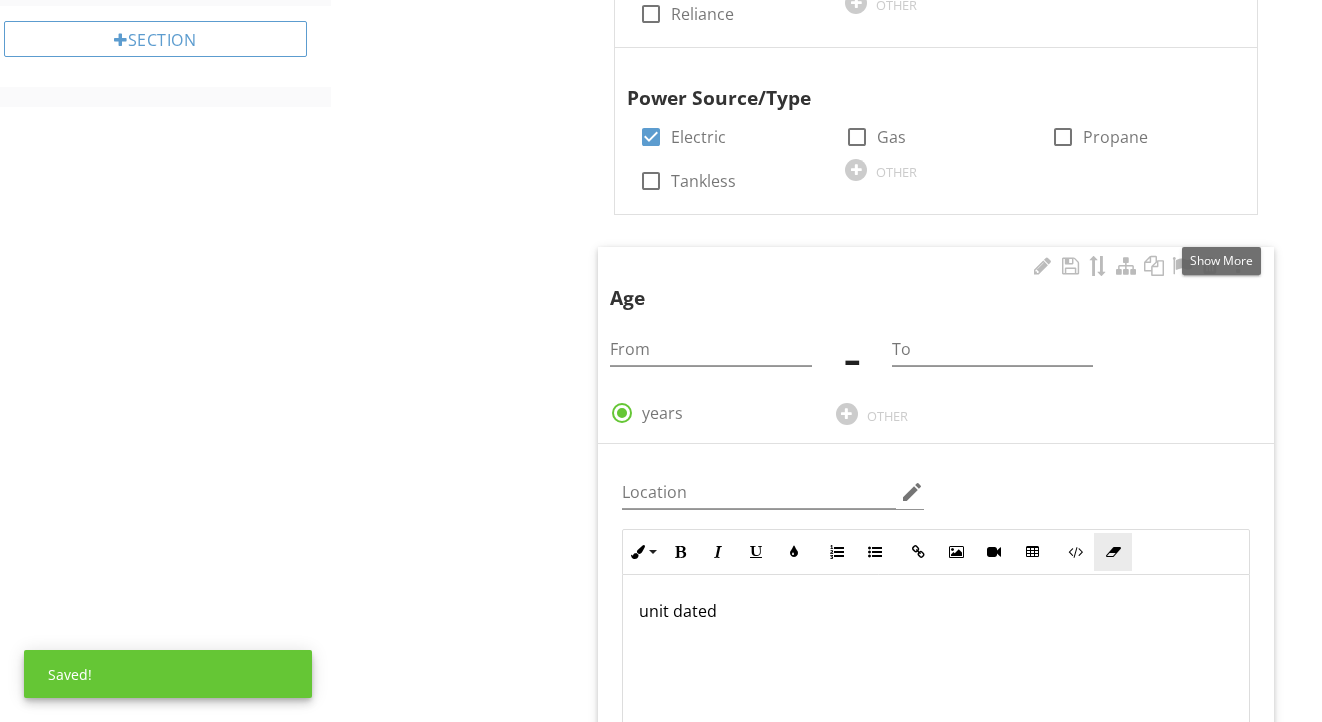 scroll, scrollTop: 1166, scrollLeft: 0, axis: vertical 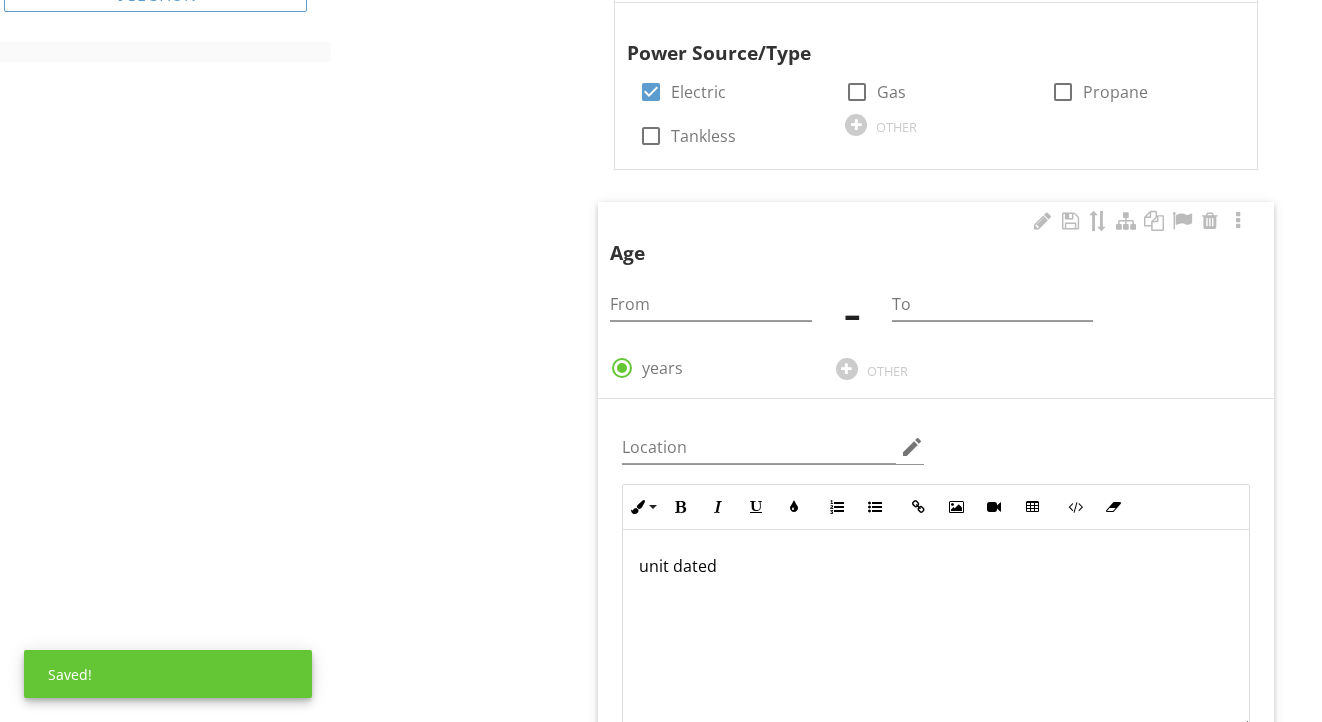 click on "unit dated" at bounding box center [936, 630] 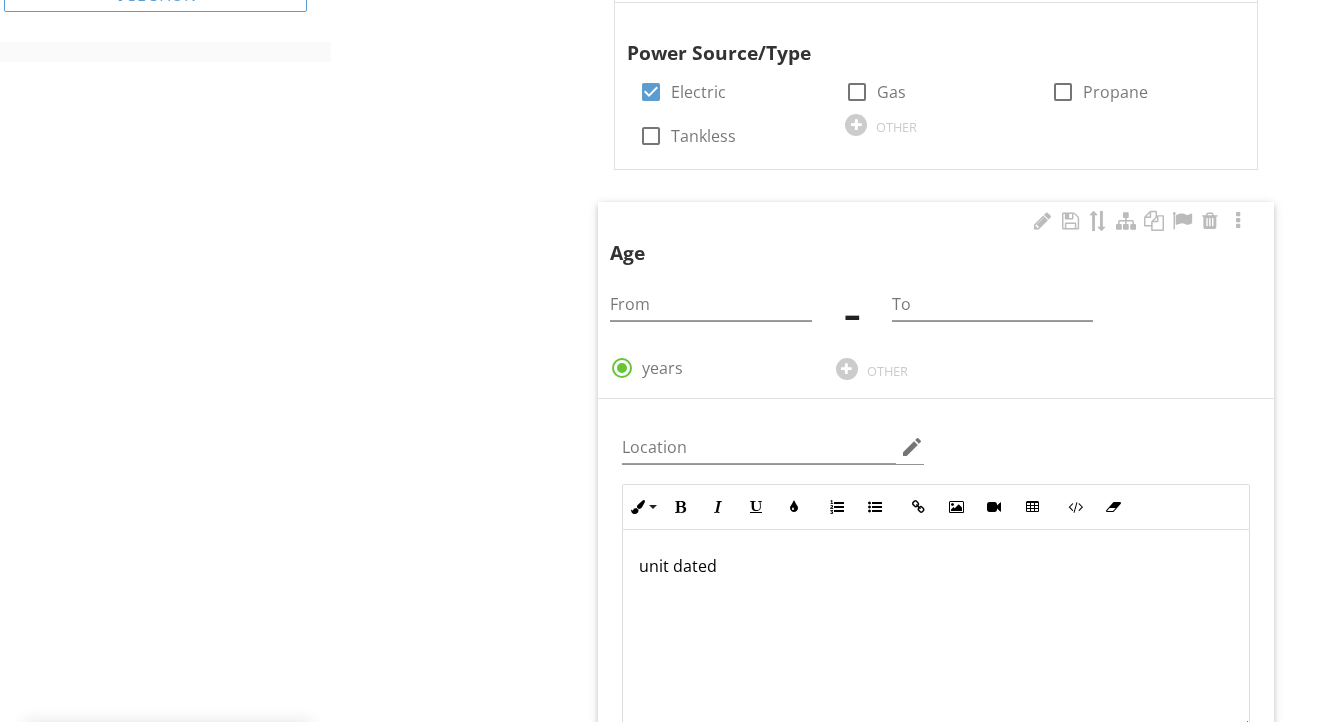 type 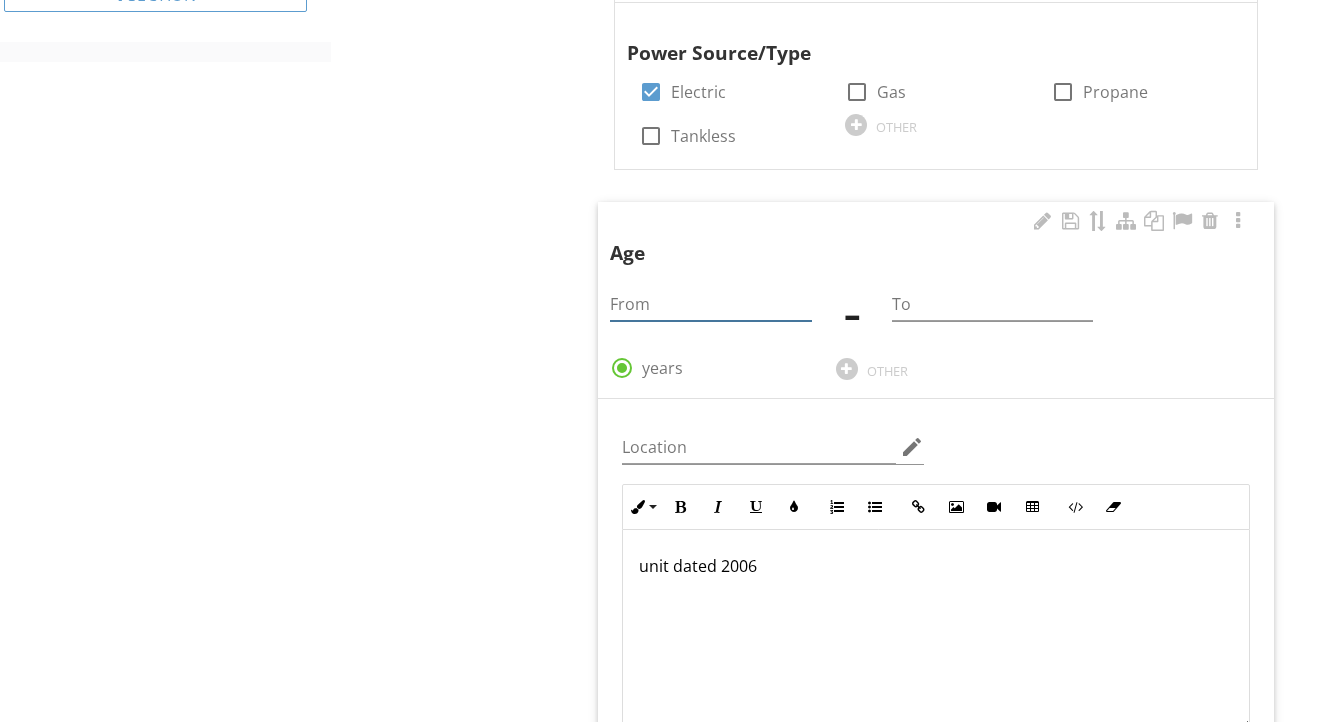 click at bounding box center (710, 304) 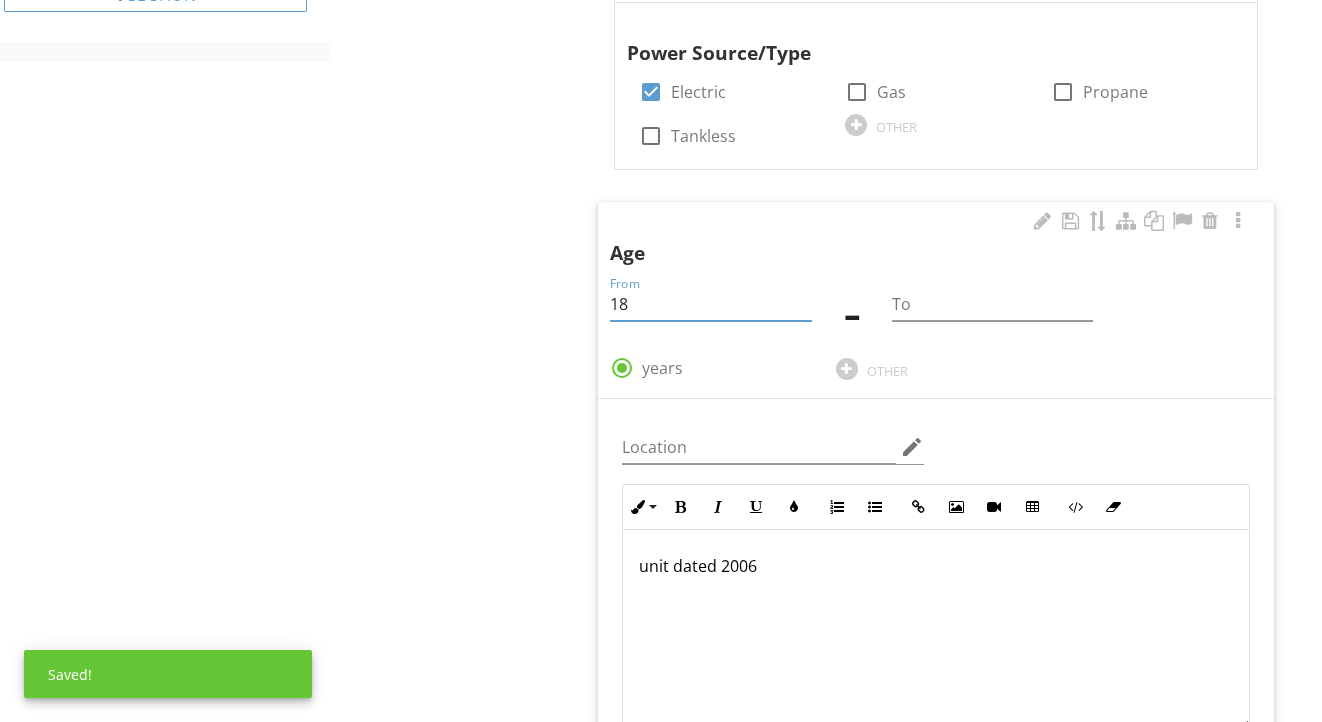 type on "18" 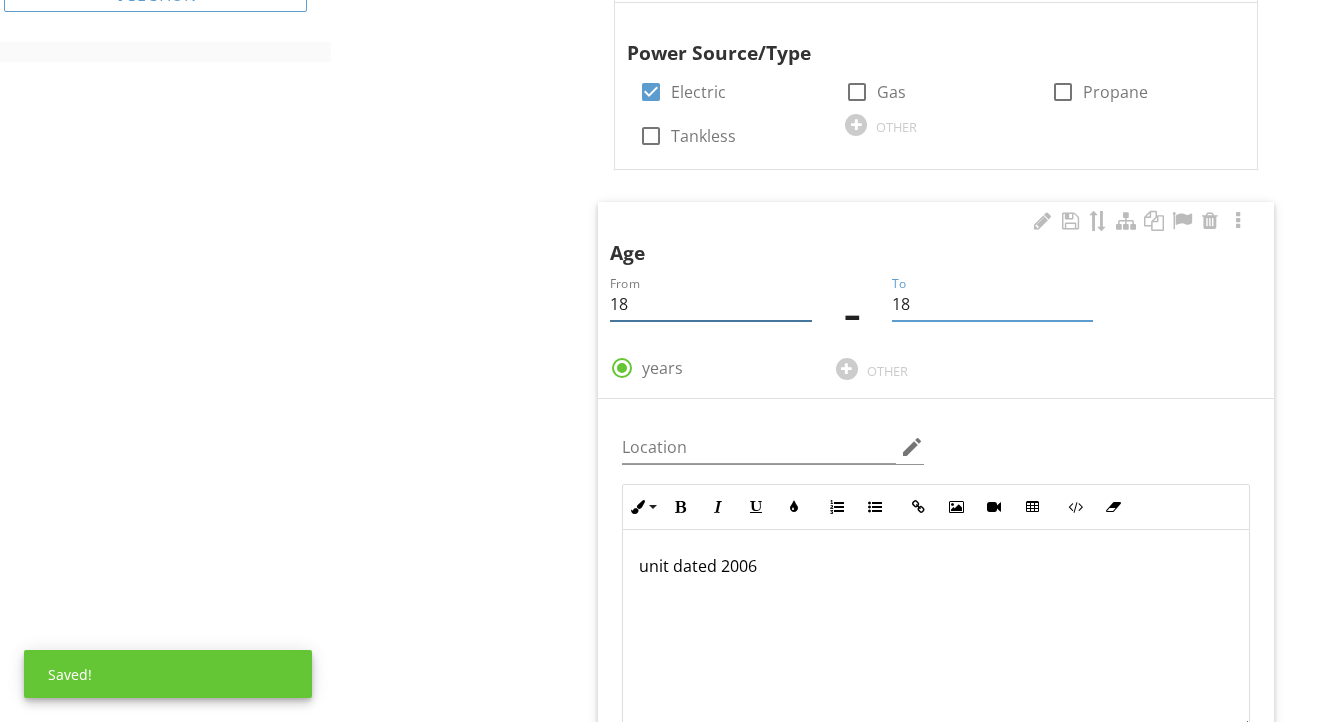 click on "18" at bounding box center (710, 304) 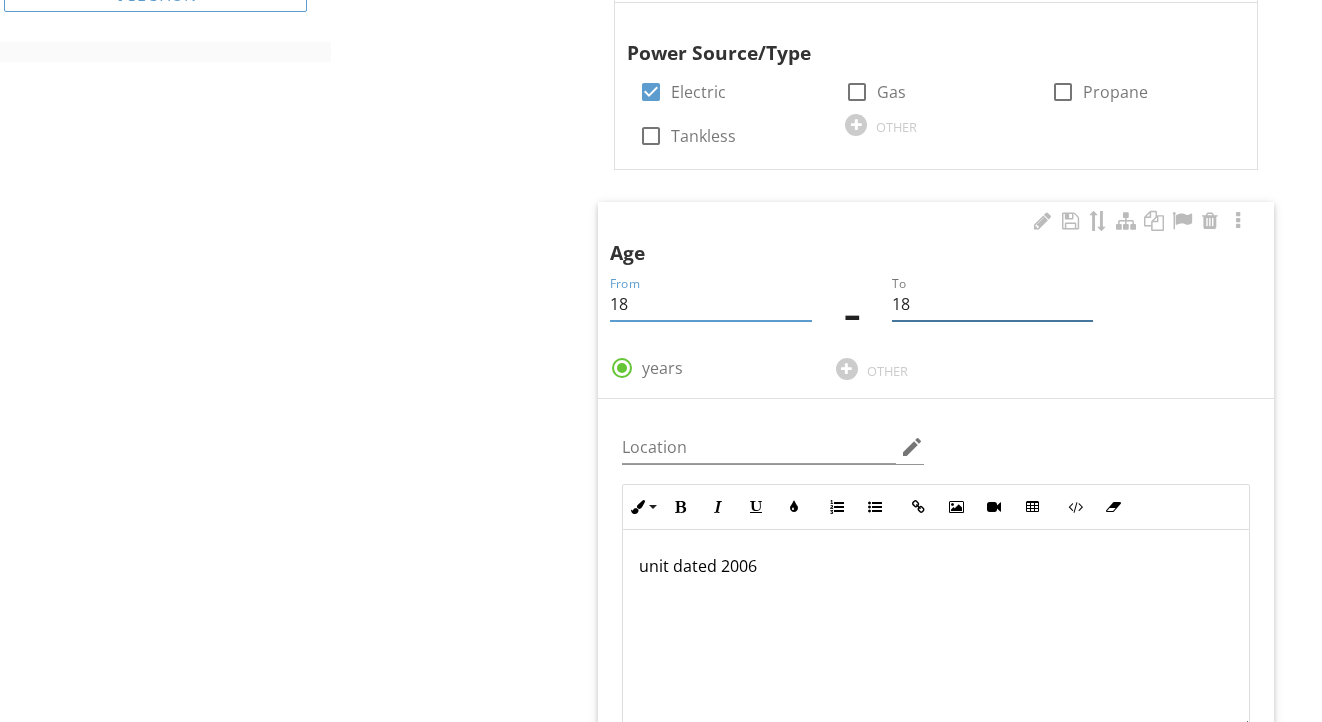 click on "18" at bounding box center (992, 304) 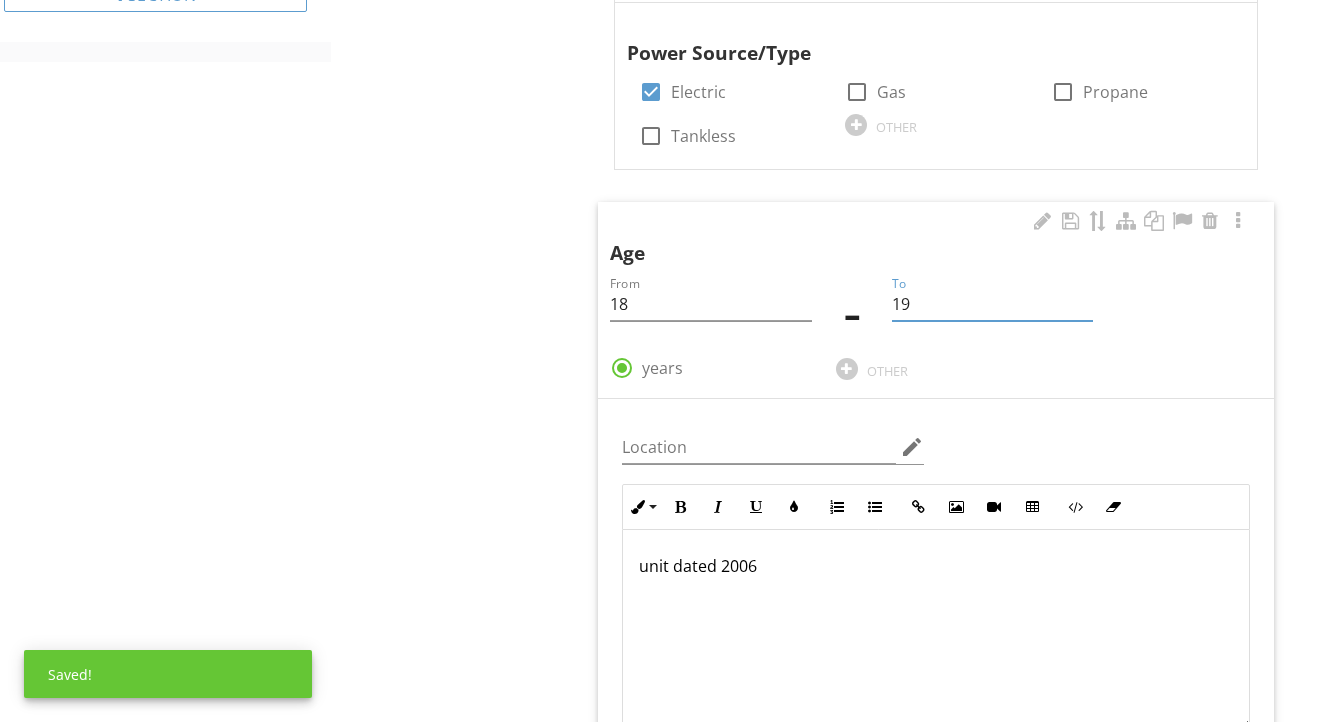 type on "19" 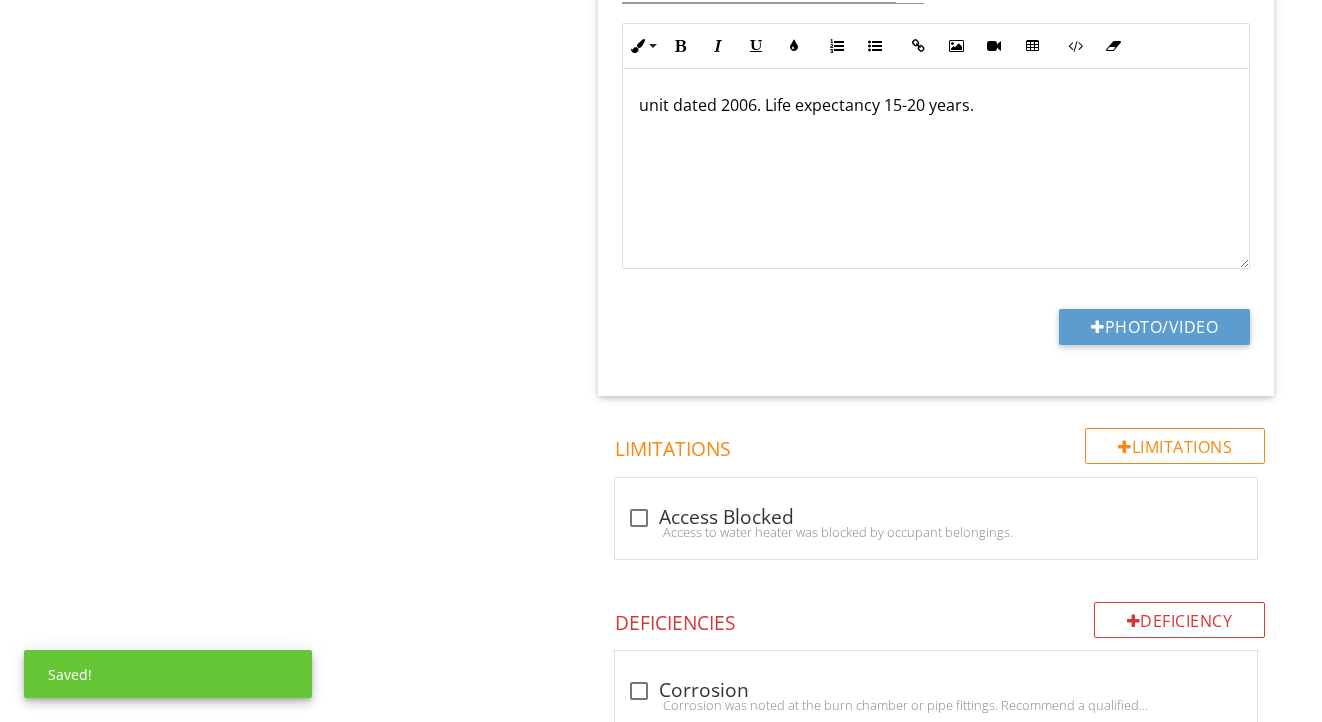 scroll, scrollTop: 1628, scrollLeft: 0, axis: vertical 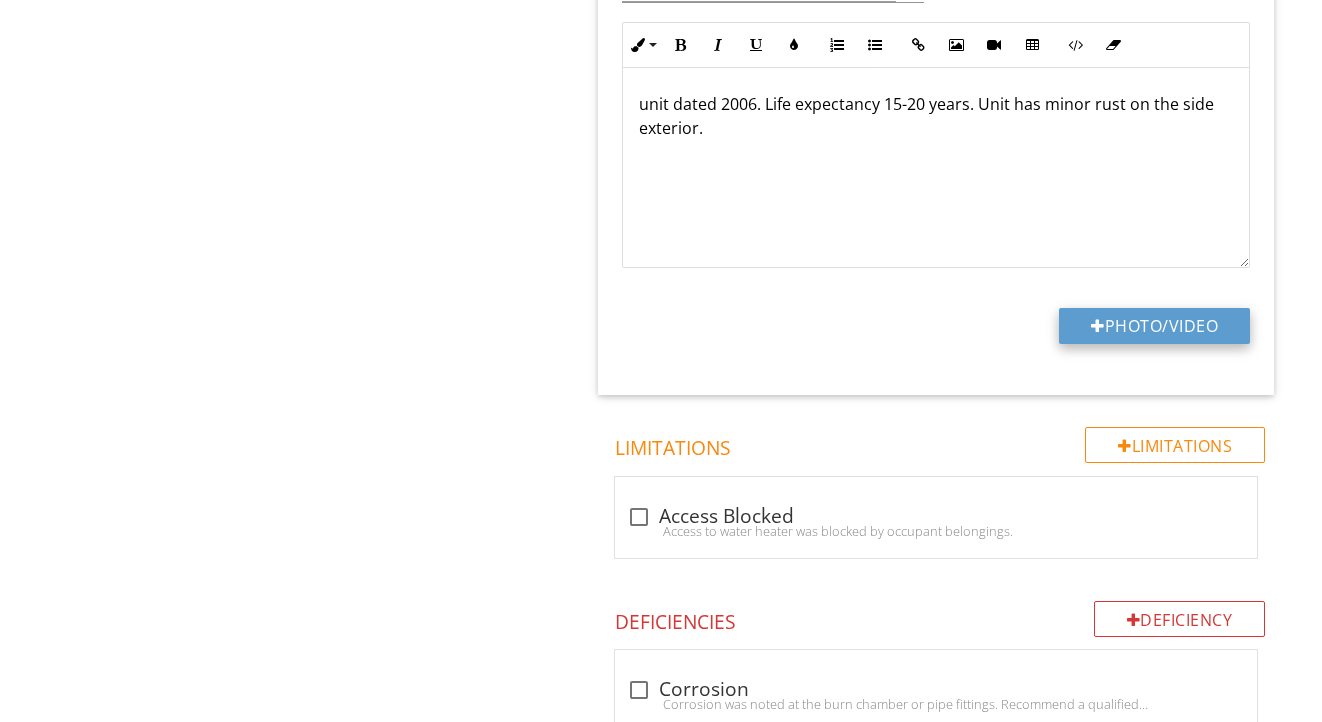 click on "Photo/Video" at bounding box center (1154, 326) 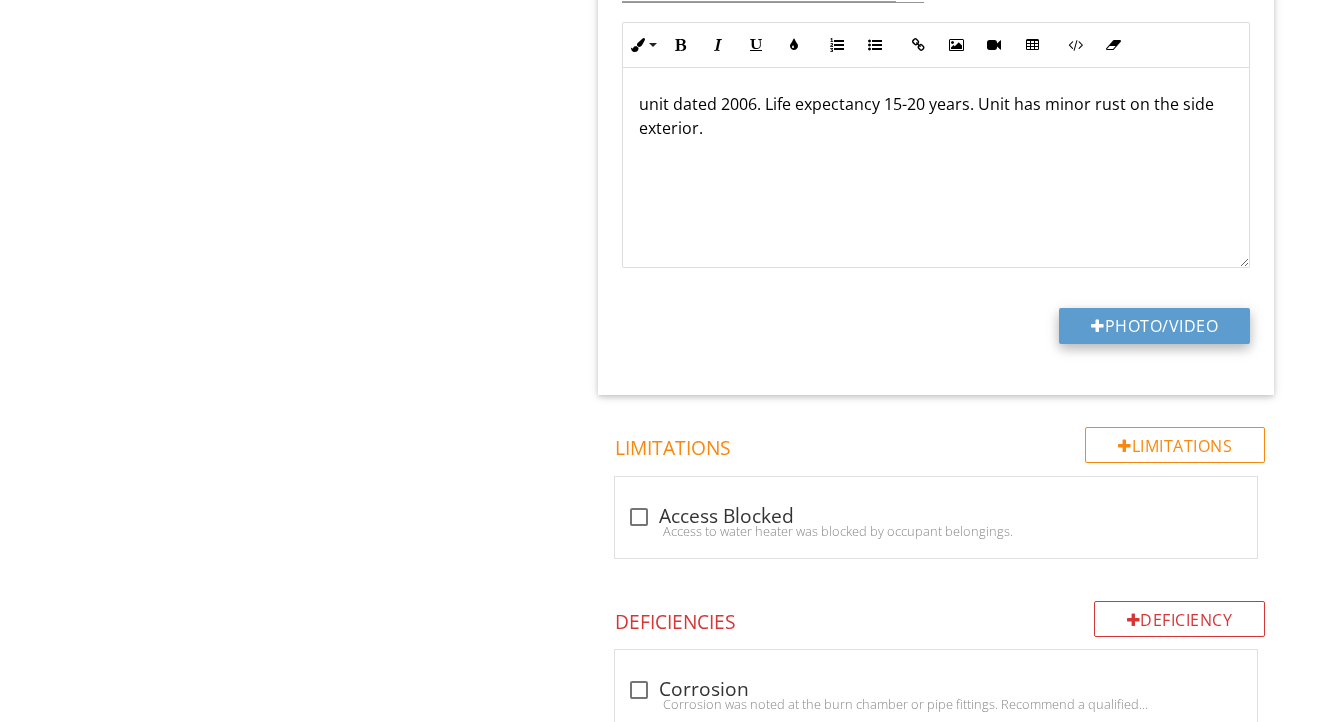 type on "C:\fakepath\IMG_9098.jpeg" 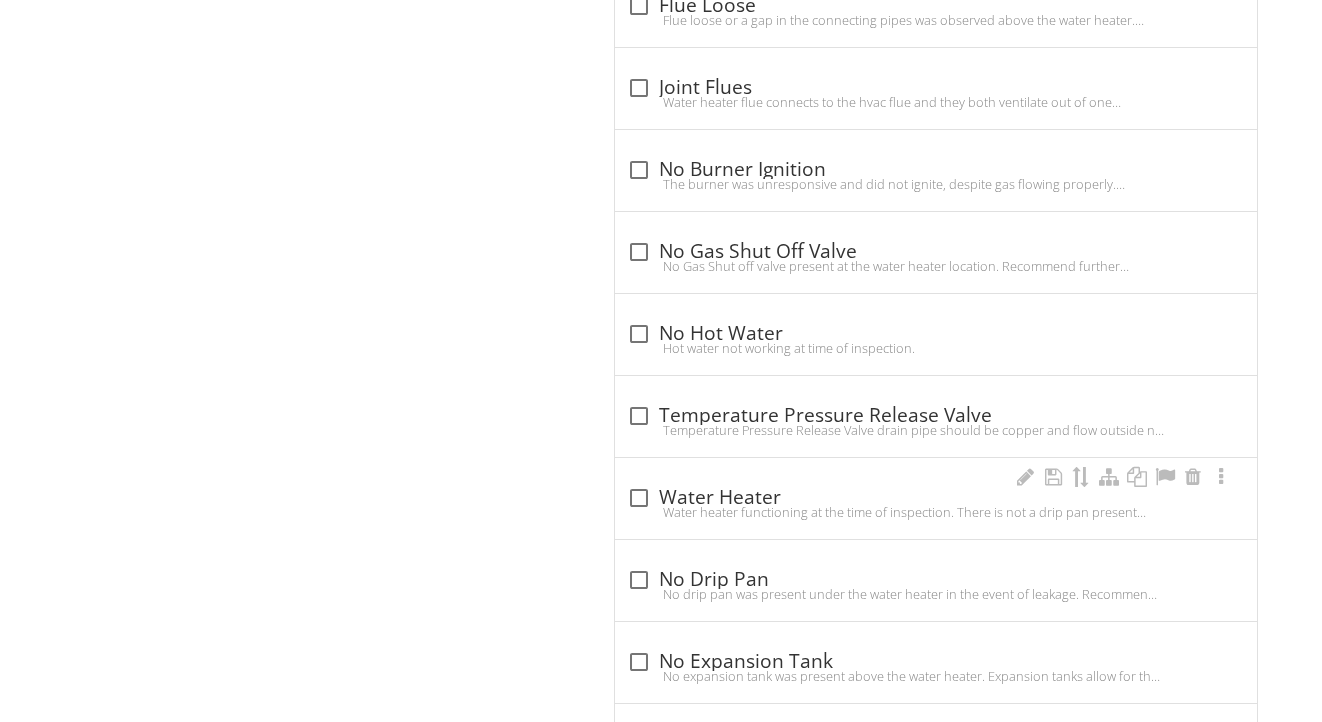 scroll, scrollTop: 3350, scrollLeft: 0, axis: vertical 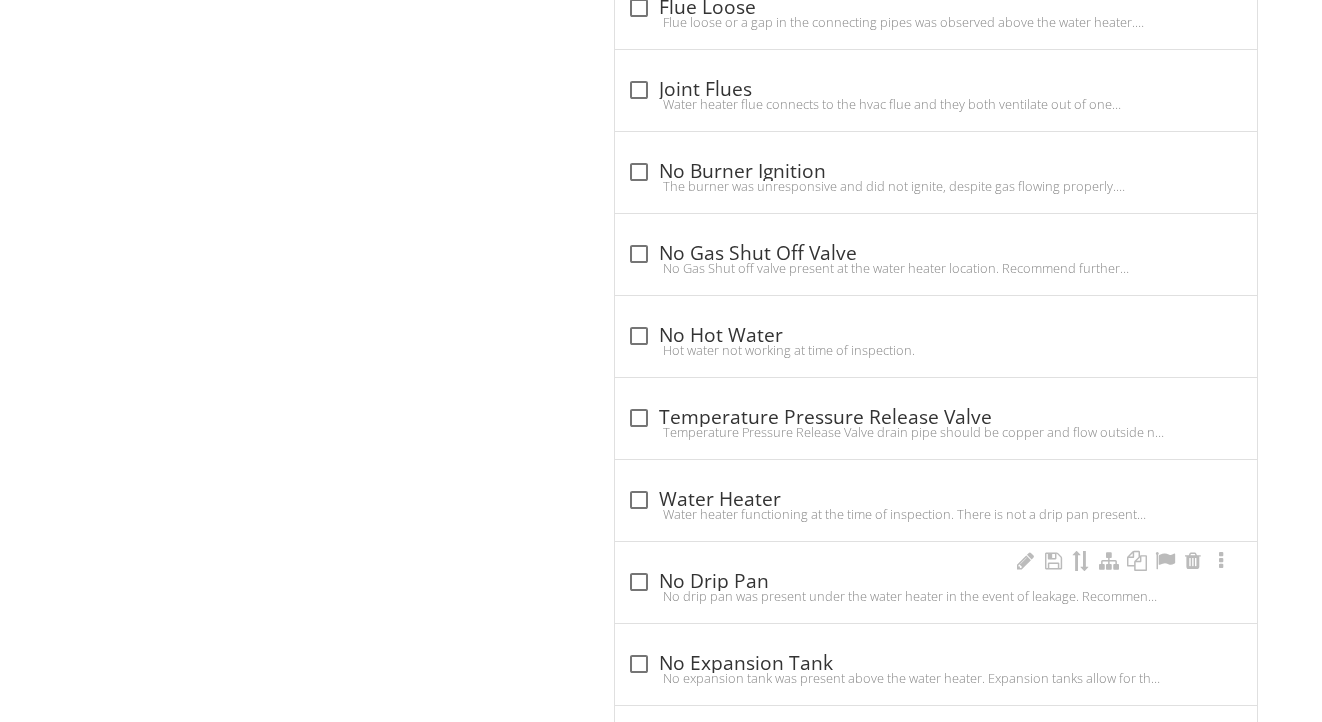 click on "check_box_outline_blank
No Drip Pan" at bounding box center (936, 582) 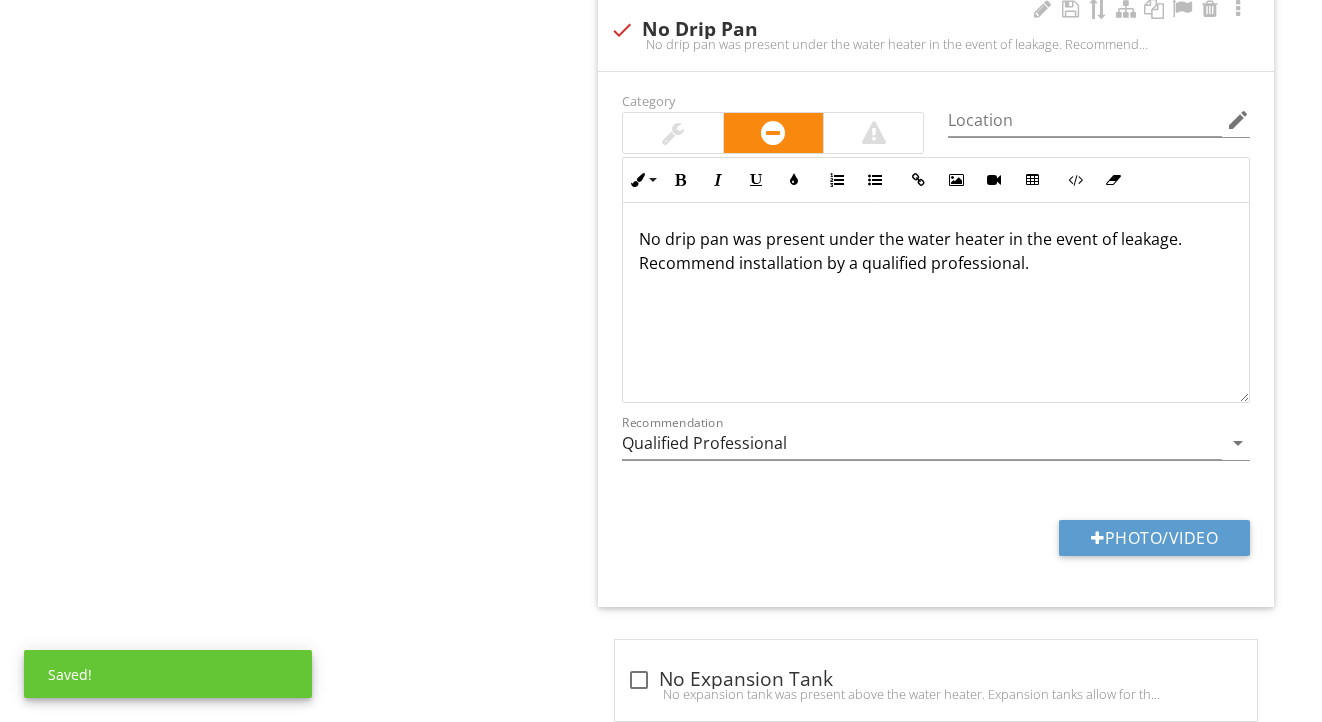 scroll, scrollTop: 4014, scrollLeft: 0, axis: vertical 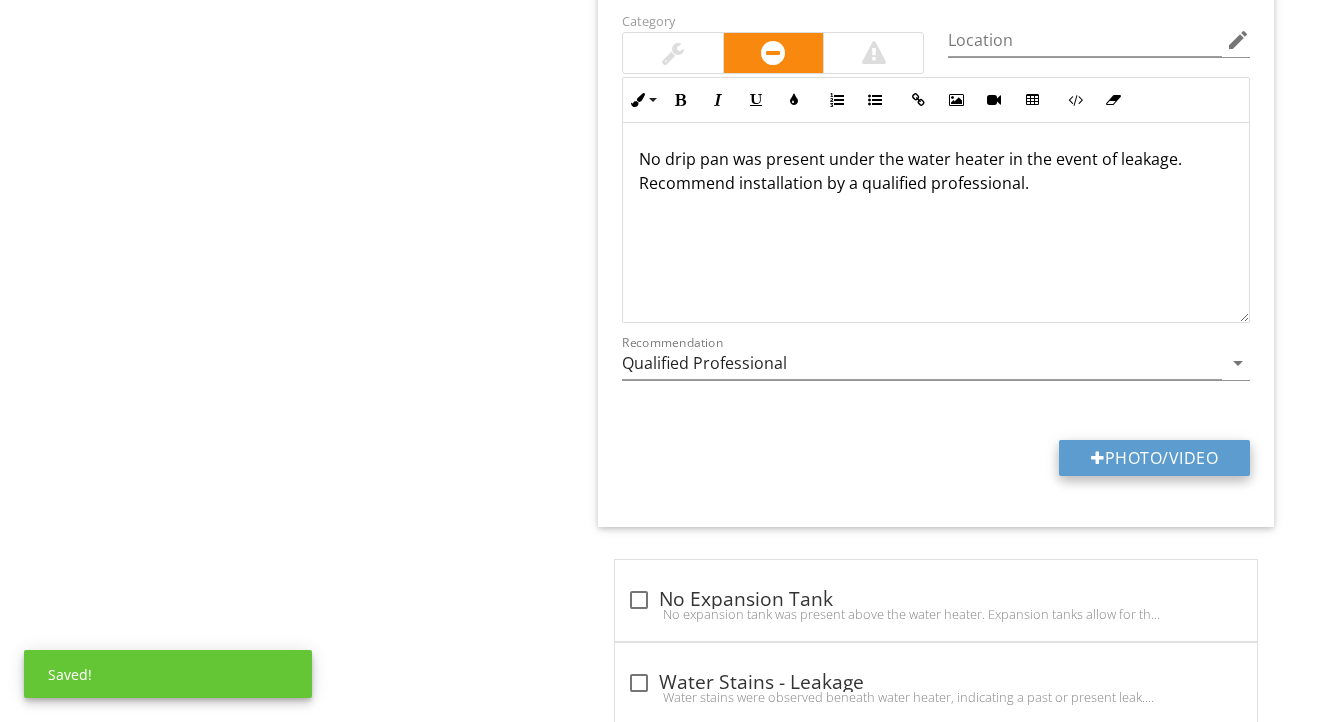 click on "Photo/Video" at bounding box center (1154, 458) 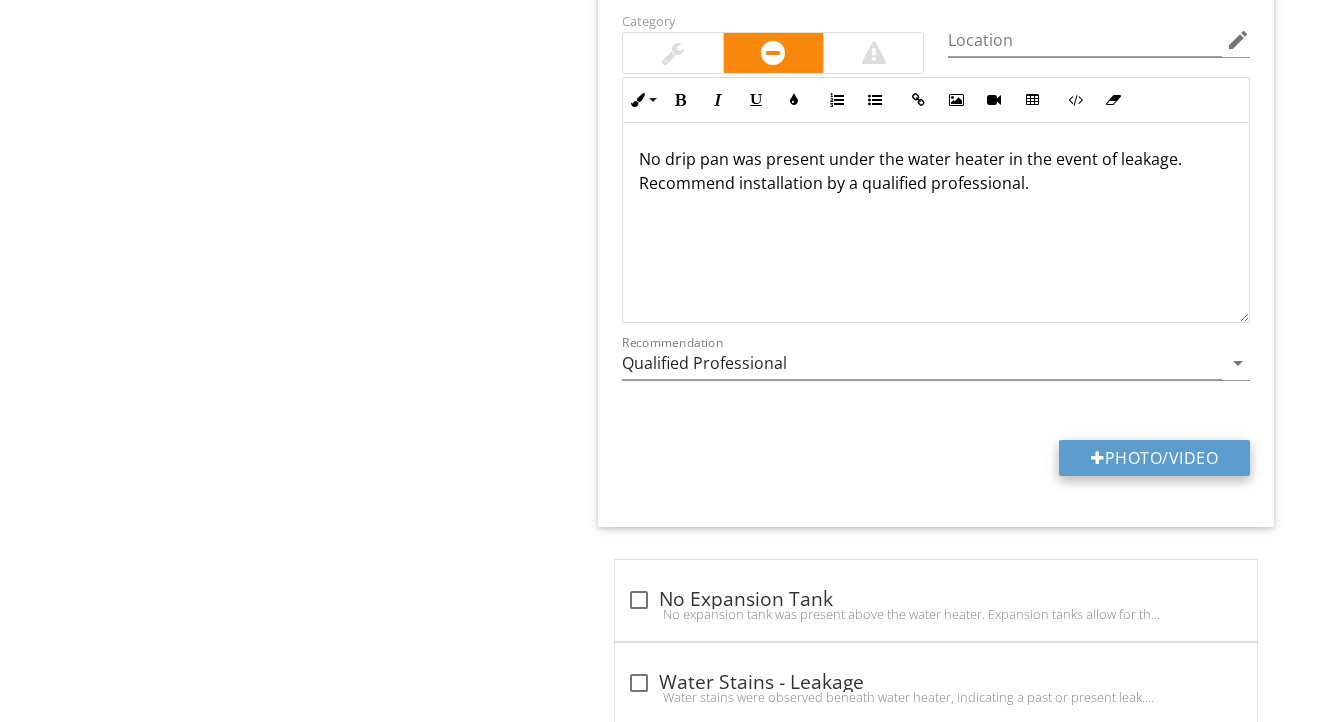type on "C:\fakepath\IMG_9098.jpeg" 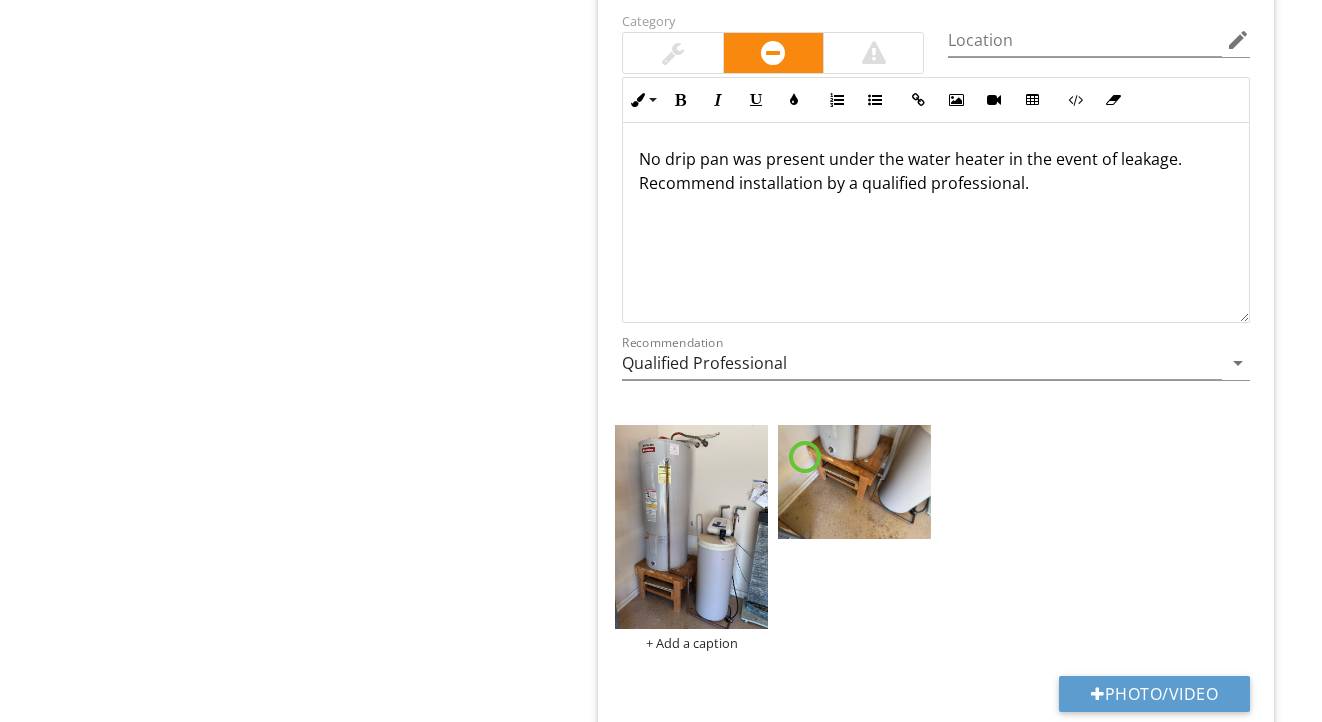 click at bounding box center (691, 527) 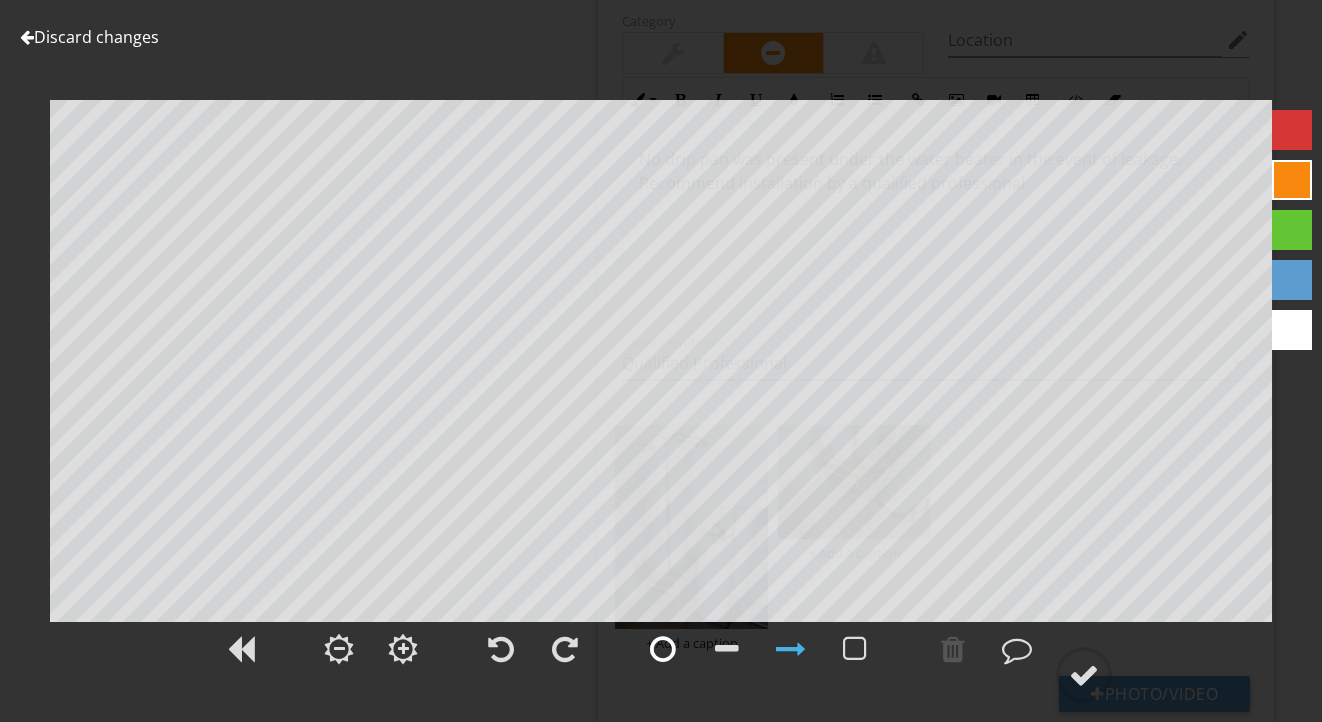 click at bounding box center [663, 649] 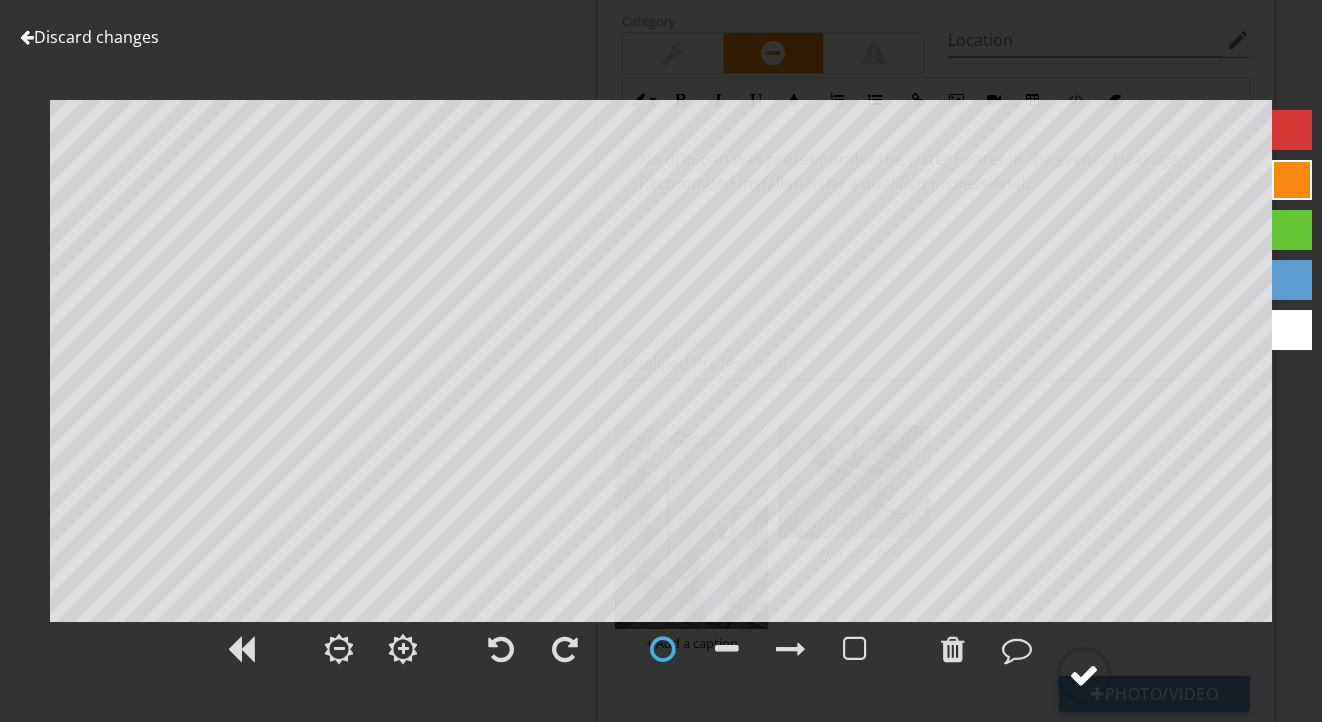 click at bounding box center (1084, 675) 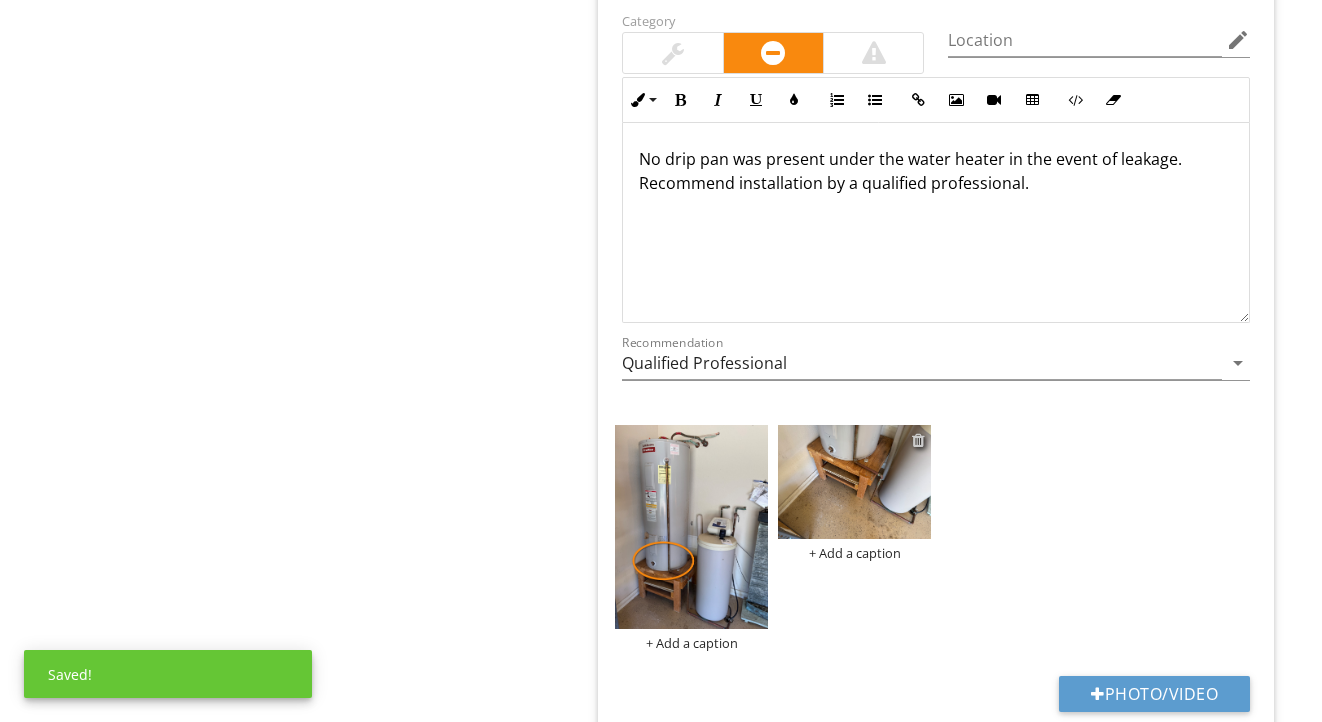 click at bounding box center (918, 440) 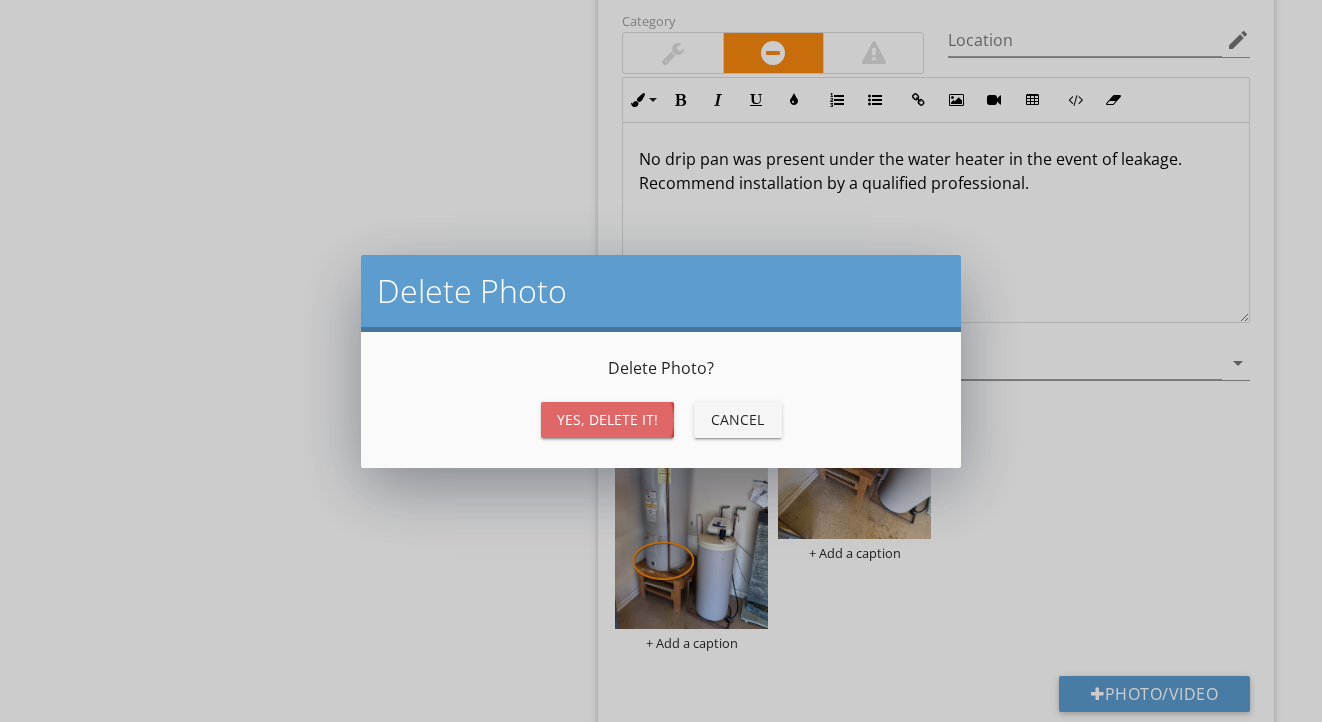 click on "Yes, Delete it!" at bounding box center [607, 420] 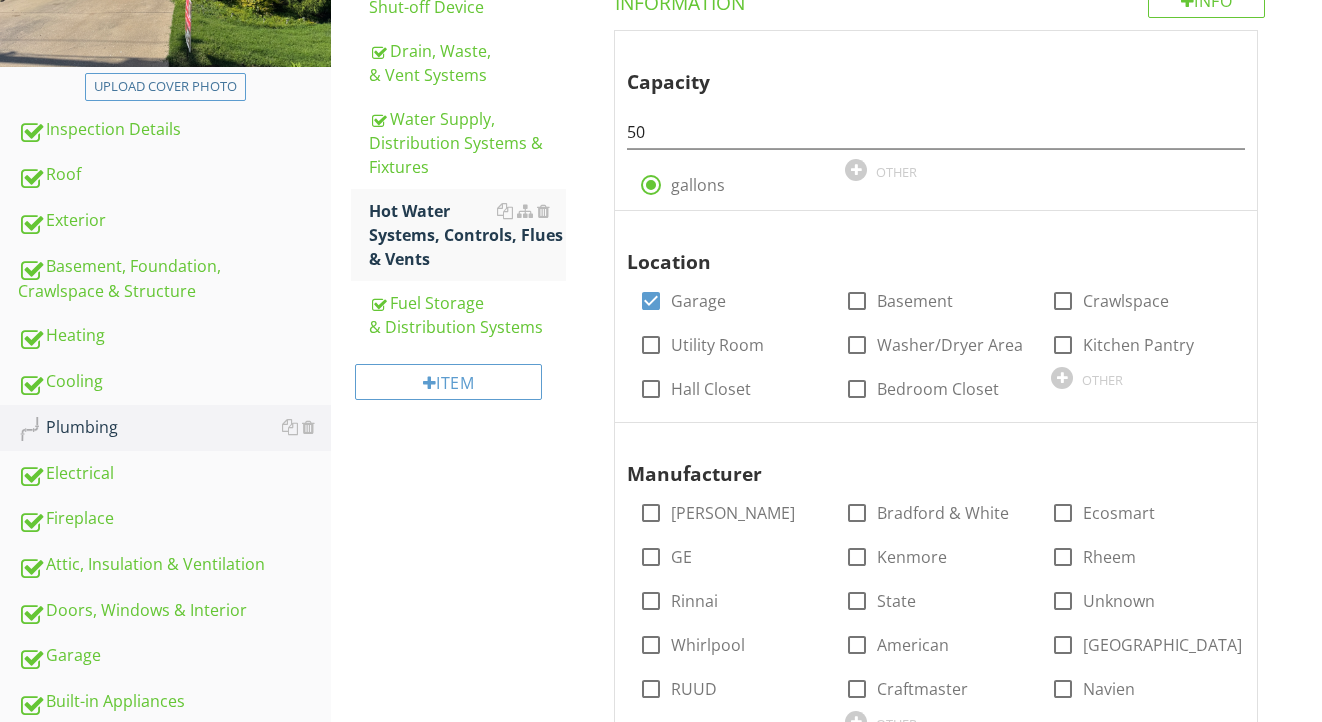 scroll, scrollTop: 356, scrollLeft: 0, axis: vertical 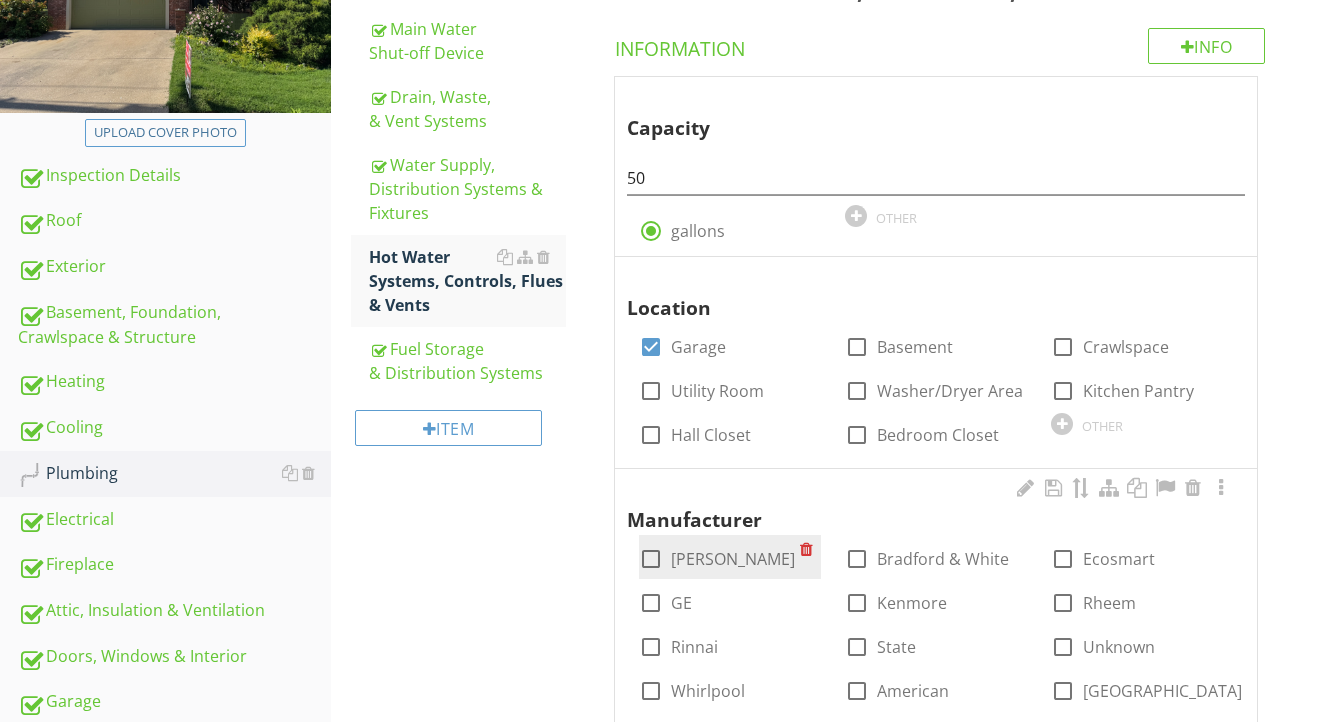 click on "AO Smith" at bounding box center (733, 559) 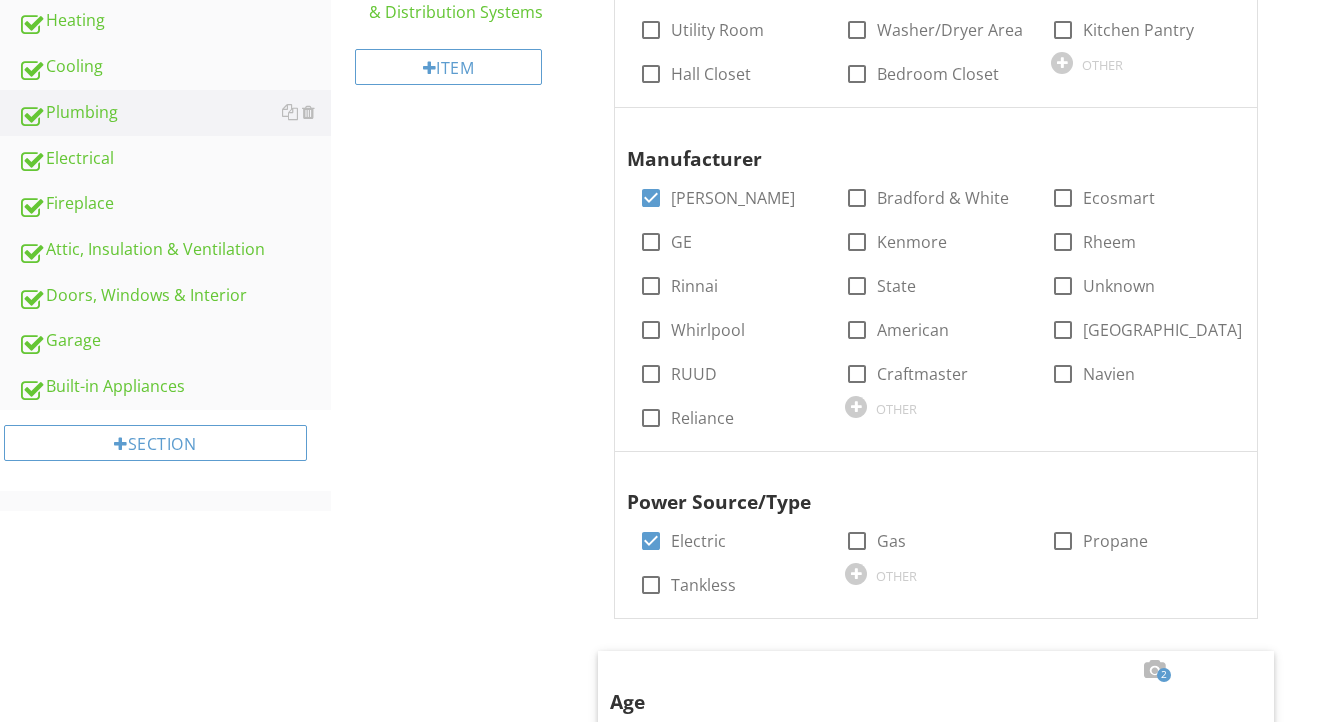 scroll, scrollTop: 735, scrollLeft: 0, axis: vertical 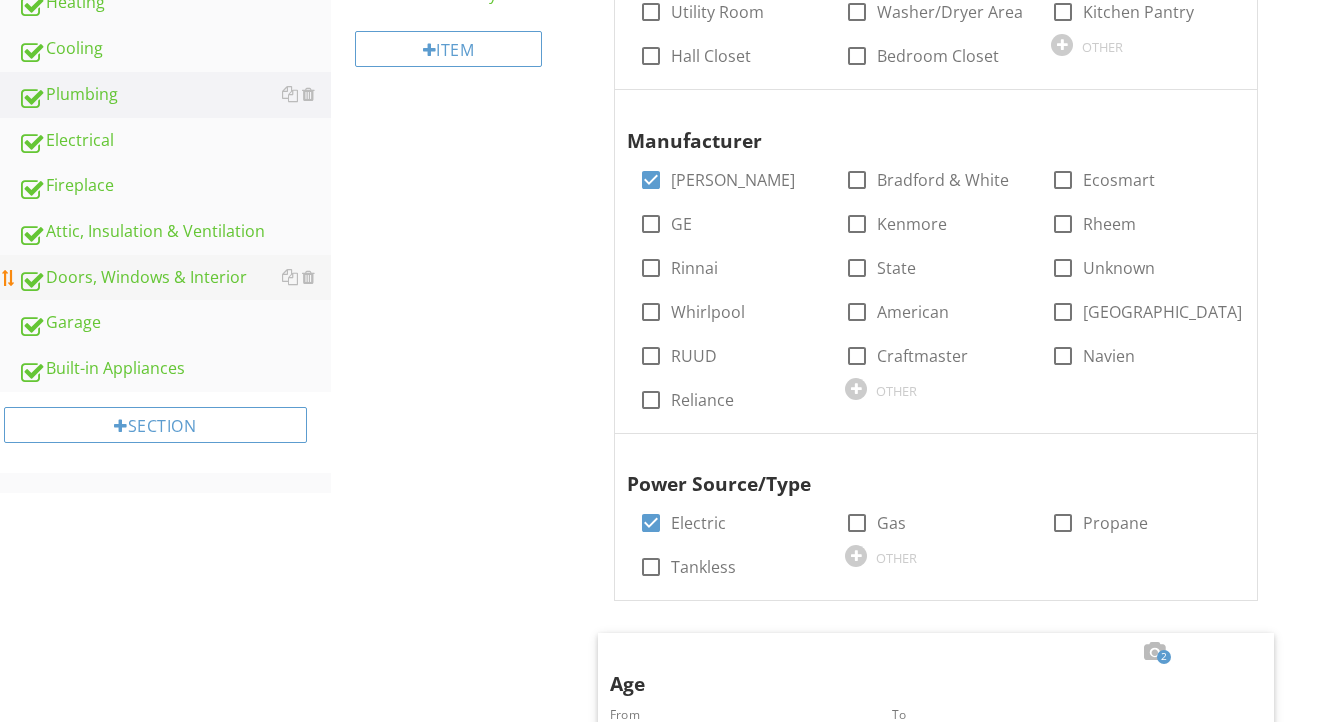 click on "Doors, Windows & Interior" at bounding box center (174, 278) 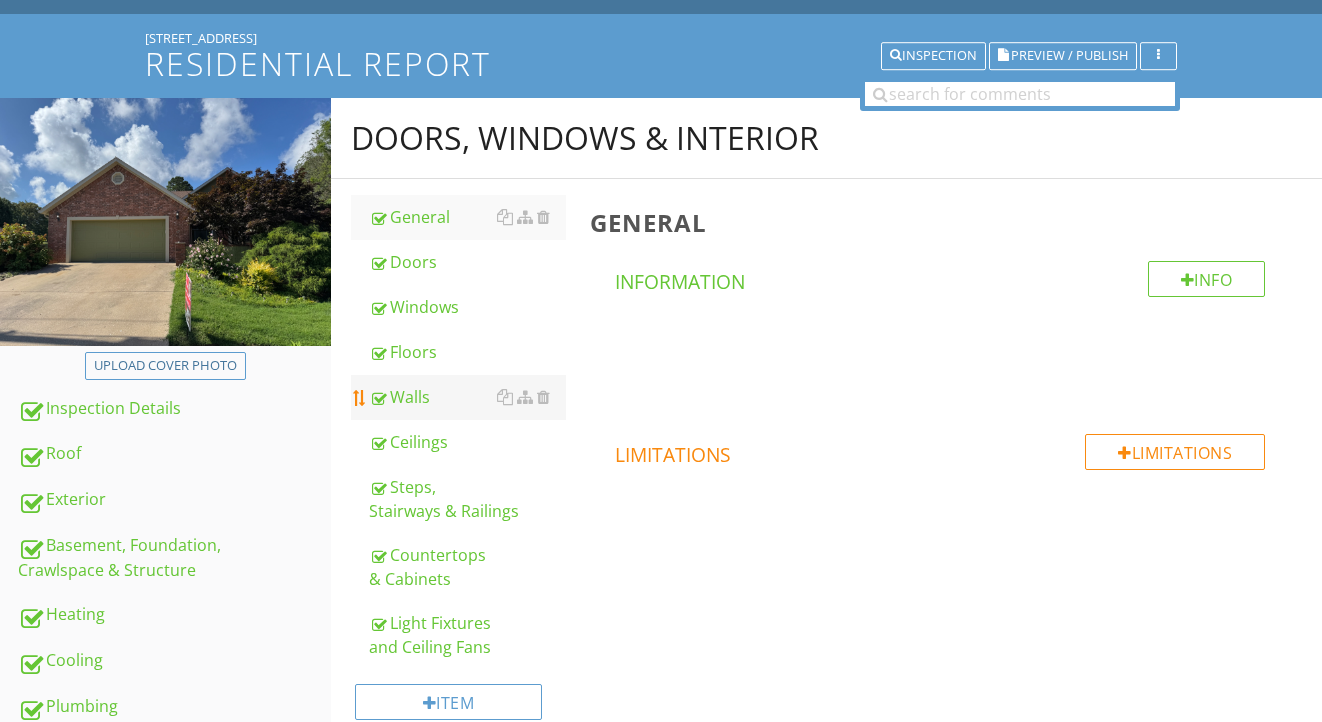 scroll, scrollTop: 64, scrollLeft: 0, axis: vertical 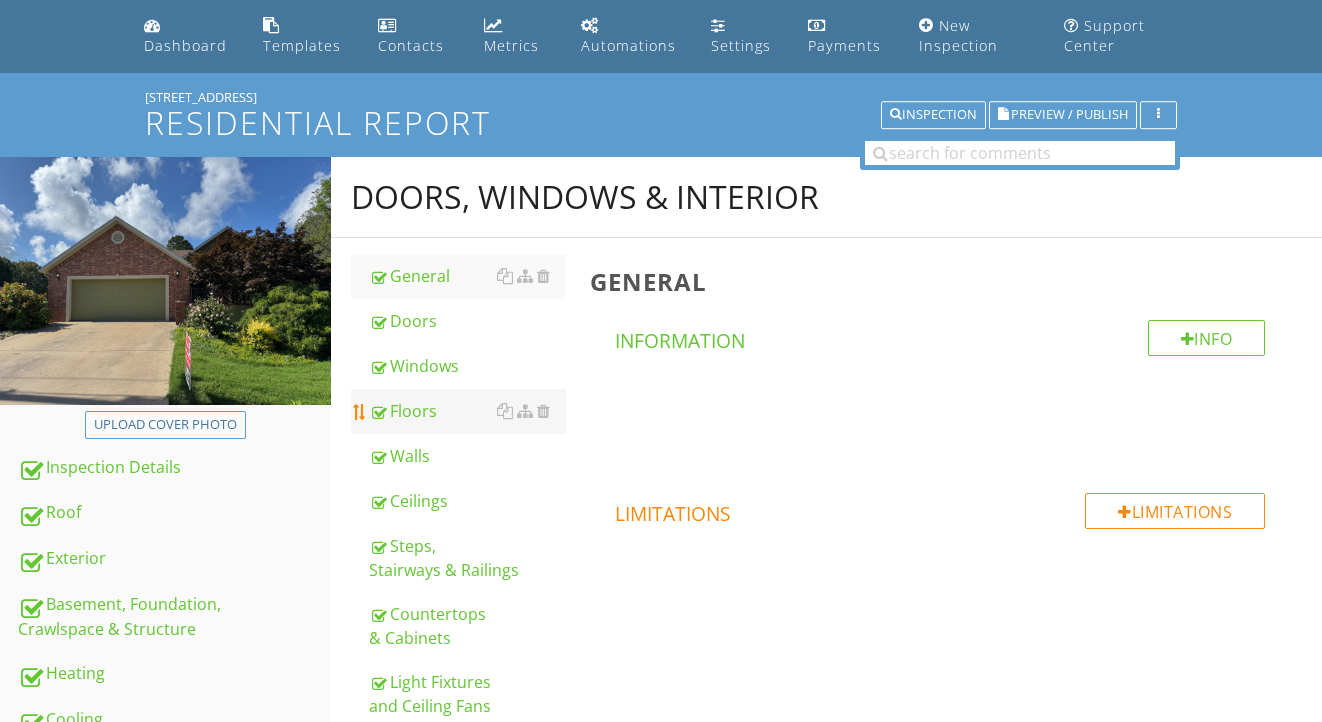 click on "Floors" at bounding box center [468, 411] 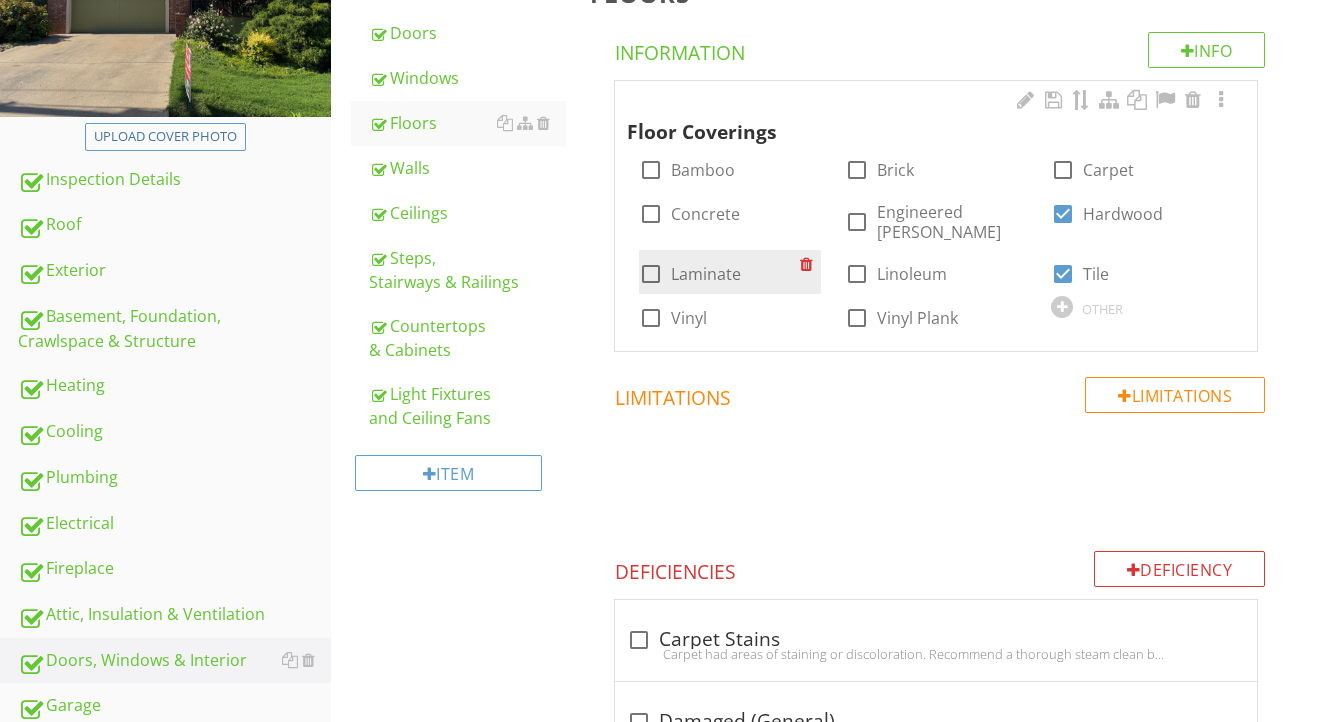 scroll, scrollTop: 353, scrollLeft: 0, axis: vertical 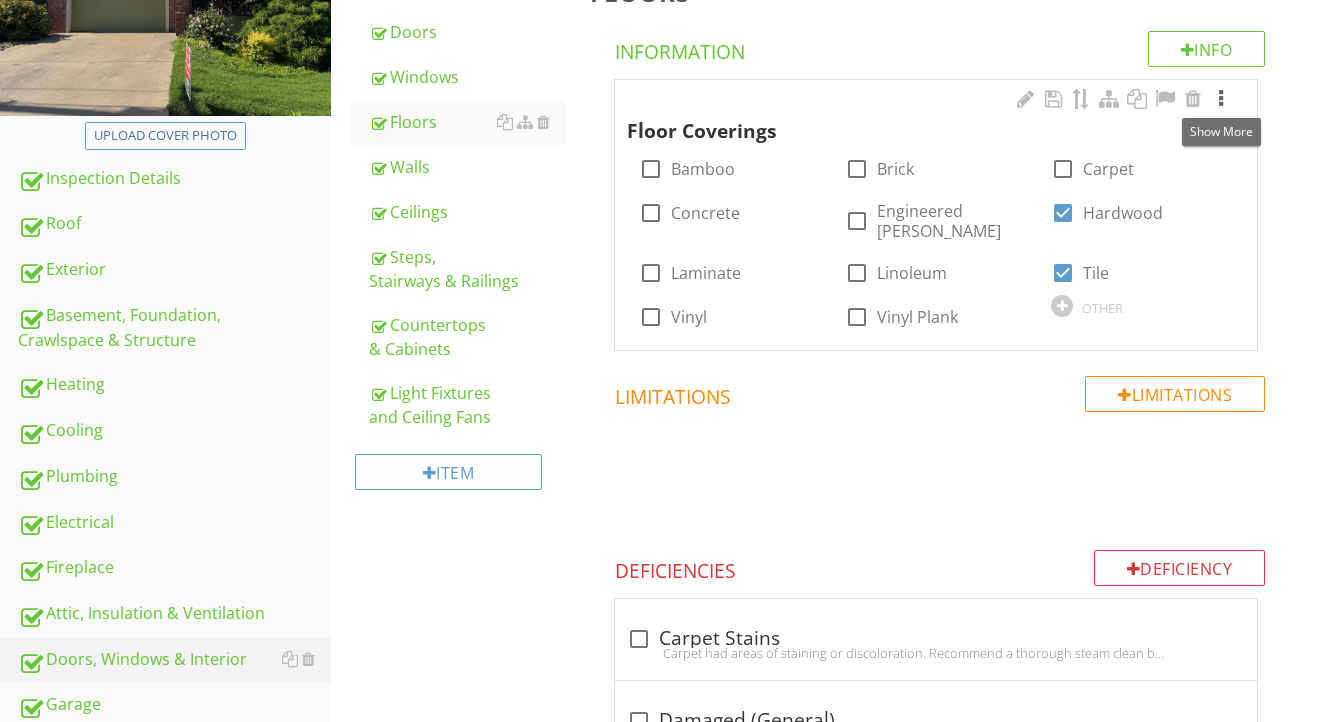 click at bounding box center (1221, 99) 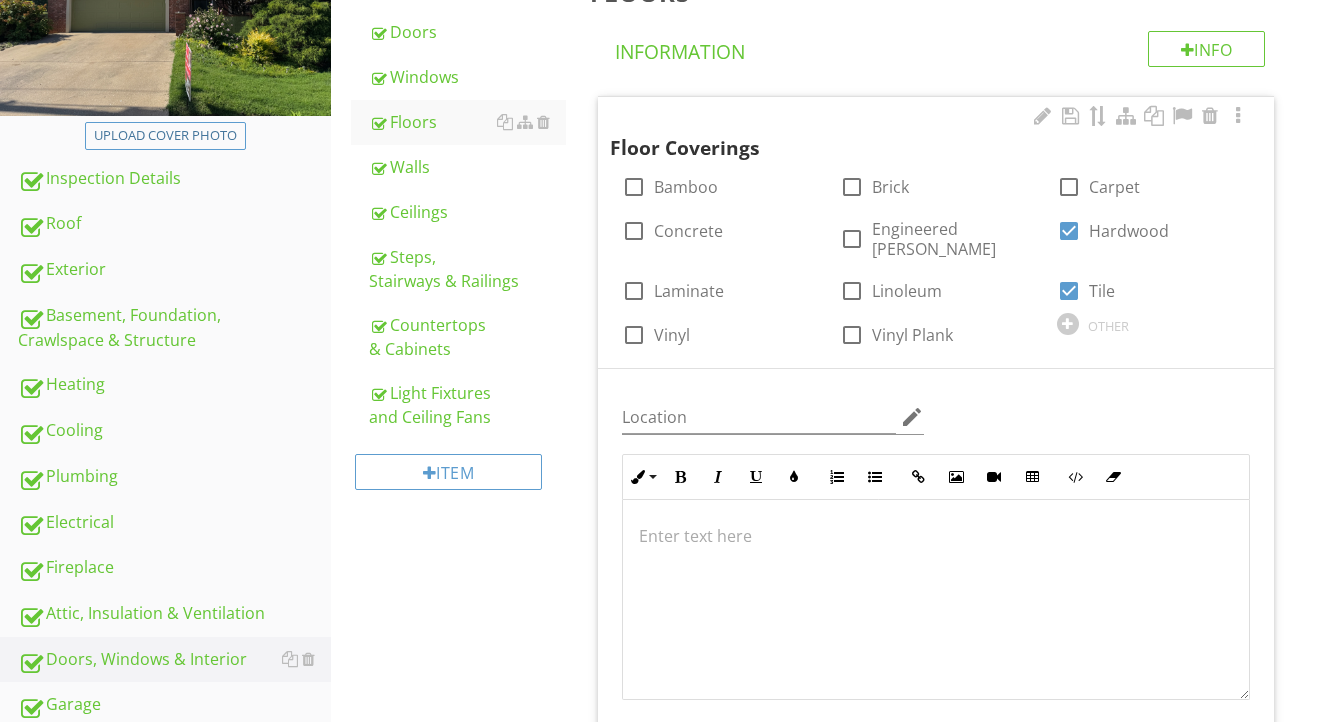 click at bounding box center (936, 600) 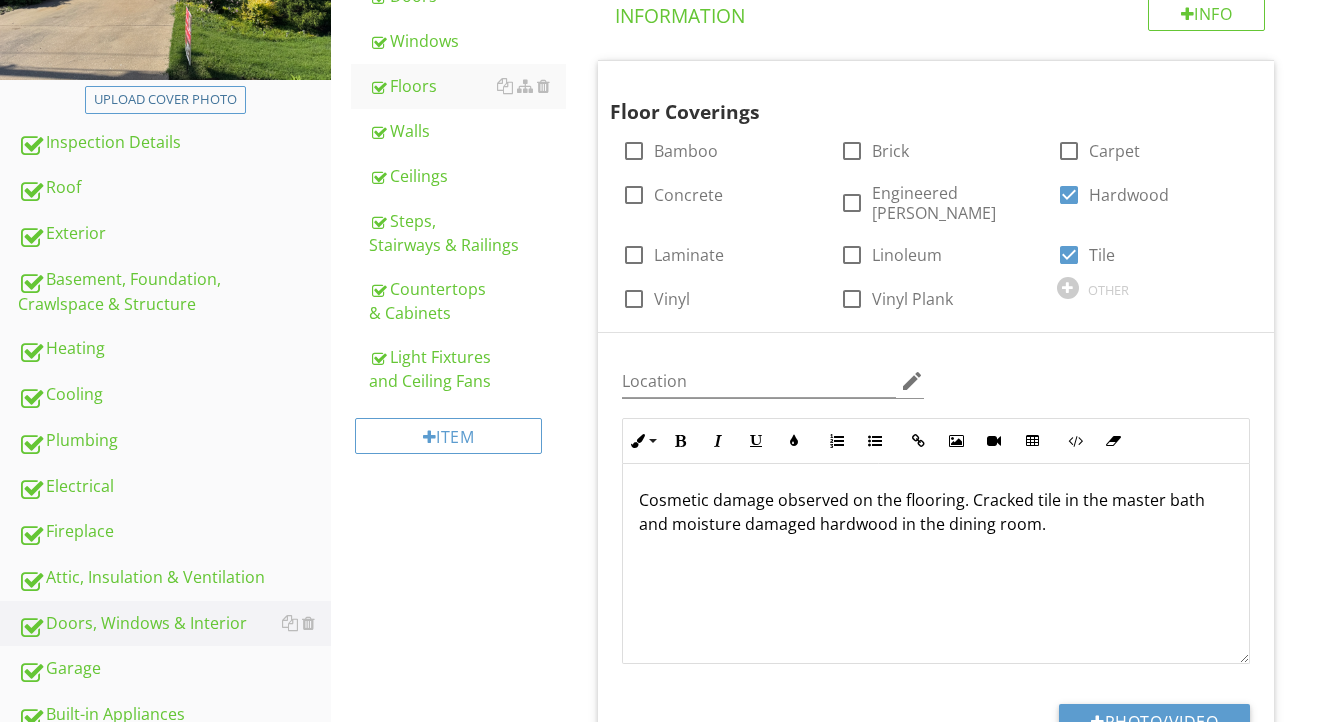 scroll, scrollTop: 391, scrollLeft: 0, axis: vertical 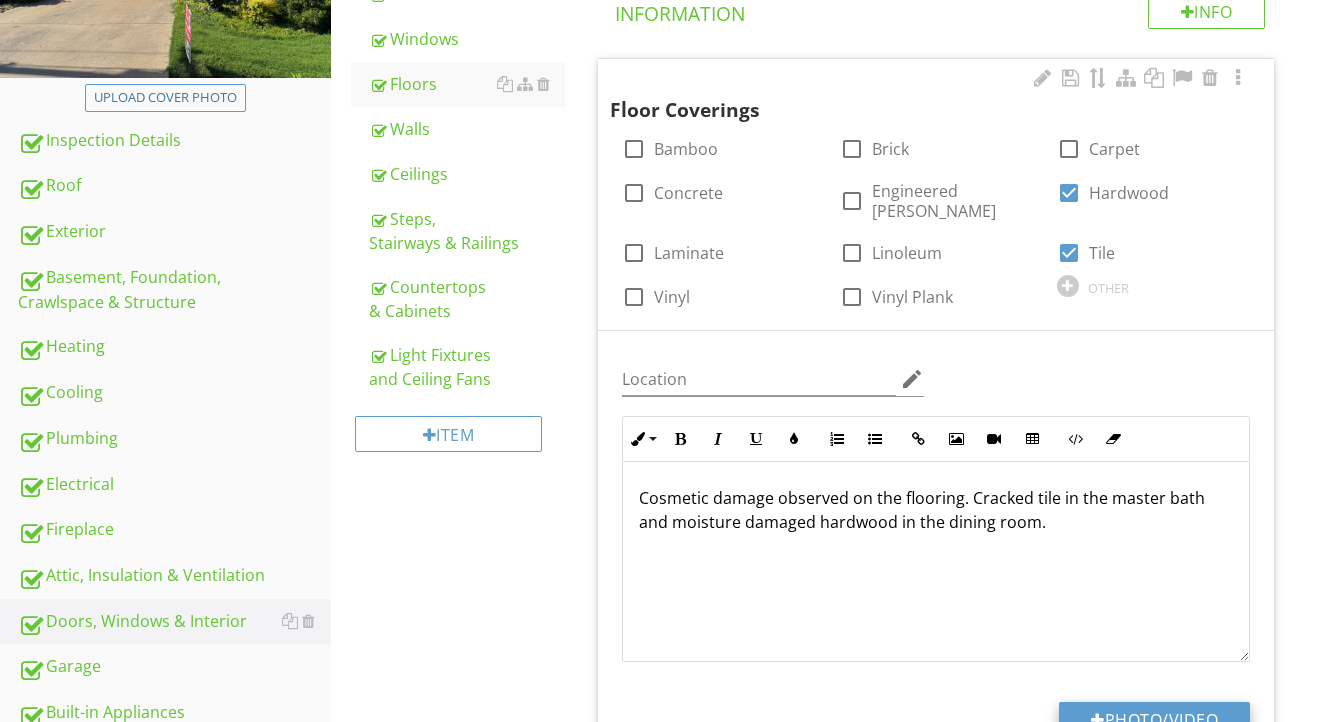 click on "Photo/Video" at bounding box center [1154, 720] 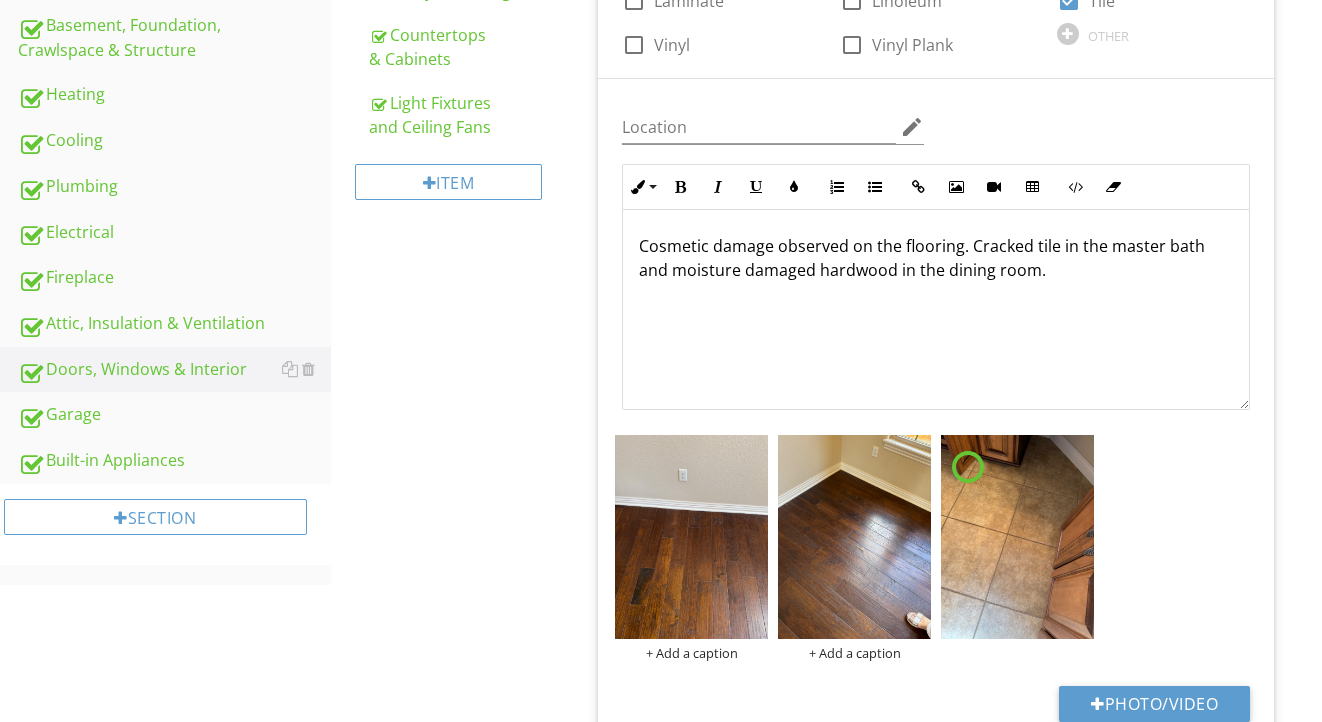 scroll, scrollTop: 650, scrollLeft: 0, axis: vertical 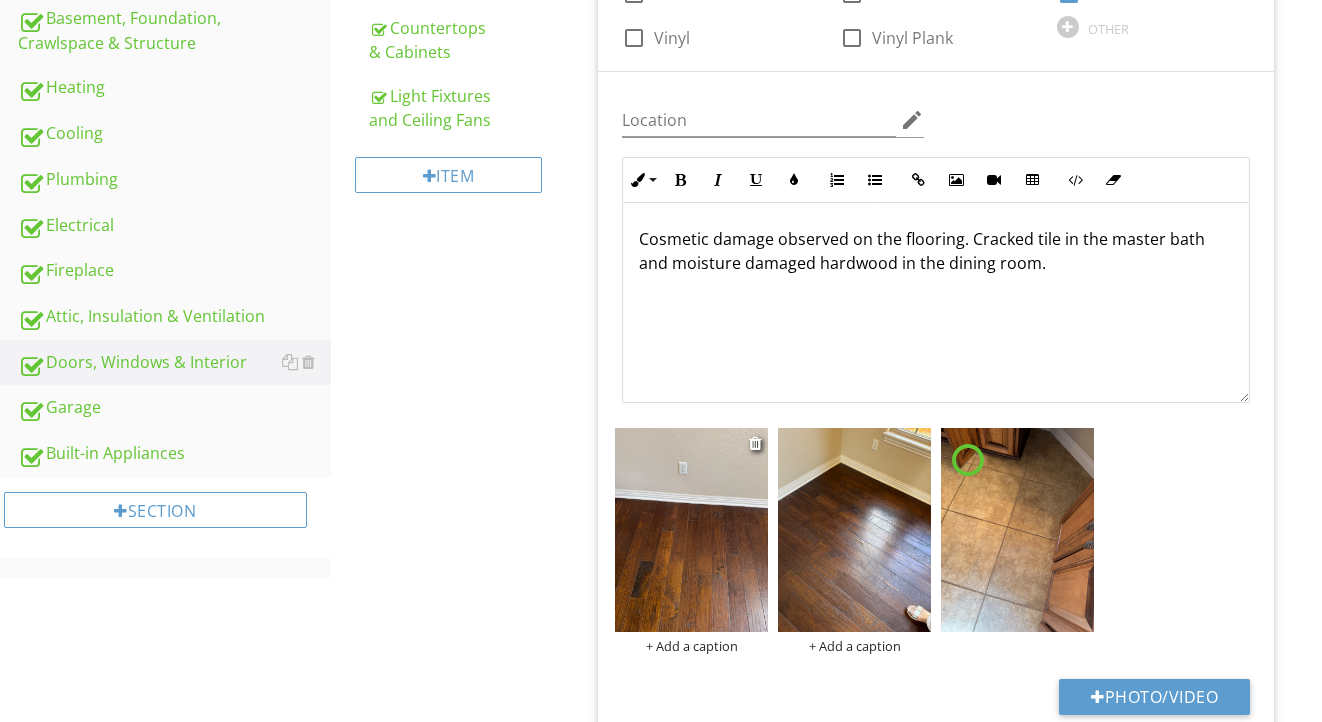 click at bounding box center [691, 530] 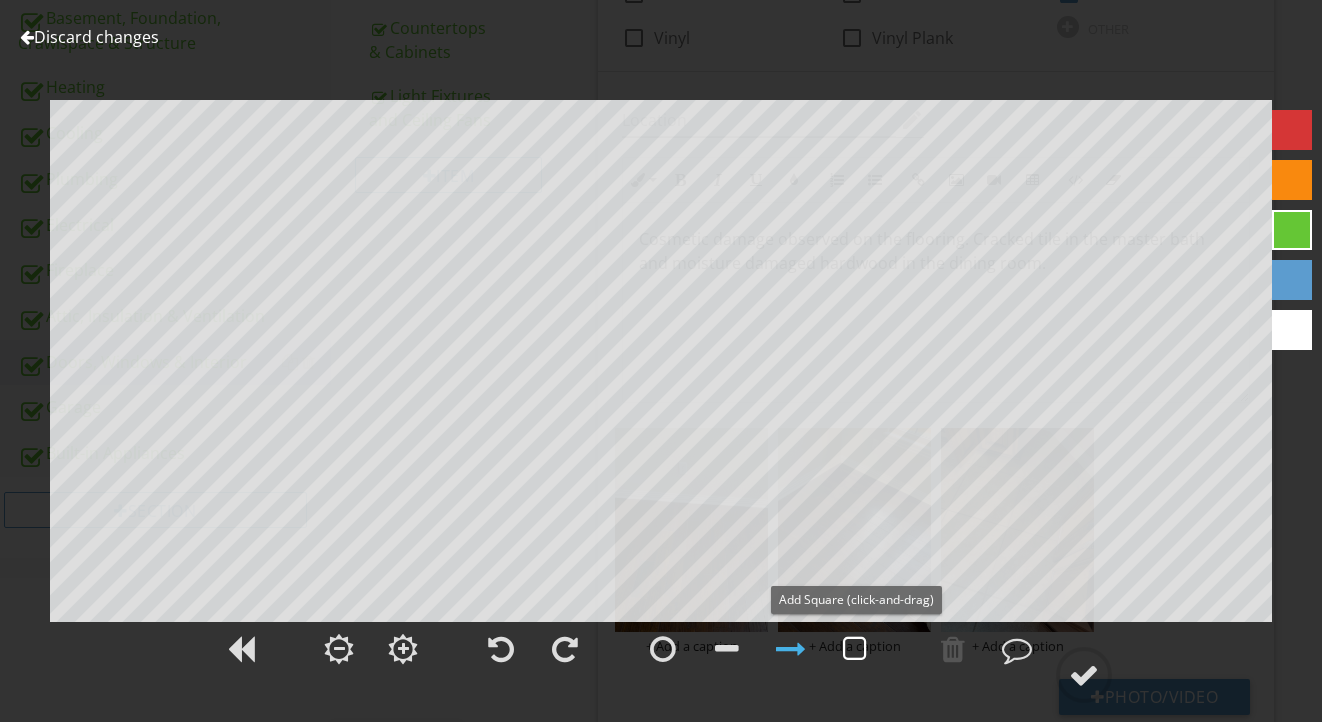 click at bounding box center (855, 649) 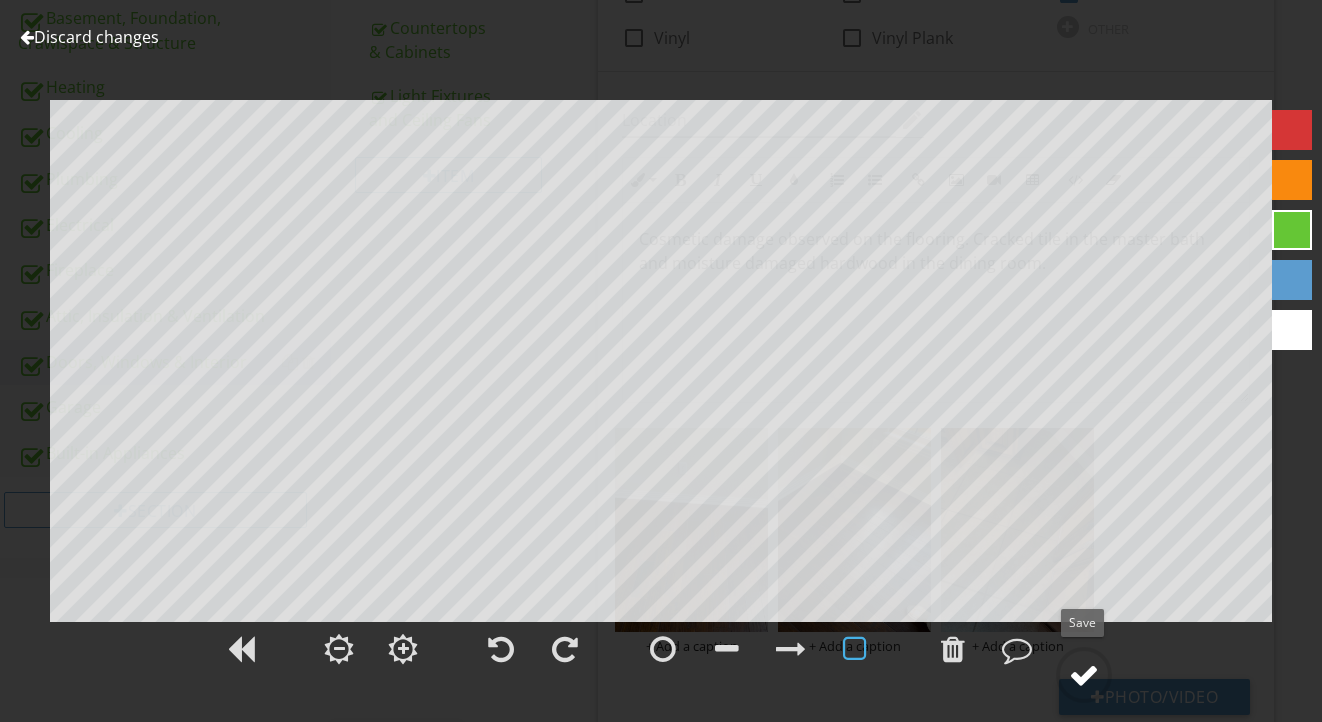 click at bounding box center (1084, 675) 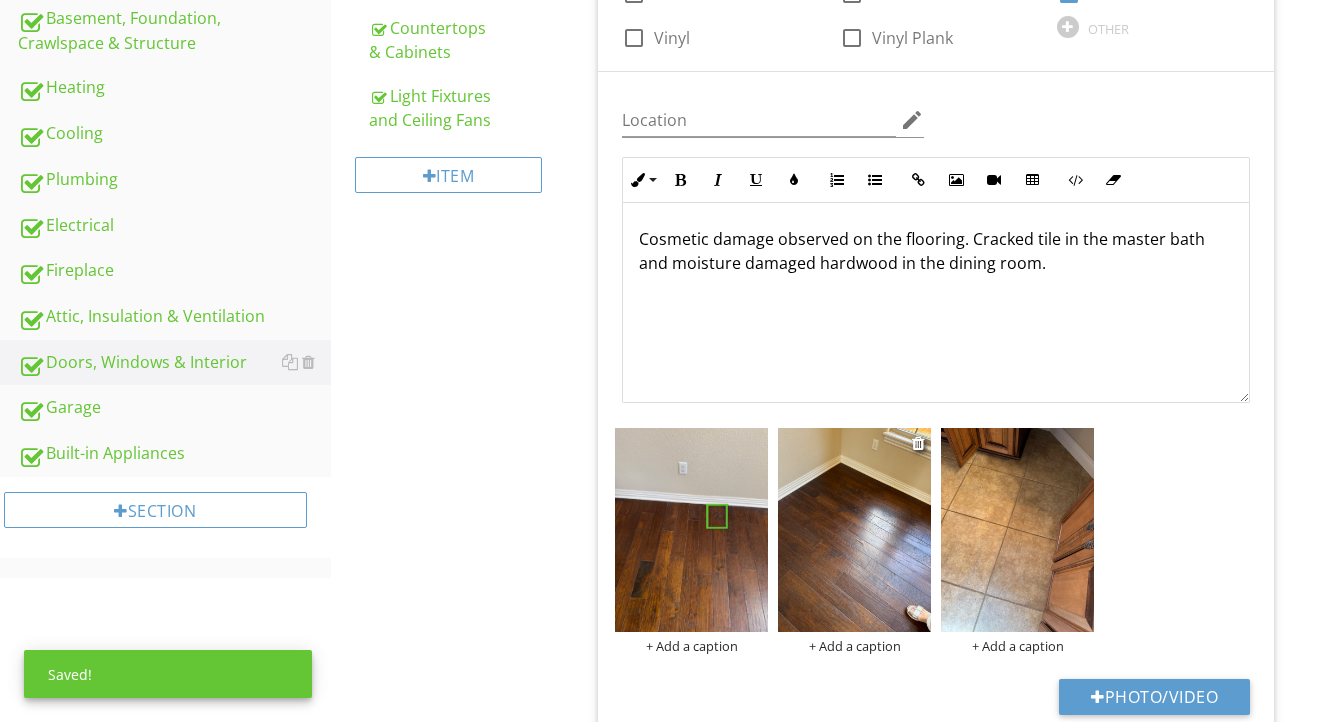 click at bounding box center (854, 530) 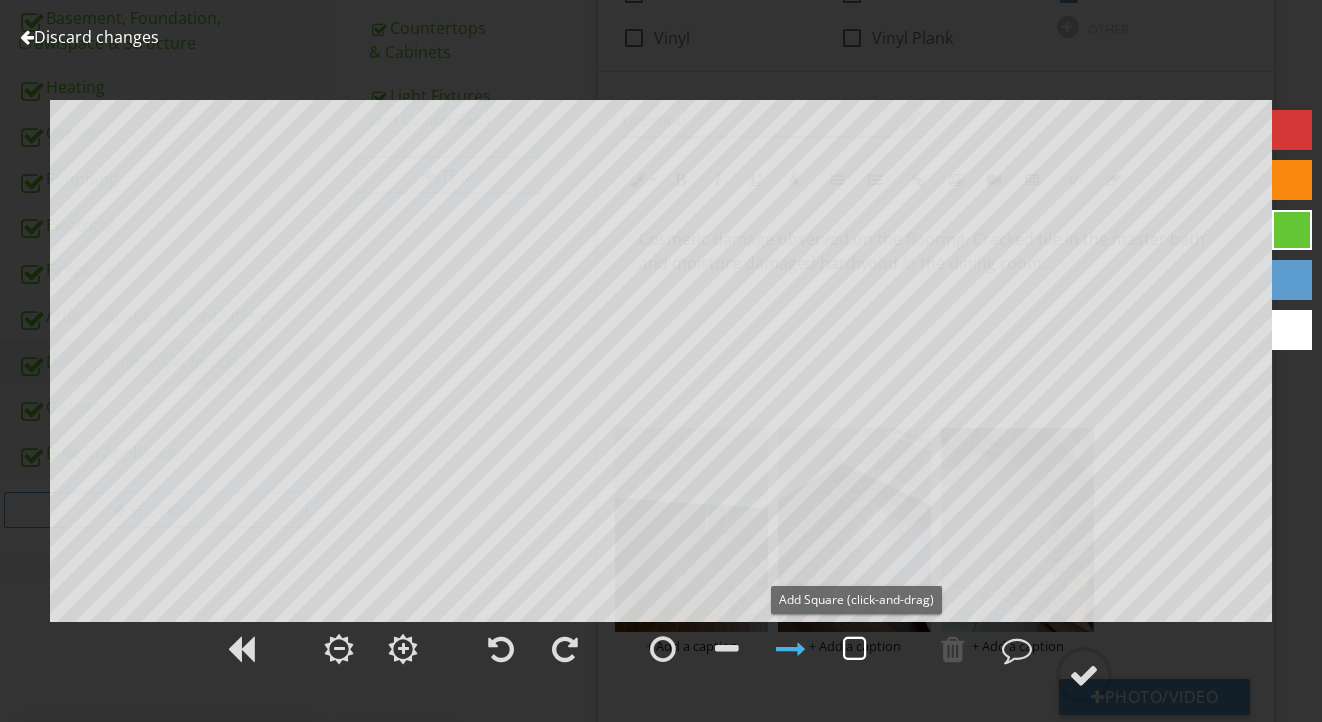 click at bounding box center (855, 649) 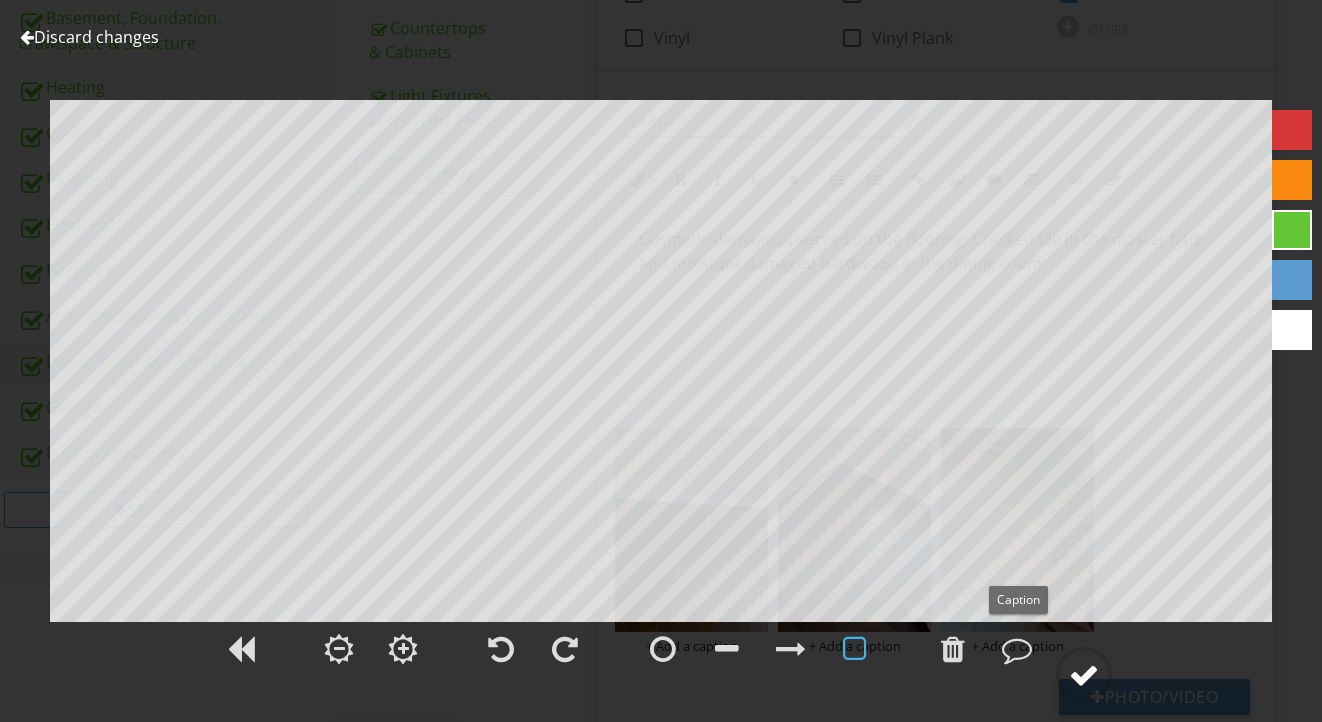 click at bounding box center (1084, 675) 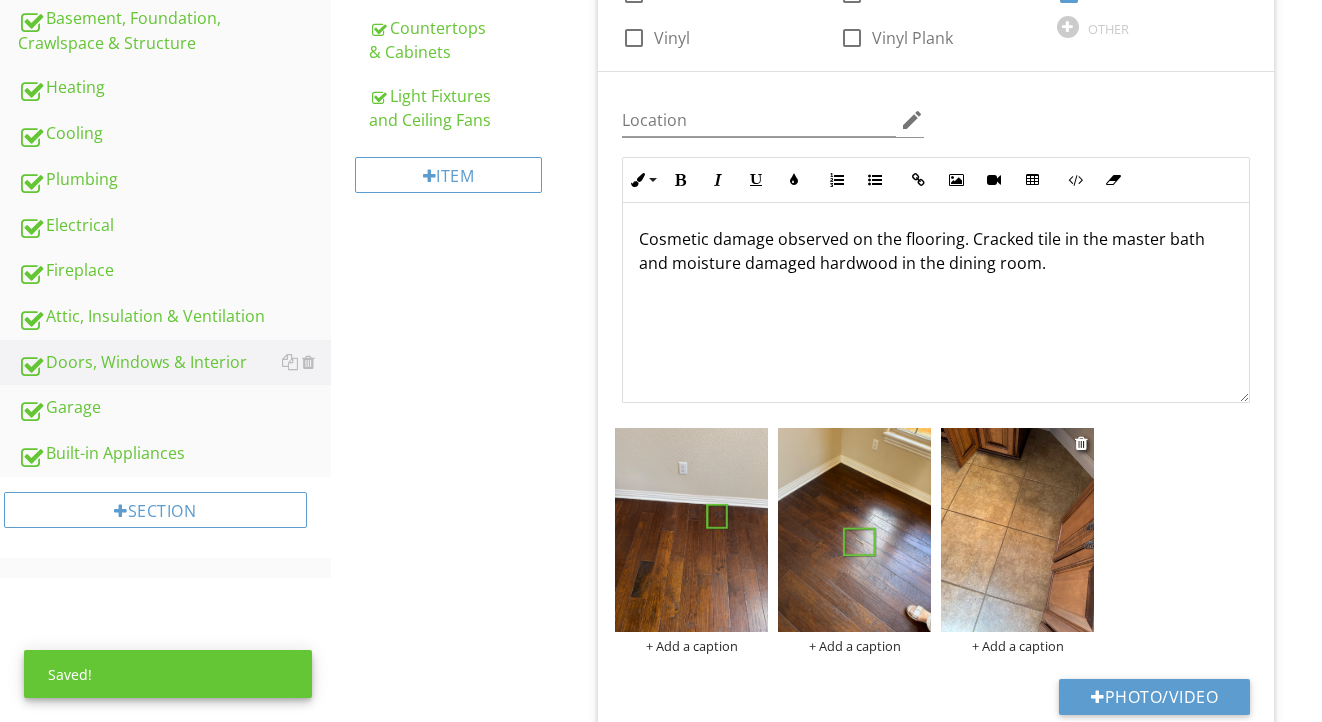 click at bounding box center (1017, 530) 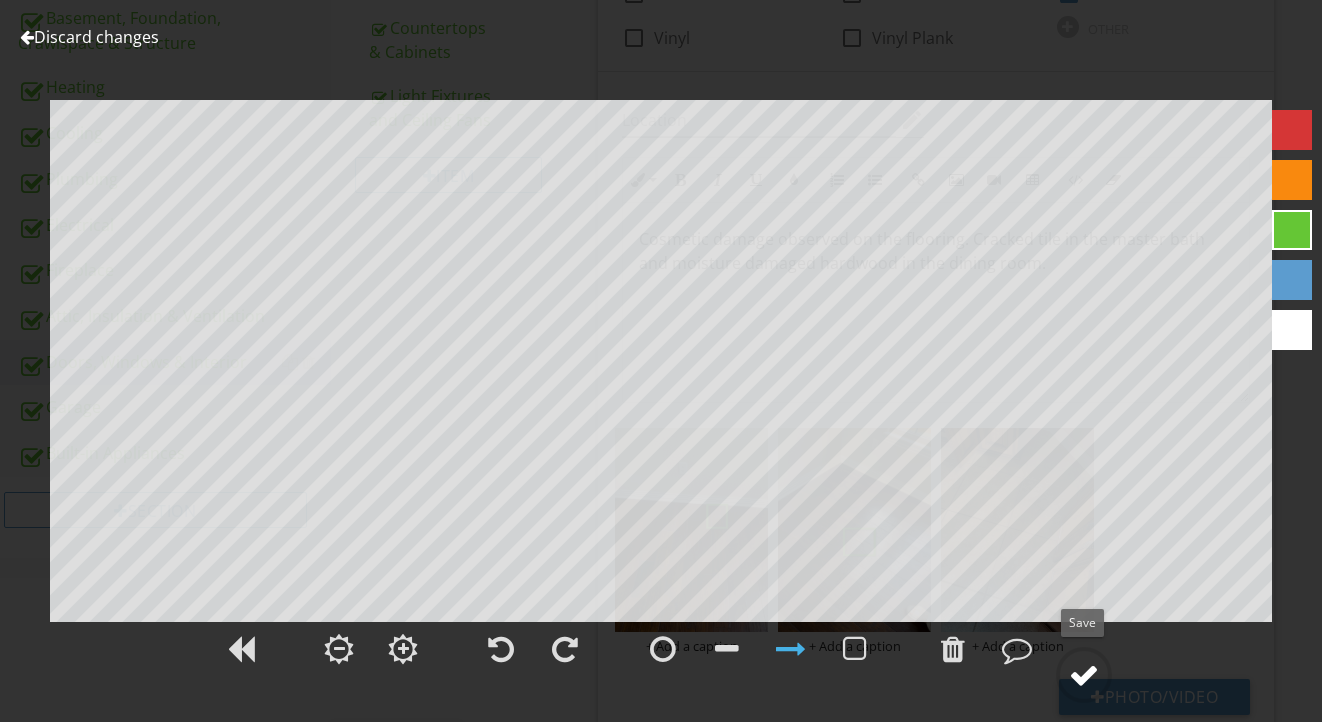 click at bounding box center [1084, 675] 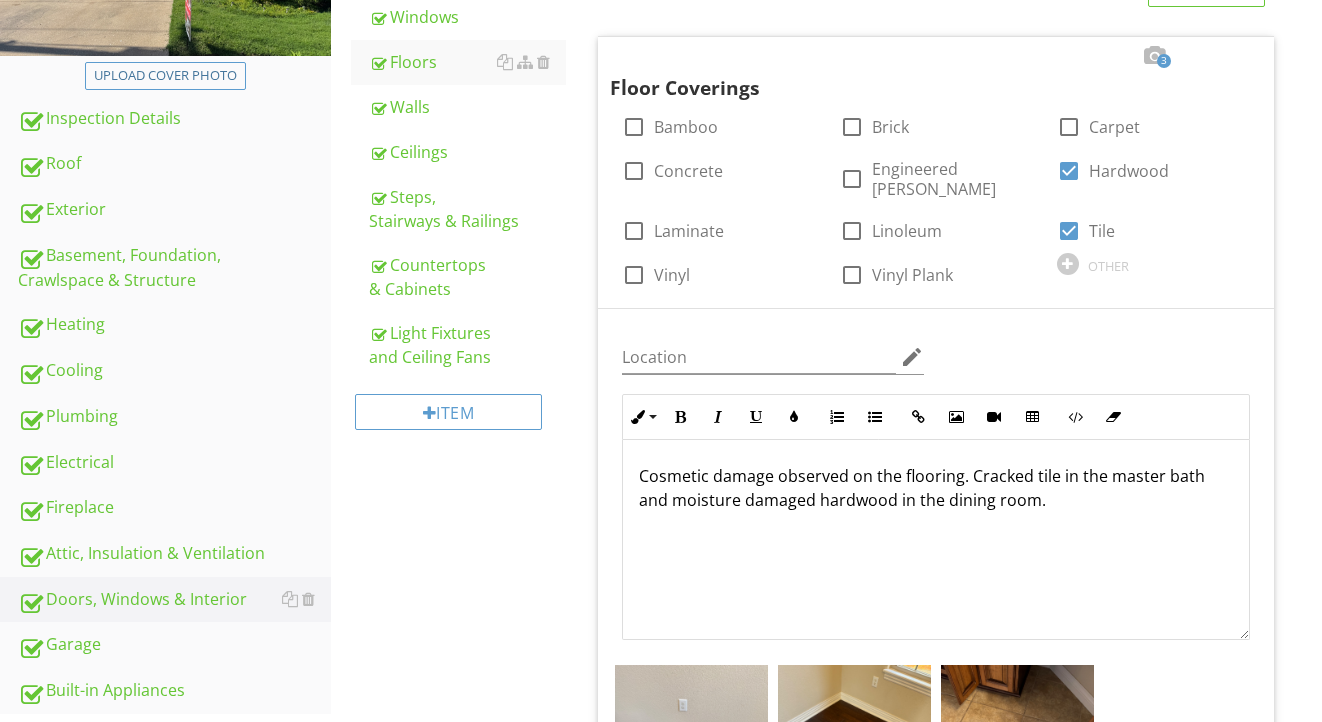 scroll, scrollTop: 255, scrollLeft: 0, axis: vertical 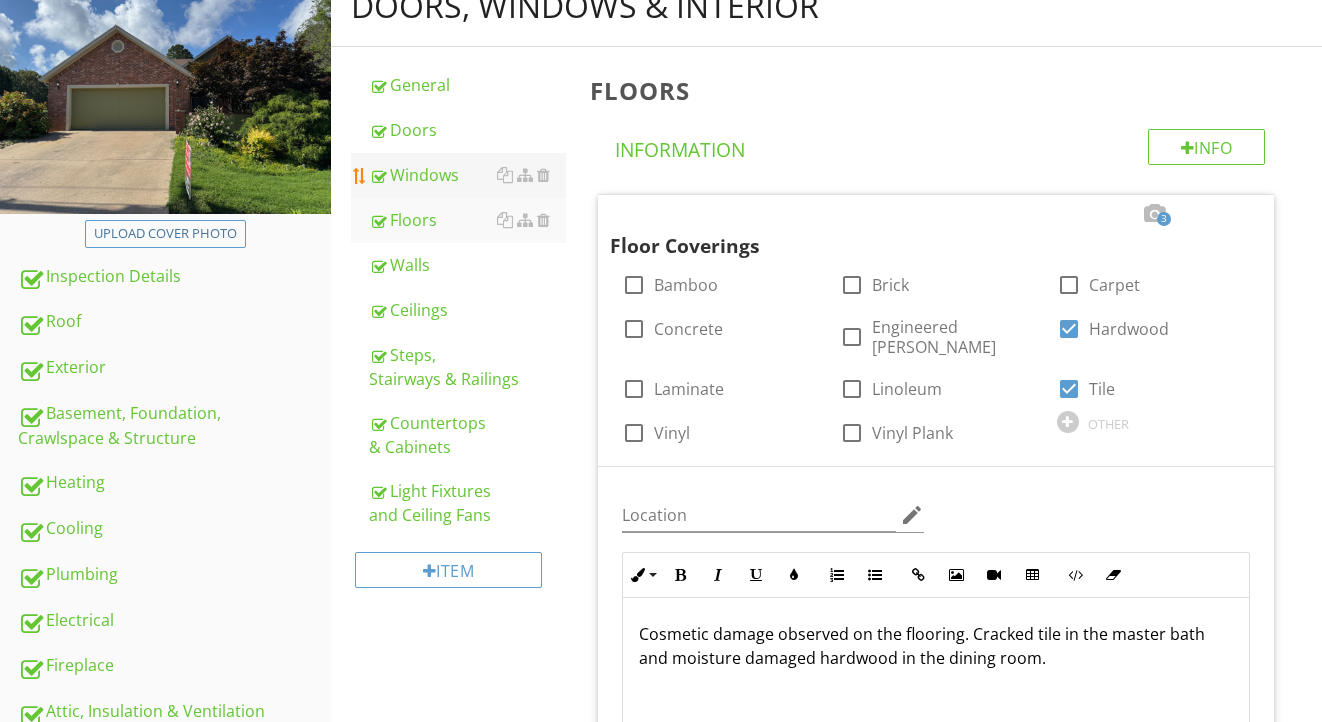 click on "Windows" at bounding box center [468, 175] 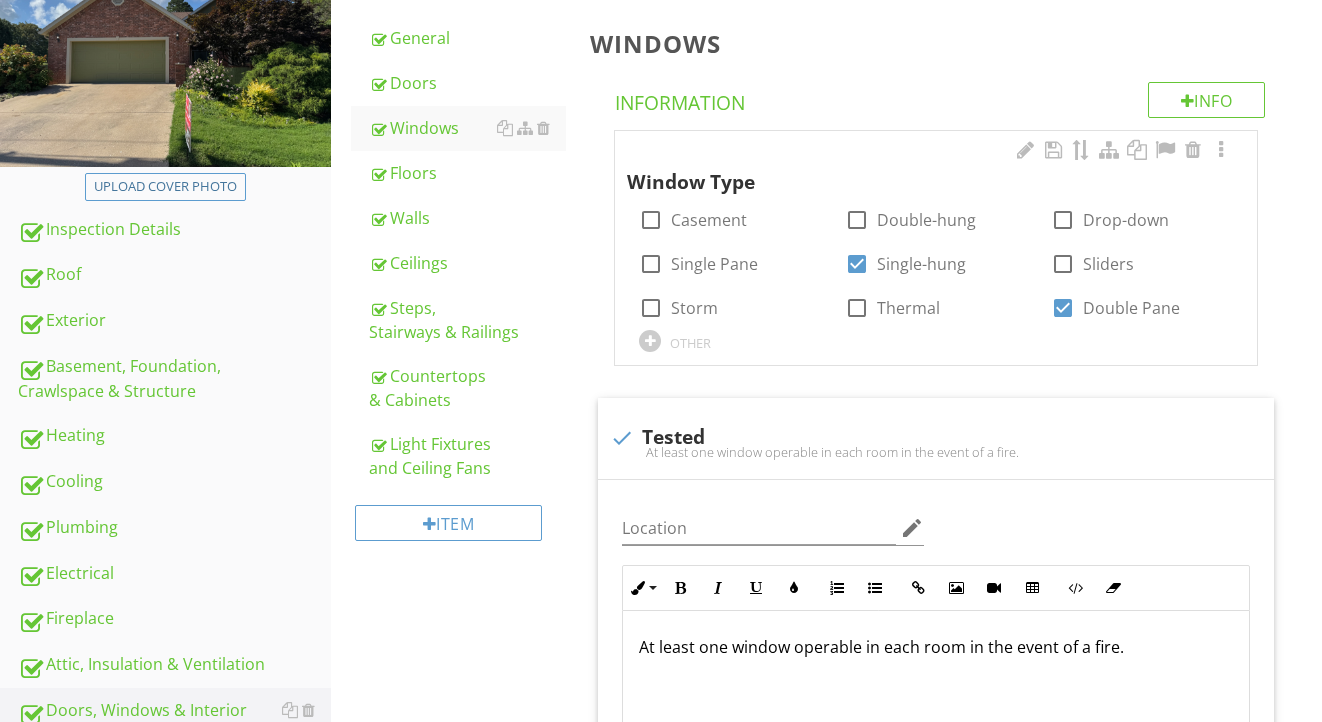 scroll, scrollTop: 241, scrollLeft: 0, axis: vertical 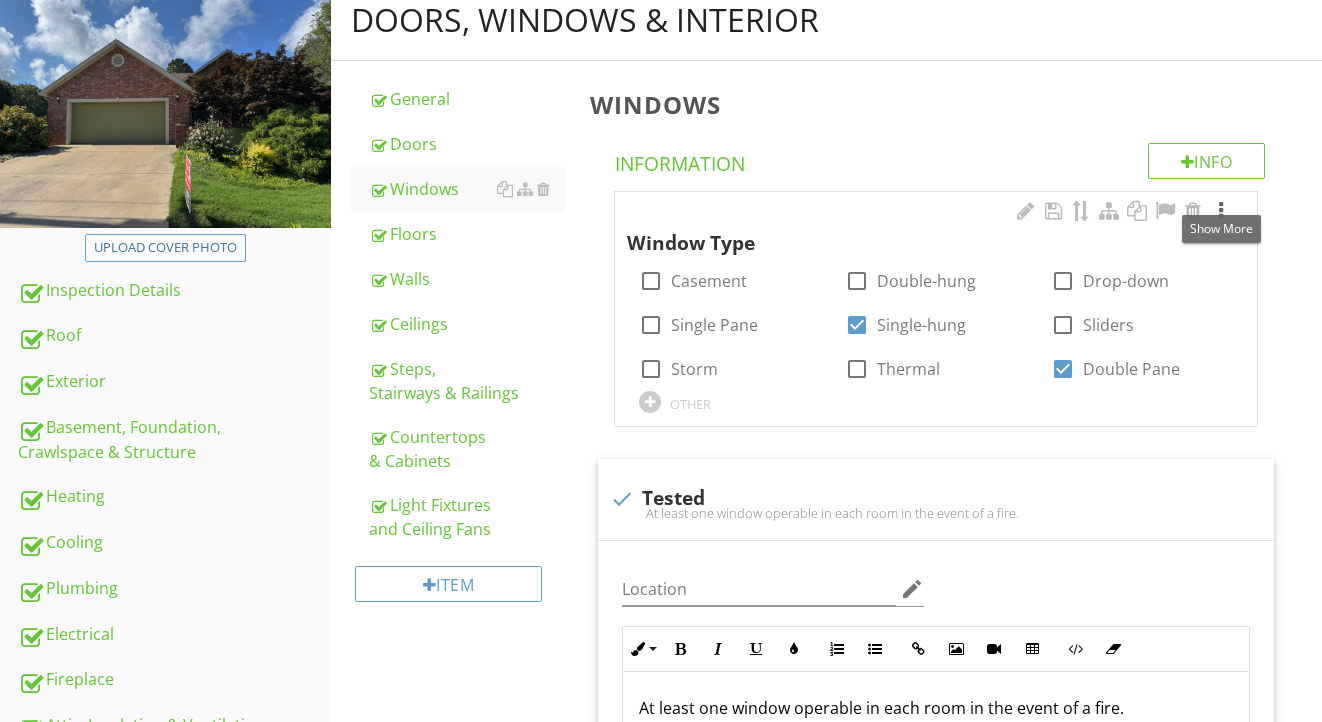 click at bounding box center (1221, 211) 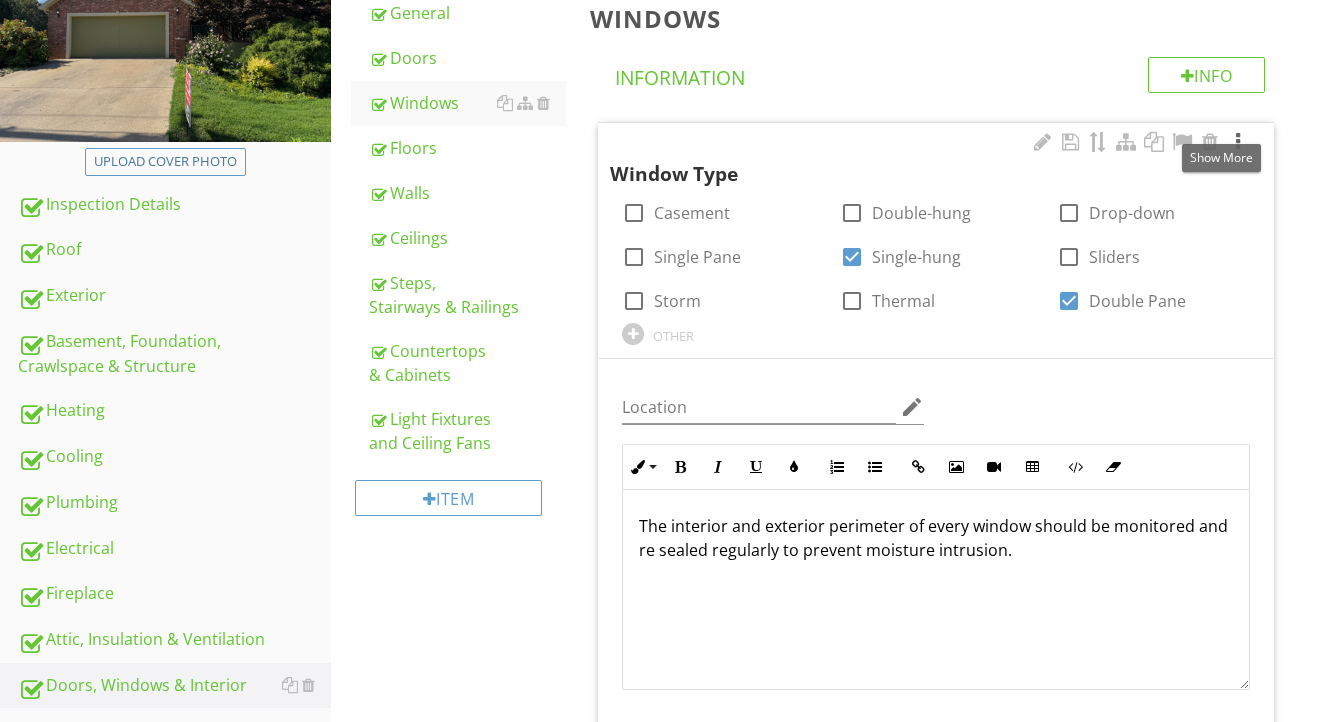 scroll, scrollTop: 370, scrollLeft: 0, axis: vertical 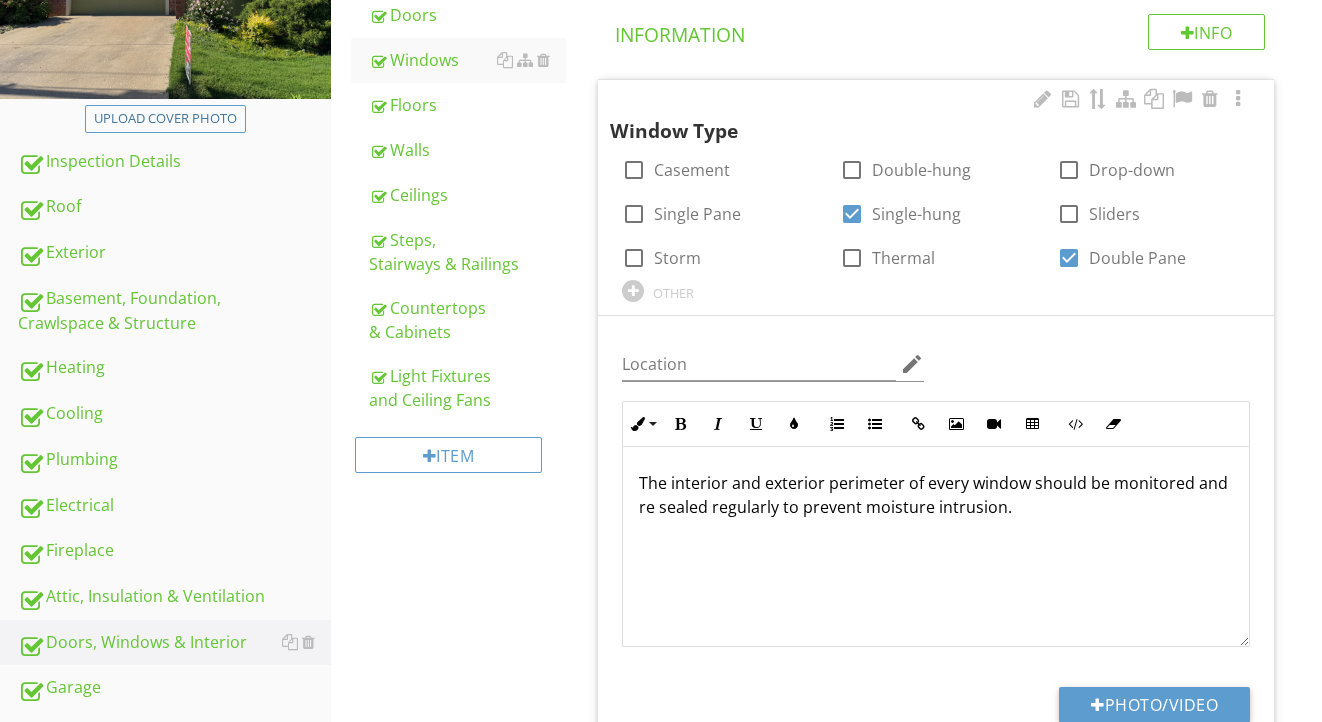 click on "The interior and exterior perimeter of every window should be monitored and re sealed regularly to prevent moisture intrusion." at bounding box center (936, 495) 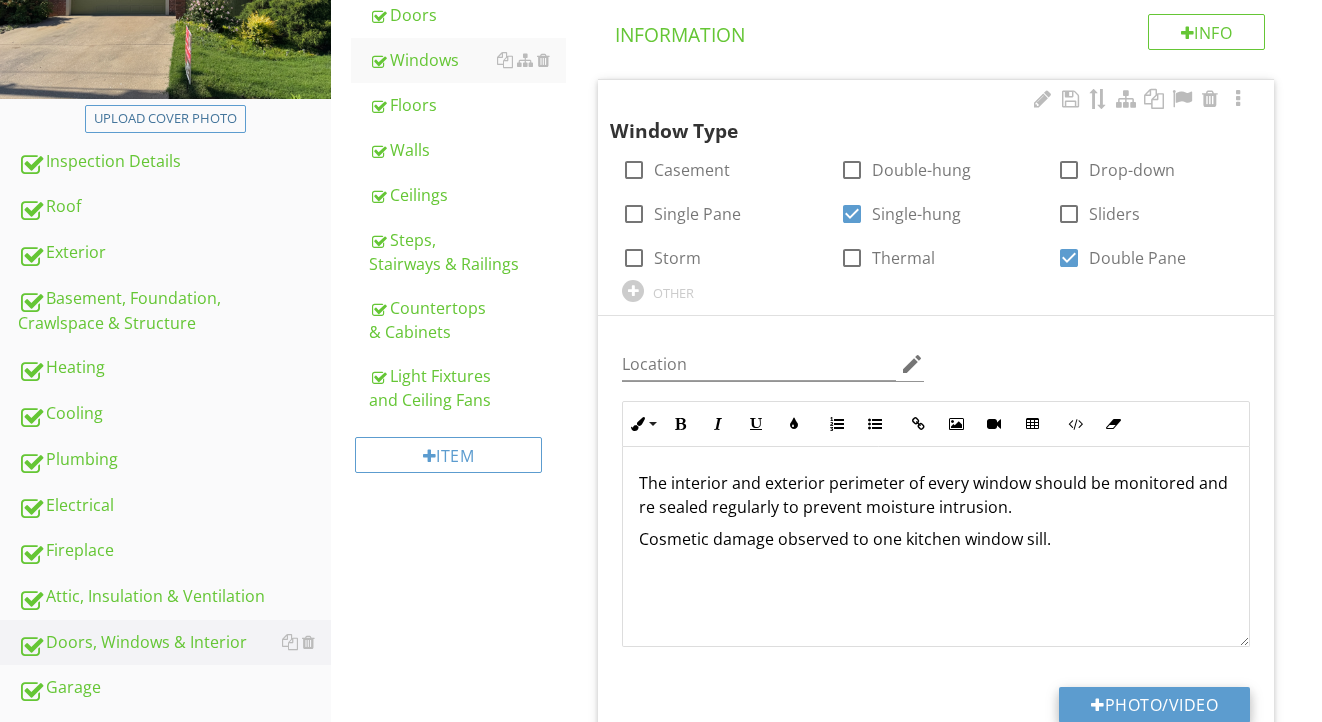 click on "Photo/Video" at bounding box center [1154, 705] 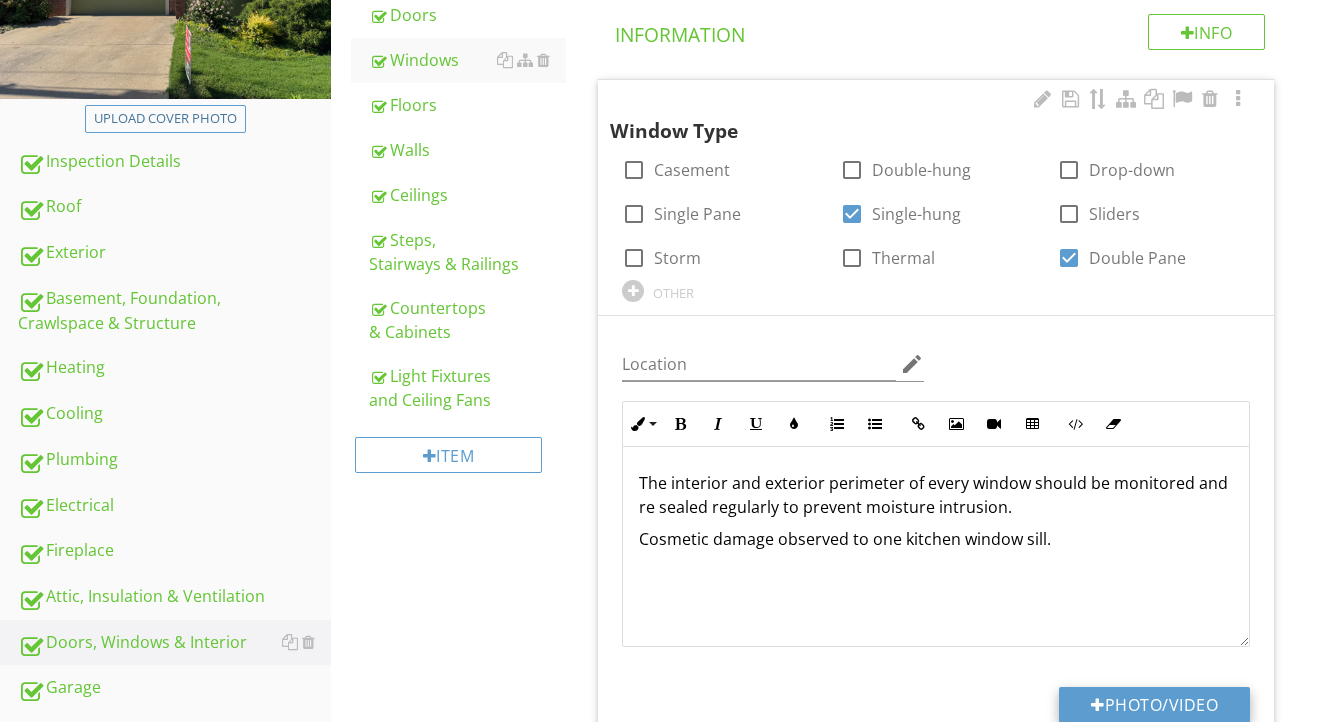 type on "C:\fakepath\IMG_9128.jpeg" 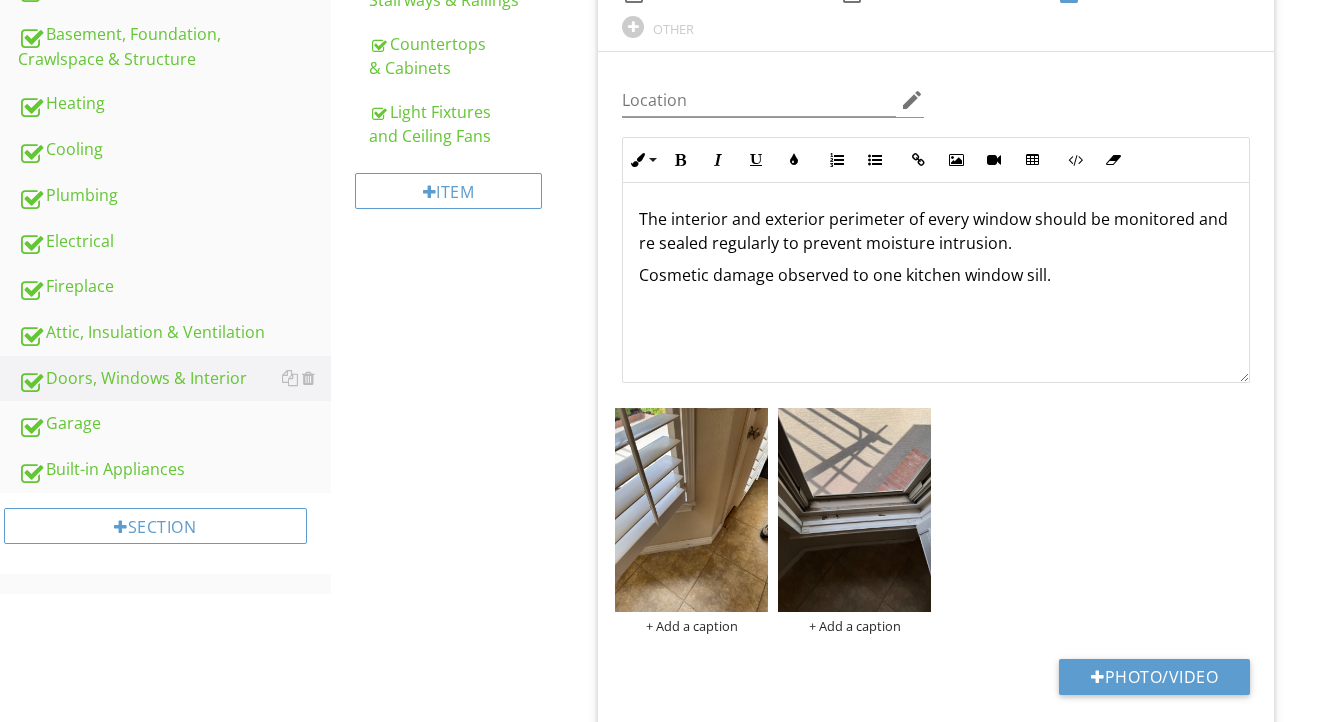 scroll, scrollTop: 639, scrollLeft: 0, axis: vertical 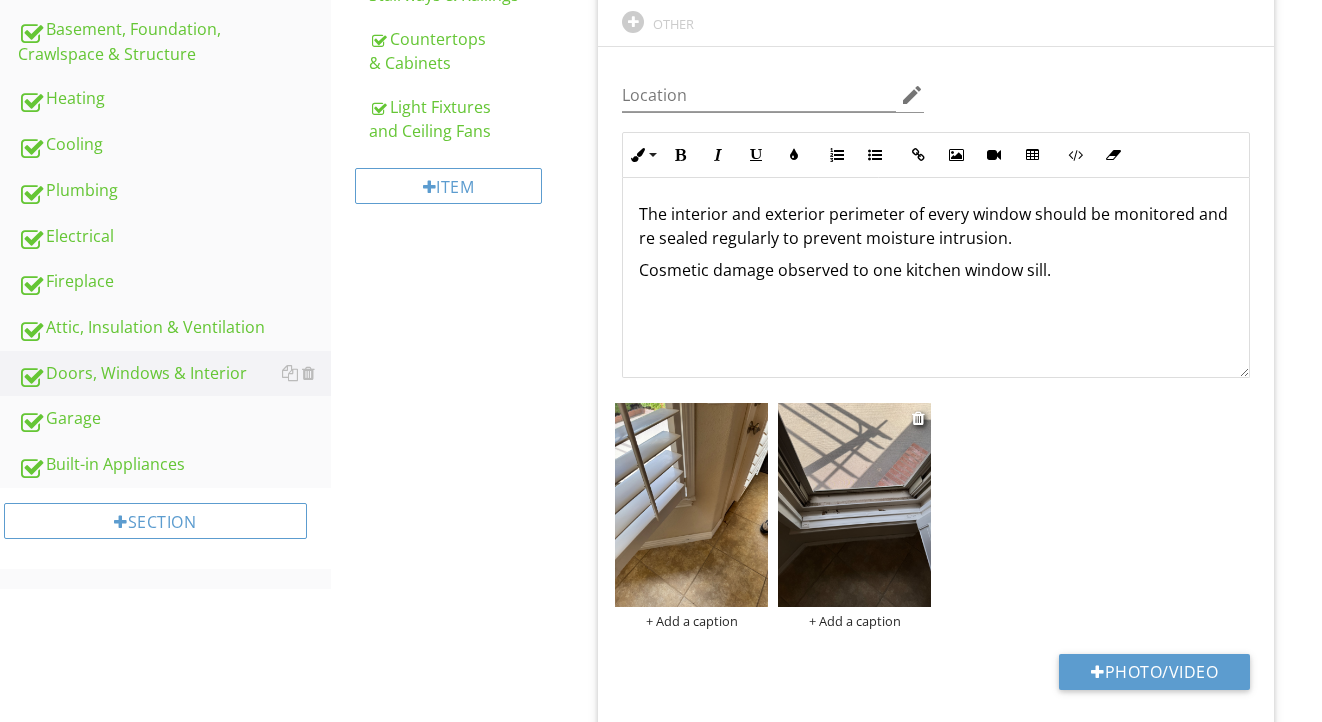click at bounding box center (854, 505) 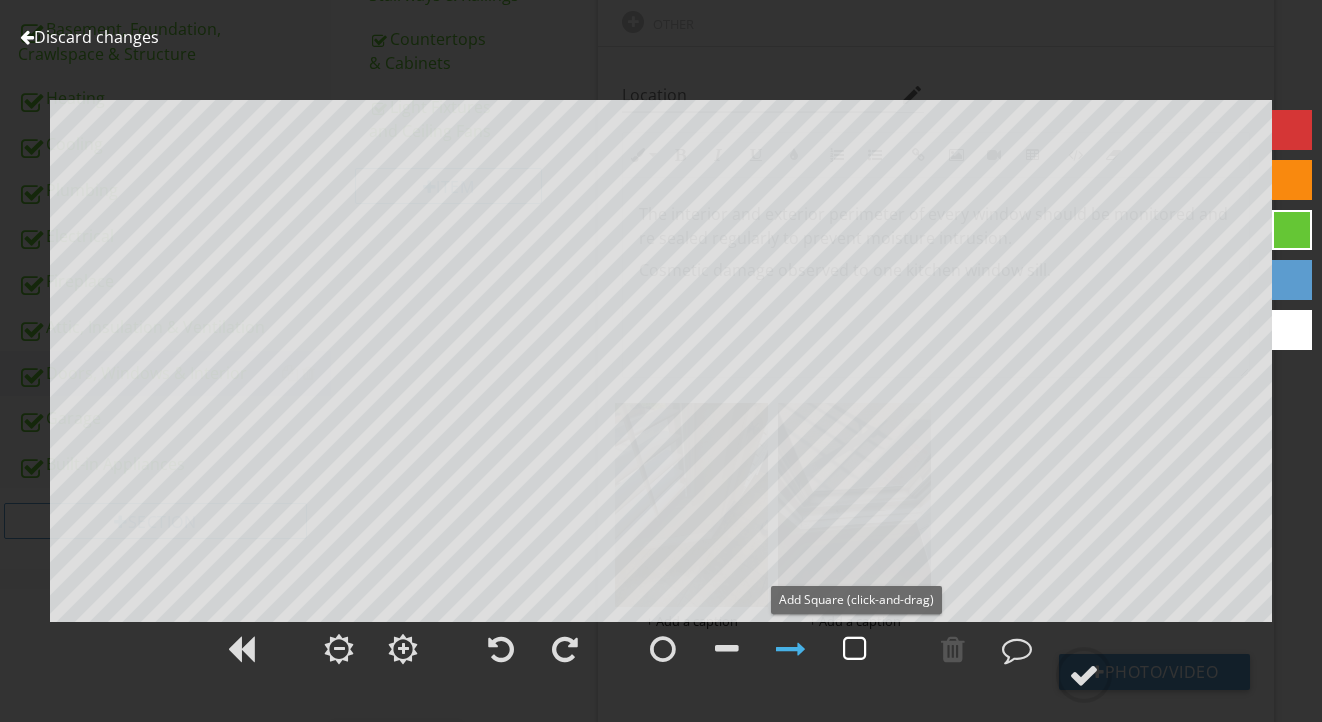 click at bounding box center (855, 649) 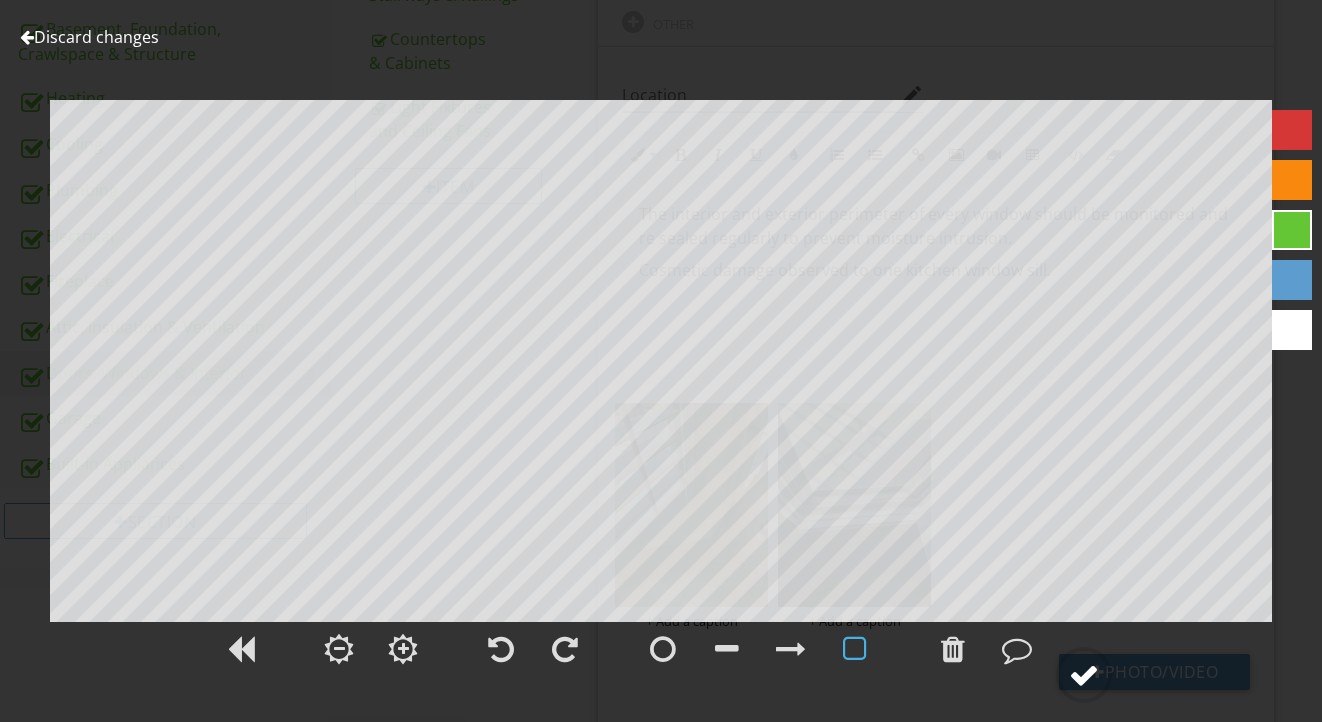 click 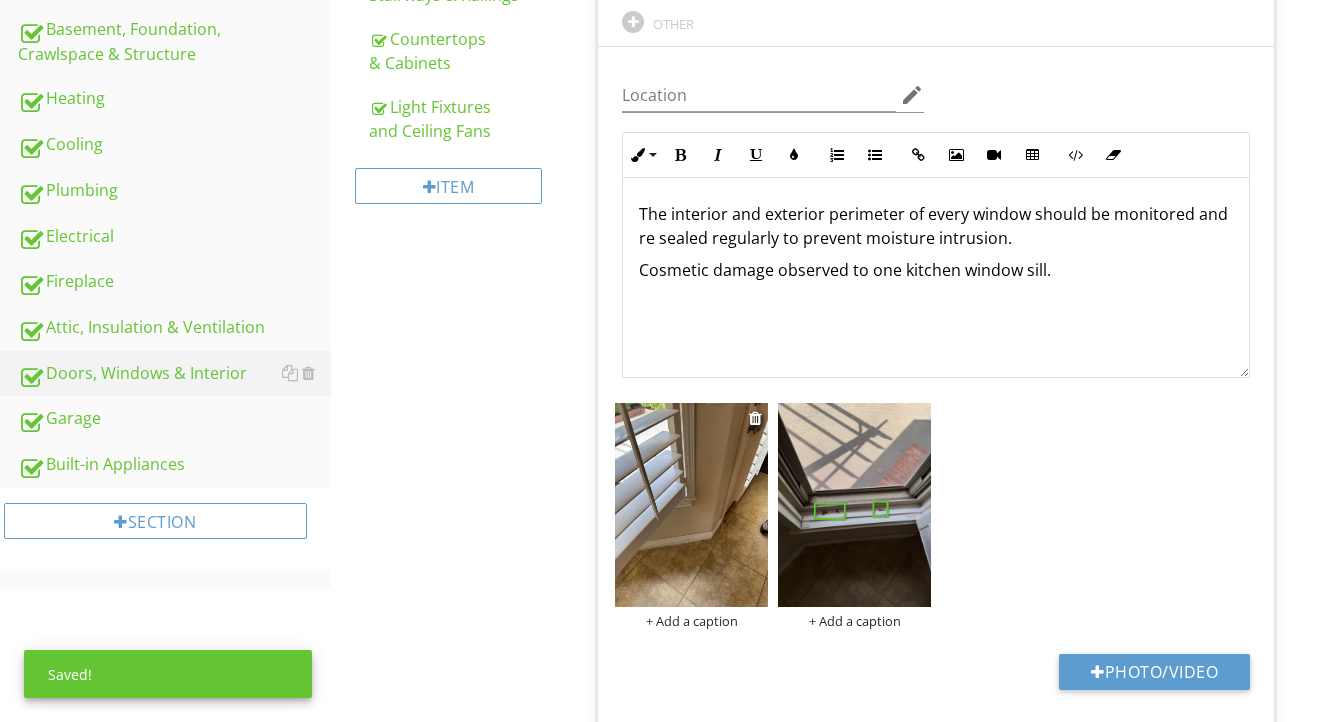 click at bounding box center (691, 505) 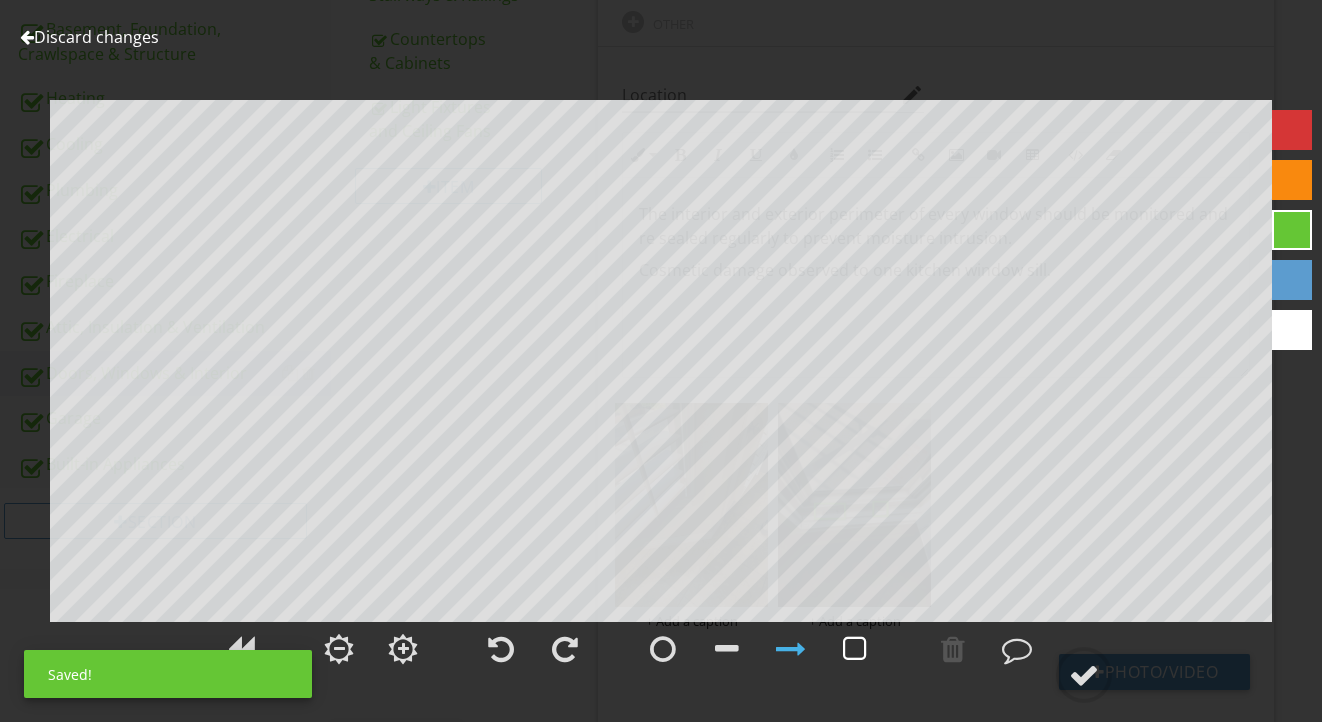 click at bounding box center (855, 649) 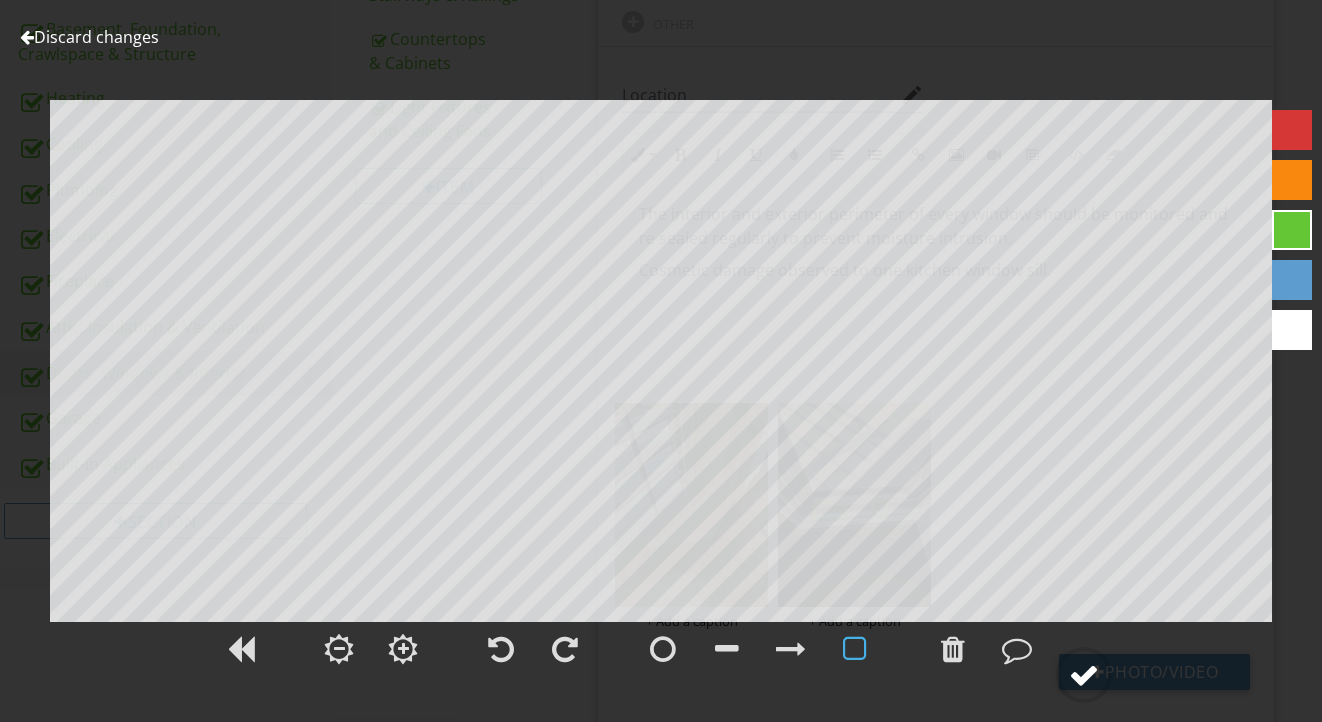 click at bounding box center (1084, 675) 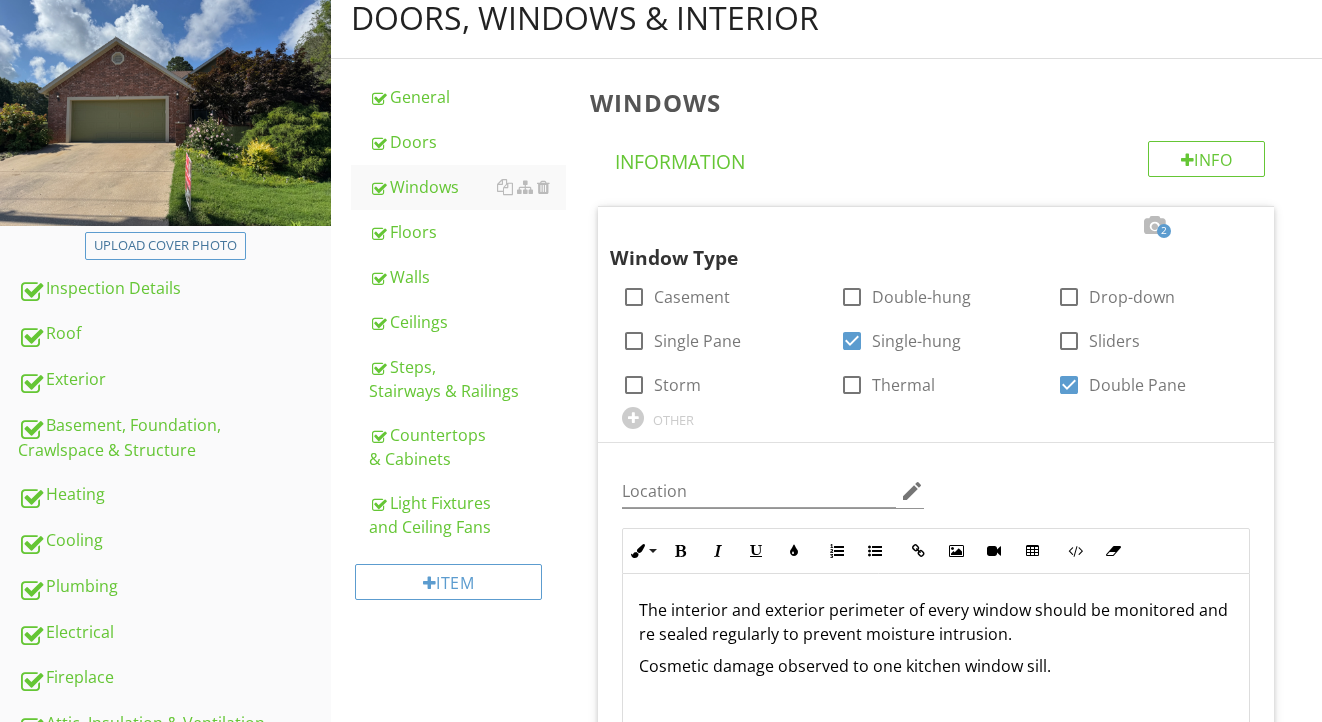 scroll, scrollTop: 233, scrollLeft: 0, axis: vertical 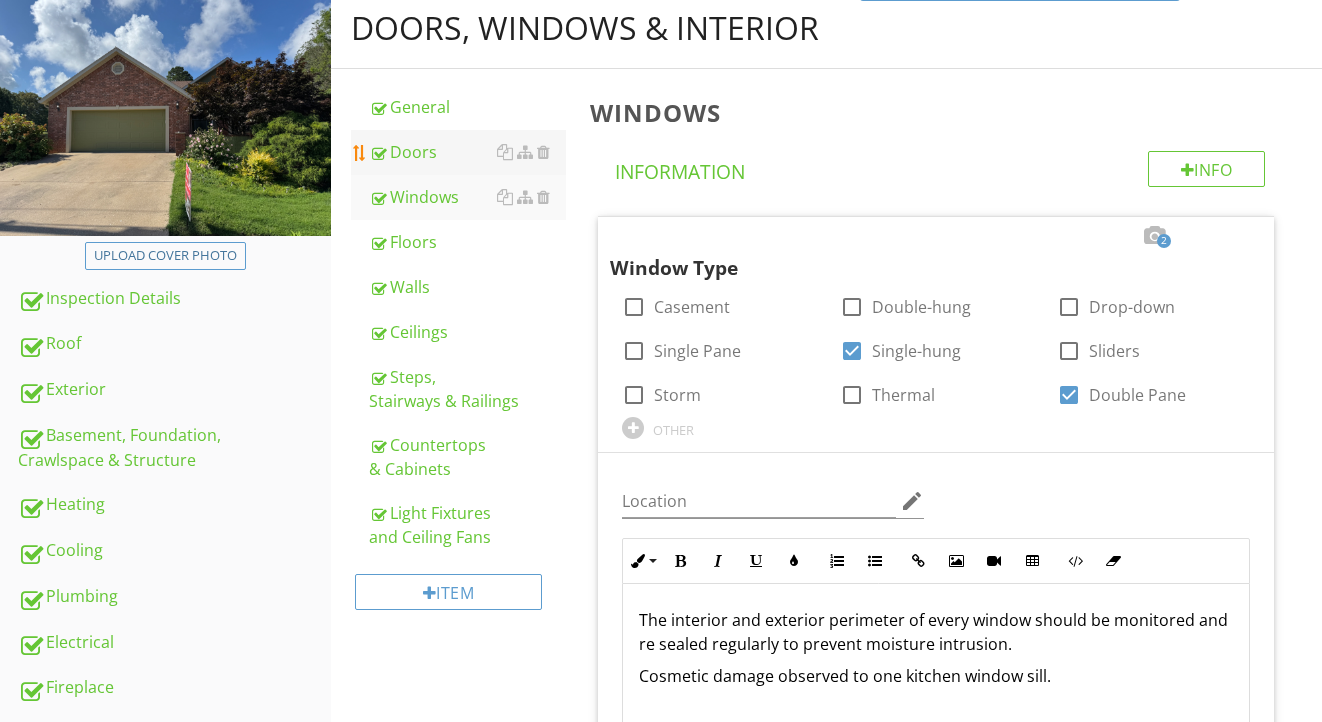 click on "Doors" at bounding box center [468, 152] 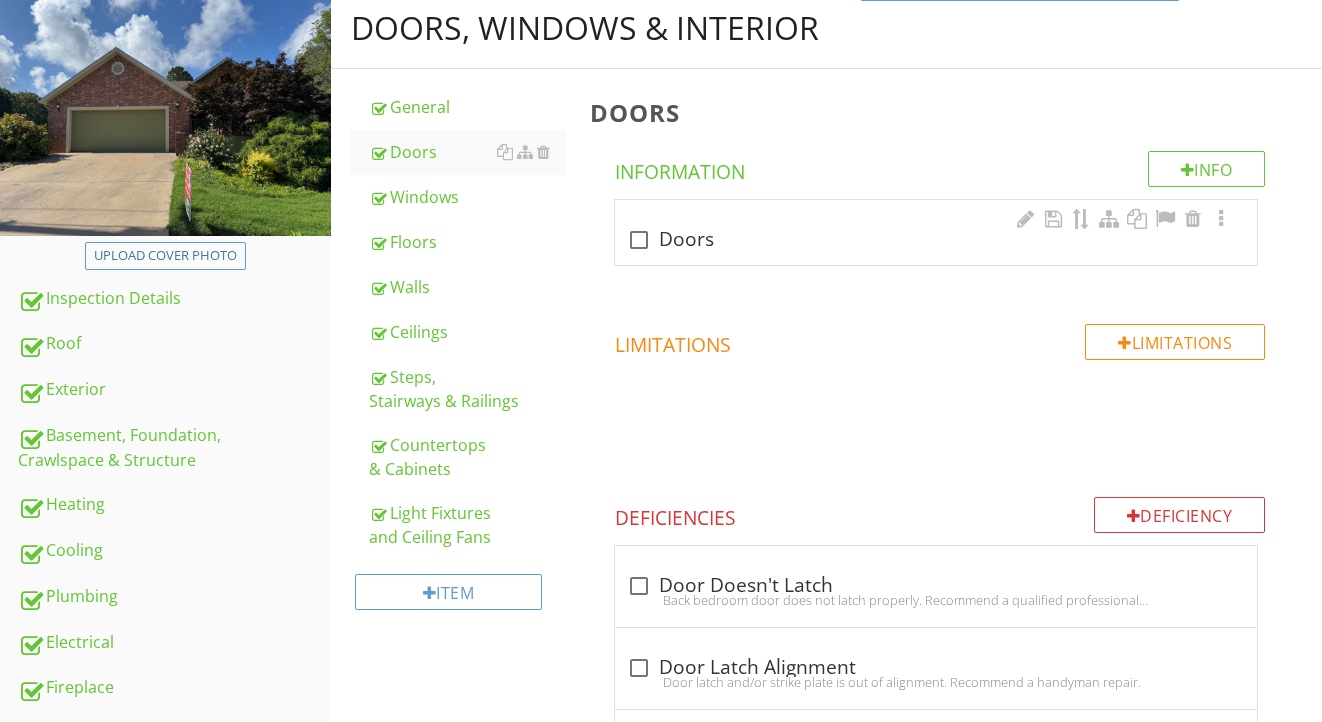 click on "check_box_outline_blank
Doors" at bounding box center (936, 240) 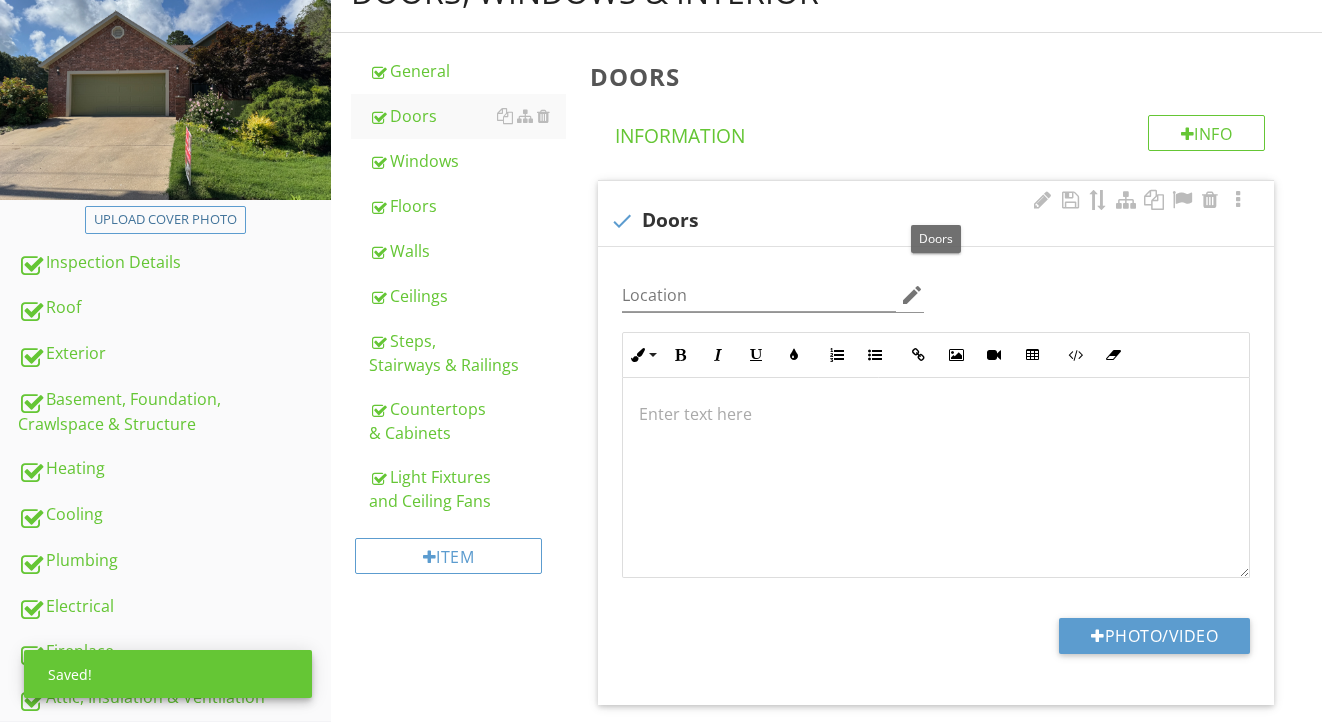 scroll, scrollTop: 298, scrollLeft: 0, axis: vertical 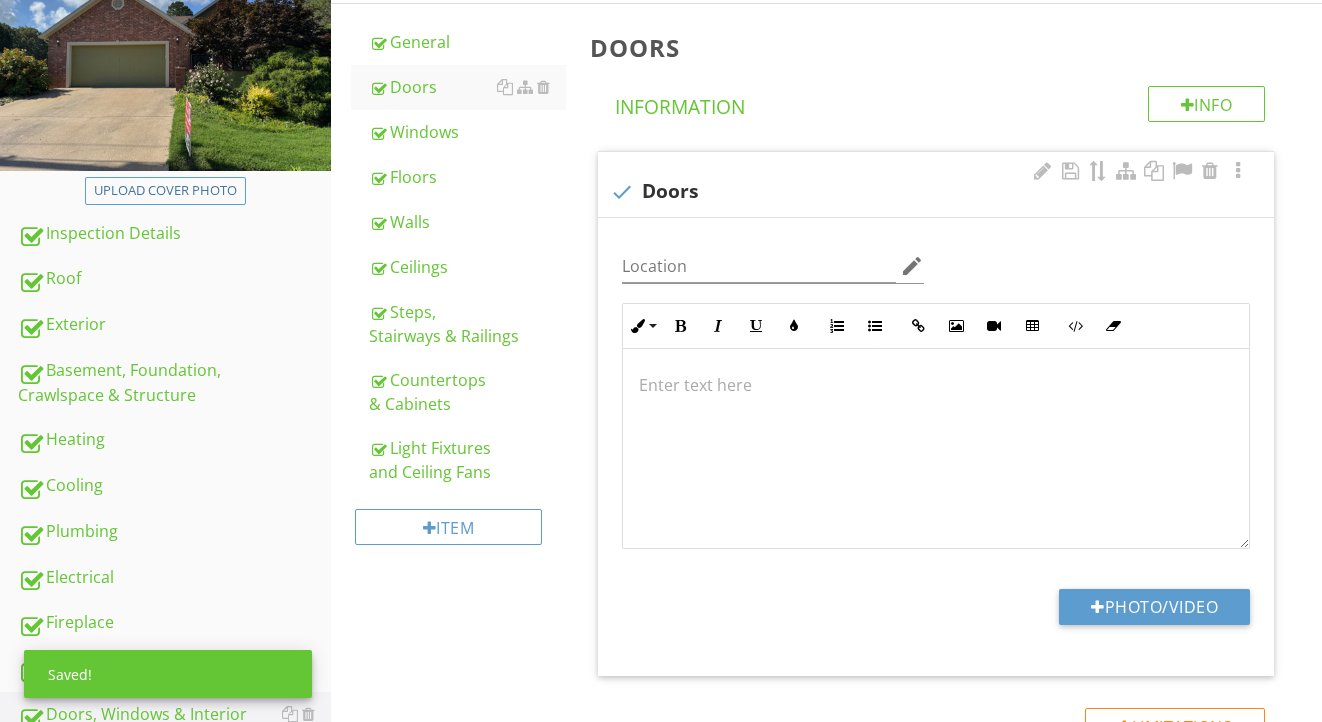 click at bounding box center [936, 449] 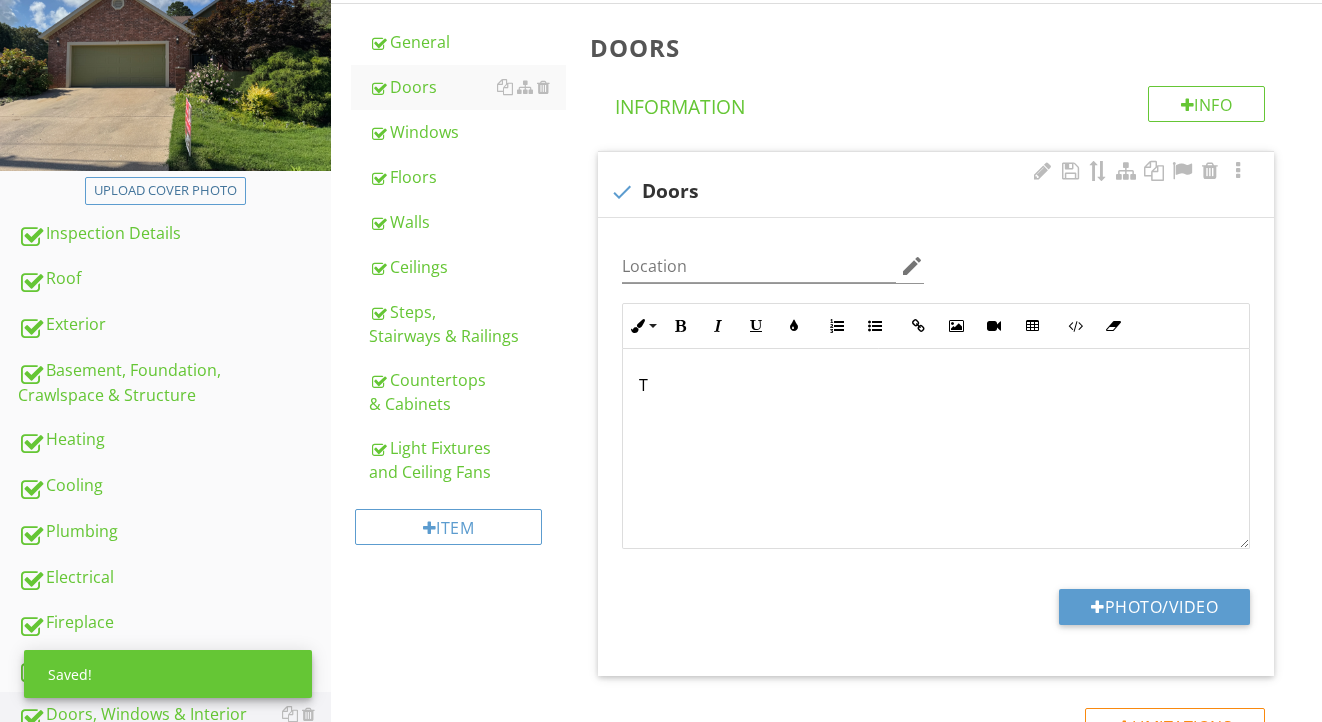 type 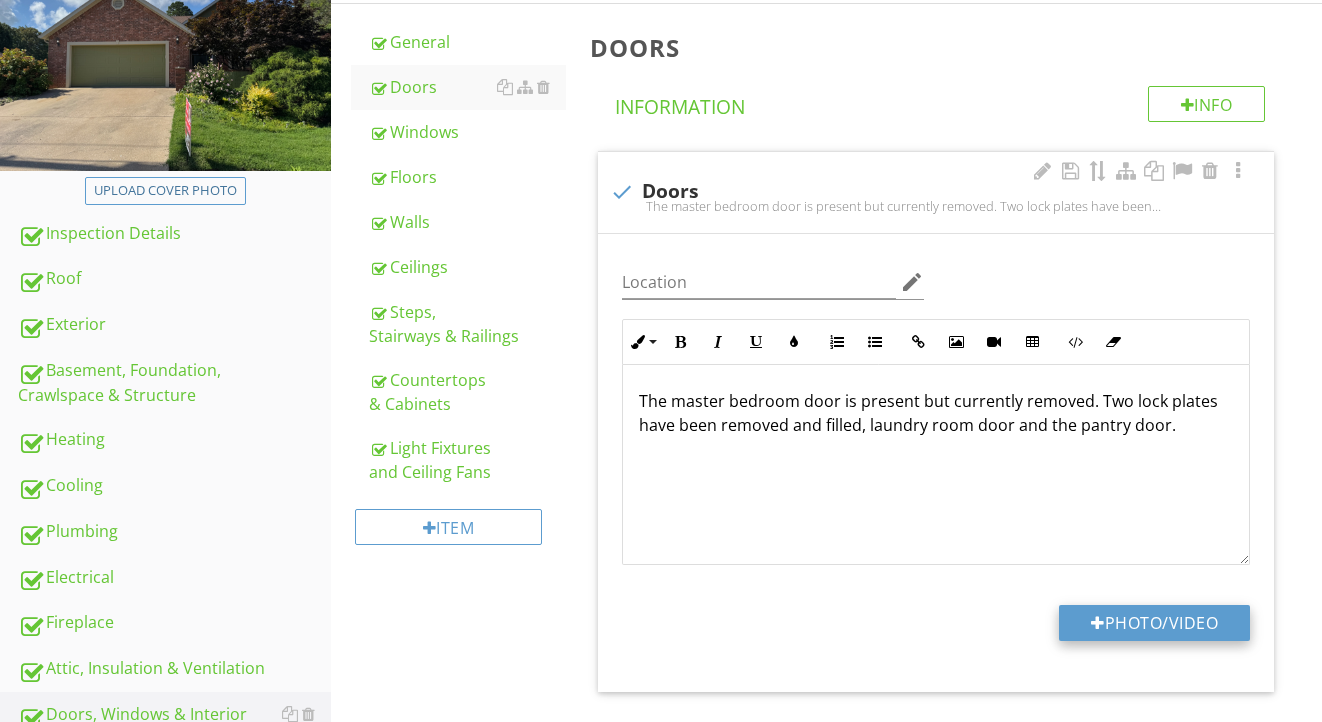 click on "Photo/Video" at bounding box center (1154, 623) 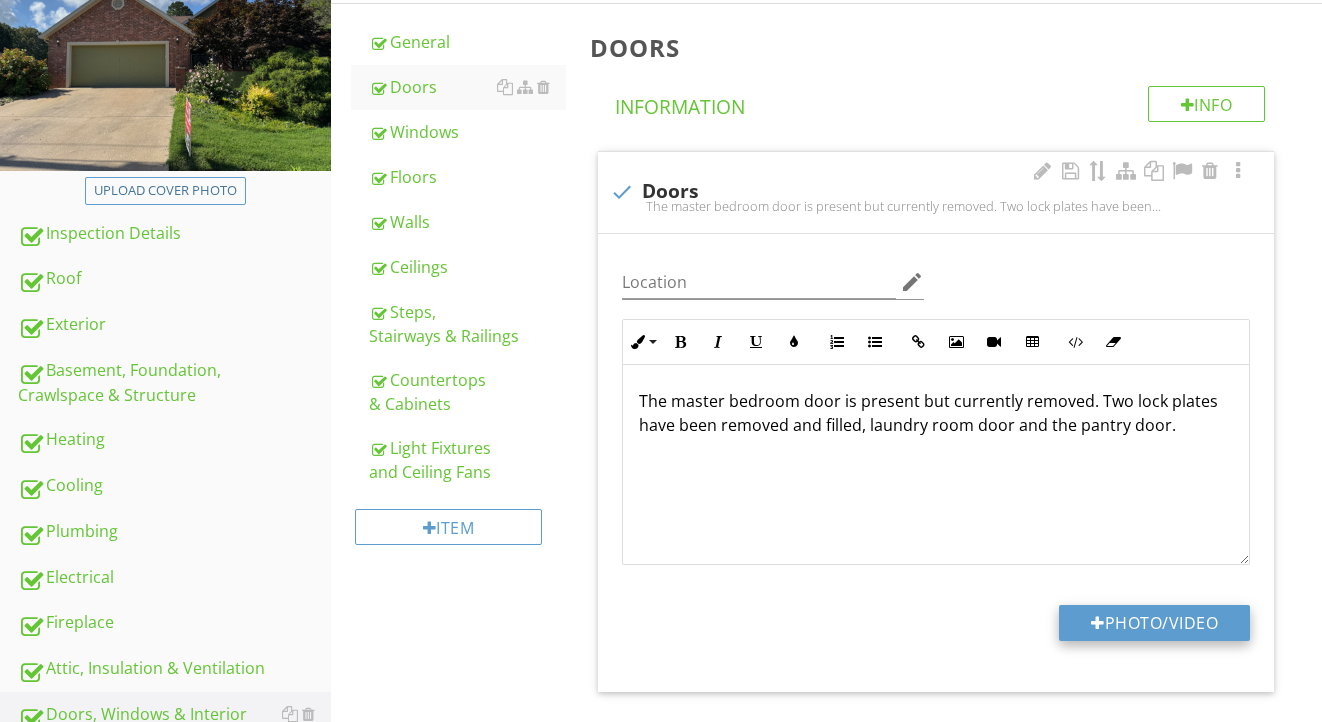 type on "C:\fakepath\IMG_9127.jpeg" 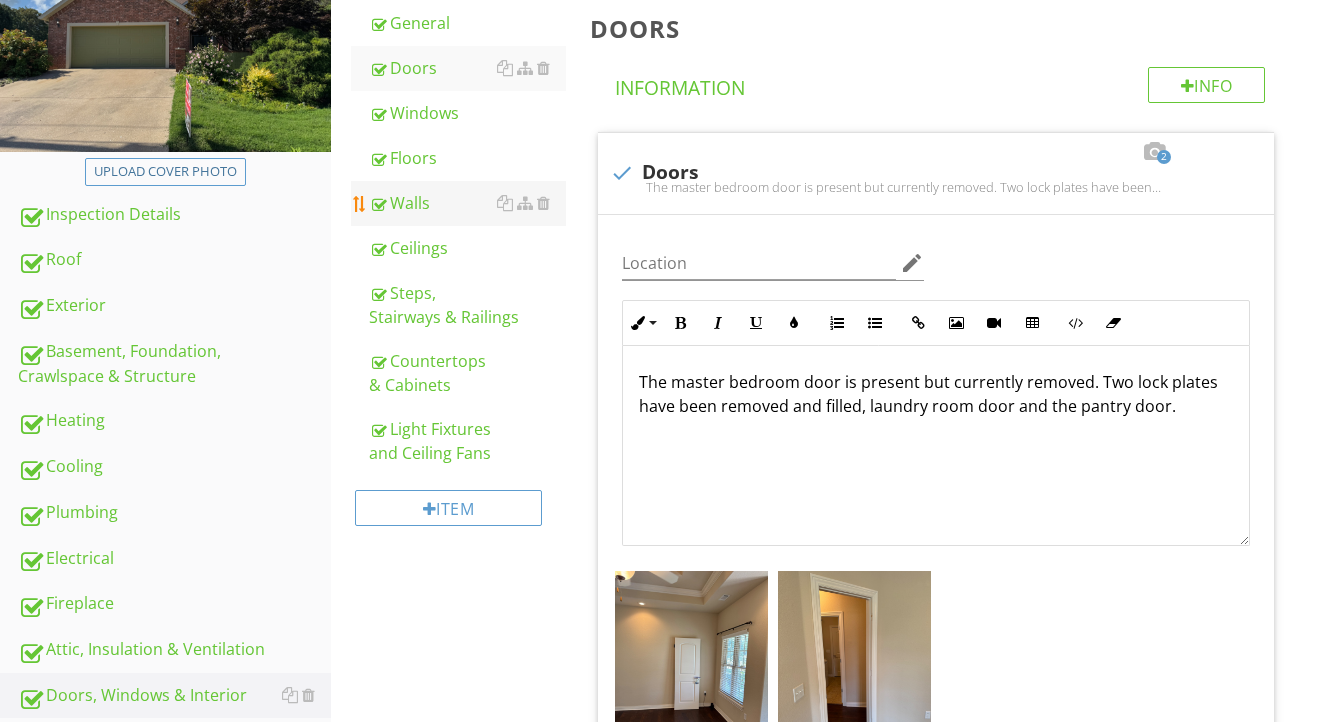 scroll, scrollTop: 313, scrollLeft: 0, axis: vertical 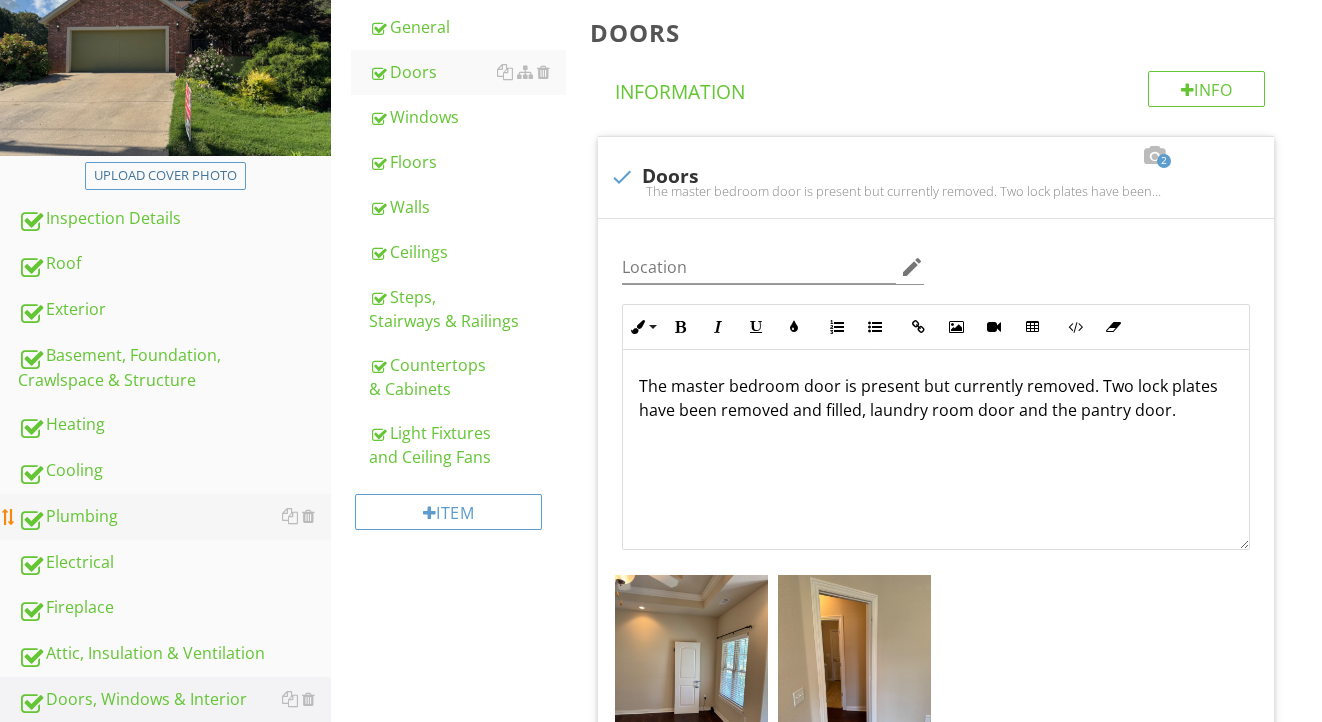 click on "Plumbing" at bounding box center (174, 517) 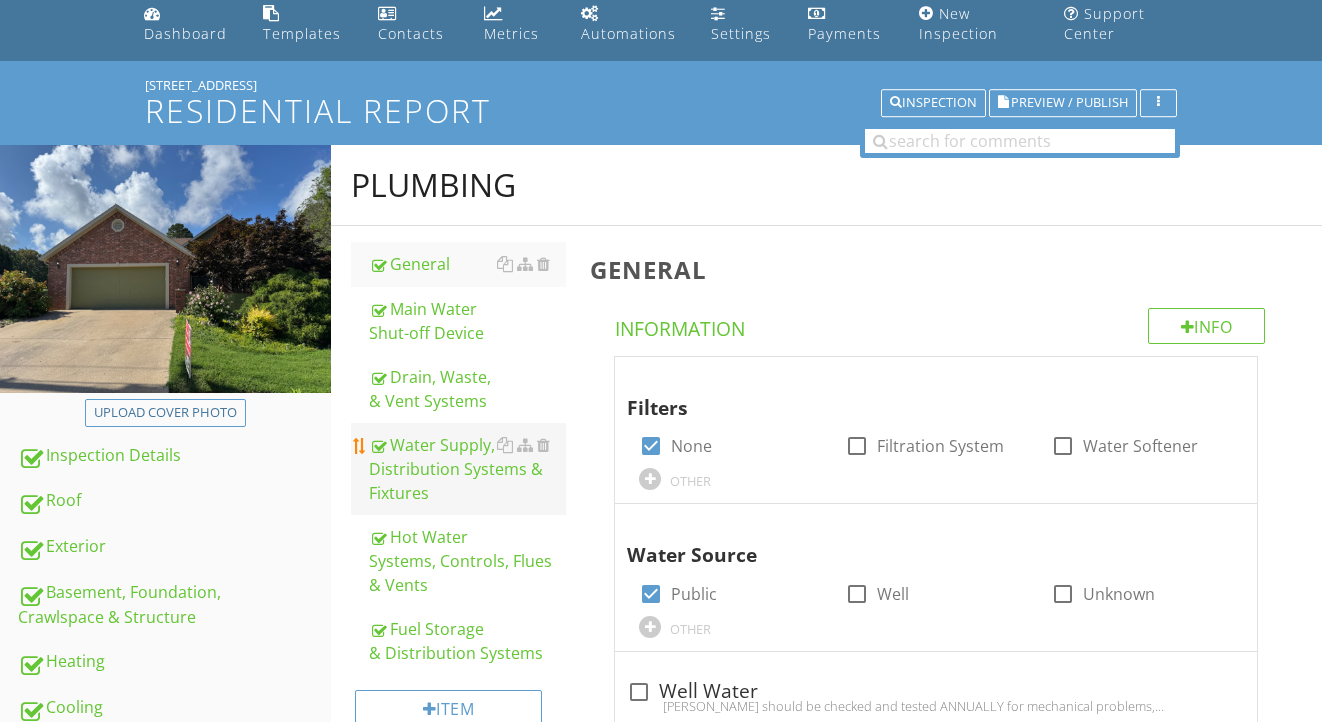 scroll, scrollTop: 78, scrollLeft: 0, axis: vertical 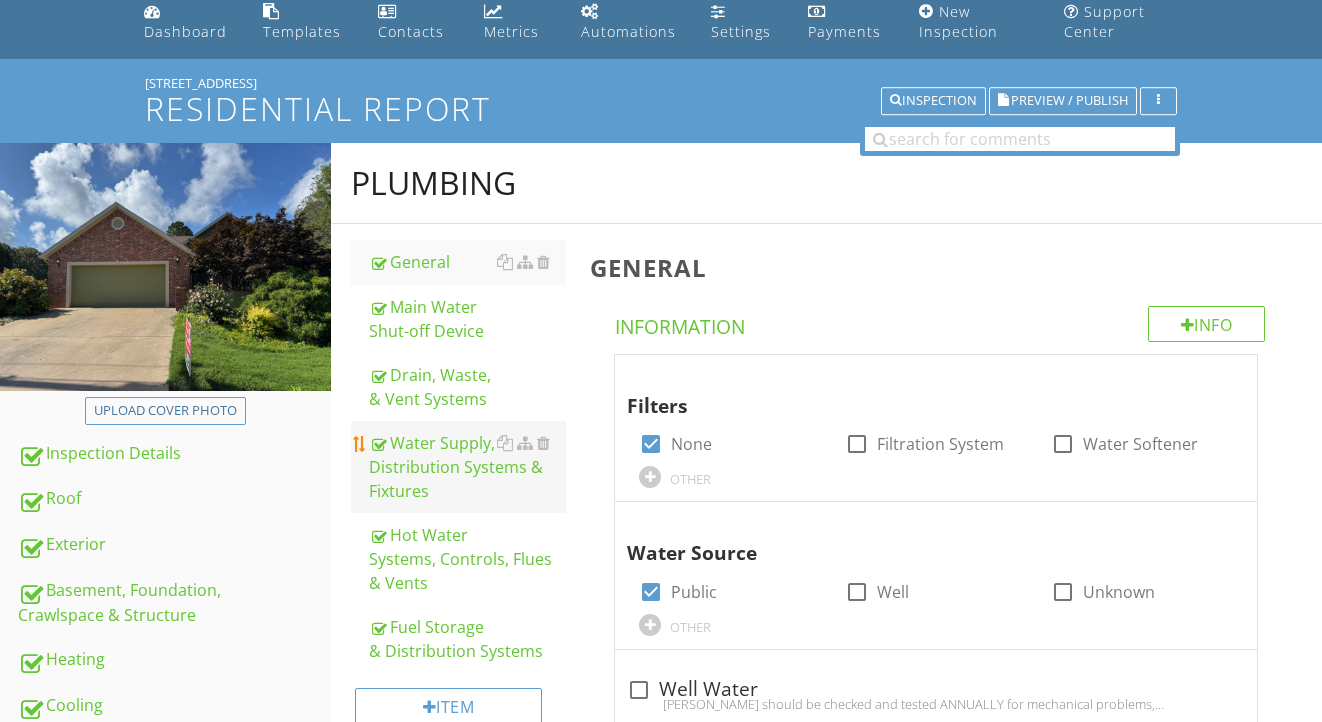 click on "Water Supply, Distribution Systems & Fixtures" at bounding box center (468, 467) 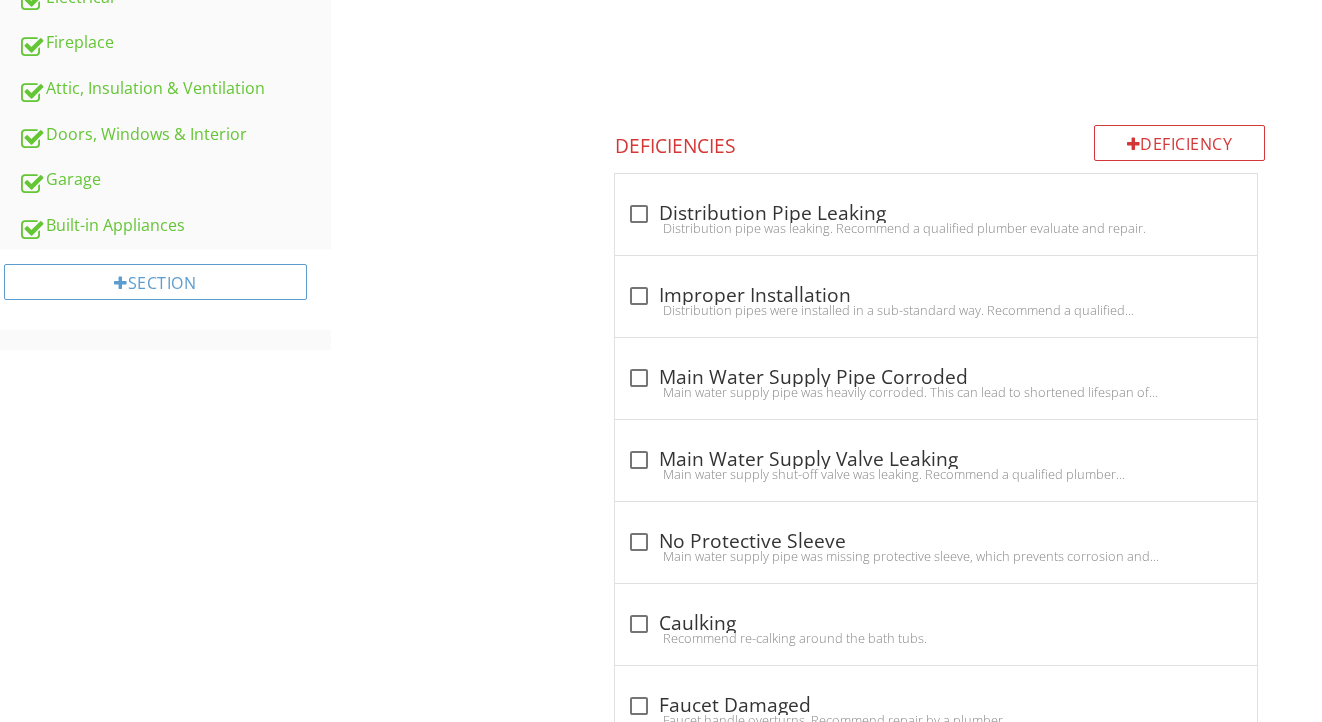 scroll, scrollTop: 885, scrollLeft: 0, axis: vertical 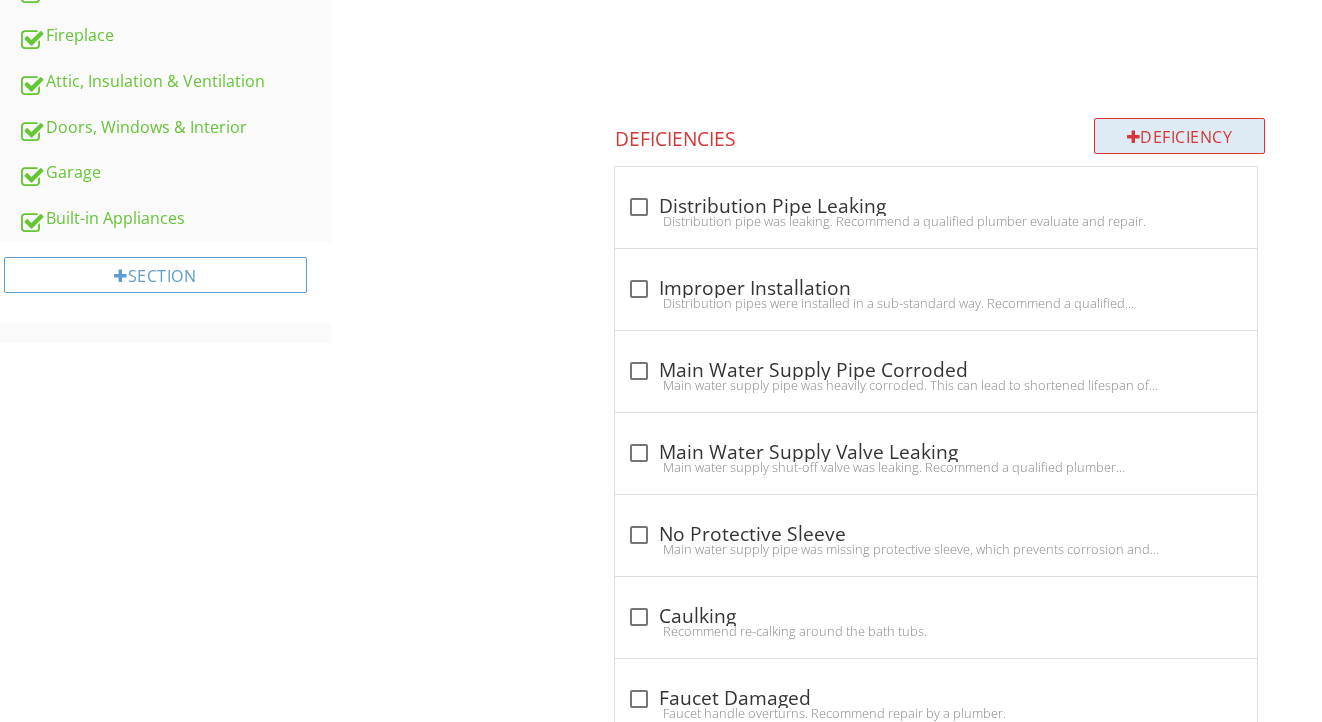 click on "Deficiency" at bounding box center (1180, 136) 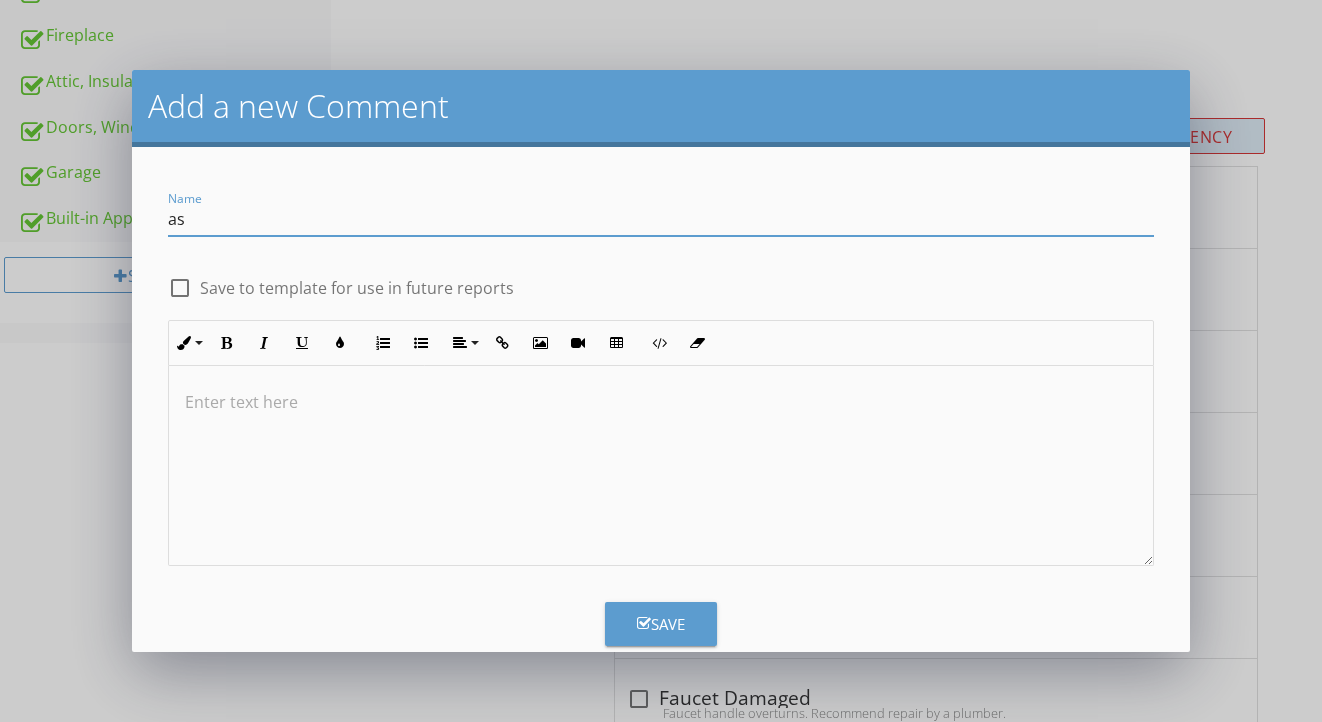 type on "a" 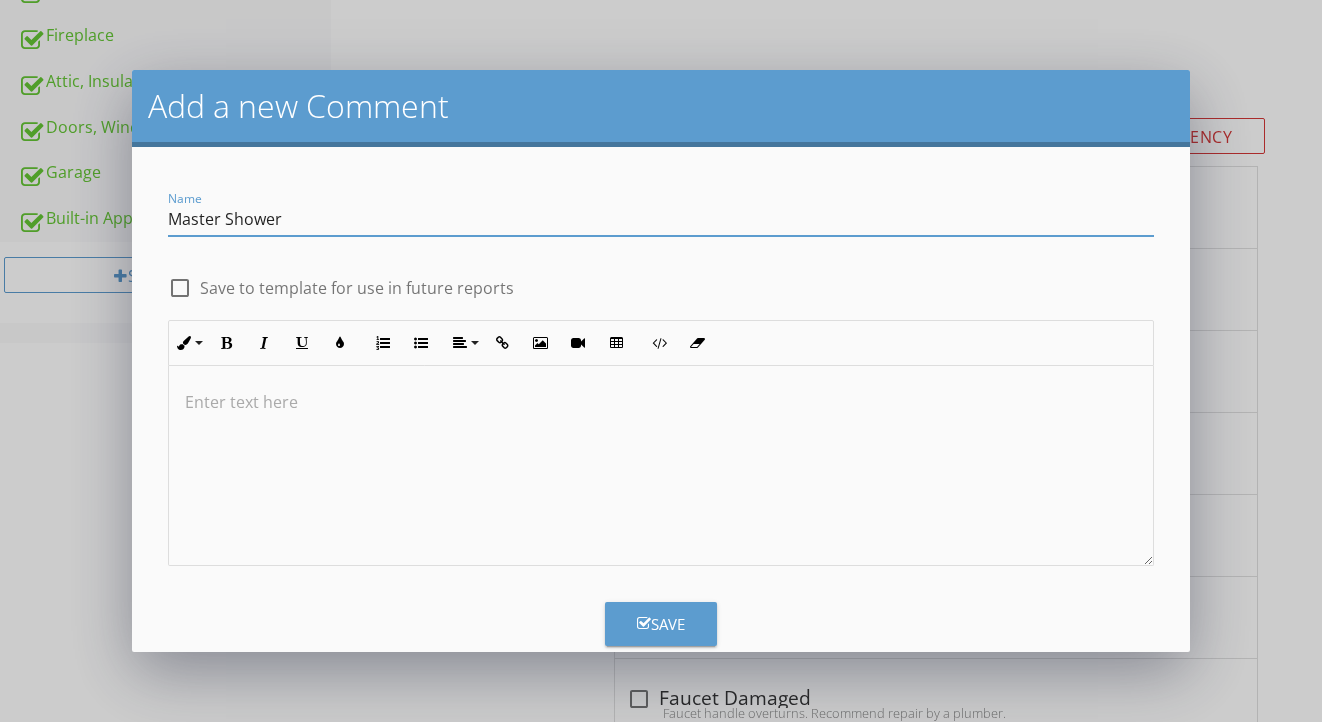 type on "Master Shower" 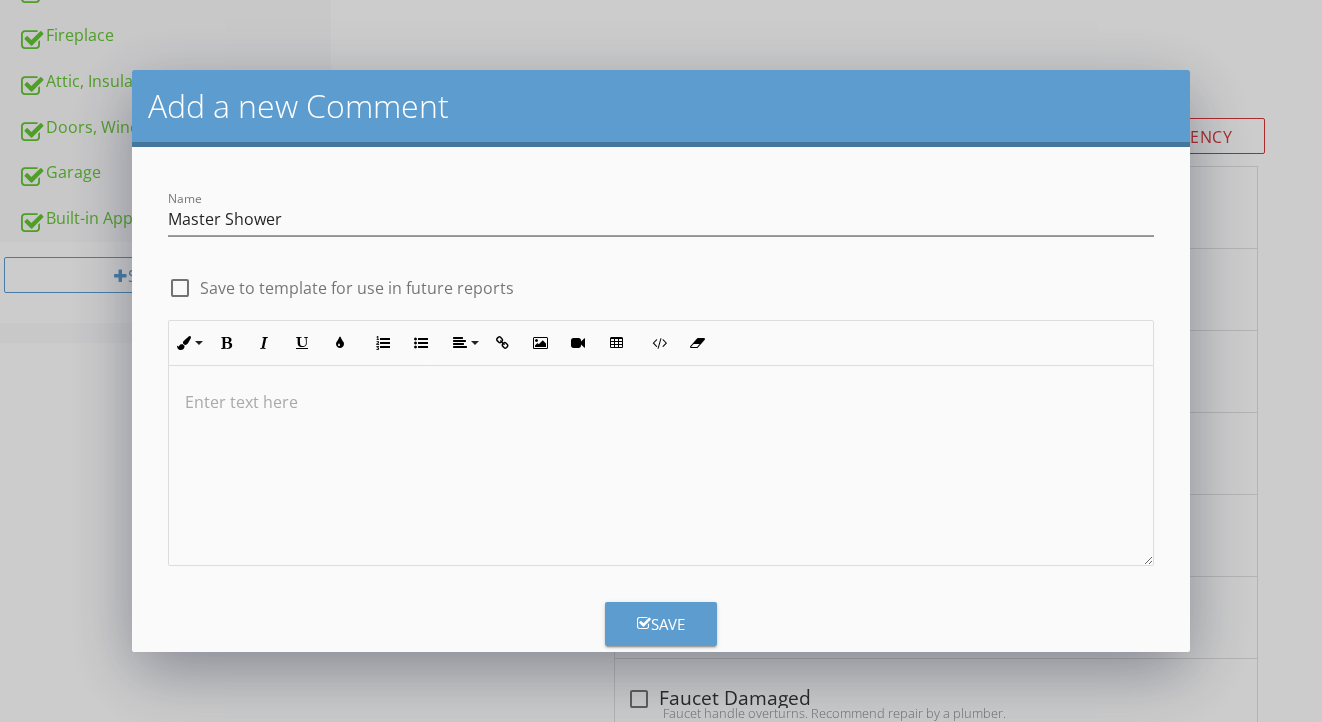 click at bounding box center (661, 466) 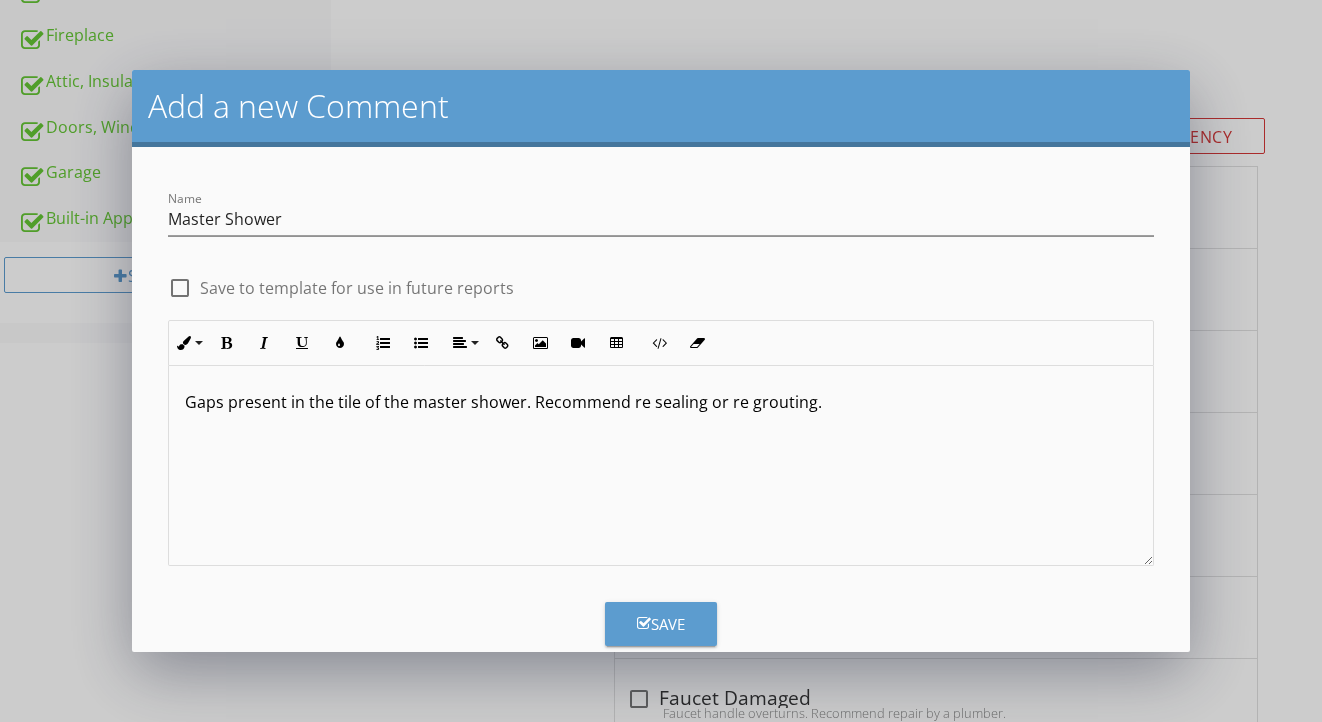 click on "Name Master Shower   check_box_outline_blank Save to template for use in future reports       Inline Style XLarge Large Normal Small Light Small/Light Bold Italic Underline Colors Ordered List Unordered List Align Align Left Align Center Align Right Align Justify Insert Link Insert Image Insert Video Insert Table Code View Clear Formatting Gaps present in the tile of the master shower. Recommend re sealing or re grouting.  Enter text here <p>Gaps present in the tile of the master shower. Recommend re sealing or re grouting.&nbsp;</p>
Save" at bounding box center (661, 399) 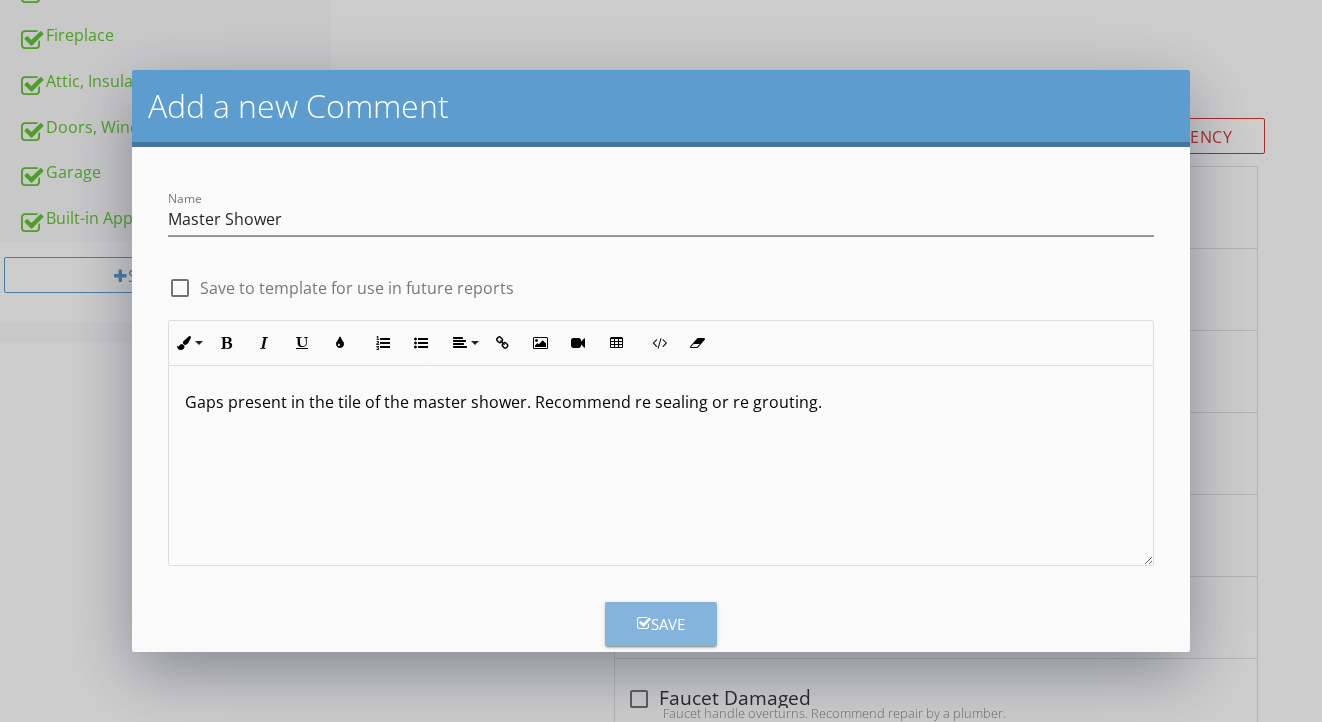 click on "Save" at bounding box center (661, 624) 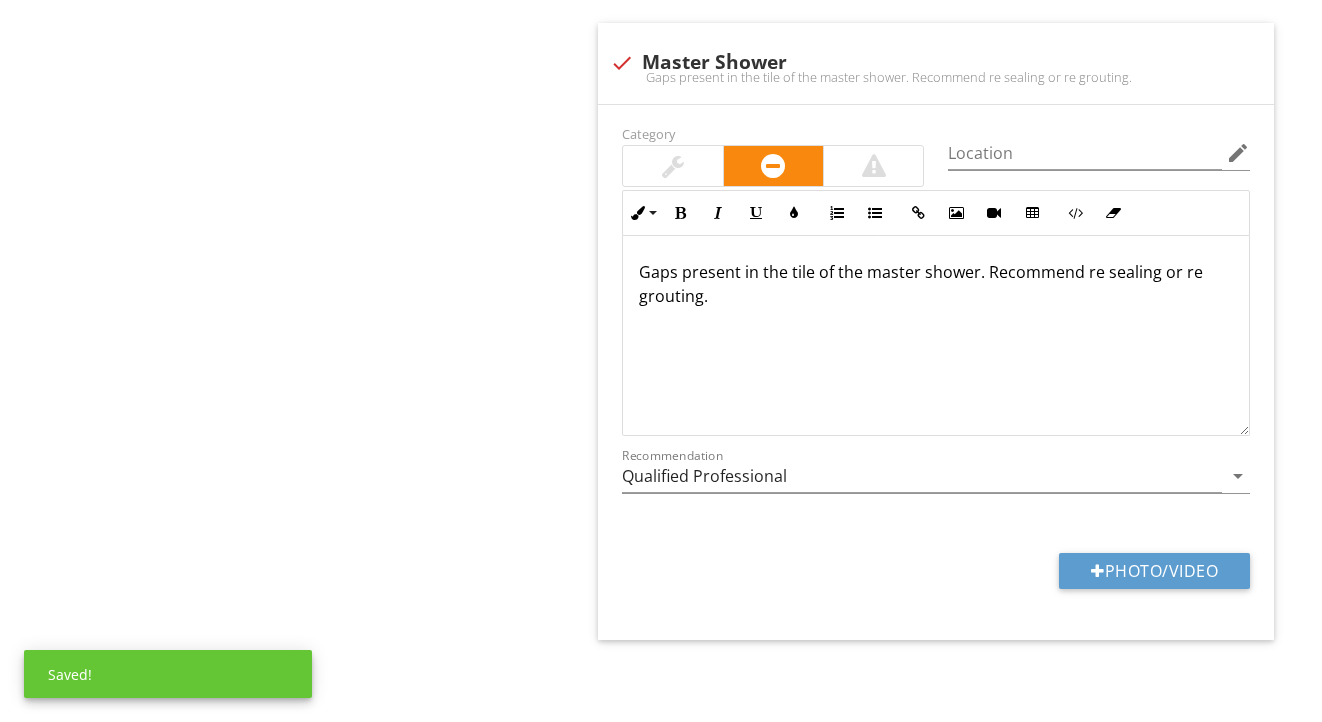 scroll, scrollTop: 2762, scrollLeft: 0, axis: vertical 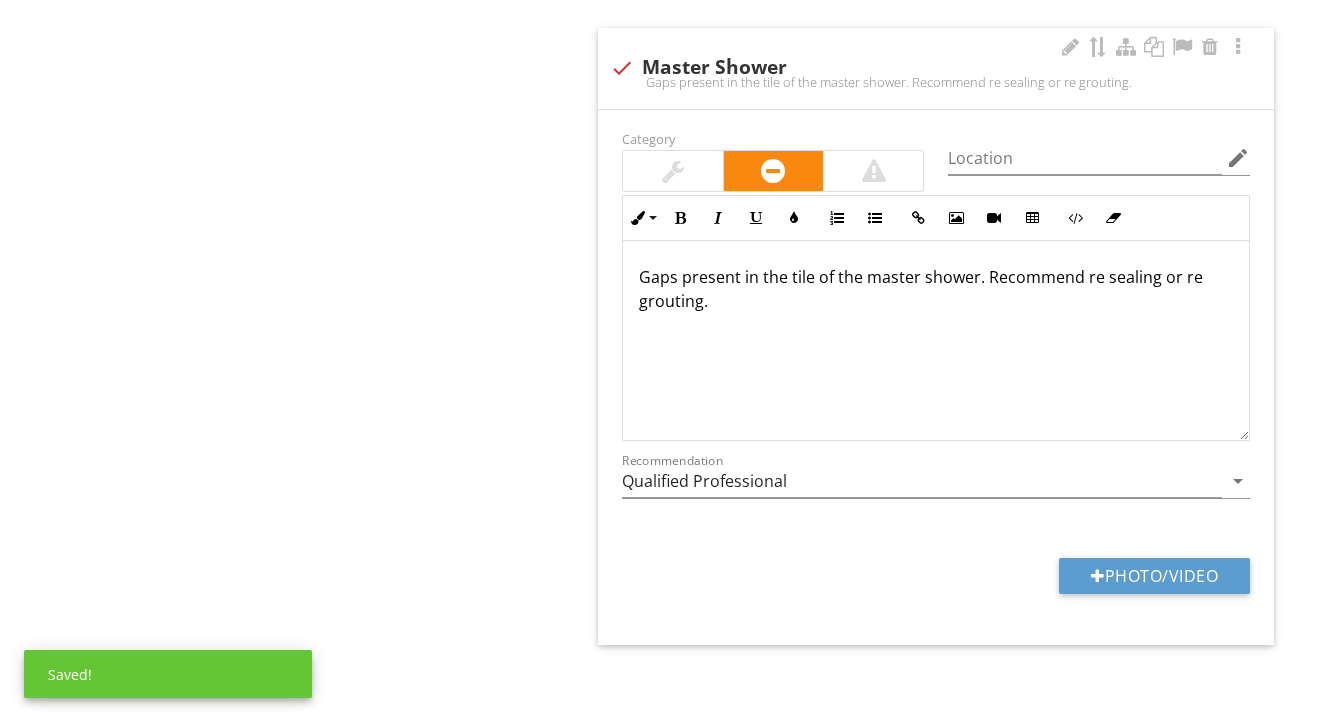 click on "Category                 Location edit       Inline Style XLarge Large Normal Small Light Small/Light Bold Italic Underline Colors Ordered List Unordered List Insert Link Insert Image Insert Video Insert Table Code View Clear Formatting Gaps present in the tile of the master shower. Recommend re sealing or re grouting.  Enter text here <p>Gaps present in the tile of the master shower. Recommend re sealing or re grouting.&nbsp;</p>   Recommendation Qualified Professional arrow_drop_down
Photo/Video" at bounding box center (936, 377) 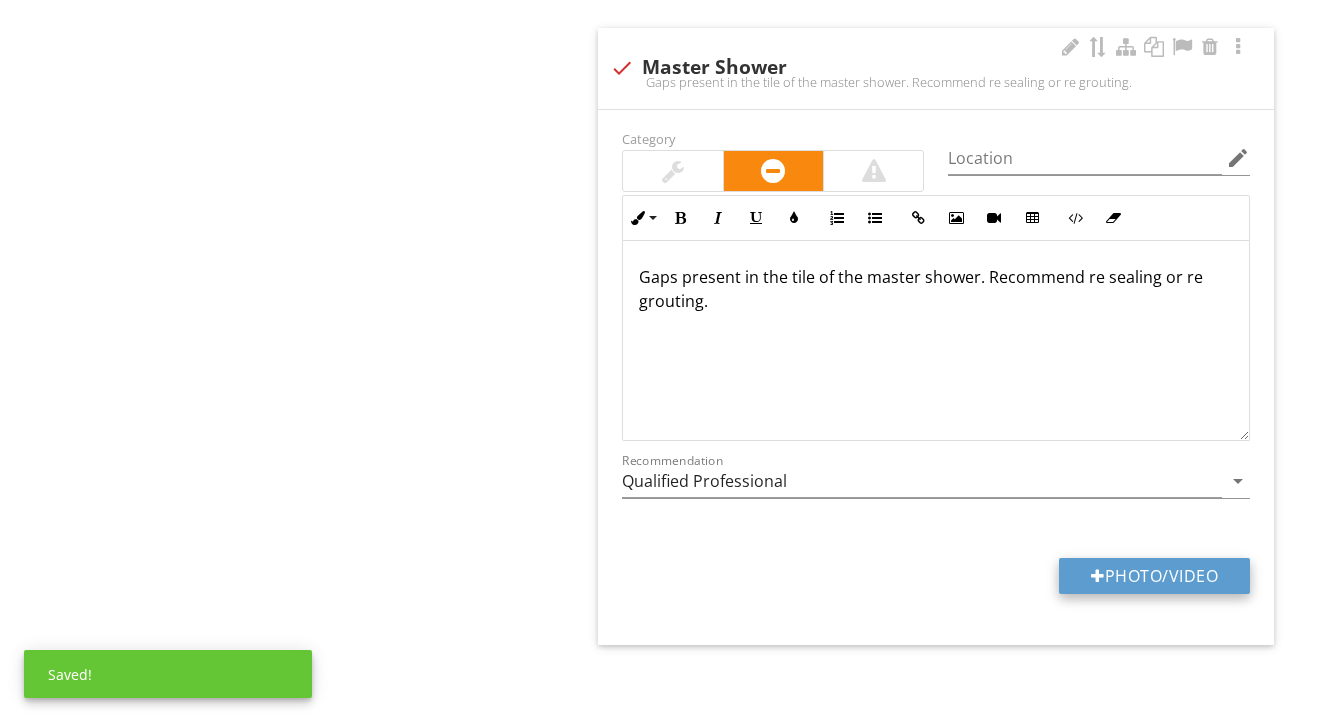 click on "Photo/Video" at bounding box center [1154, 576] 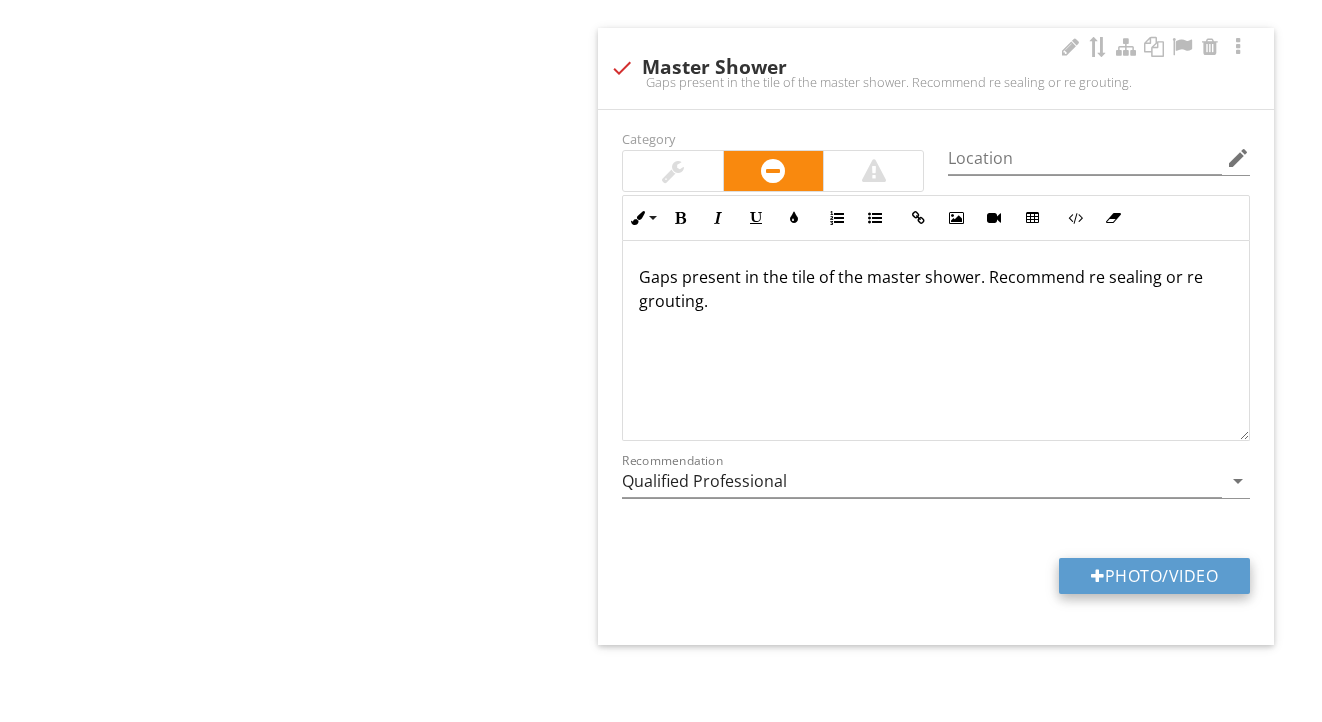 type on "C:\fakepath\IMG_9124.jpeg" 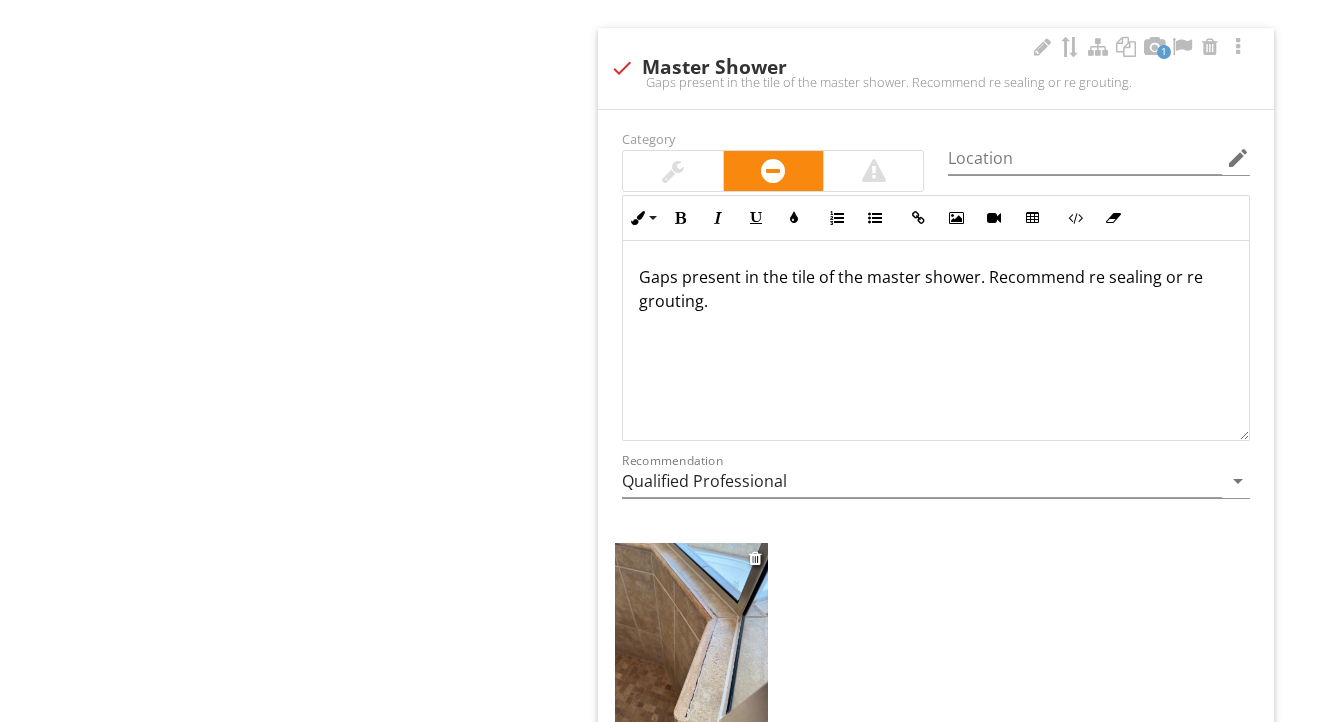click at bounding box center [691, 645] 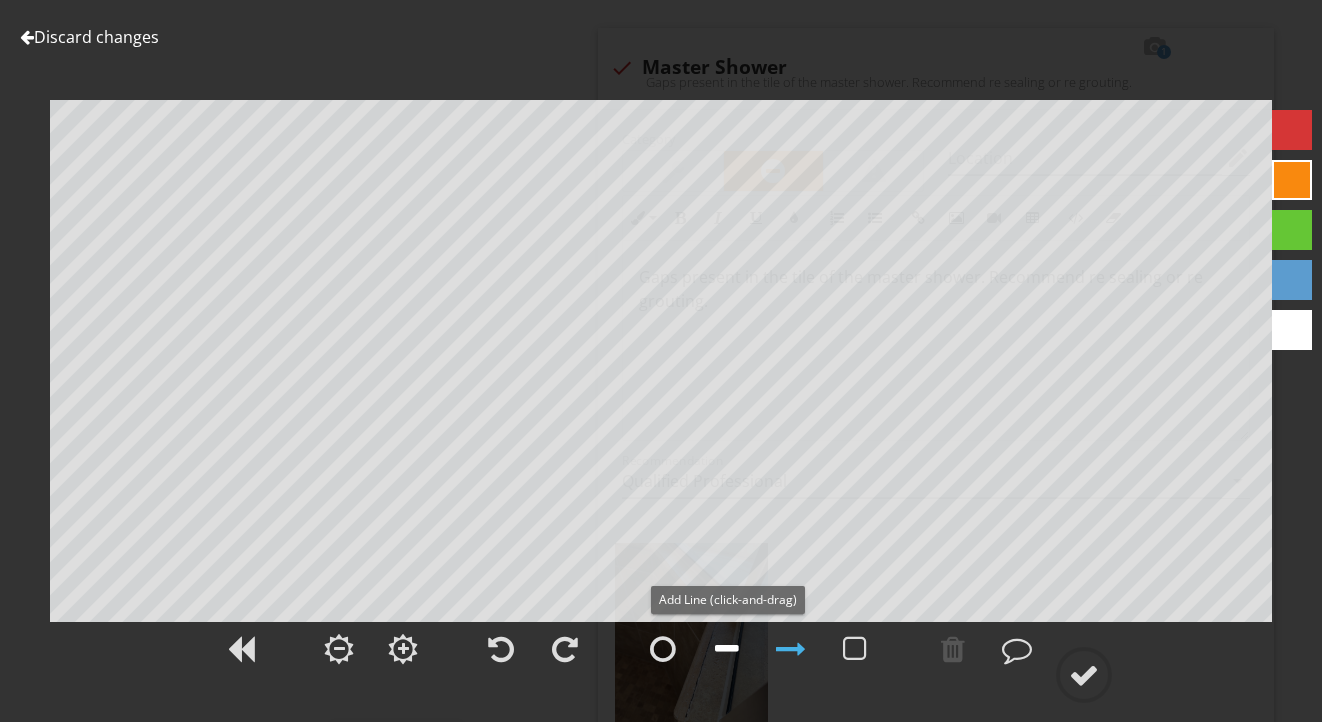 click at bounding box center (727, 649) 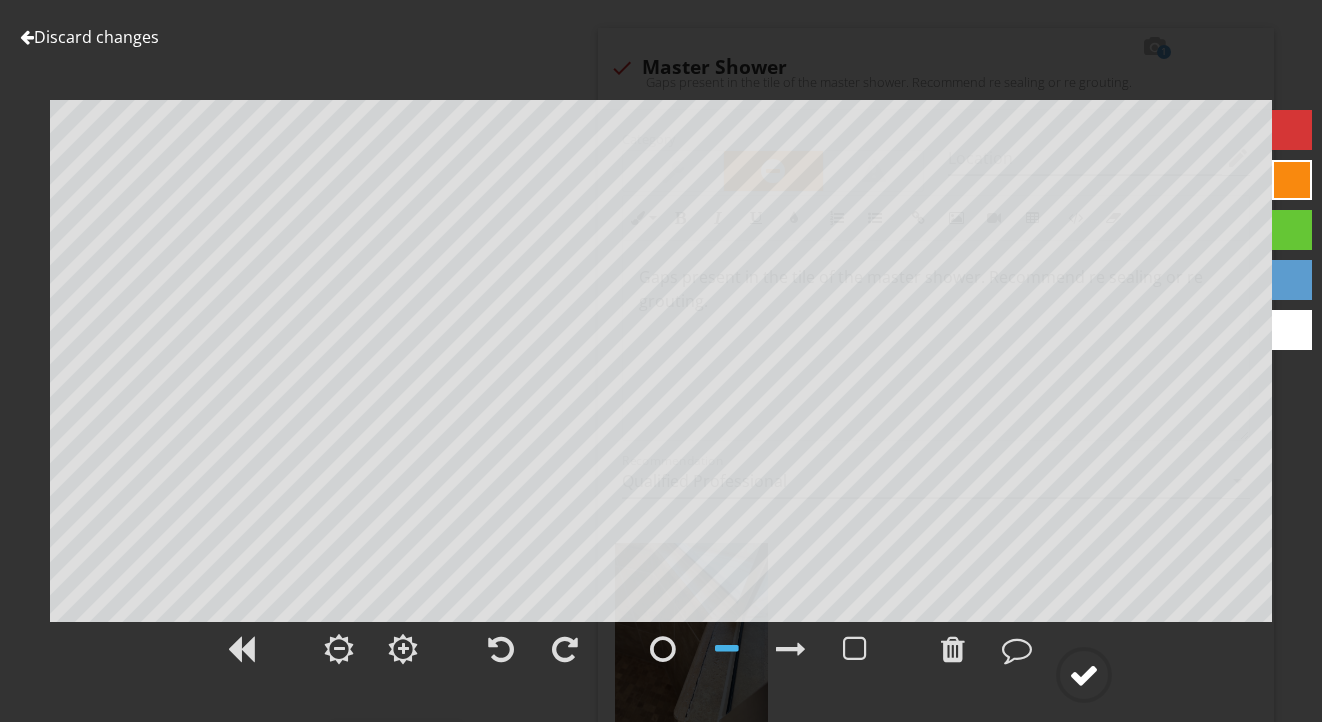 click at bounding box center (1084, 675) 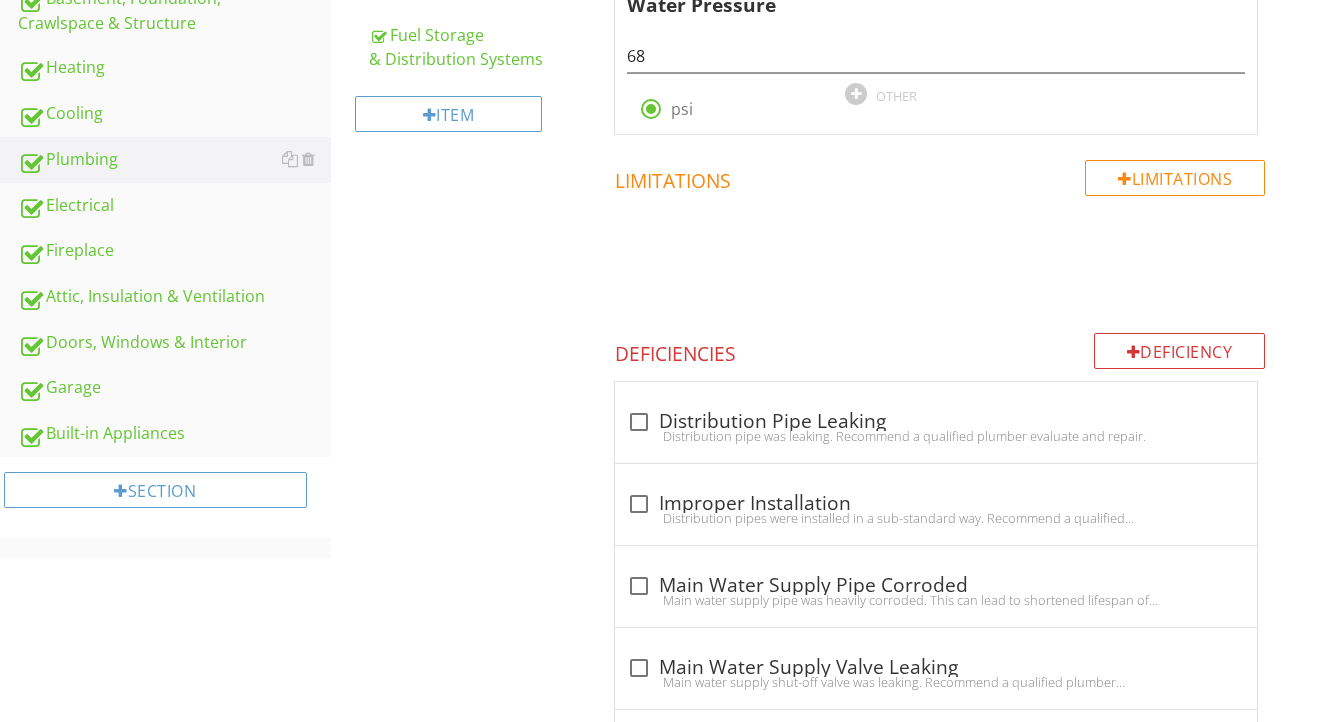scroll, scrollTop: 608, scrollLeft: 0, axis: vertical 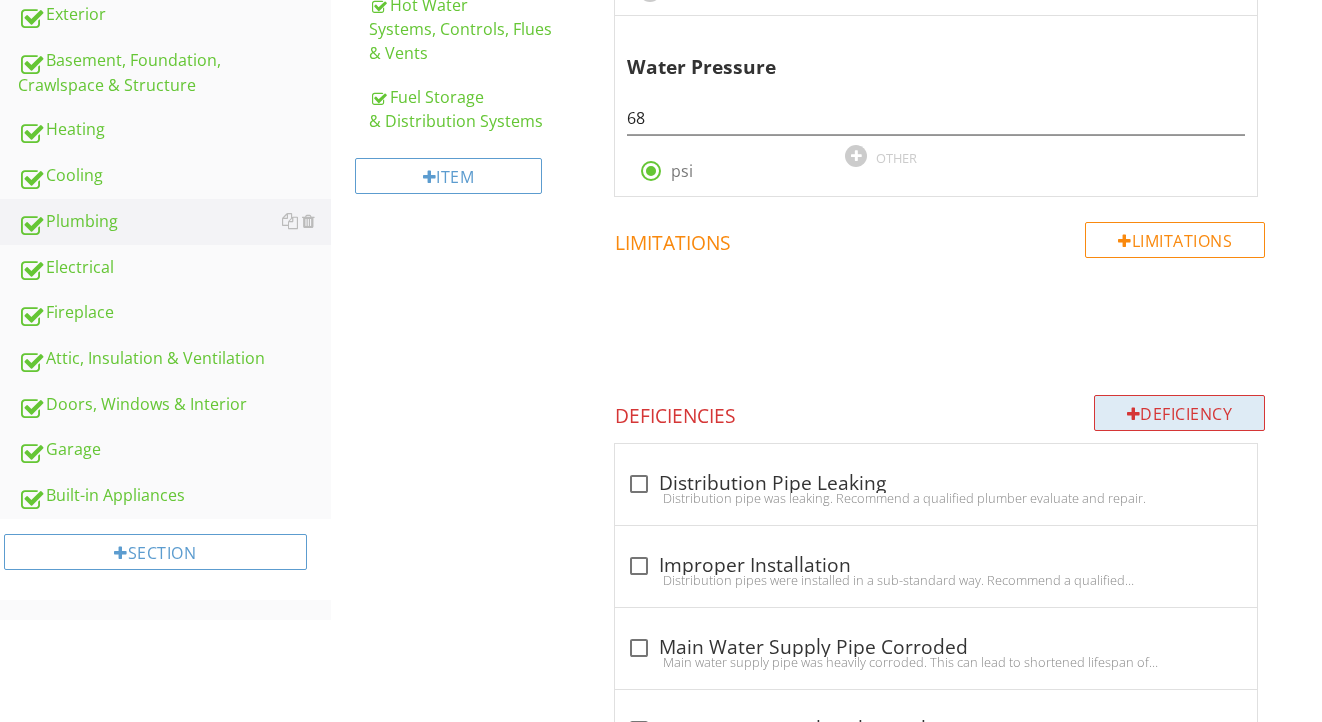 click on "Deficiency" at bounding box center (1180, 413) 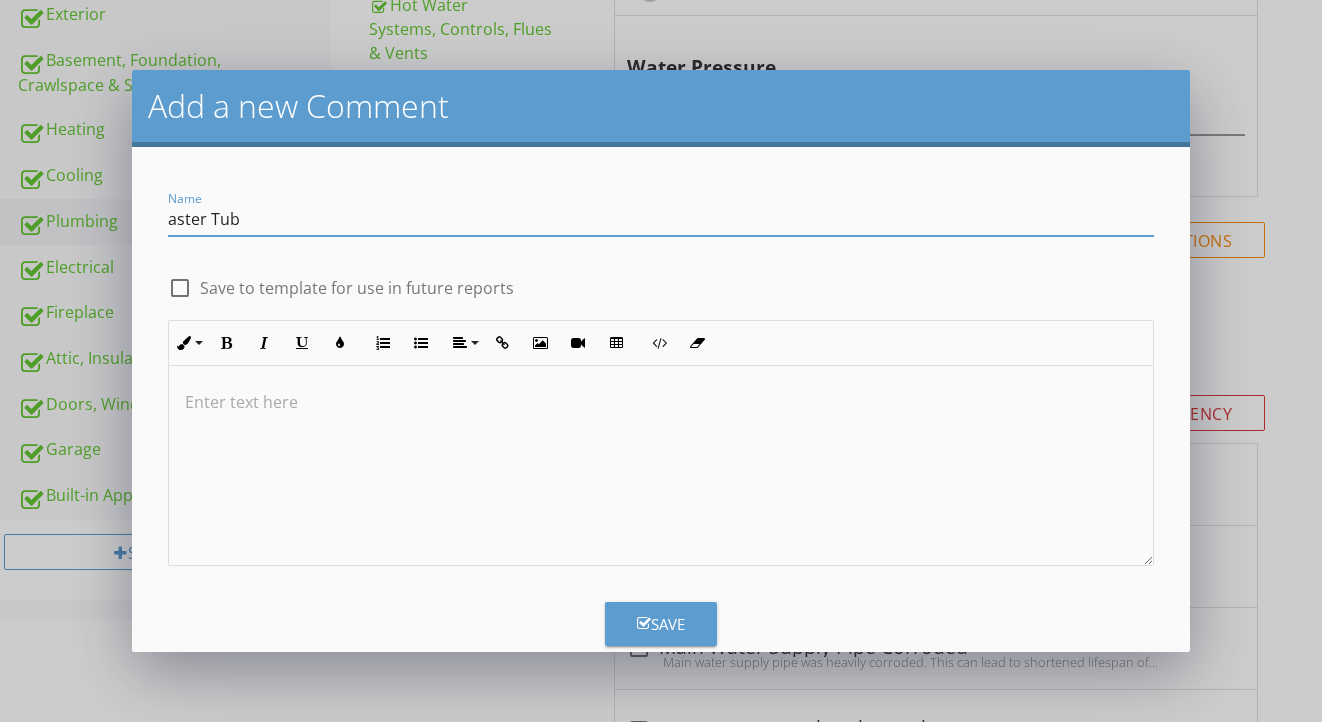 click on "aster Tub" at bounding box center [661, 219] 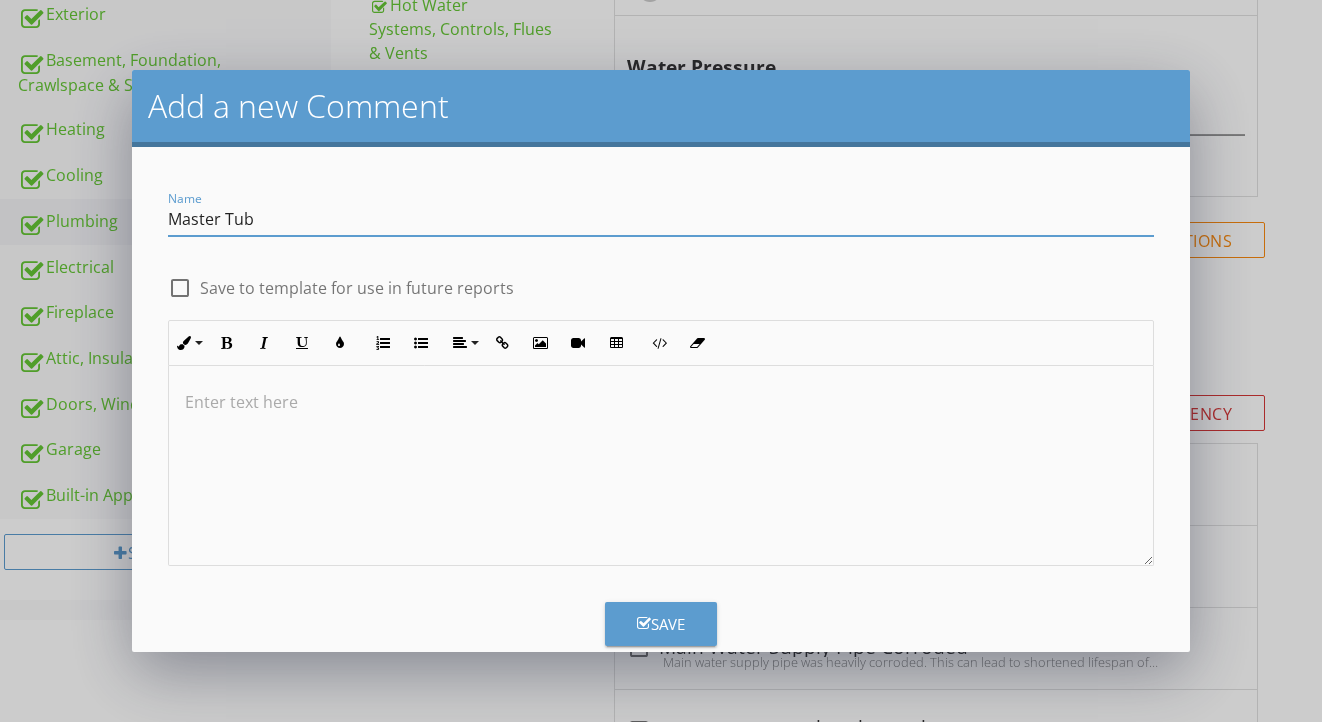 type on "Master Tub" 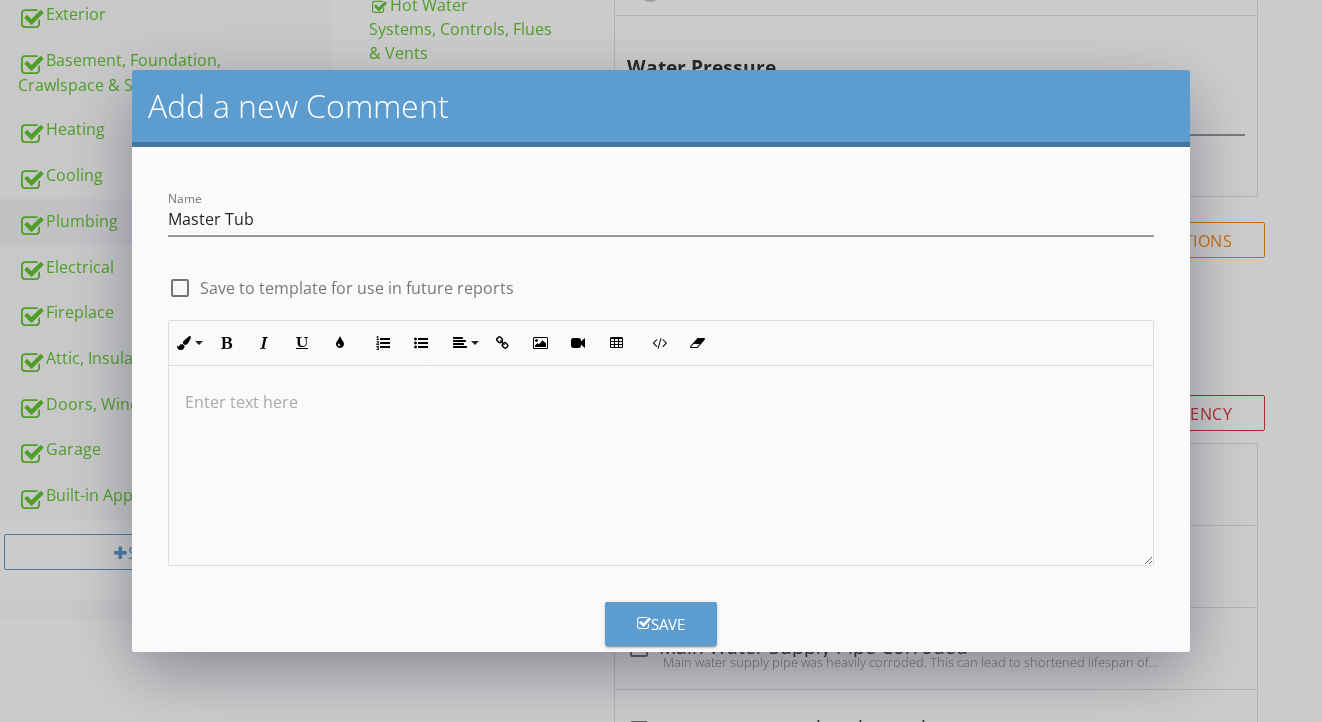 click at bounding box center (661, 466) 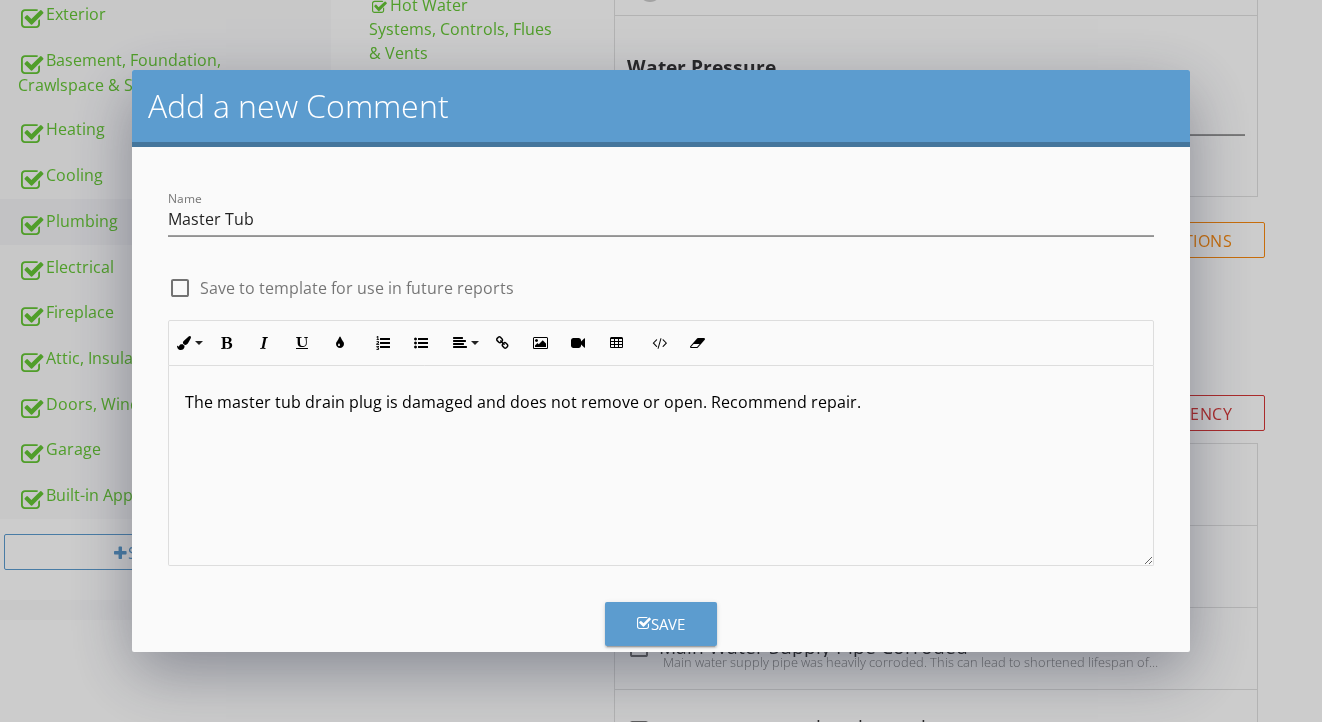 click on "Save" at bounding box center (661, 624) 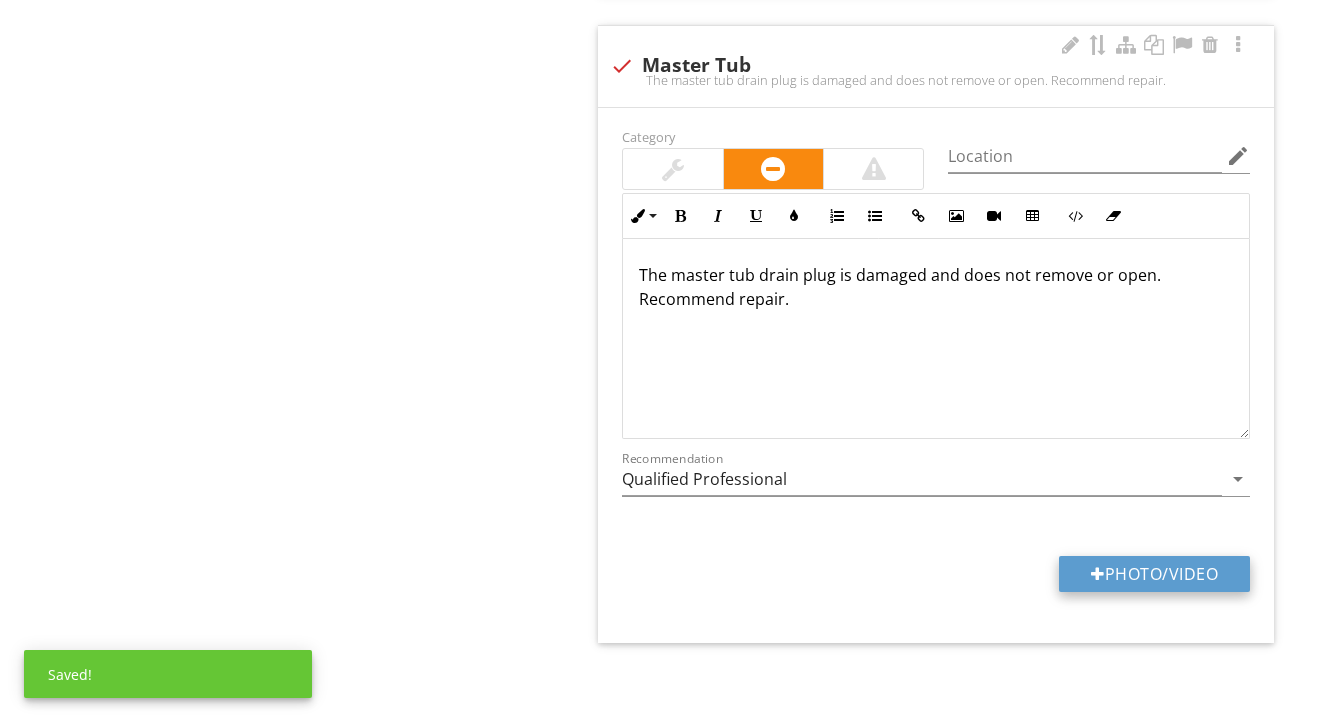 scroll, scrollTop: 3648, scrollLeft: 0, axis: vertical 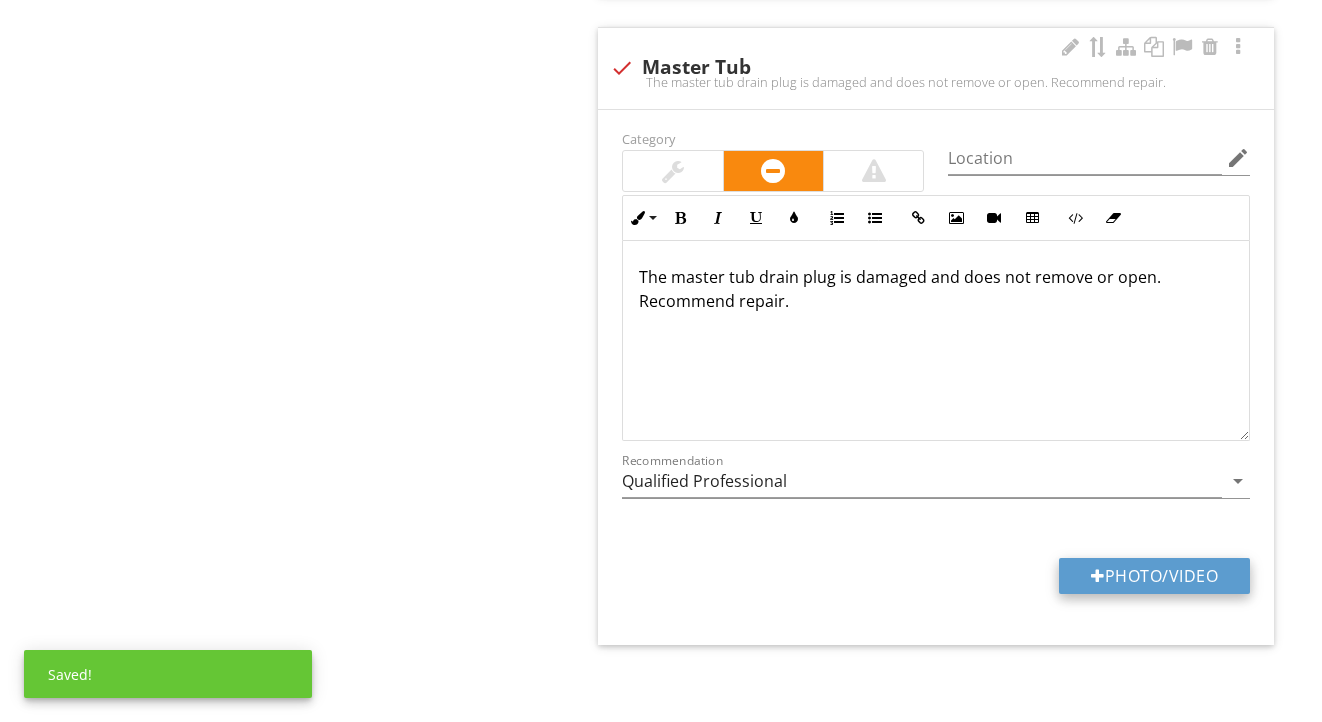 click on "Photo/Video" at bounding box center [1154, 576] 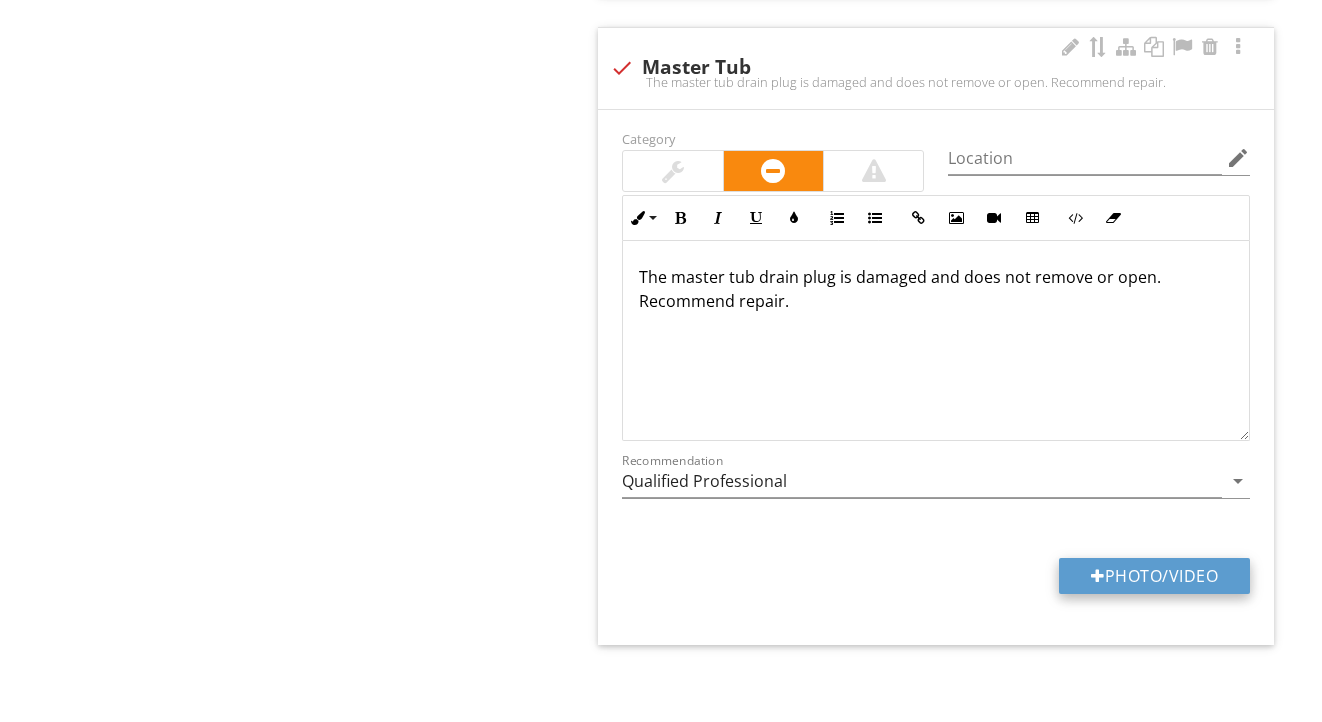 type on "C:\fakepath\IMG_9122.jpeg" 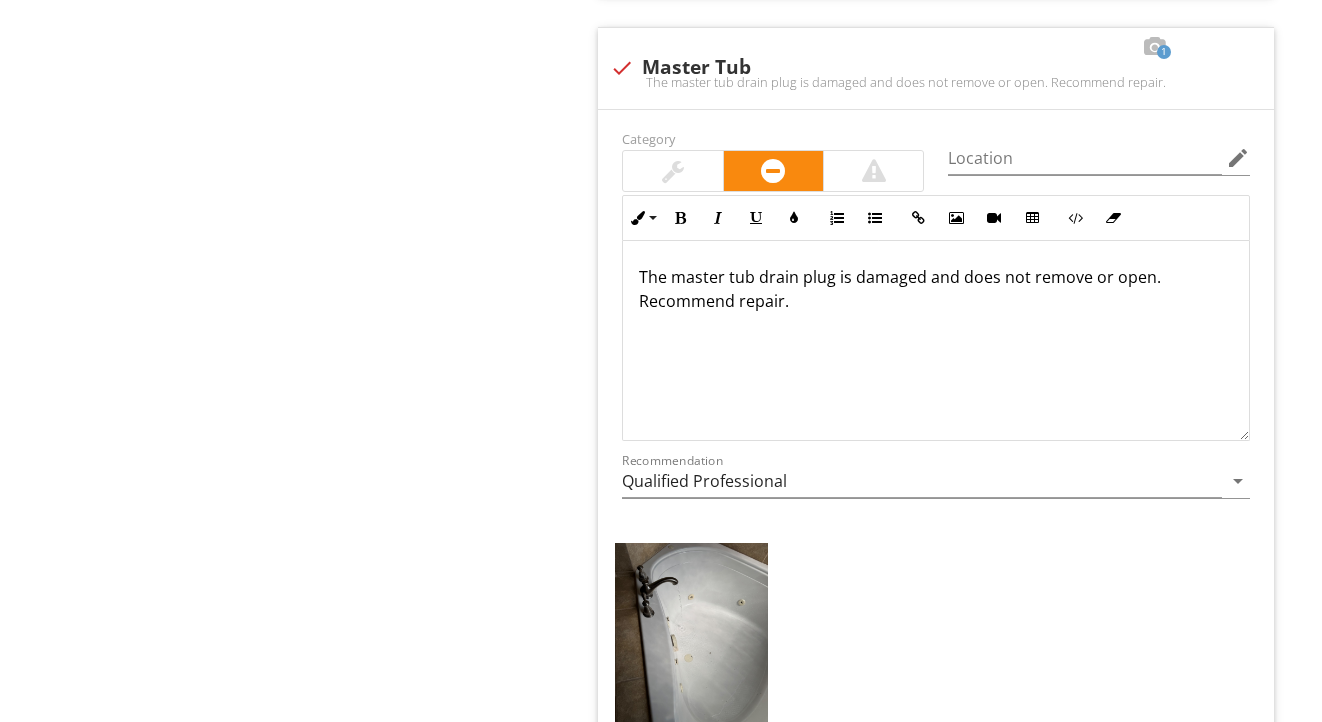 click at bounding box center [691, 645] 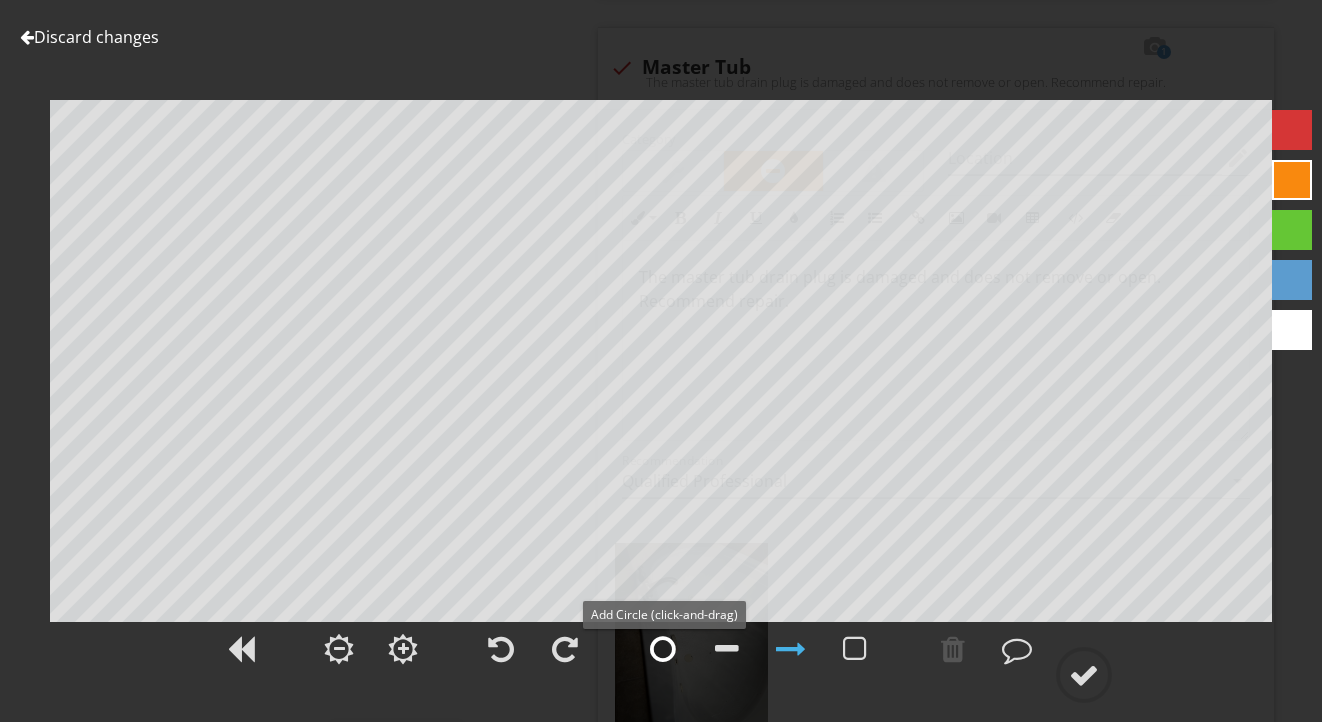 click at bounding box center [663, 649] 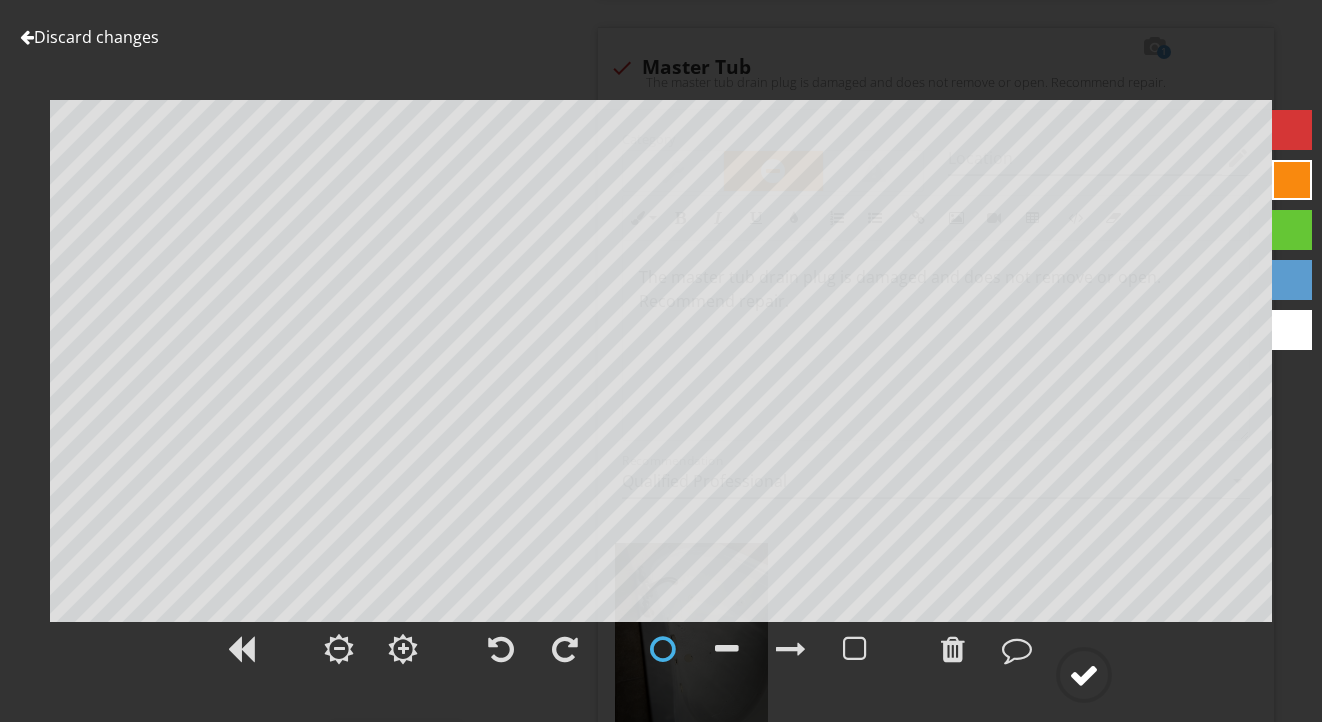 click at bounding box center (1084, 675) 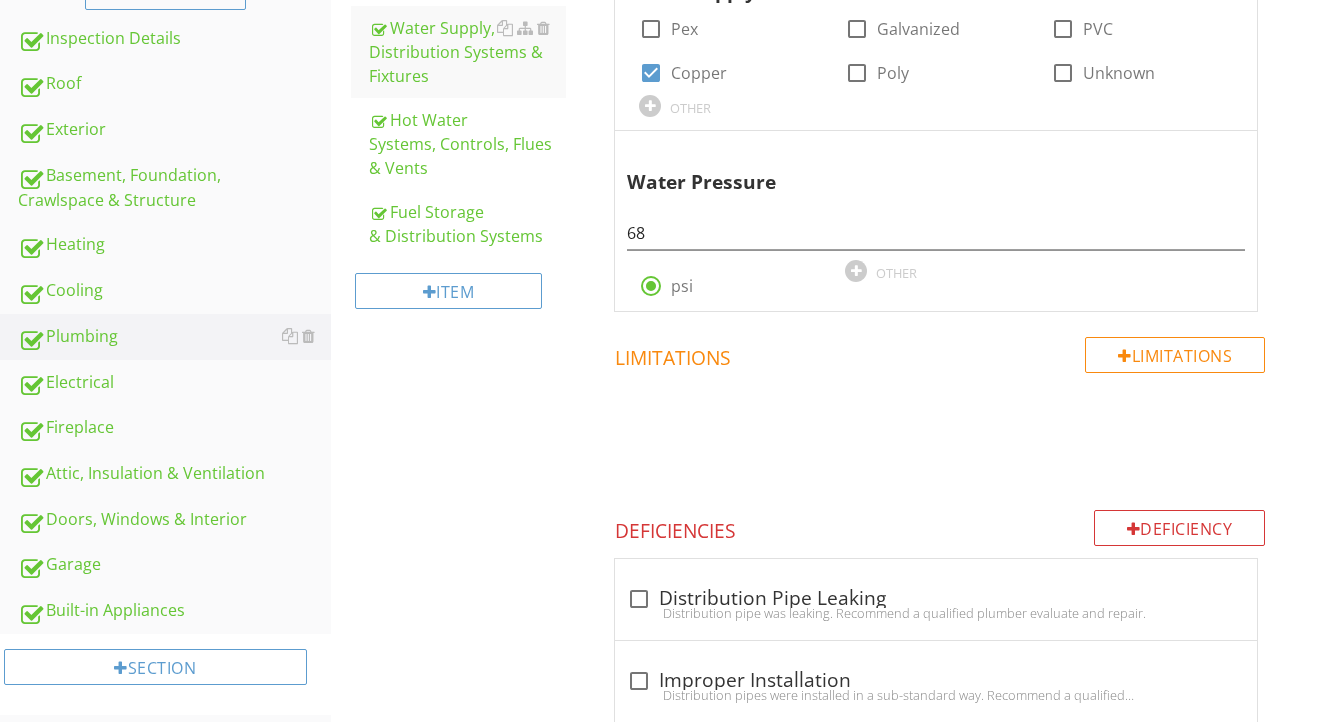 scroll, scrollTop: 384, scrollLeft: 0, axis: vertical 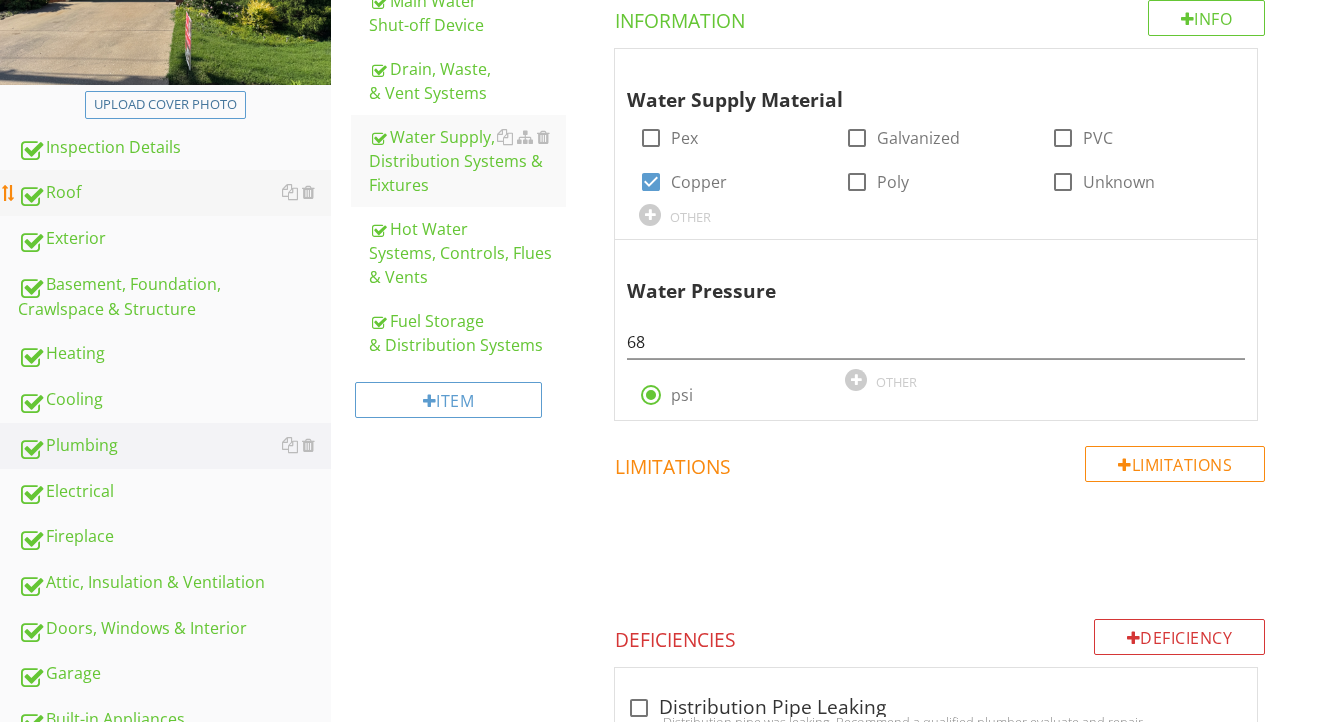 click on "Roof" at bounding box center (174, 193) 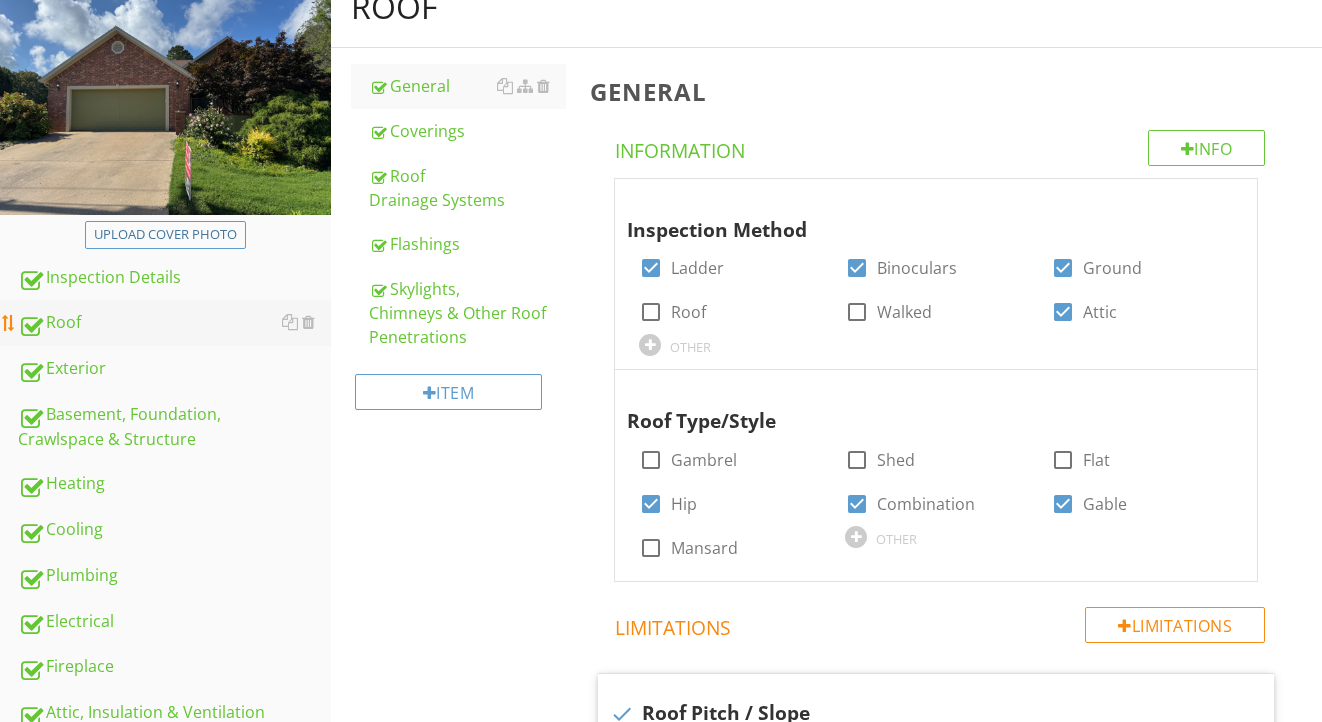 scroll, scrollTop: 201, scrollLeft: 0, axis: vertical 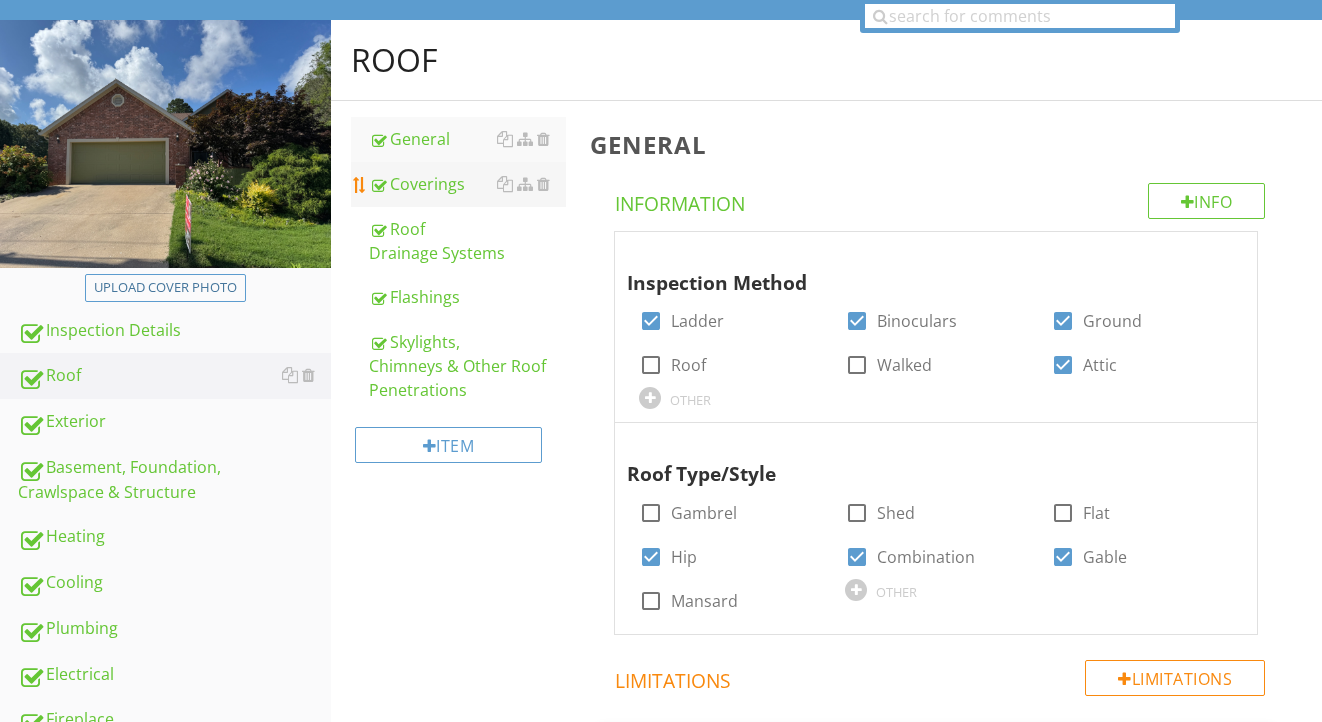 click on "Coverings" at bounding box center (468, 184) 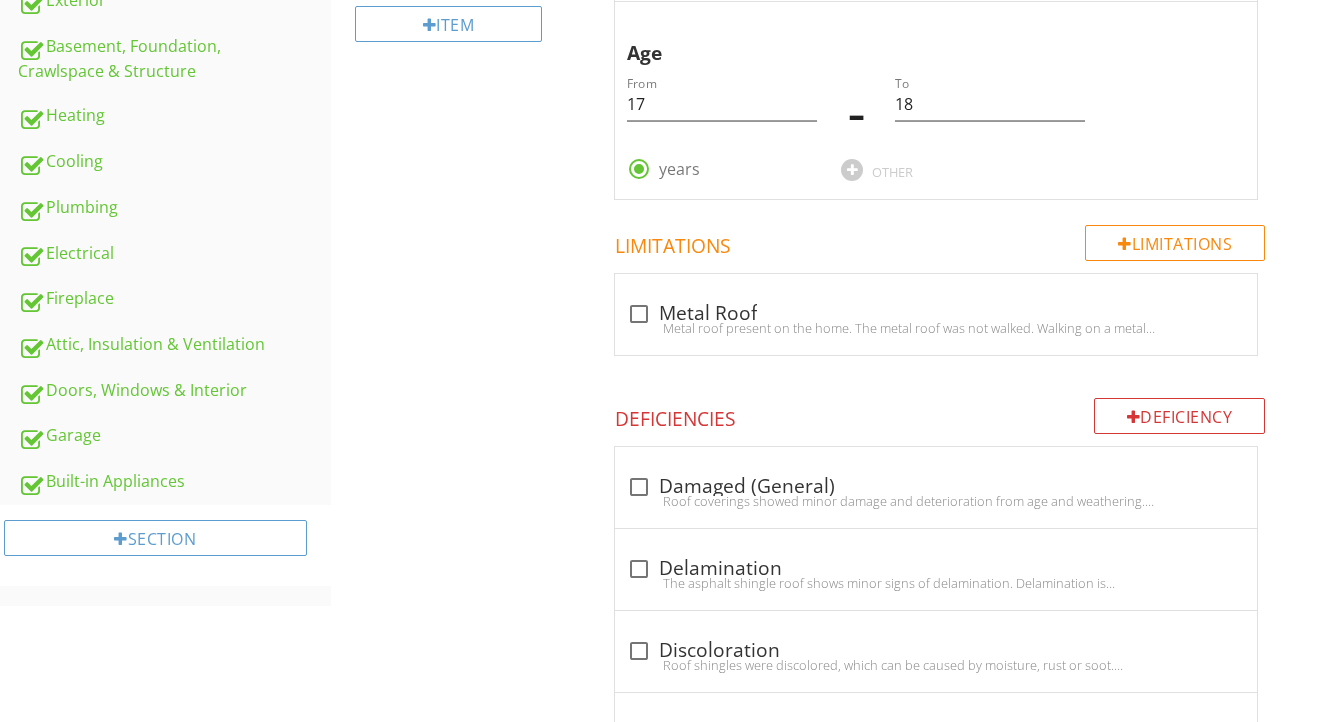 scroll, scrollTop: 621, scrollLeft: 0, axis: vertical 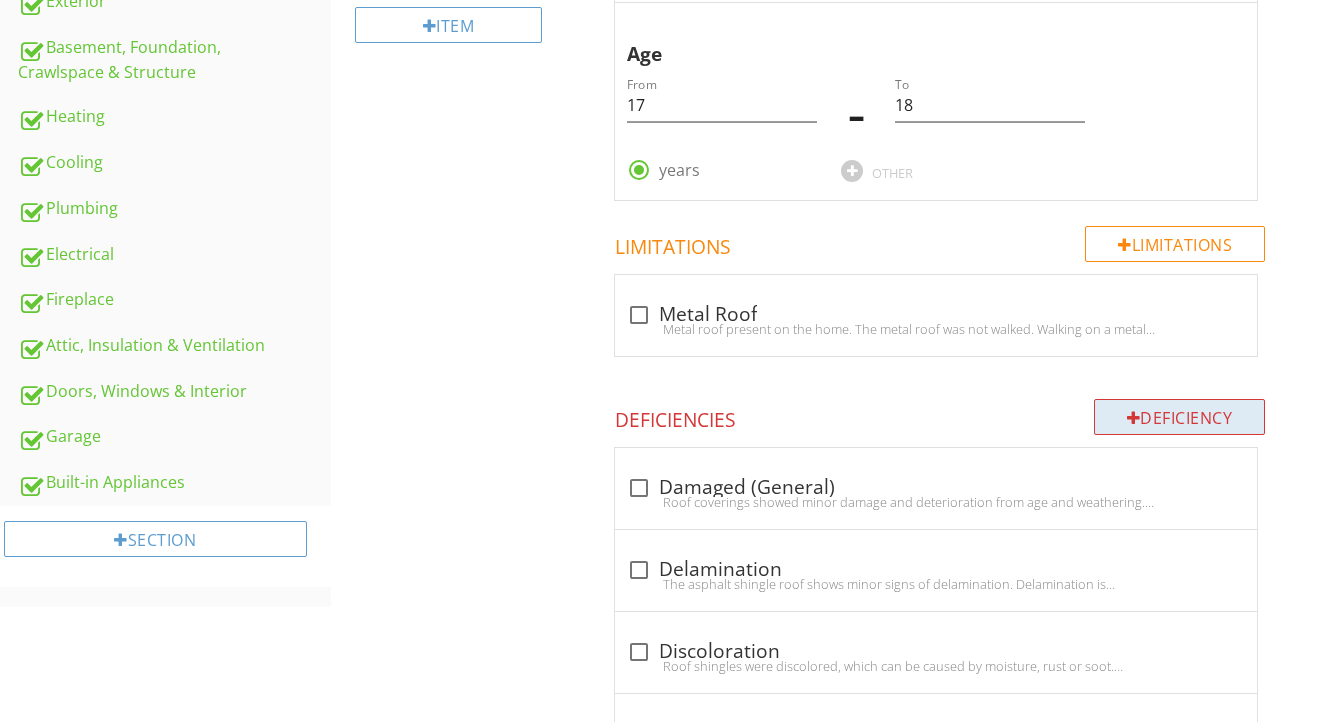 click on "Deficiency" at bounding box center (1180, 417) 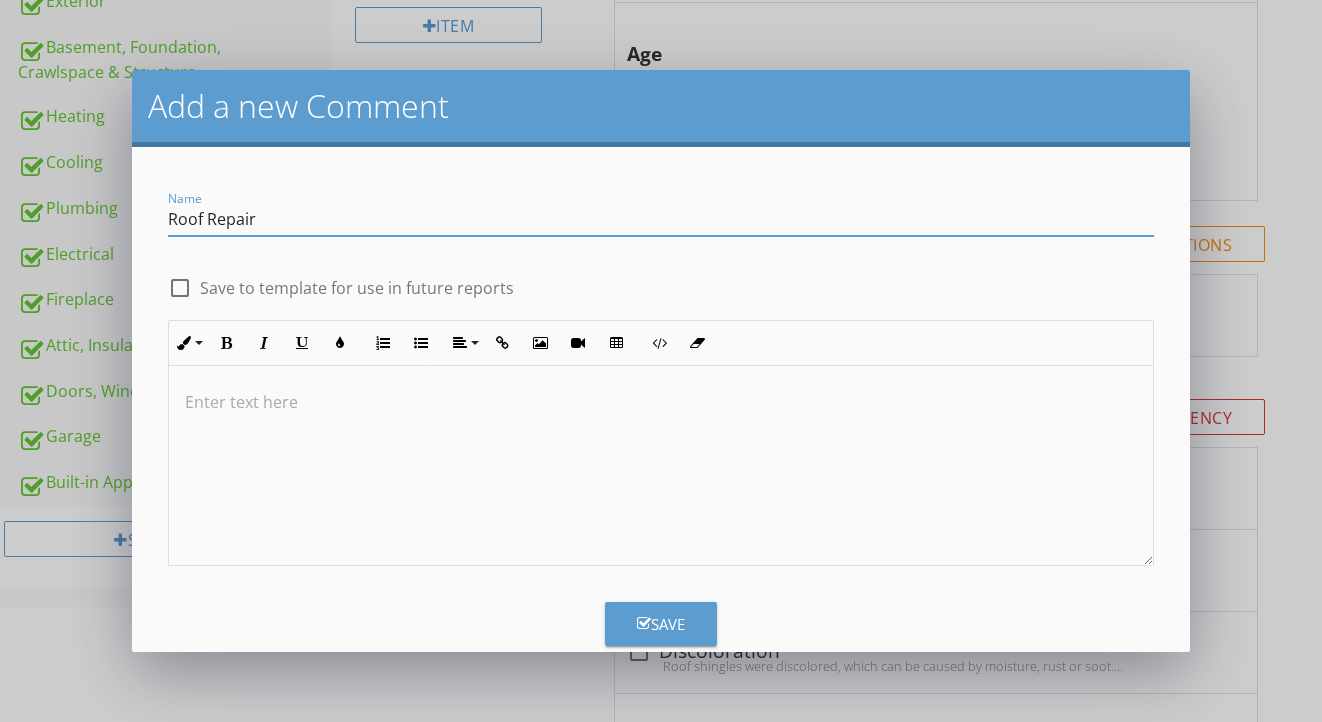 type on "Roof Repair" 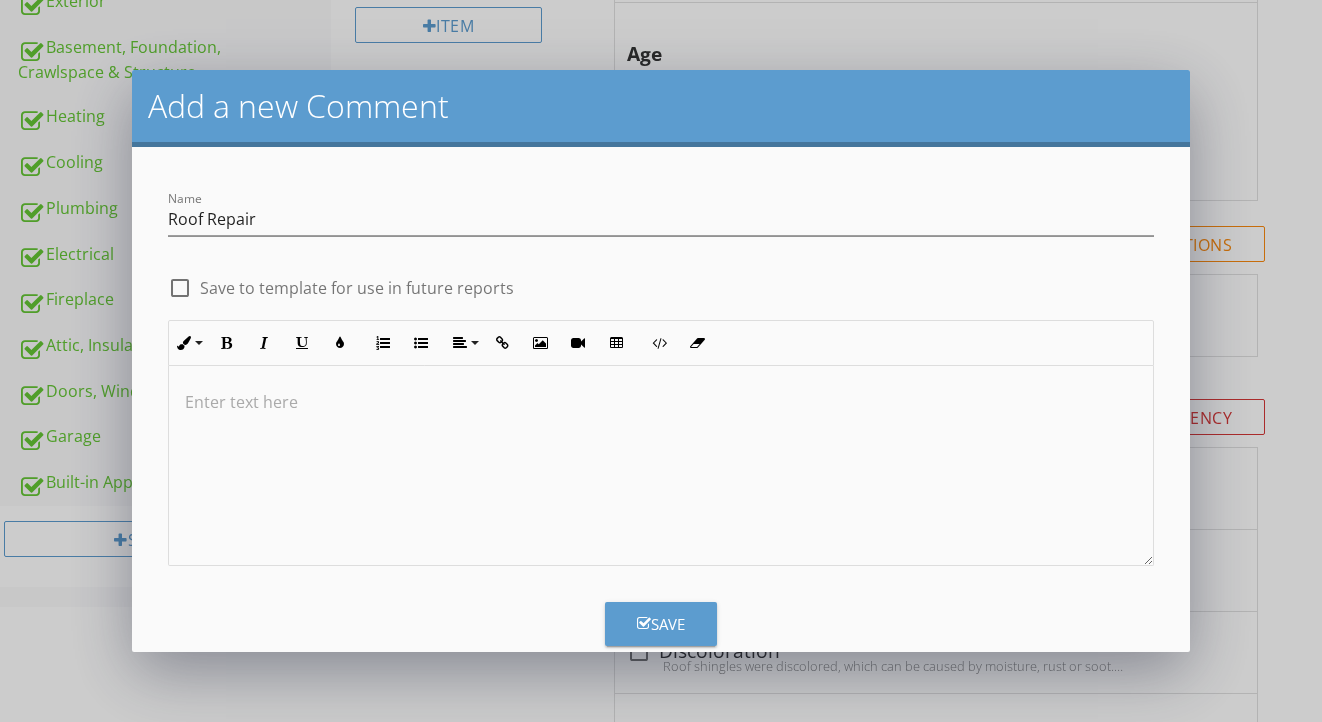 type 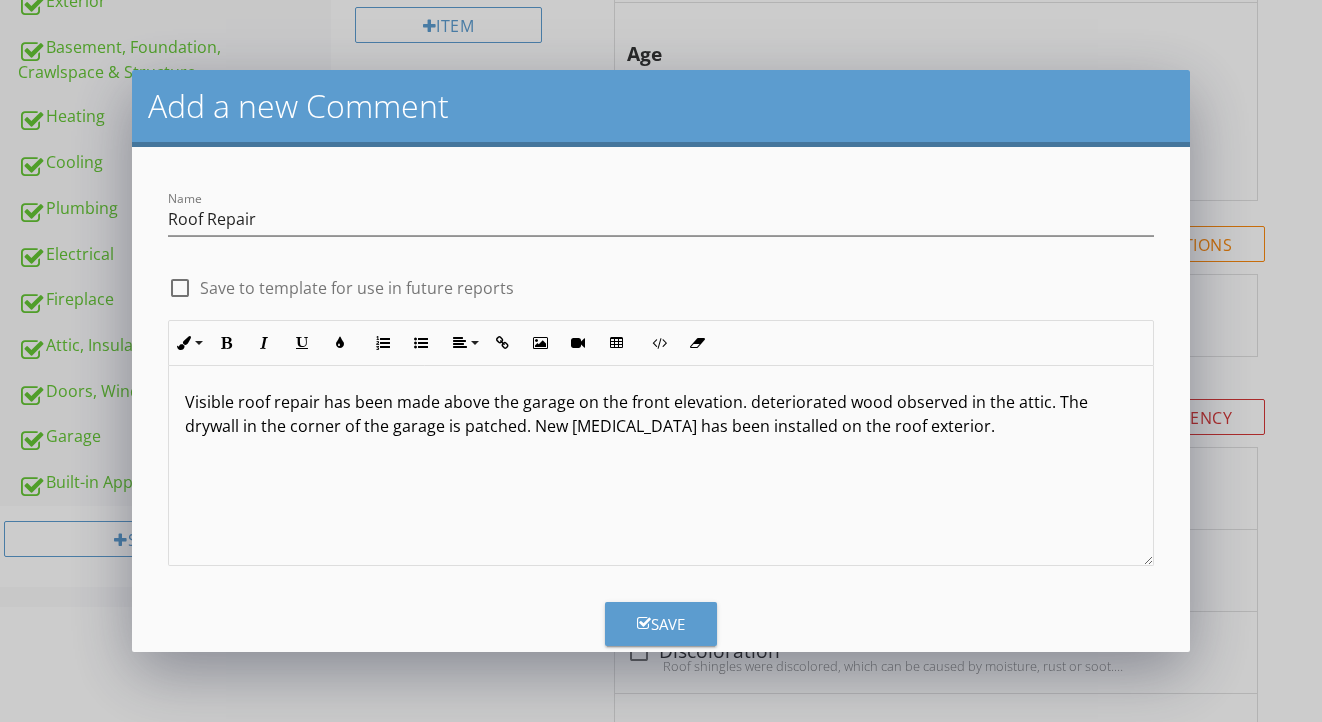 click on "Visible roof repair has been made above the garage on the front elevation. deteriorated wood observed in the attic. The drywall in the corner of the garage is patched. New flashing has been installed on the roof exterior." at bounding box center [661, 414] 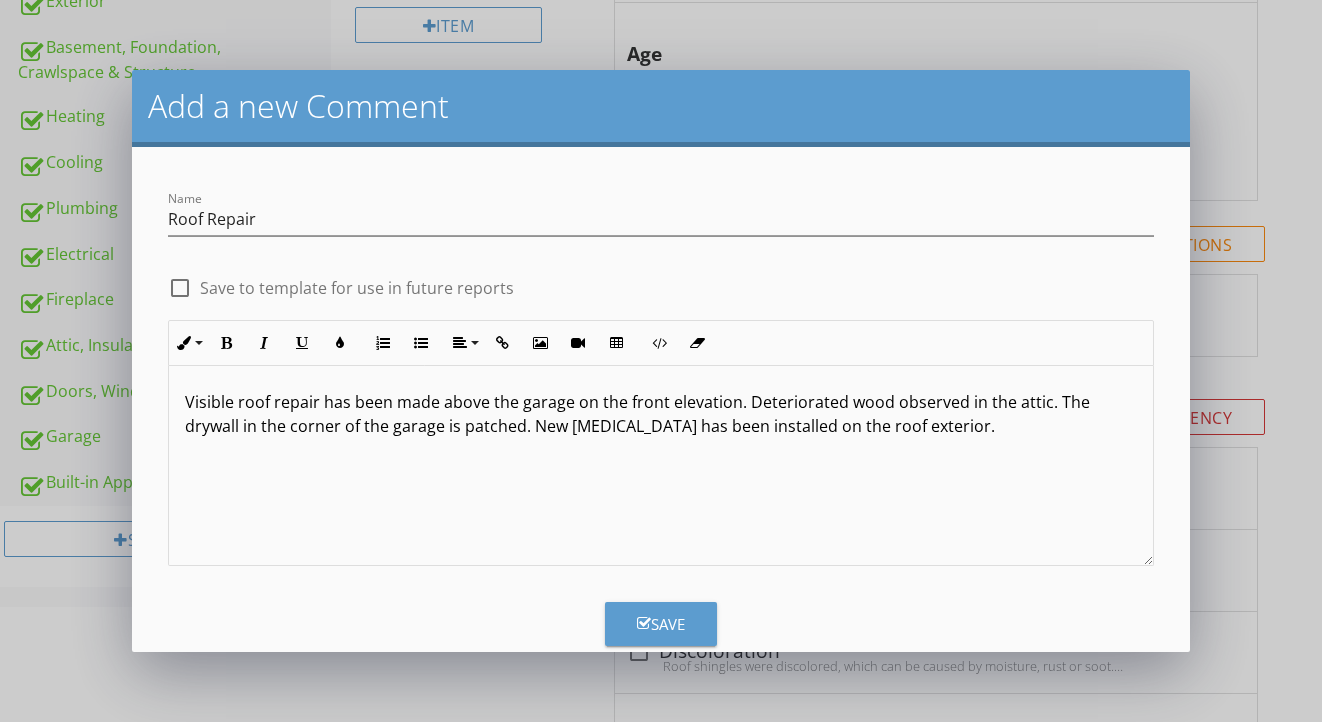 click on "Visible roof repair has been made above the garage on the front elevation. Deteriorated wood observed in the attic. The drywall in the corner of the garage is patched. New flashing has been installed on the roof exterior." at bounding box center (661, 414) 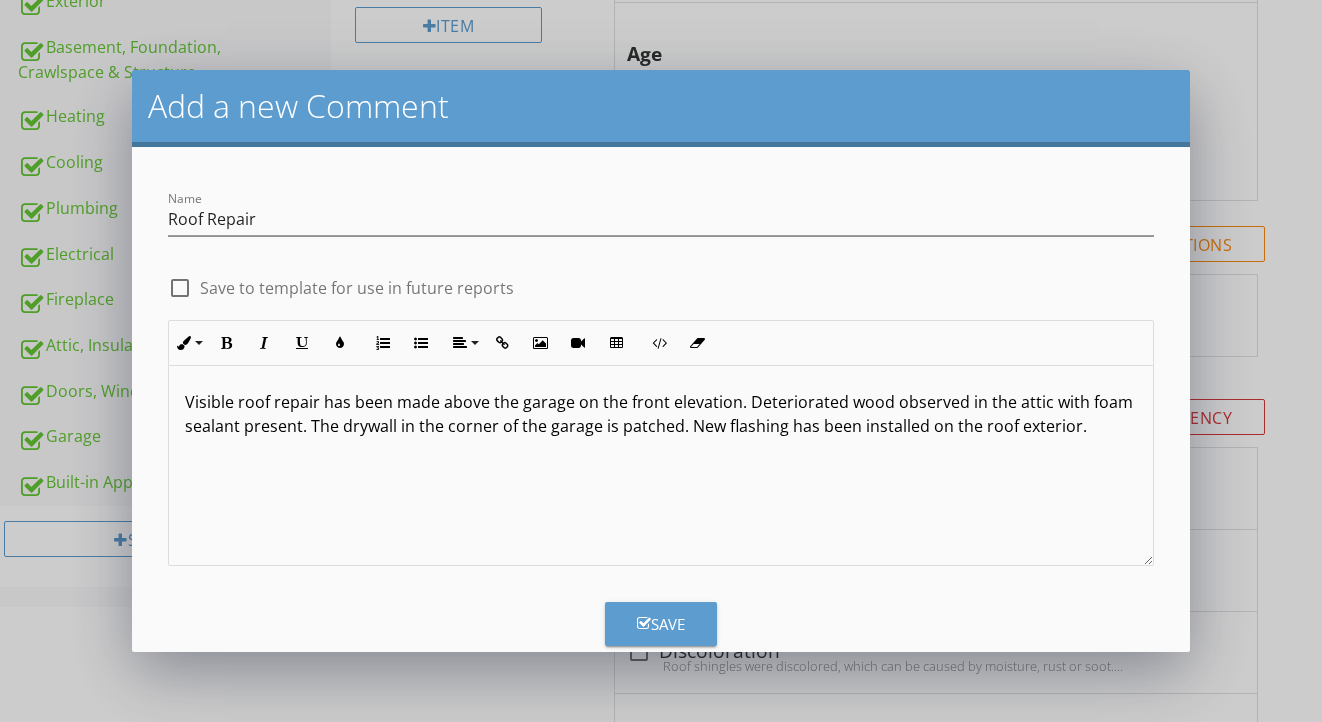 click on "Visible roof repair has been made above the garage on the front elevation. Deteriorated wood observed in the attic with foam sealant present. The drywall in the corner of the garage is patched. New flashing has been installed on the roof exterior." at bounding box center (661, 466) 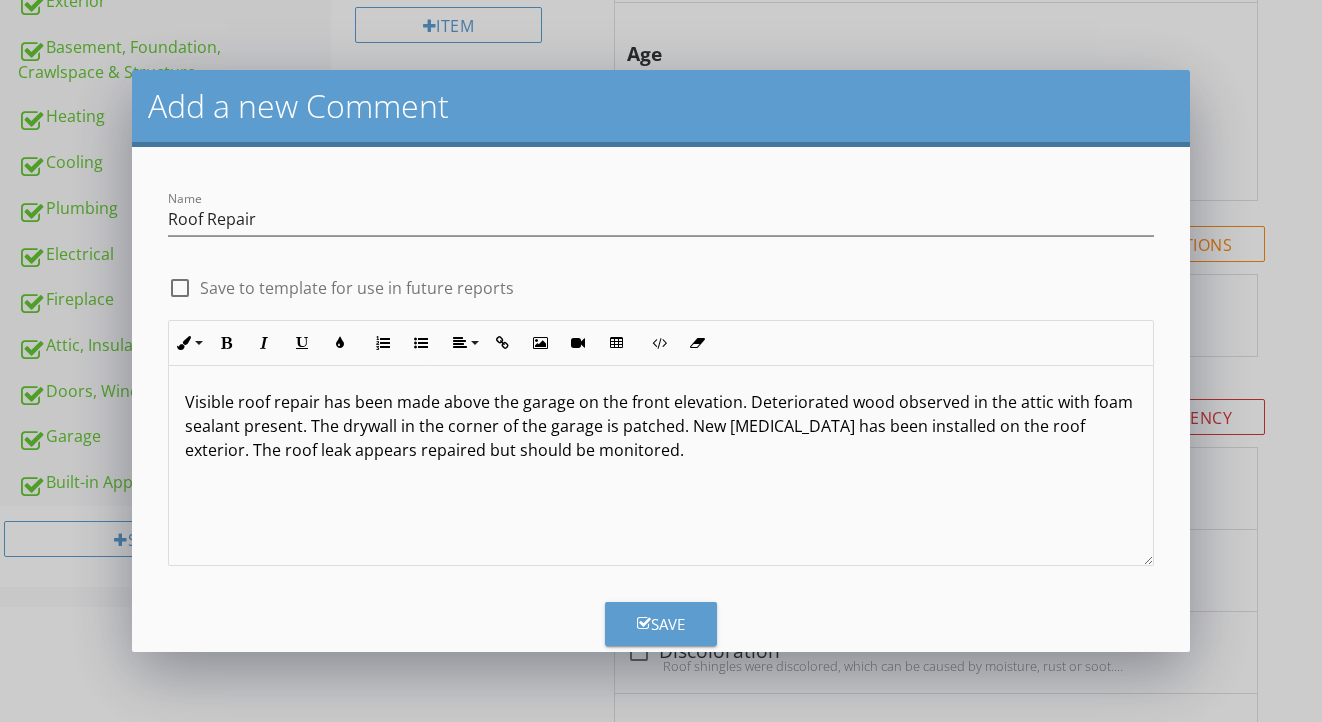 click on "Save" at bounding box center (661, 624) 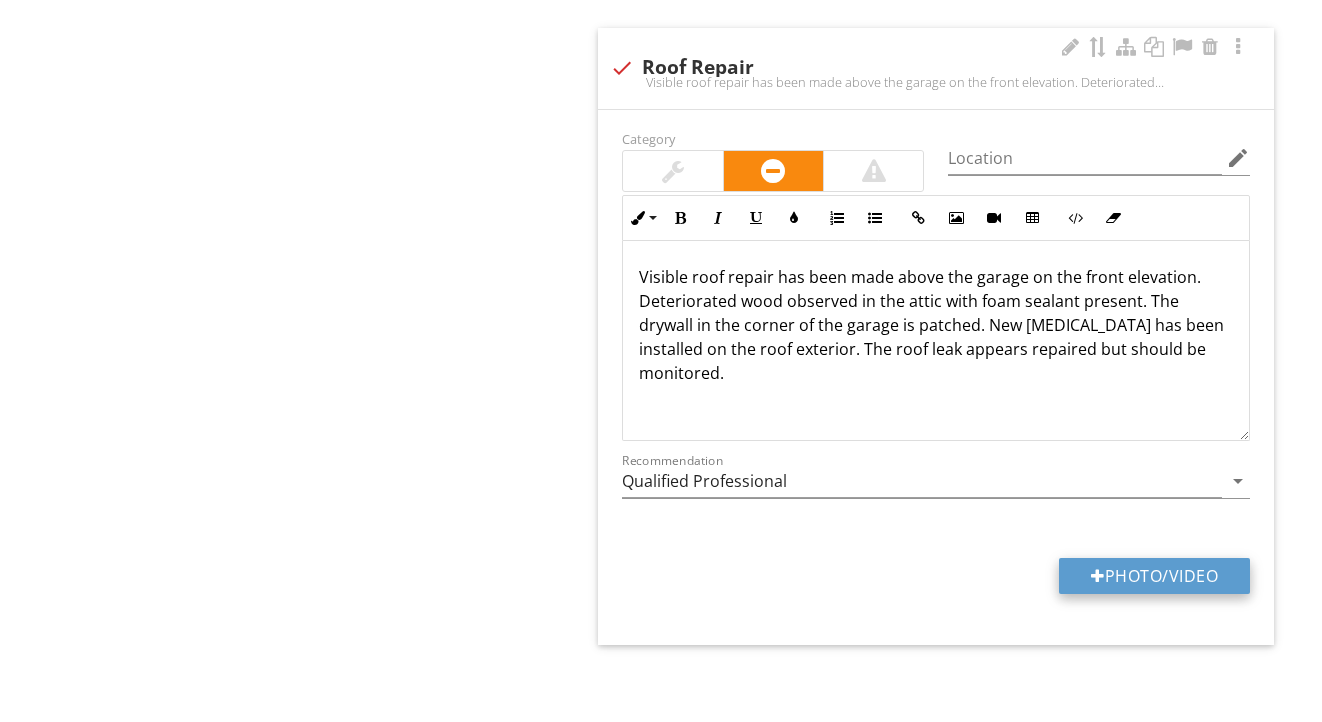 scroll, scrollTop: 2630, scrollLeft: 0, axis: vertical 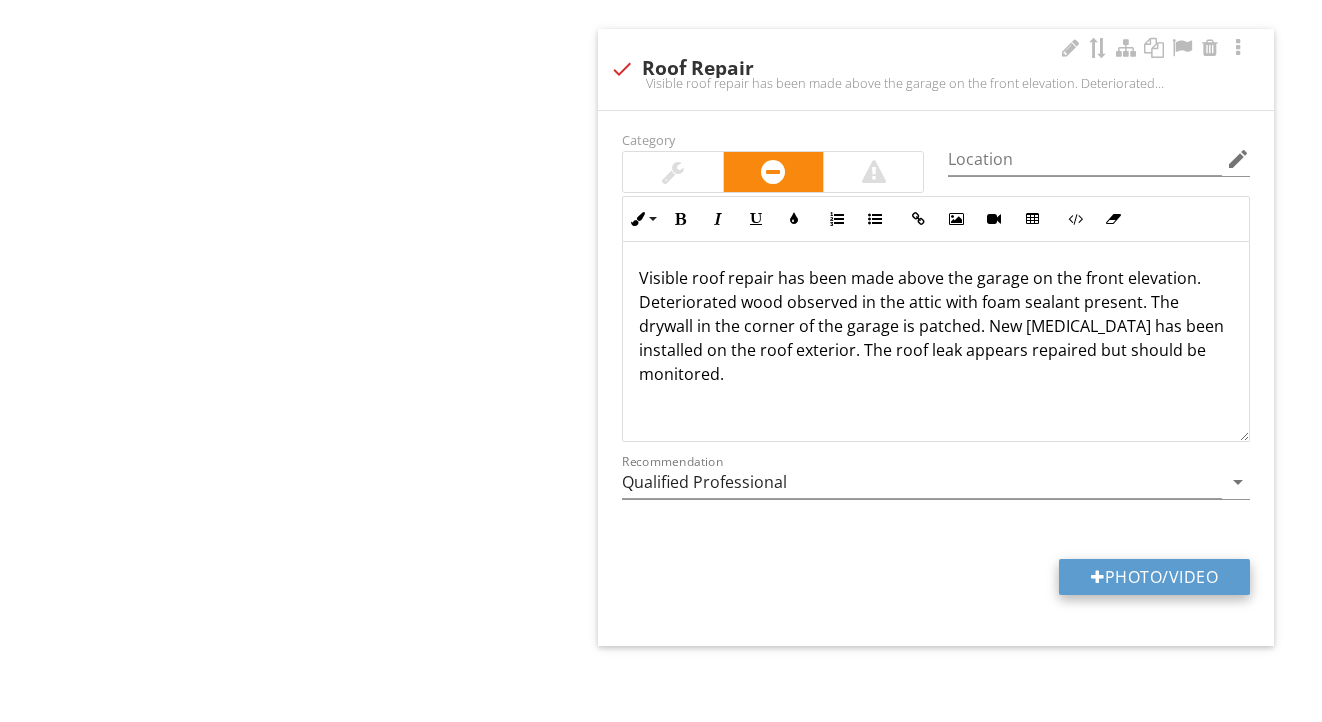 click on "Photo/Video" at bounding box center (1154, 577) 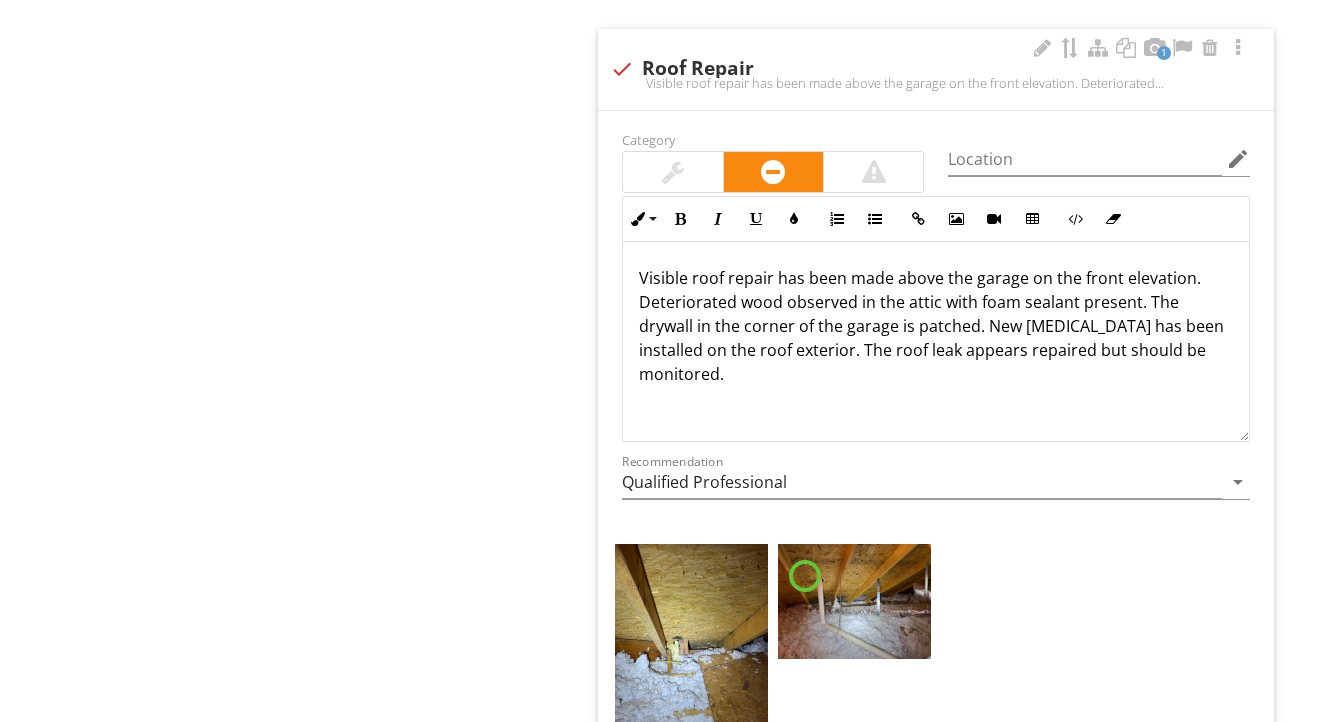 click at bounding box center (691, 646) 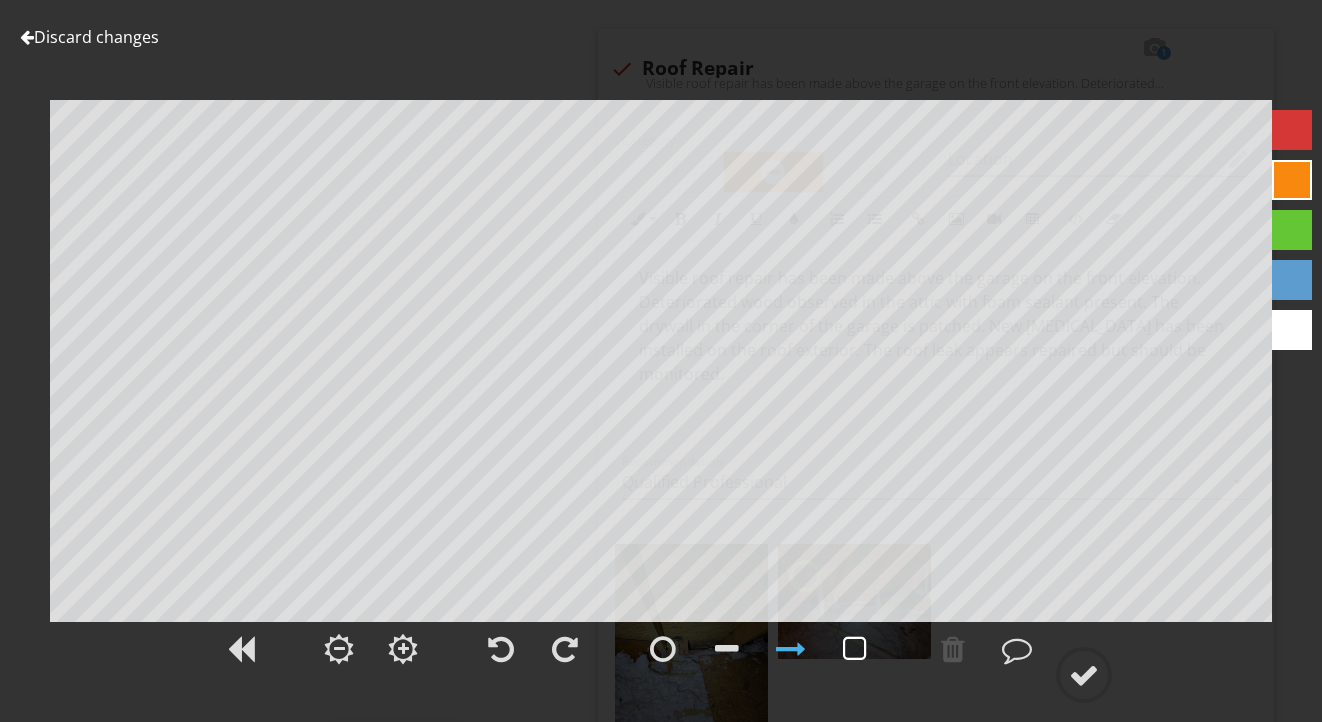 click at bounding box center (855, 649) 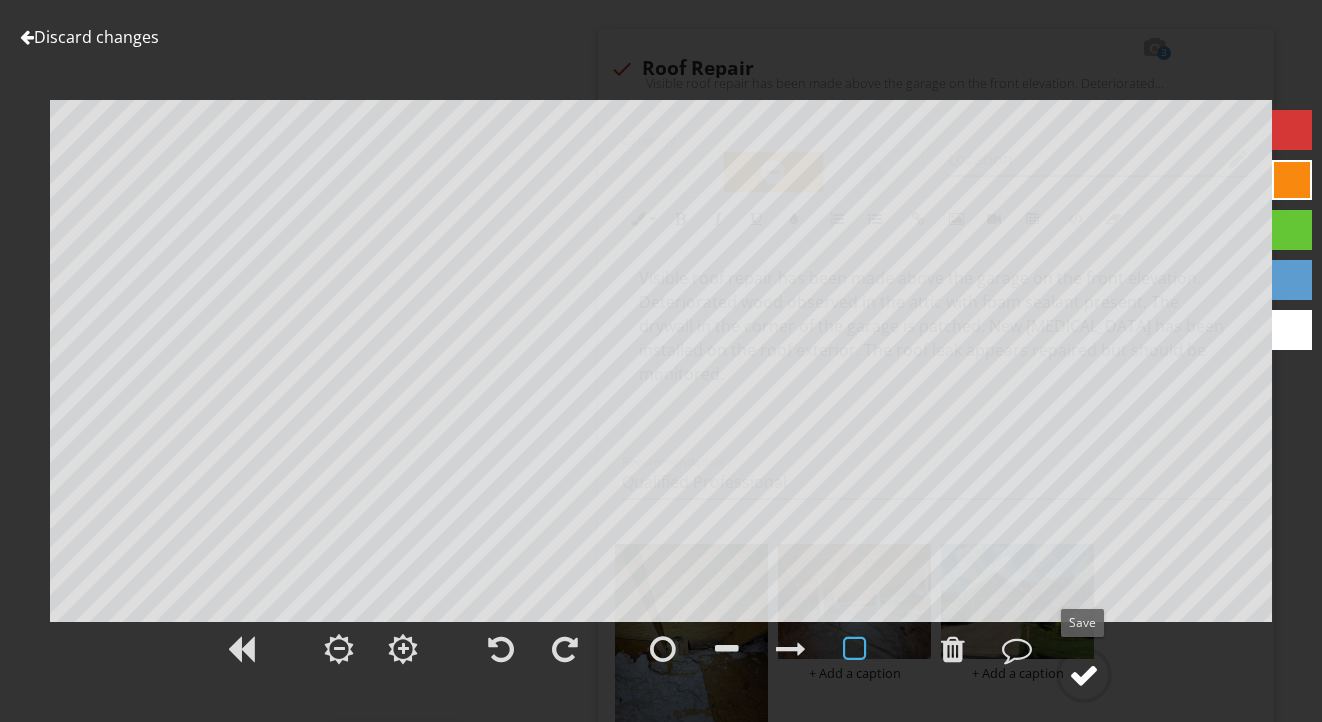 click 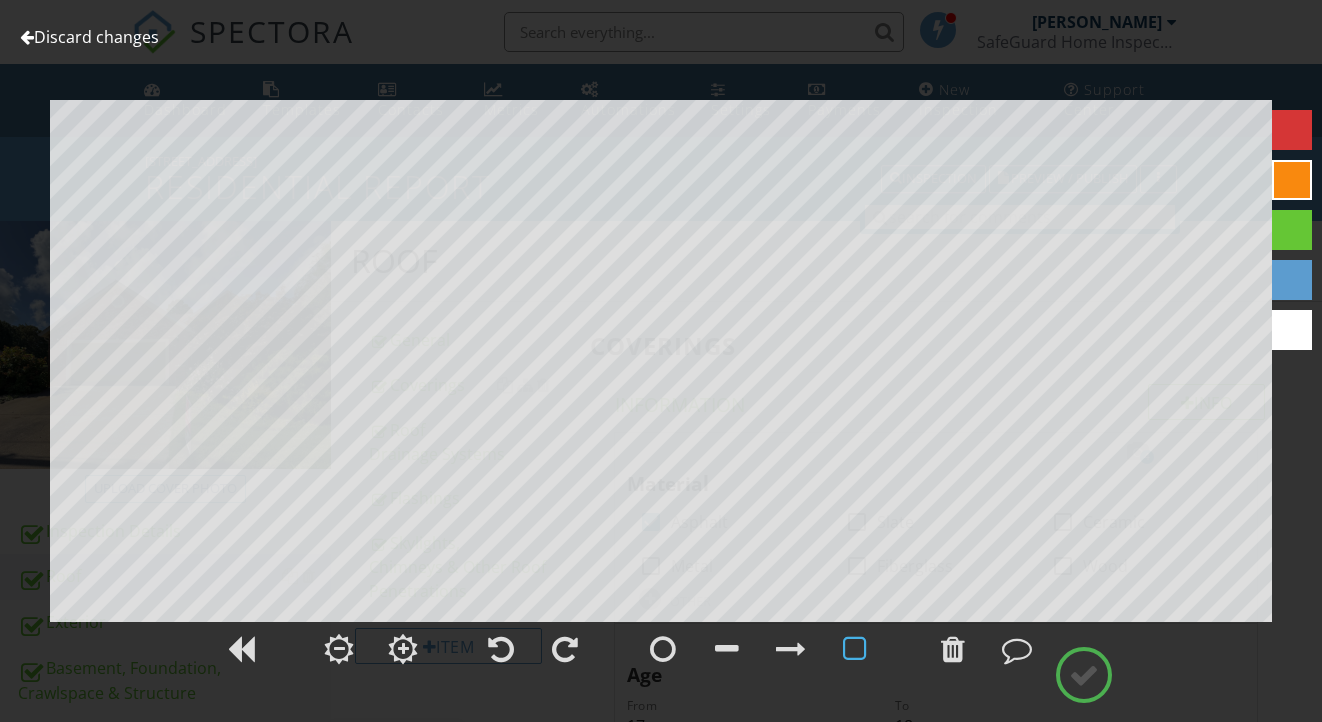 scroll, scrollTop: 2630, scrollLeft: 0, axis: vertical 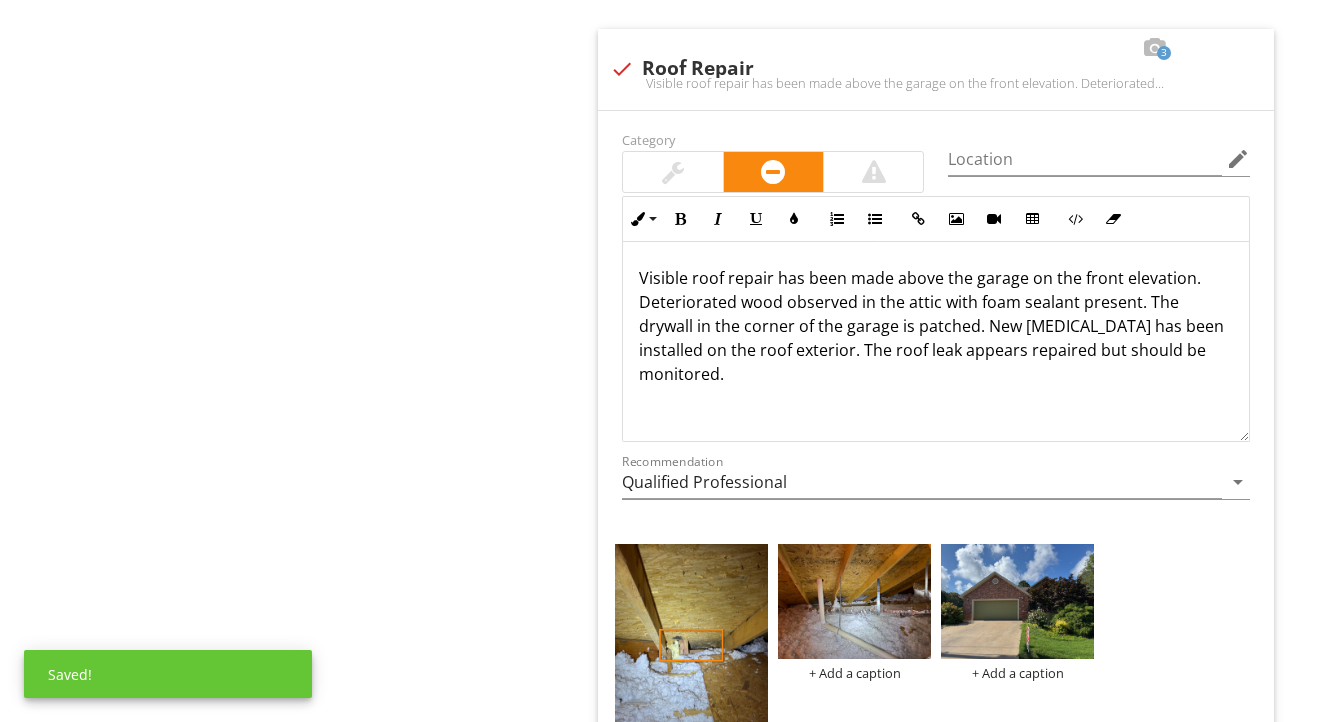 click at bounding box center [854, 601] 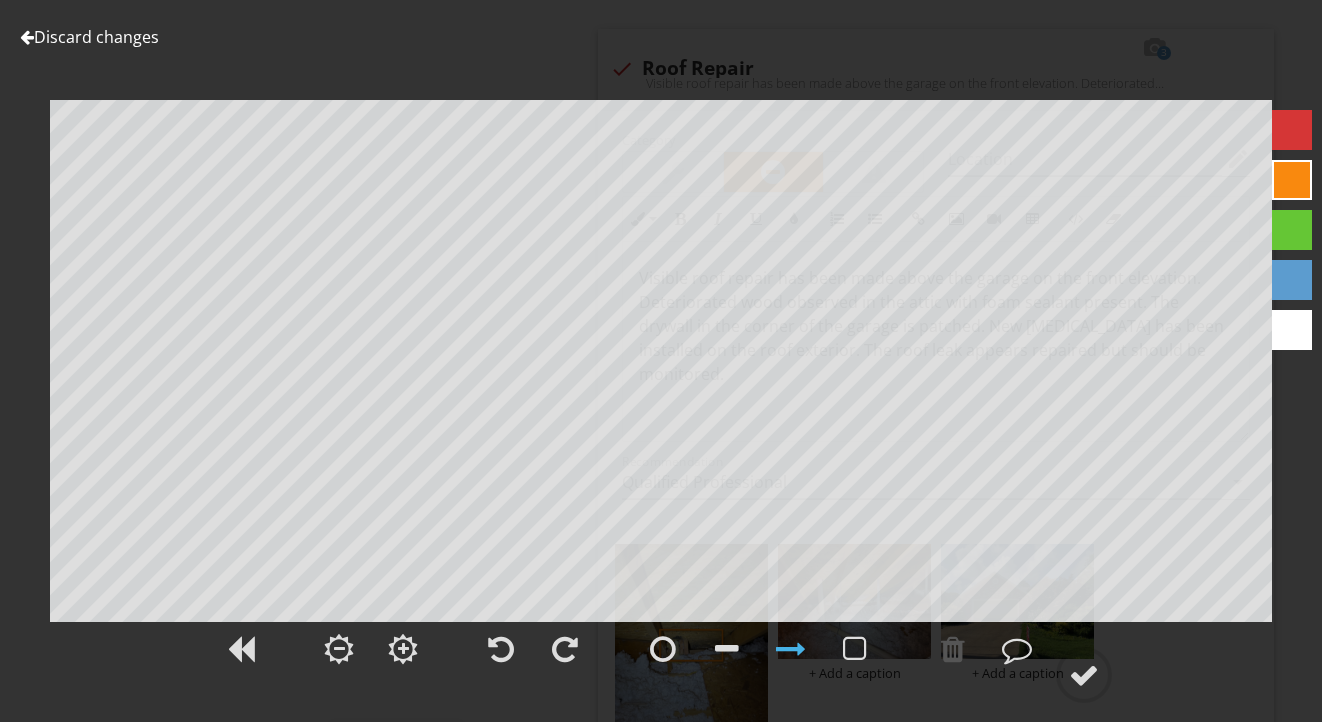 click on "Discard changes" at bounding box center (89, 37) 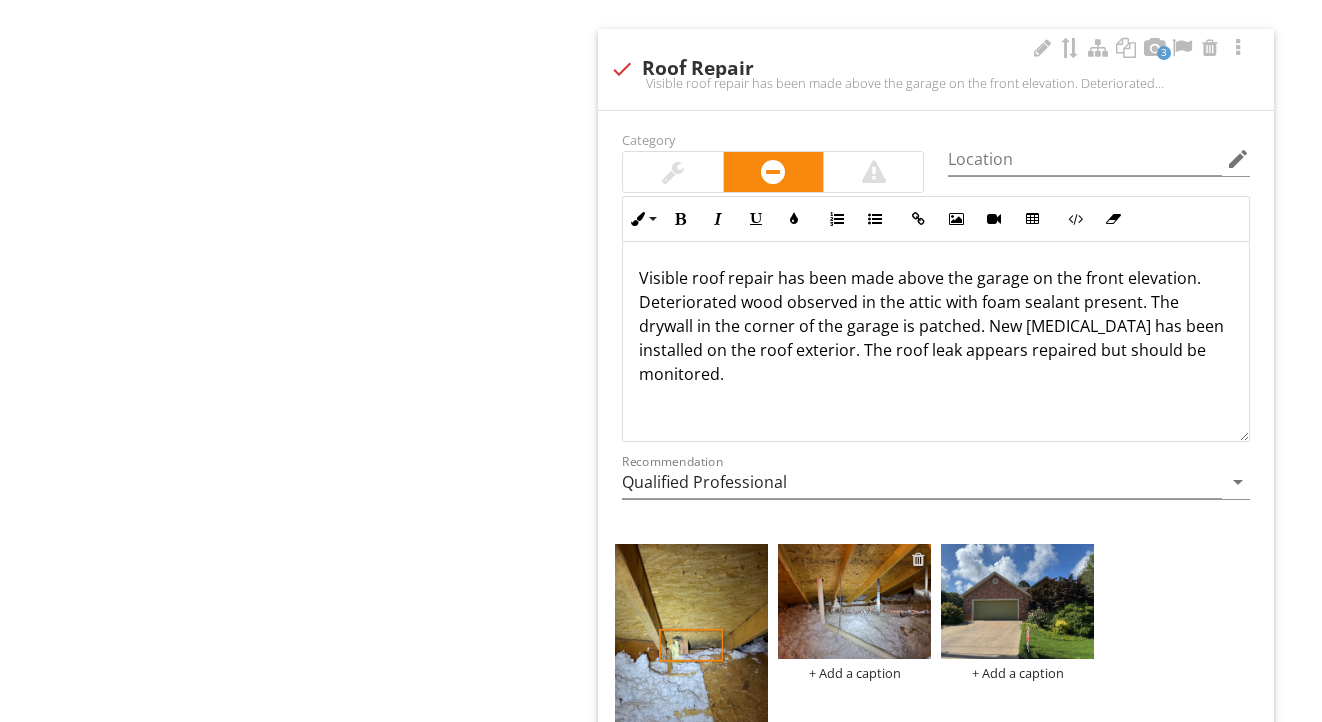 click at bounding box center [918, 559] 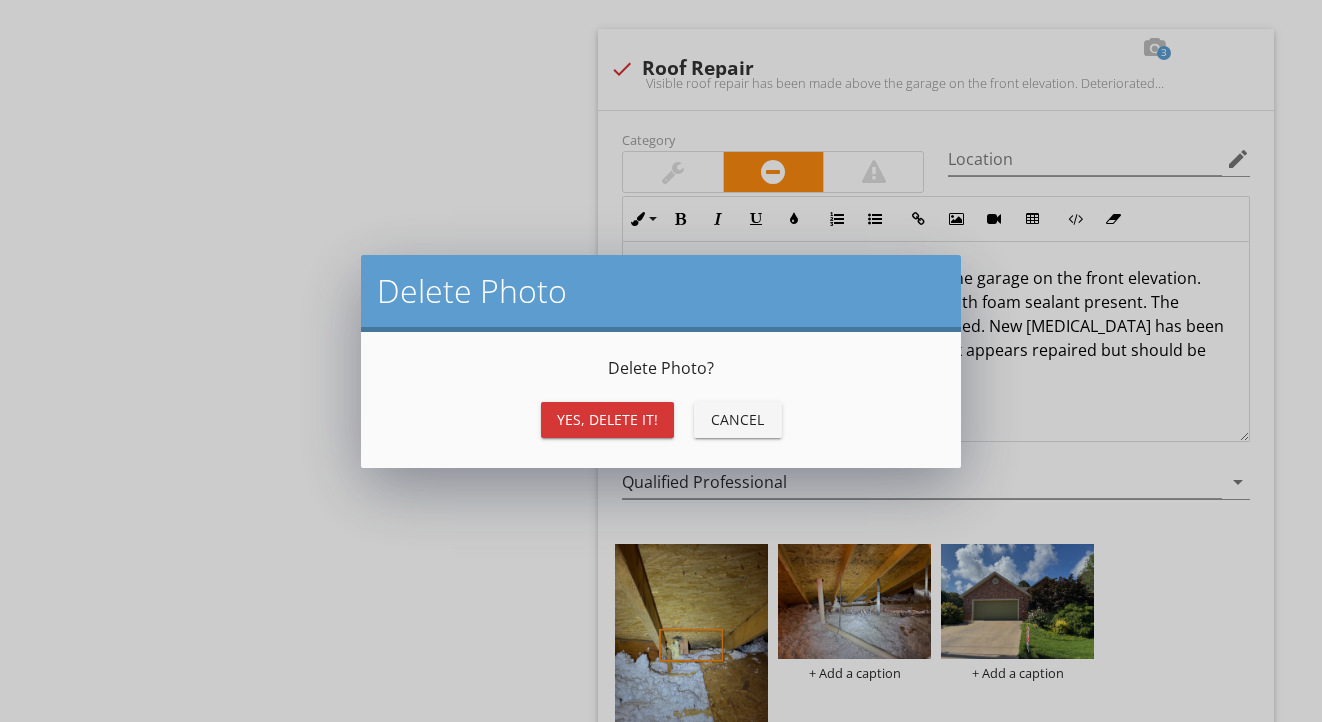 click on "Yes, Delete it!" at bounding box center (607, 420) 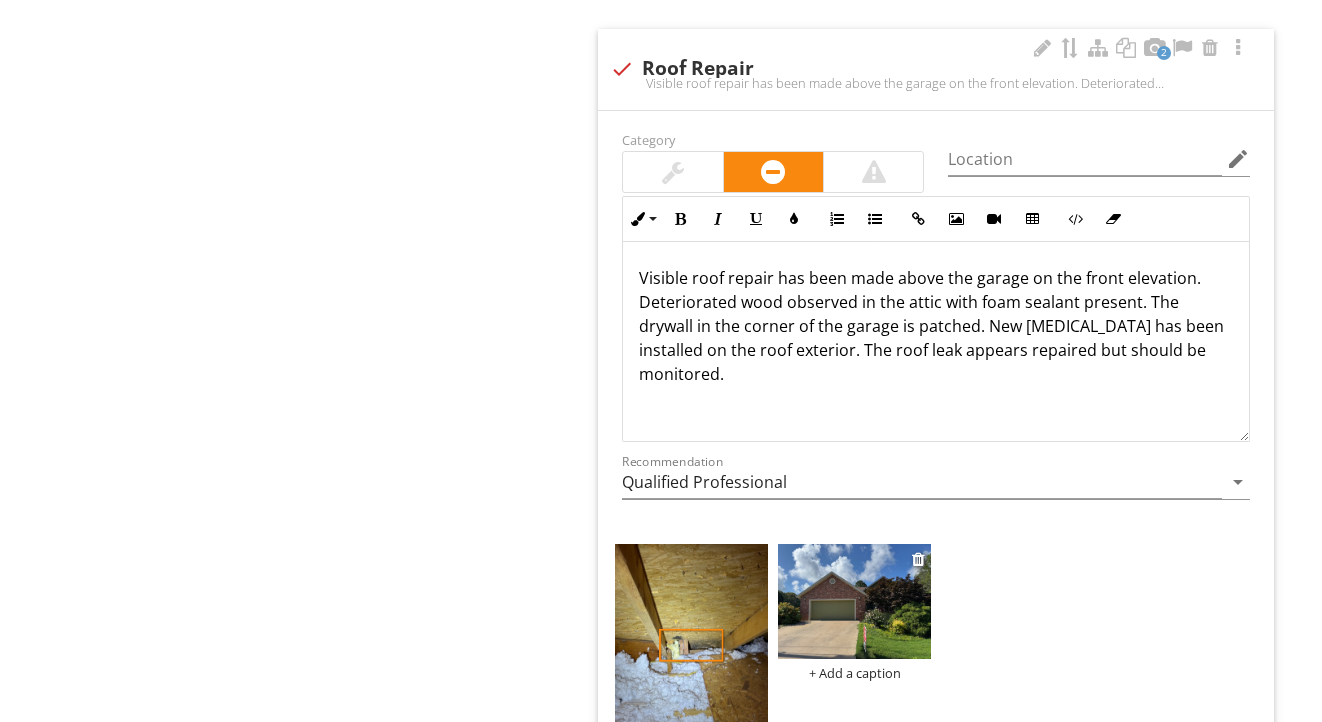 click at bounding box center [854, 601] 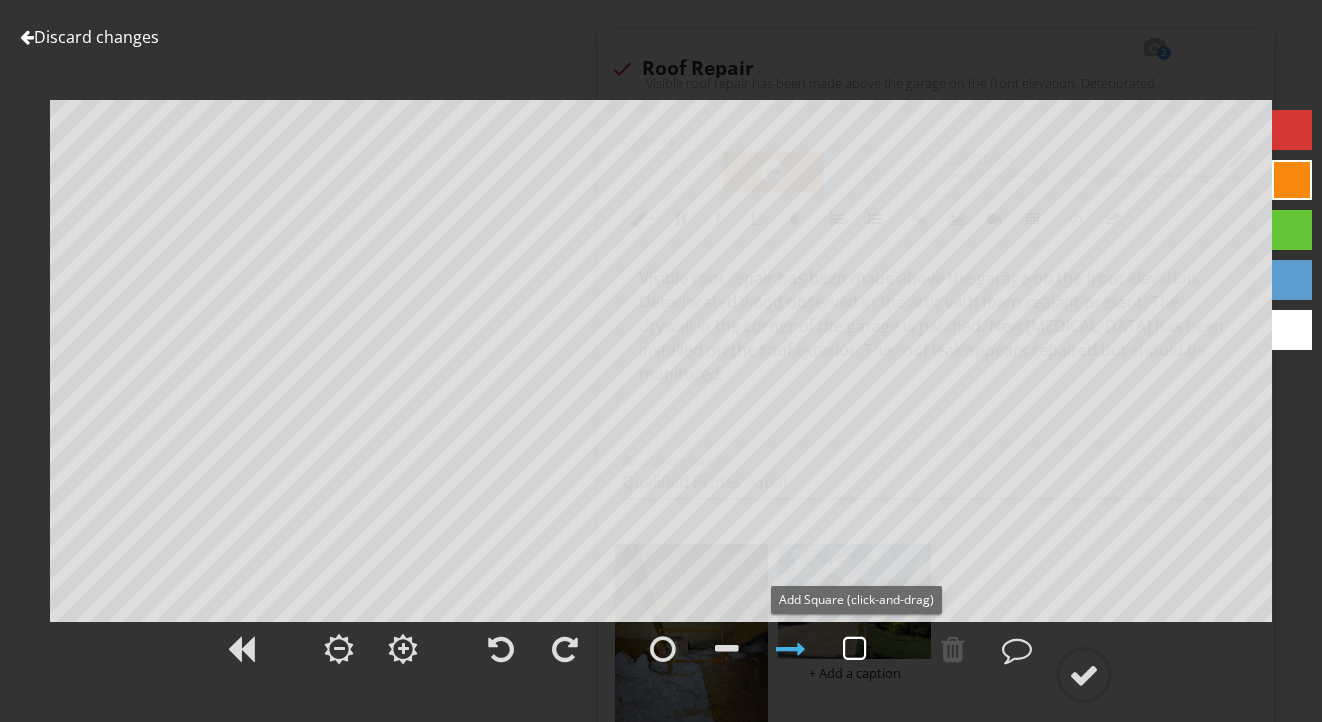 click at bounding box center [855, 649] 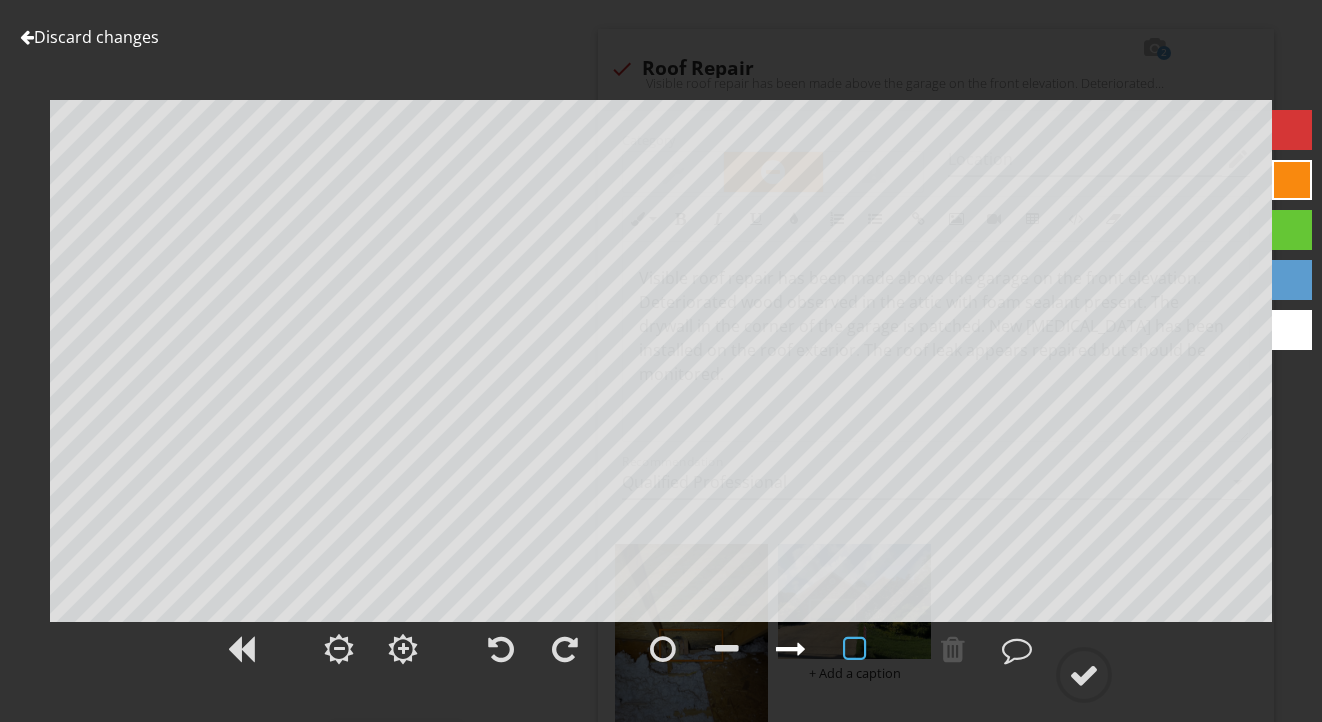 click at bounding box center (791, 649) 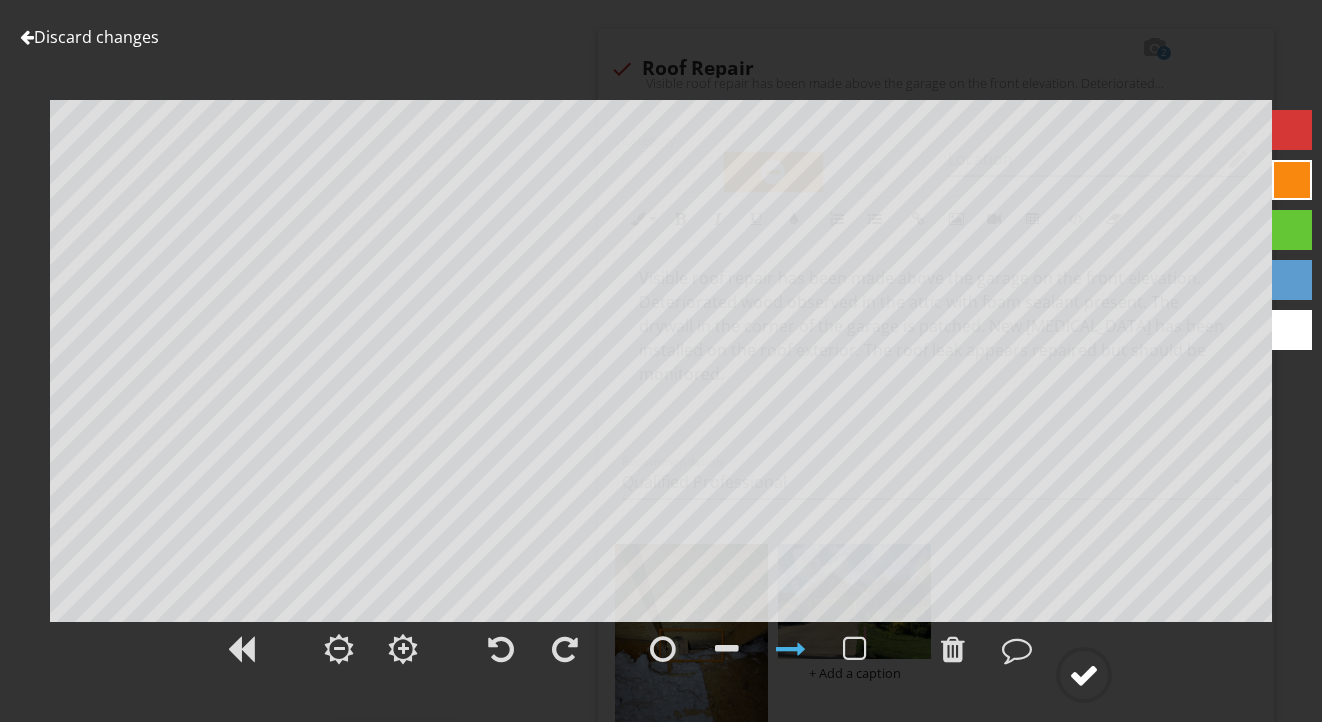click 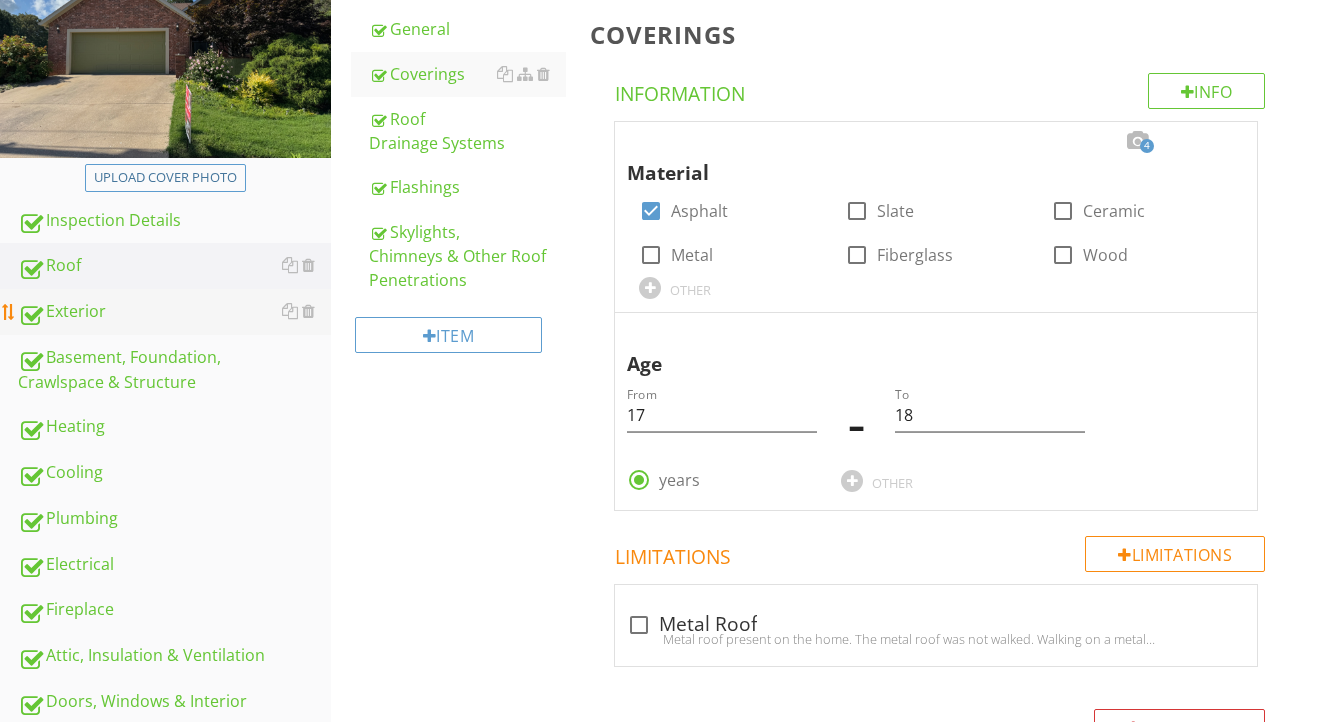 click on "Exterior" at bounding box center [174, 312] 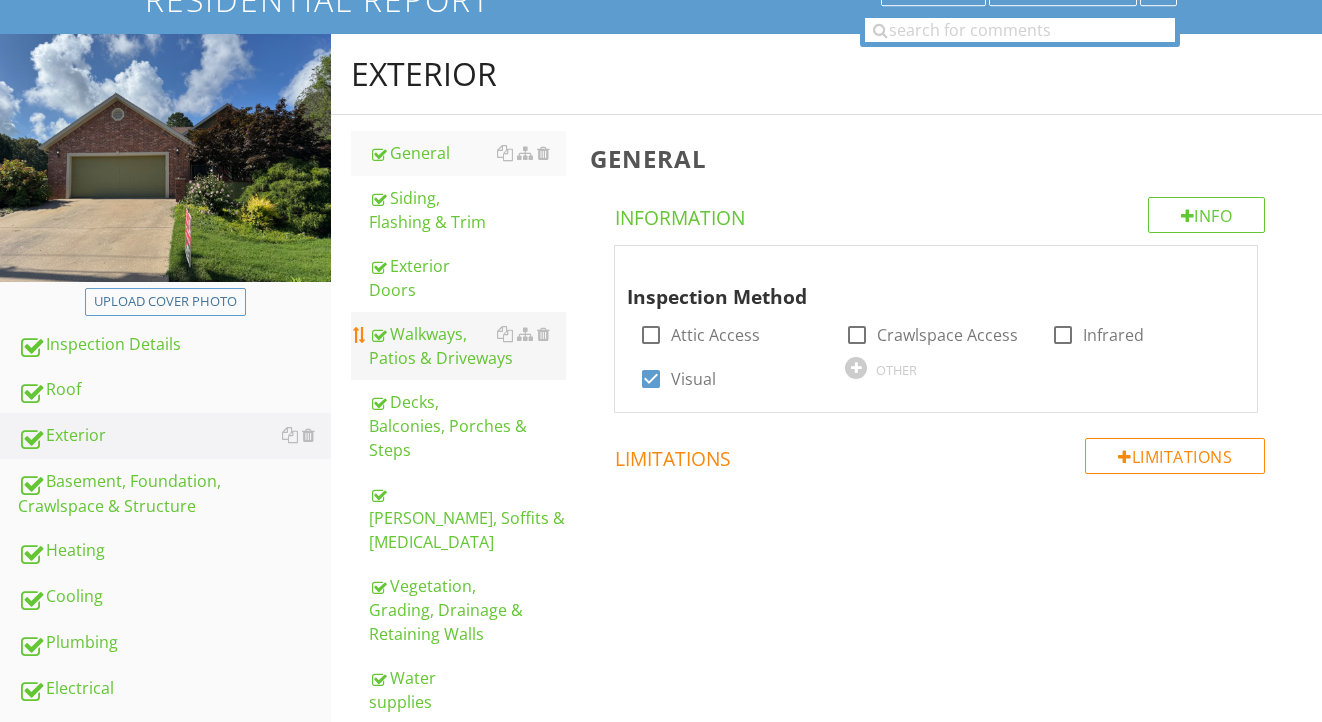 scroll, scrollTop: 216, scrollLeft: 0, axis: vertical 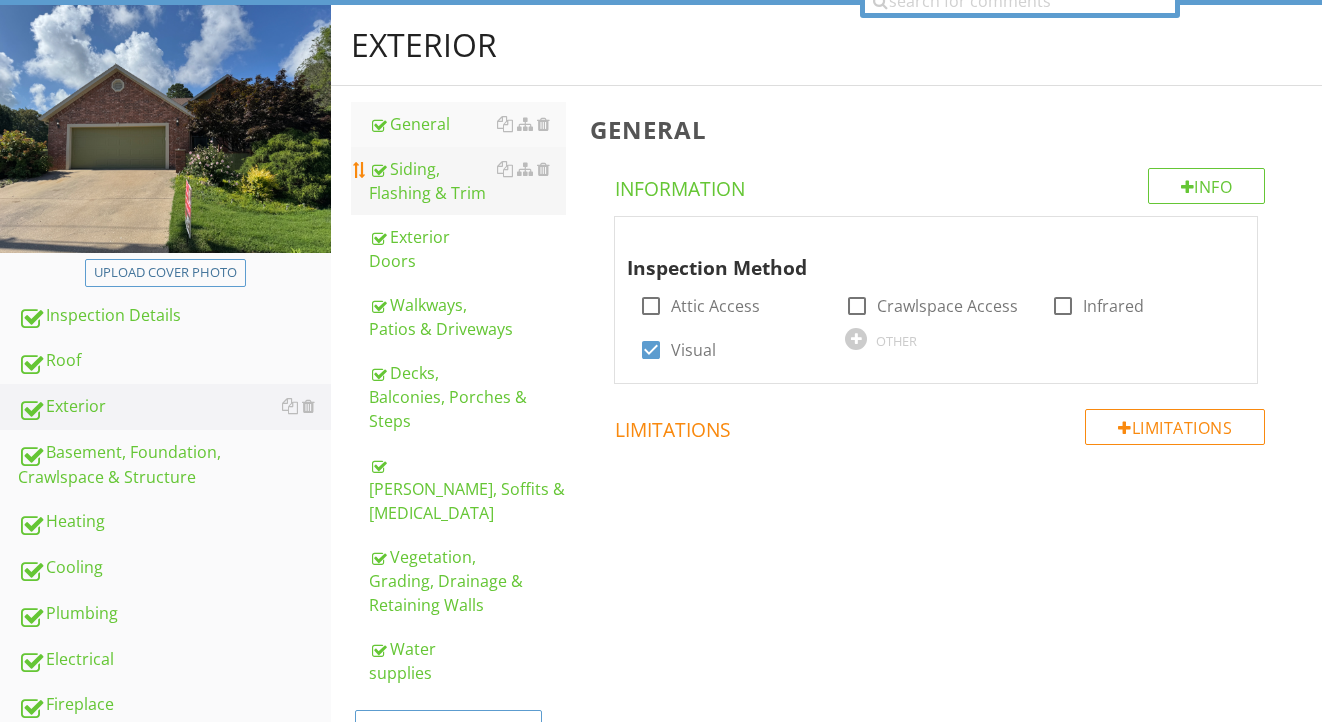 click on "Siding, Flashing & Trim" at bounding box center [468, 181] 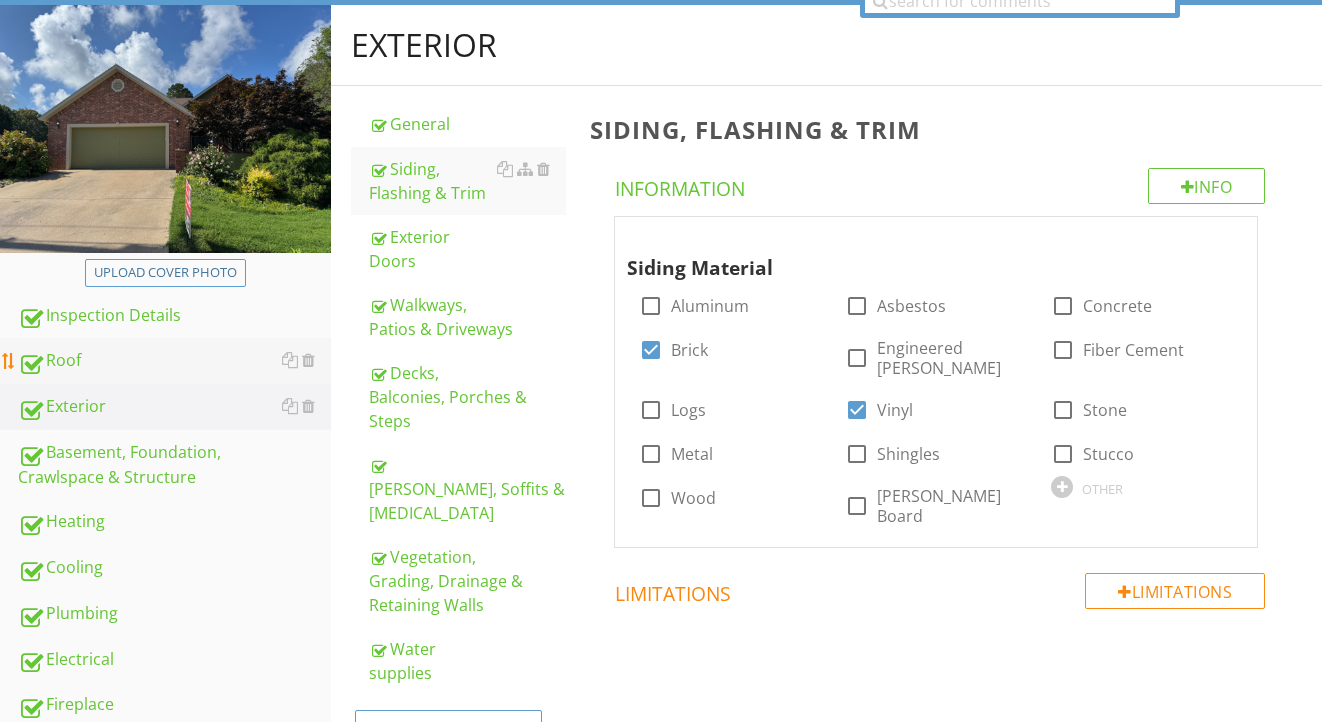 click on "Roof" at bounding box center (174, 361) 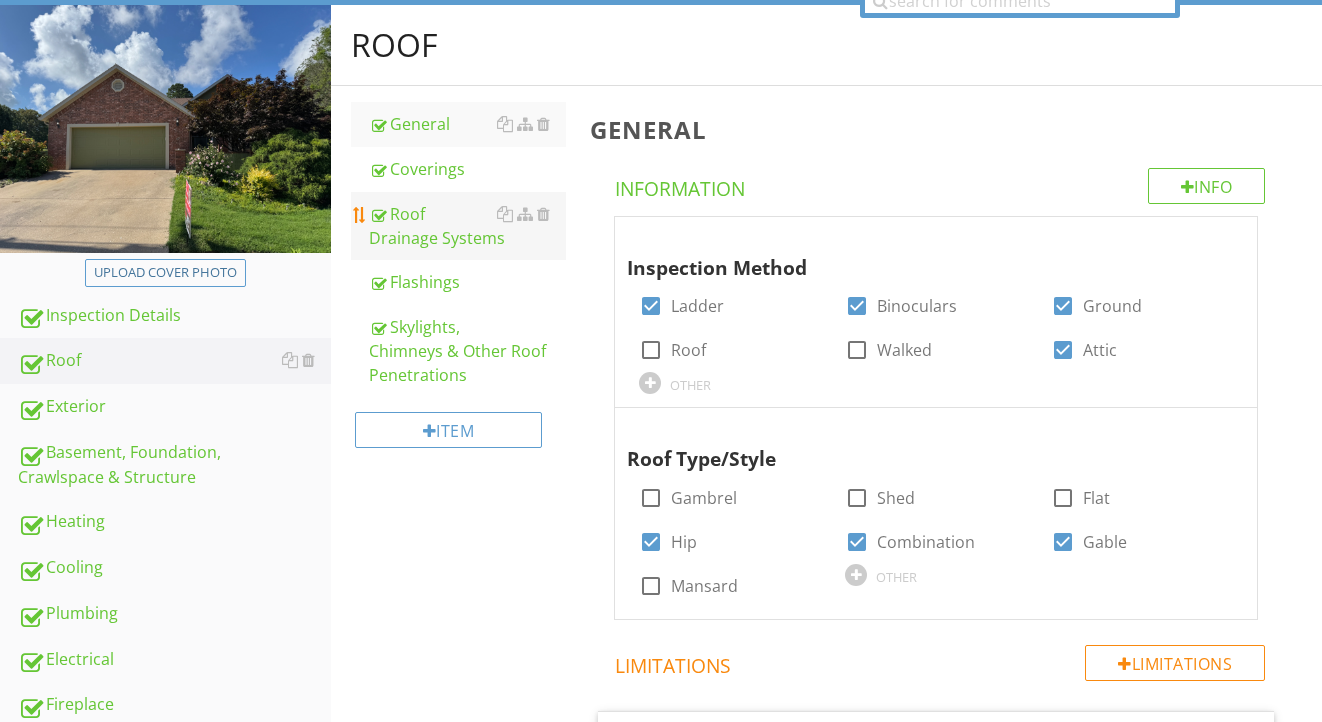 click on "Roof Drainage Systems" at bounding box center [468, 226] 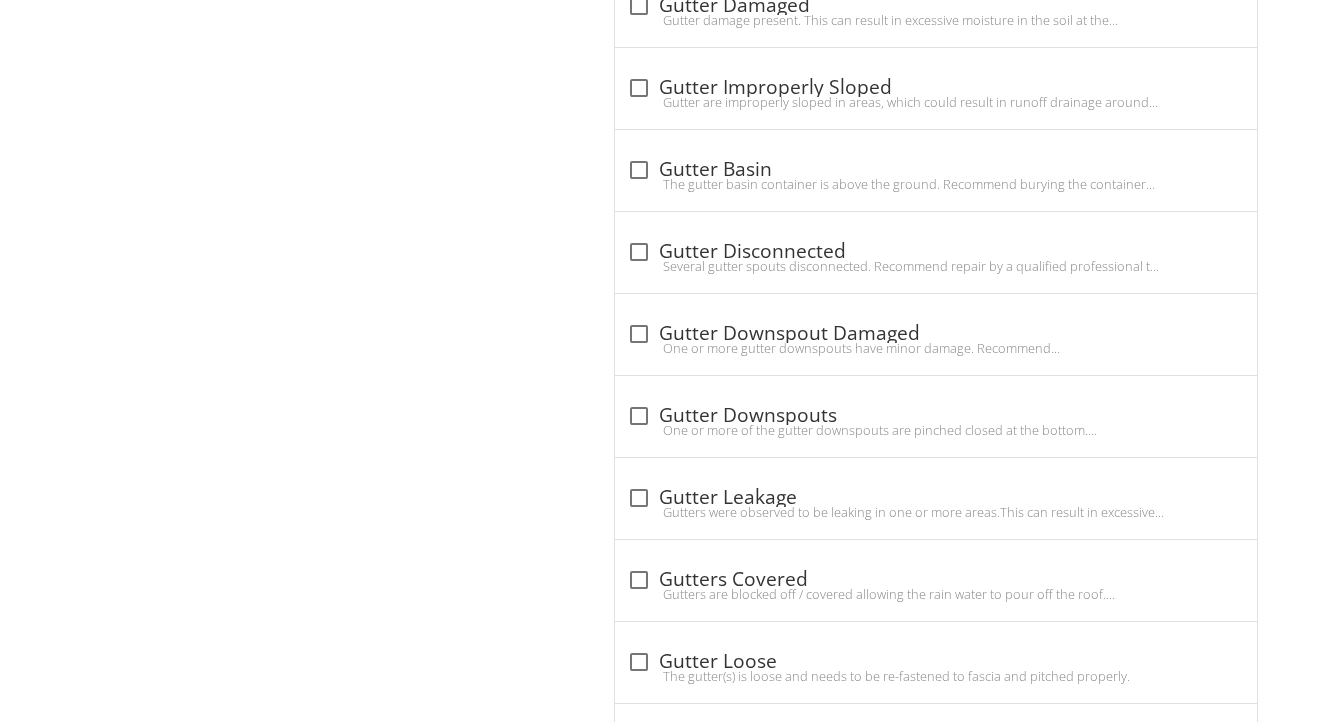 scroll, scrollTop: 1713, scrollLeft: 0, axis: vertical 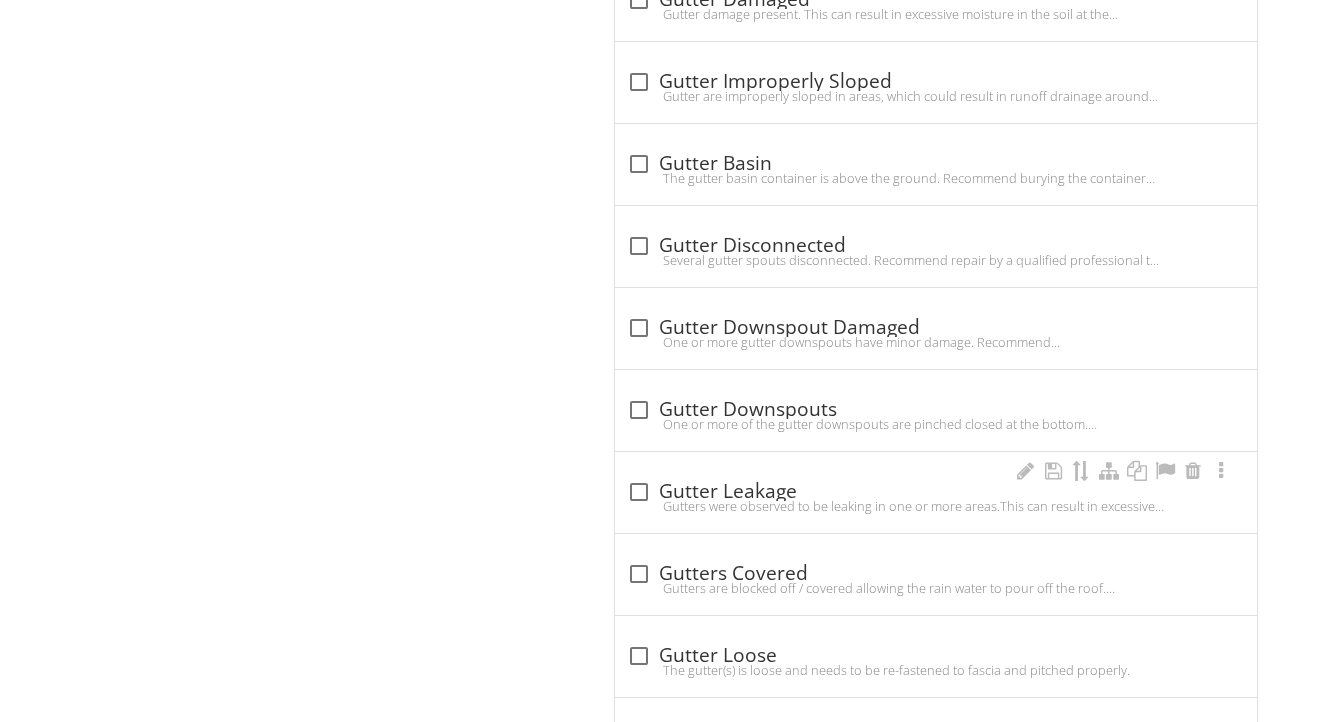 click on "Gutters were observed to be leaking in one or more areas.This can result in excessive moisture in the soil at the foundation, which can lead to foundation/structural movement. Recommend a qualified contractor evaluate and repair gutters to proper functionality." at bounding box center [936, 506] 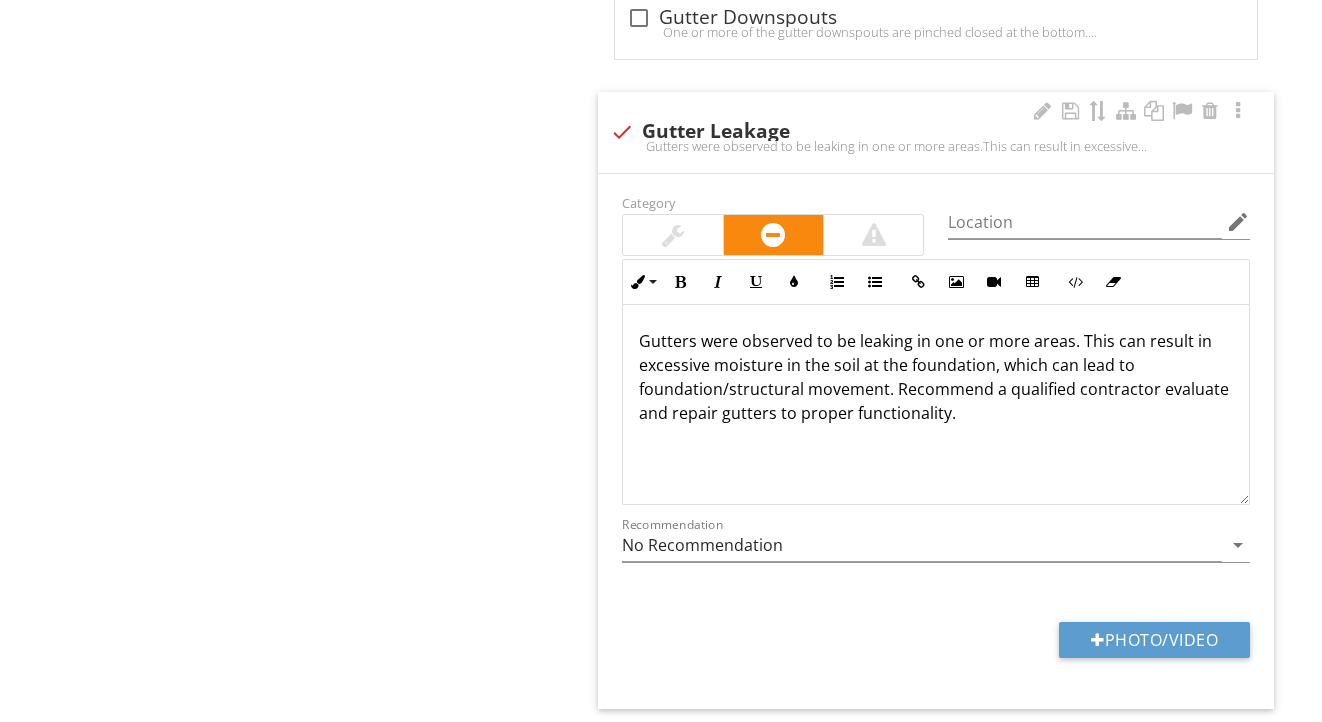 scroll, scrollTop: 2114, scrollLeft: 0, axis: vertical 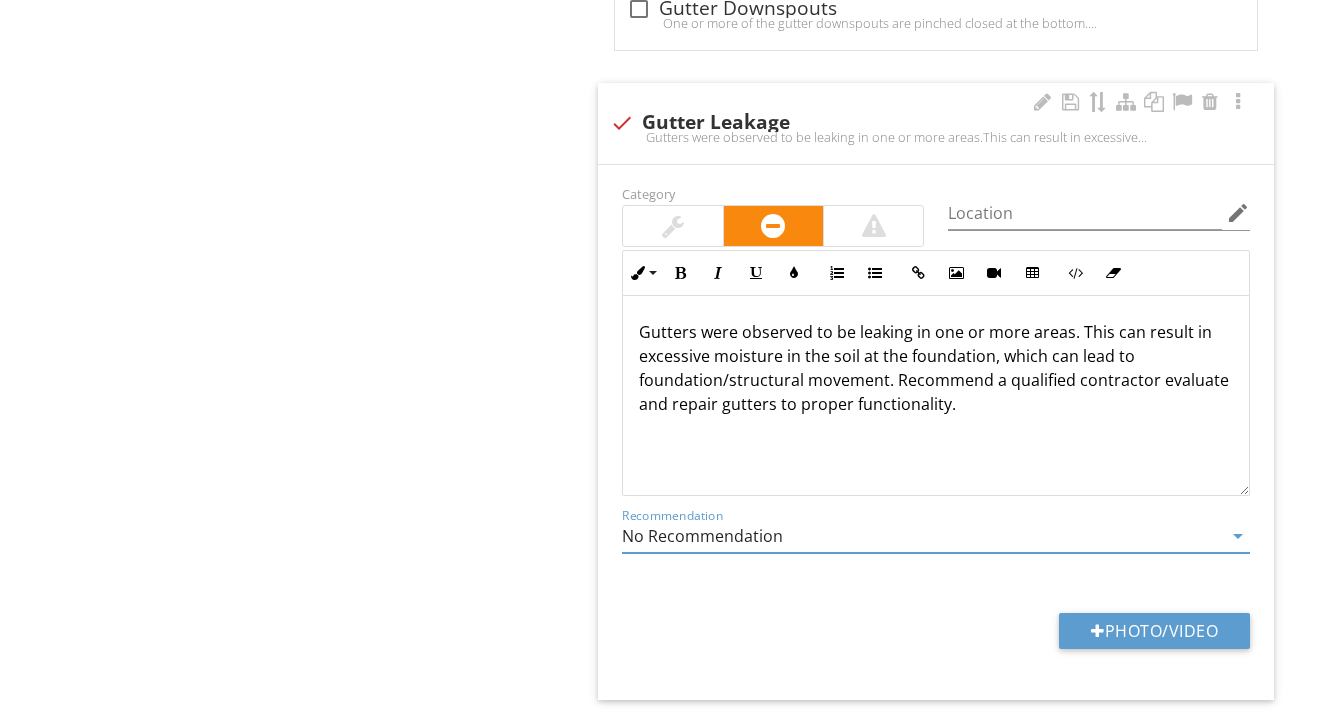 click on "No Recommendation" at bounding box center [922, 536] 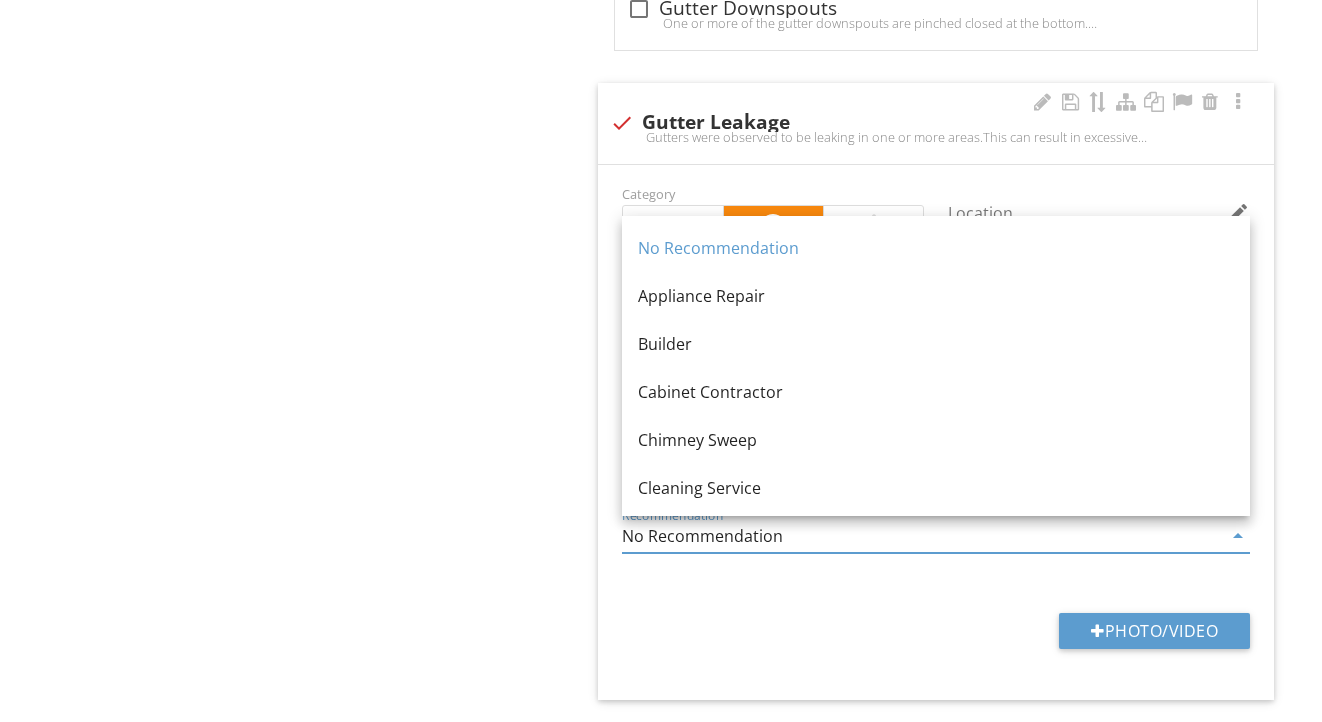 click on "No Recommendation" at bounding box center [922, 536] 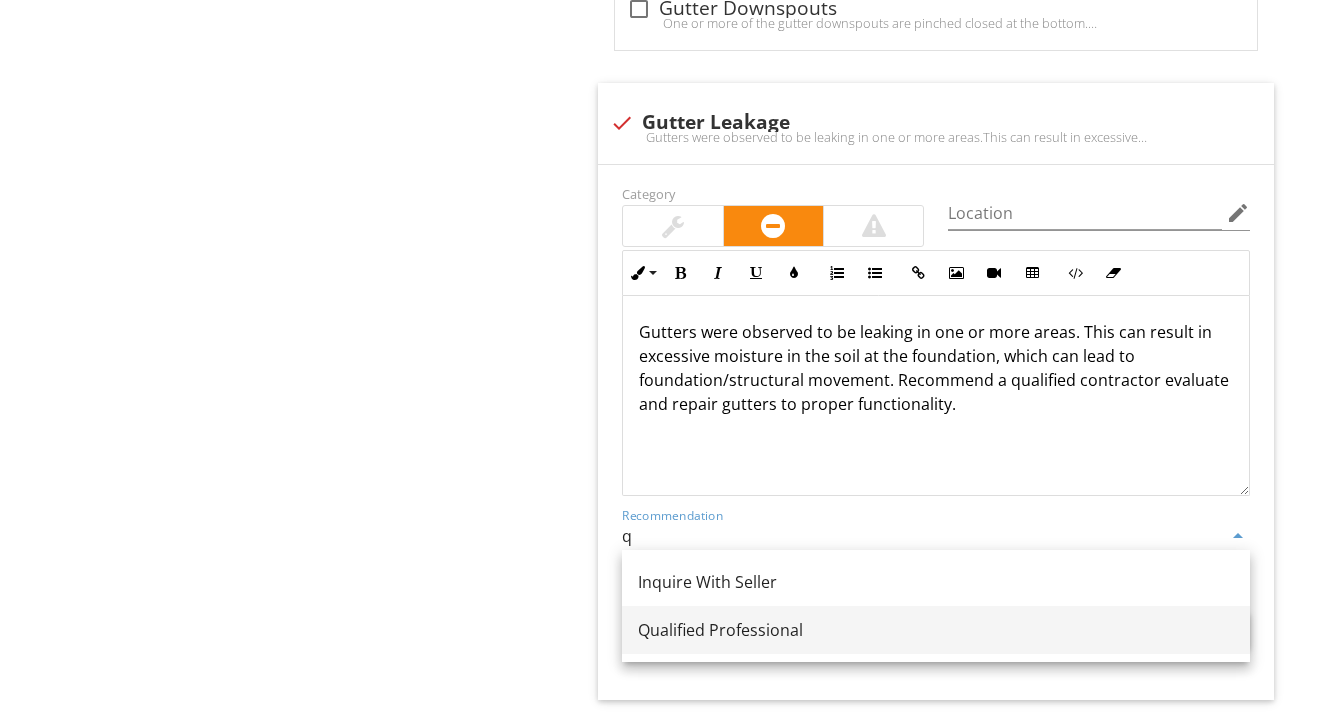 click on "Qualified Professional" at bounding box center (936, 630) 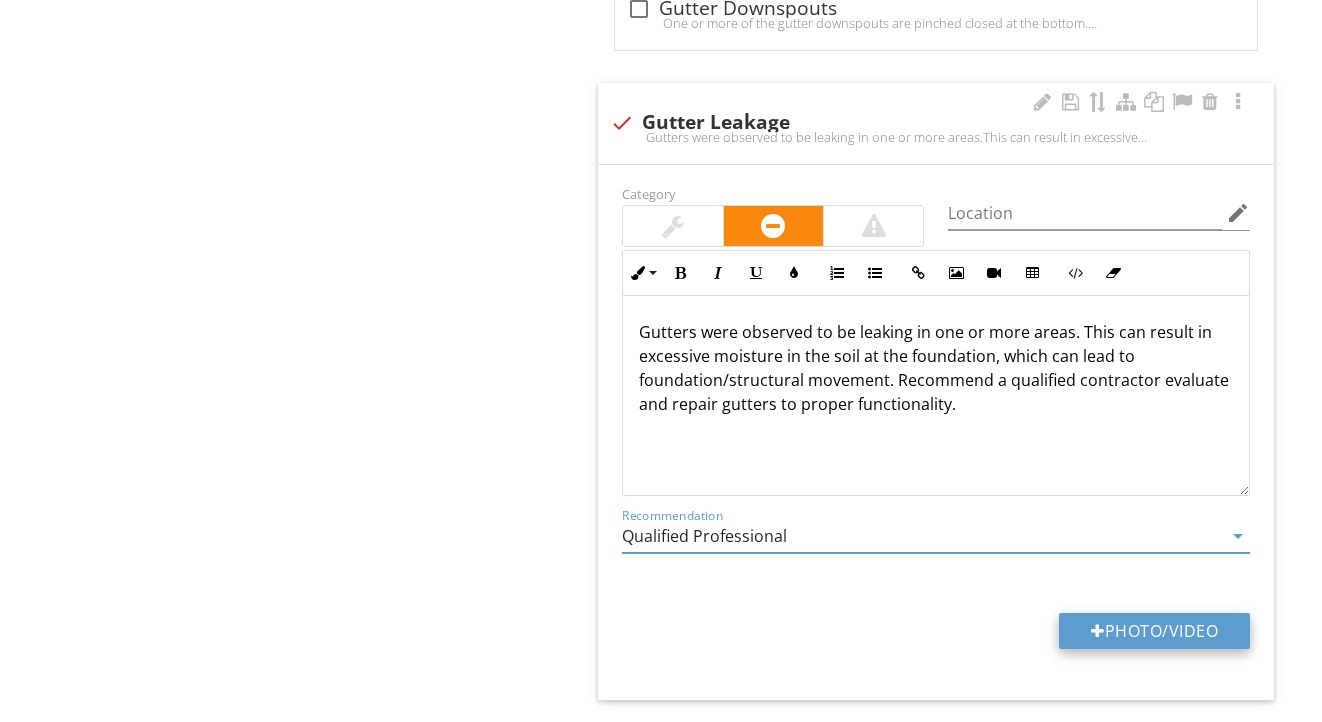 click on "Photo/Video" at bounding box center [1154, 631] 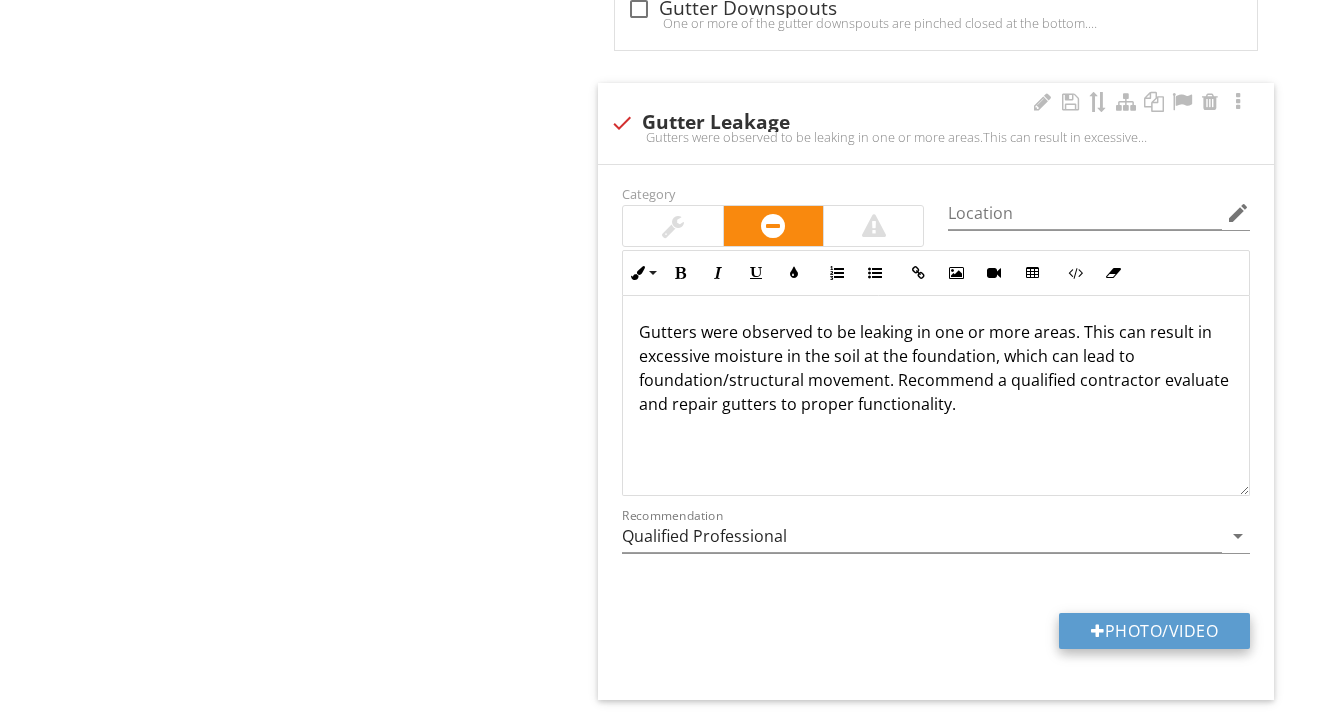 type on "C:\fakepath\IMG_9104.jpeg" 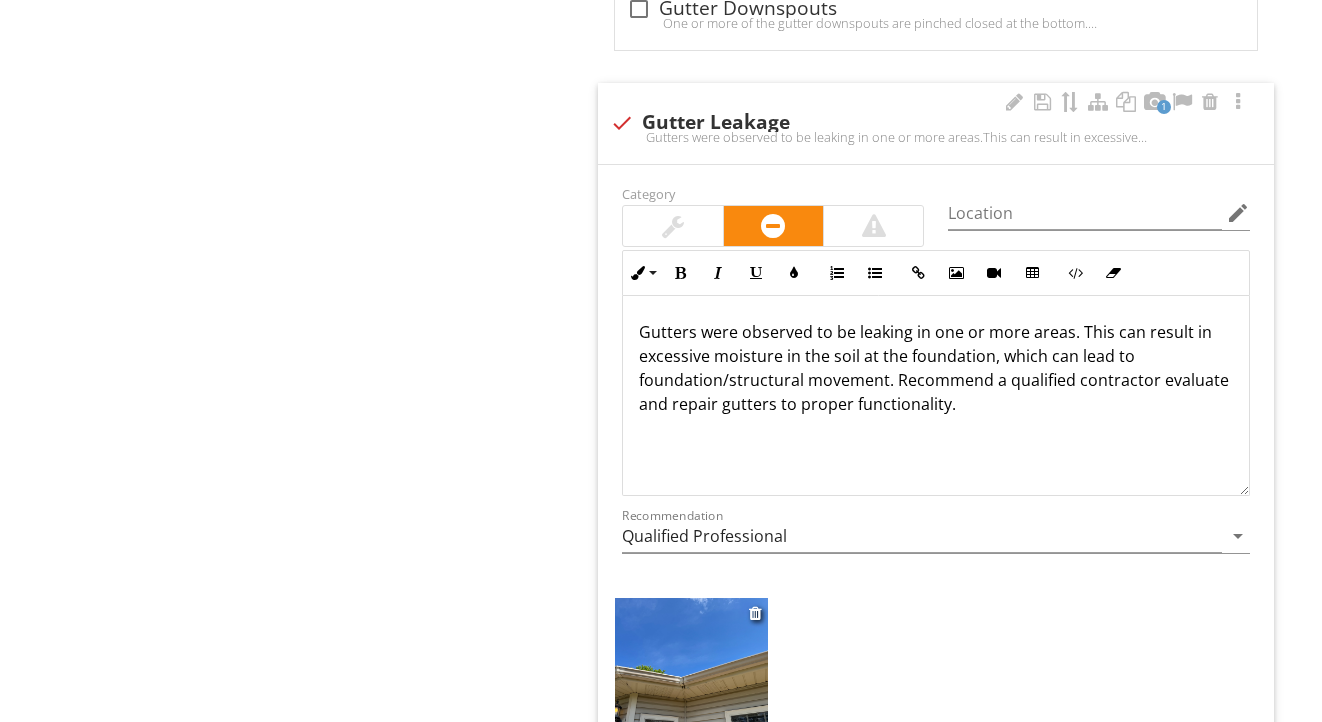 click at bounding box center [691, 700] 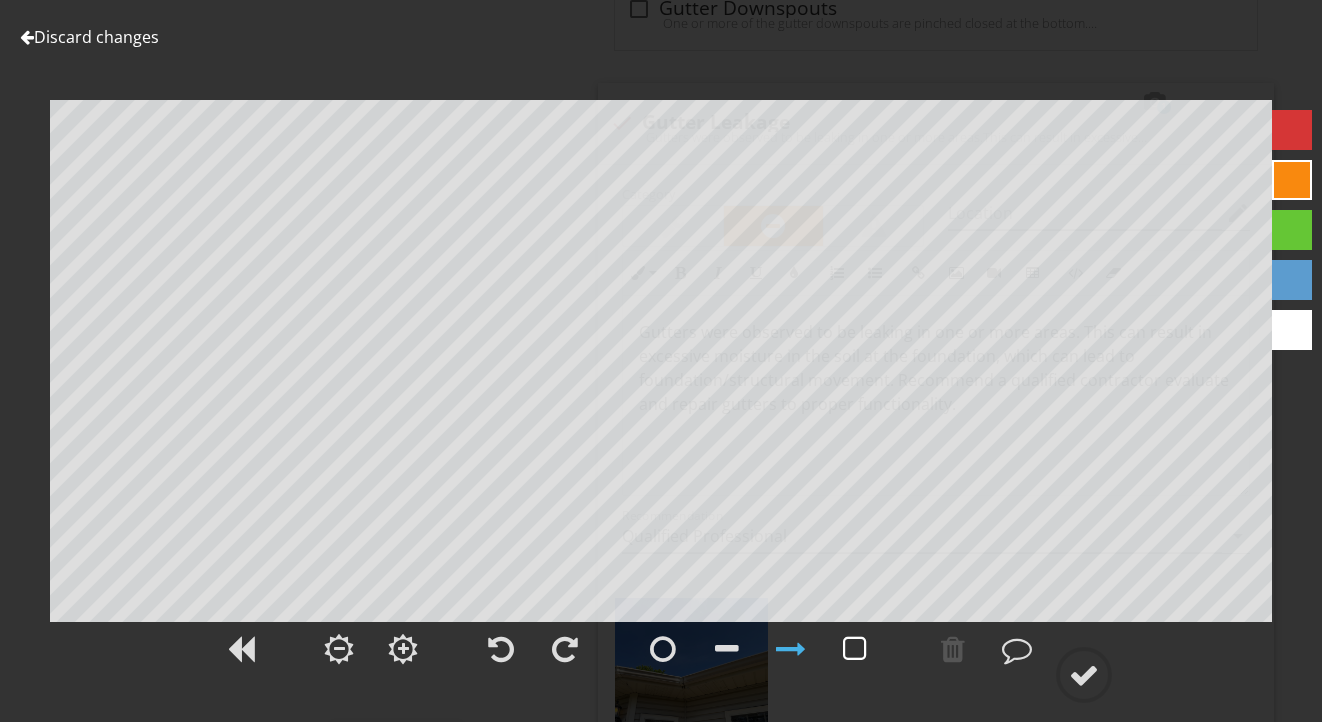 click at bounding box center [855, 649] 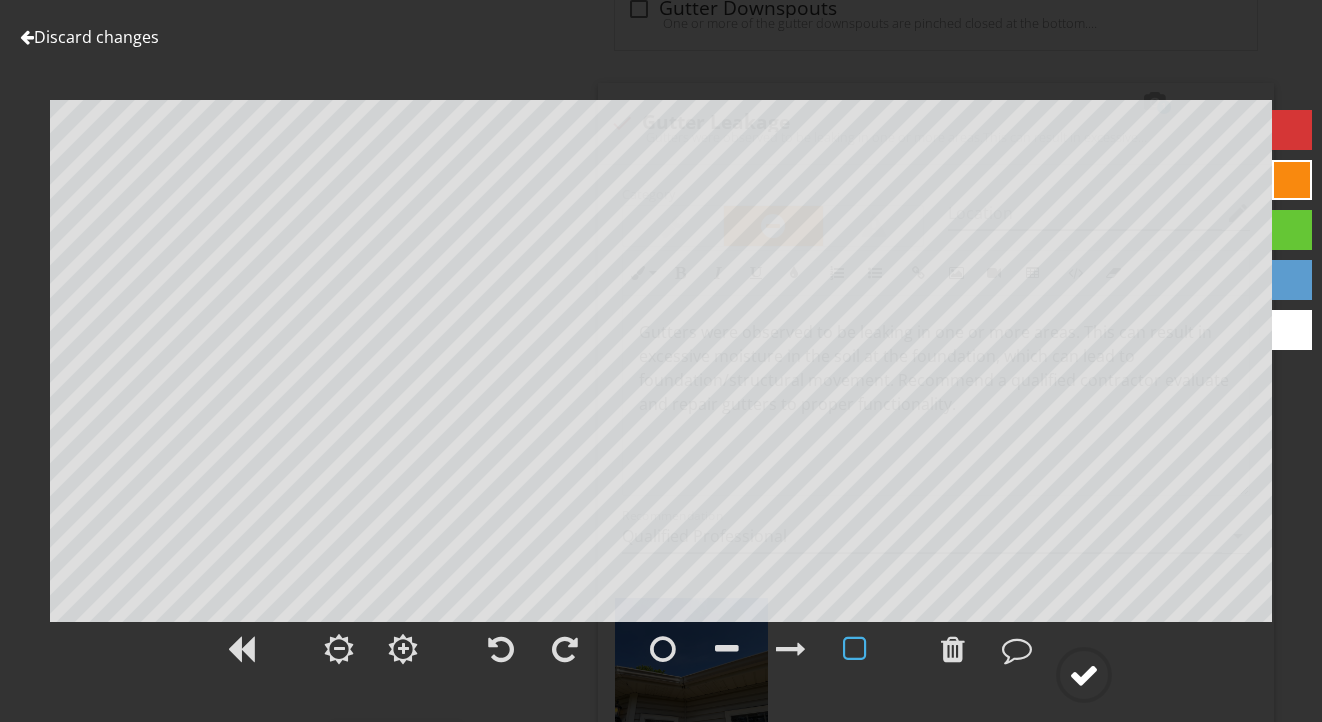 click at bounding box center [1084, 675] 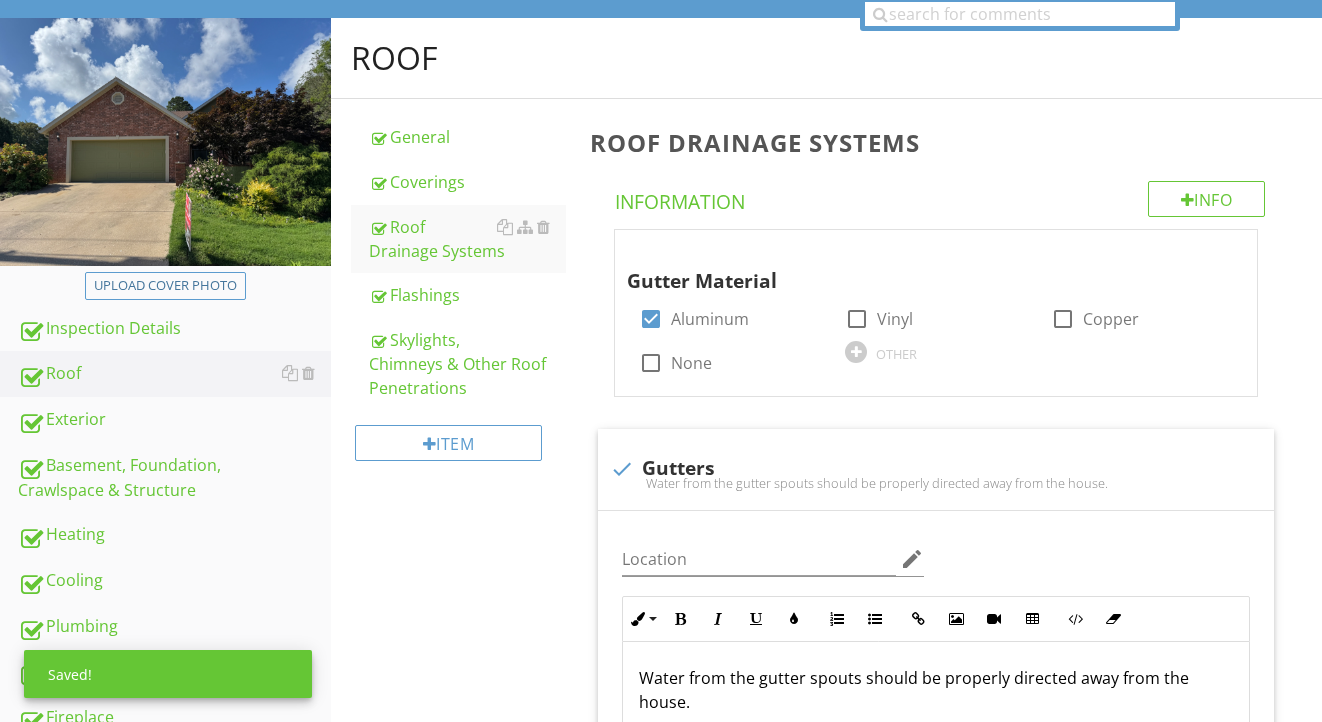 scroll, scrollTop: 86, scrollLeft: 0, axis: vertical 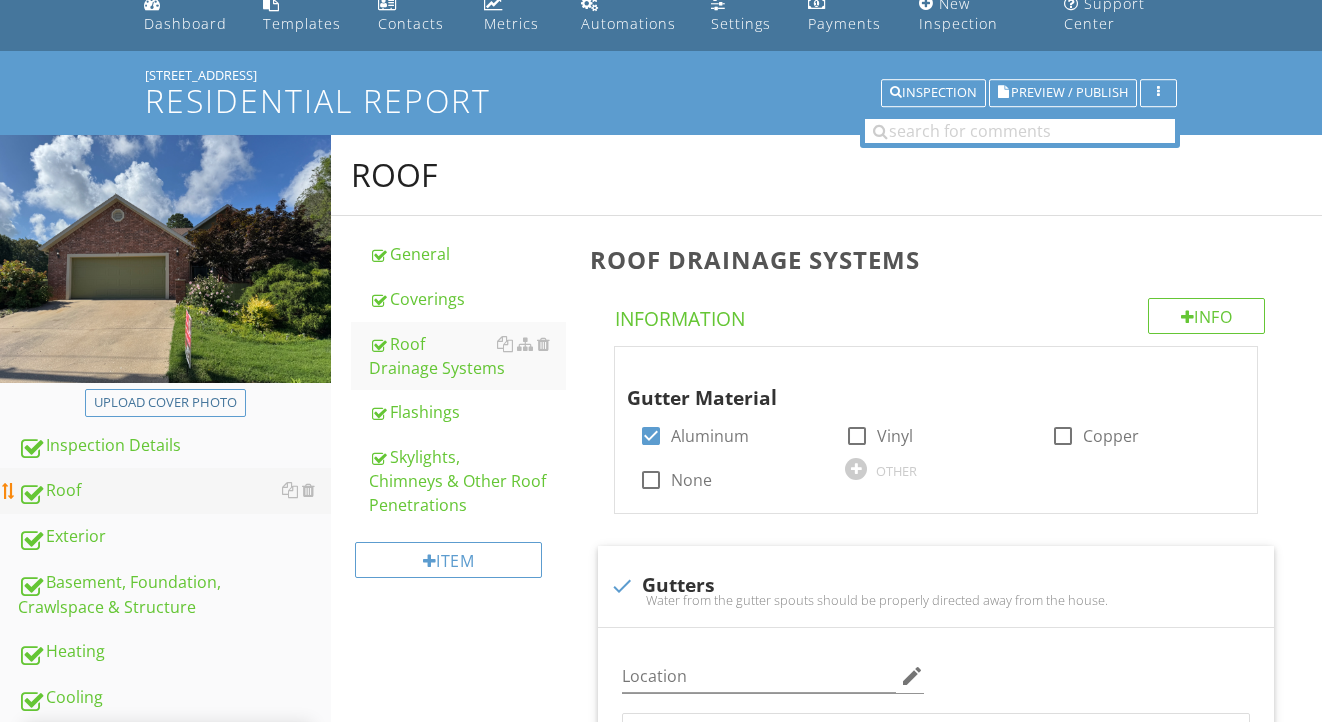 click on "Roof" at bounding box center (174, 491) 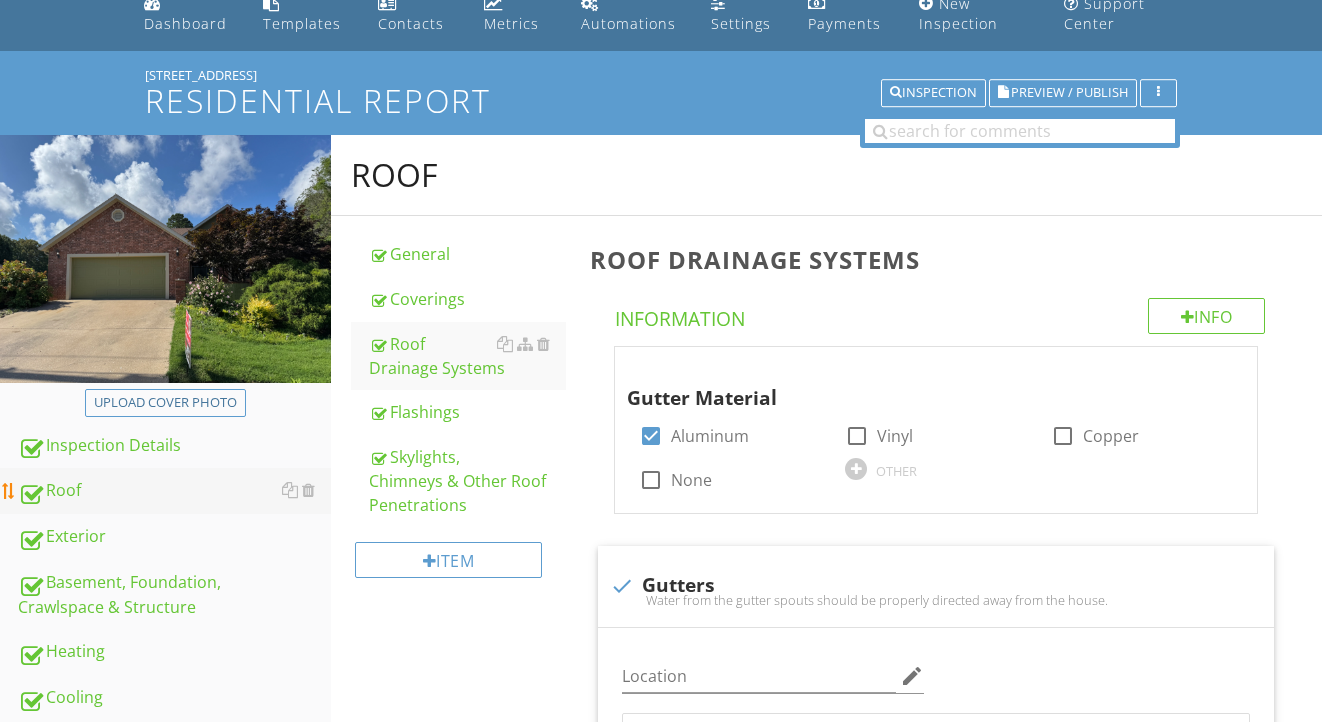 click on "Roof" at bounding box center (174, 491) 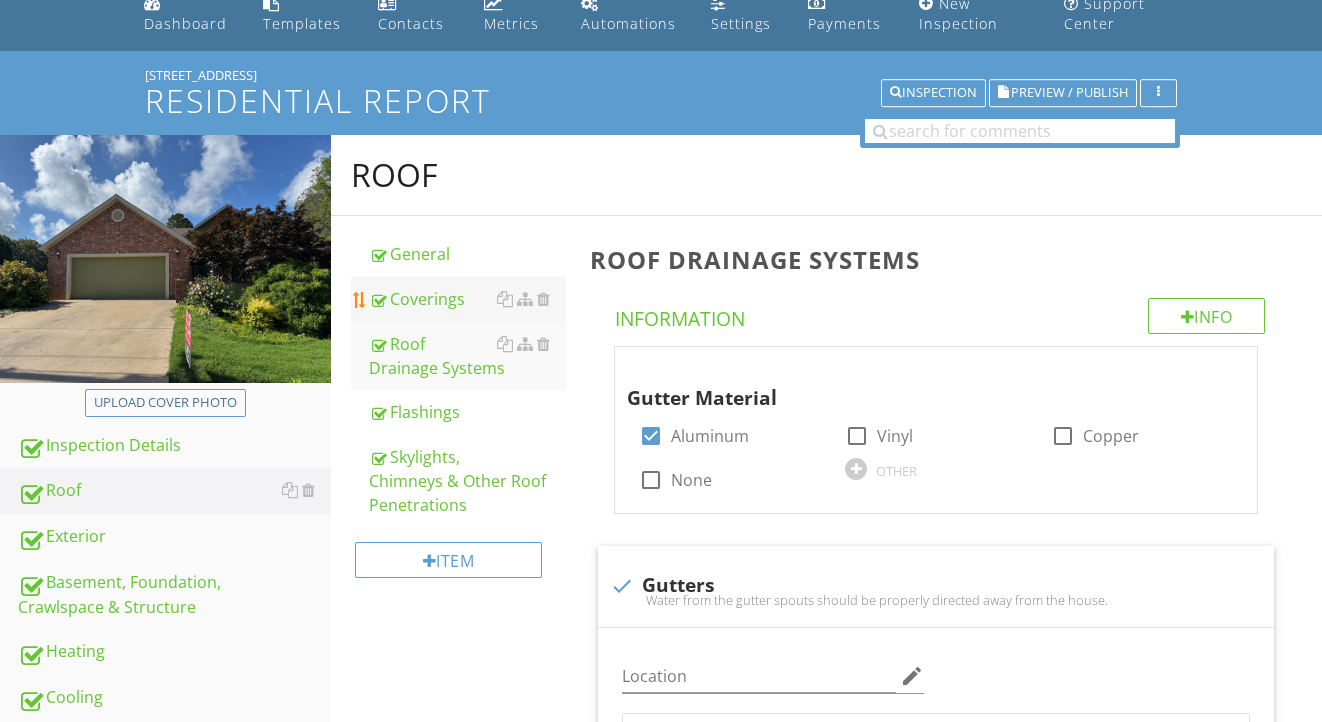 click on "Coverings" at bounding box center (468, 299) 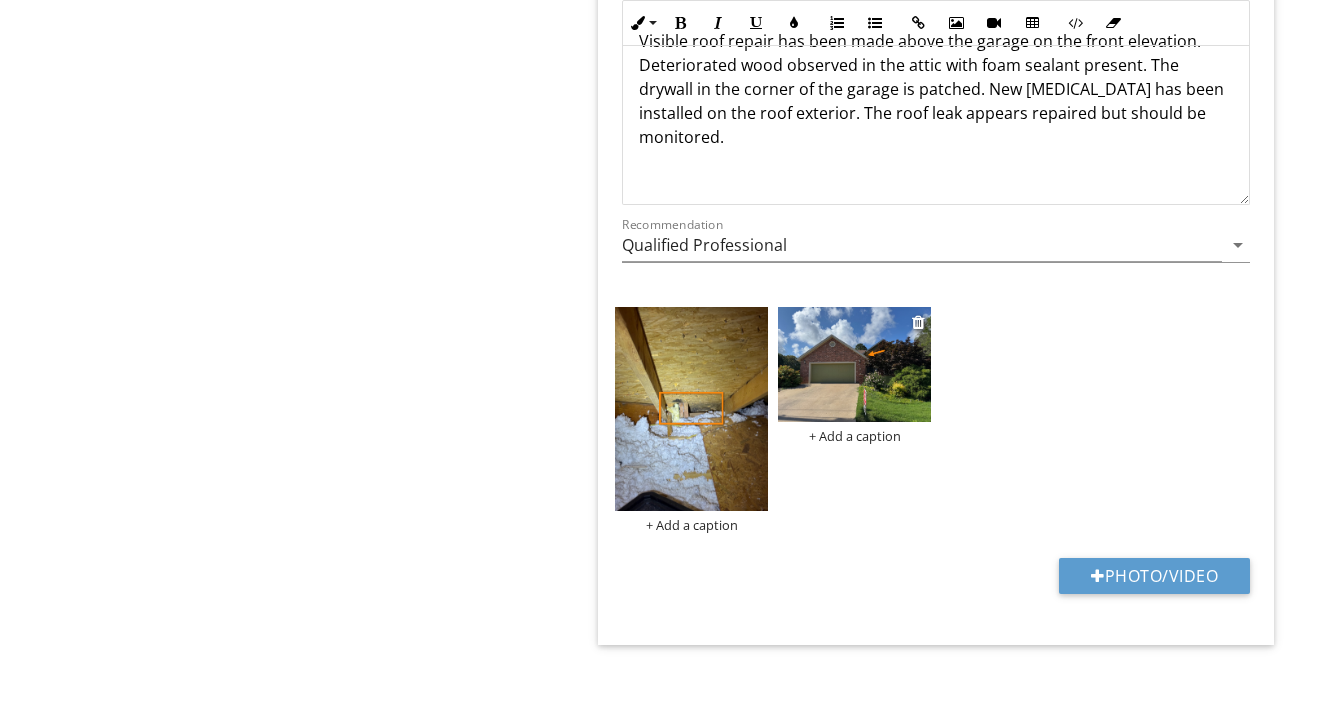 scroll, scrollTop: 2866, scrollLeft: 0, axis: vertical 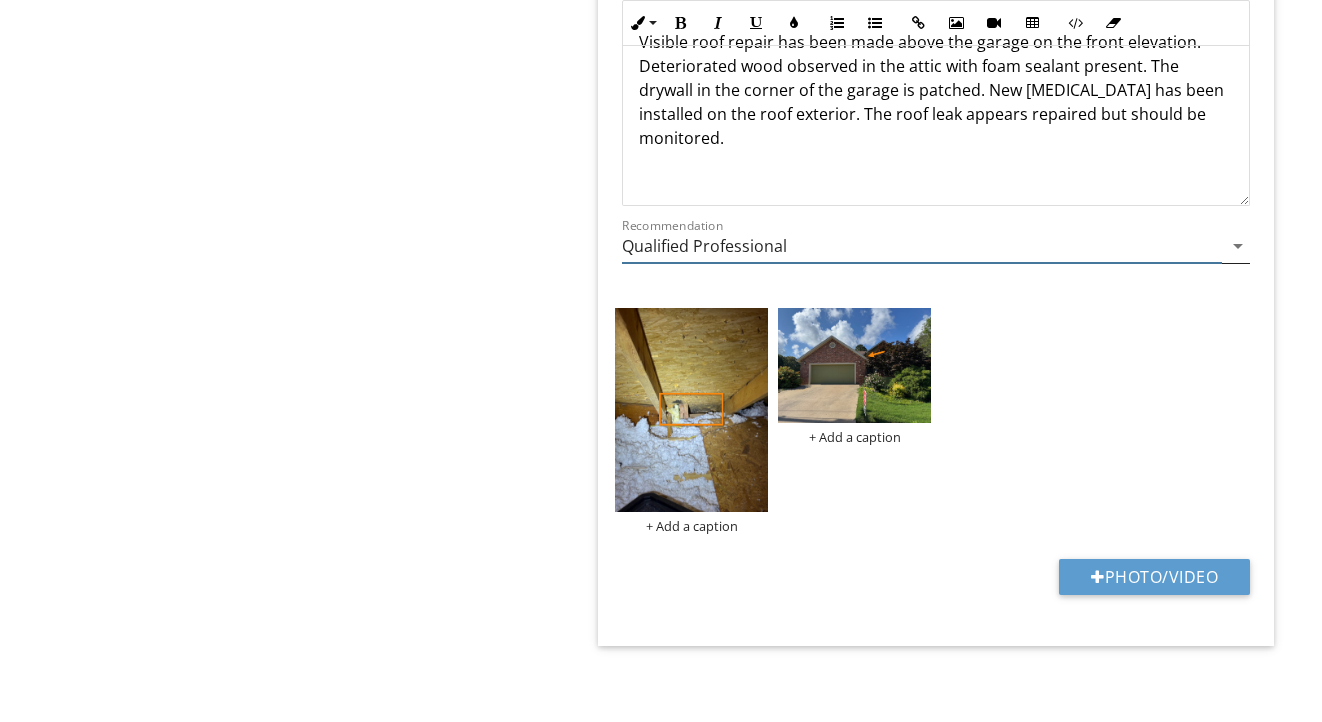 click on "Qualified Professional" at bounding box center [922, 246] 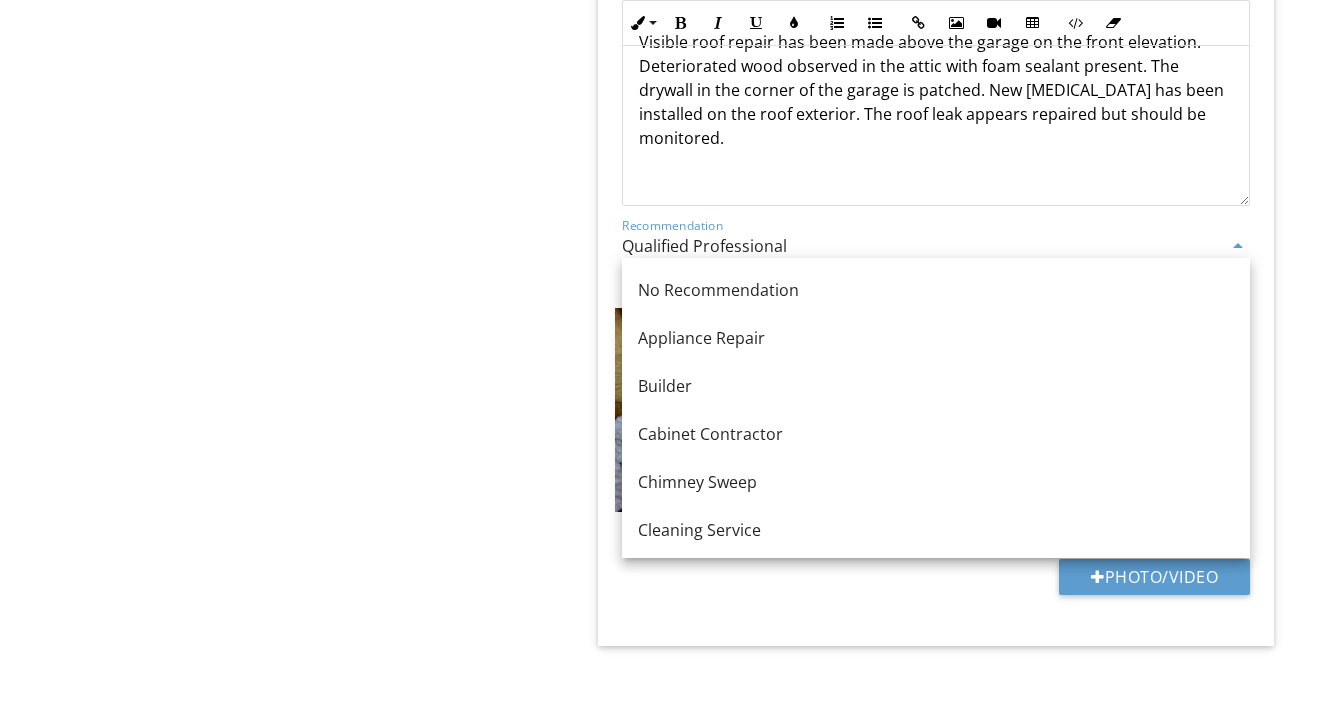 click on "Qualified Professional" at bounding box center [922, 246] 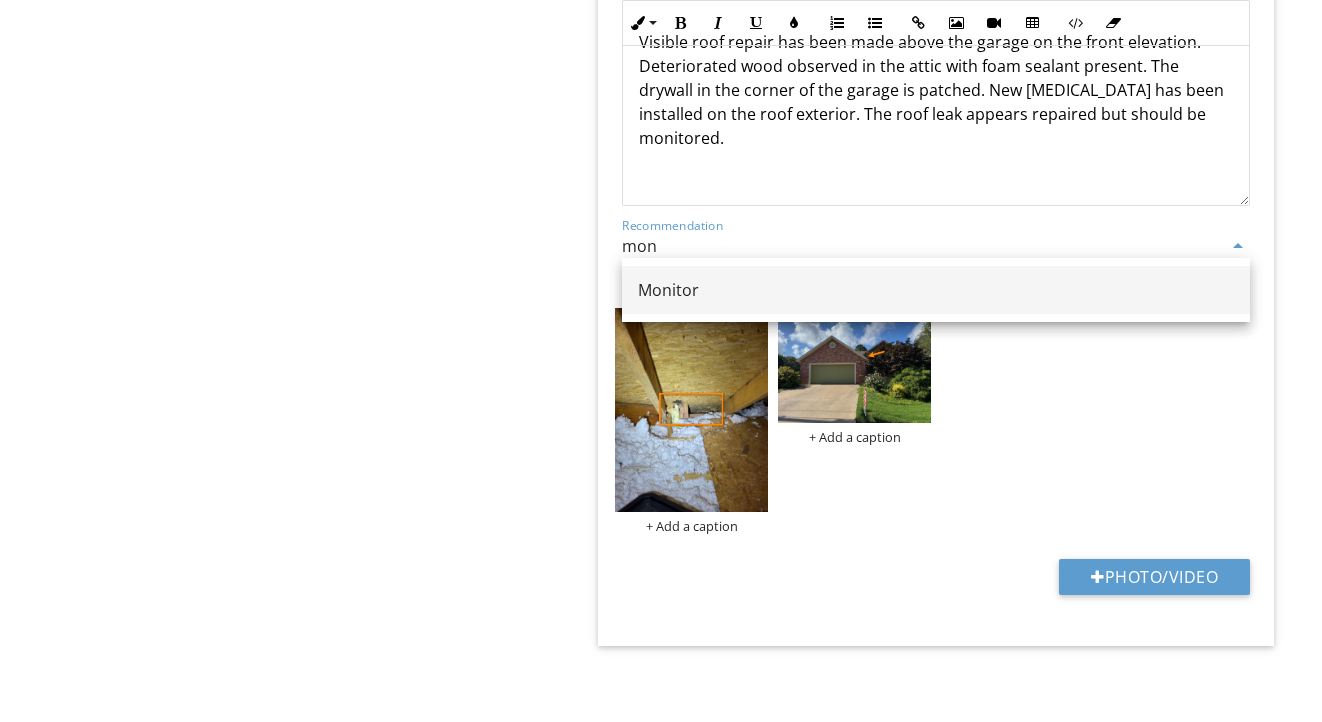 click on "Monitor" at bounding box center [936, 290] 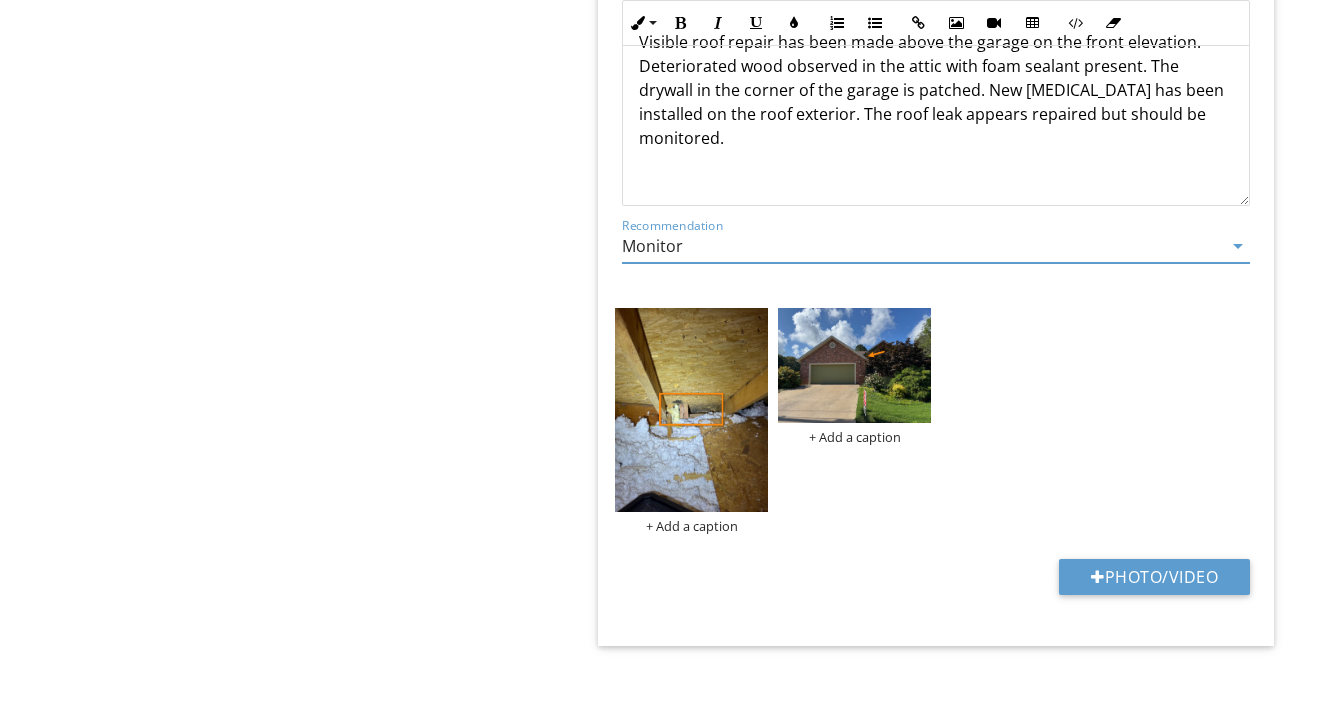scroll, scrollTop: 2857, scrollLeft: 0, axis: vertical 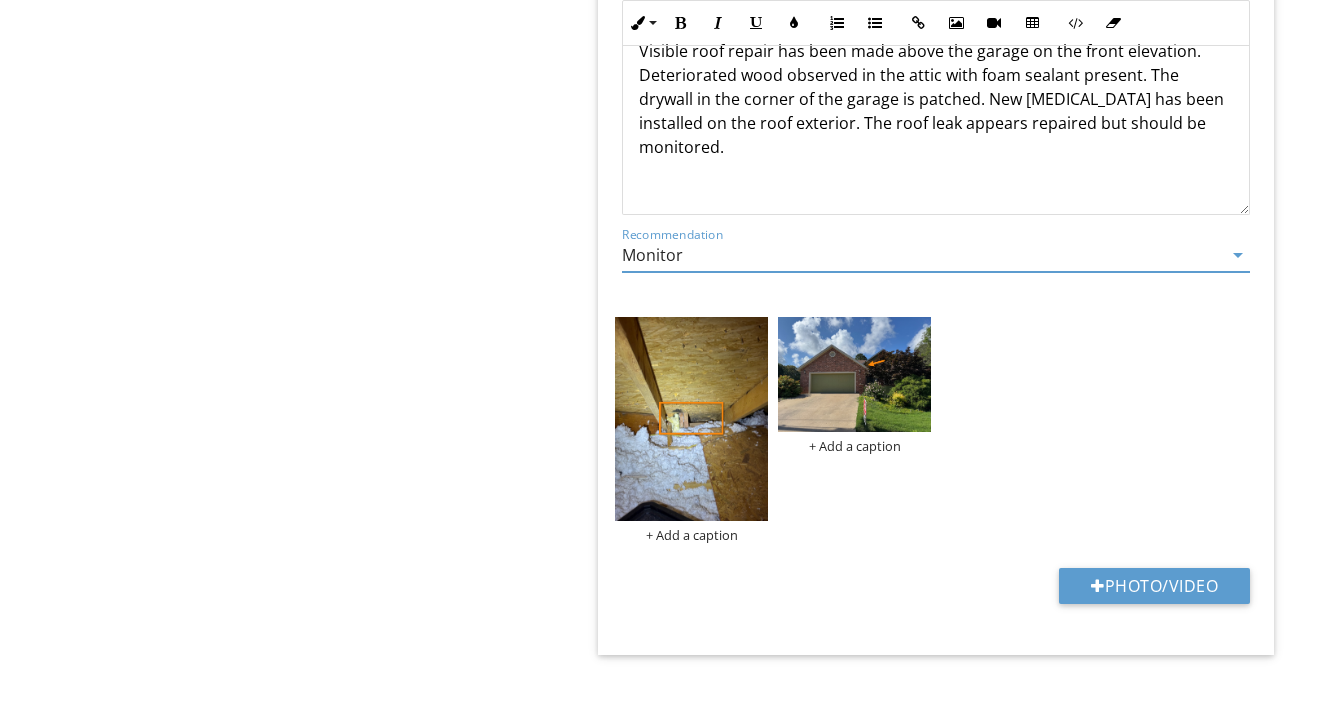 click on "Upload cover photo
Inspection Details
Roof
Exterior
Basement, Foundation, Crawlspace & Structure
Heating
Cooling
Plumbing
Electrical
Fireplace
Attic, Insulation & Ventilation
Doors, Windows & Interior
Garage
Built-in Appliances
Section
Roof
General
Coverings
Roof Drainage Systems
Flashings
Skylights, Chimneys & Other Roof Penetrations
Item
Coverings
Information                 4" at bounding box center (661, -950) 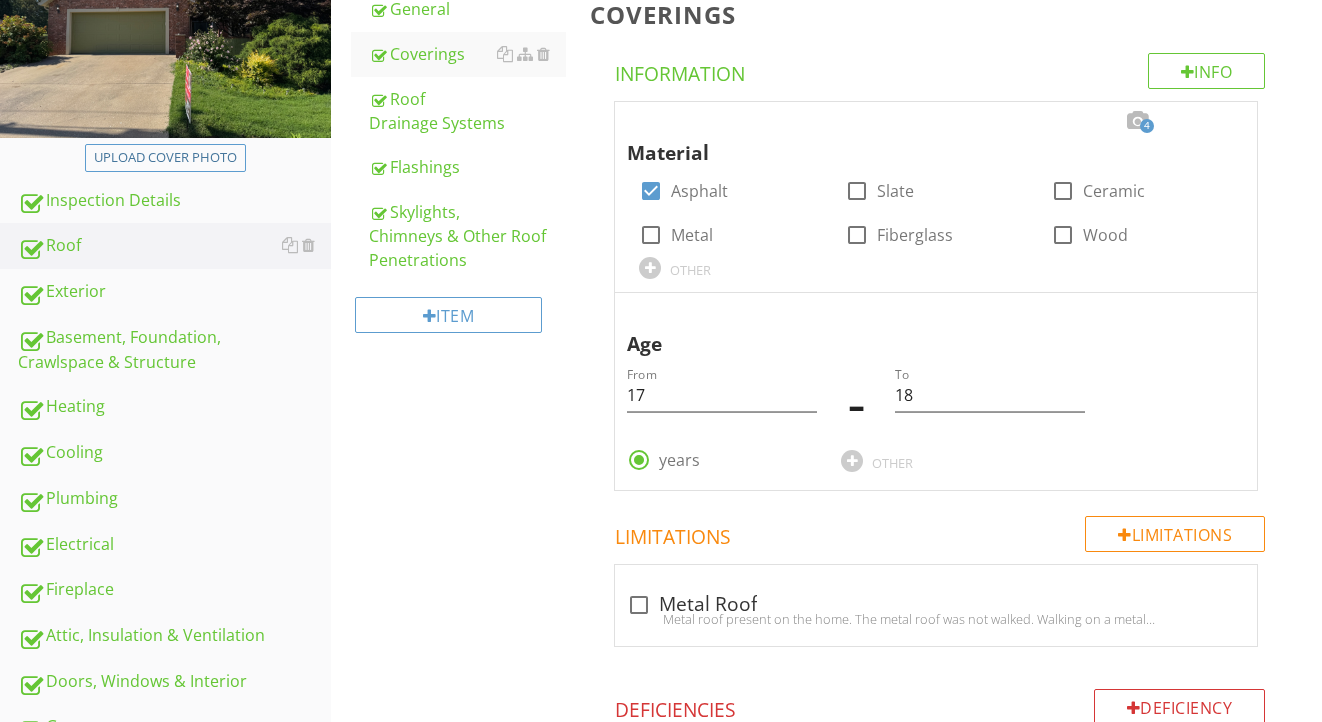 scroll, scrollTop: 318, scrollLeft: 0, axis: vertical 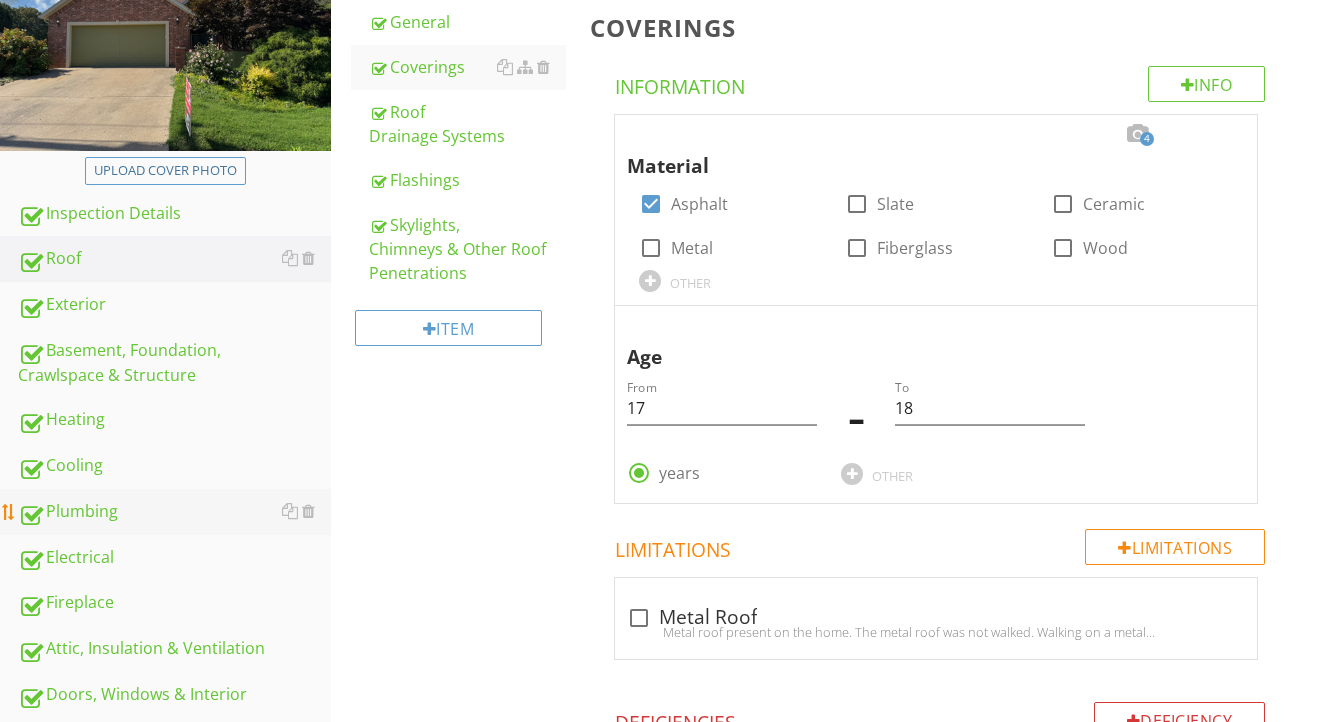 click on "Plumbing" at bounding box center [174, 512] 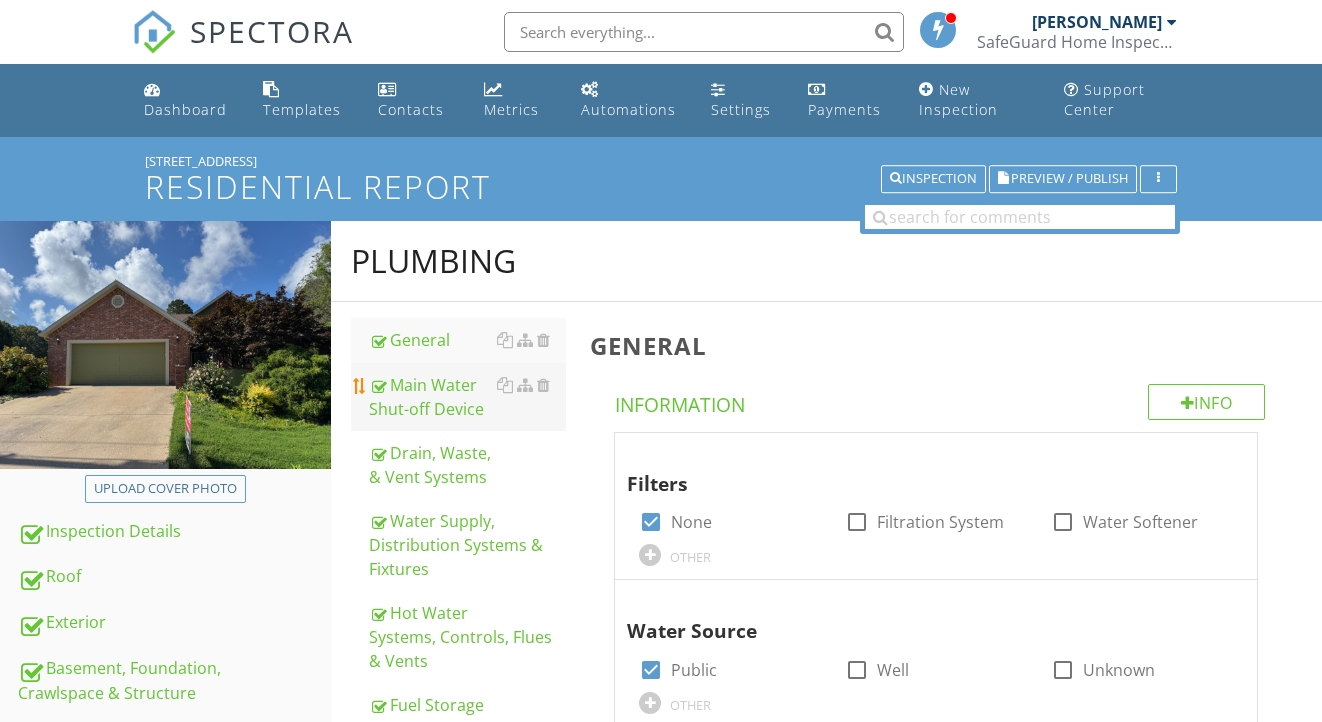 scroll, scrollTop: 0, scrollLeft: 0, axis: both 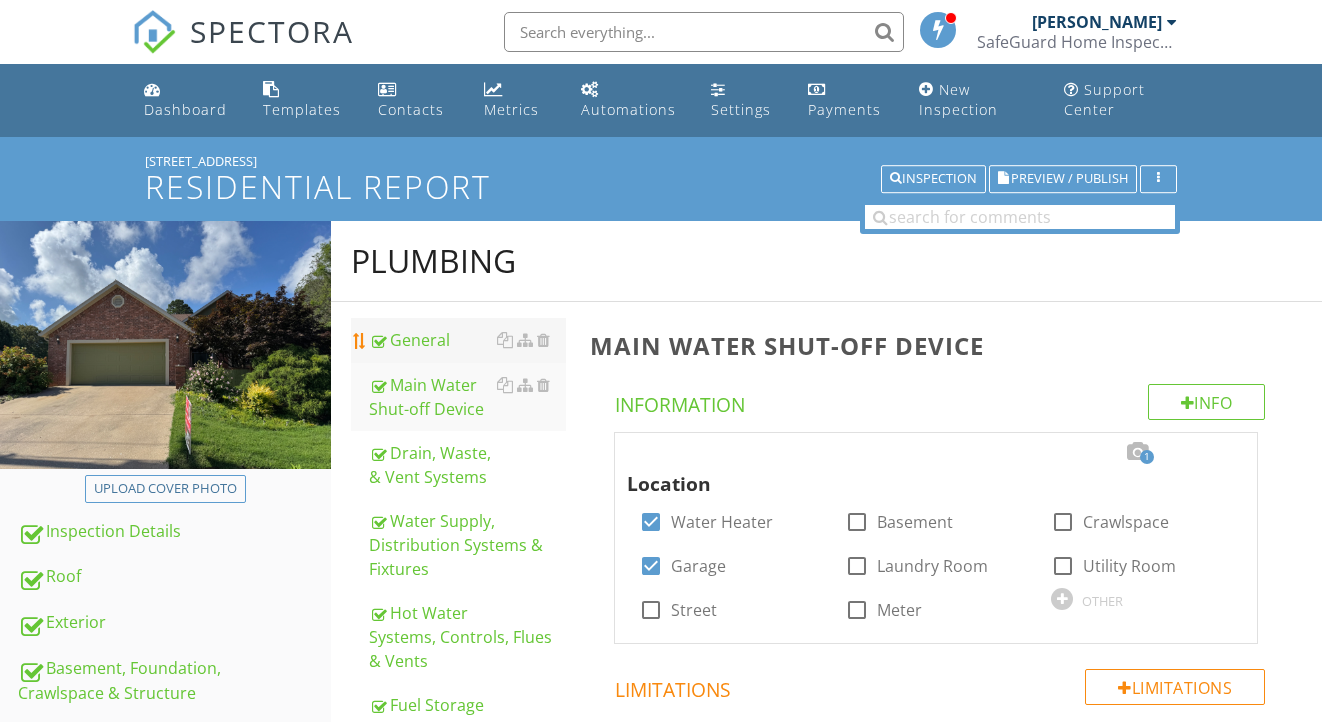 click on "General" at bounding box center (468, 340) 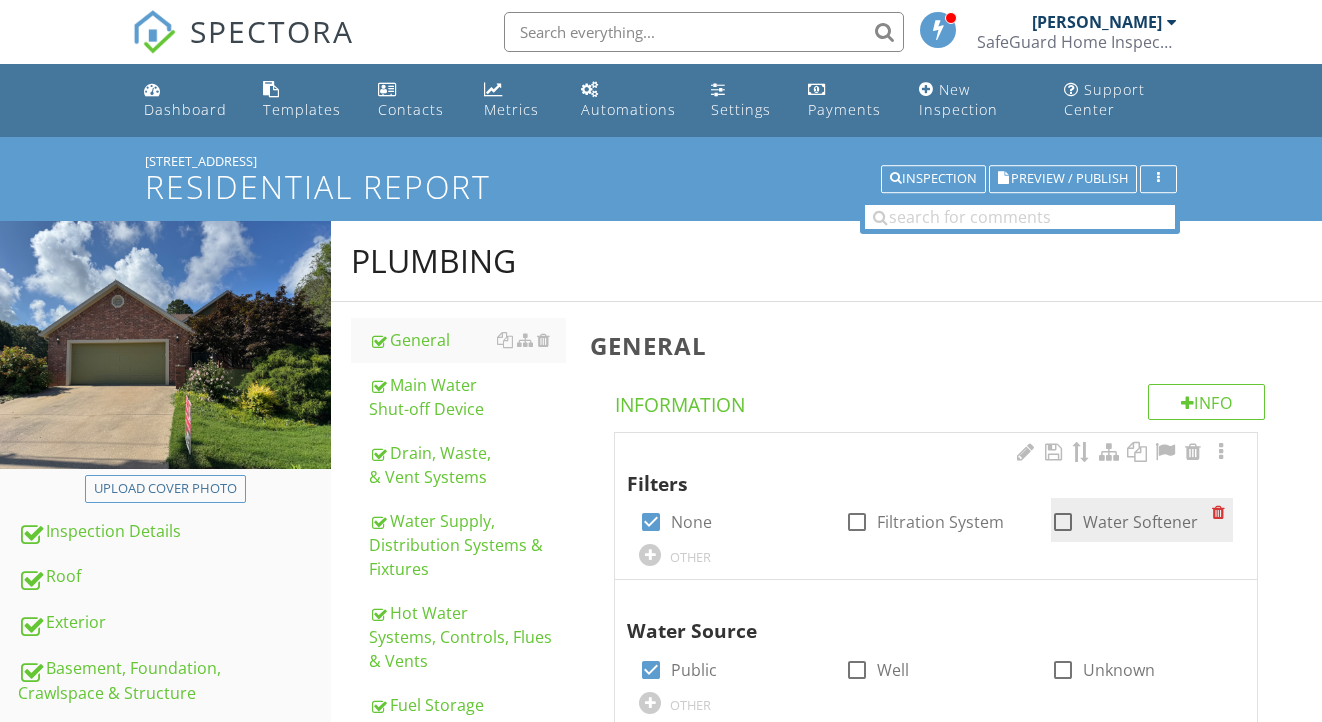 click at bounding box center (1063, 522) 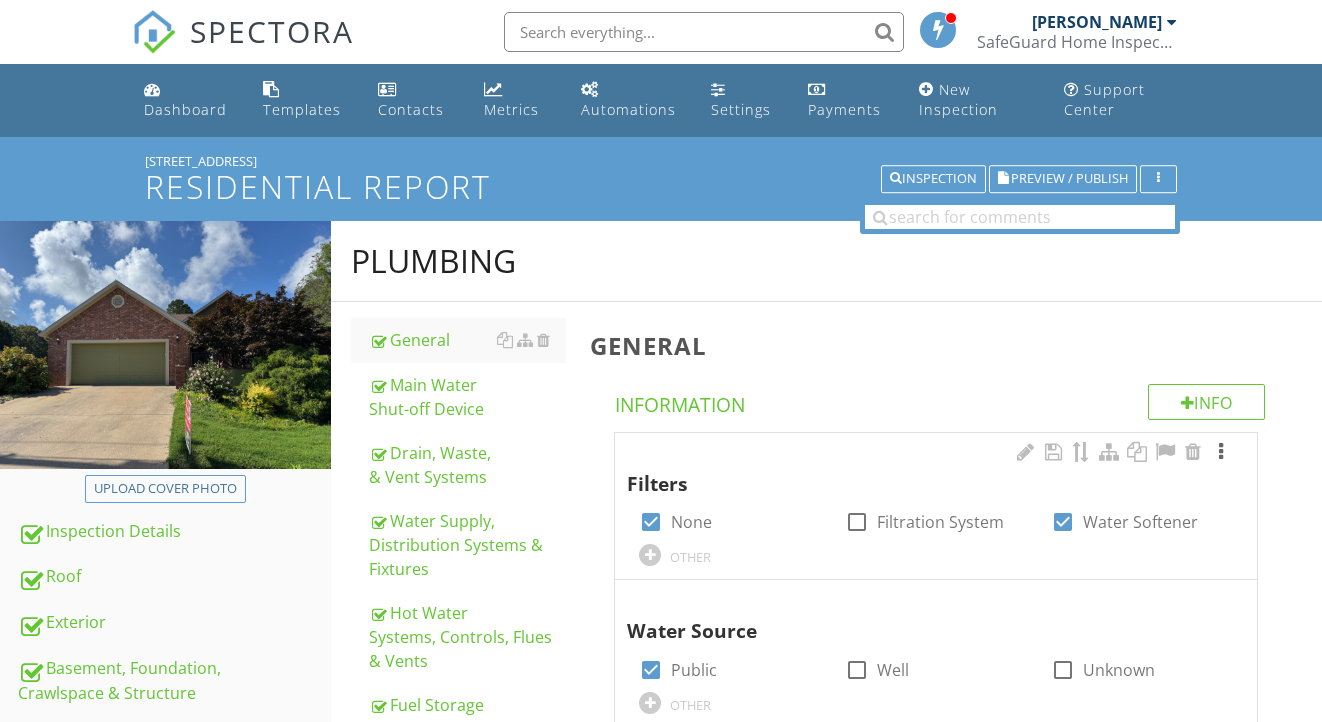 click at bounding box center (1221, 452) 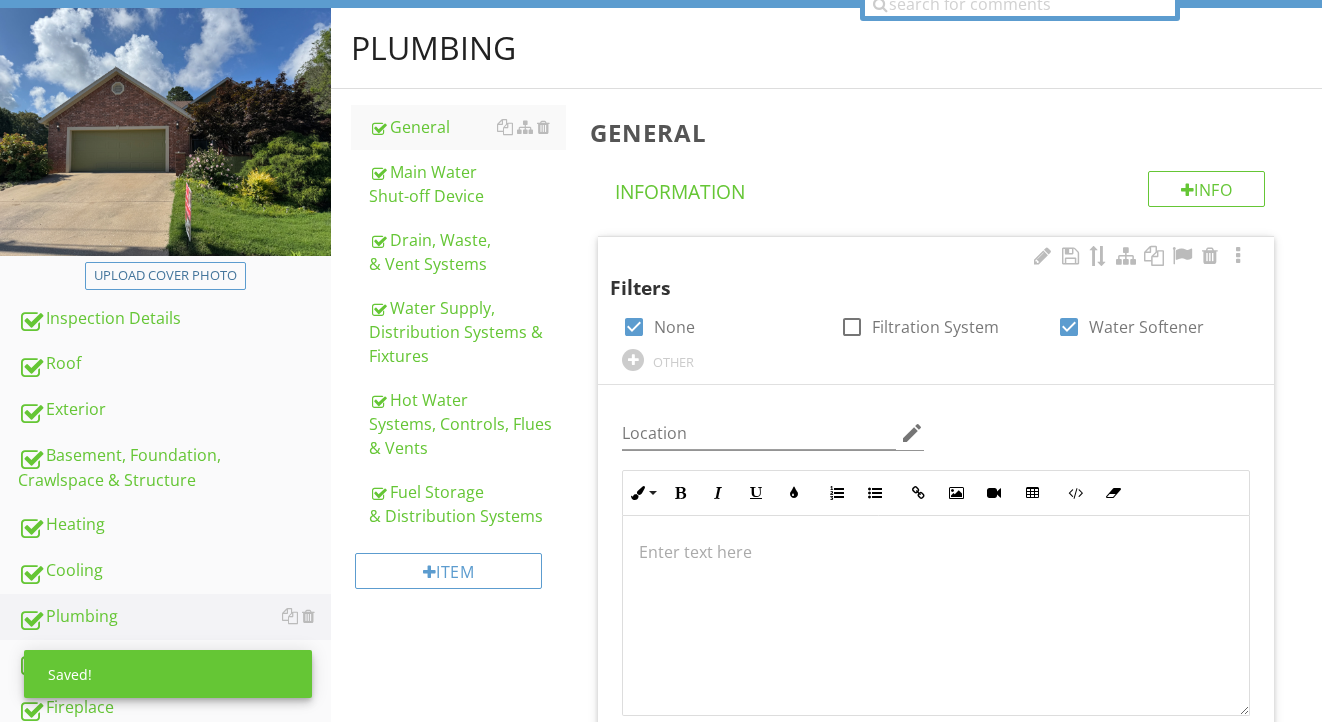 scroll, scrollTop: 220, scrollLeft: 0, axis: vertical 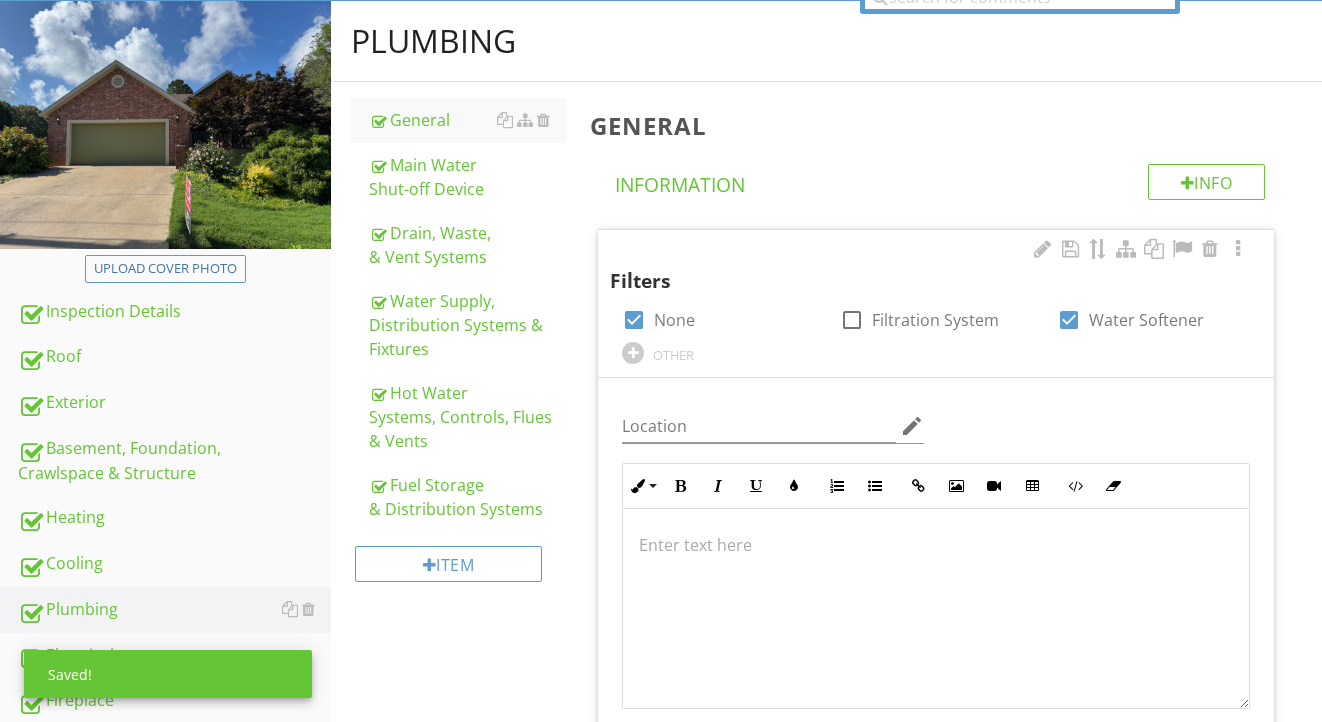 click at bounding box center [936, 609] 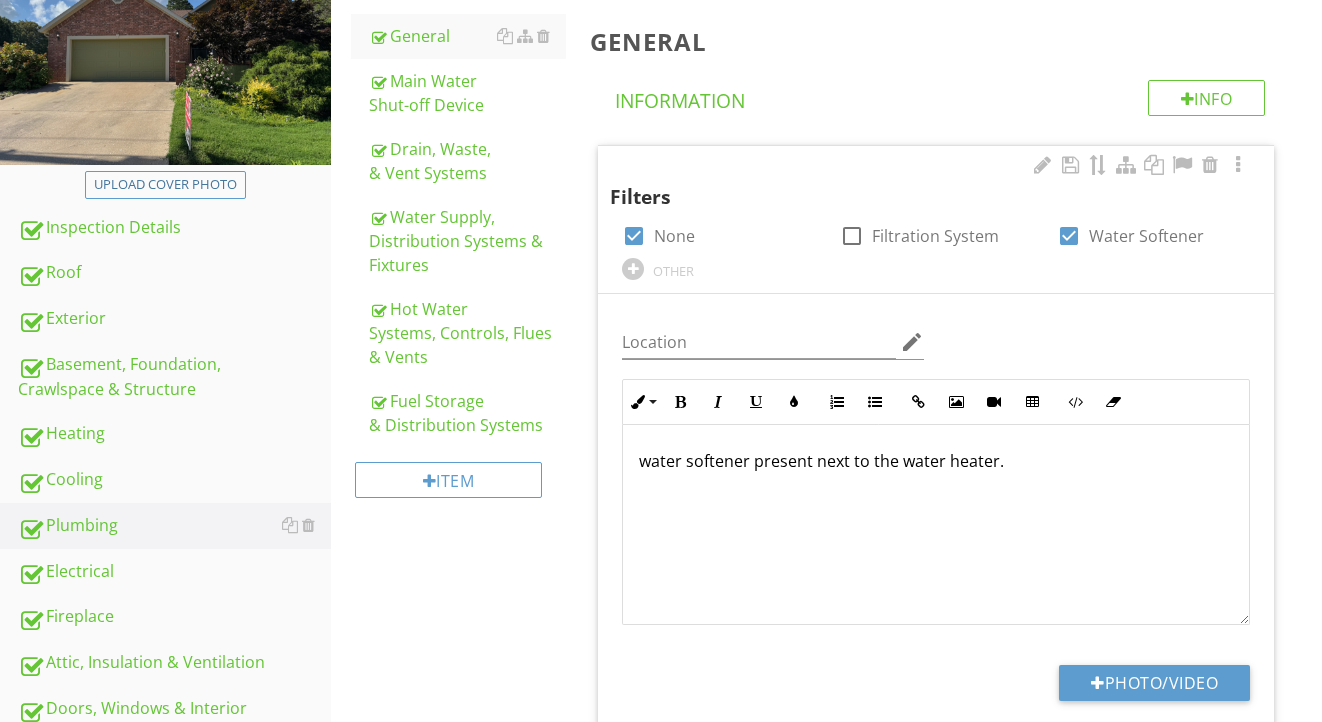 scroll, scrollTop: 360, scrollLeft: 0, axis: vertical 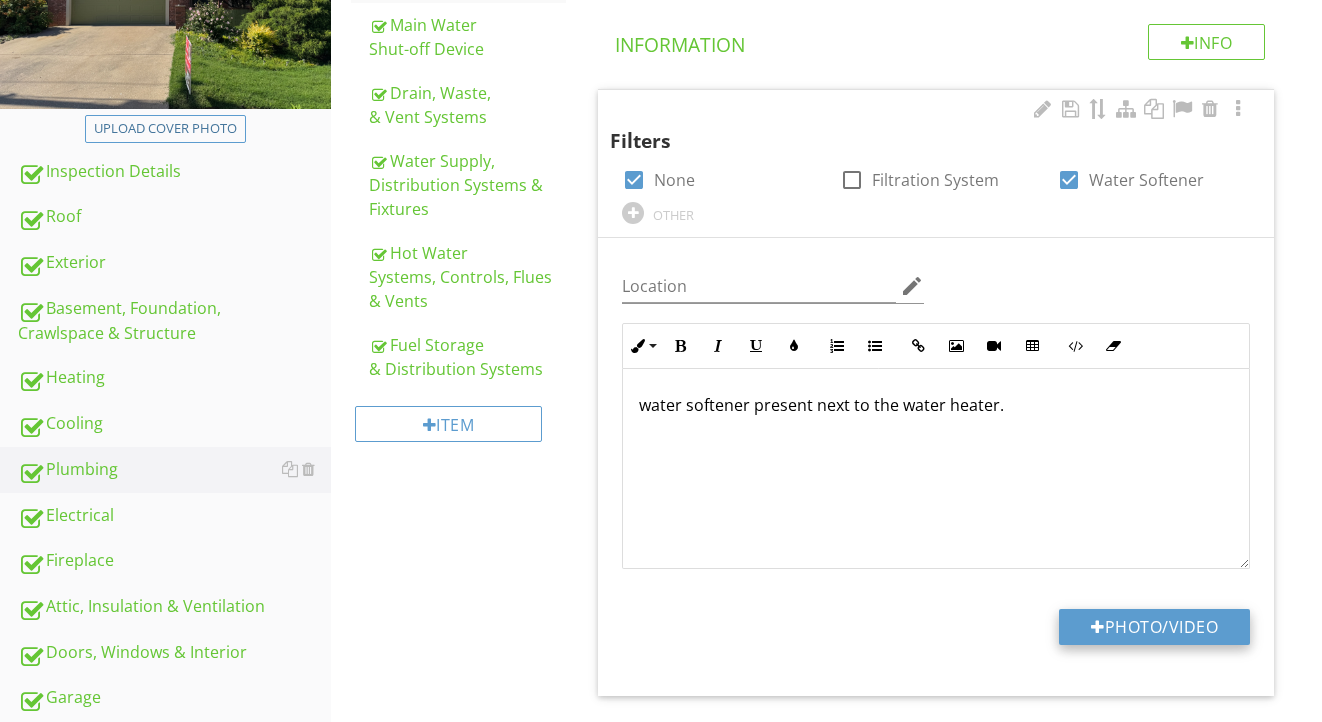 click at bounding box center [1098, 627] 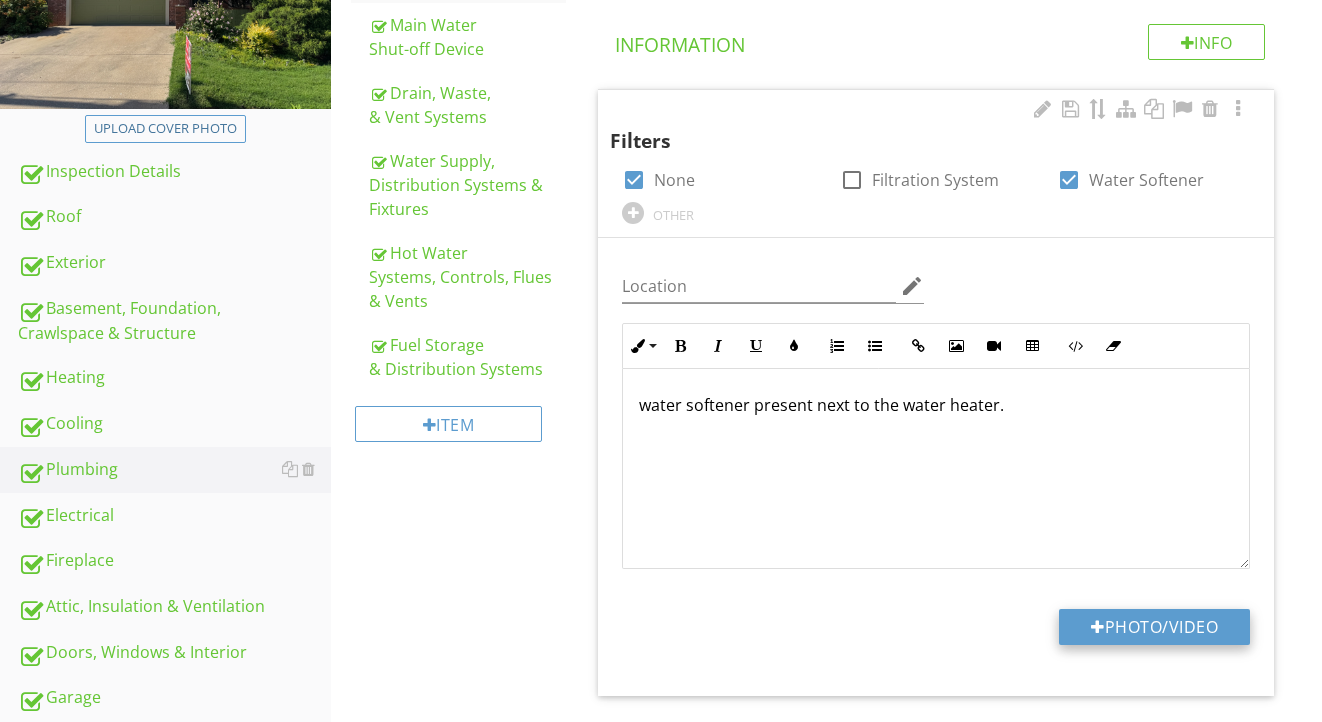 type on "C:\fakepath\IMG_9098.jpeg" 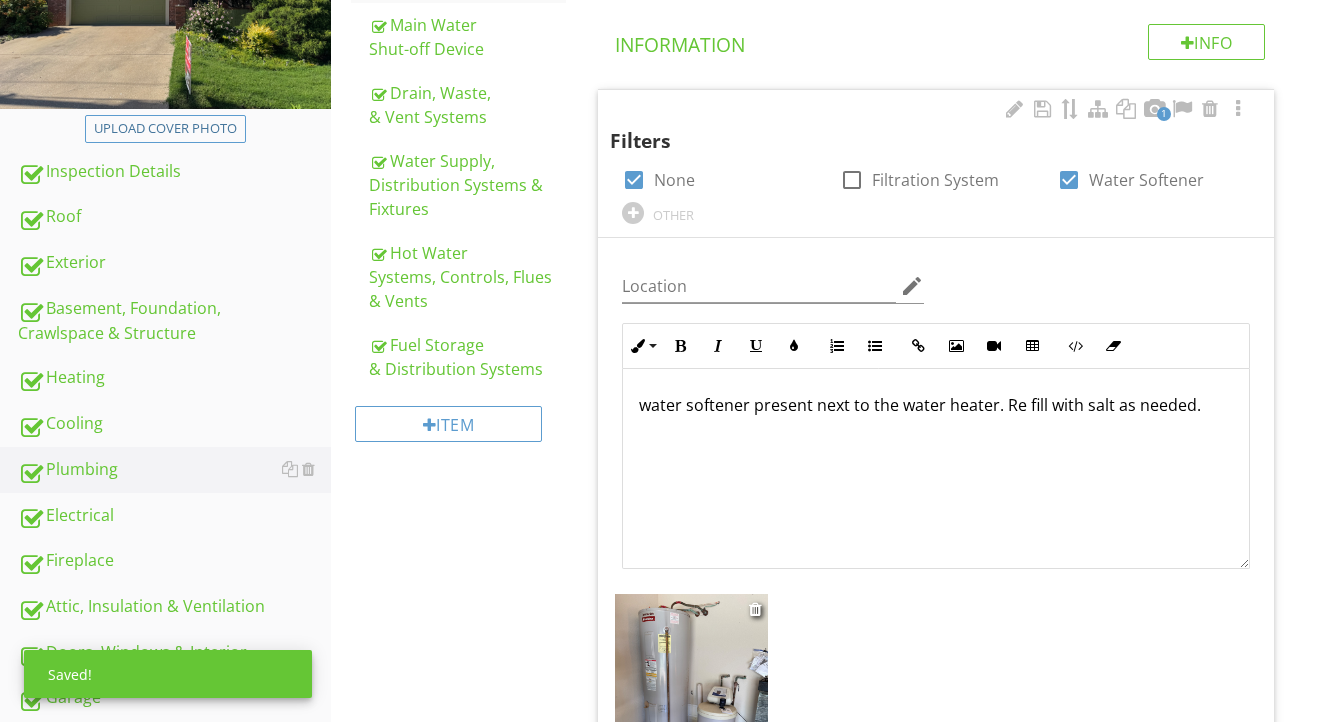 click at bounding box center (691, 696) 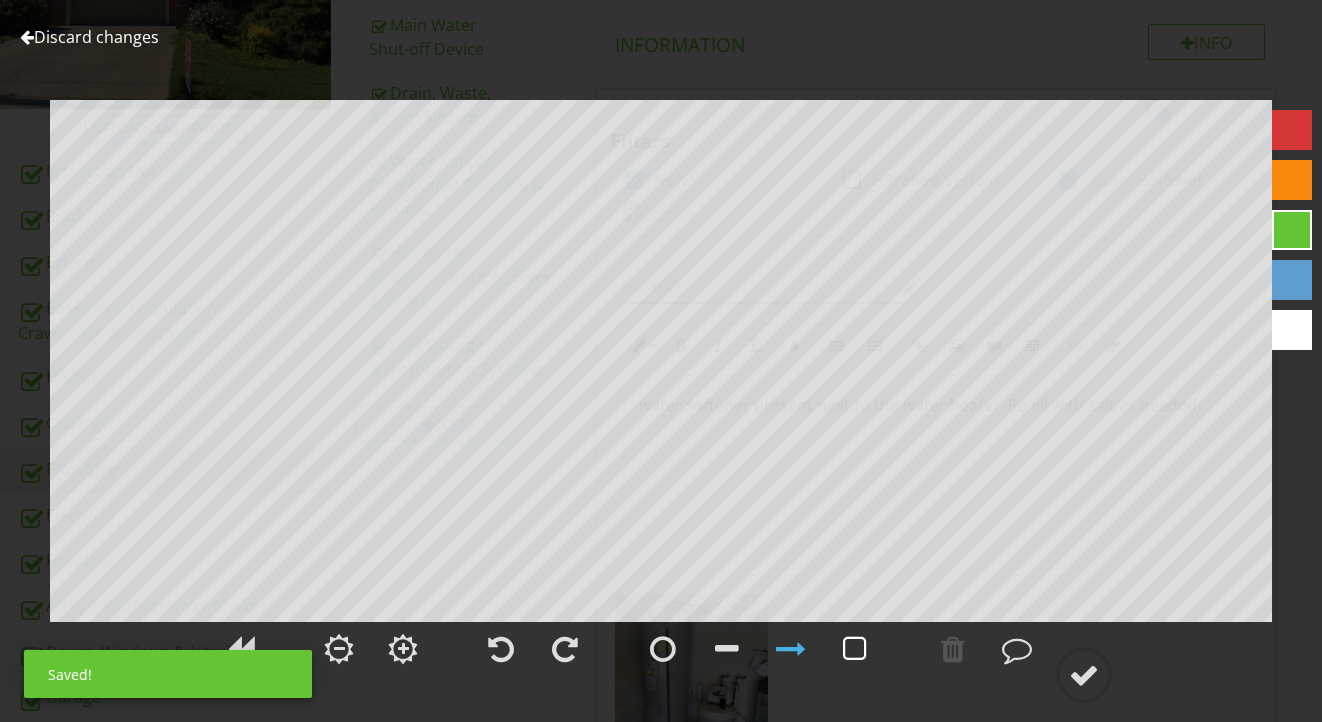 click at bounding box center [855, 649] 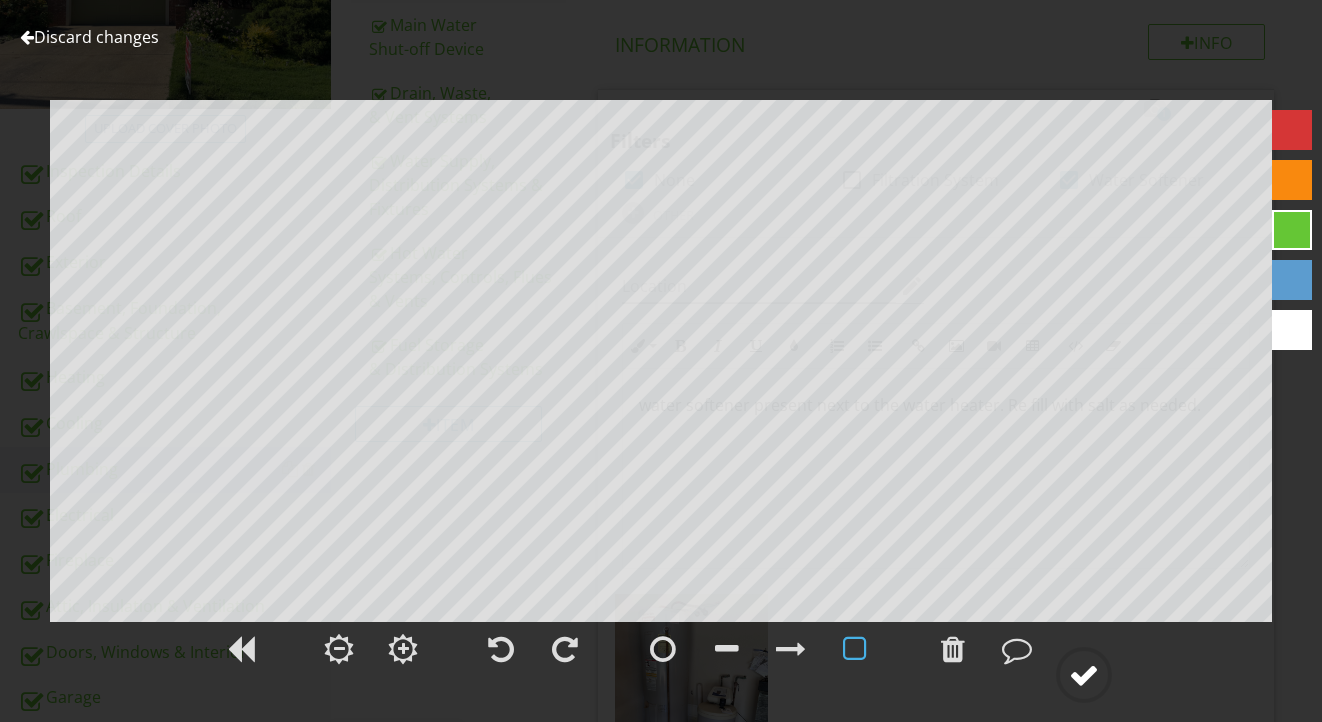 click at bounding box center [1084, 675] 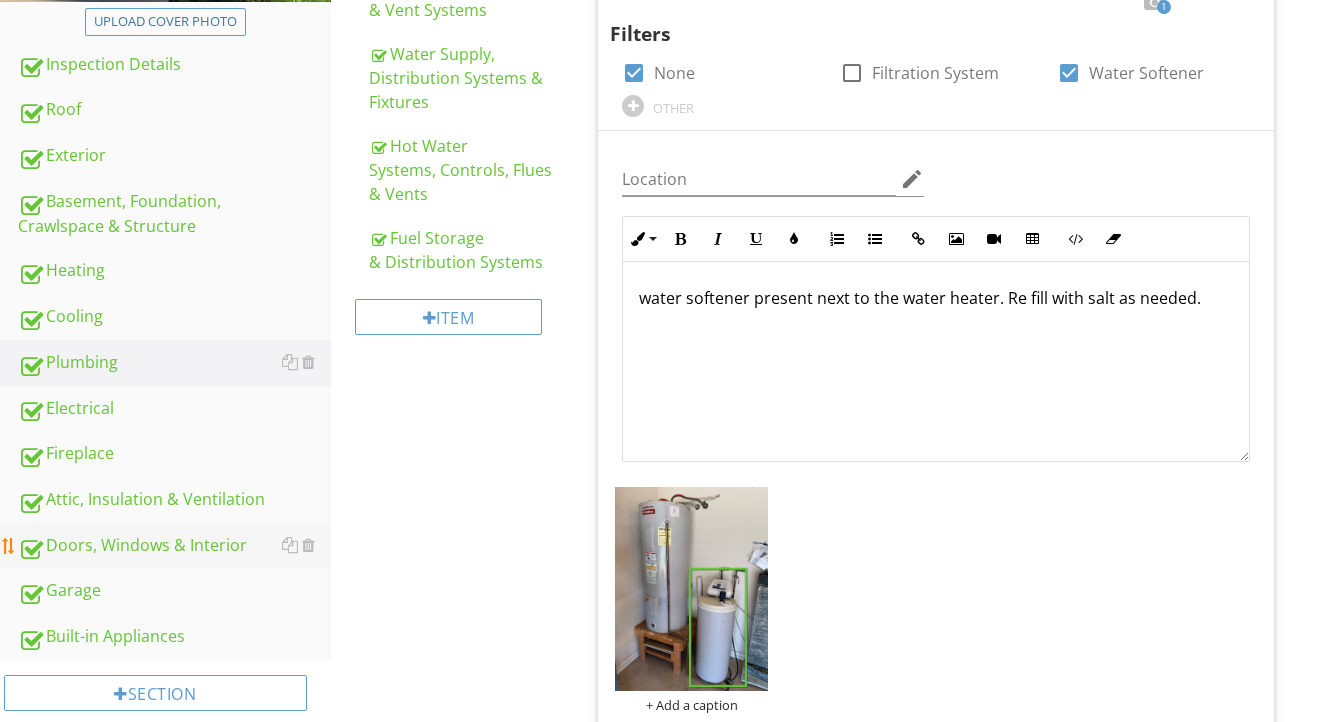 click on "Doors, Windows & Interior" at bounding box center [174, 546] 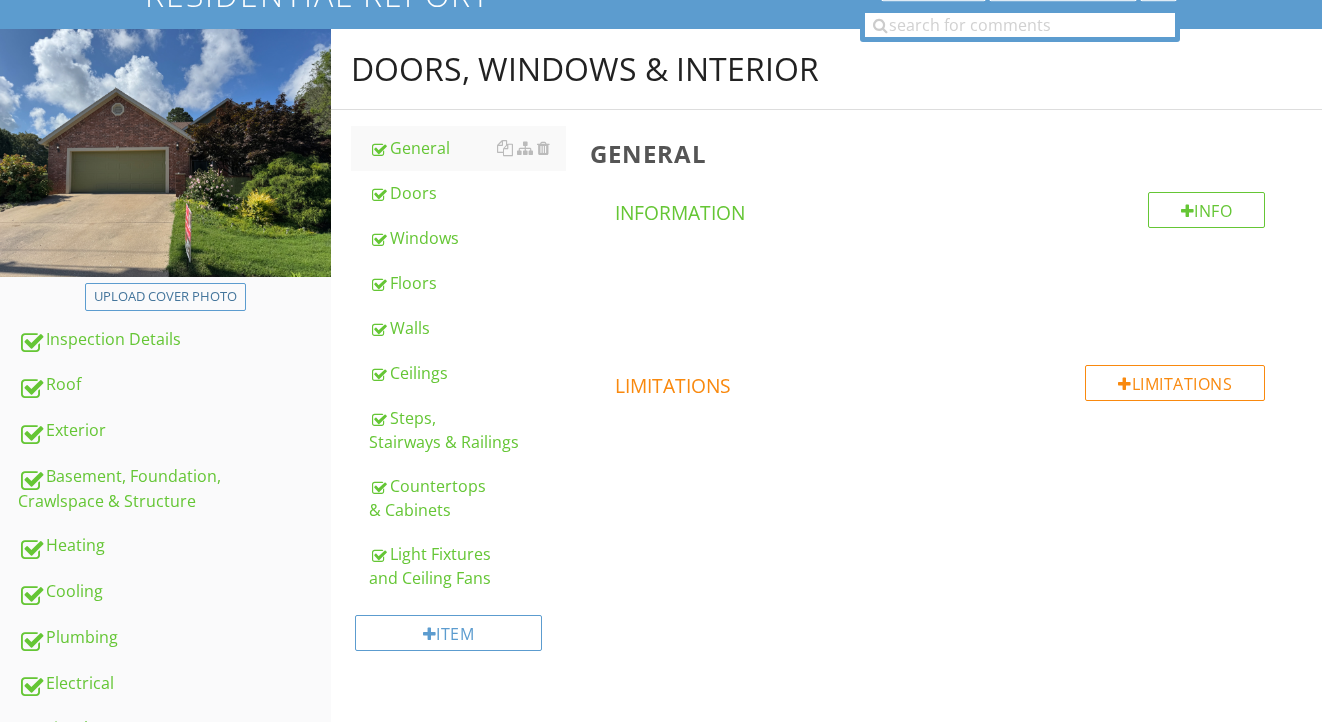 scroll, scrollTop: 64, scrollLeft: 0, axis: vertical 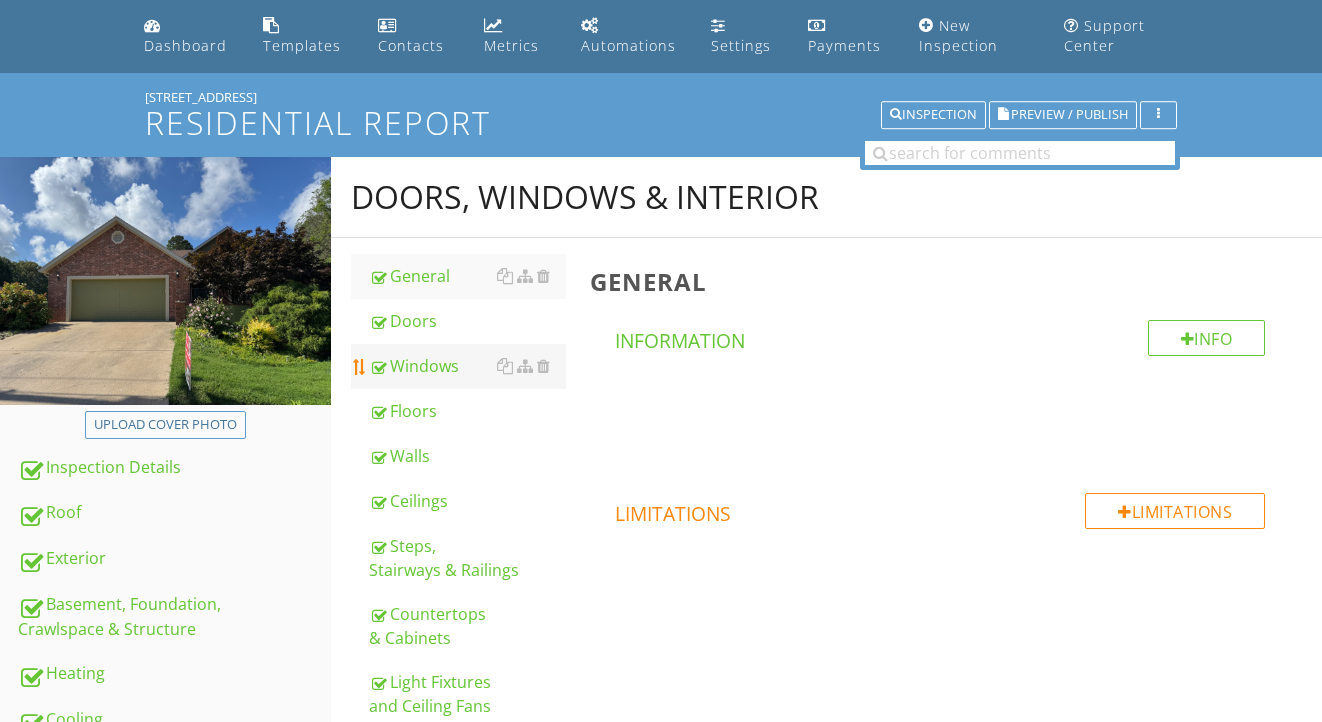 click on "Windows" at bounding box center [468, 366] 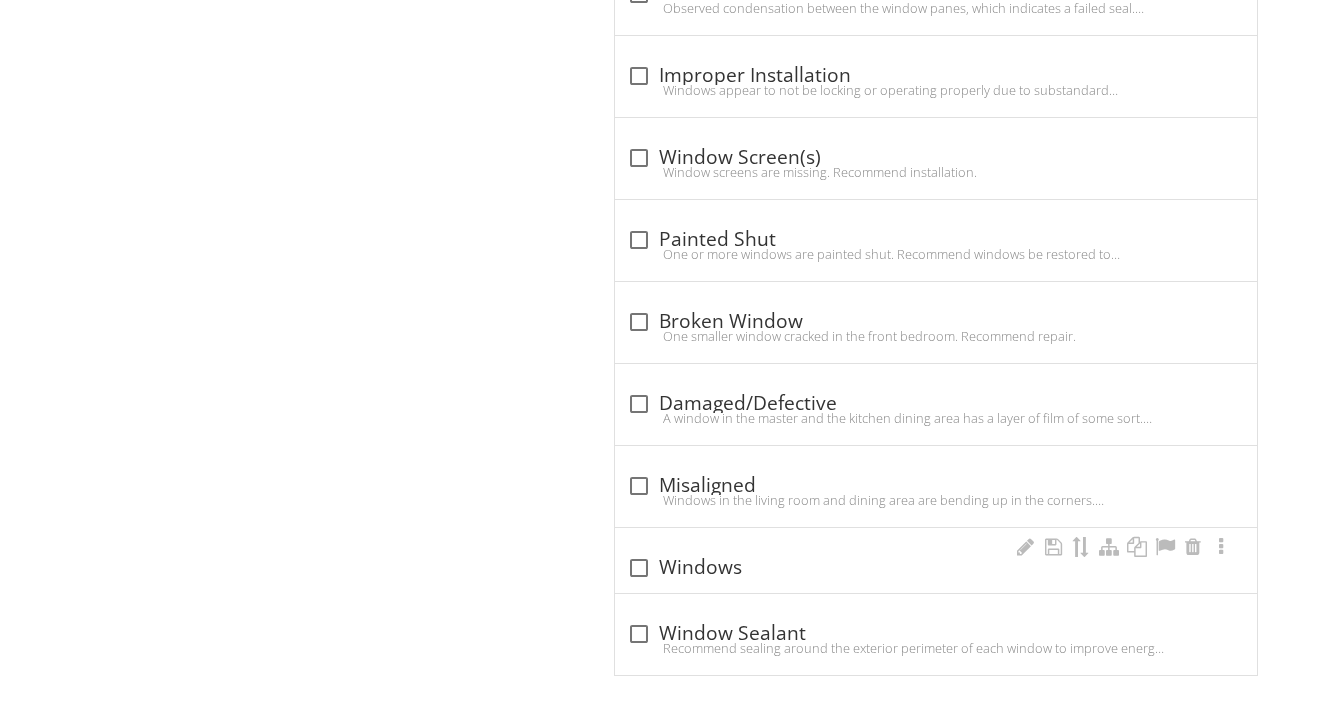 click on "check_box_outline_blank
Windows" at bounding box center [936, 568] 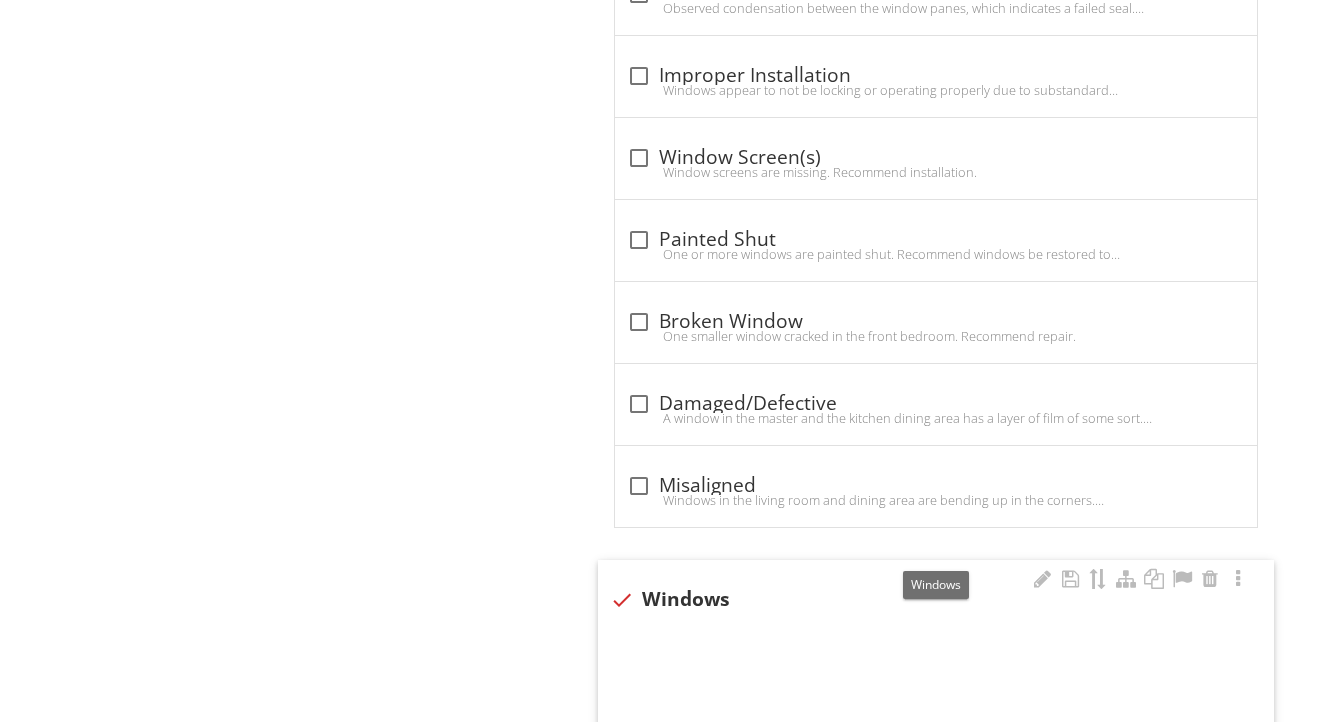 checkbox on "true" 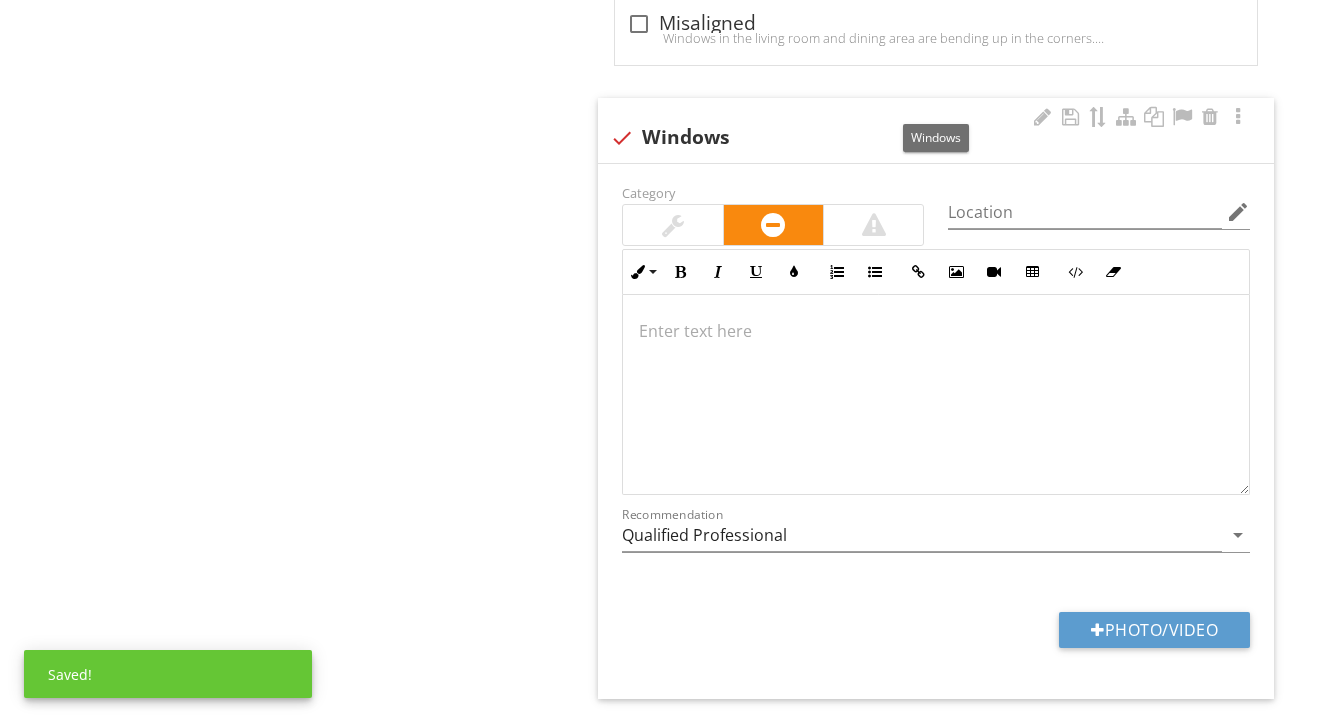 scroll, scrollTop: 2099, scrollLeft: 0, axis: vertical 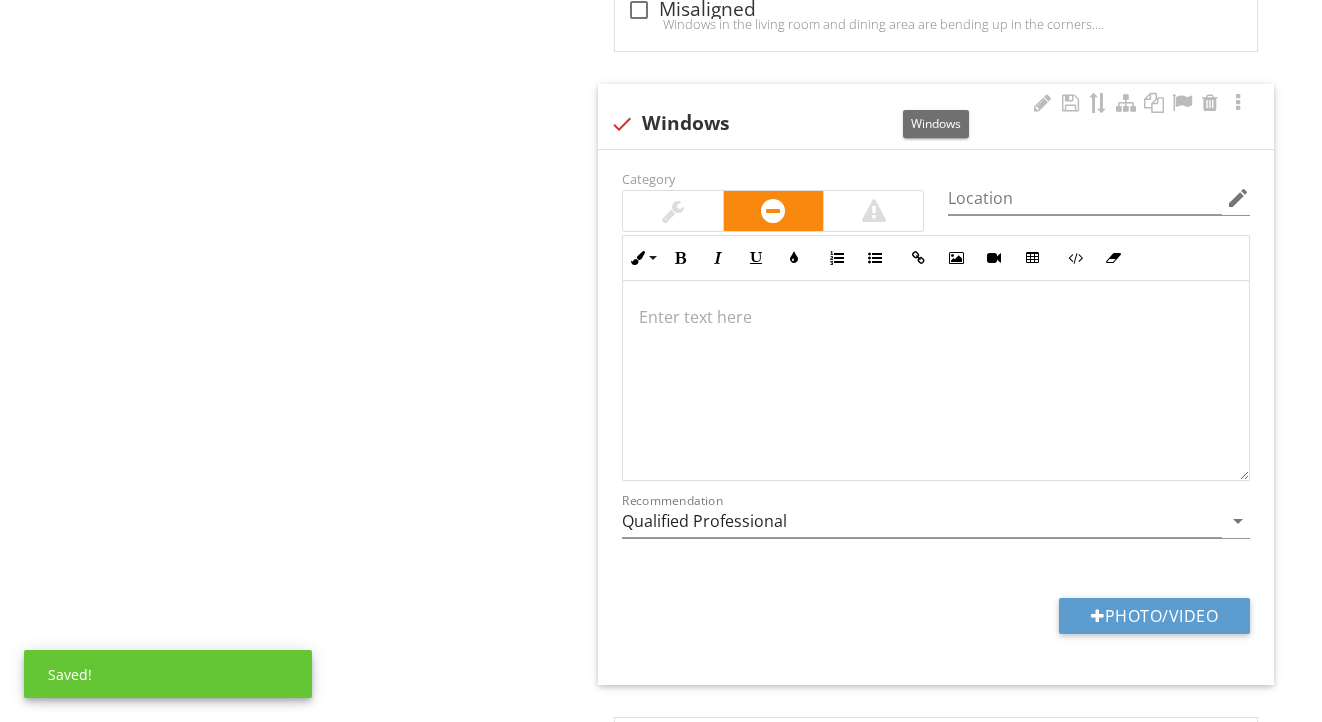 click at bounding box center (936, 381) 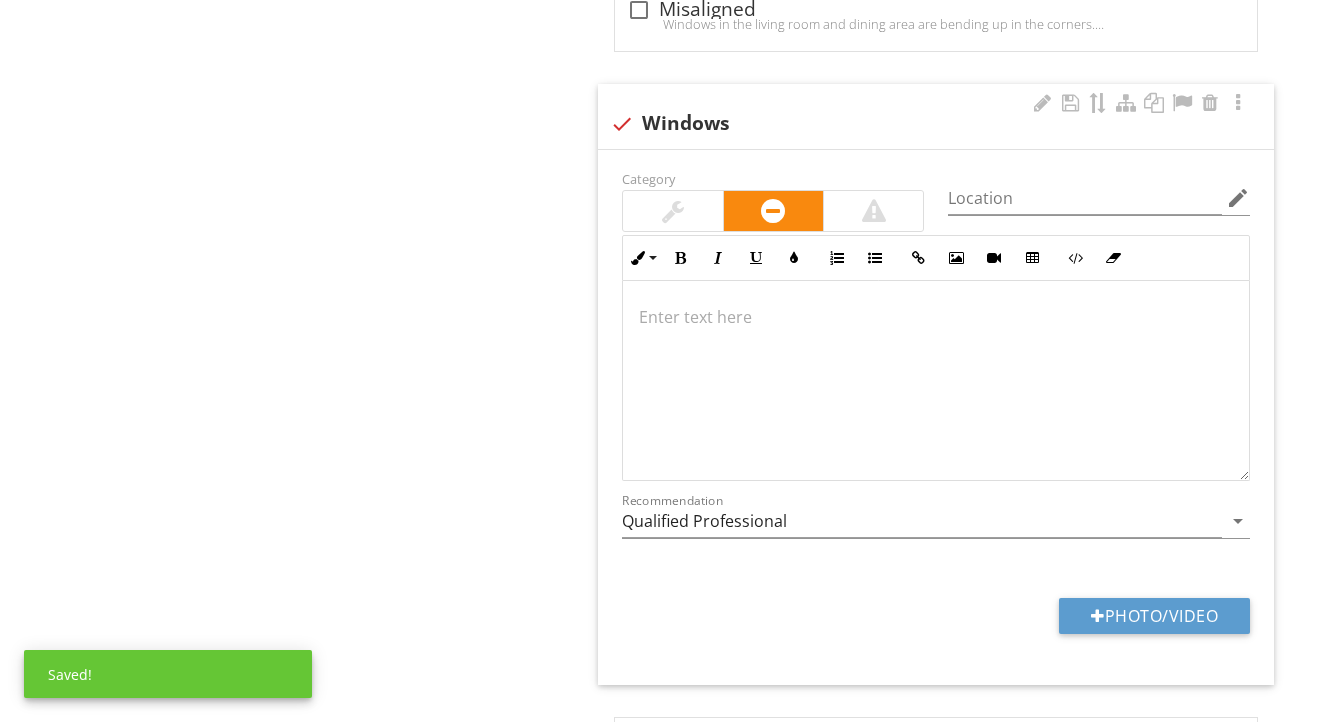 type 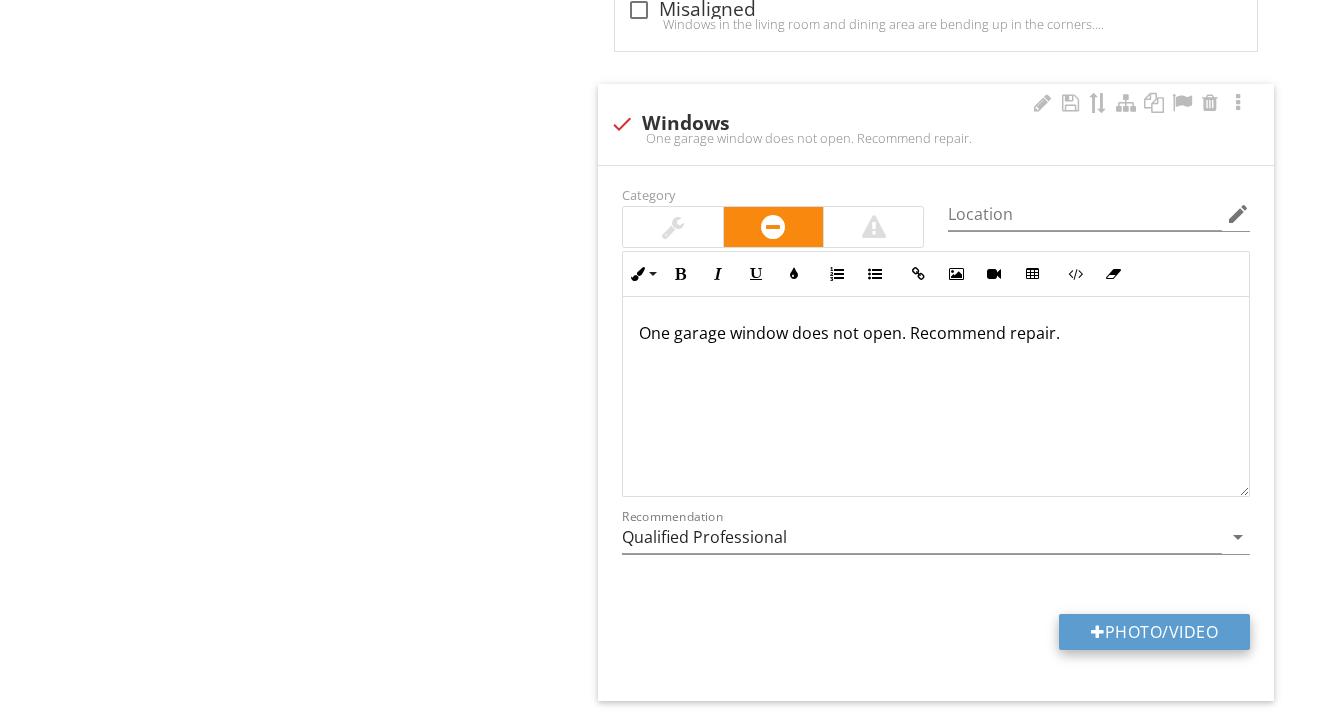 click on "Photo/Video" at bounding box center [1154, 632] 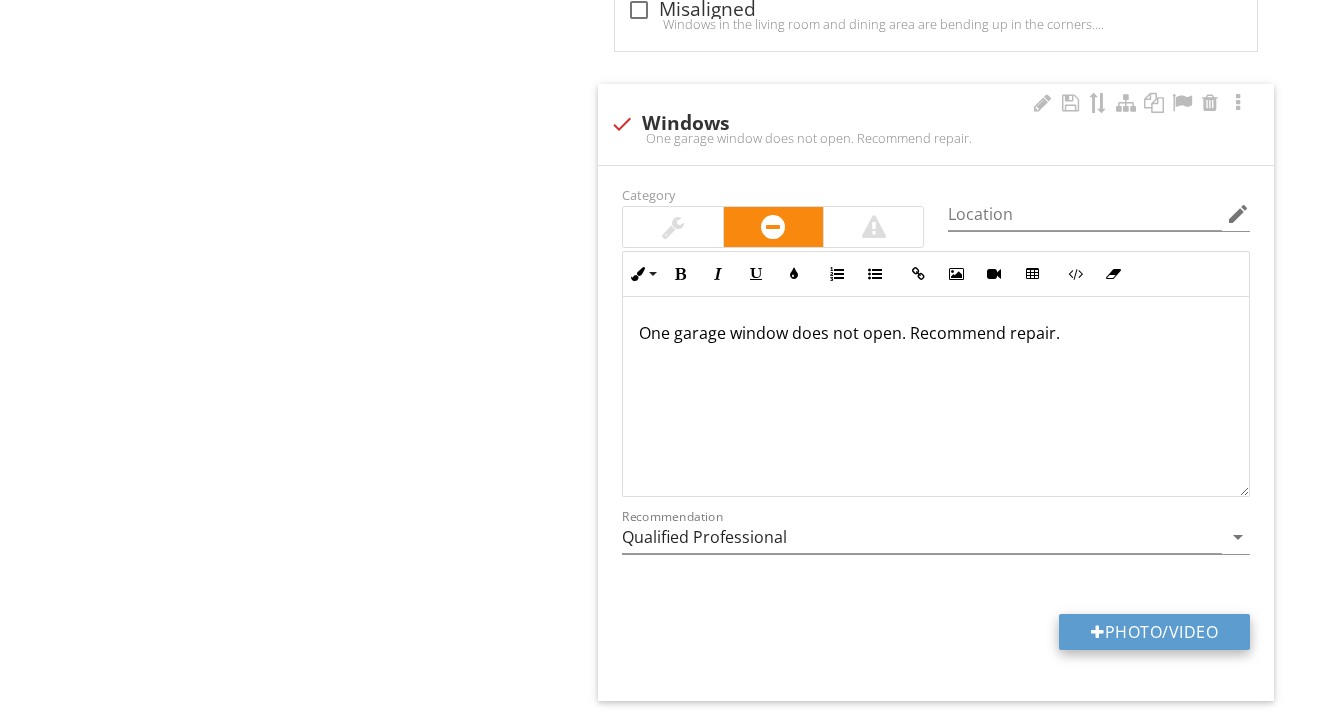 type on "C:\fakepath\IMG_9095.jpeg" 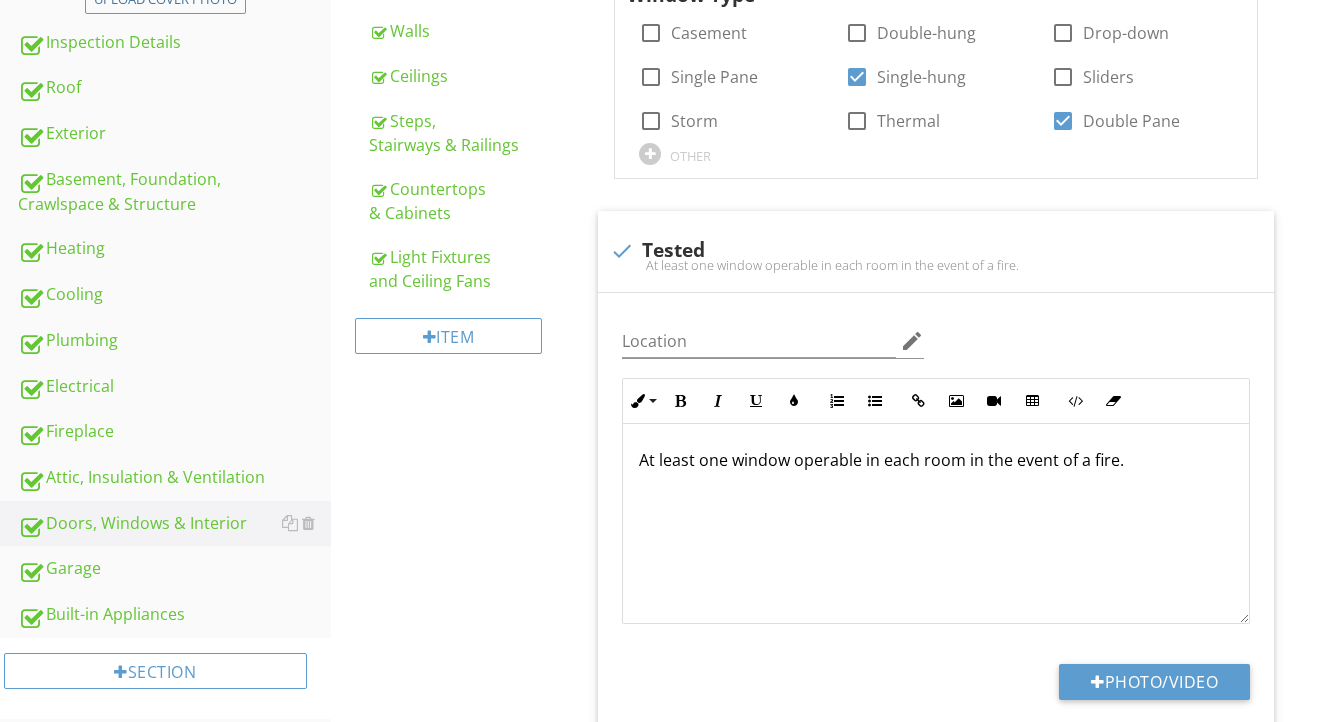 scroll, scrollTop: 49, scrollLeft: 0, axis: vertical 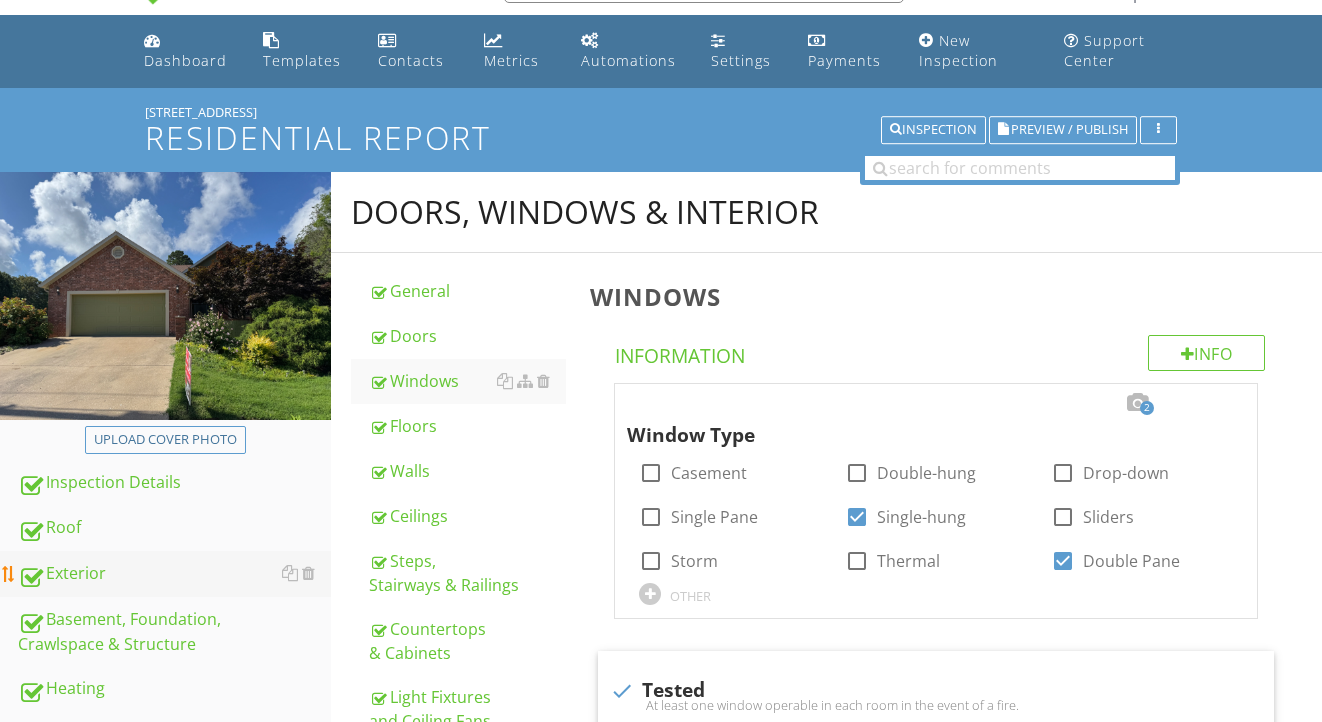 click on "Exterior" at bounding box center (174, 574) 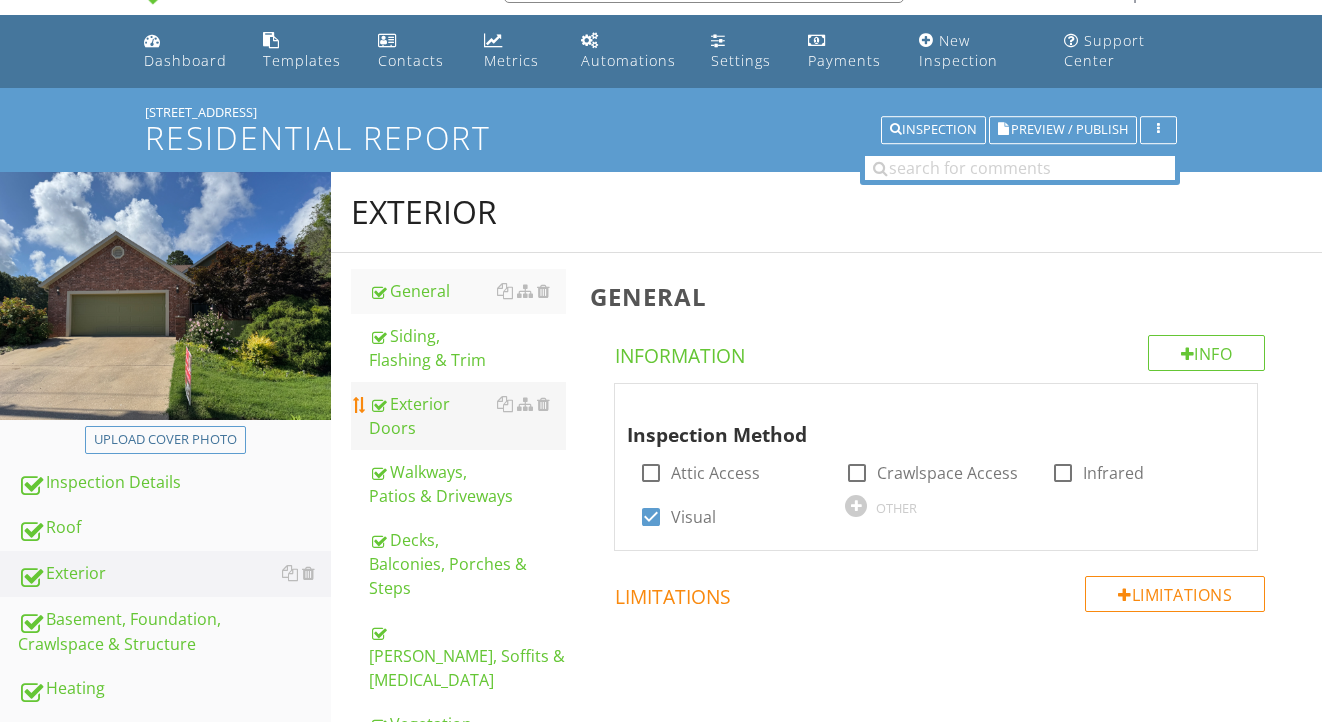 click on "Exterior Doors" at bounding box center (468, 416) 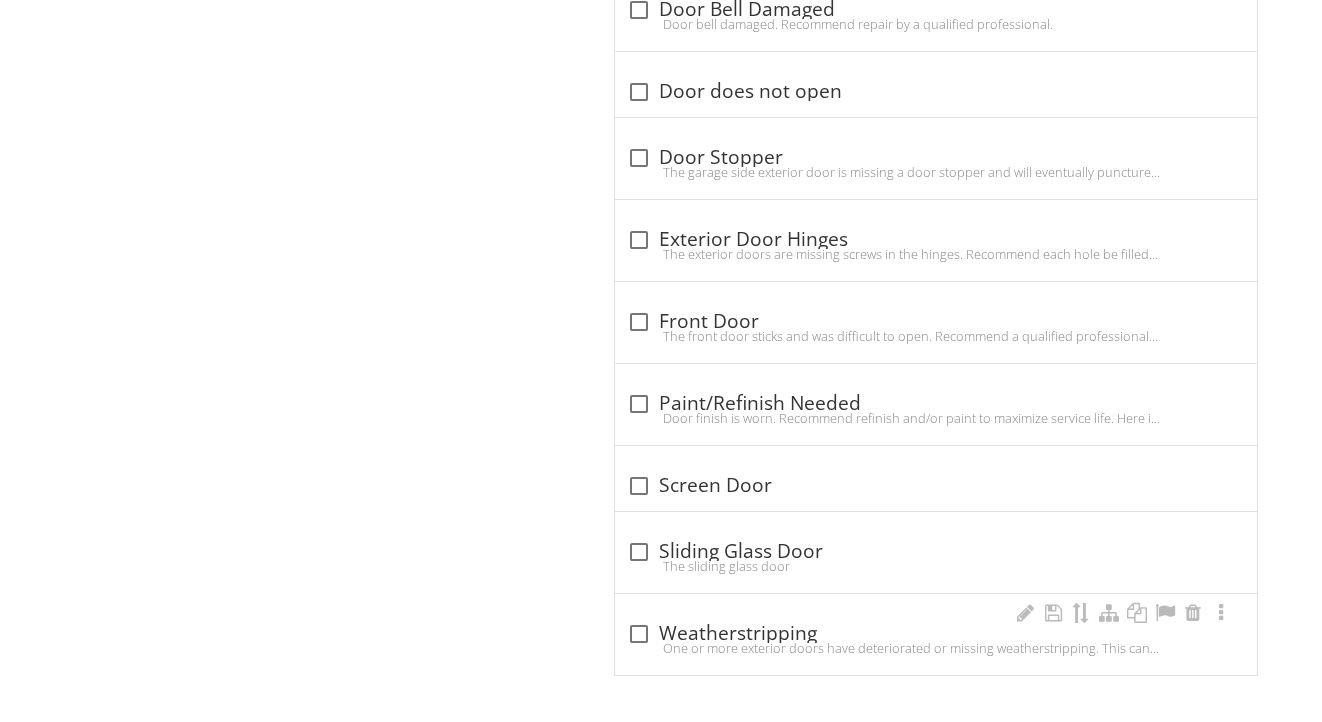 click on "check_box_outline_blank
Weatherstripping" at bounding box center [936, 634] 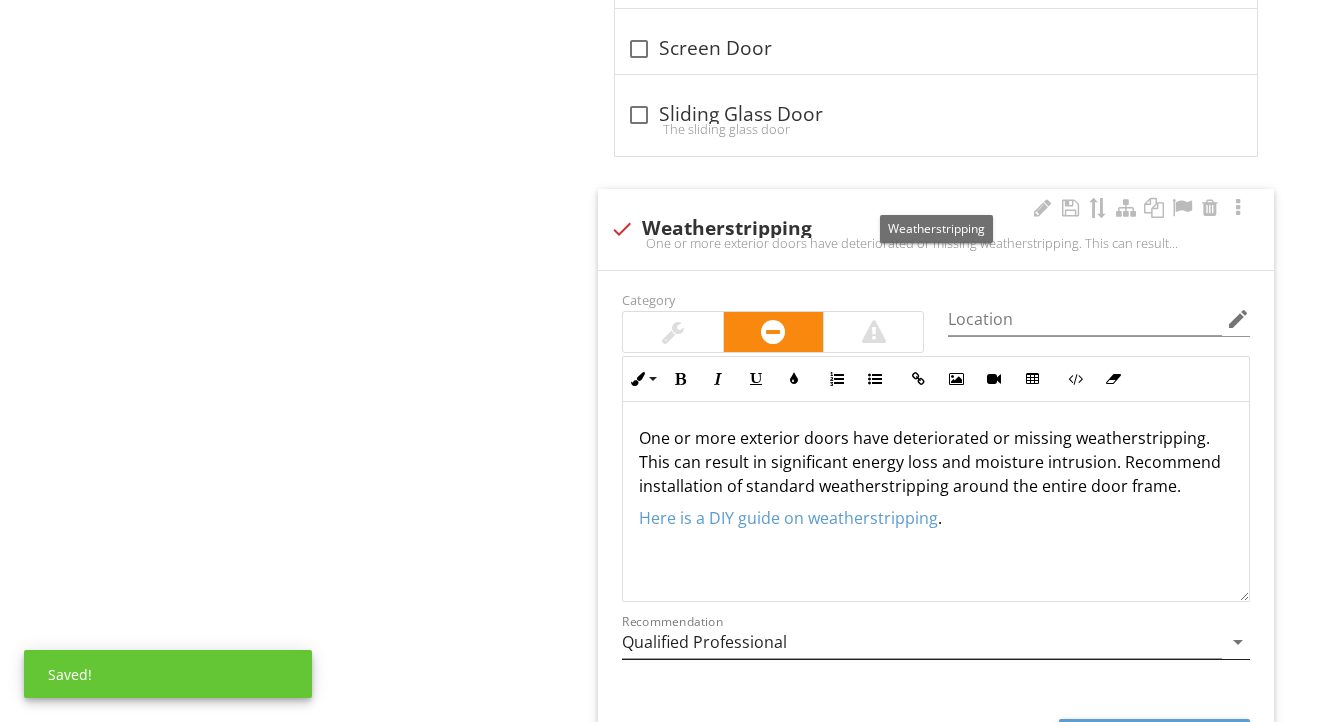 scroll, scrollTop: 1976, scrollLeft: 0, axis: vertical 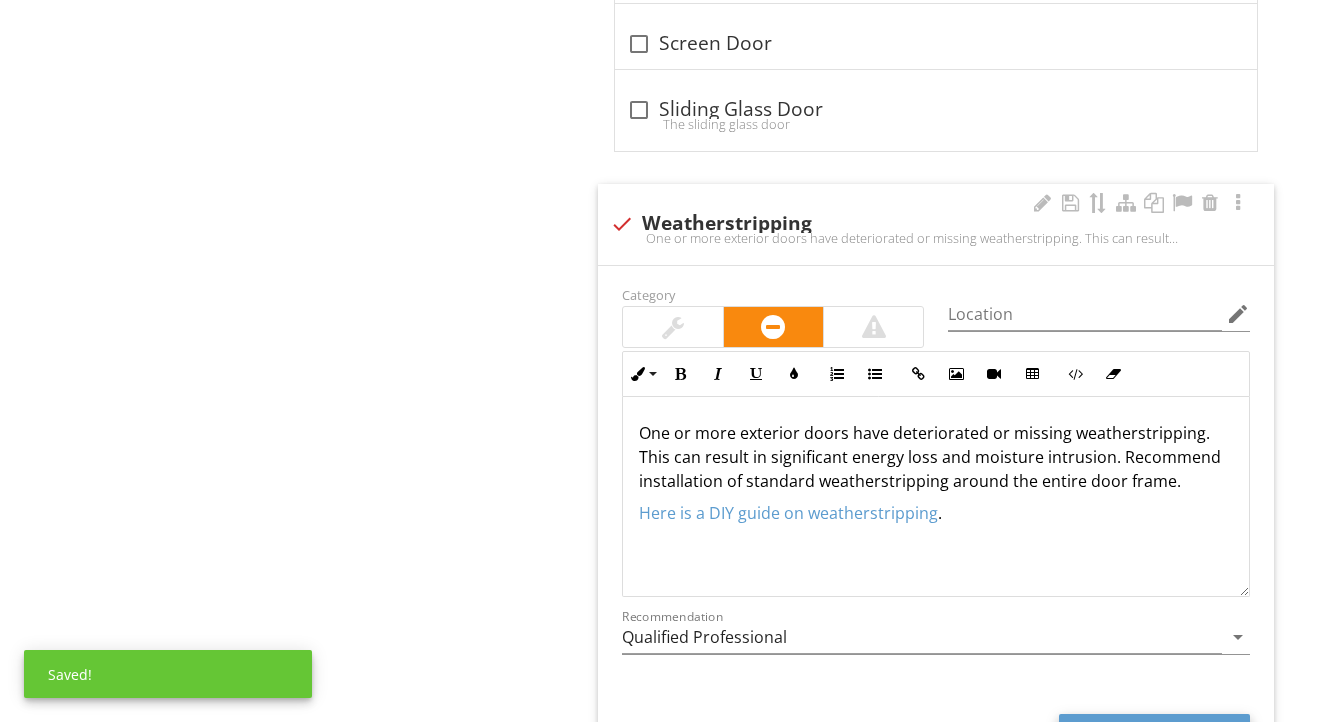 click on "Photo/Video" at bounding box center [1154, 732] 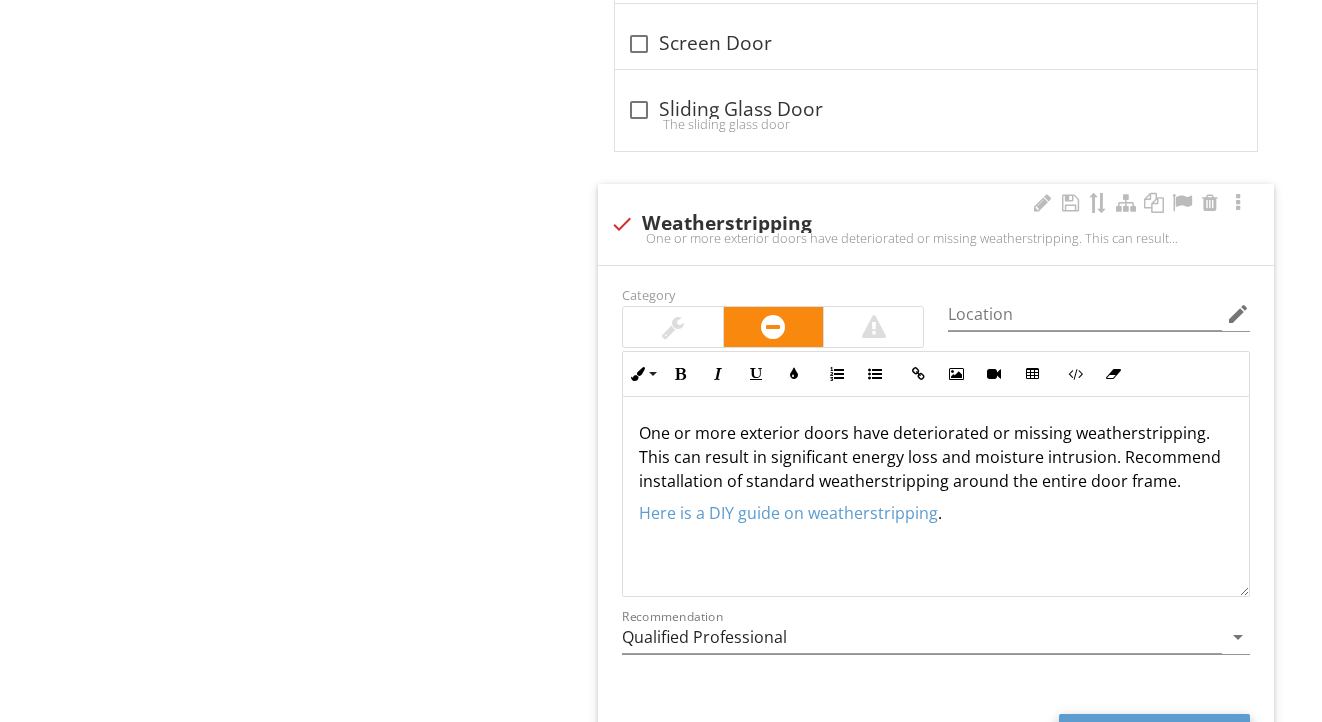type on "C:\fakepath\IMG_9092.jpeg" 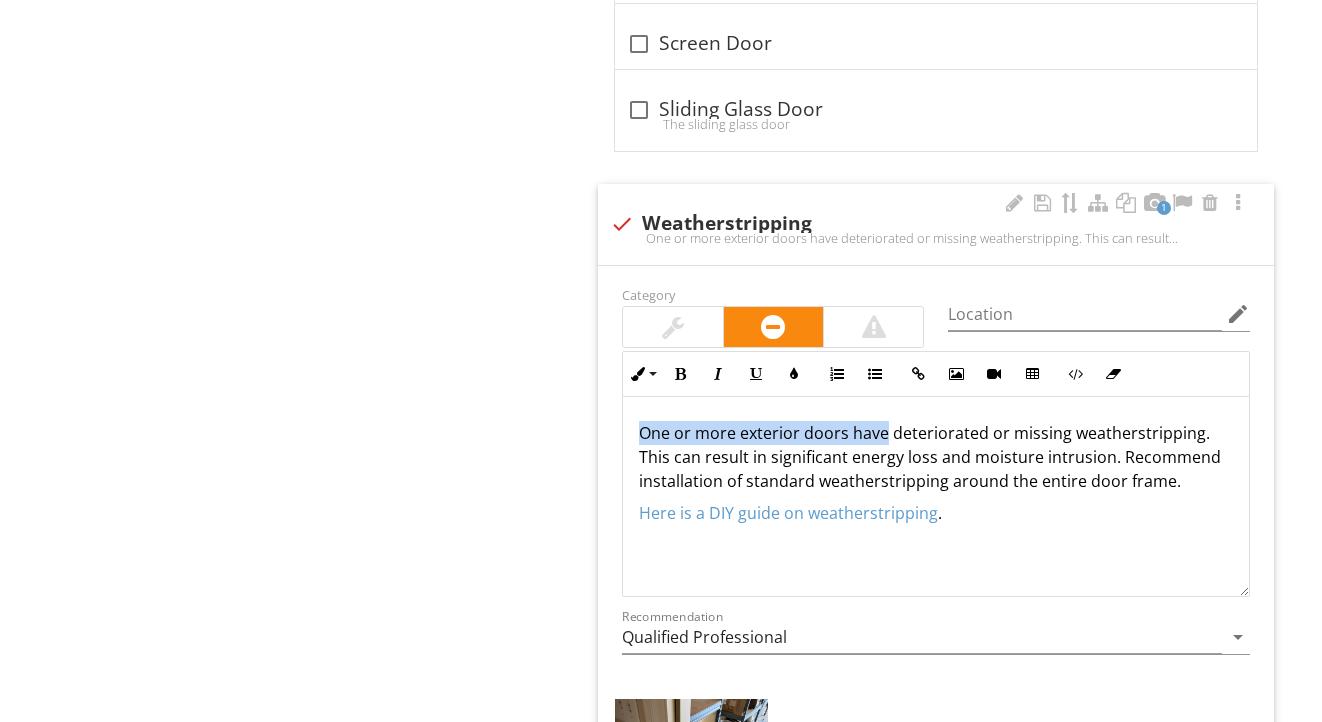 drag, startPoint x: 883, startPoint y: 432, endPoint x: 626, endPoint y: 423, distance: 257.15753 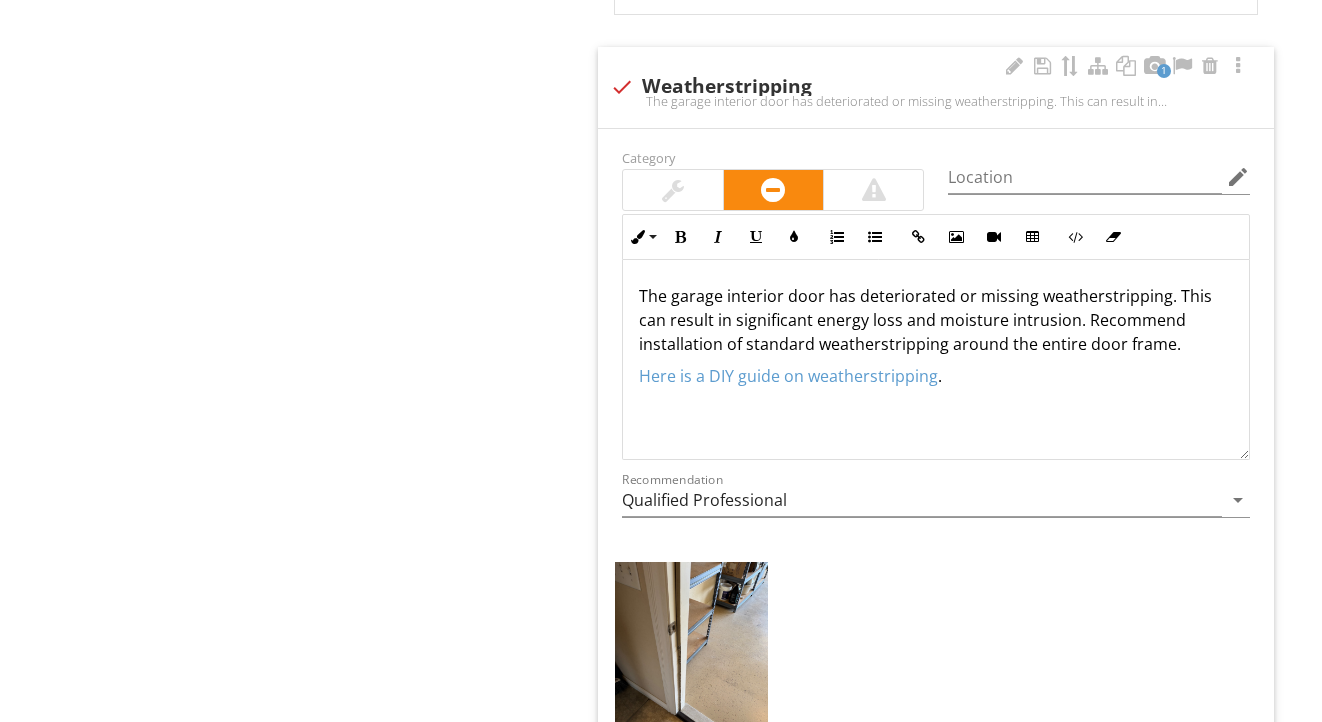 scroll, scrollTop: 2187, scrollLeft: 0, axis: vertical 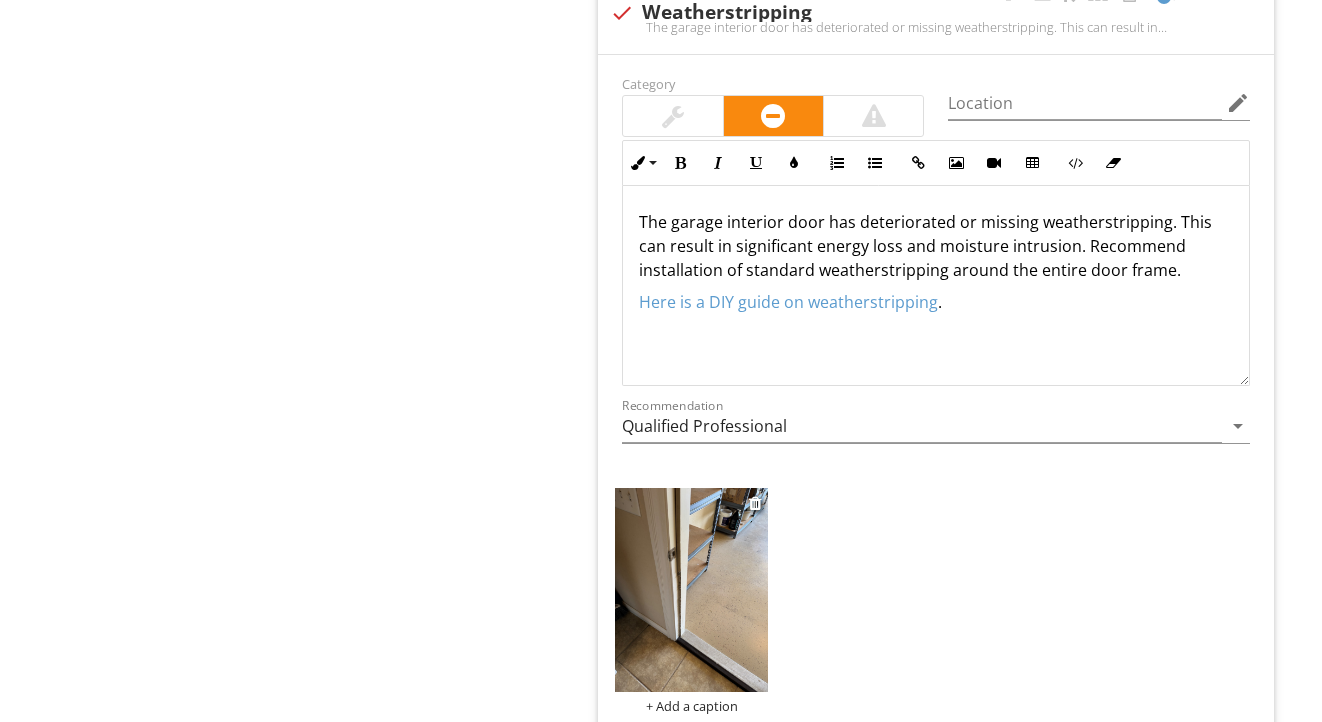 click at bounding box center [691, 590] 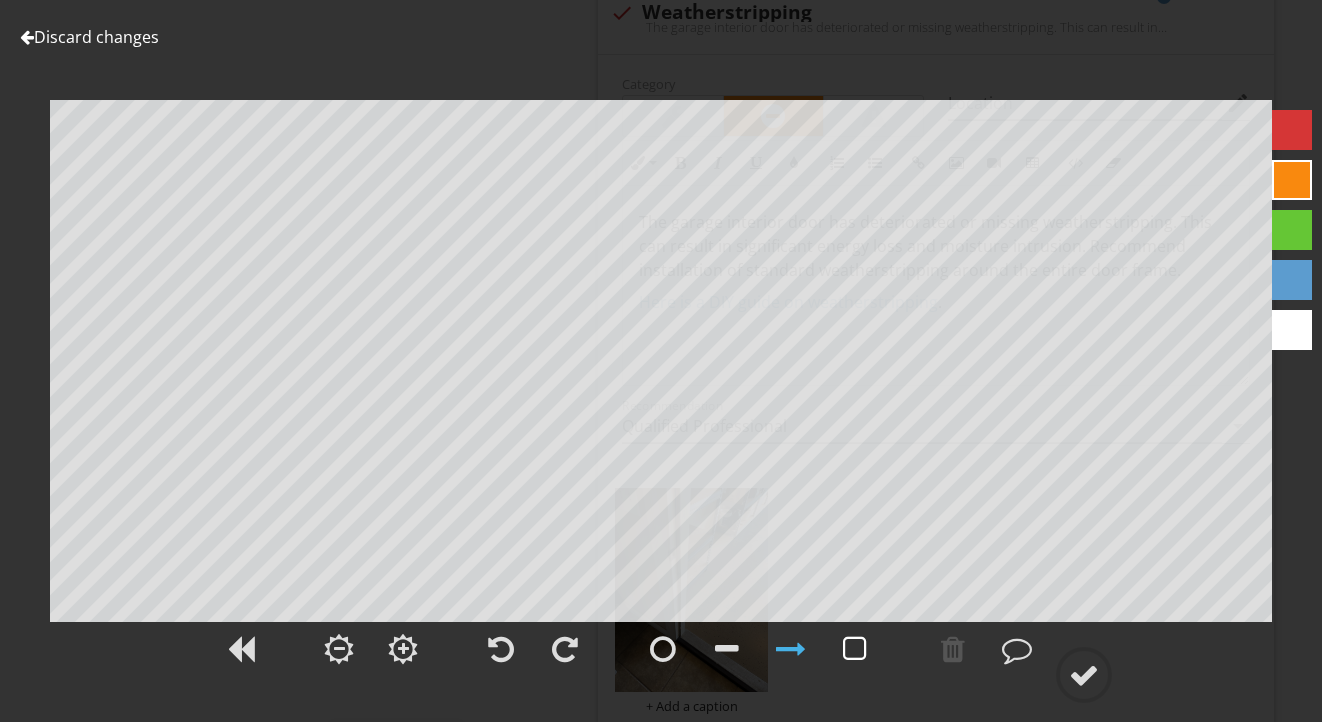 click at bounding box center (855, 649) 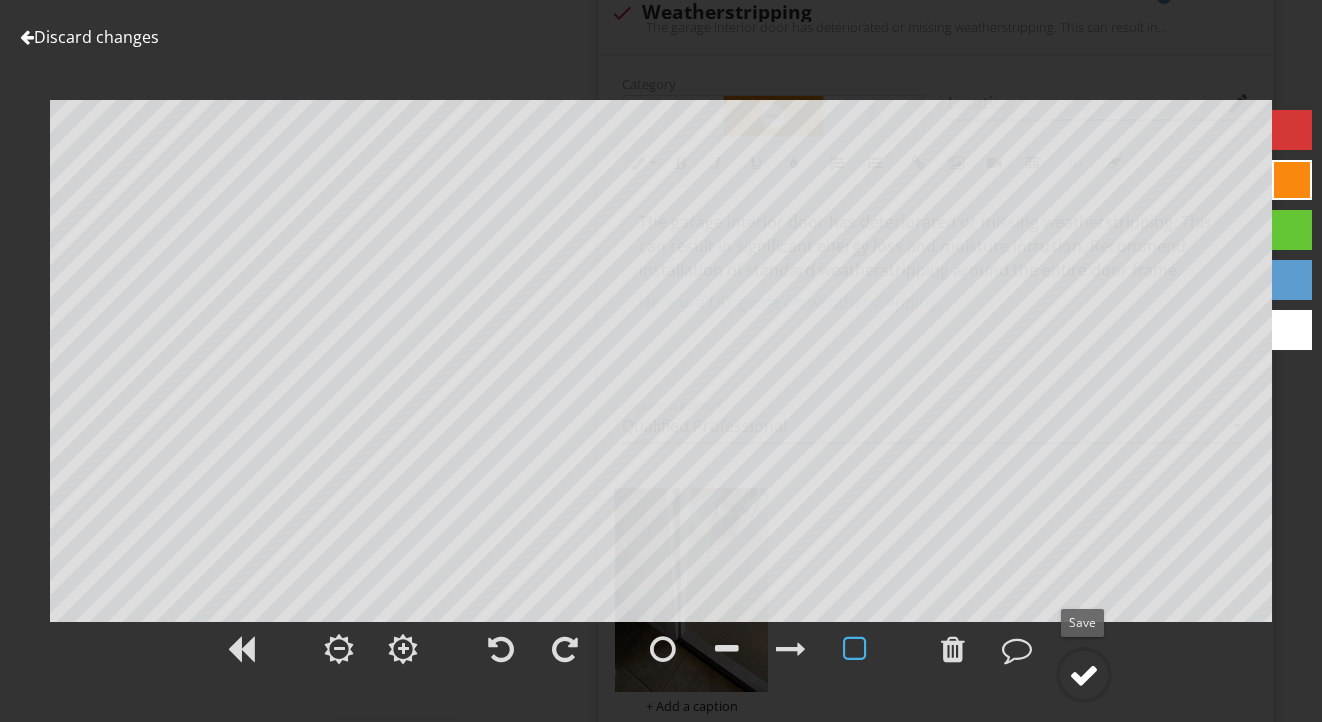 click at bounding box center [1084, 675] 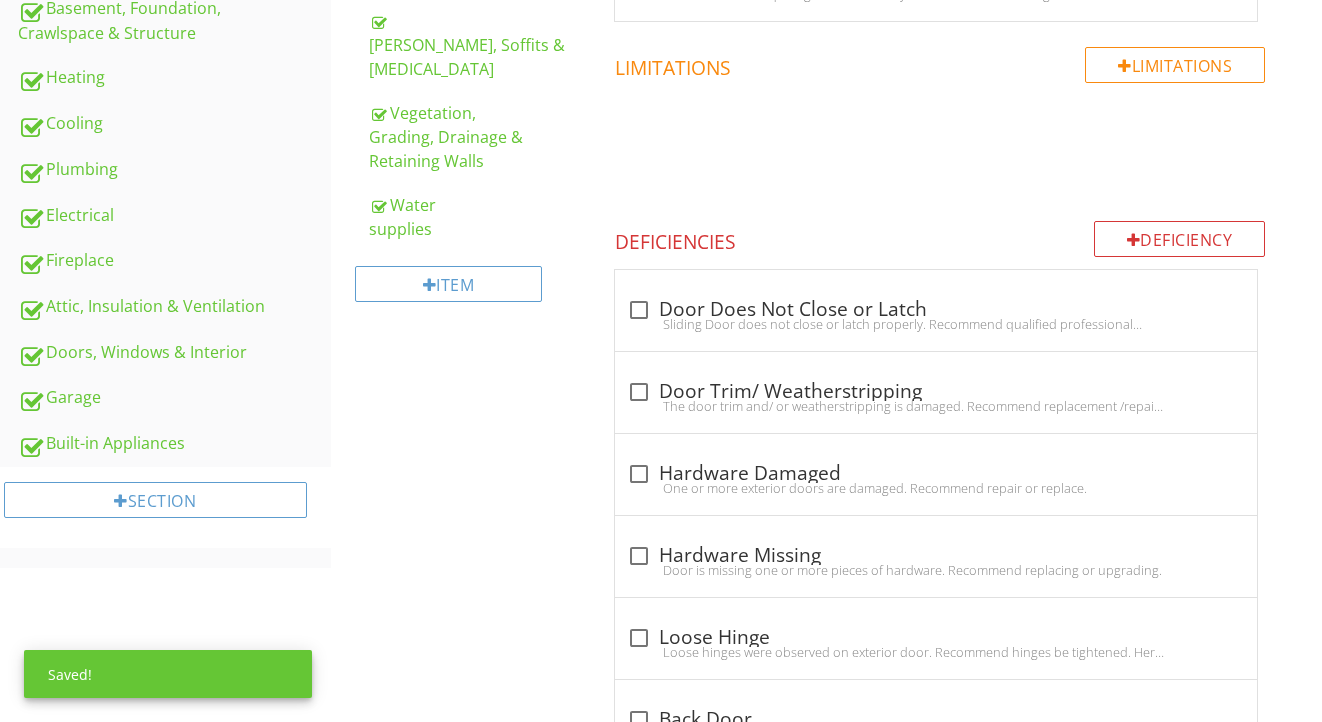 scroll, scrollTop: 483, scrollLeft: 0, axis: vertical 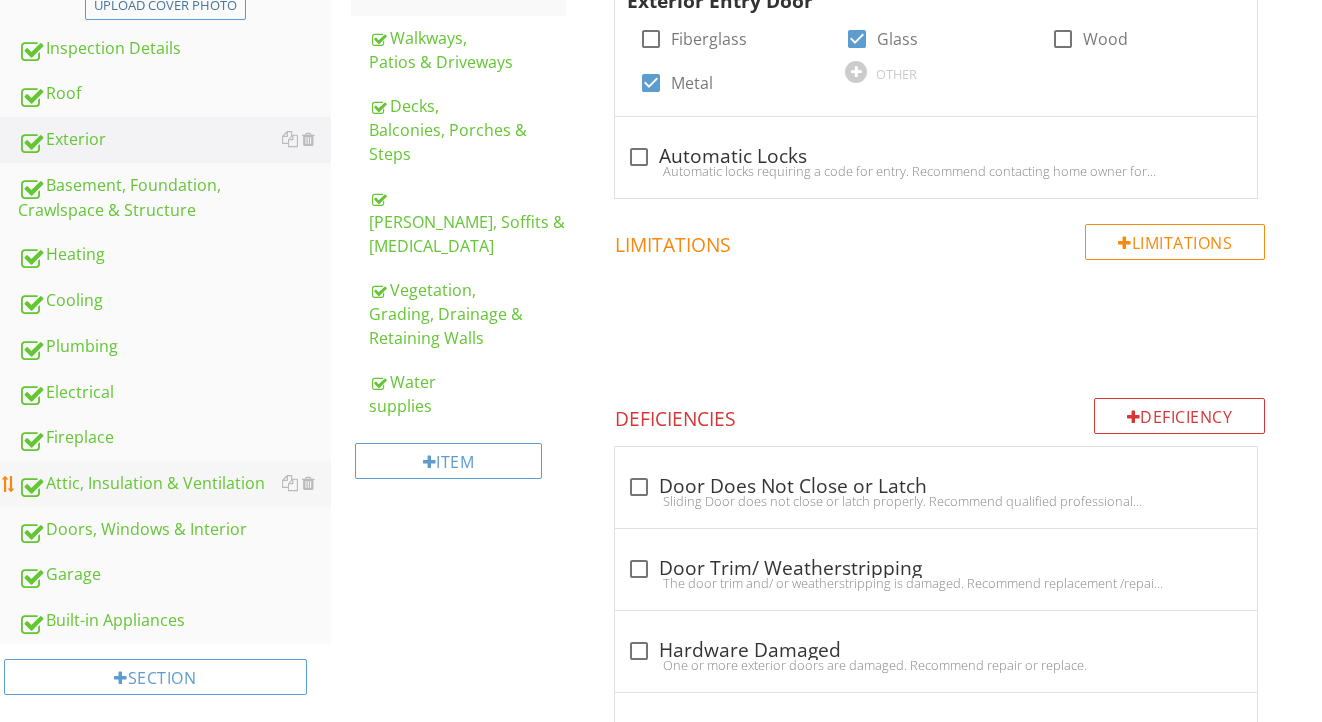 click on "Attic, Insulation & Ventilation" at bounding box center (174, 484) 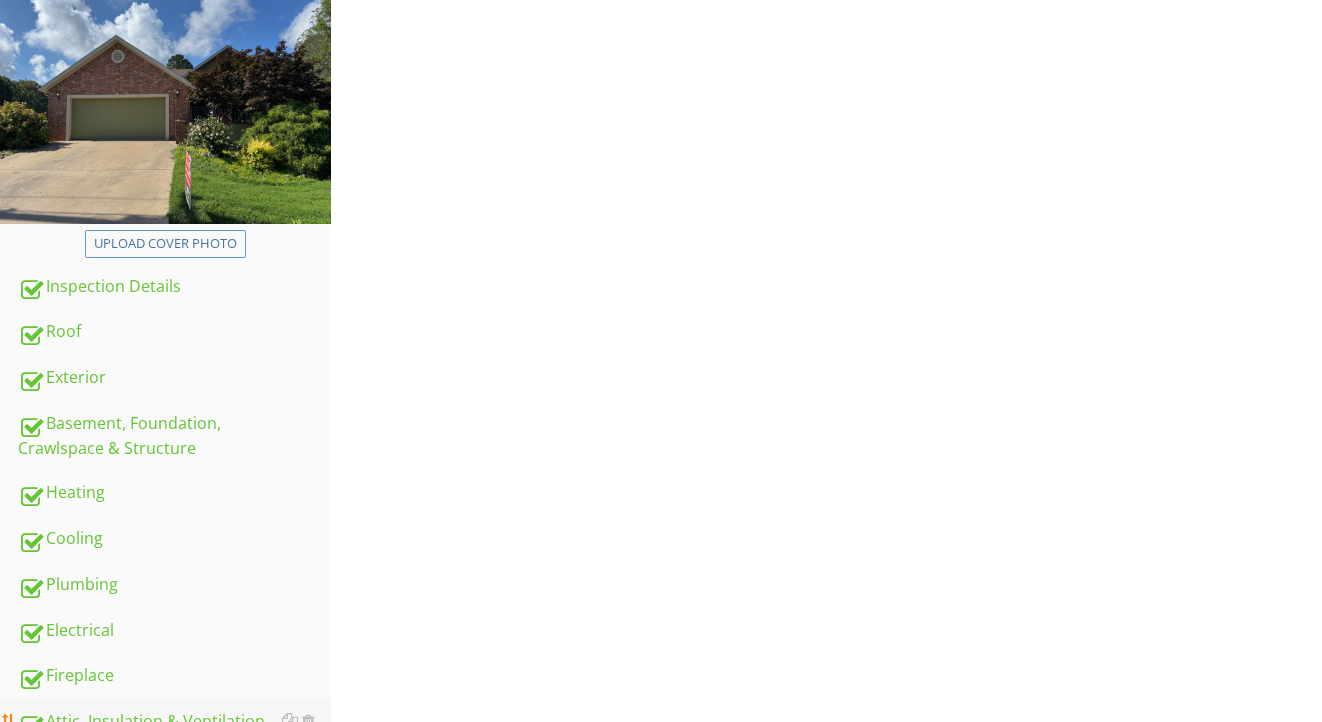 scroll, scrollTop: 161, scrollLeft: 0, axis: vertical 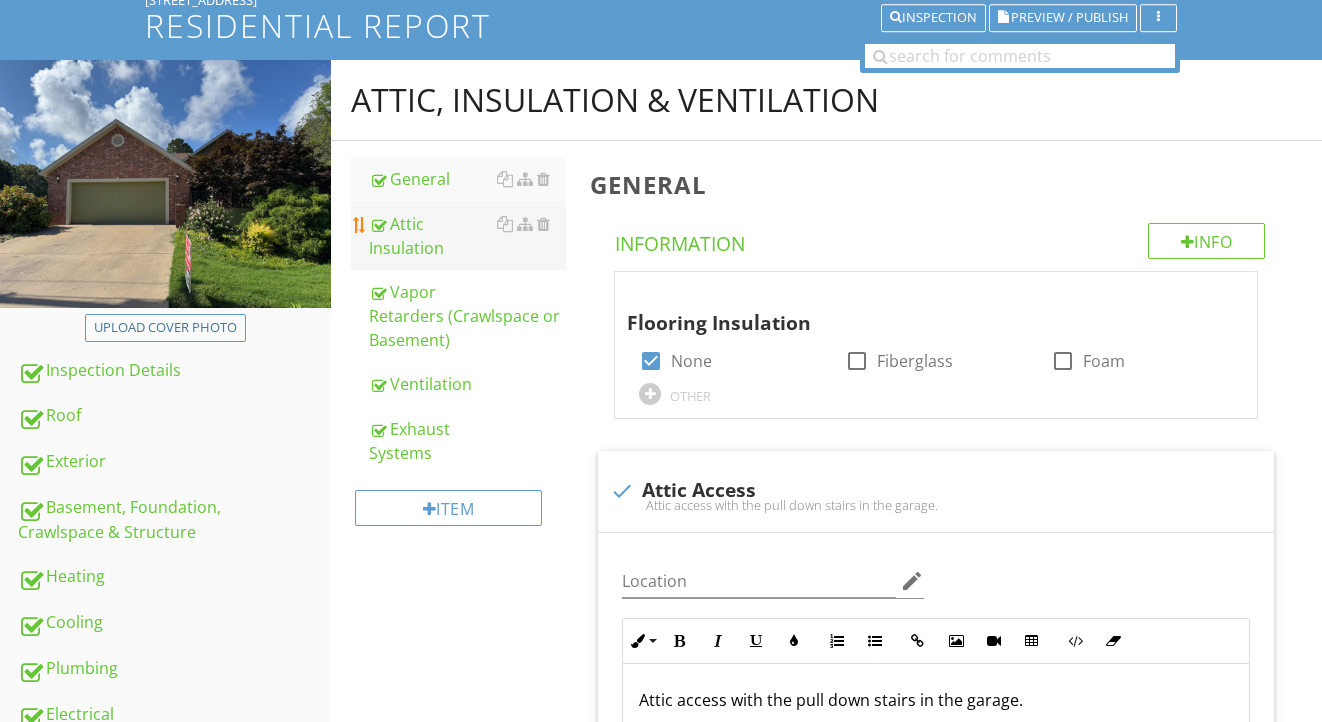 click on "Attic Insulation" at bounding box center (468, 236) 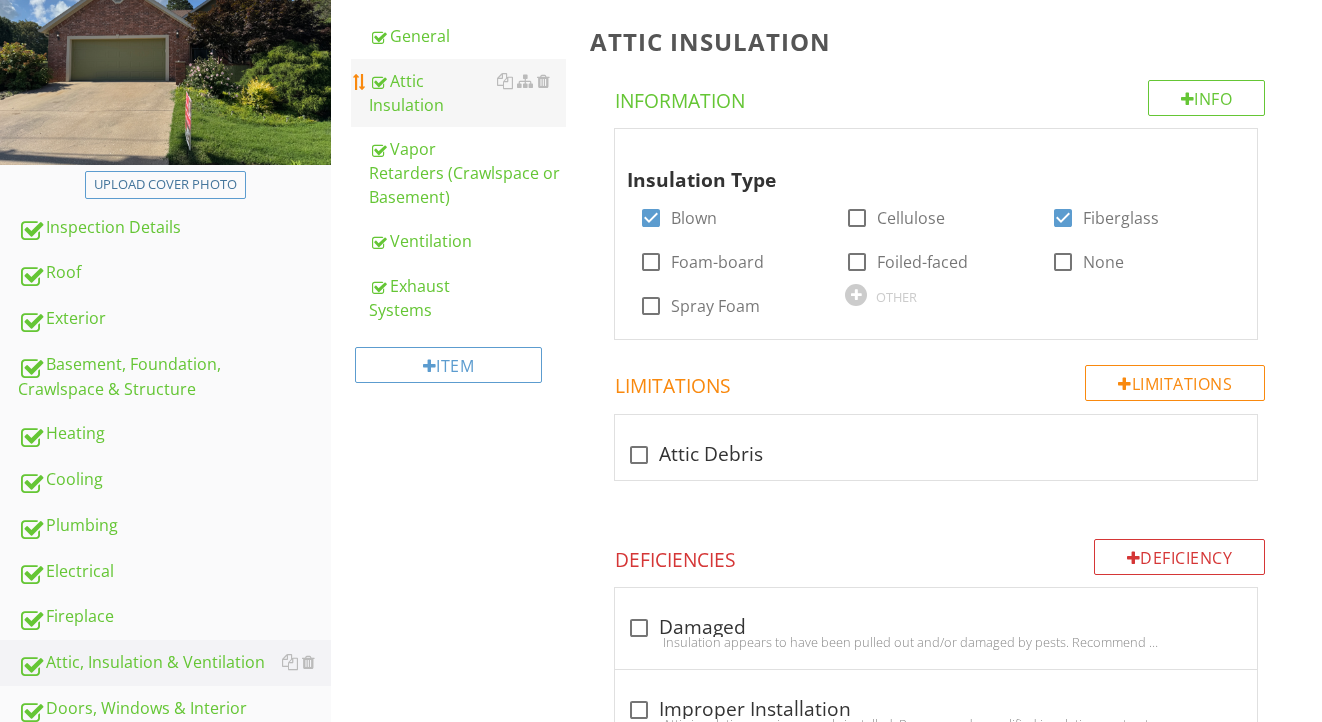 scroll, scrollTop: 683, scrollLeft: 0, axis: vertical 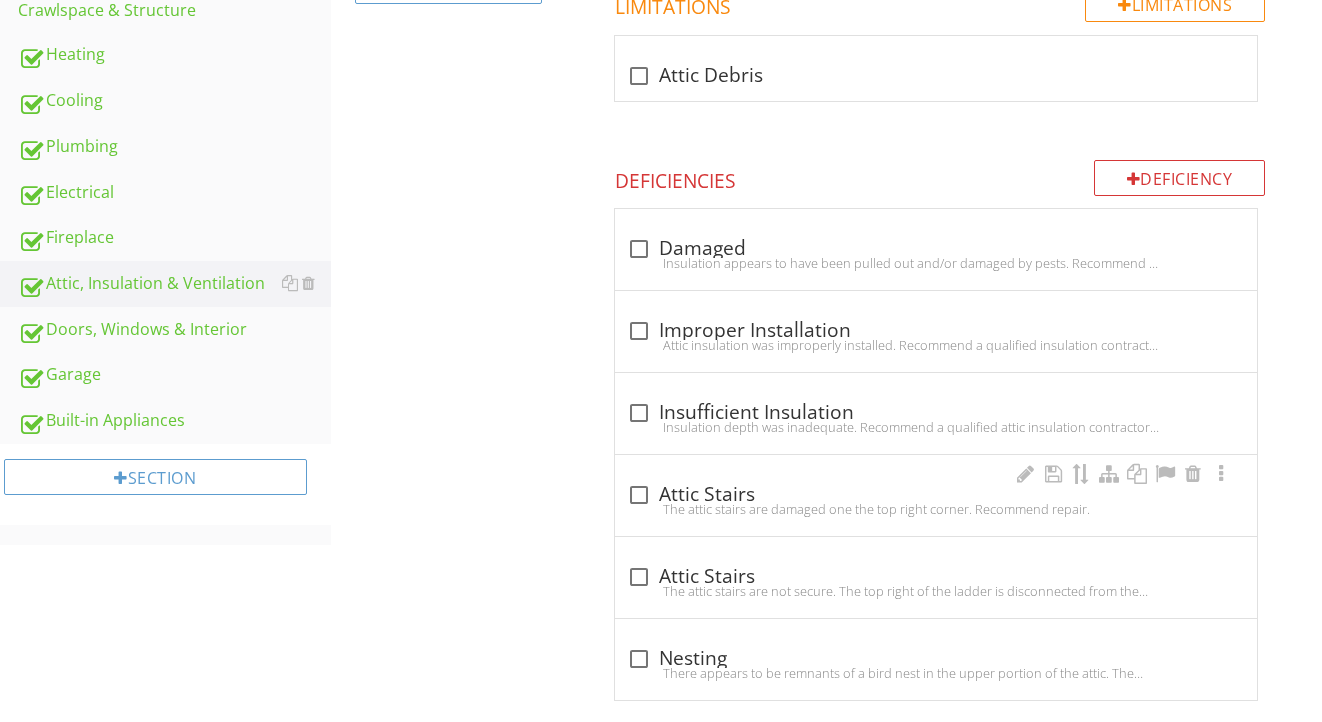 click on "The attic stairs are damaged one the top right corner. Recommend repair." at bounding box center (936, 509) 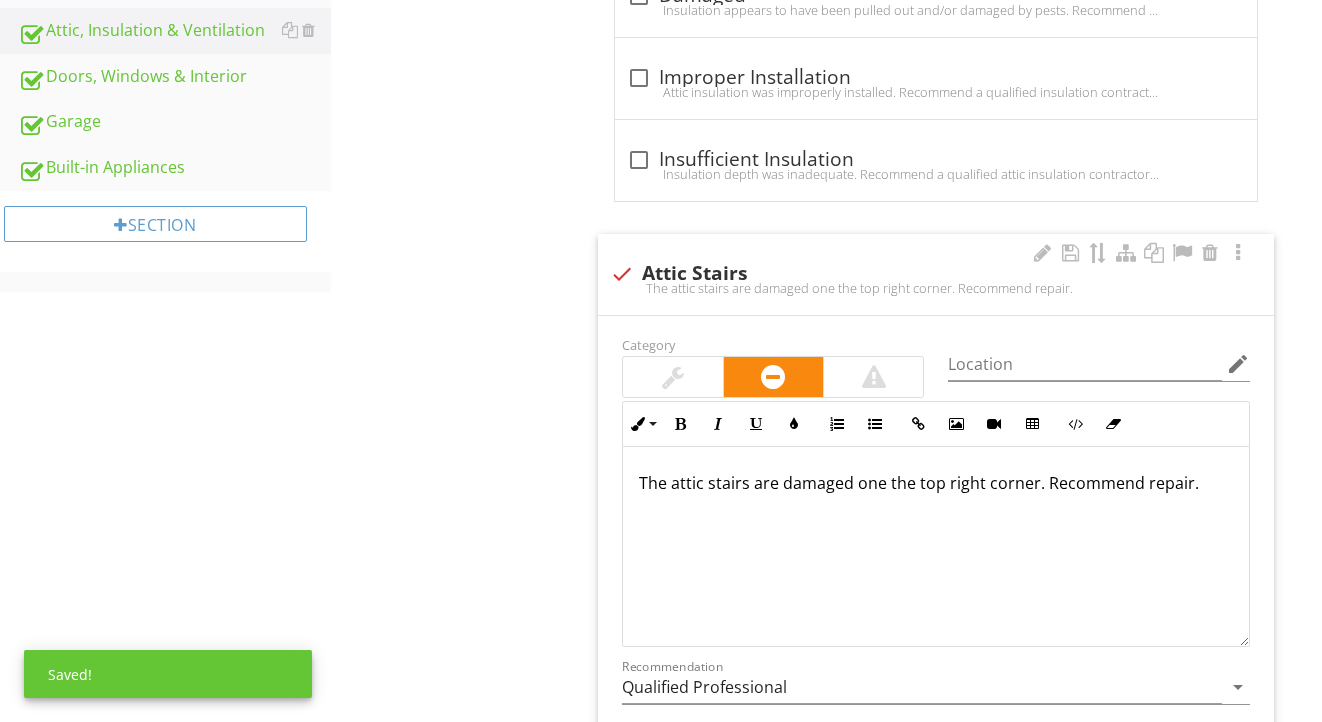 scroll, scrollTop: 1069, scrollLeft: 0, axis: vertical 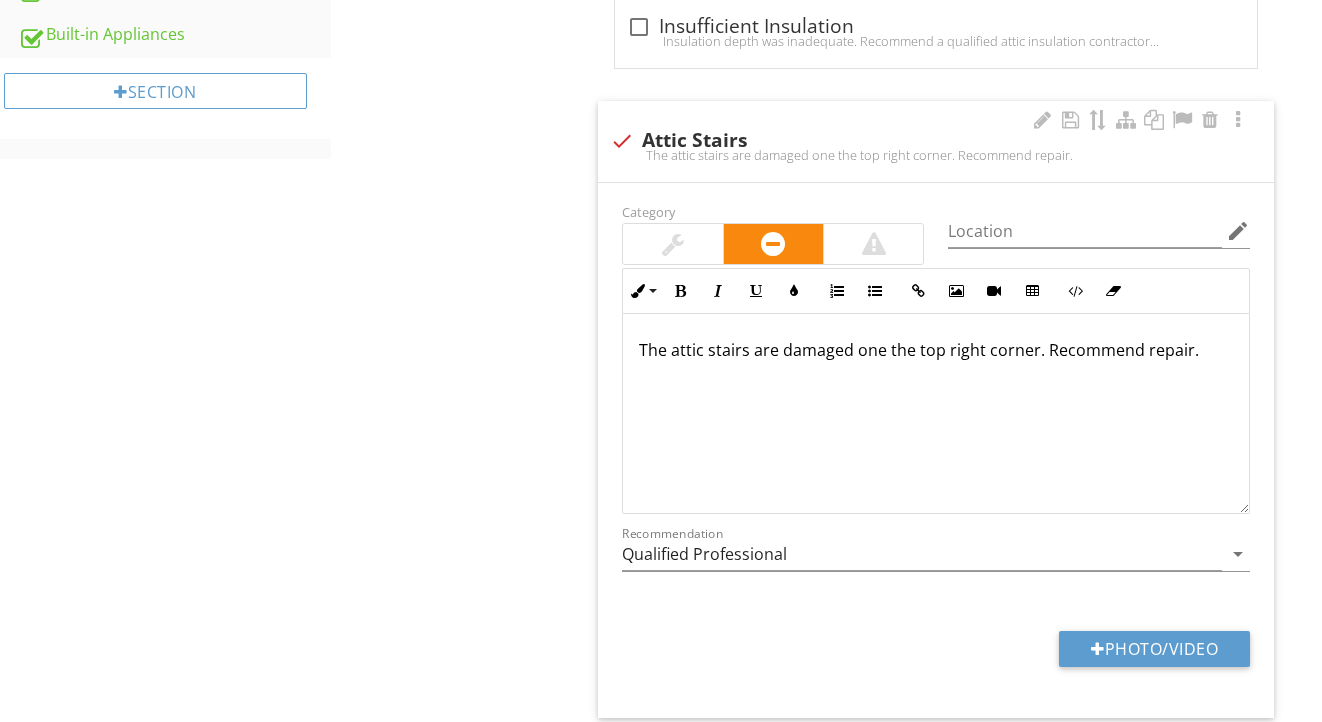 drag, startPoint x: 1195, startPoint y: 347, endPoint x: 756, endPoint y: 345, distance: 439.00455 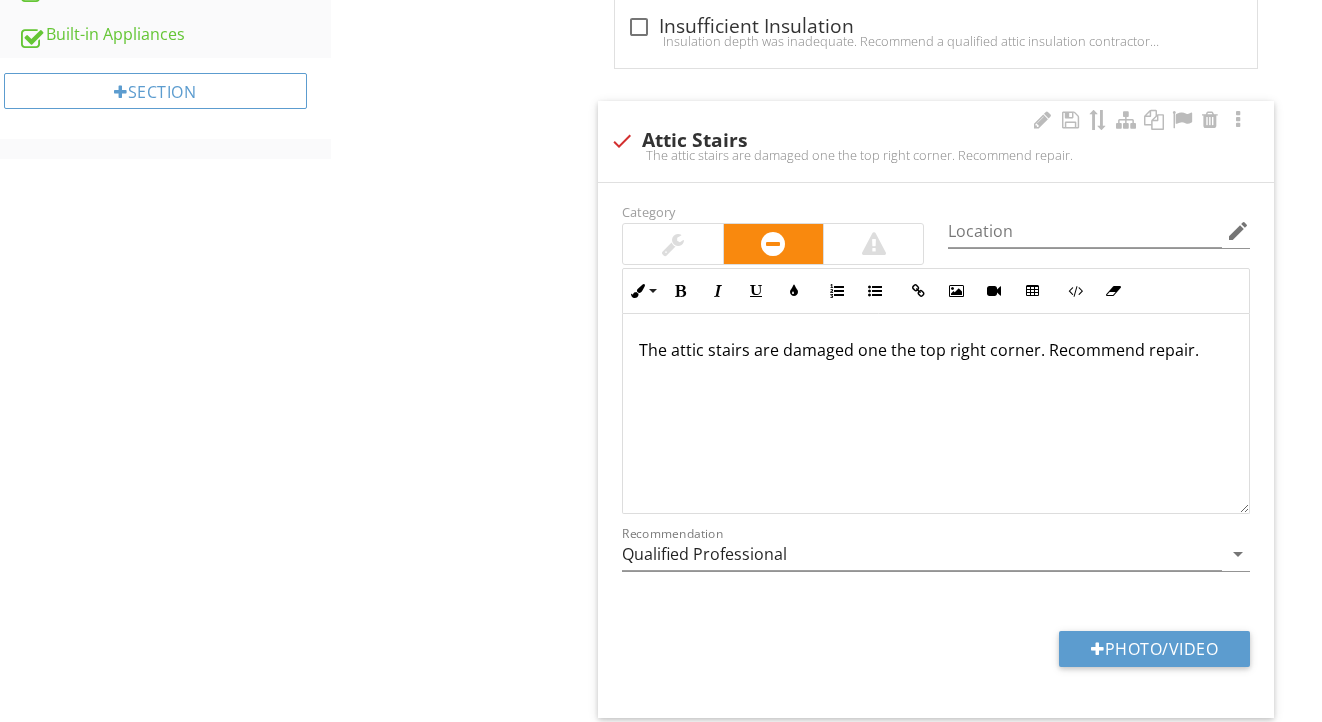 drag, startPoint x: 1208, startPoint y: 344, endPoint x: 853, endPoint y: 352, distance: 355.09012 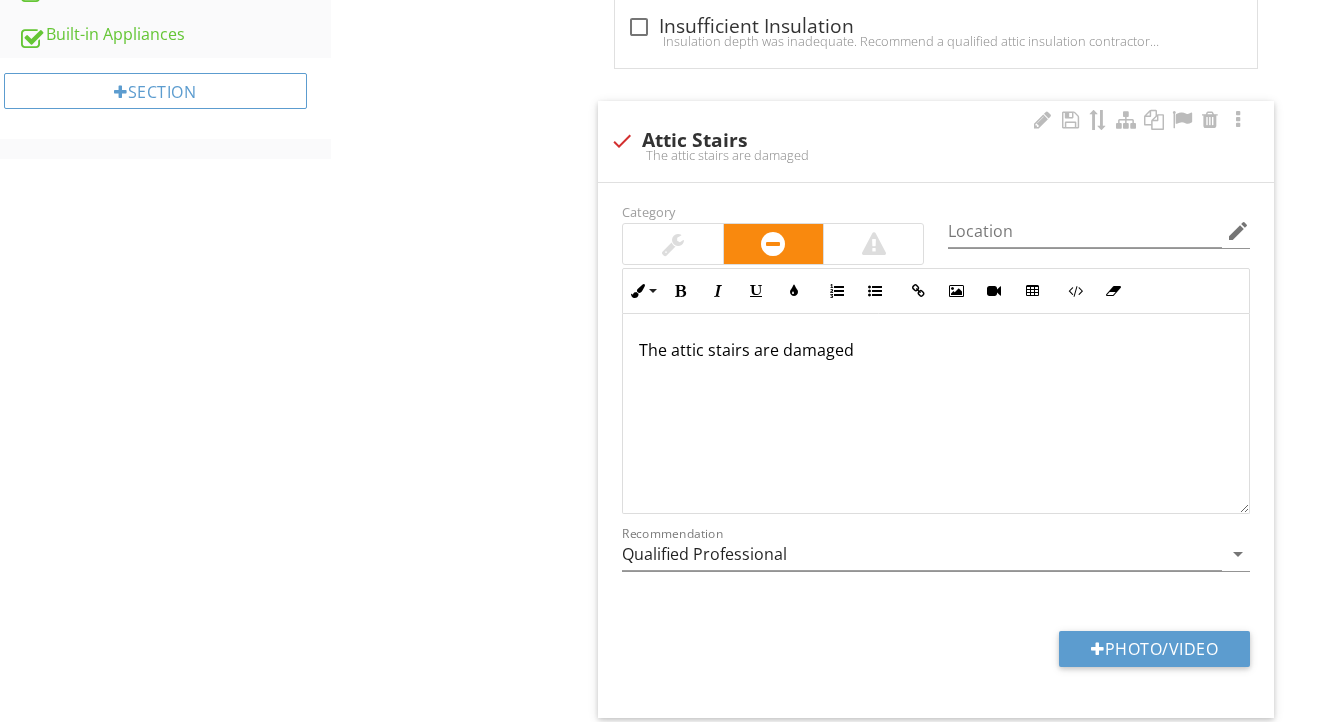 click on "The attic stairs are damaged" at bounding box center (936, 350) 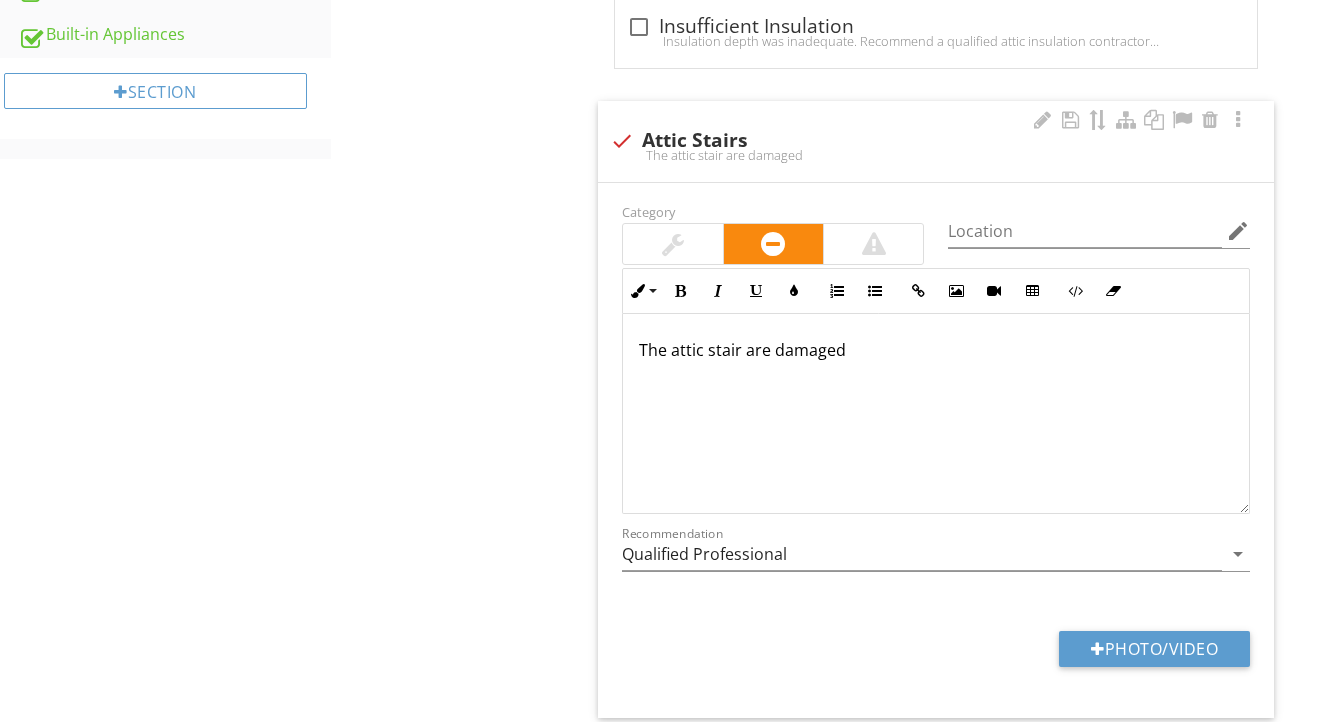 type 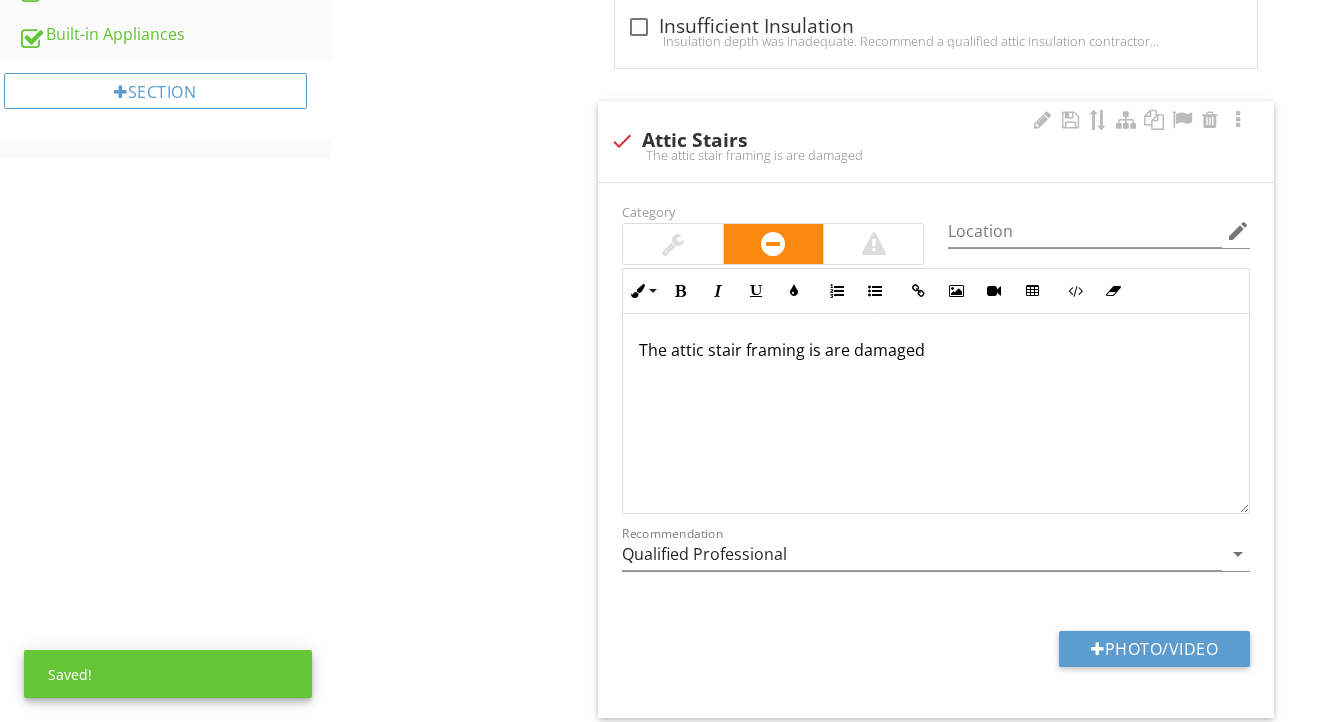 click on "The attic stair framing is are damaged" at bounding box center [936, 350] 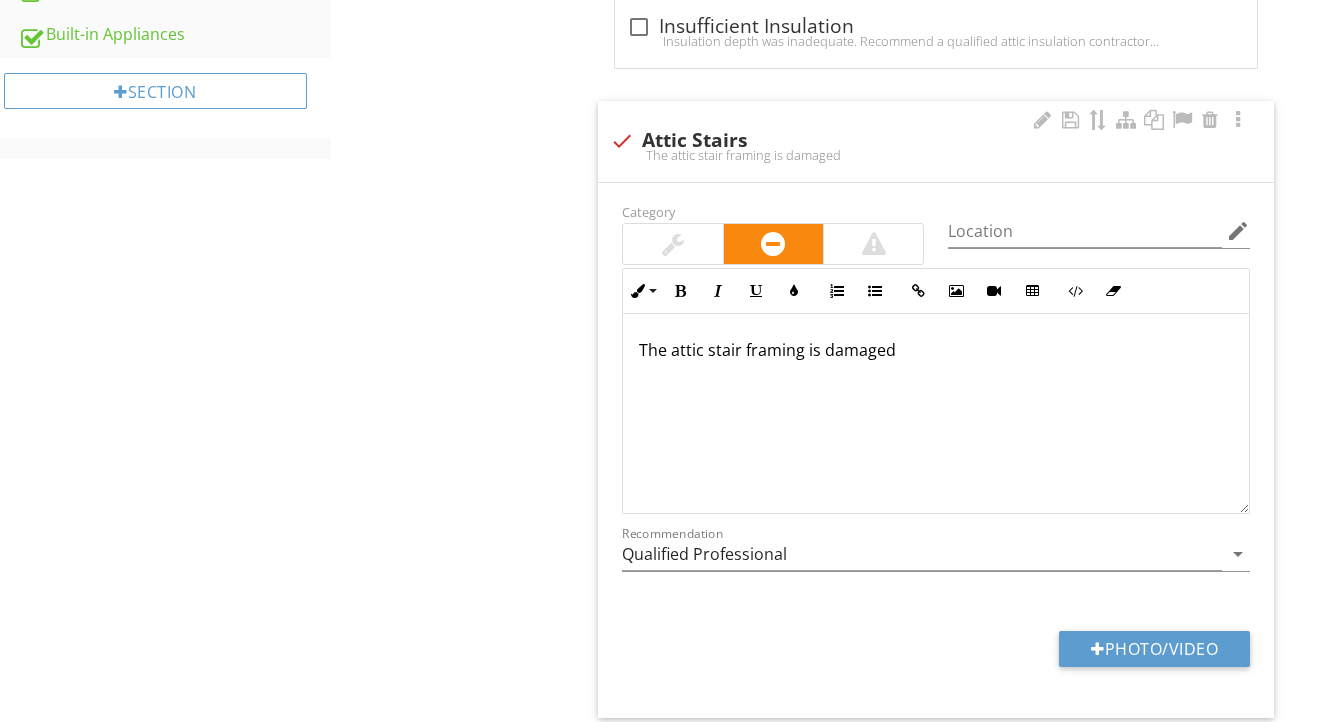 click on "The attic stair framing is damaged" at bounding box center [936, 350] 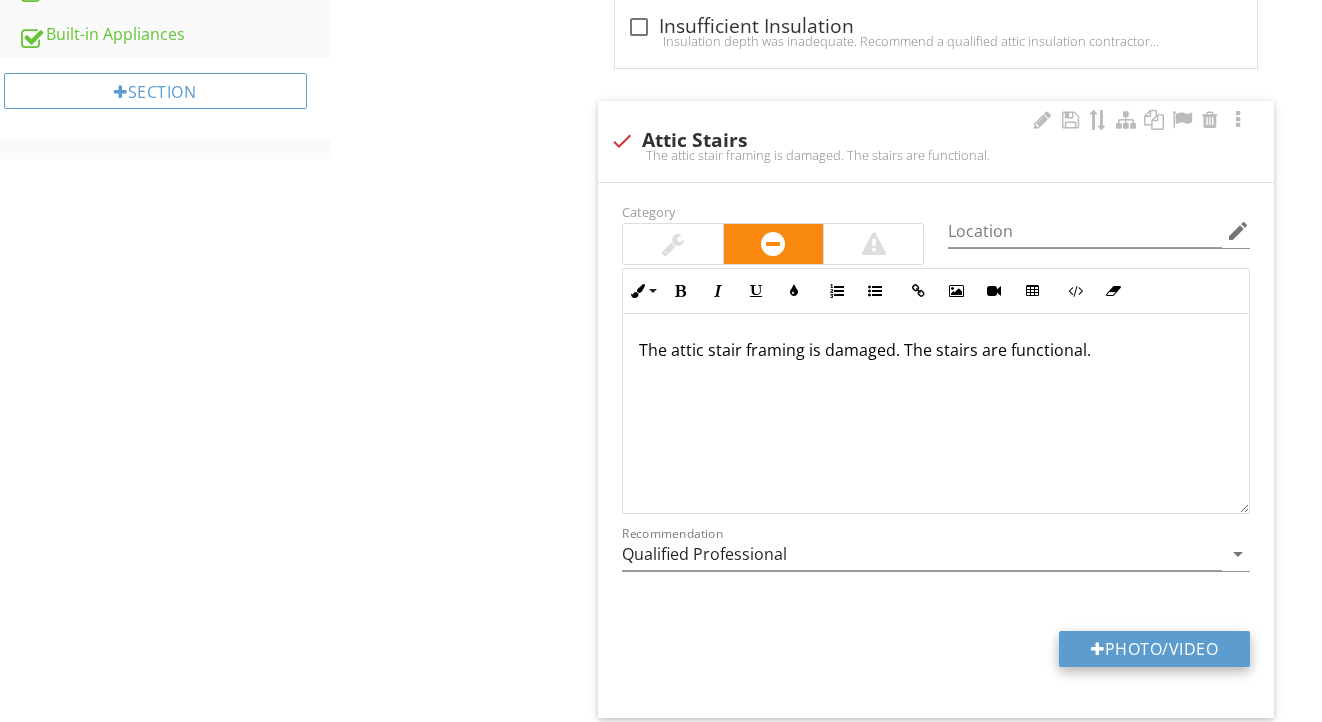 click on "Photo/Video" at bounding box center (1154, 649) 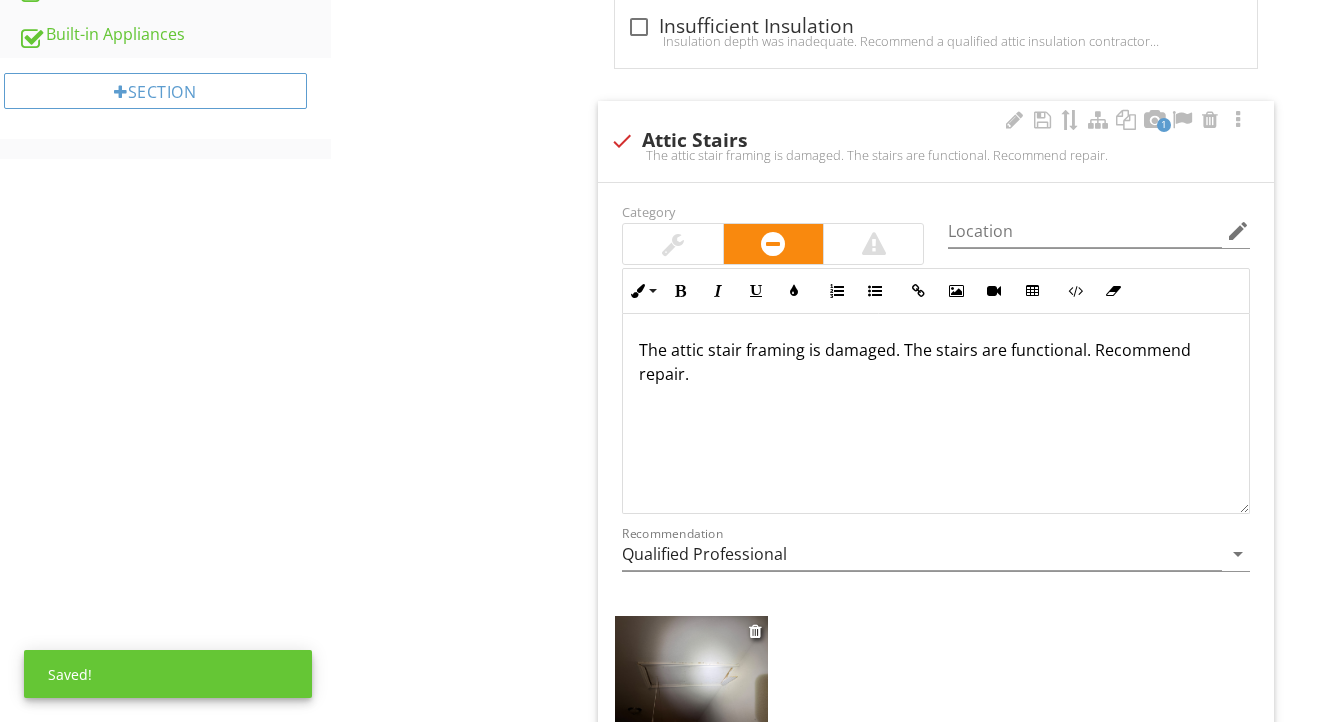 click at bounding box center (691, 673) 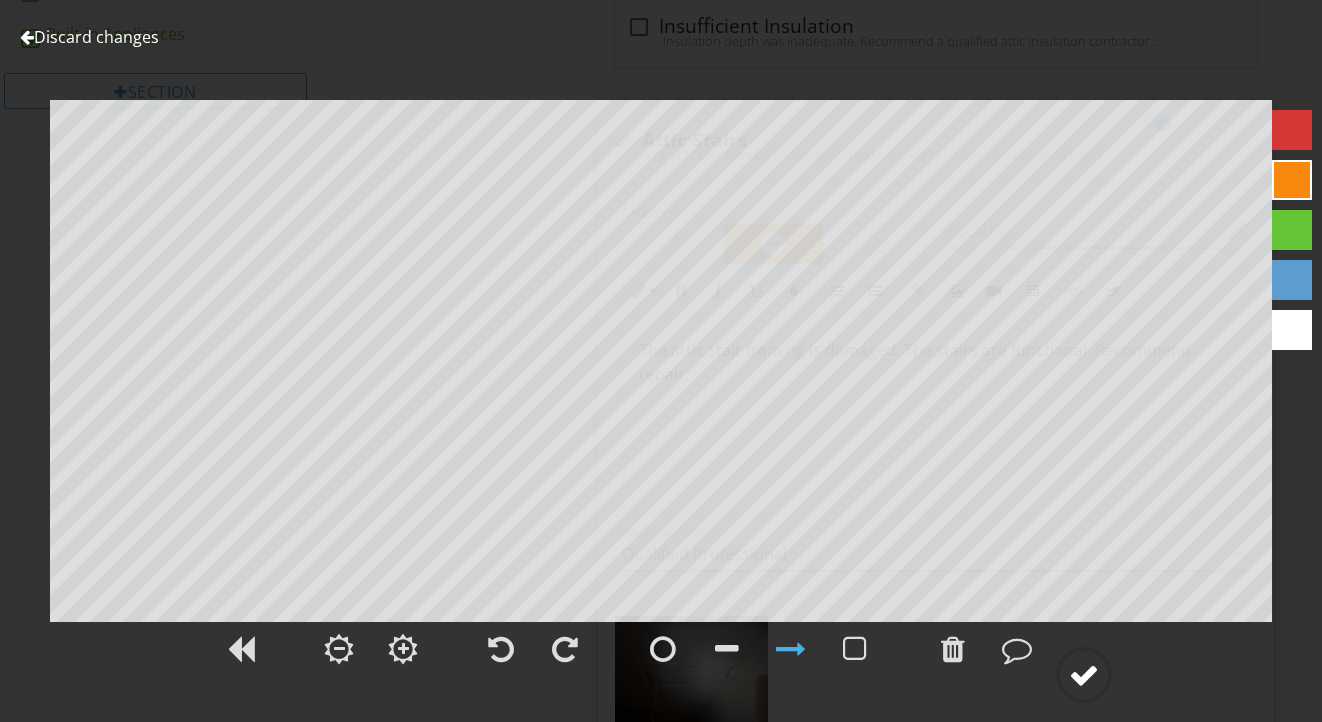 click at bounding box center (1084, 675) 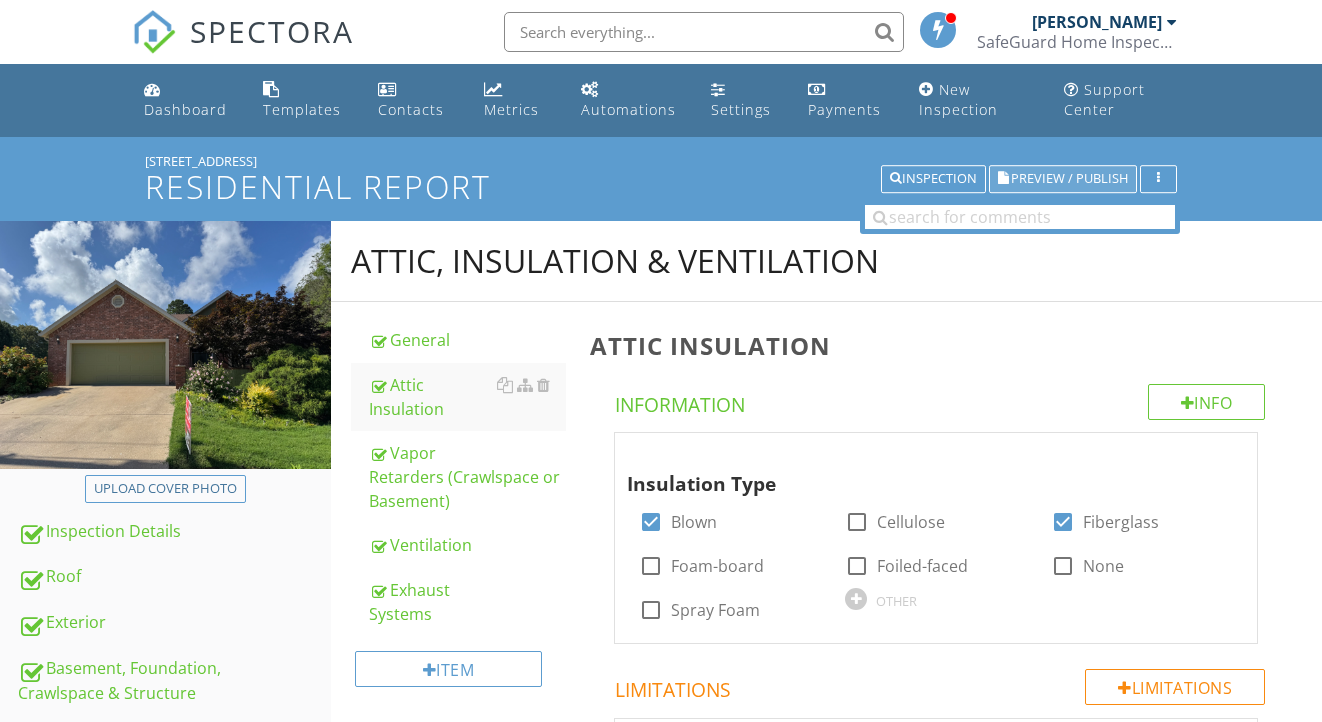 scroll, scrollTop: 0, scrollLeft: 0, axis: both 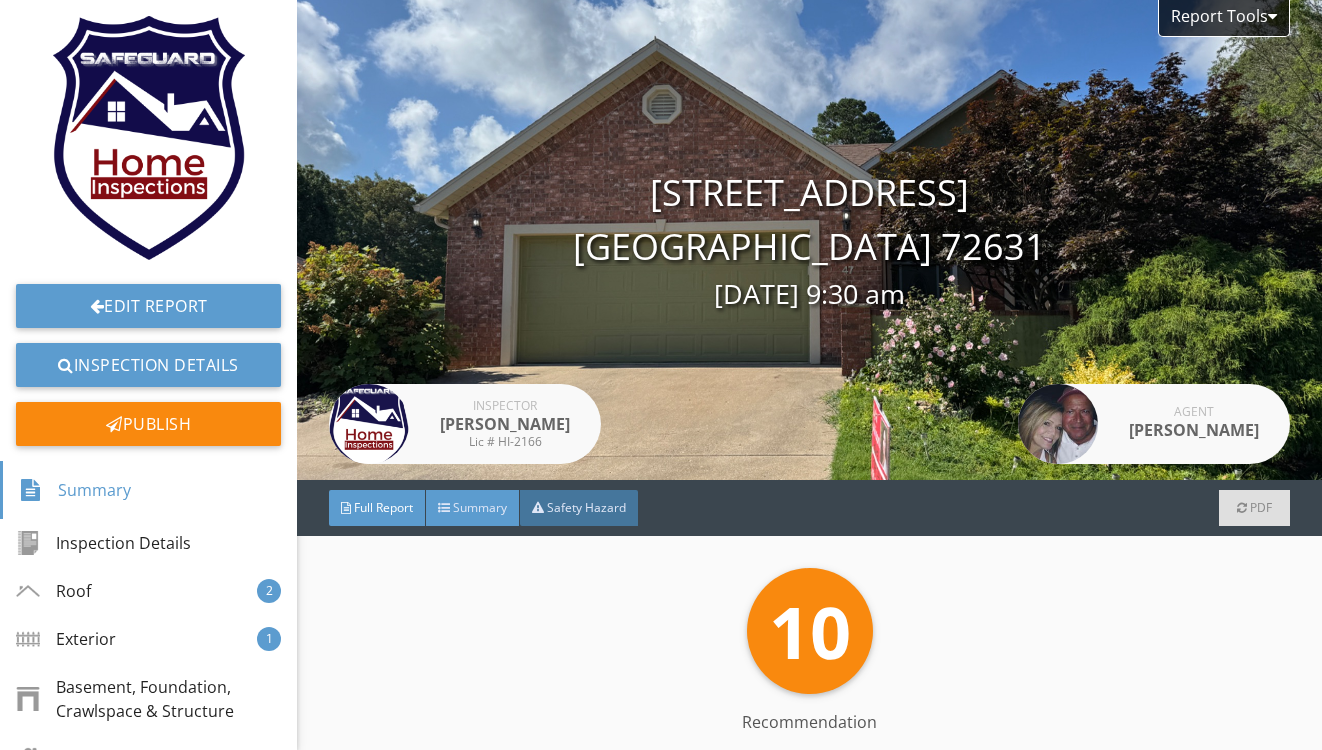 click on "Summary" at bounding box center (473, 508) 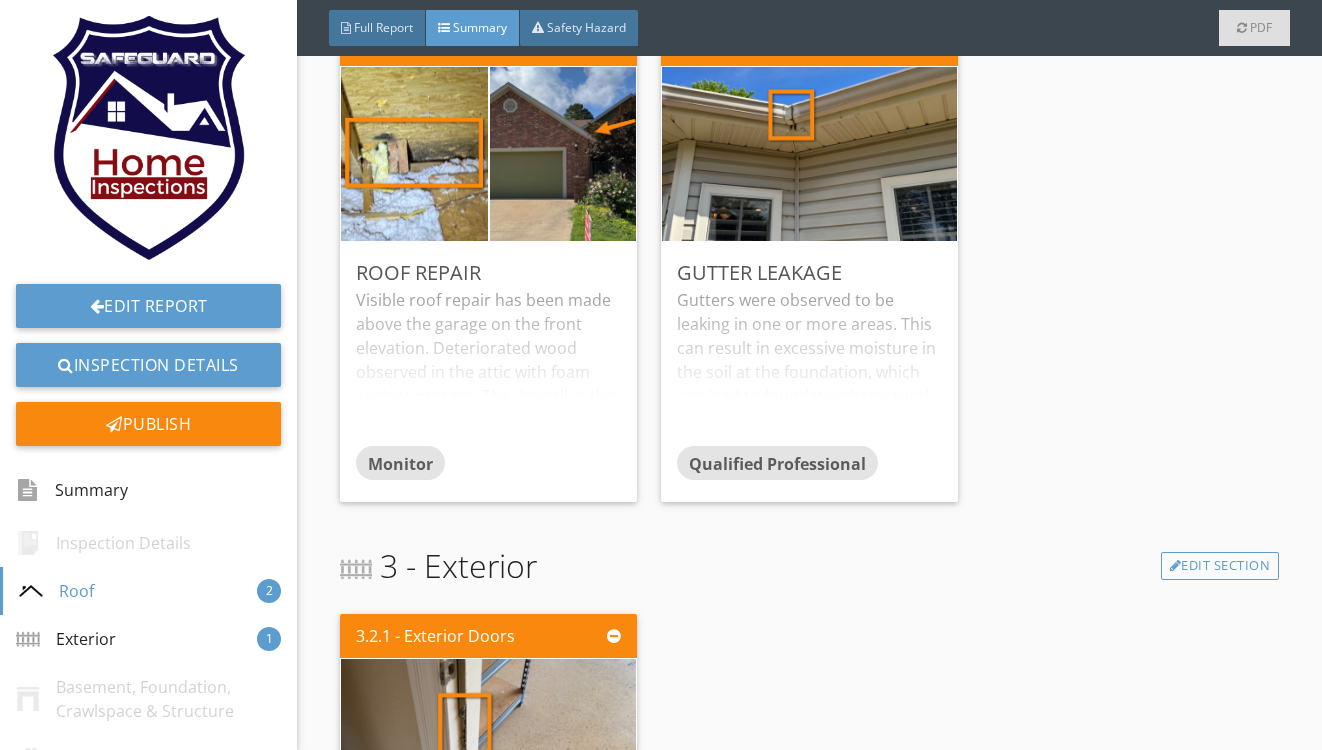 scroll, scrollTop: 564, scrollLeft: 0, axis: vertical 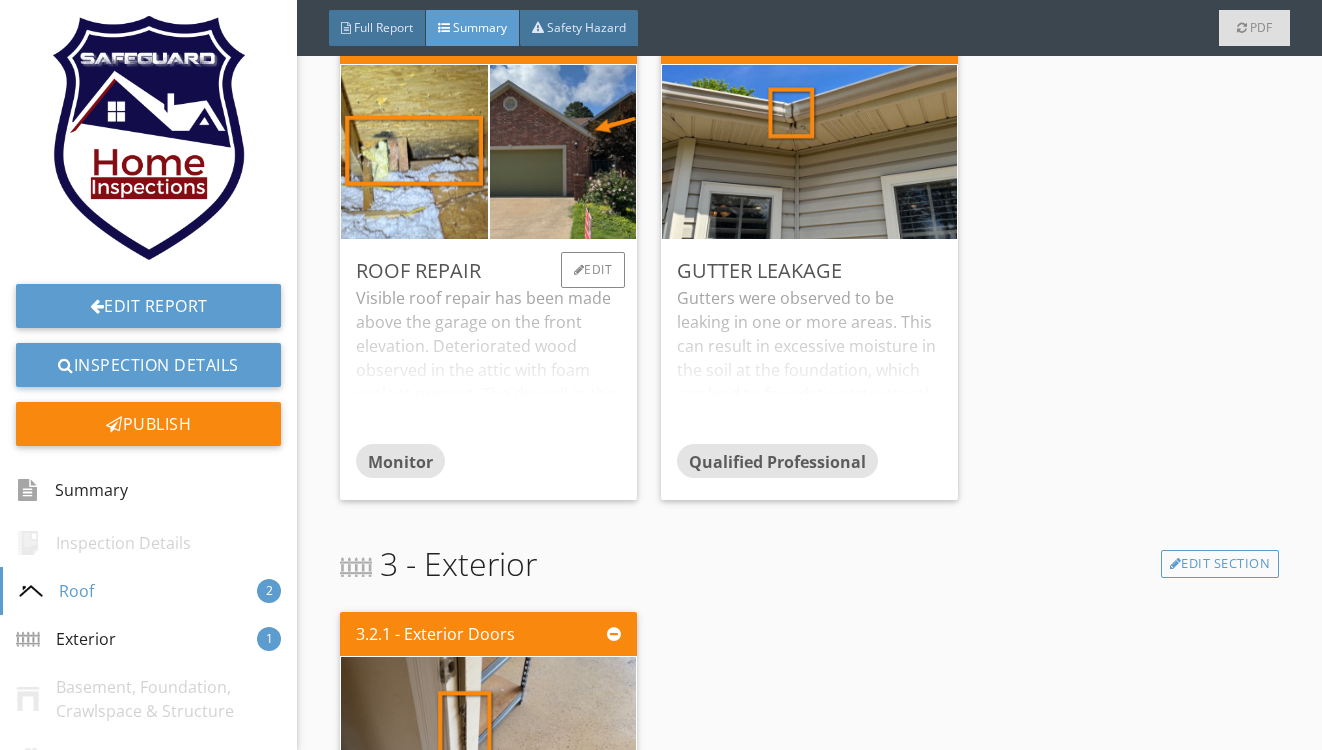 click on "Visible roof repair has been made above the garage on the front elevation. Deteriorated wood observed in the attic with foam sealant present. The drywall in the corner of the garage is patched. New [MEDICAL_DATA] has been installed on the roof exterior. The roof leak appears repaired but should be monitored." at bounding box center (488, 365) 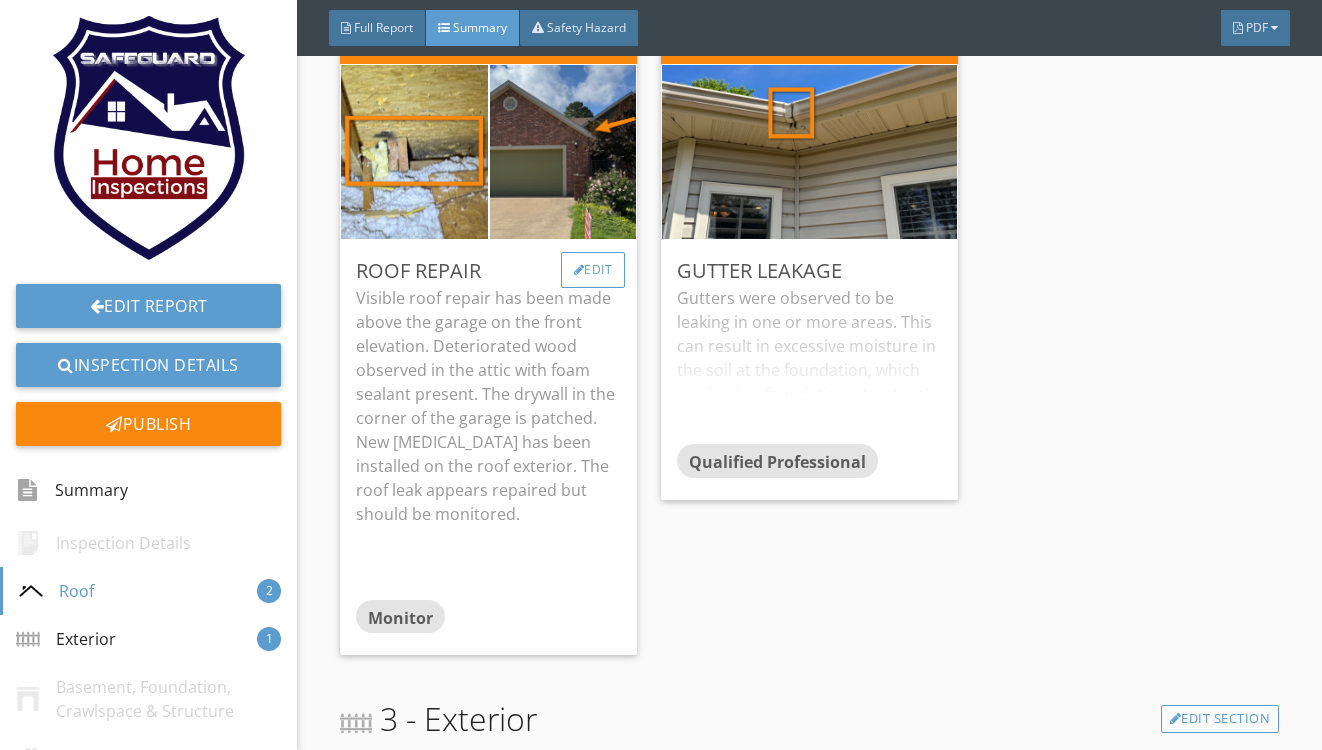 click on "Edit" at bounding box center [593, 270] 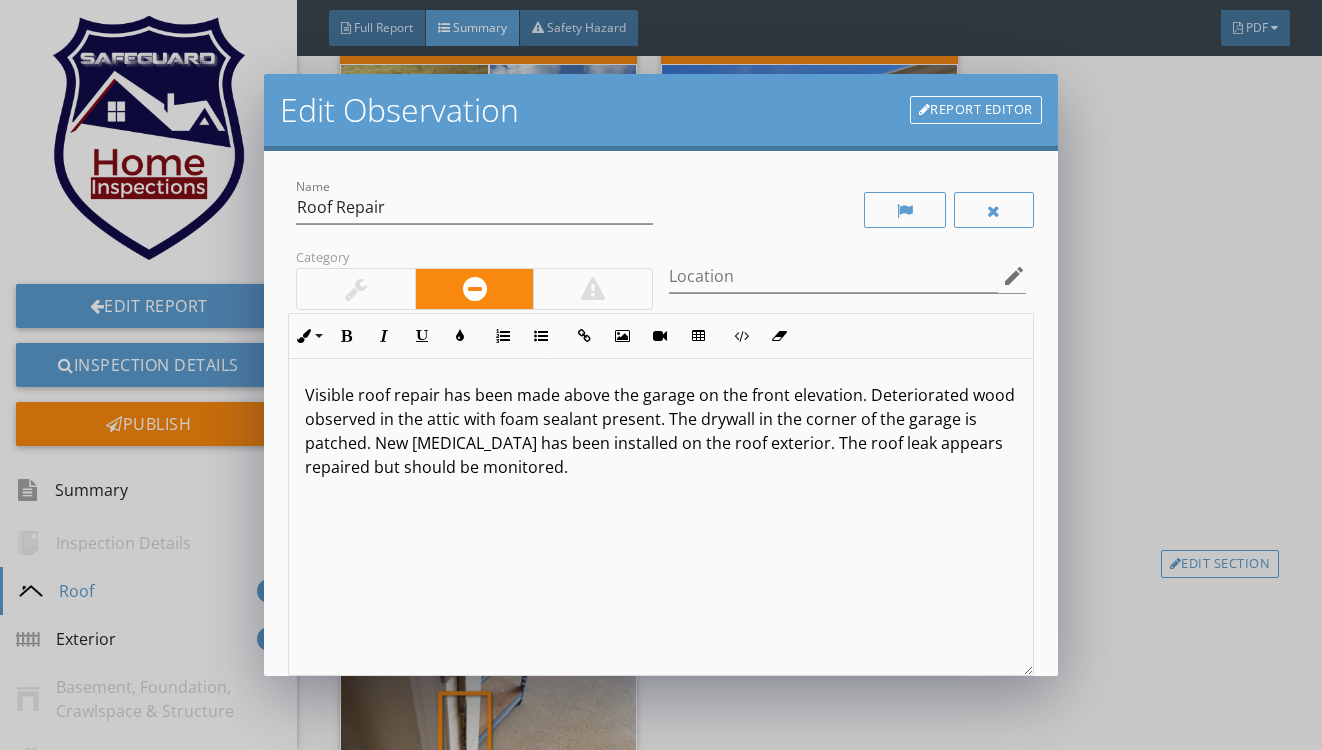 click at bounding box center (356, 289) 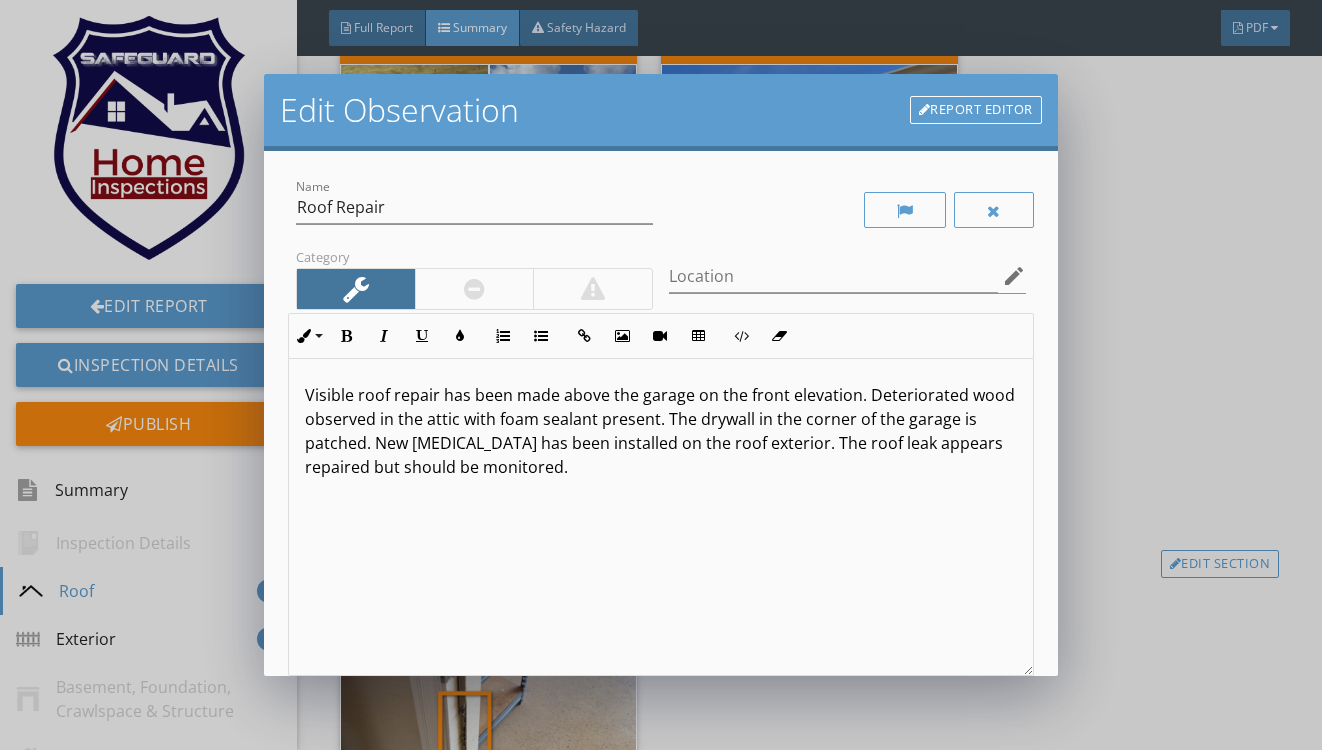 scroll, scrollTop: 142, scrollLeft: 0, axis: vertical 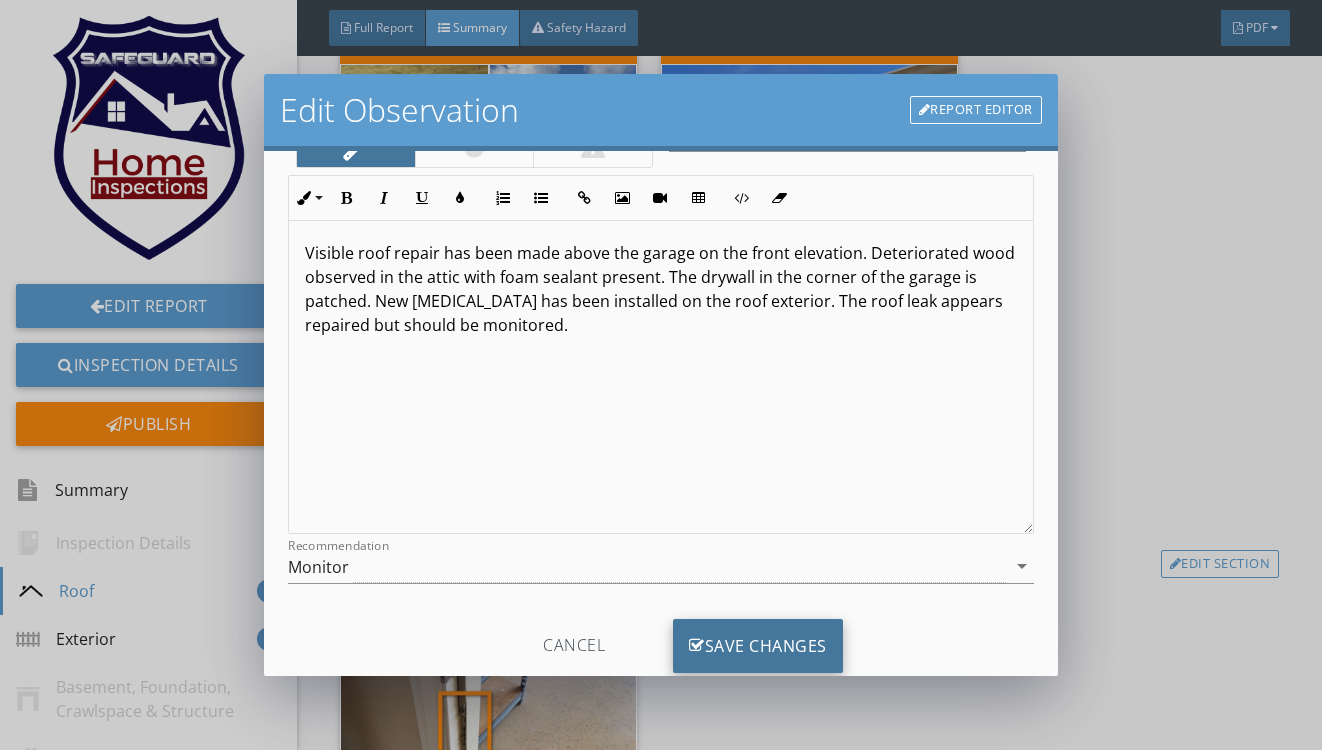 click on "Save Changes" at bounding box center [758, 646] 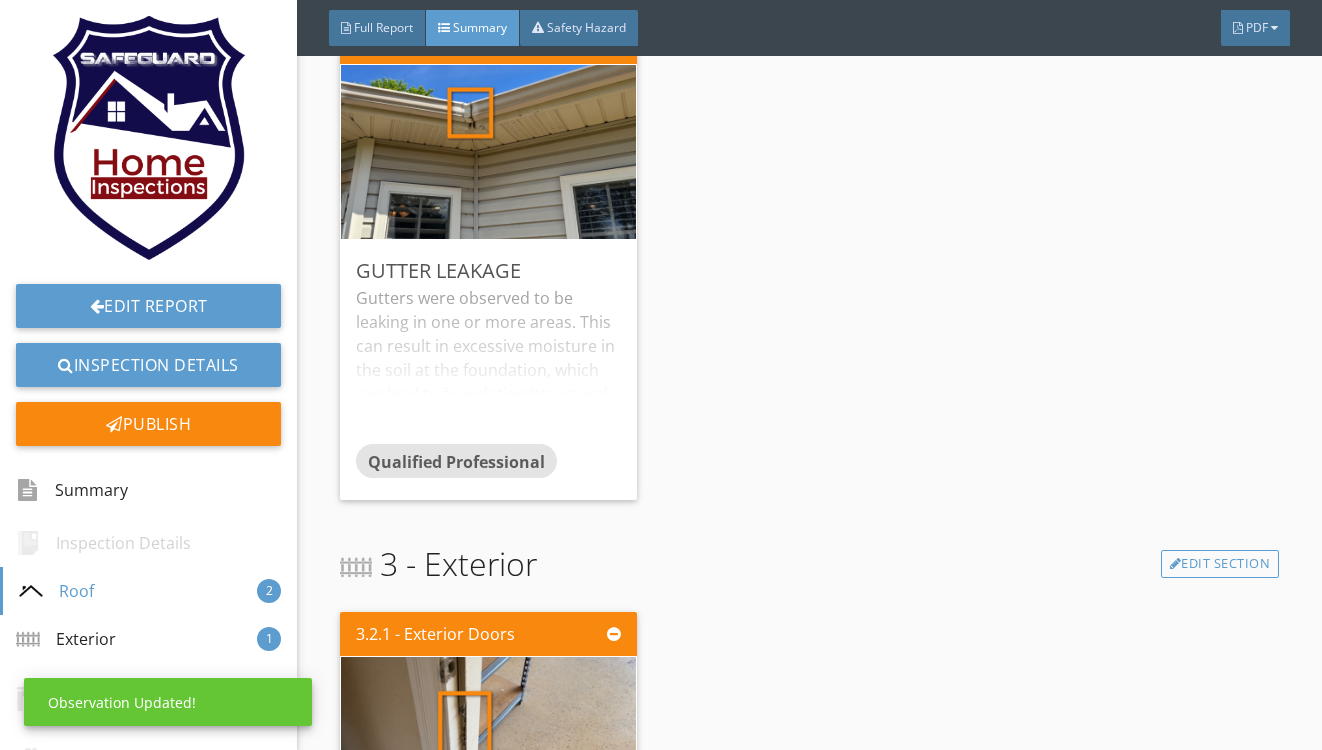 scroll, scrollTop: 0, scrollLeft: 0, axis: both 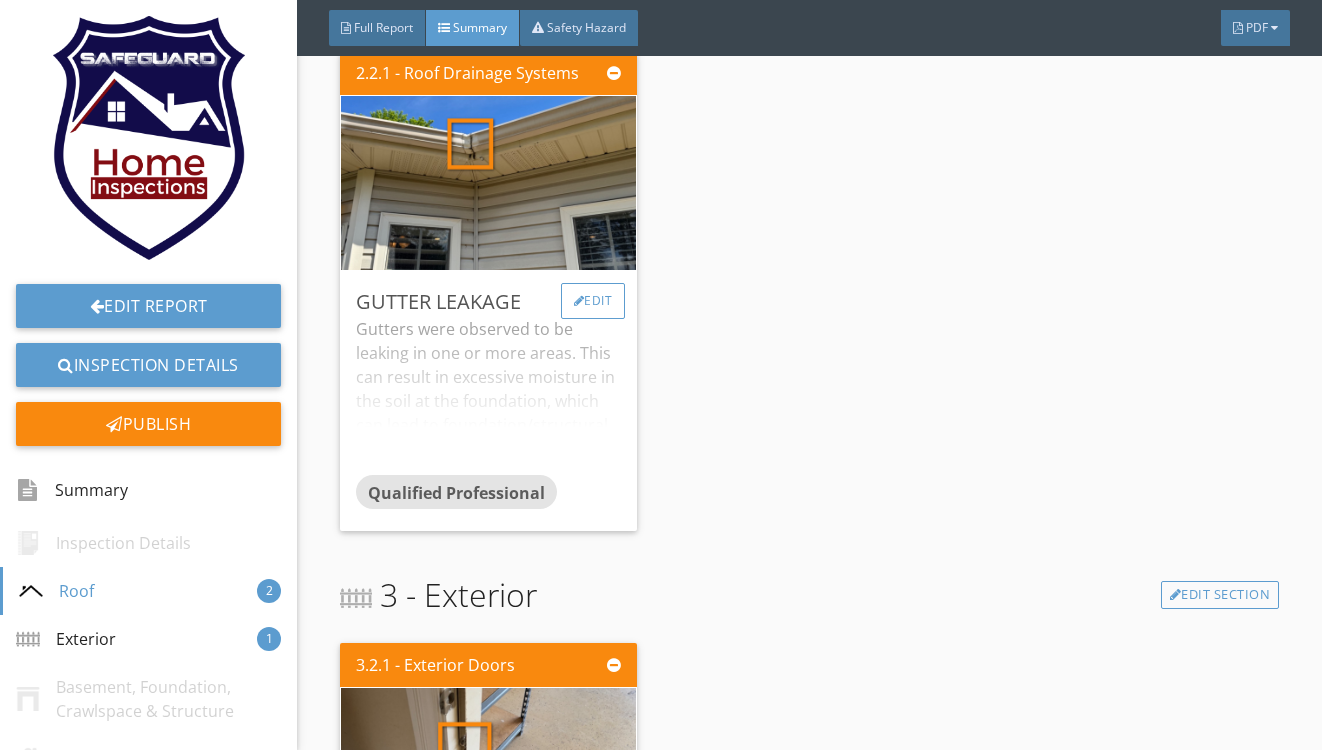 click on "Edit" at bounding box center (593, 301) 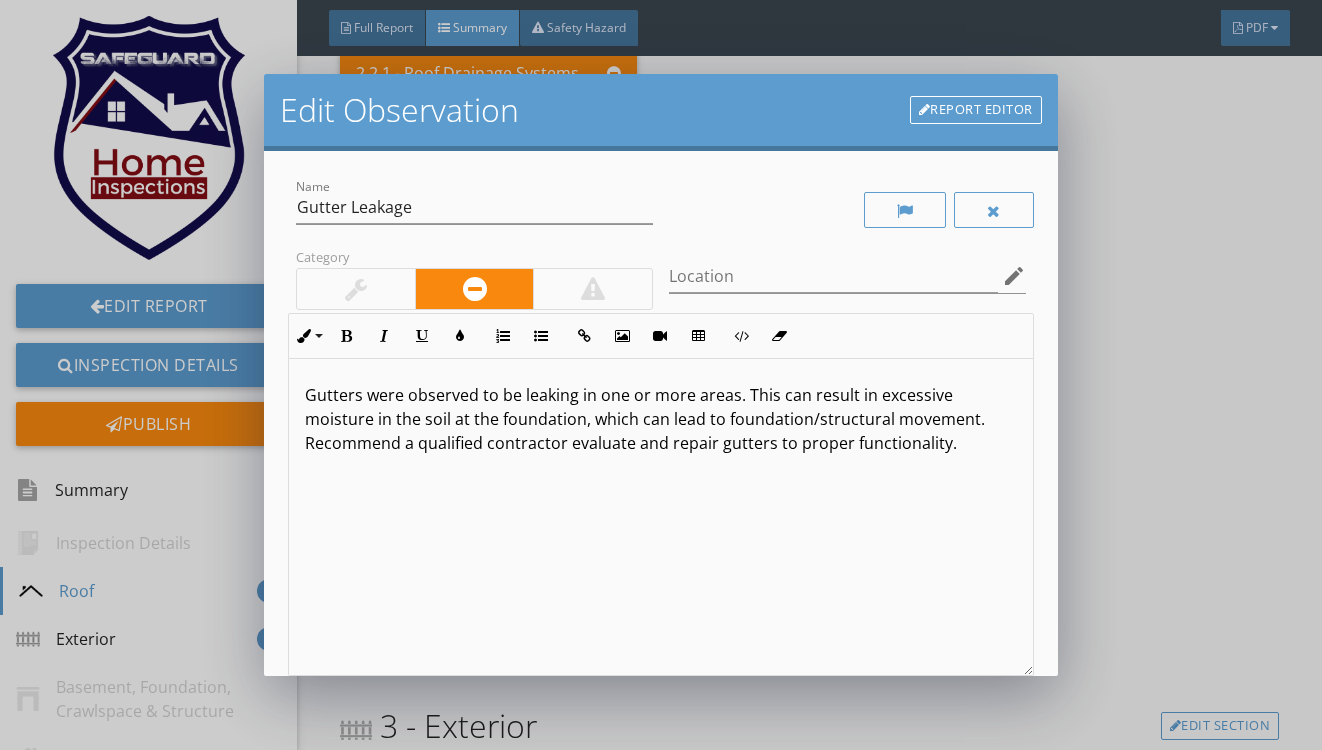 click at bounding box center [356, 289] 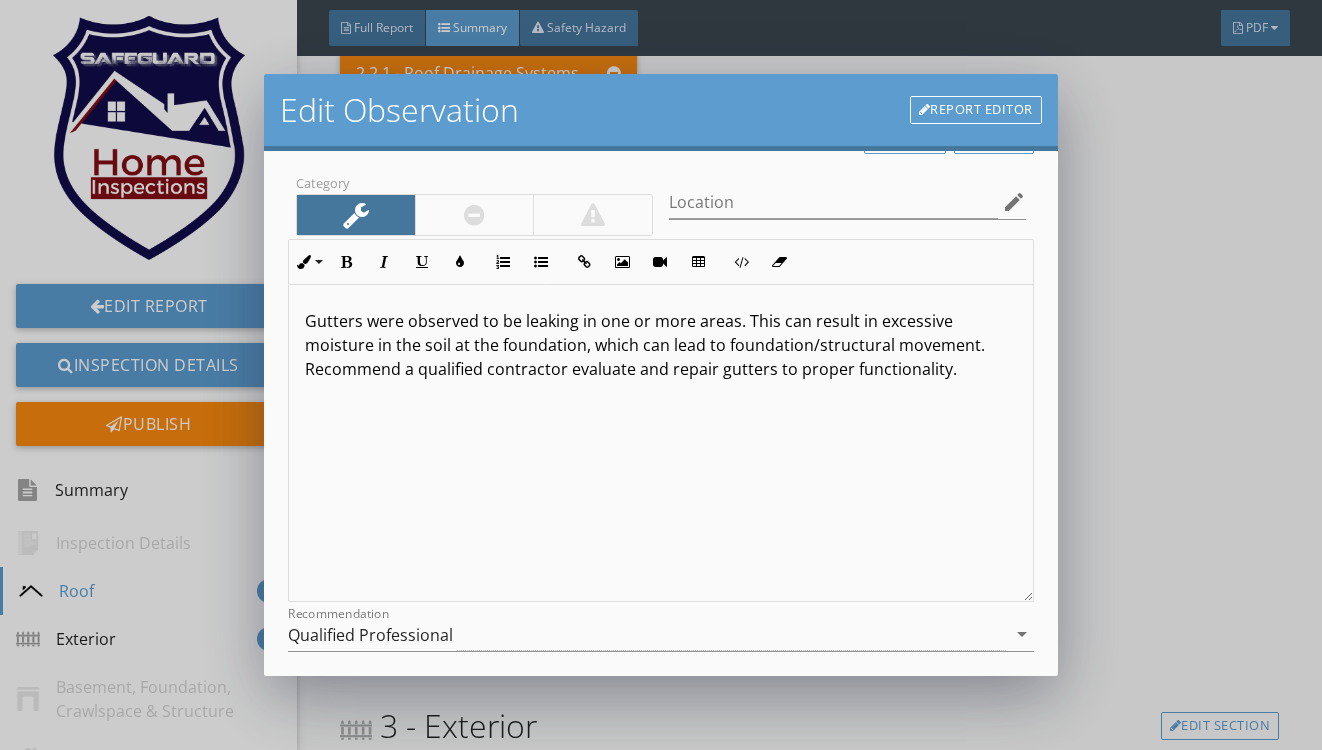 scroll, scrollTop: 189, scrollLeft: 0, axis: vertical 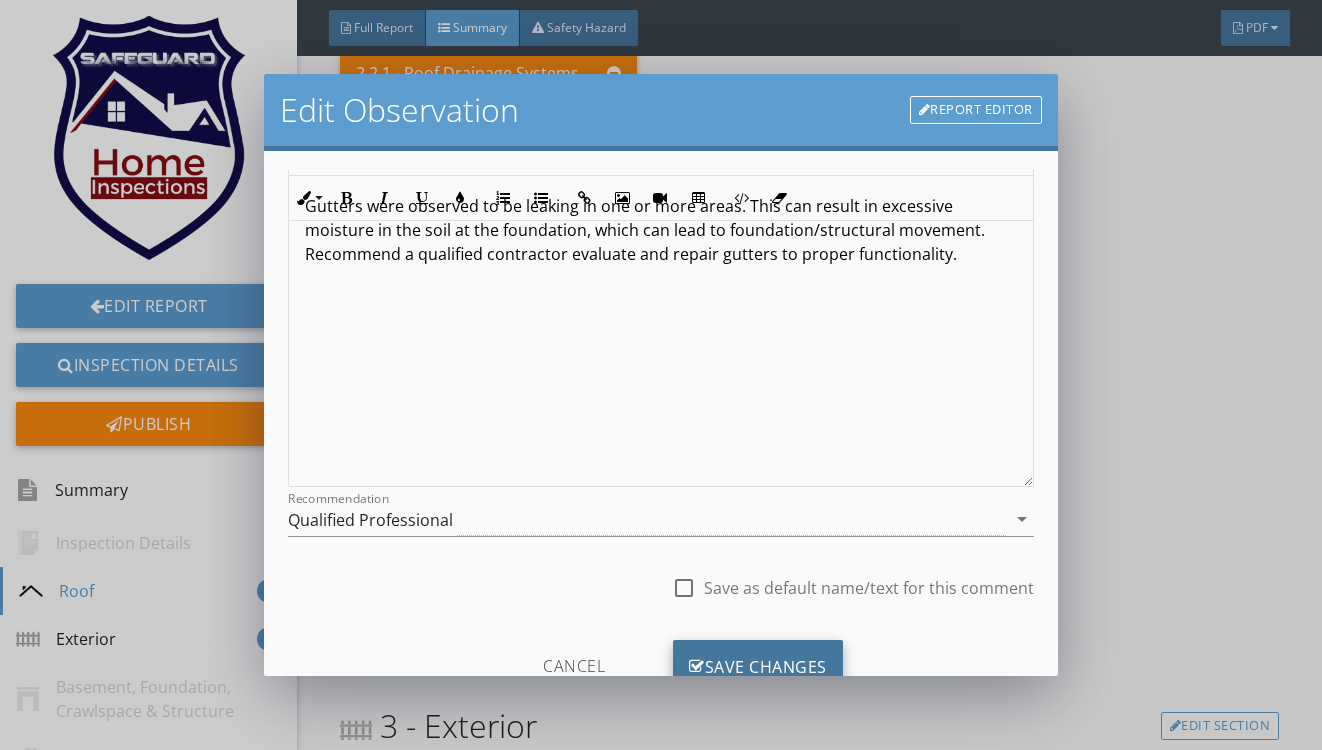 click on "Save Changes" at bounding box center (758, 667) 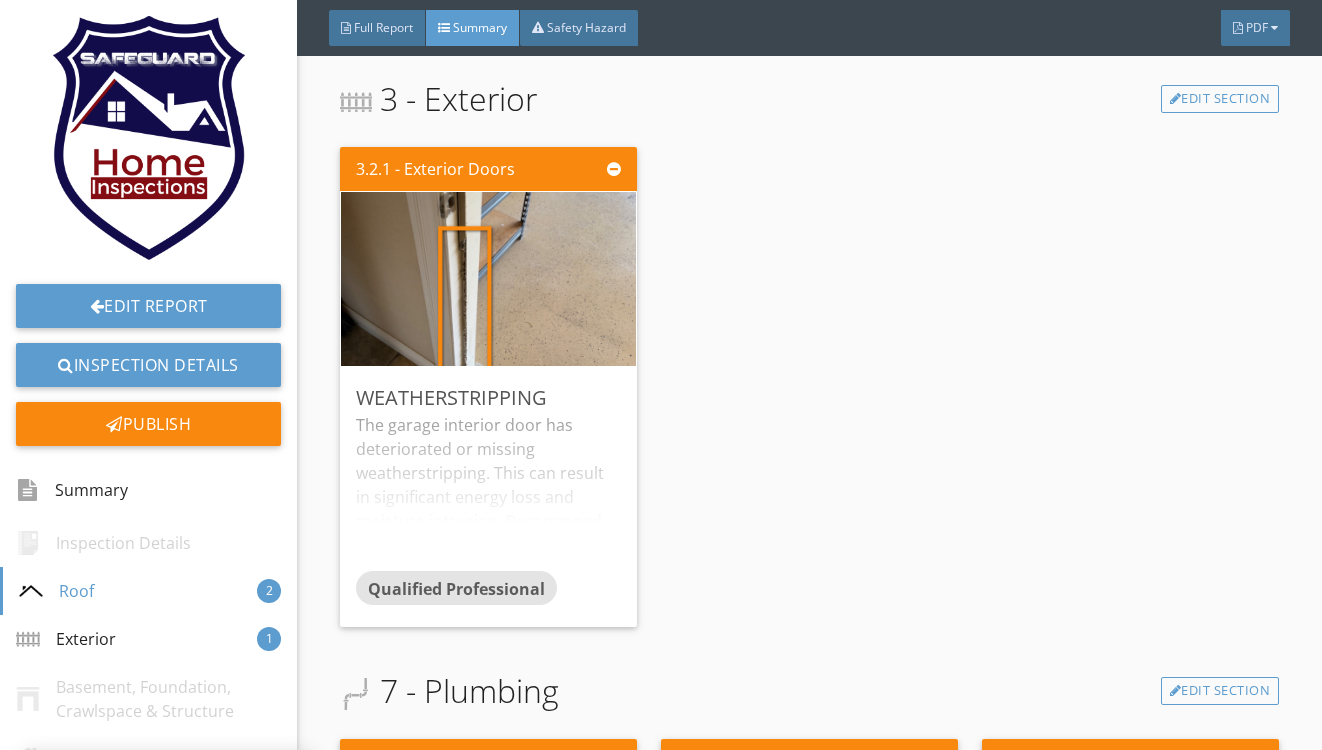 scroll, scrollTop: 25, scrollLeft: 0, axis: vertical 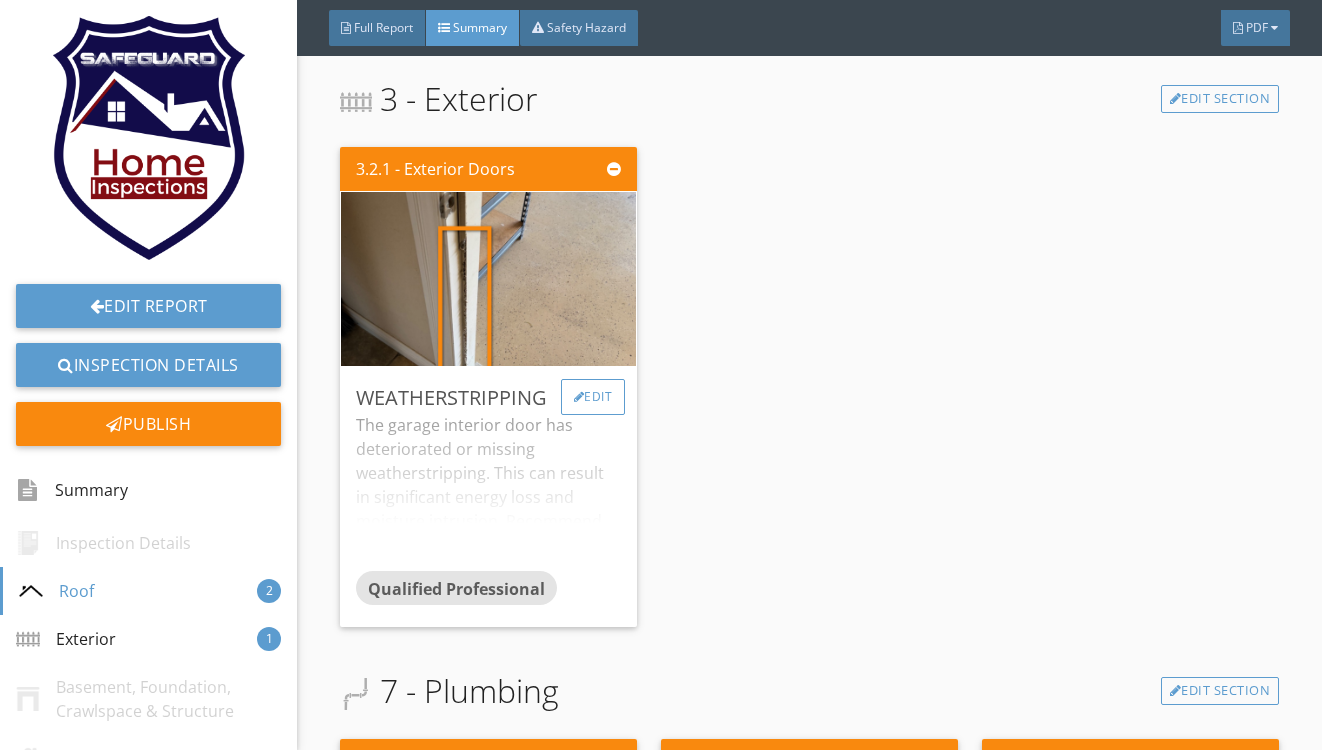 click on "Edit" at bounding box center [593, 397] 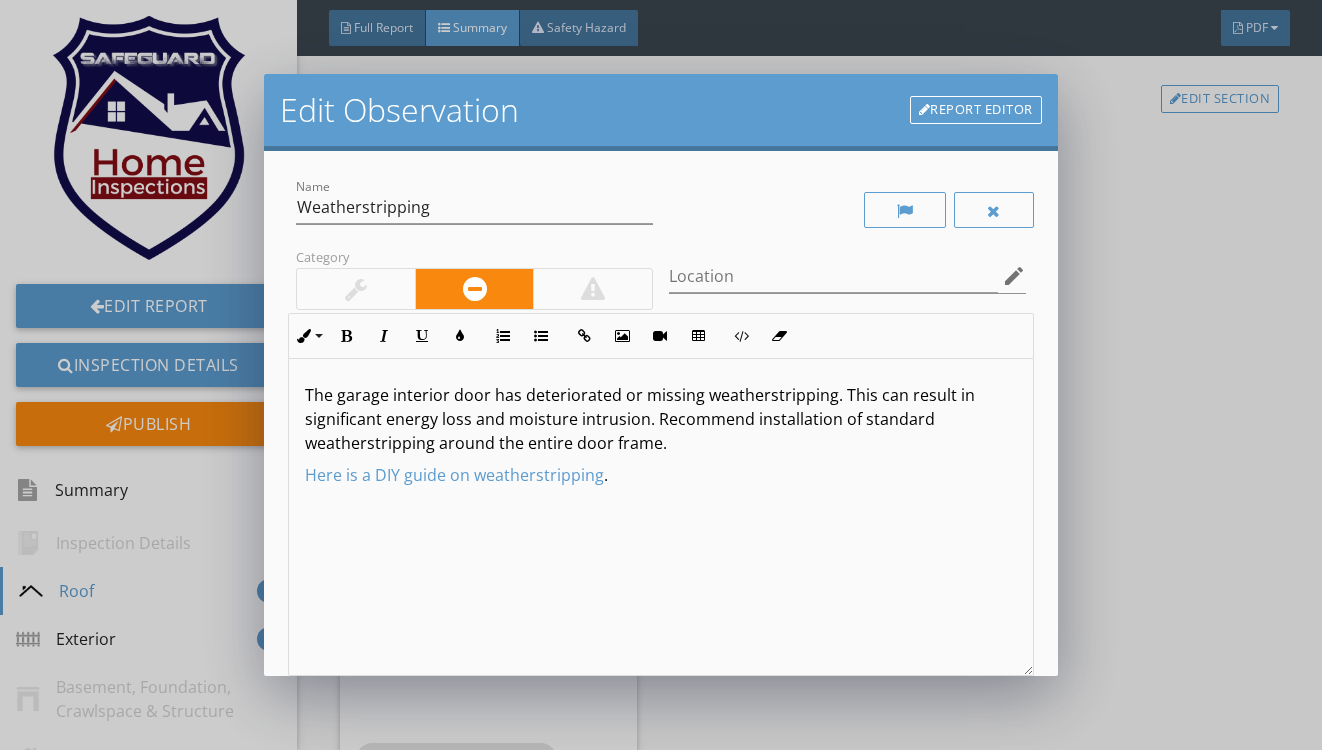 click at bounding box center [356, 289] 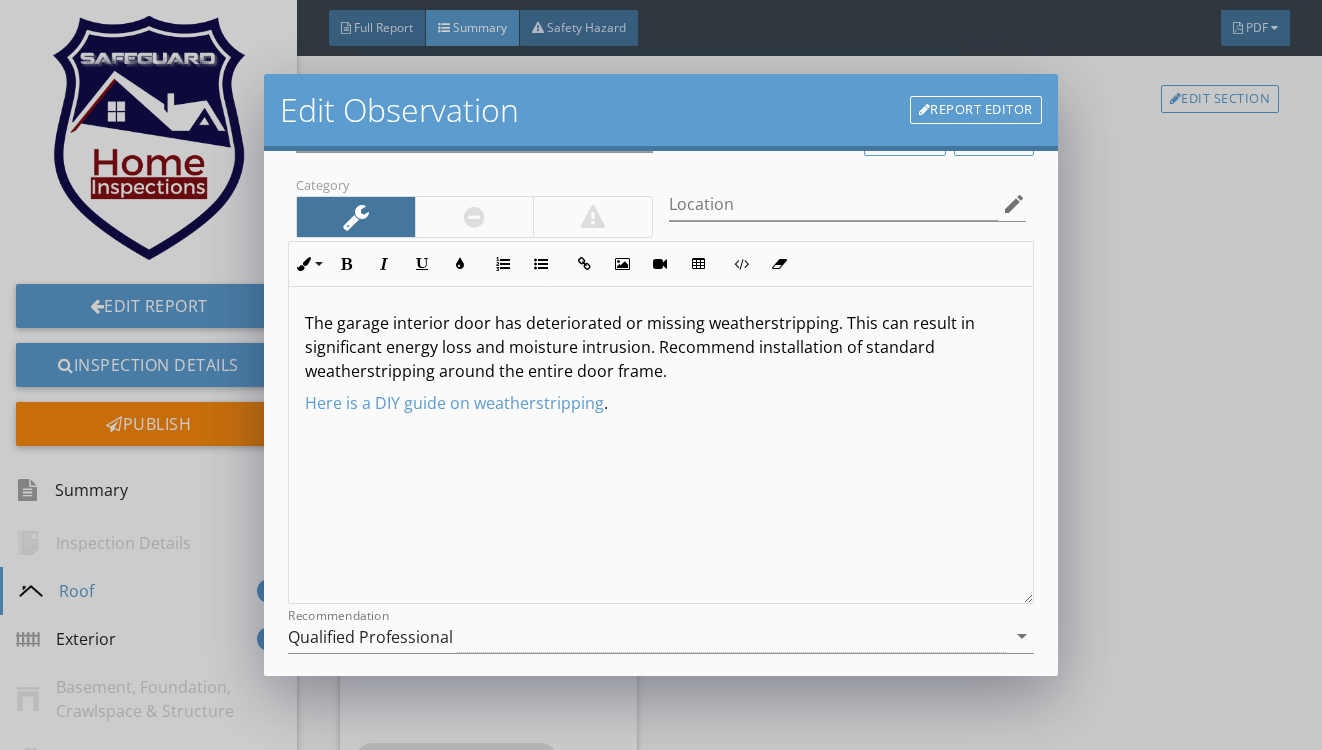 scroll, scrollTop: 176, scrollLeft: 0, axis: vertical 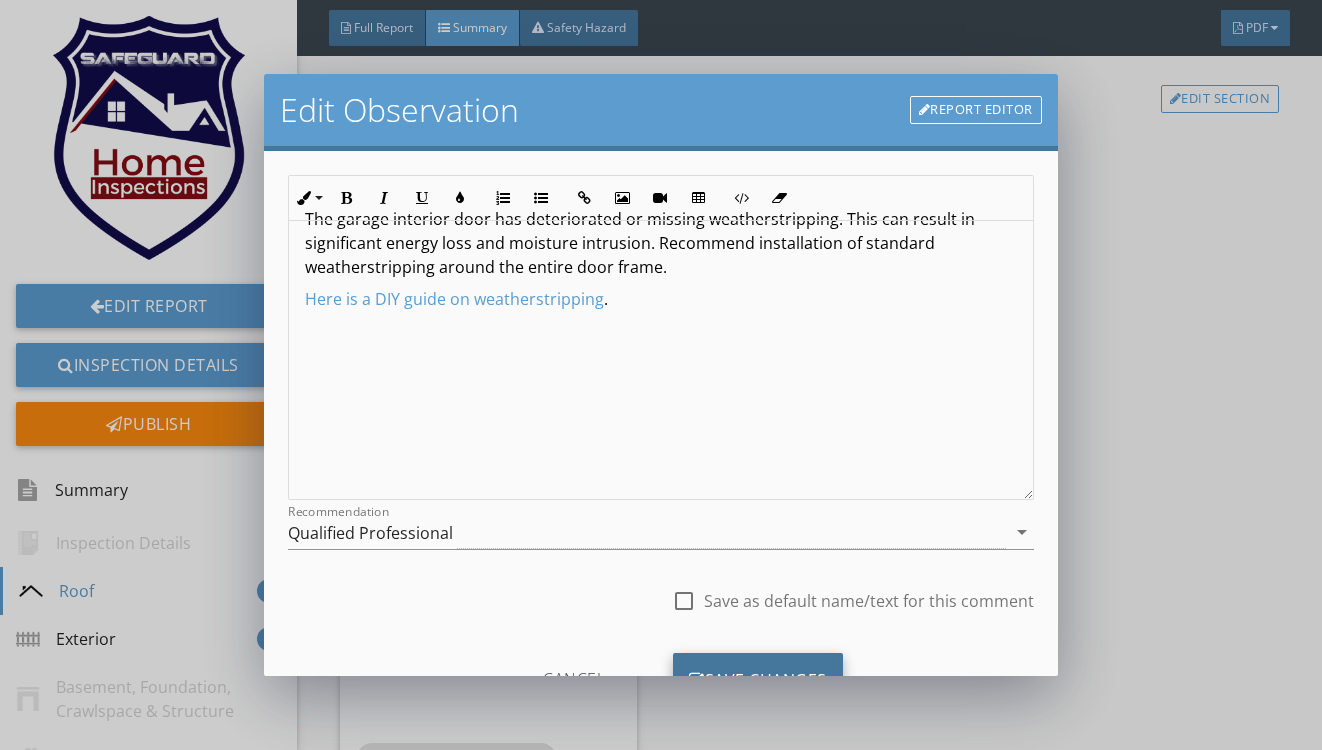 click on "Save Changes" at bounding box center [758, 680] 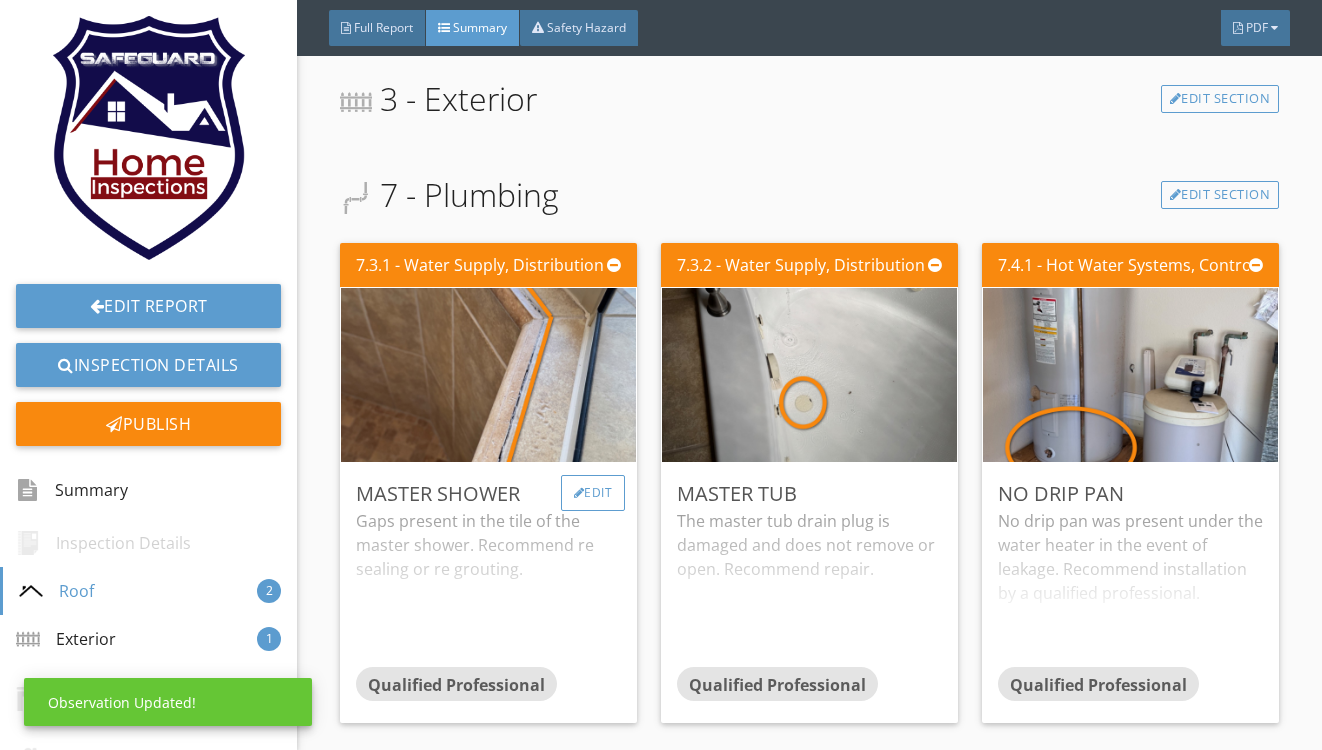 scroll, scrollTop: 25, scrollLeft: 0, axis: vertical 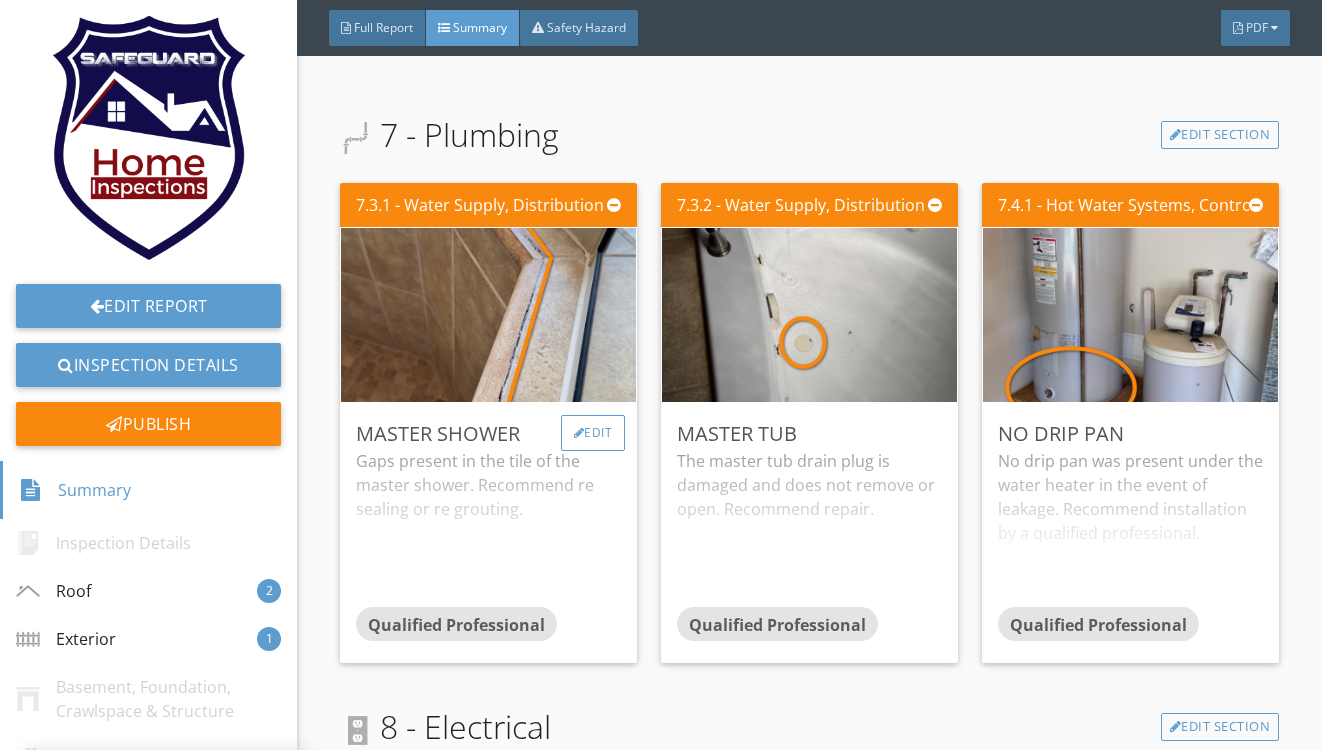 click on "Edit" at bounding box center (593, 433) 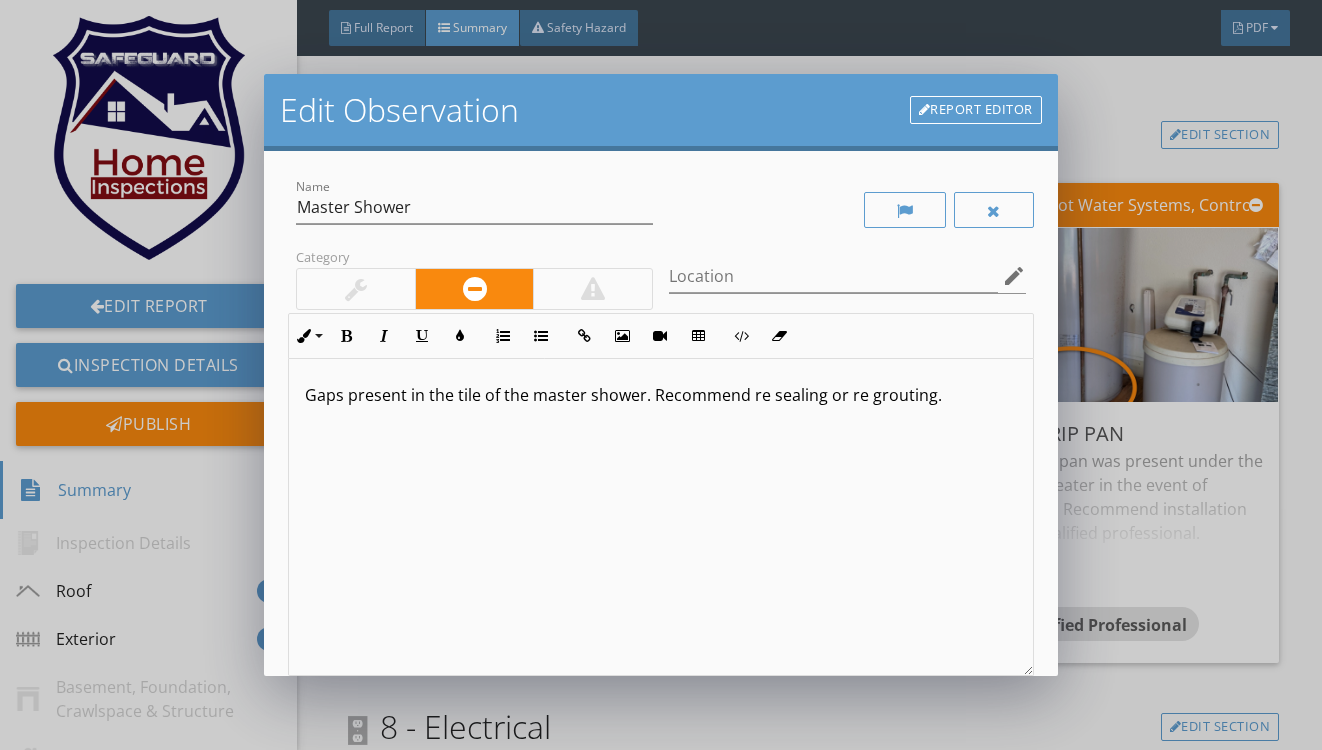 click at bounding box center [356, 289] 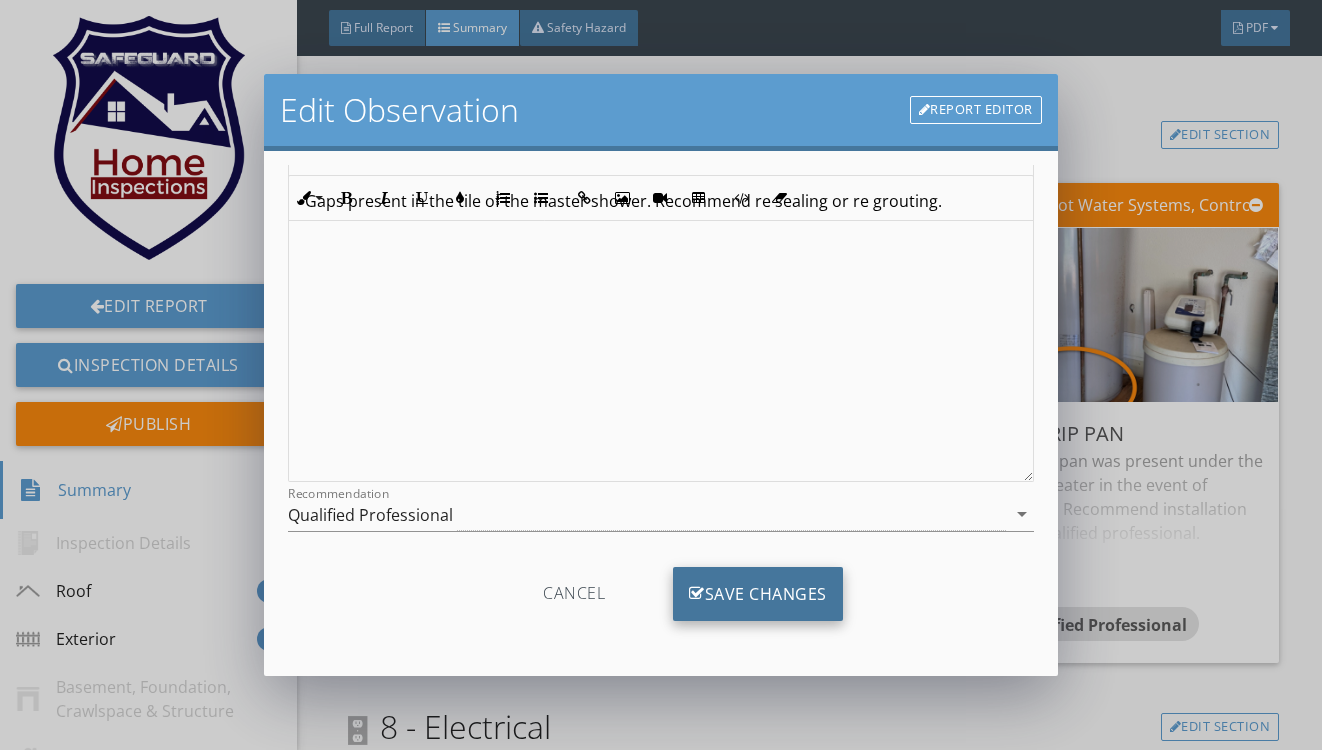 scroll, scrollTop: 194, scrollLeft: 0, axis: vertical 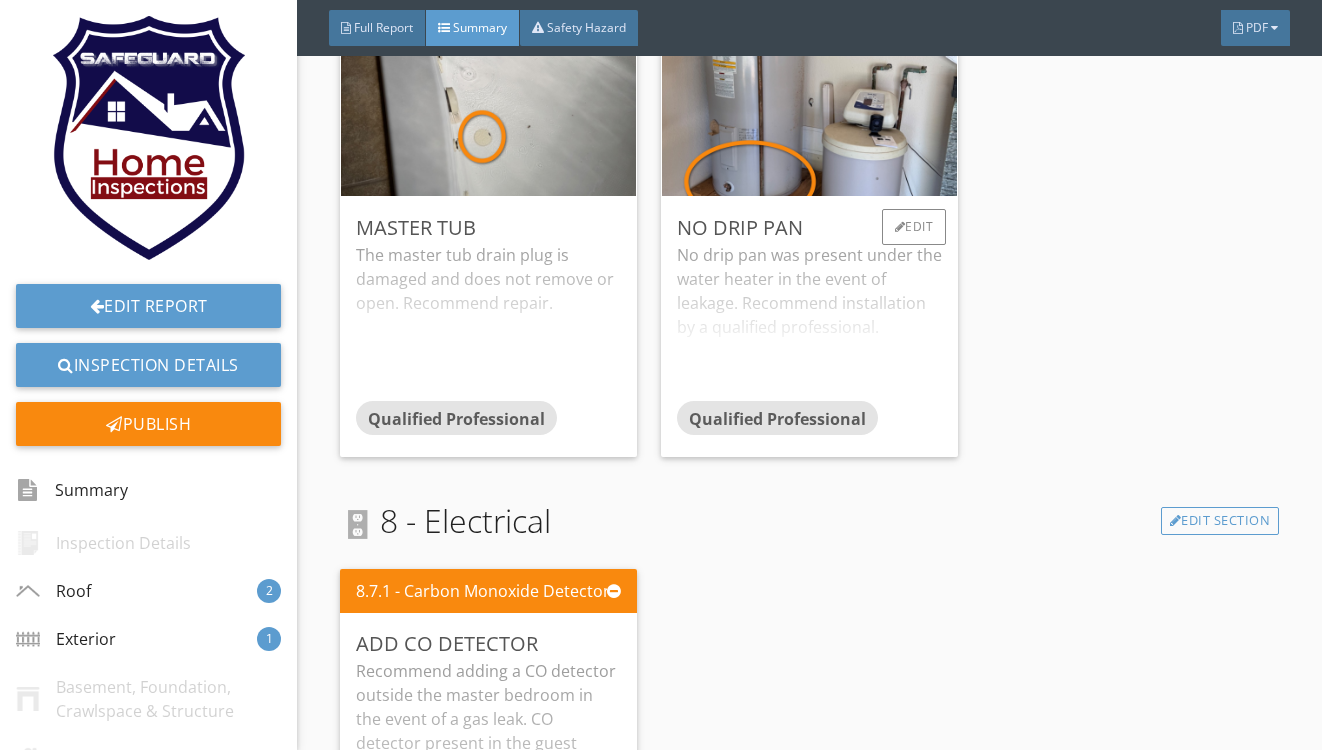 click on "No drip pan was present under the water heater in the event of leakage. Recommend installation by a qualified professional." at bounding box center (809, 322) 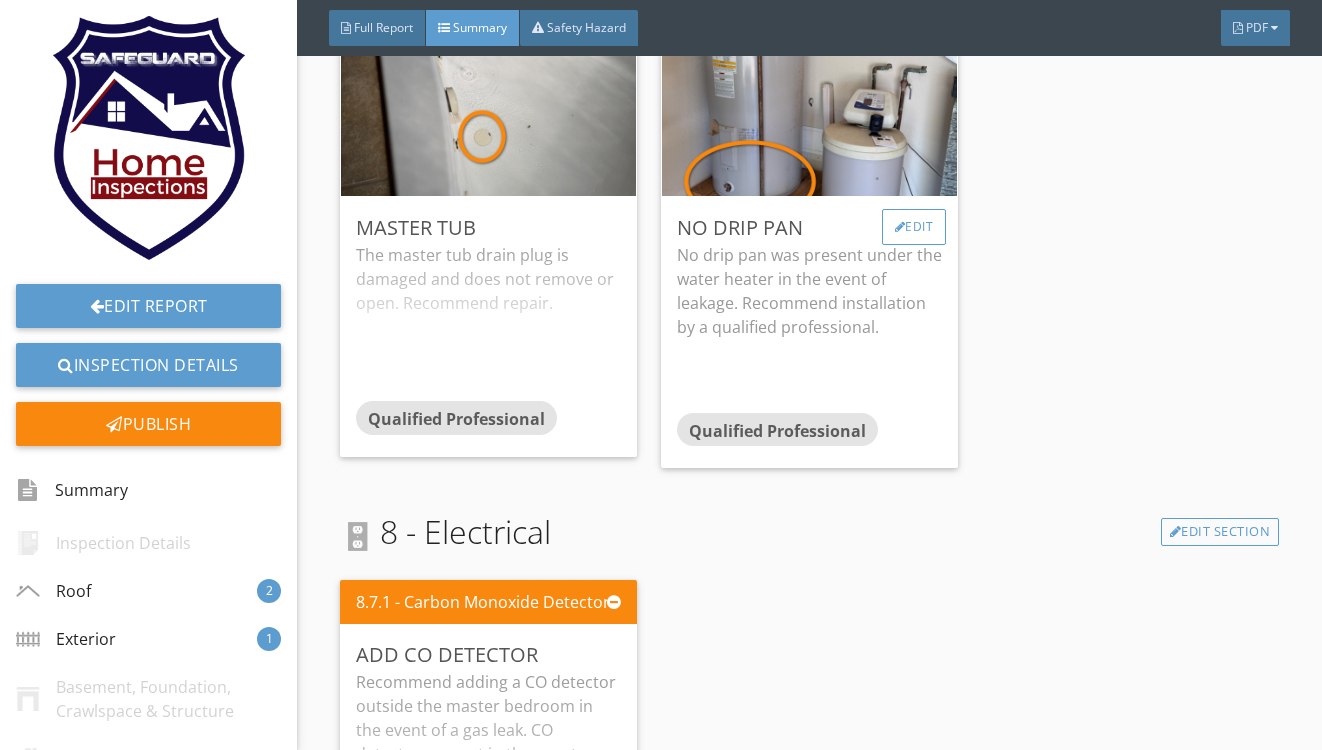 click on "Edit" at bounding box center [914, 227] 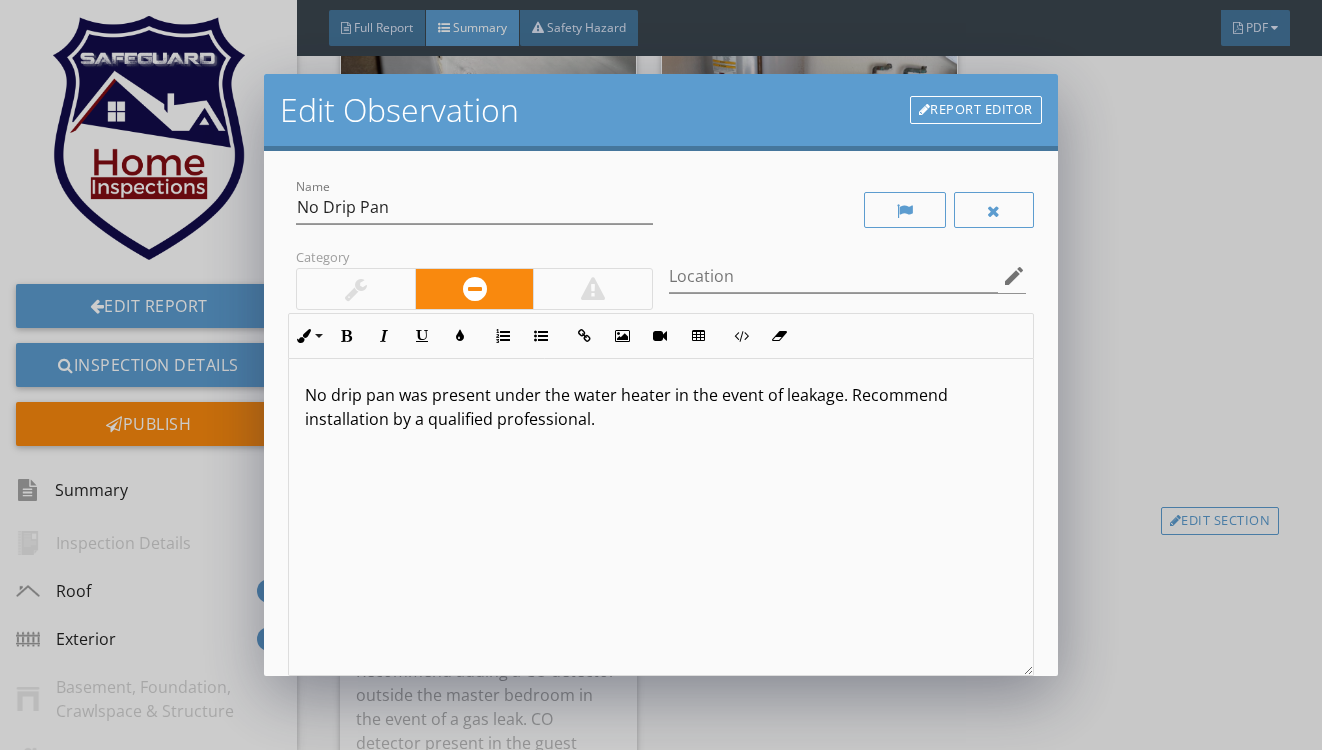 click on "No drip pan was present under the water heater in the event of leakage. Recommend installation by a qualified professional." at bounding box center (660, 407) 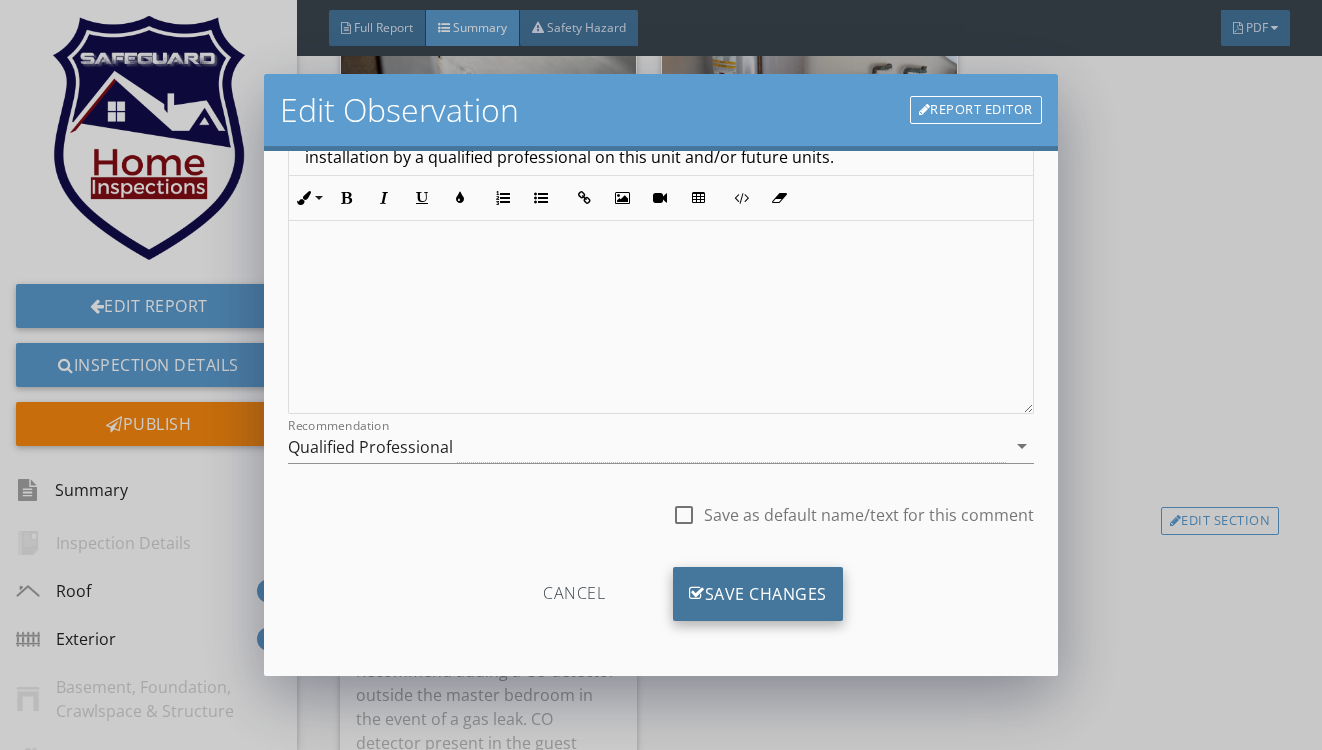 click on "Save Changes" at bounding box center (758, 594) 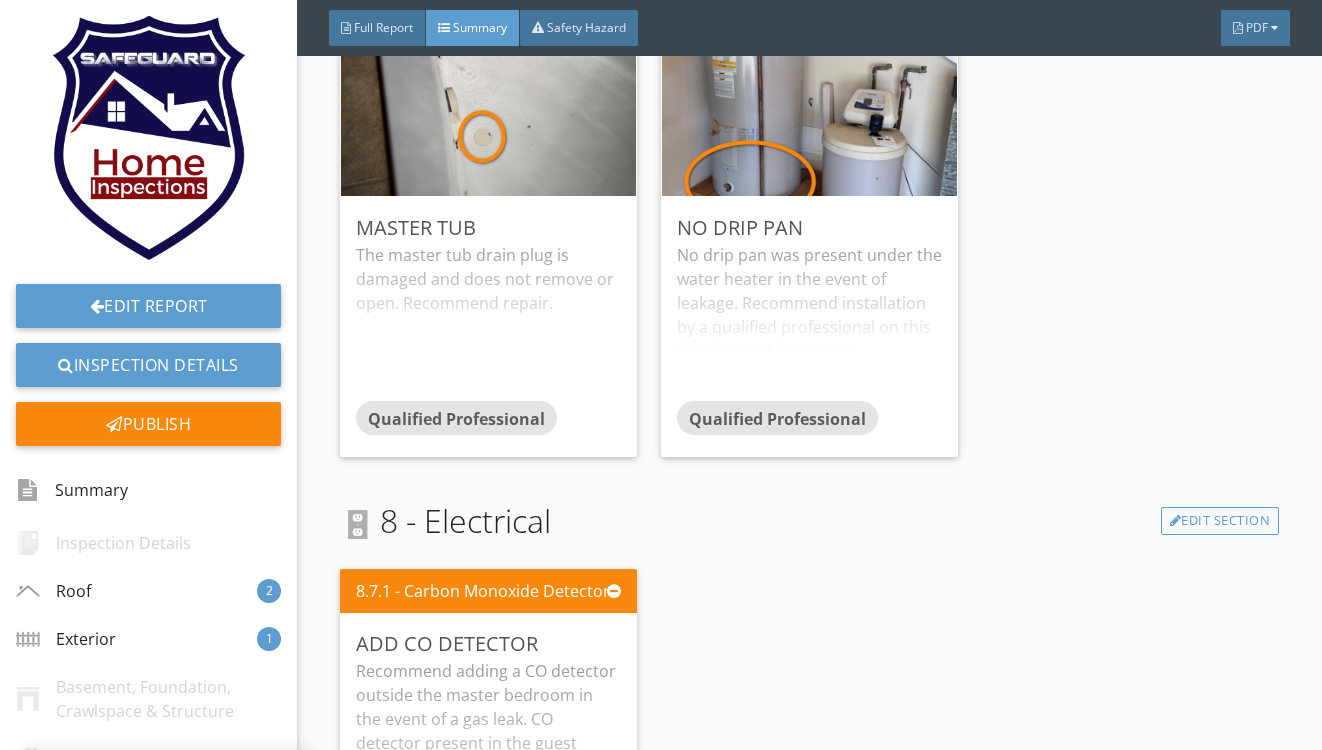 scroll, scrollTop: 25, scrollLeft: 0, axis: vertical 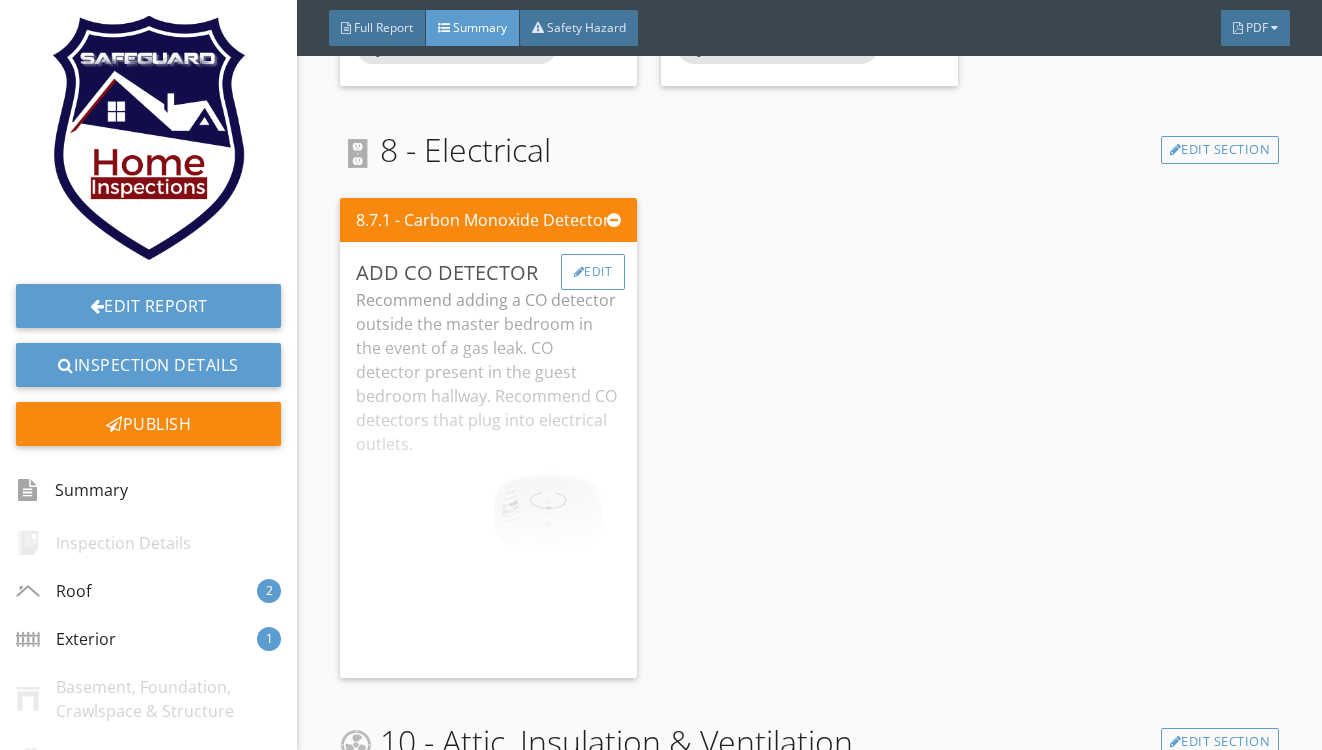 click on "Edit" at bounding box center (593, 272) 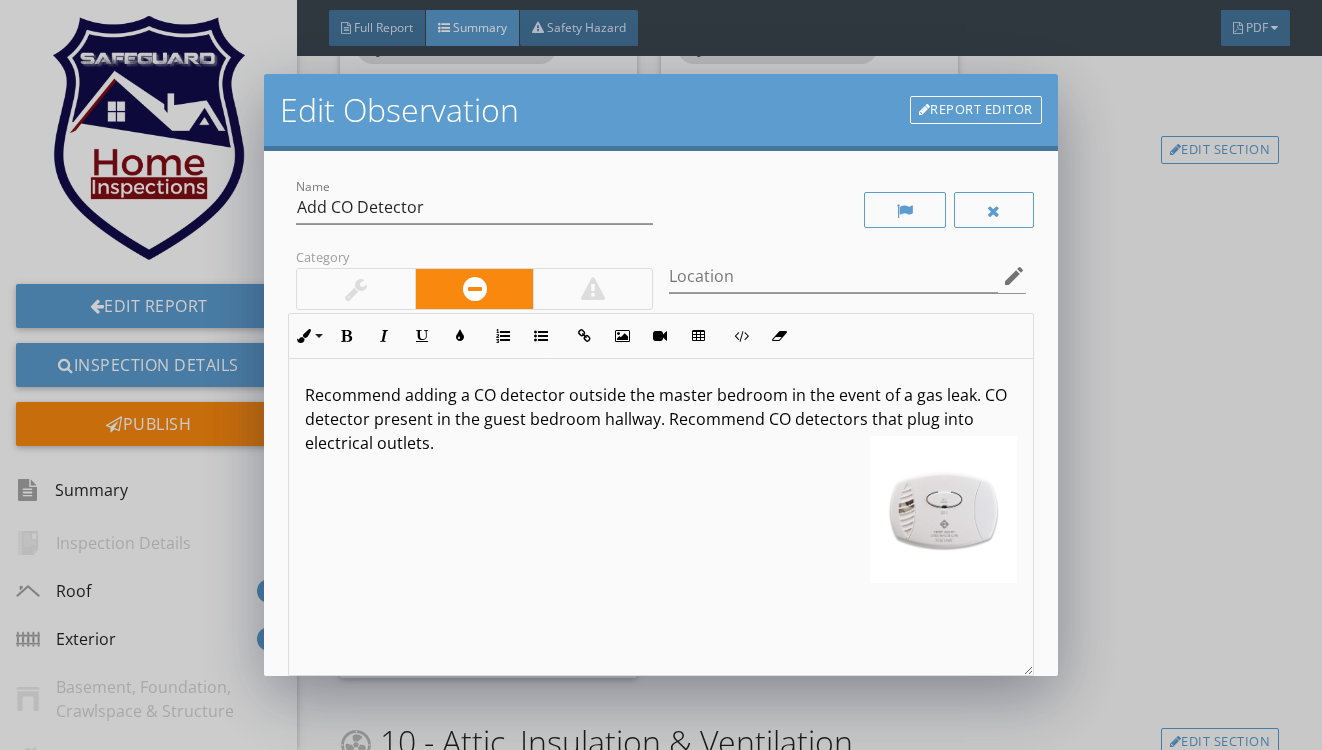 click at bounding box center [356, 289] 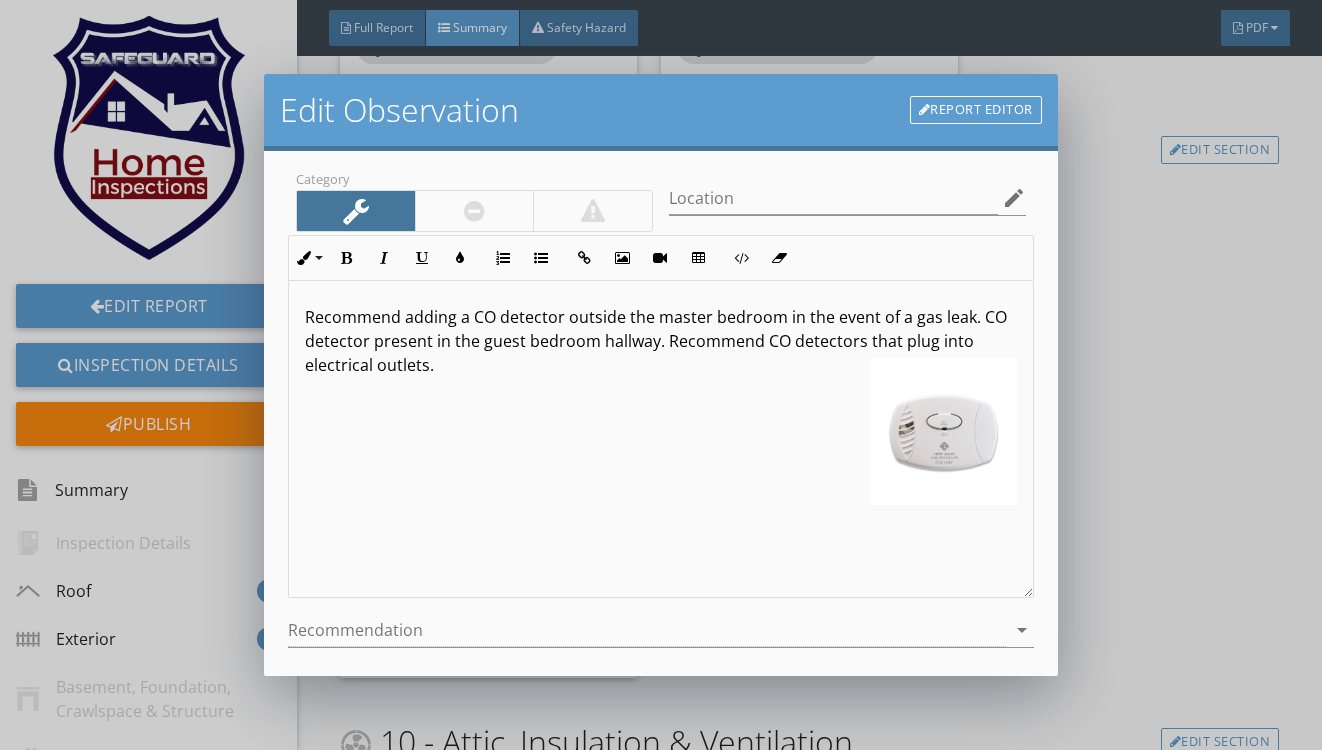 scroll, scrollTop: 179, scrollLeft: 0, axis: vertical 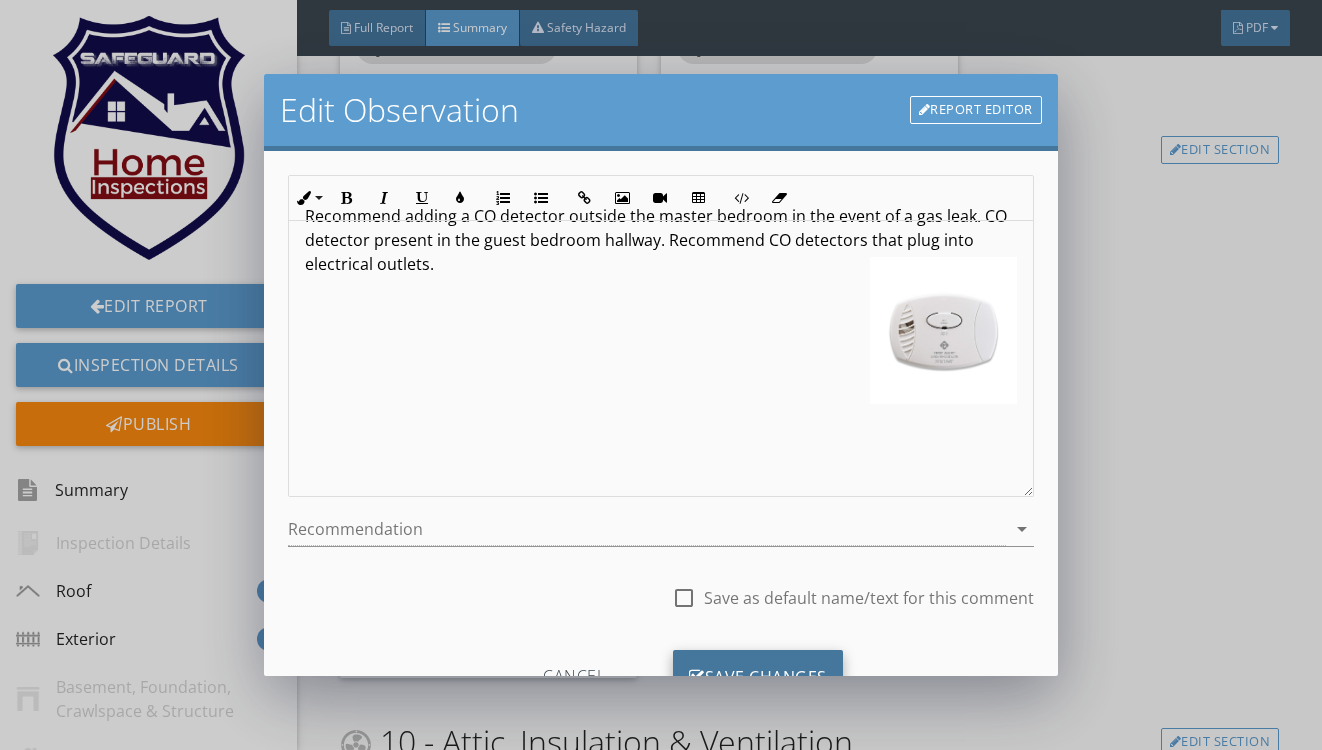 click on "Save Changes" at bounding box center (758, 677) 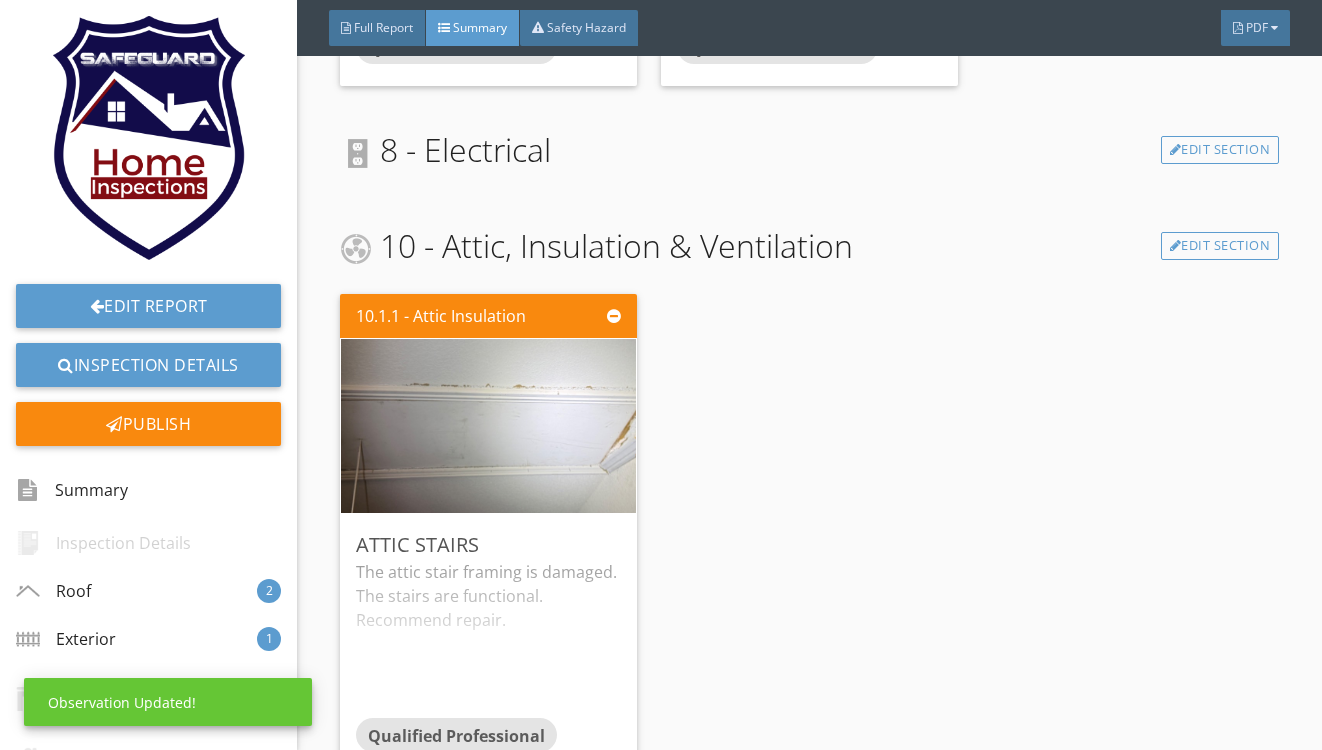 scroll, scrollTop: 25, scrollLeft: 0, axis: vertical 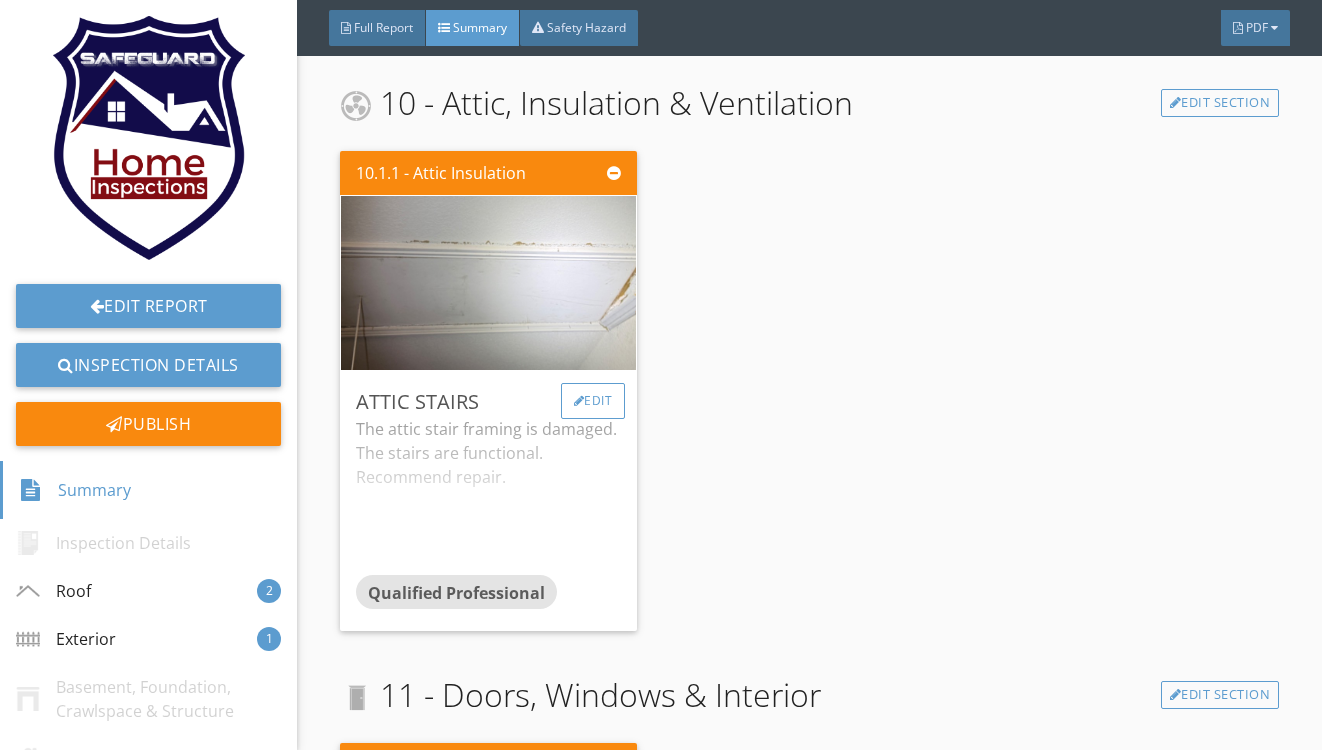 click on "Edit" at bounding box center (593, 401) 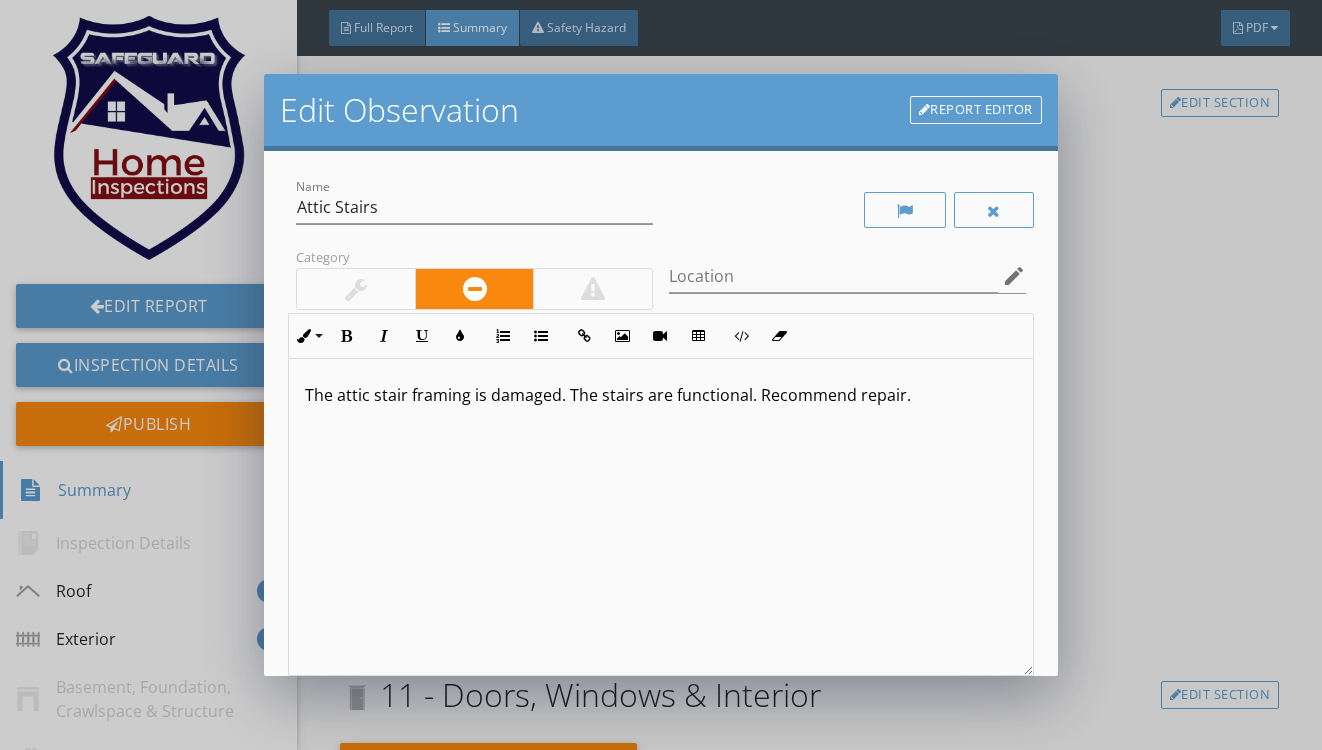 click at bounding box center [356, 289] 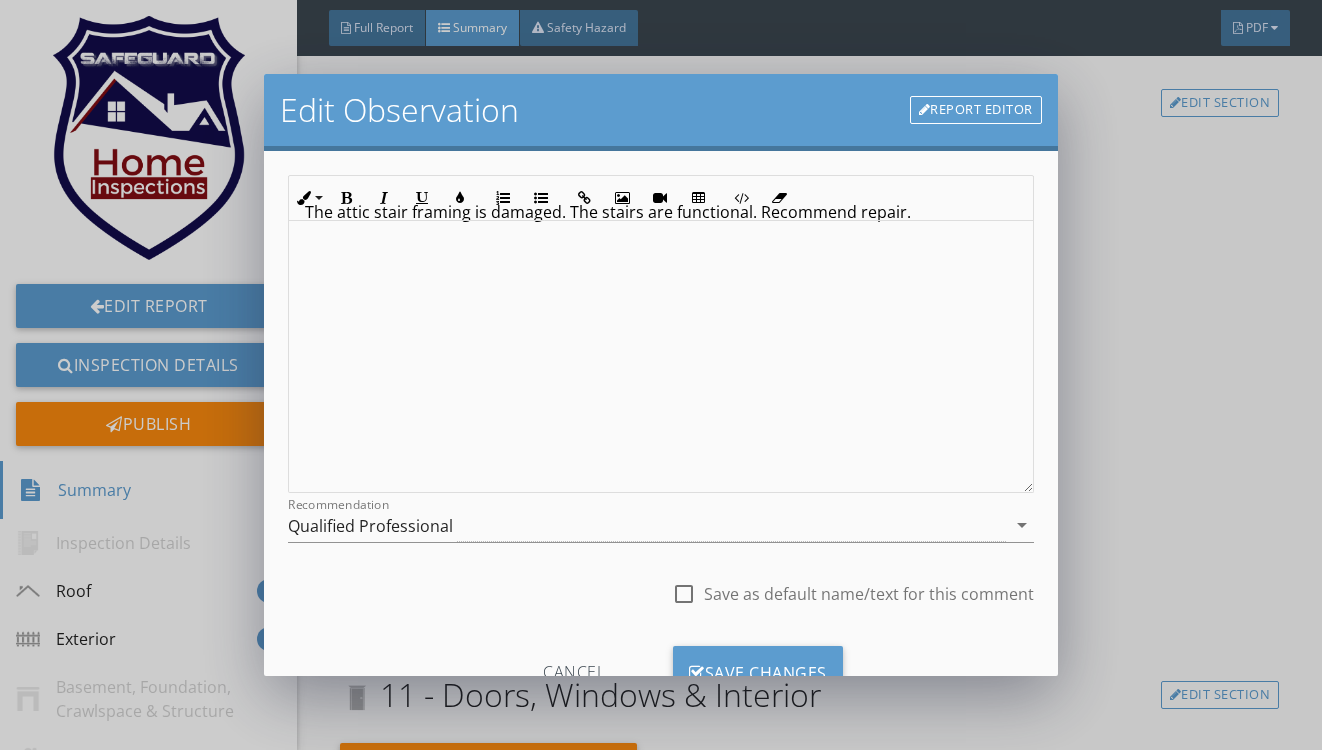 scroll, scrollTop: 202, scrollLeft: 0, axis: vertical 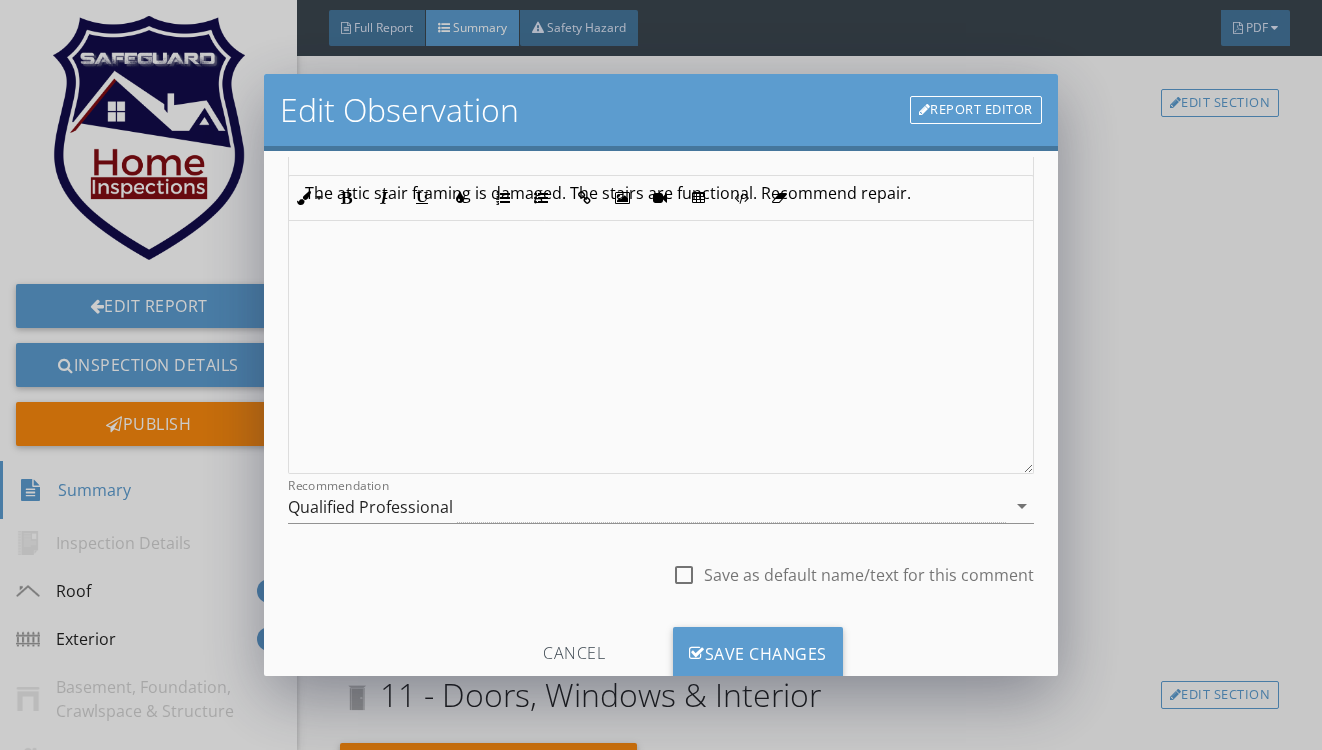 click on "Cancel
Save Changes" at bounding box center [660, 661] 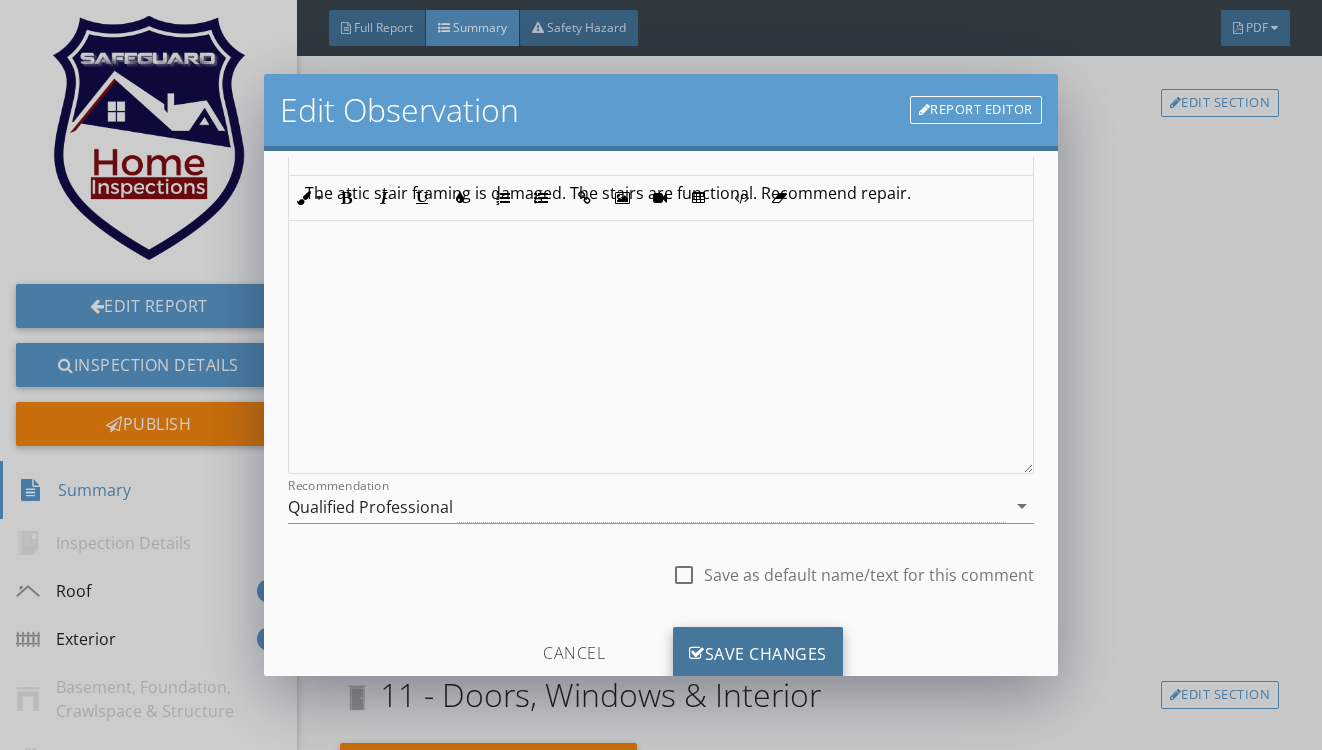 click on "Save Changes" at bounding box center [758, 654] 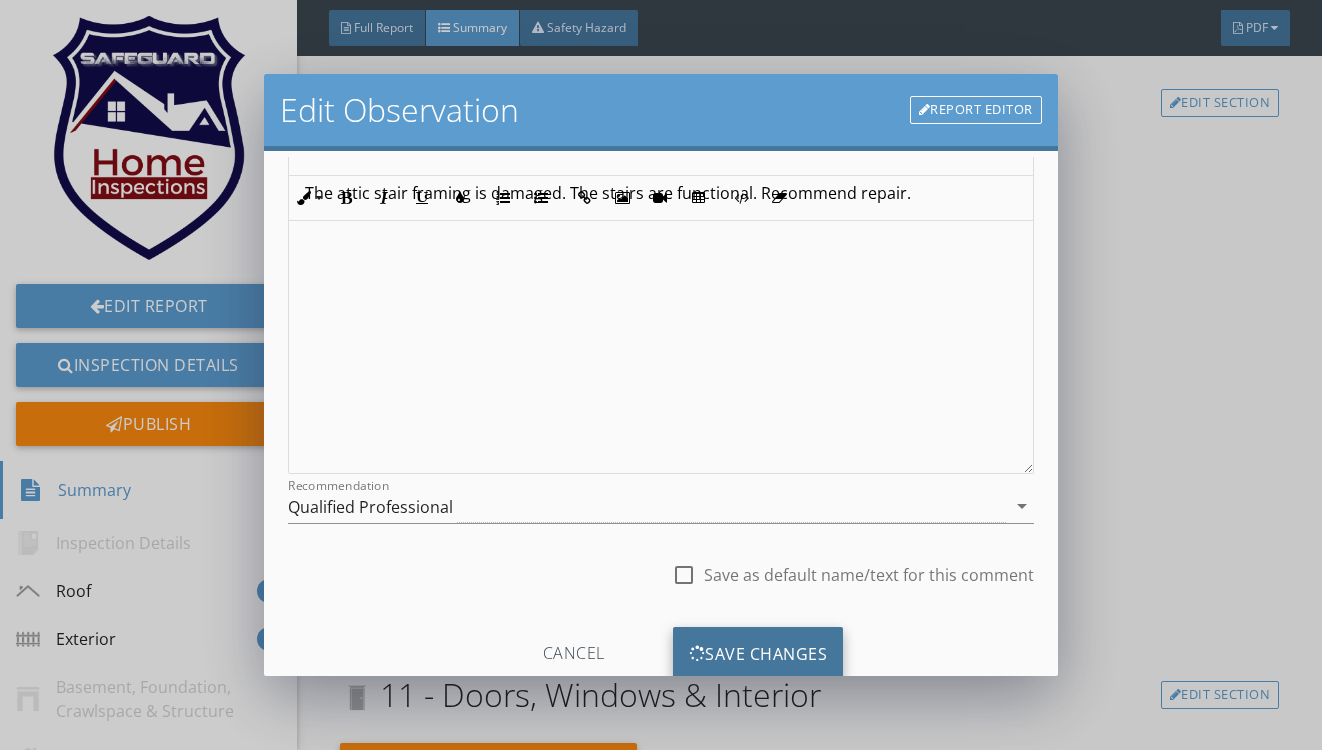 scroll, scrollTop: 25, scrollLeft: 0, axis: vertical 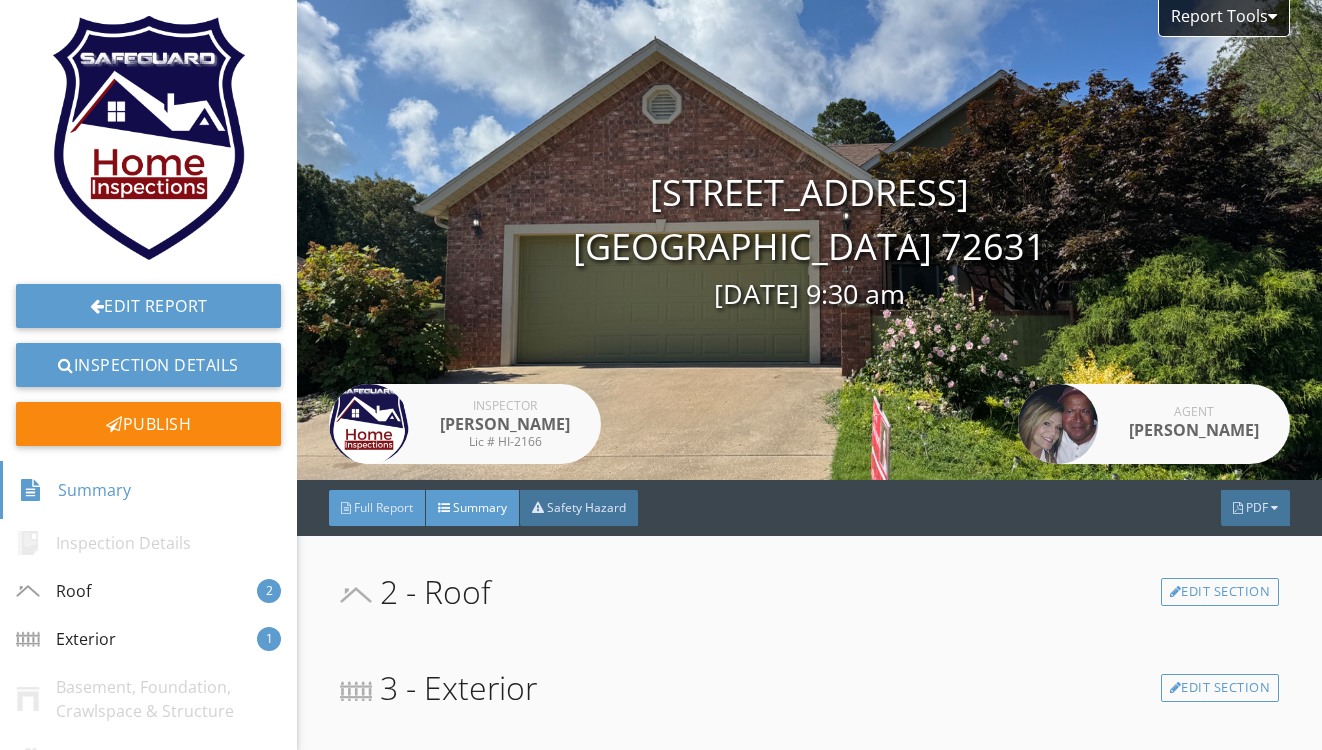 click on "Full Report" at bounding box center (383, 507) 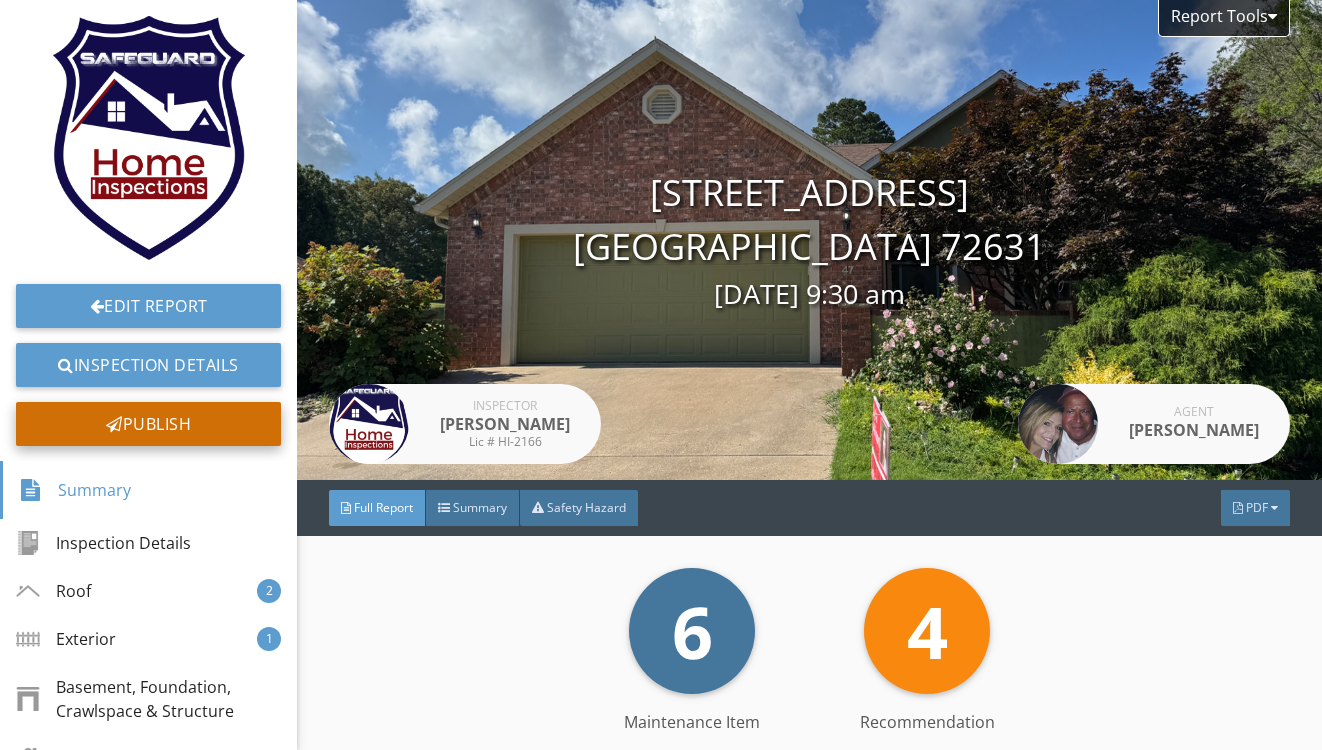 click on "Publish" at bounding box center [148, 424] 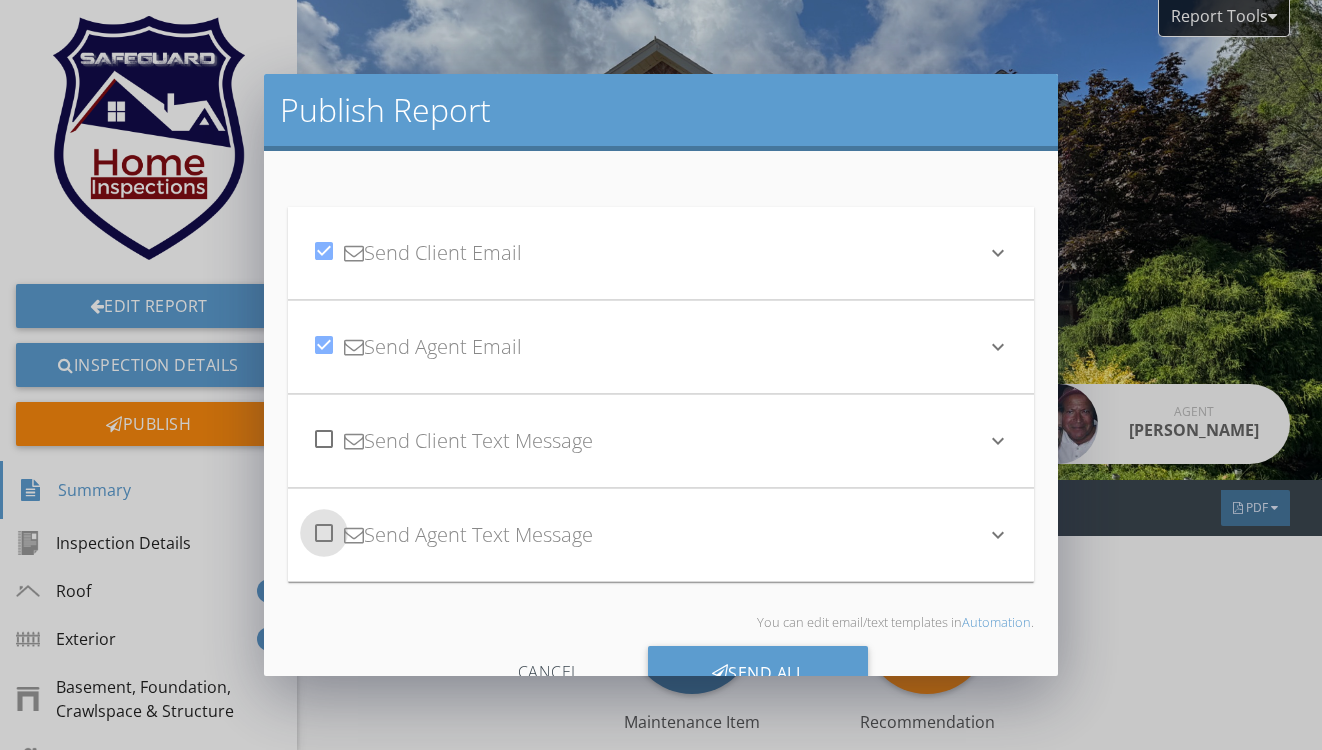 click at bounding box center (324, 533) 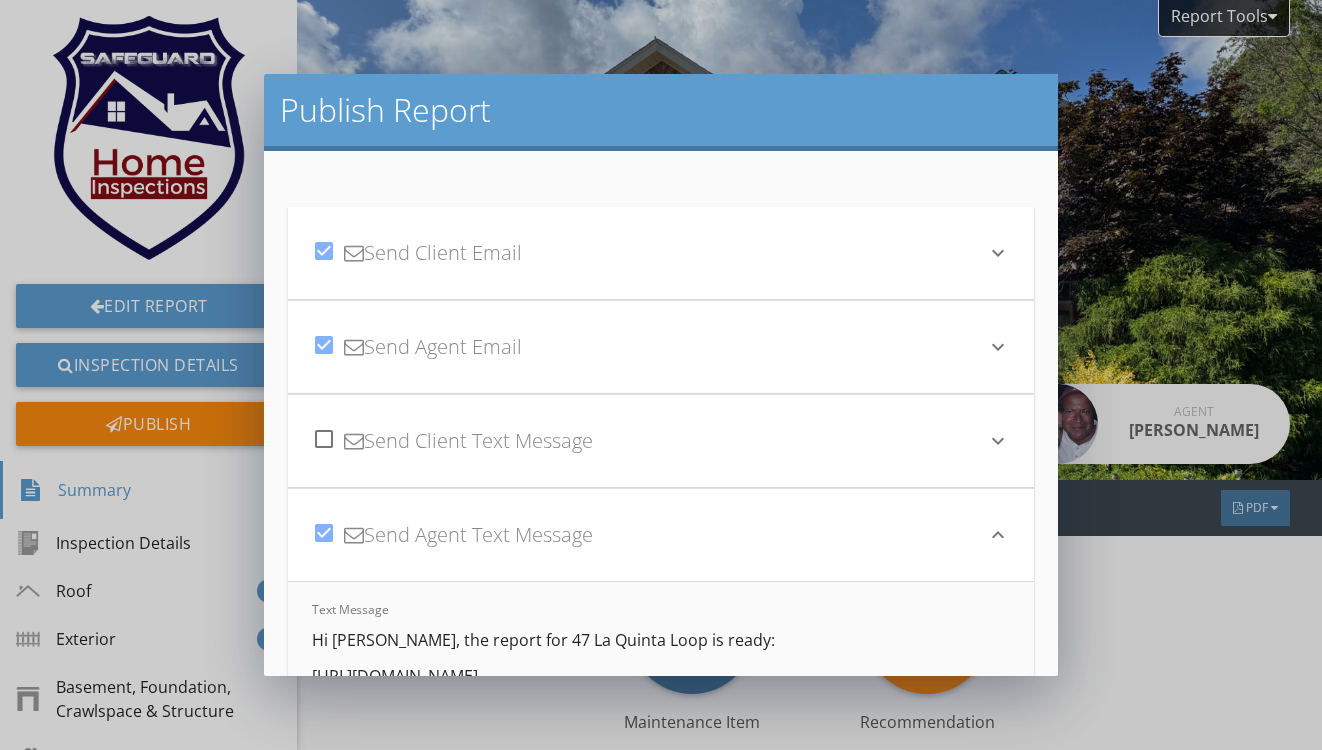 click at bounding box center [324, 439] 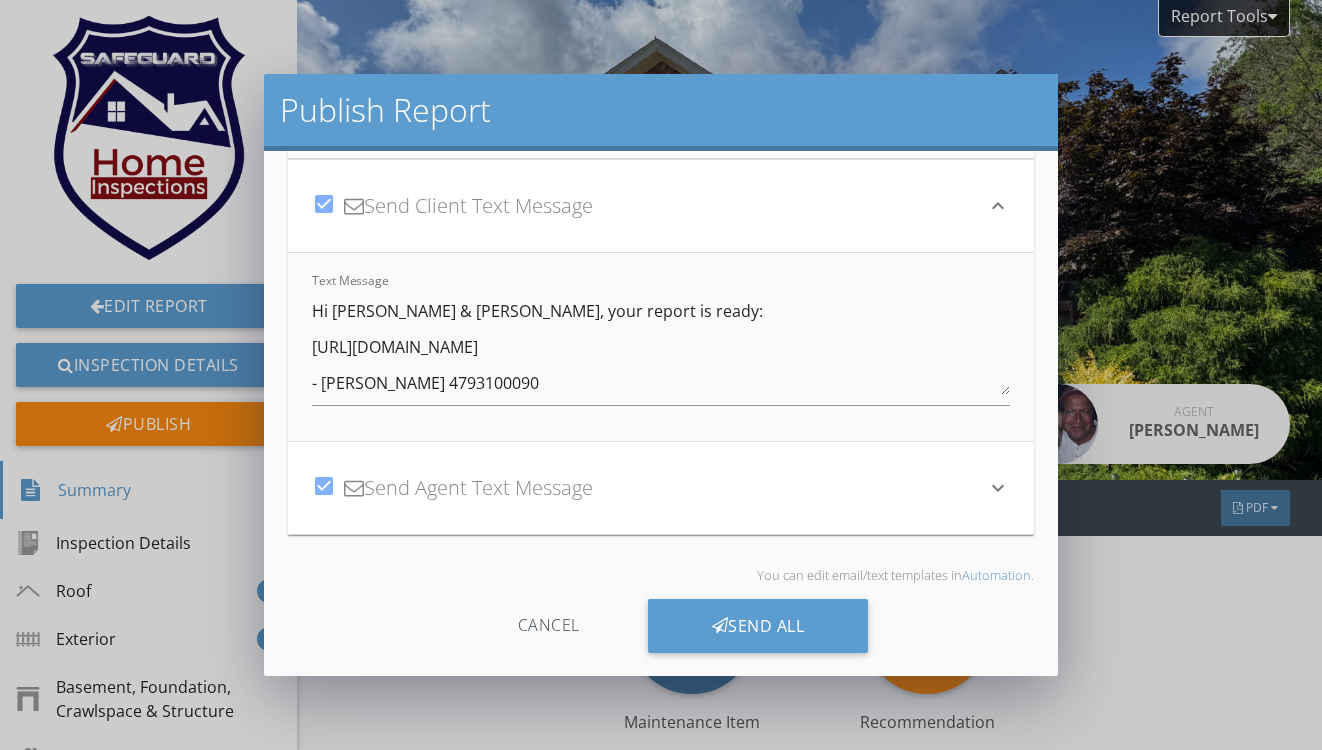 scroll, scrollTop: 249, scrollLeft: 0, axis: vertical 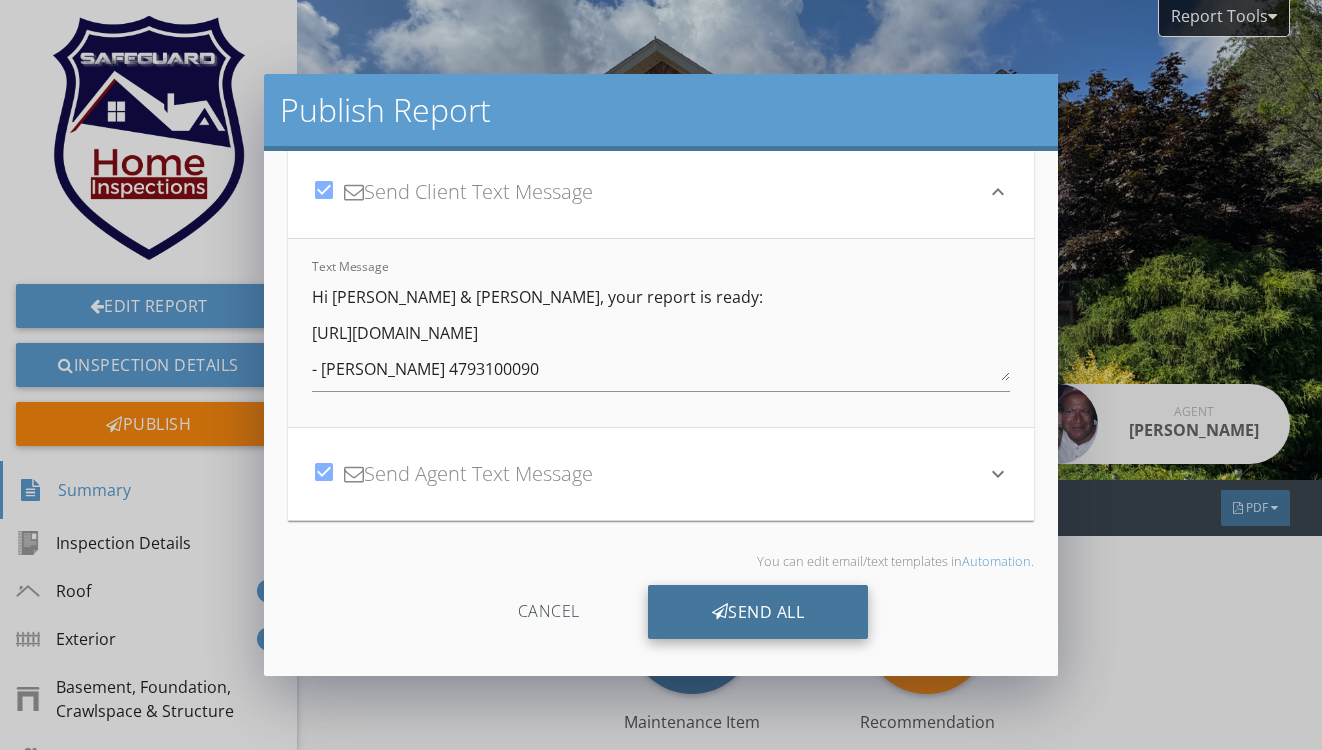 click on "Send All" at bounding box center [758, 612] 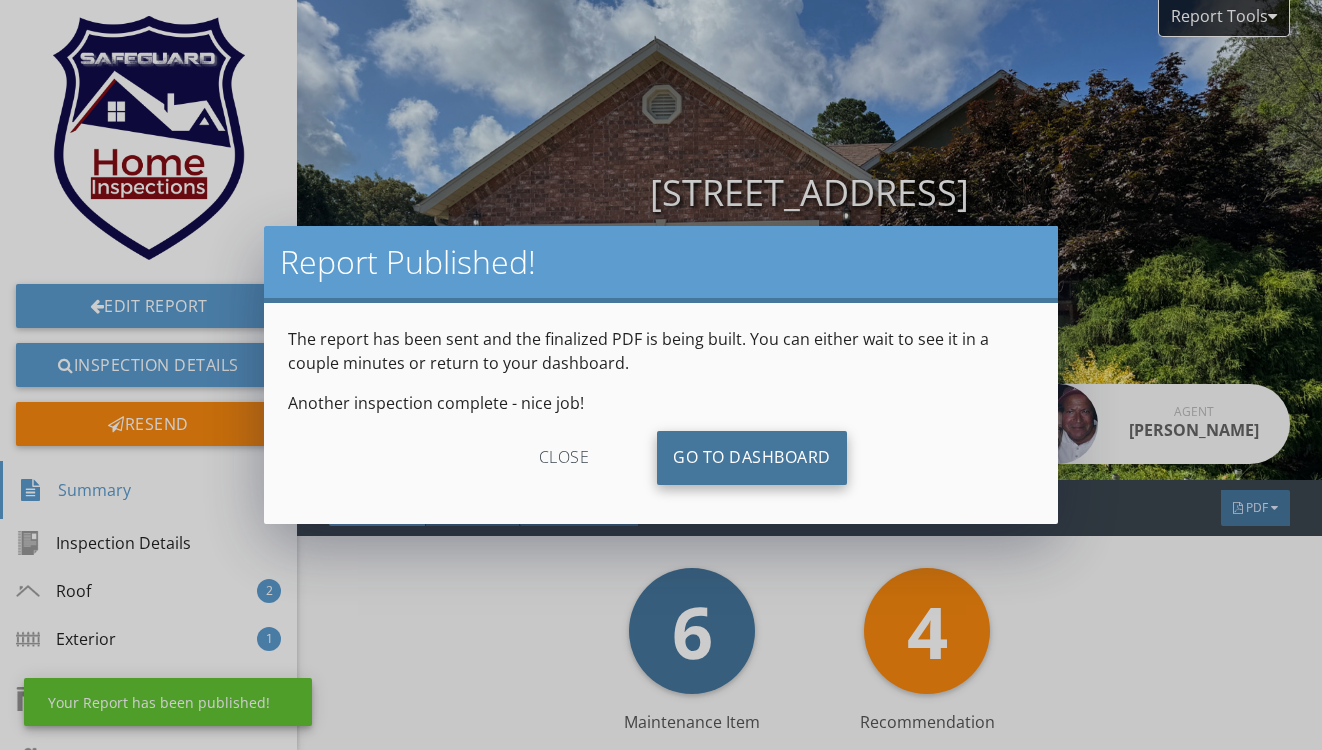 click on "Go To Dashboard" at bounding box center [752, 458] 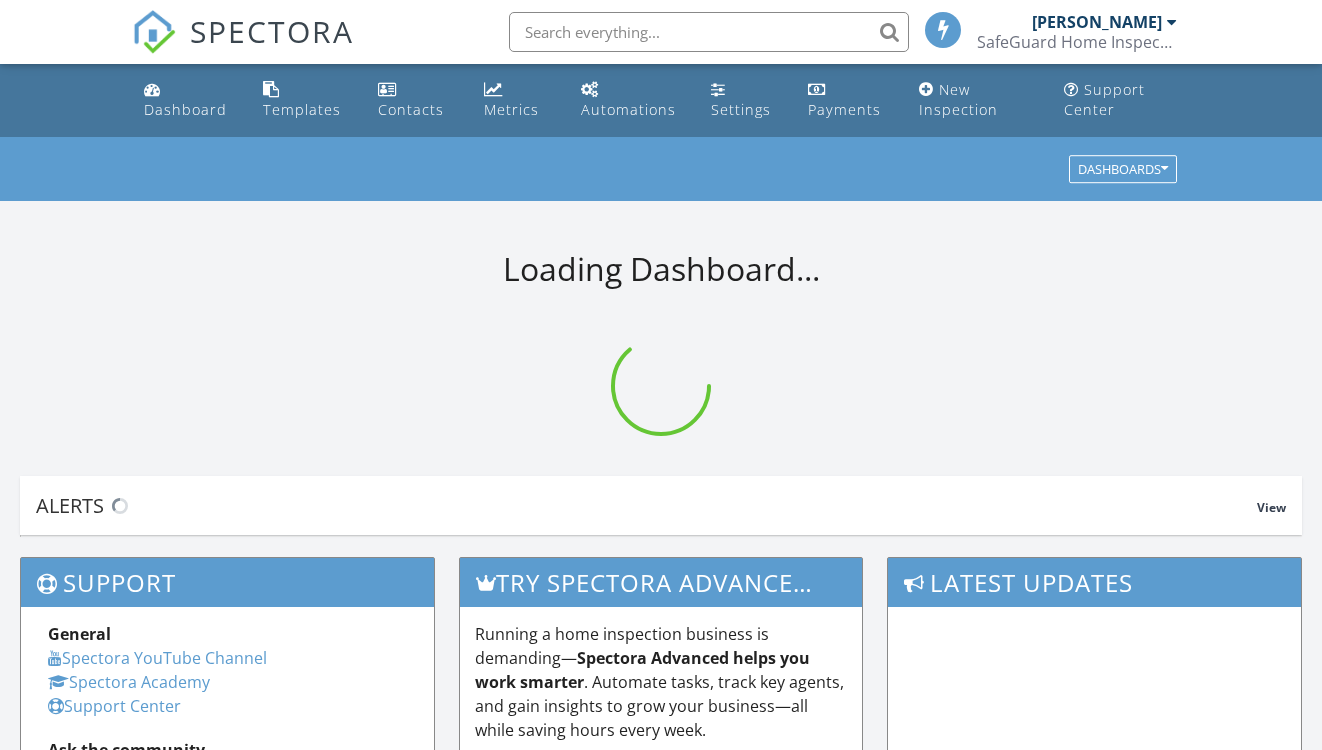 scroll, scrollTop: 0, scrollLeft: 0, axis: both 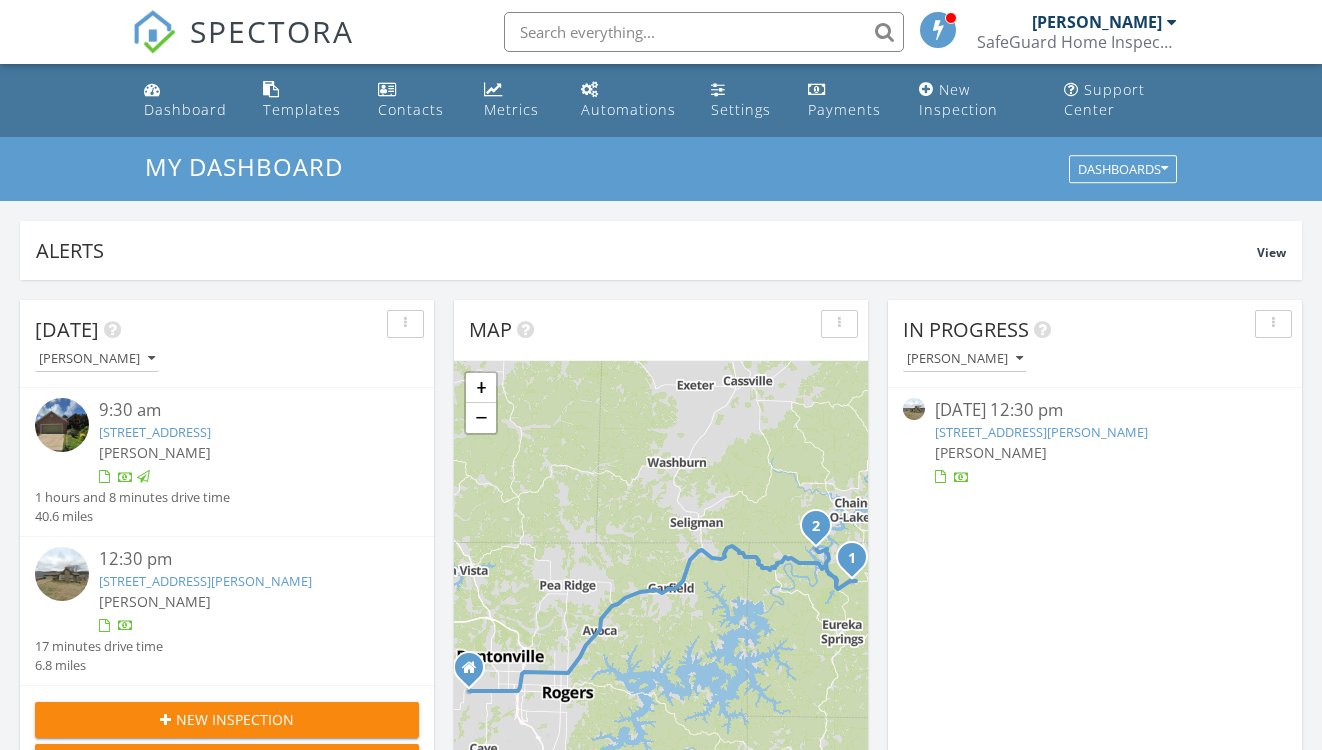 click on "[STREET_ADDRESS][PERSON_NAME]" at bounding box center (205, 581) 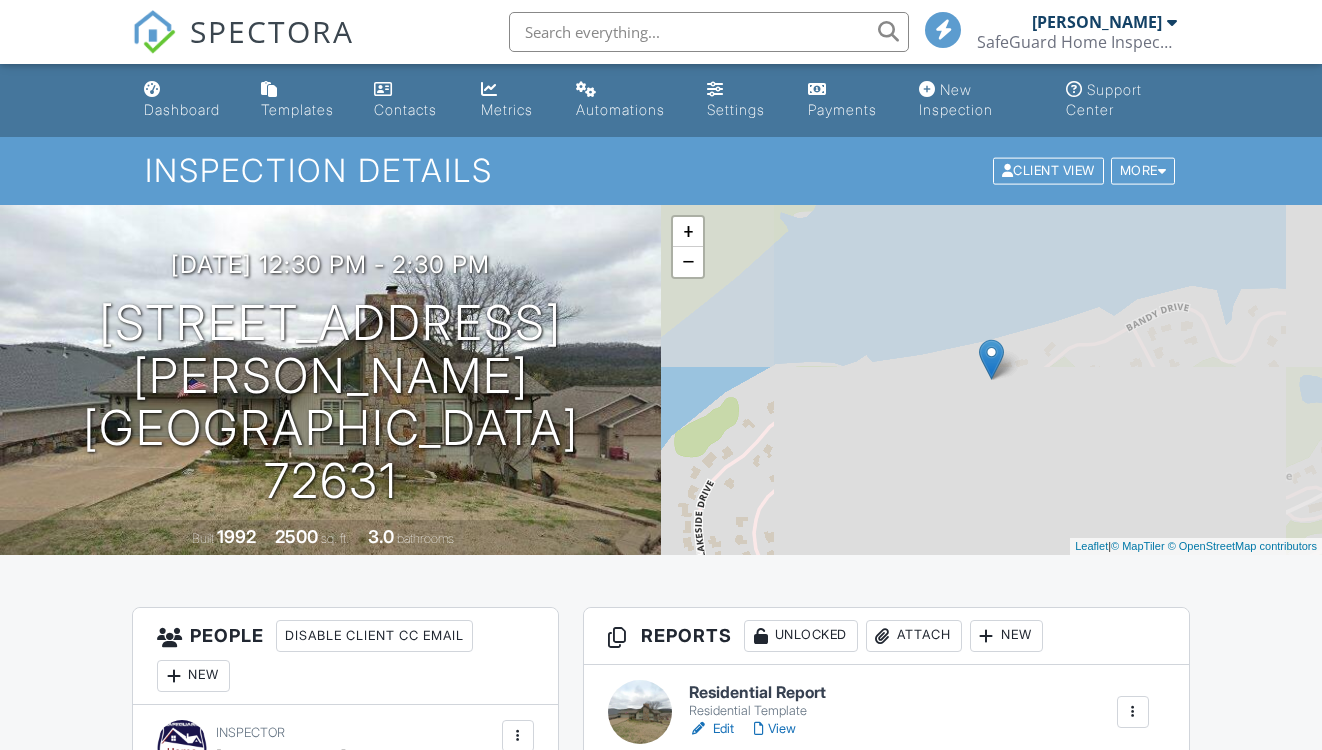 scroll, scrollTop: 0, scrollLeft: 0, axis: both 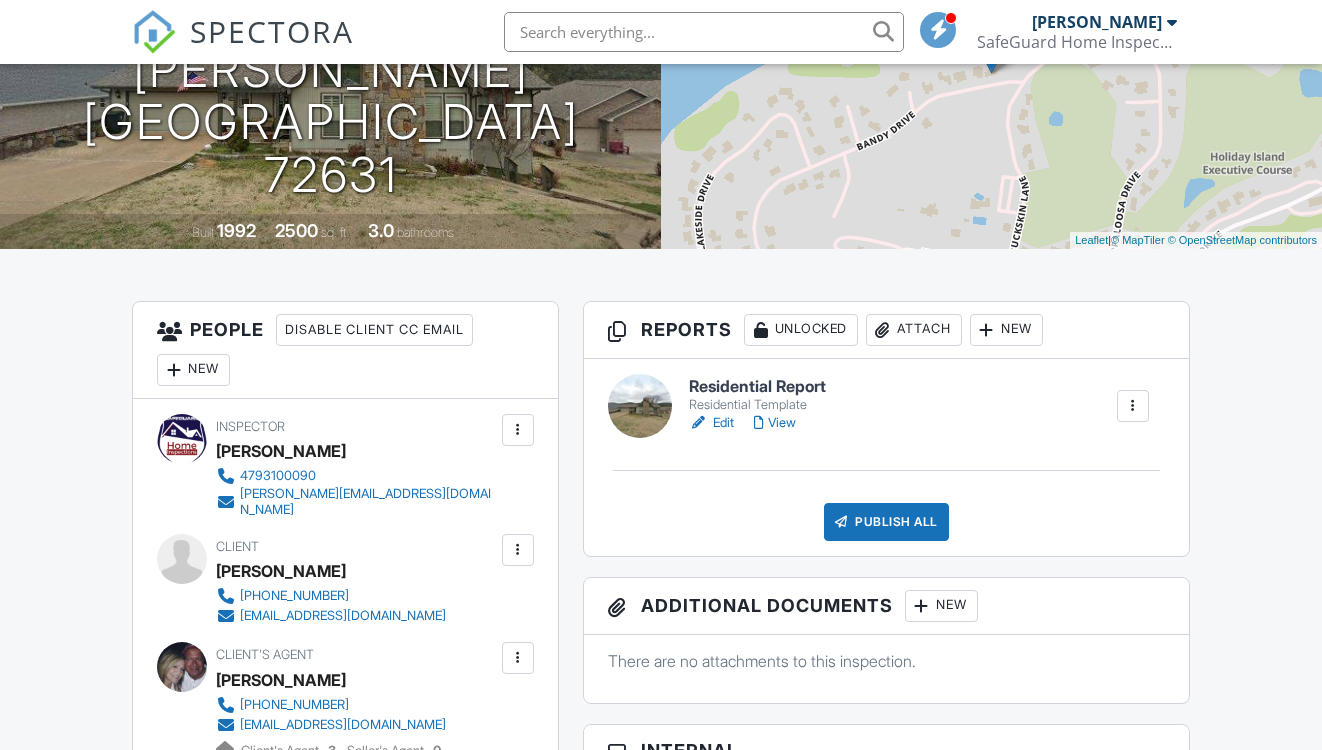 click on "Edit" at bounding box center [711, 423] 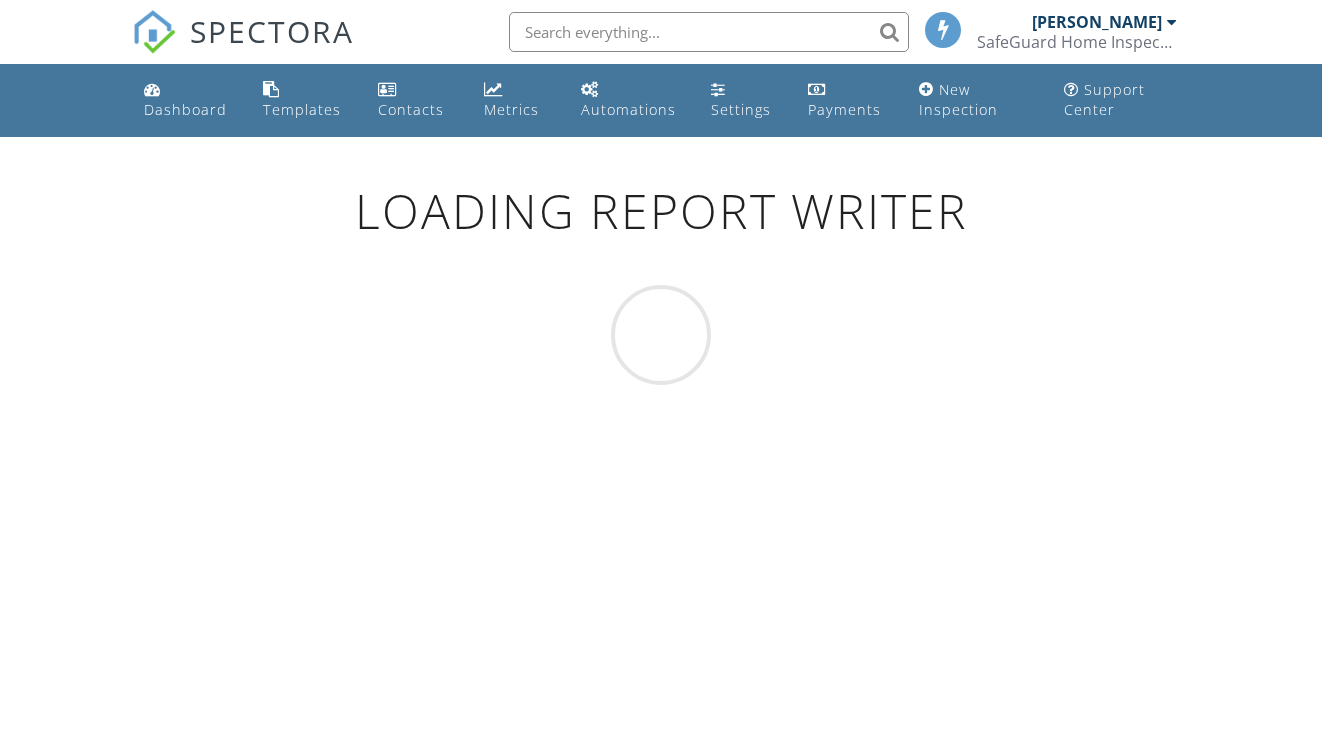 scroll, scrollTop: 0, scrollLeft: 0, axis: both 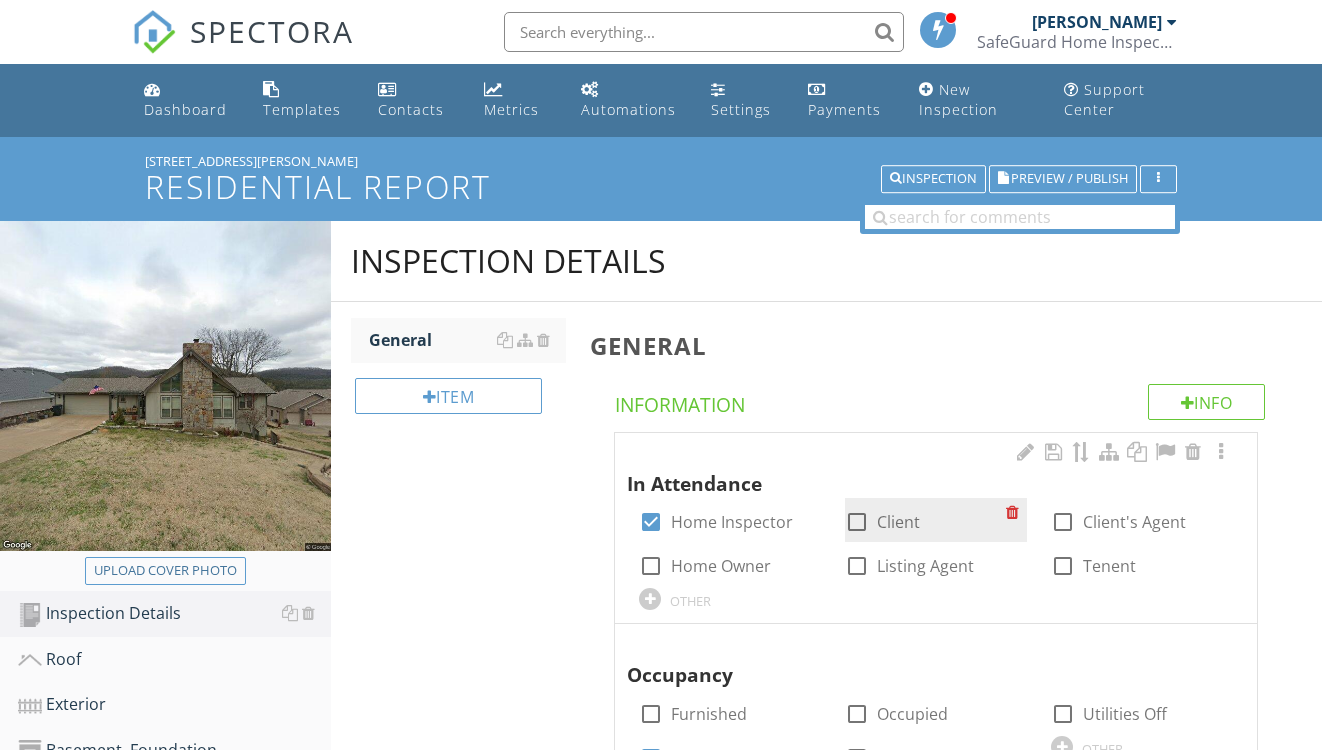 click on "Client" at bounding box center (898, 522) 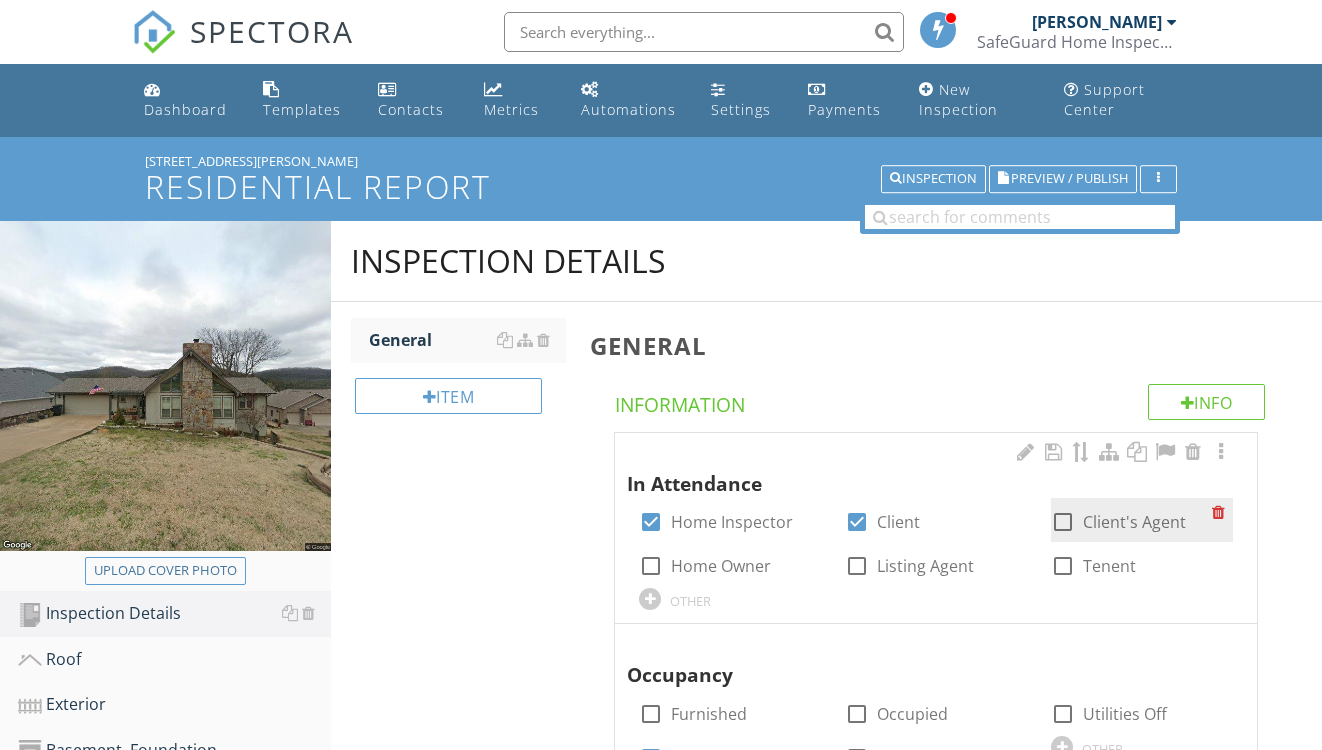 click at bounding box center [1063, 522] 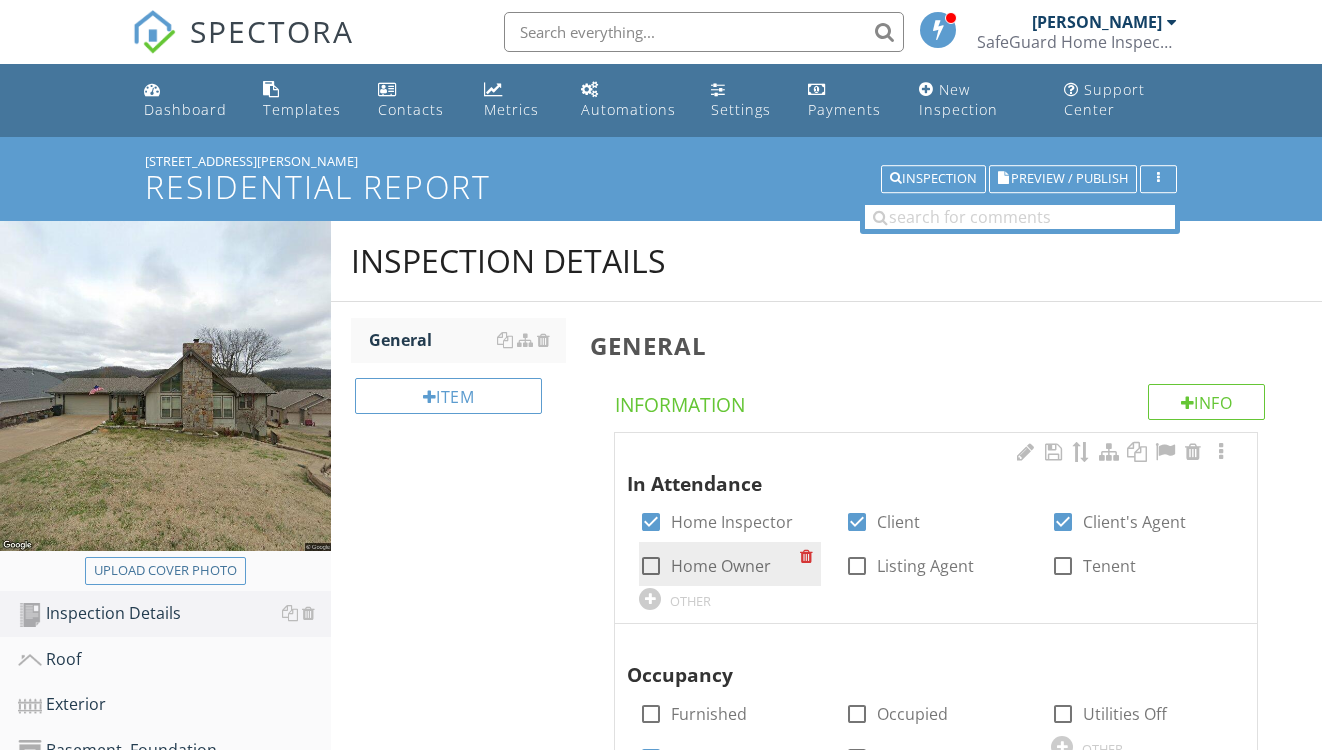 click on "Home Owner" at bounding box center [721, 566] 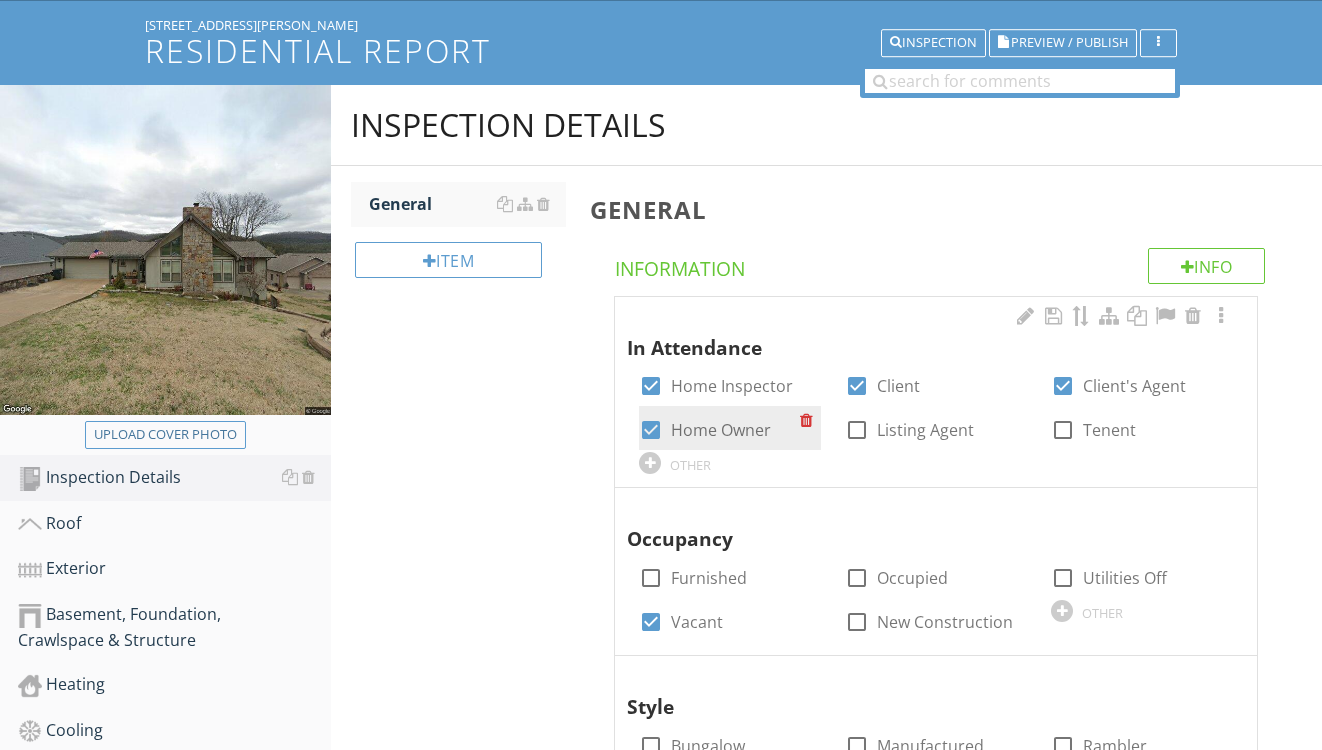 scroll, scrollTop: 139, scrollLeft: 0, axis: vertical 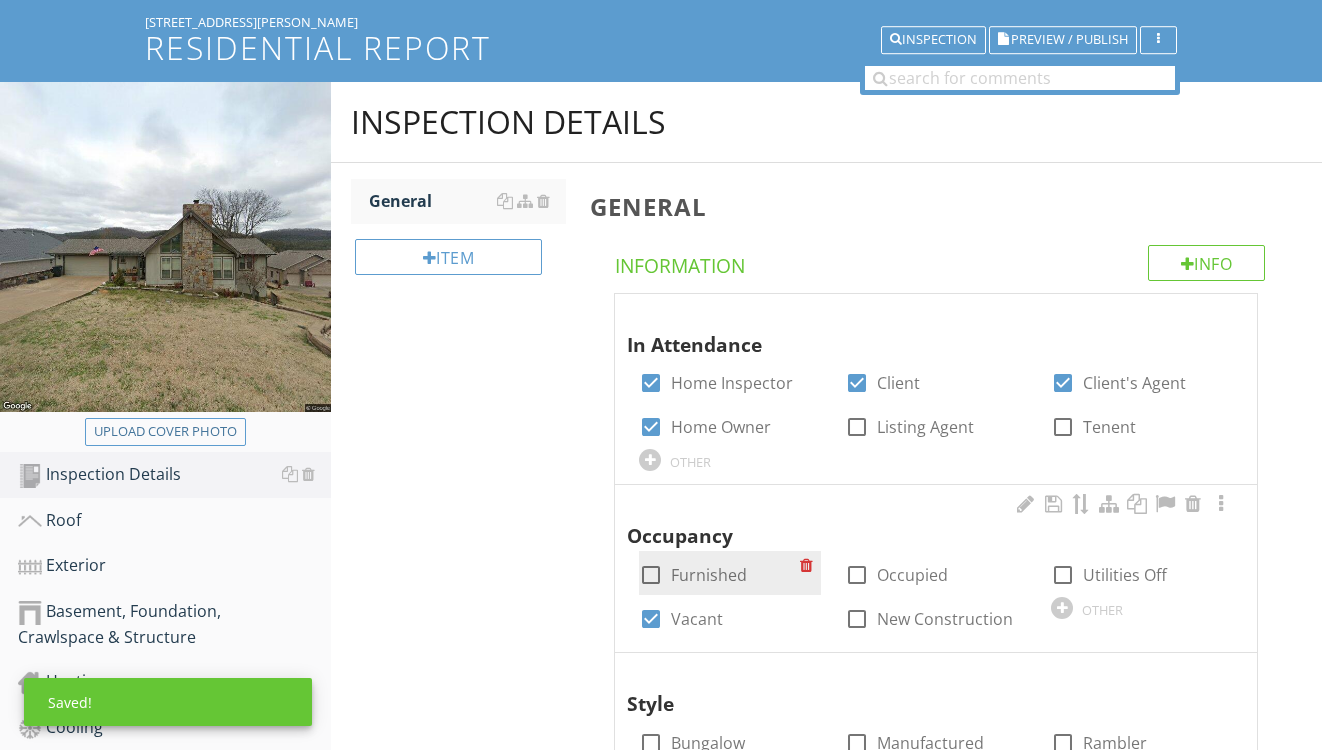 click on "Furnished" at bounding box center [709, 575] 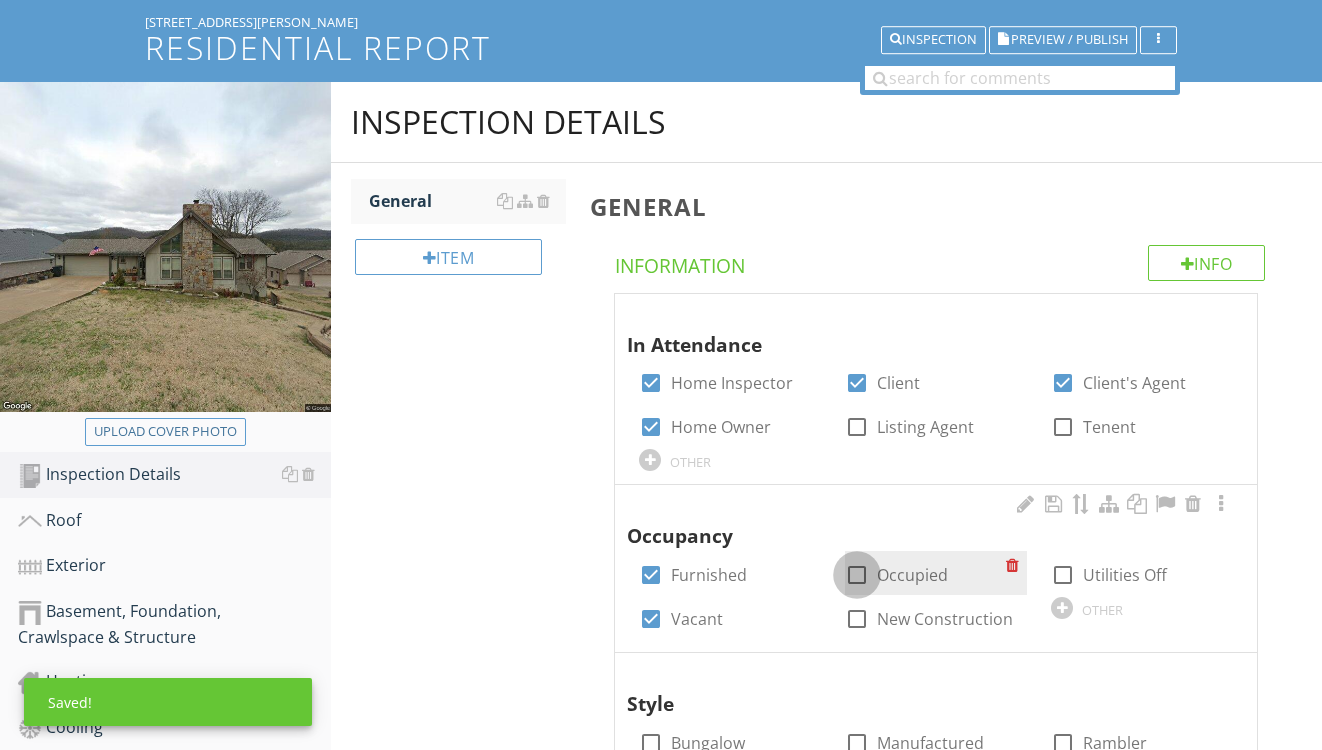 click at bounding box center [857, 575] 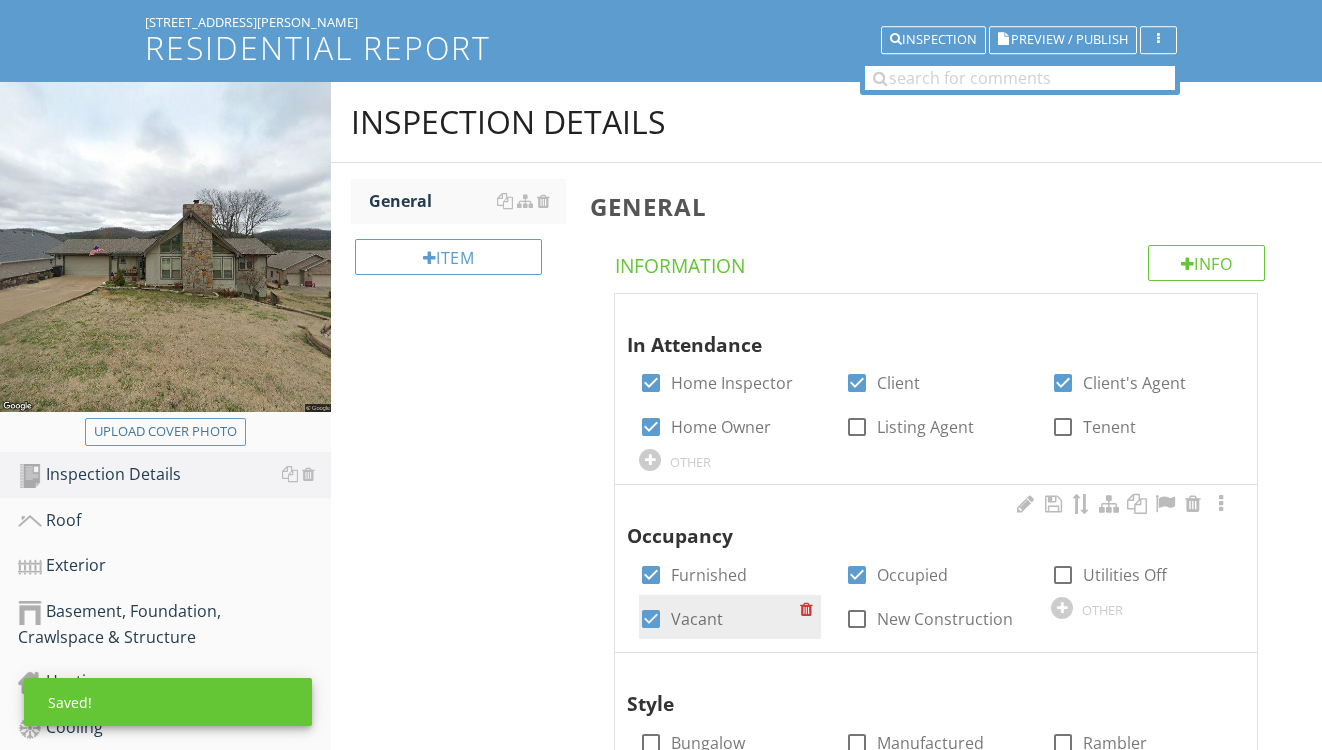 click on "Vacant" at bounding box center (697, 619) 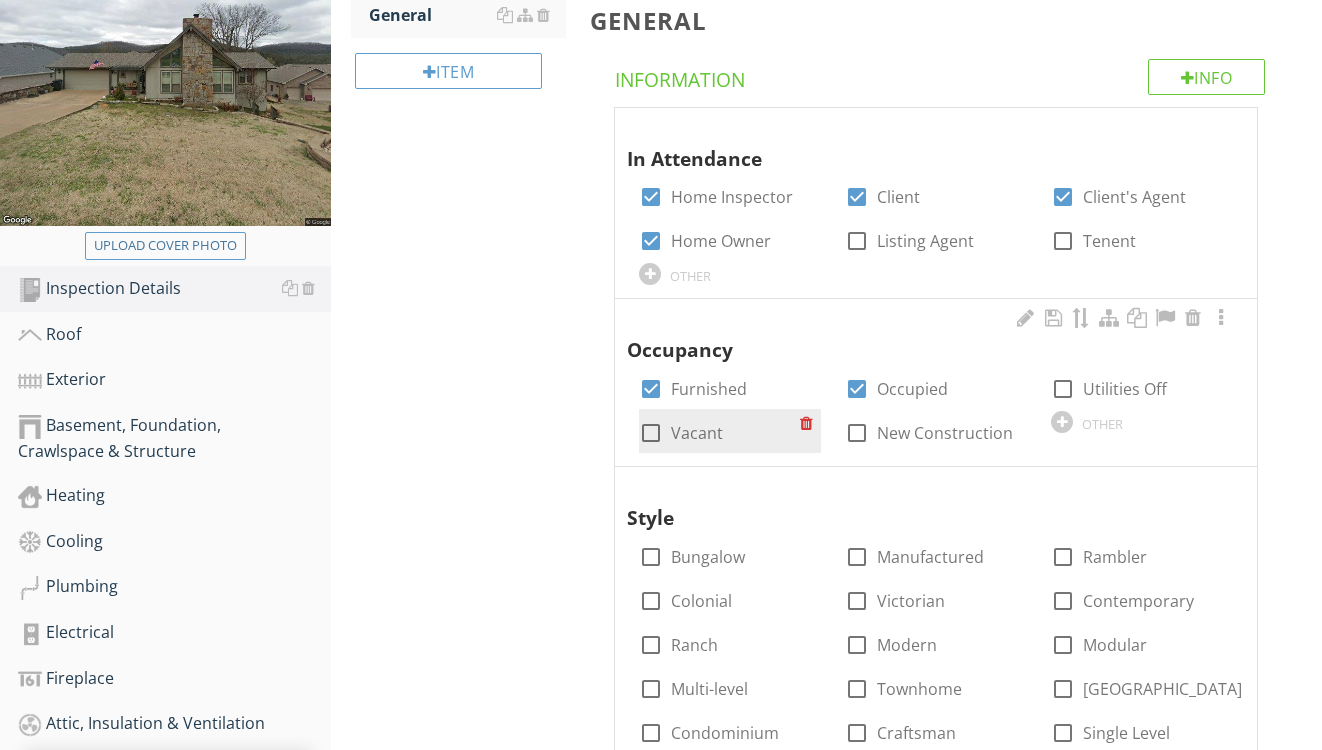 scroll, scrollTop: 444, scrollLeft: 0, axis: vertical 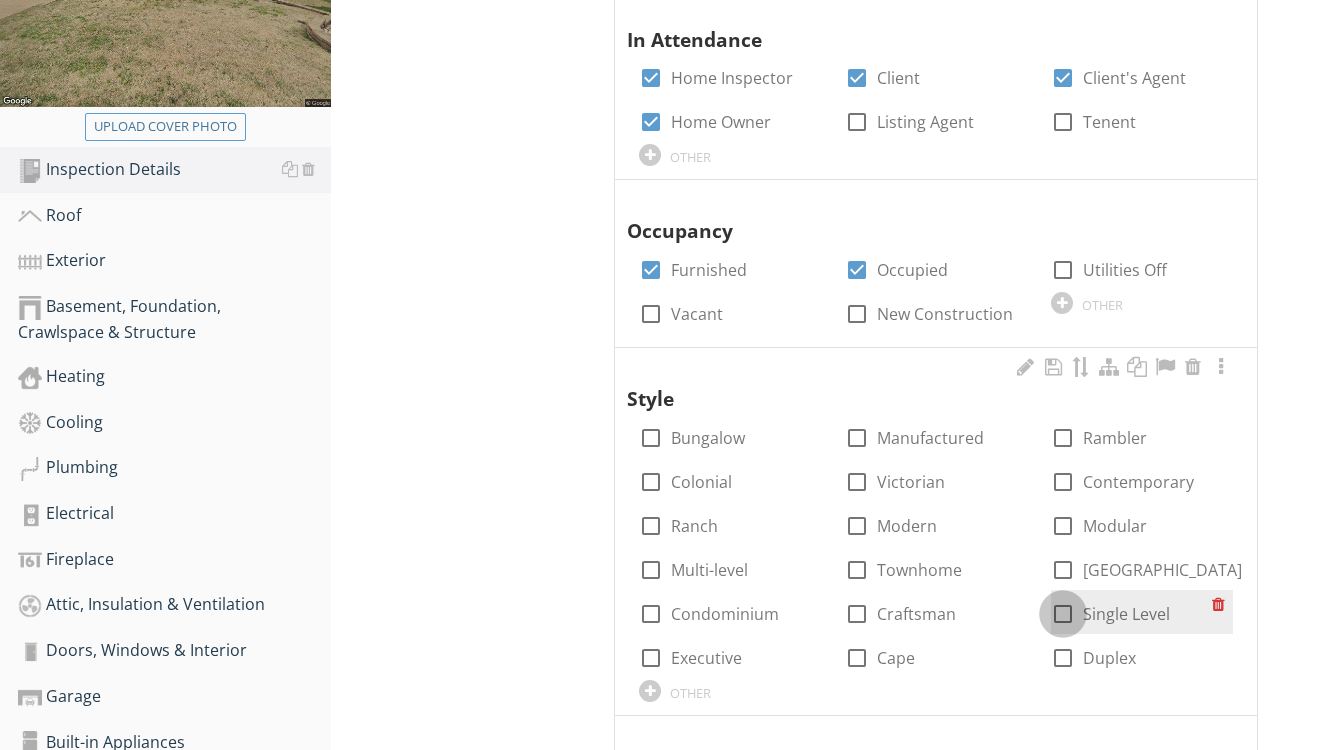 click at bounding box center [1063, 614] 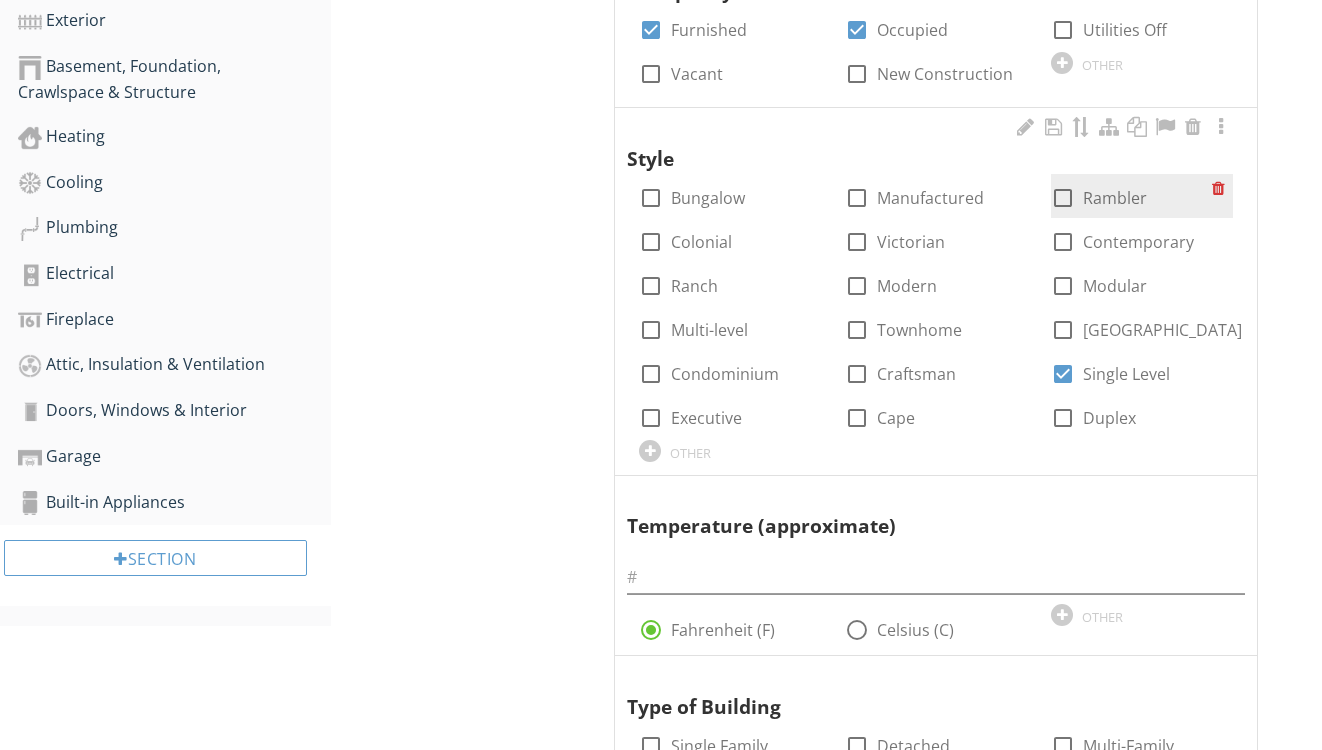 scroll, scrollTop: 693, scrollLeft: 0, axis: vertical 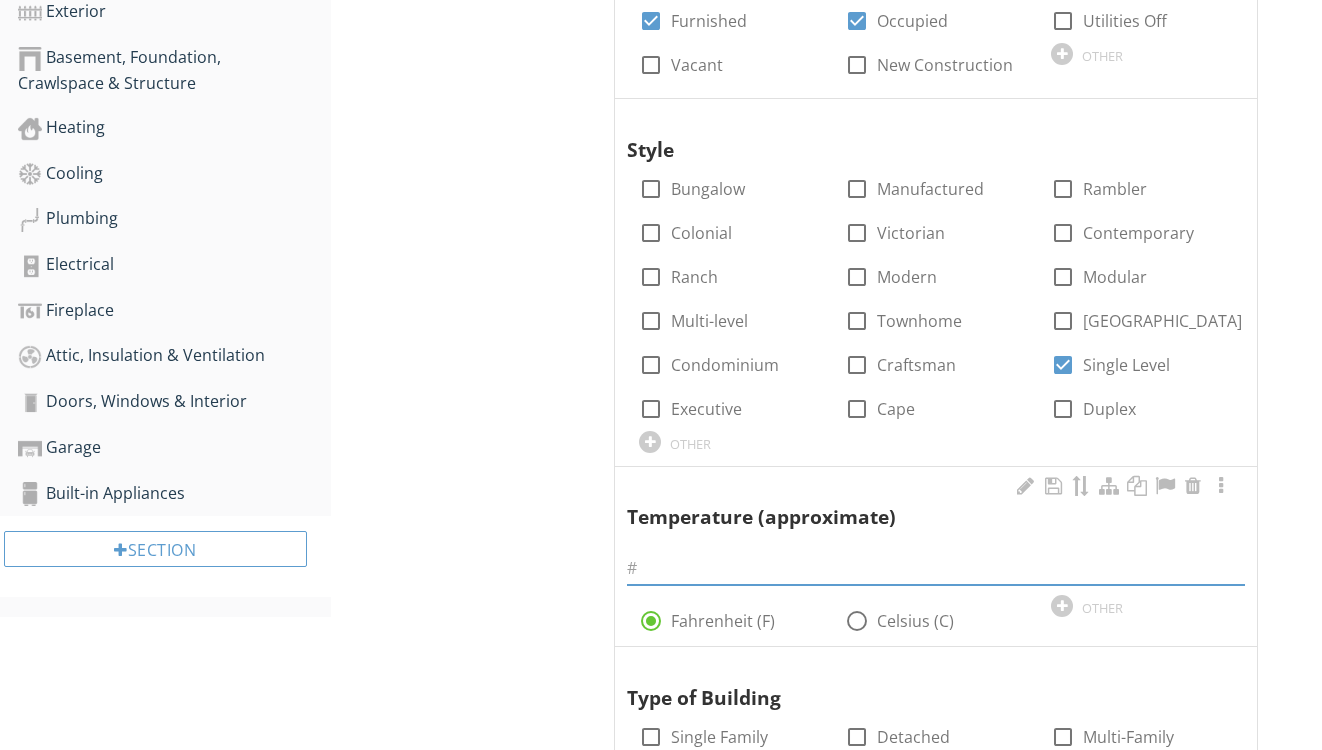 click at bounding box center [936, 568] 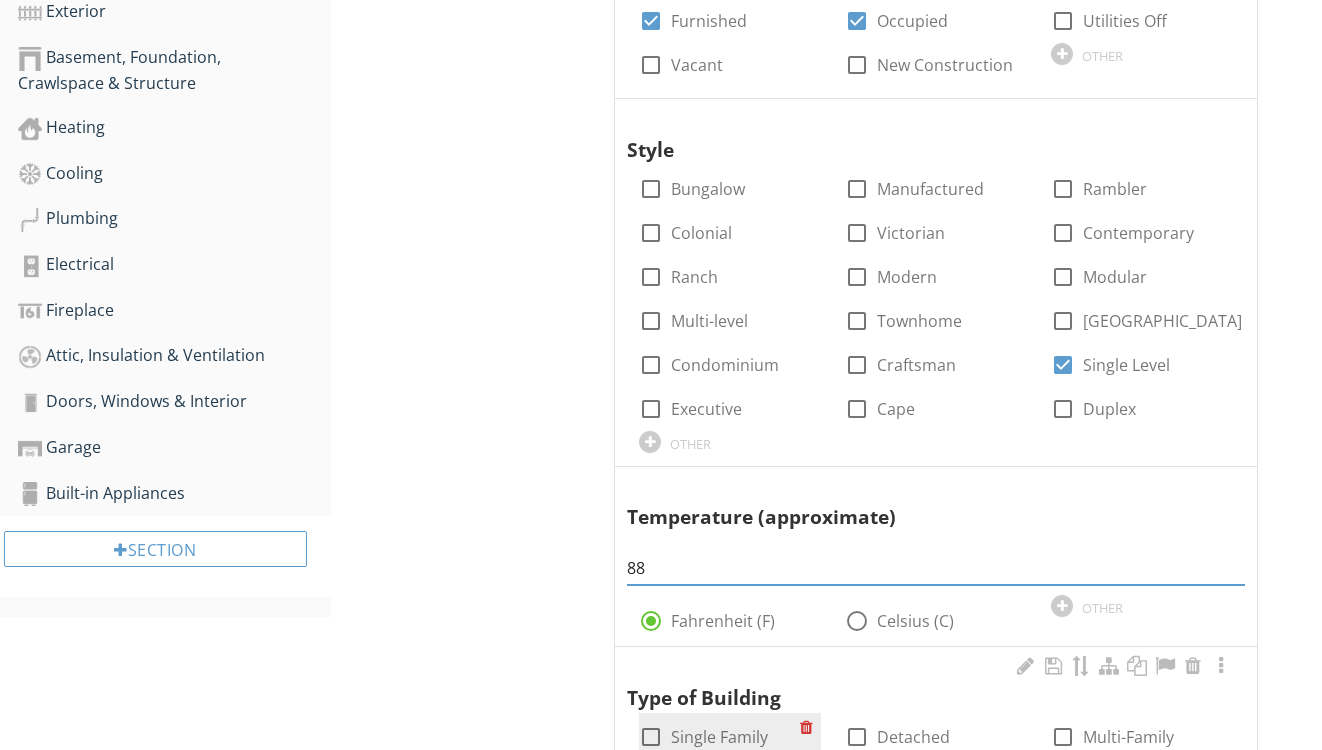 type on "88" 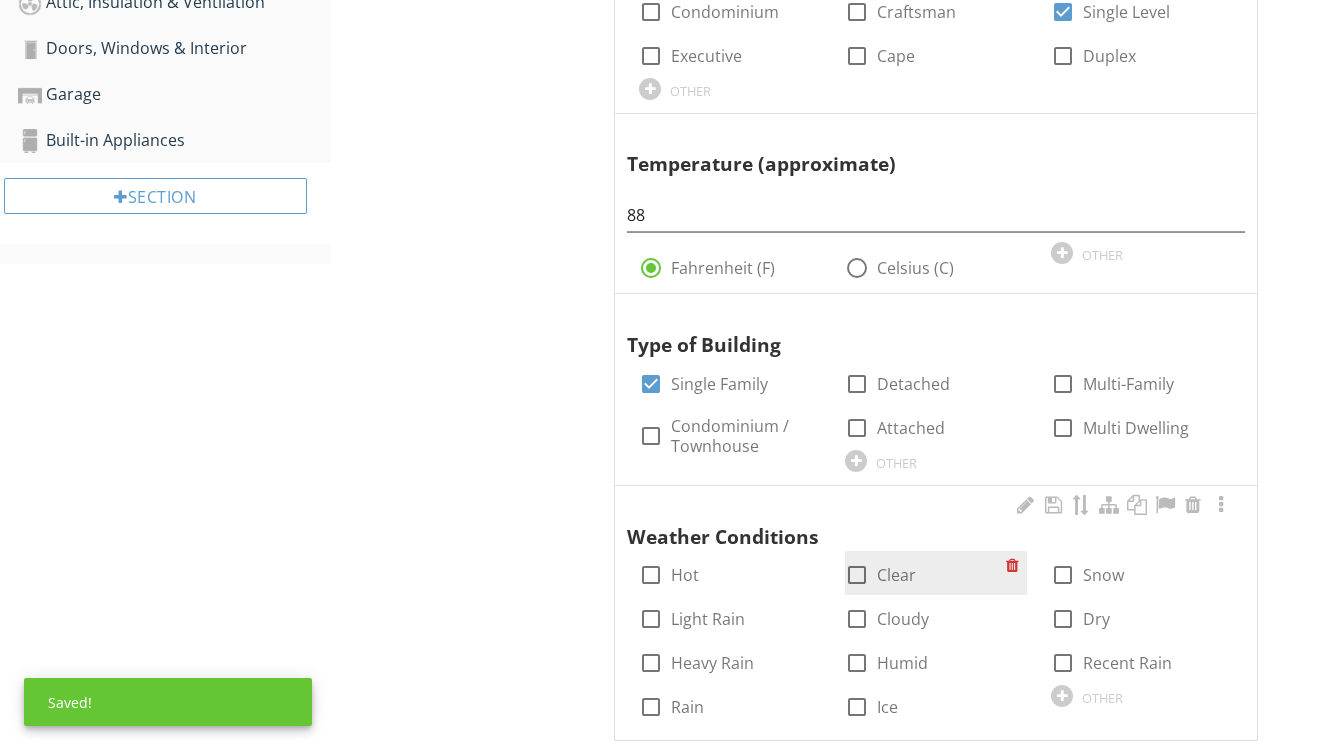 click on "Clear" at bounding box center [896, 575] 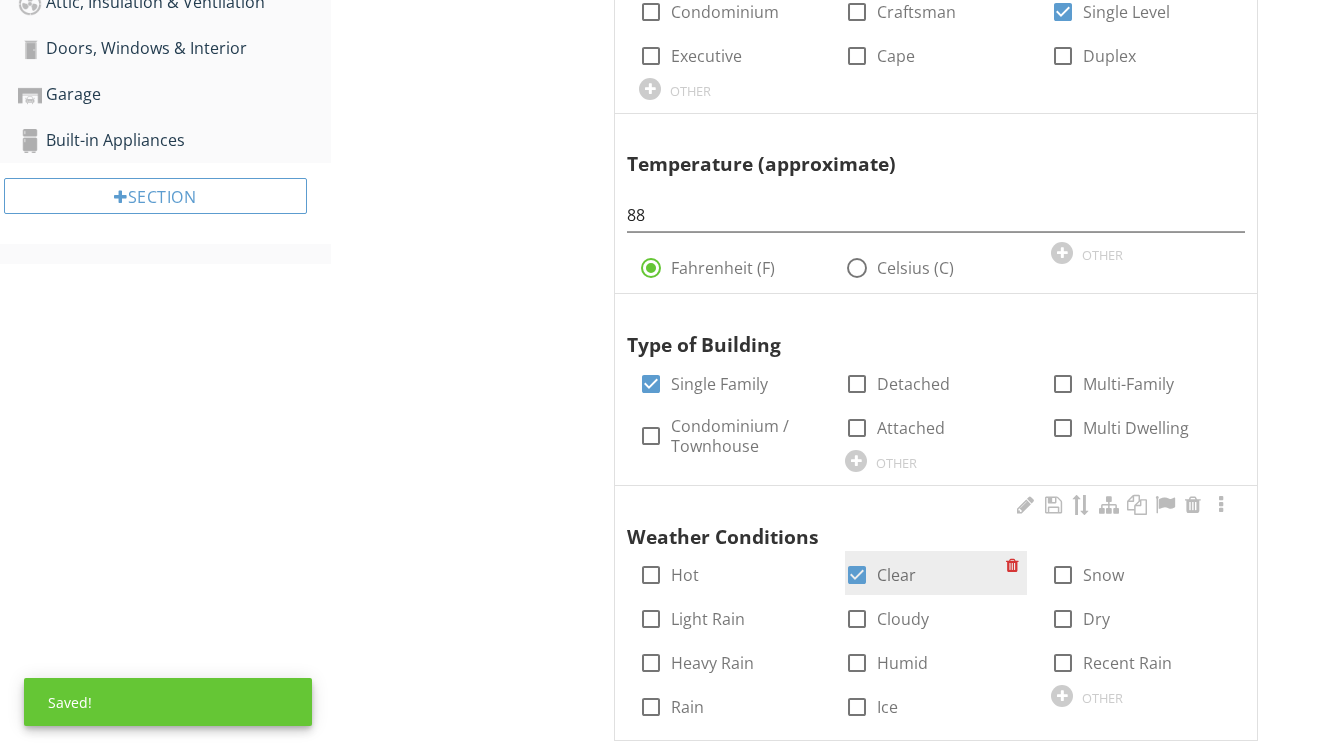 checkbox on "true" 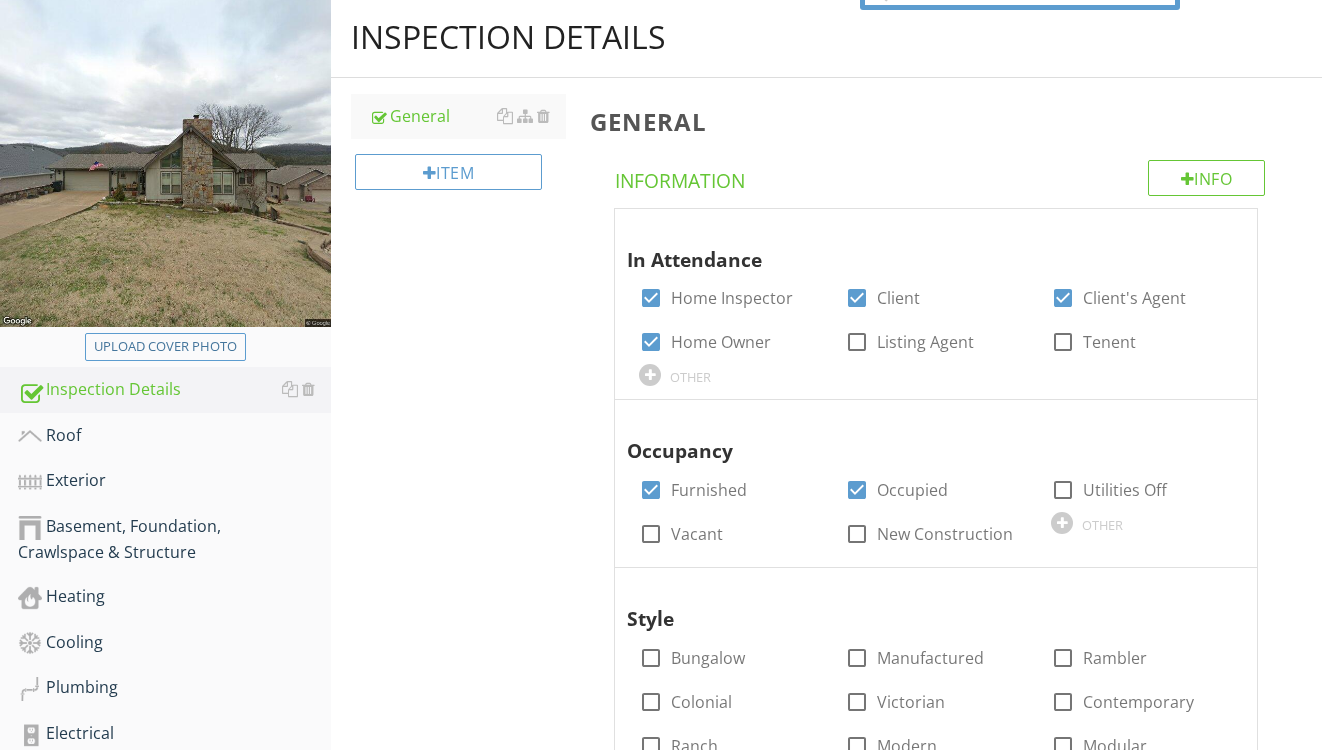 scroll, scrollTop: 202, scrollLeft: 0, axis: vertical 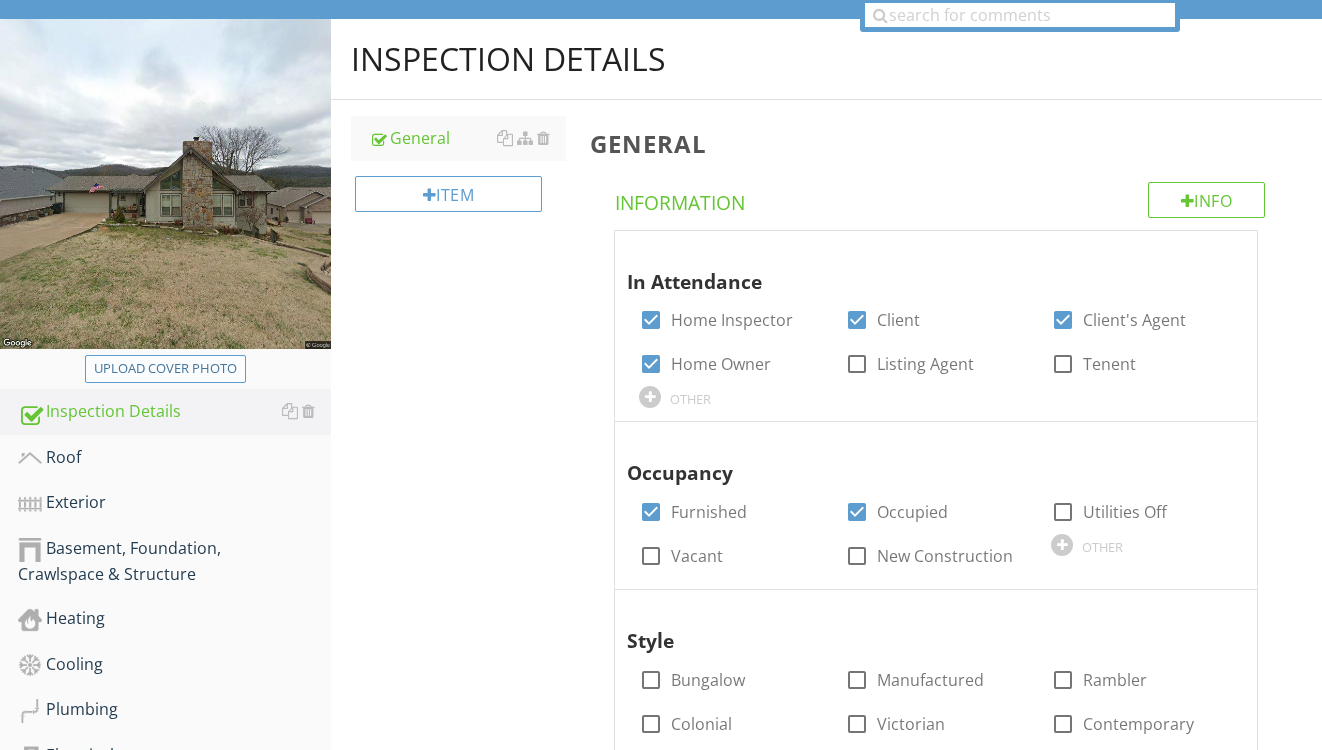 click on "Upload cover photo" at bounding box center (165, 369) 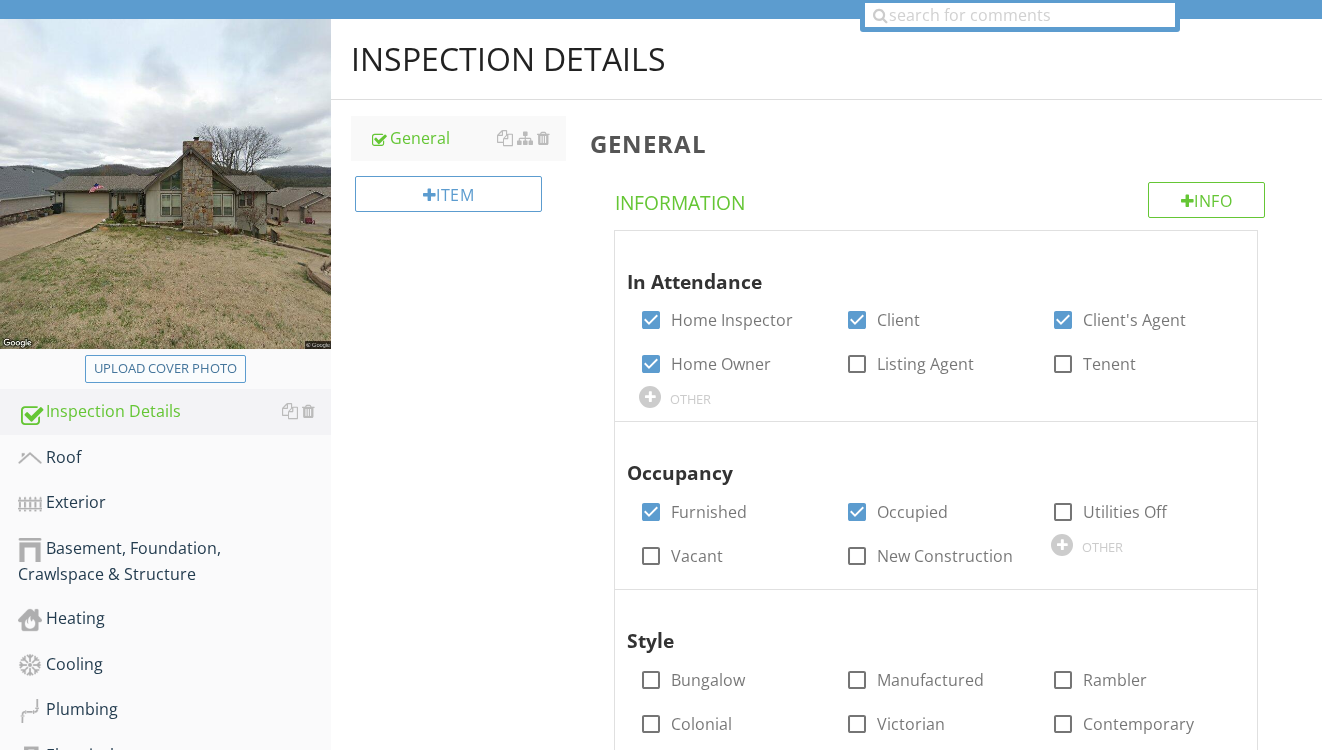 type on "C:\fakepath\IMG_9138.jpeg" 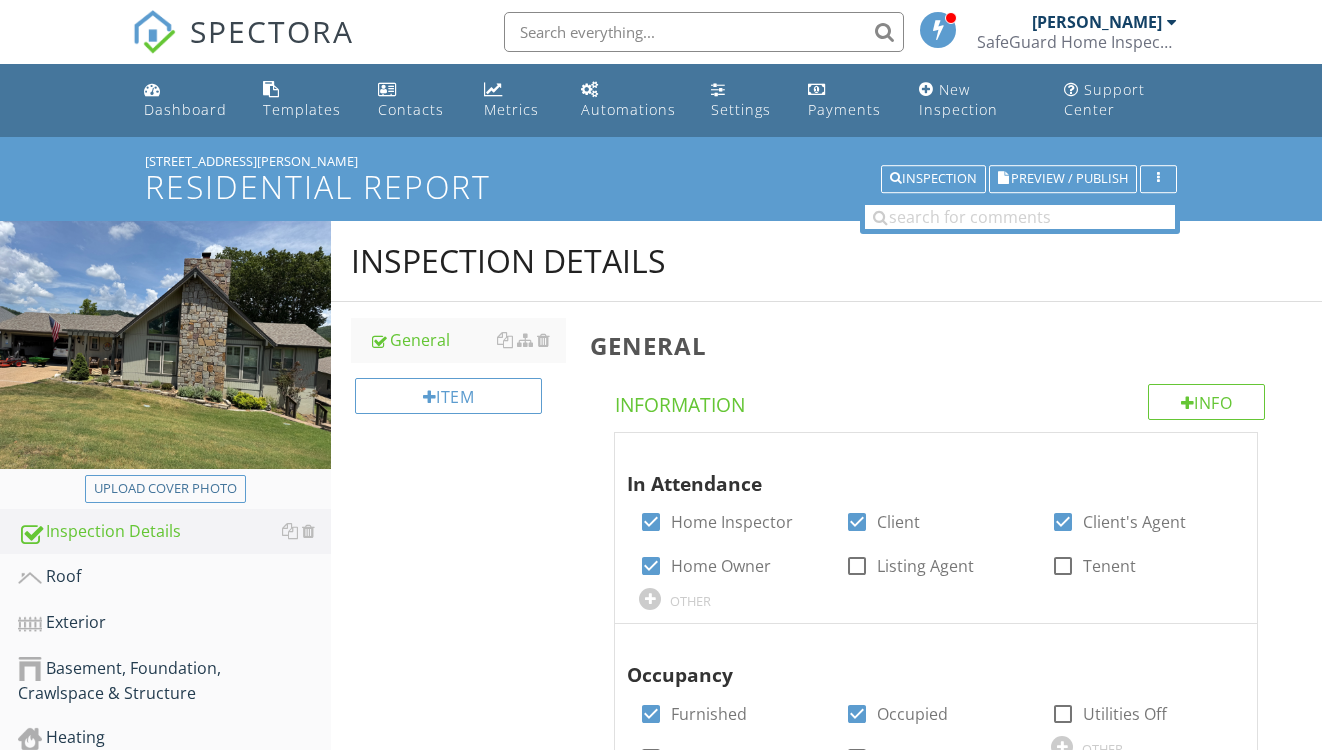 scroll, scrollTop: 0, scrollLeft: 0, axis: both 